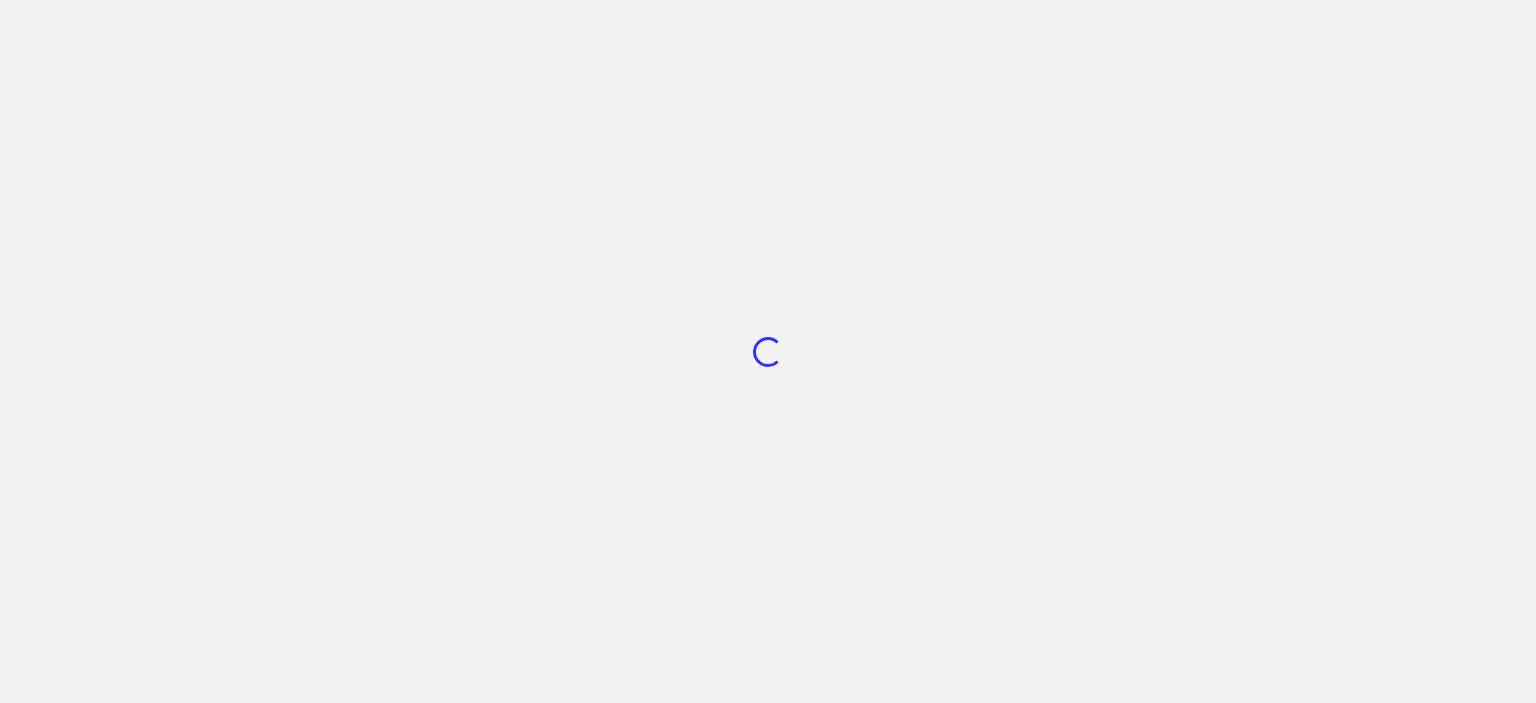 scroll, scrollTop: 0, scrollLeft: 0, axis: both 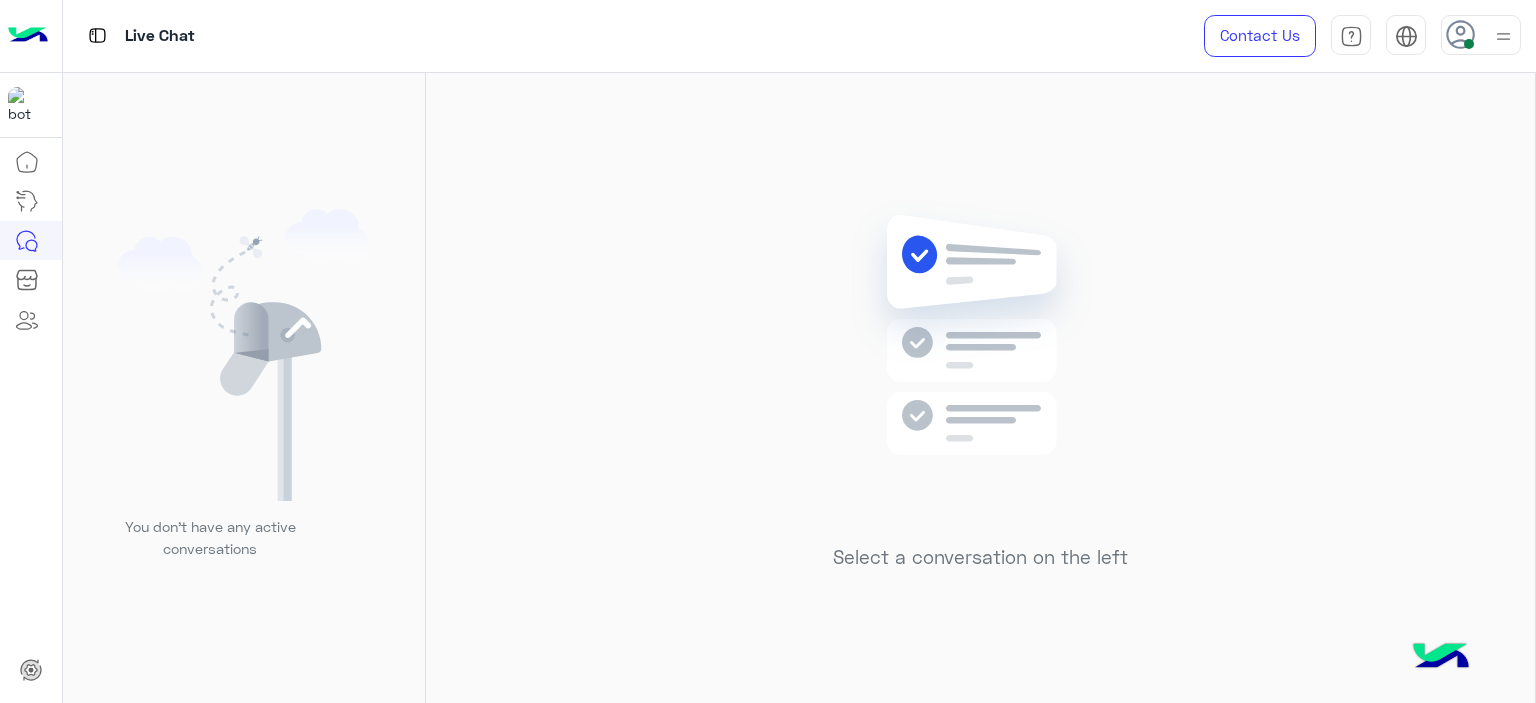 click 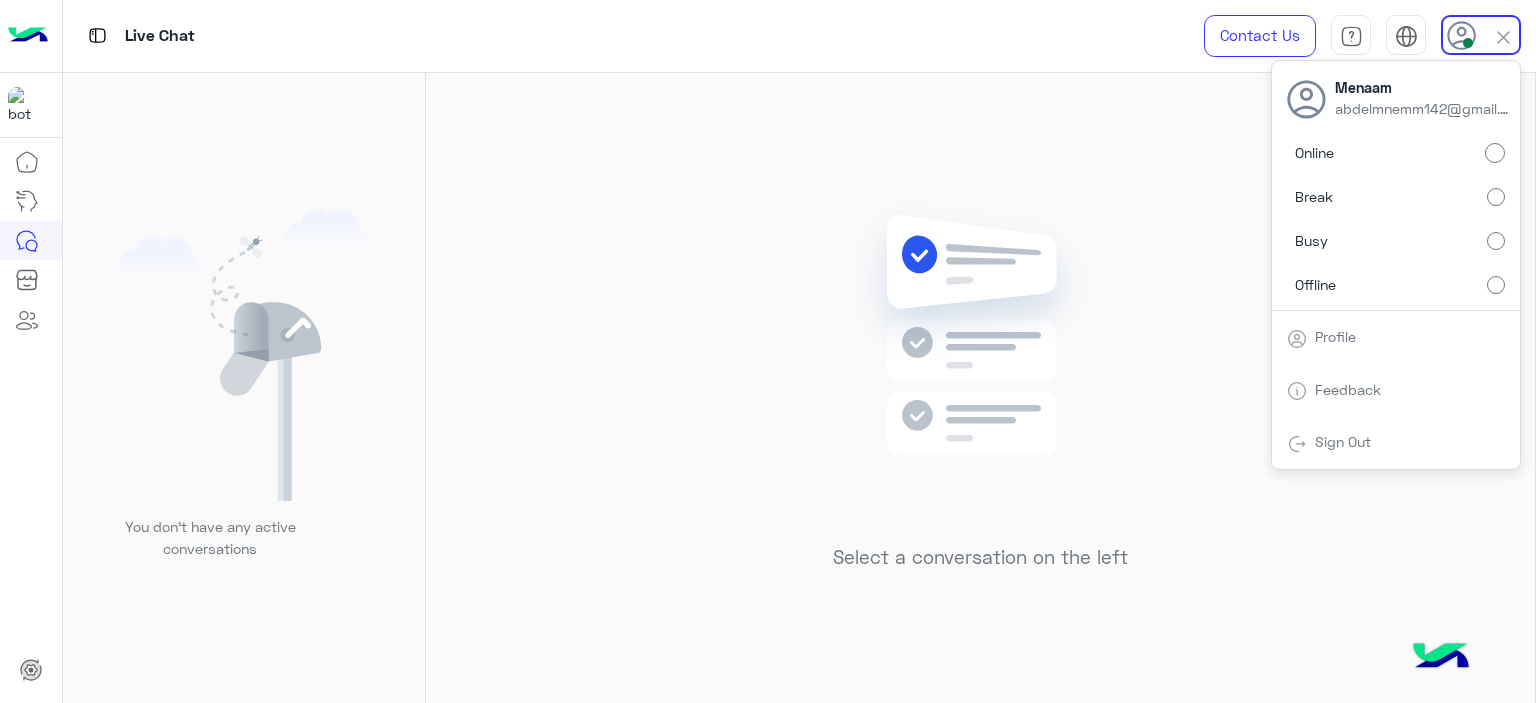 click 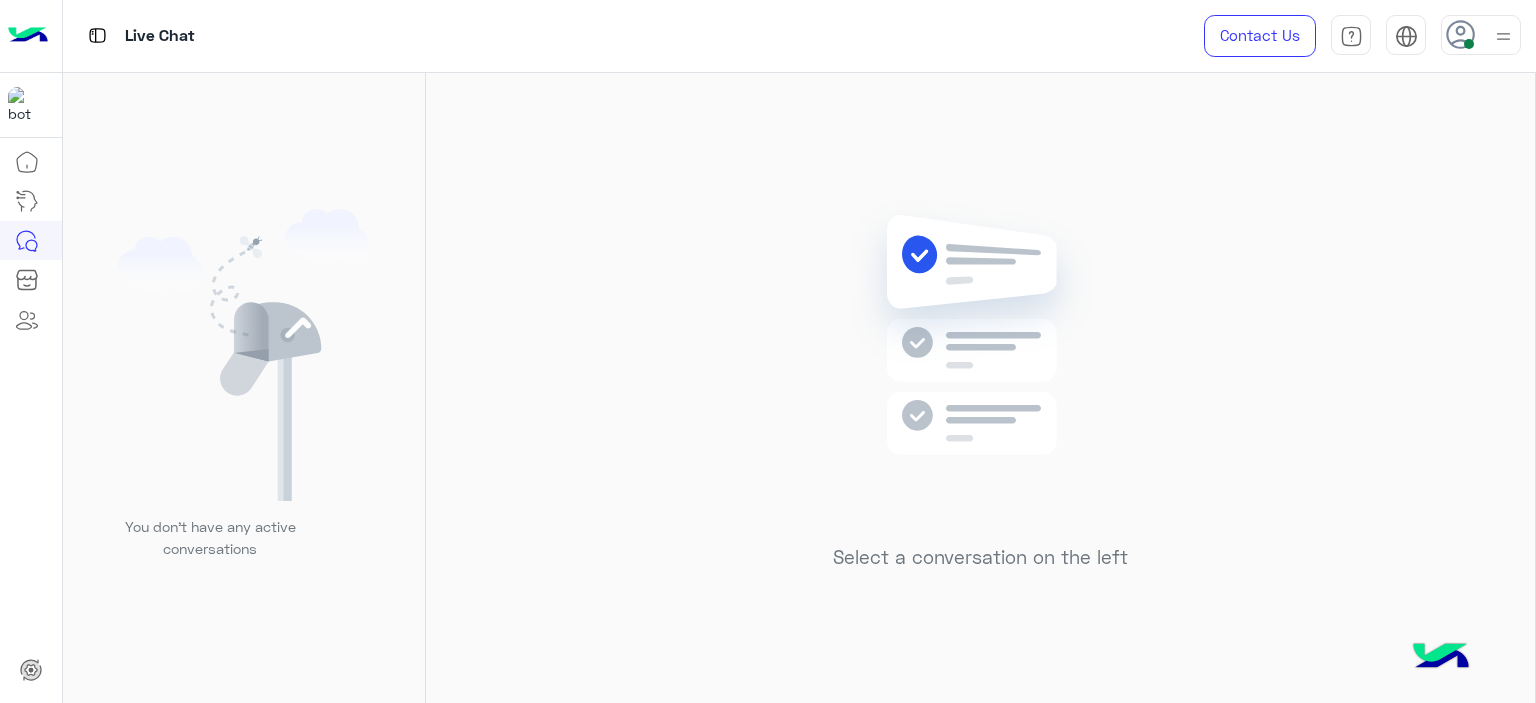 click on "Select a conversation on the left" 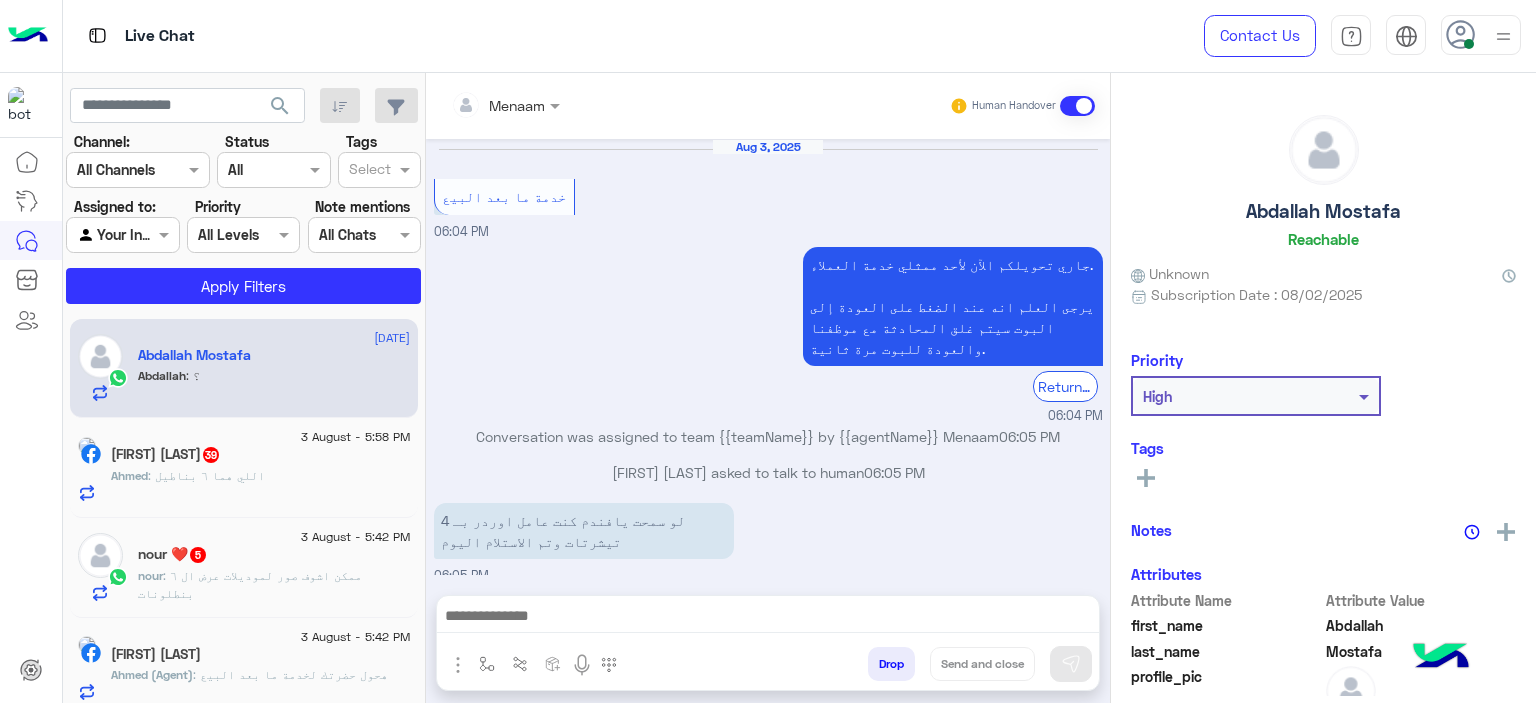 scroll, scrollTop: 1940, scrollLeft: 0, axis: vertical 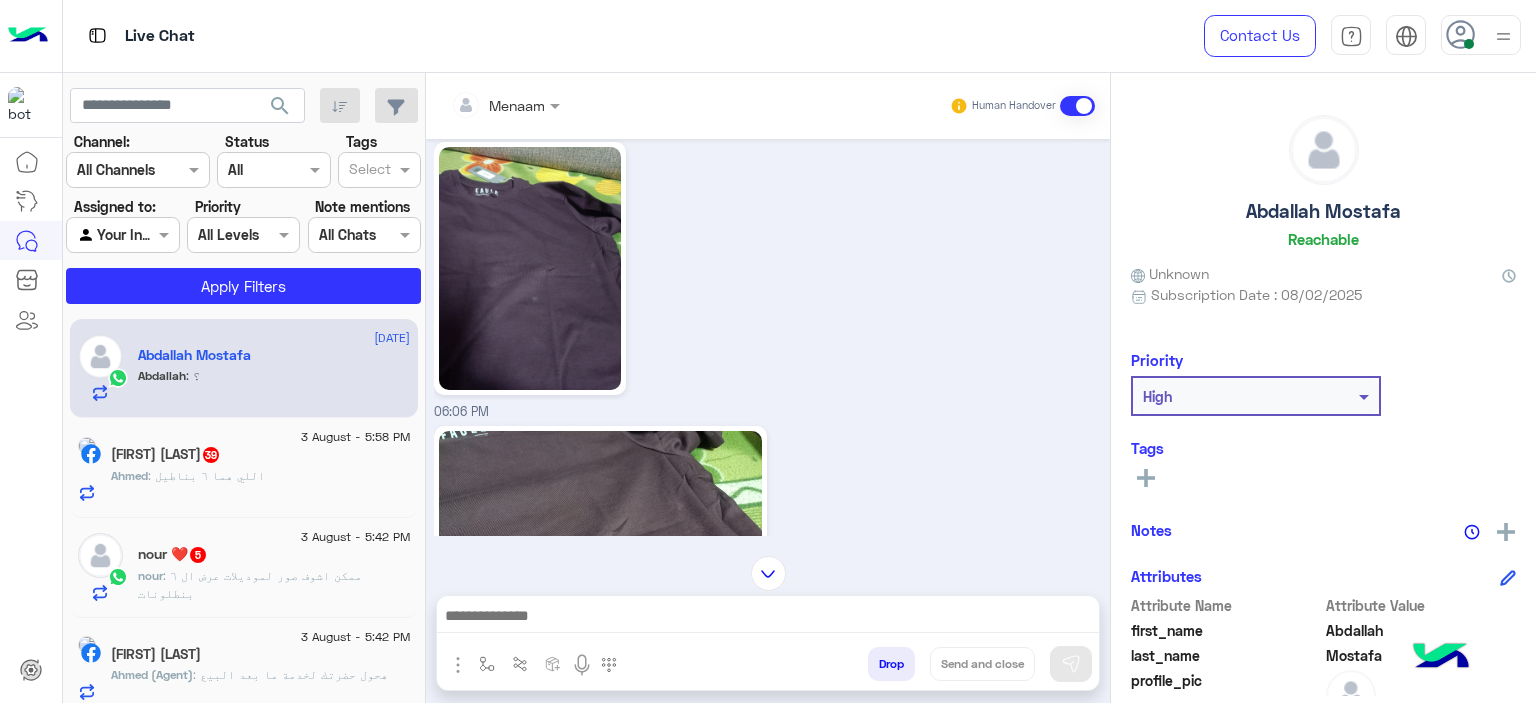 click 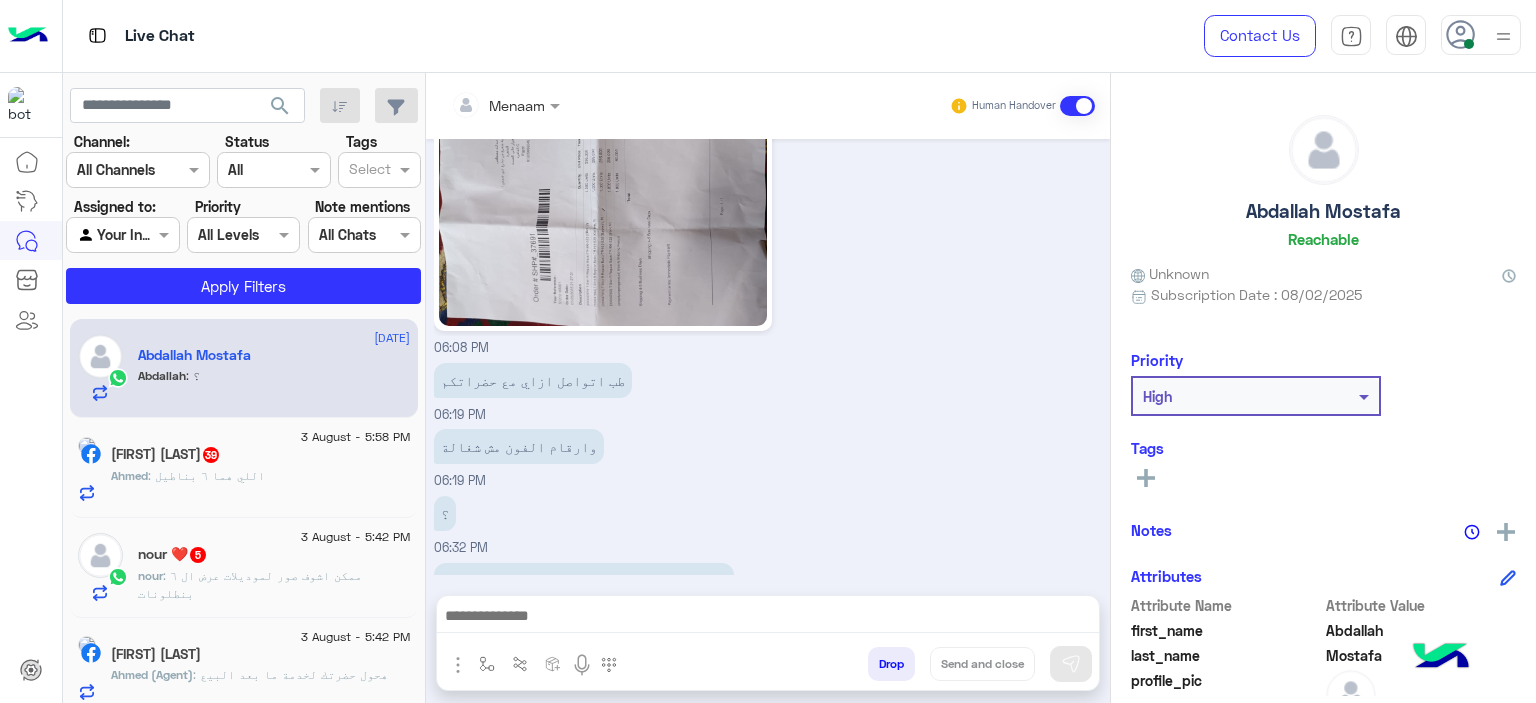 scroll, scrollTop: 4610, scrollLeft: 0, axis: vertical 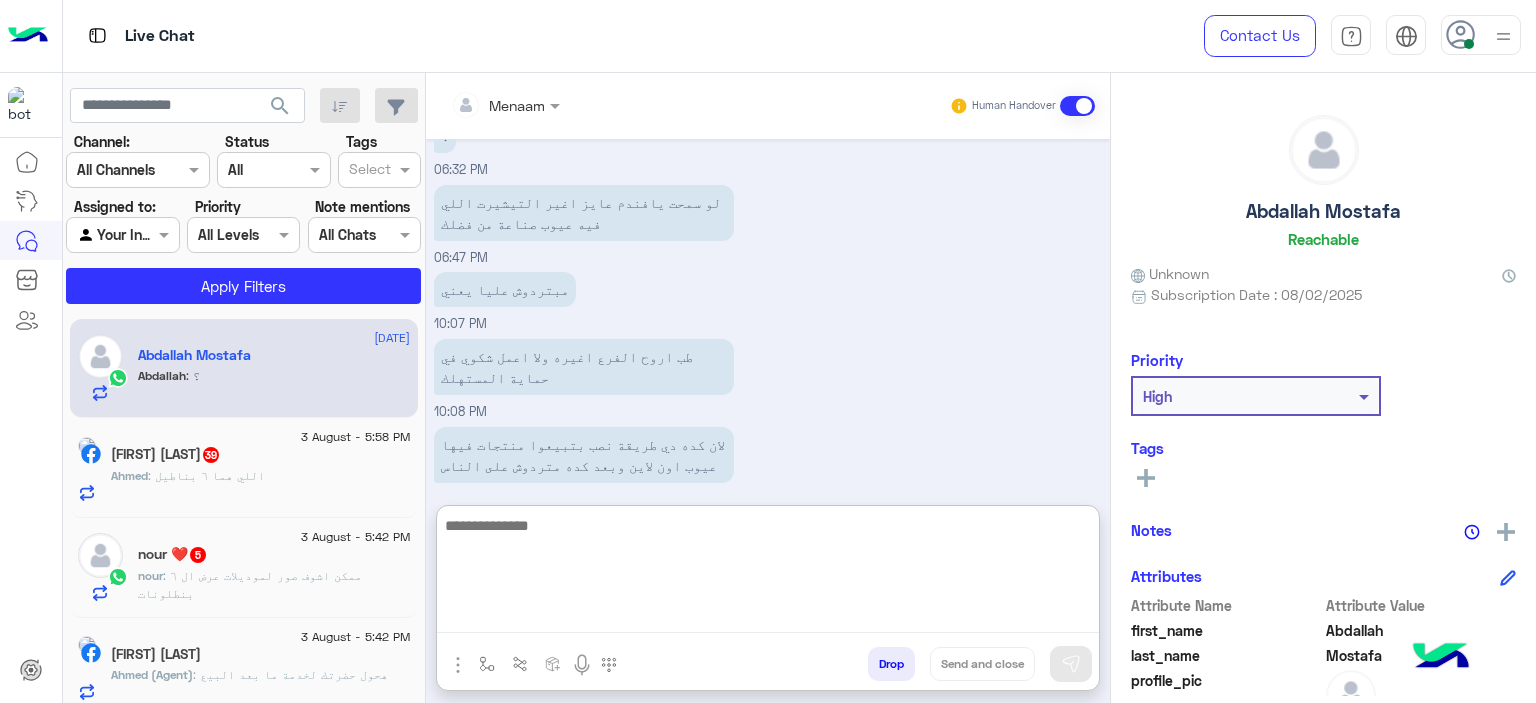 click at bounding box center (768, 573) 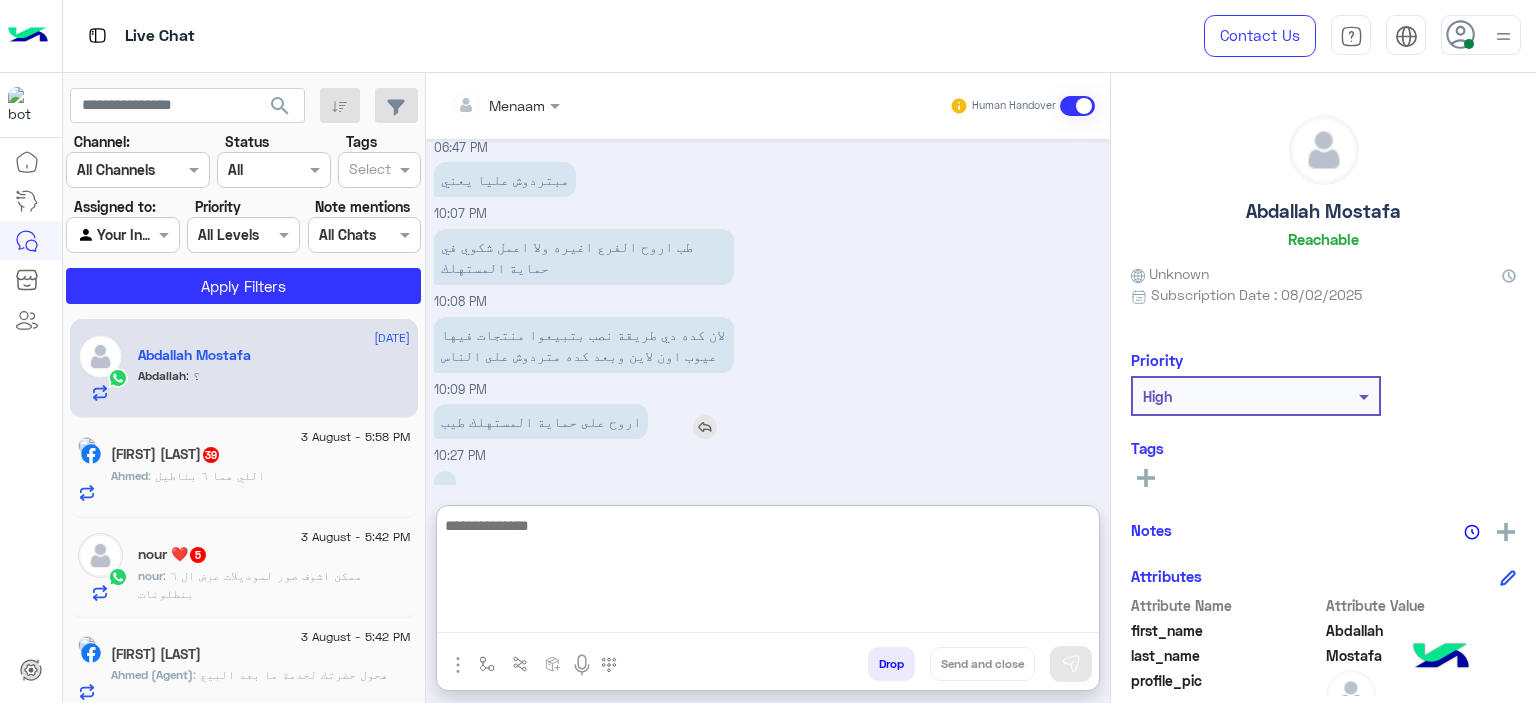 scroll, scrollTop: 4722, scrollLeft: 0, axis: vertical 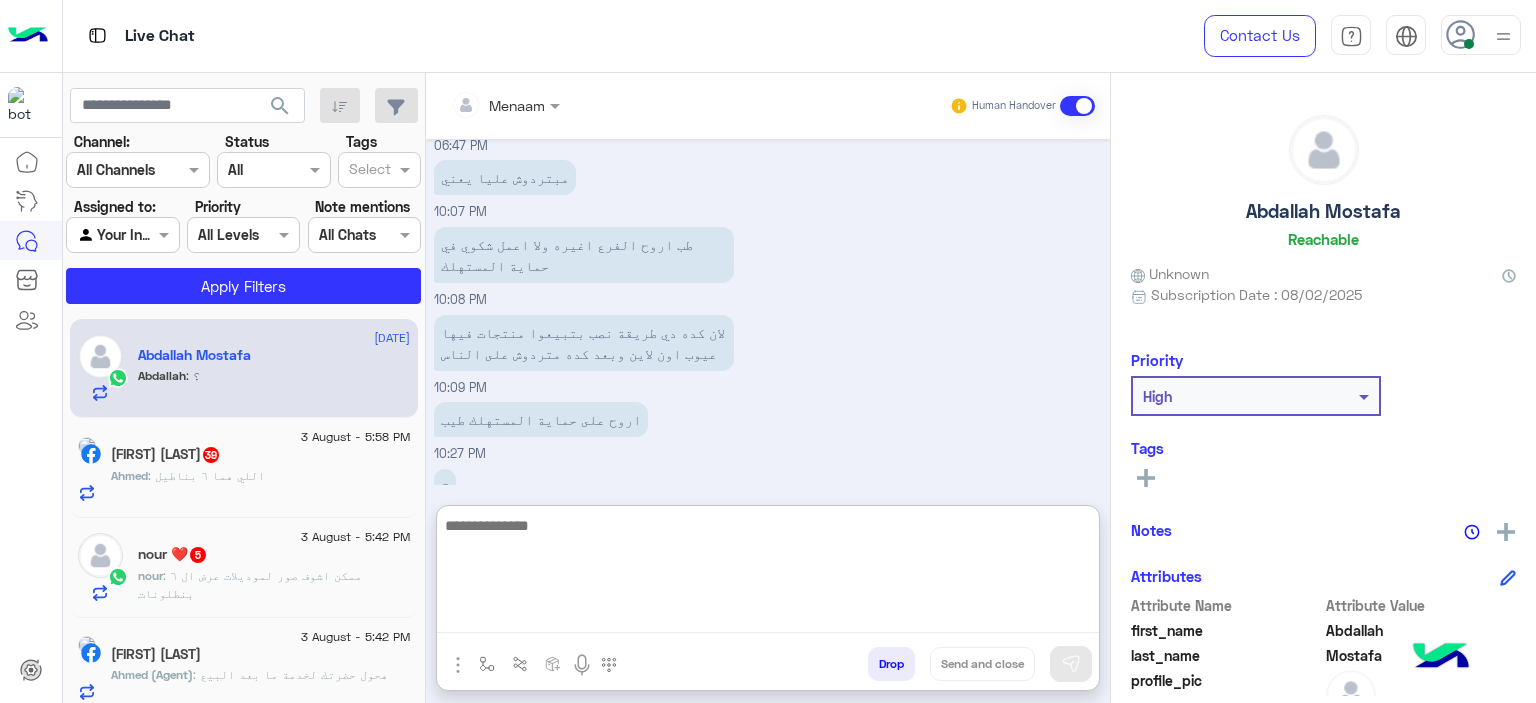 click at bounding box center [768, 573] 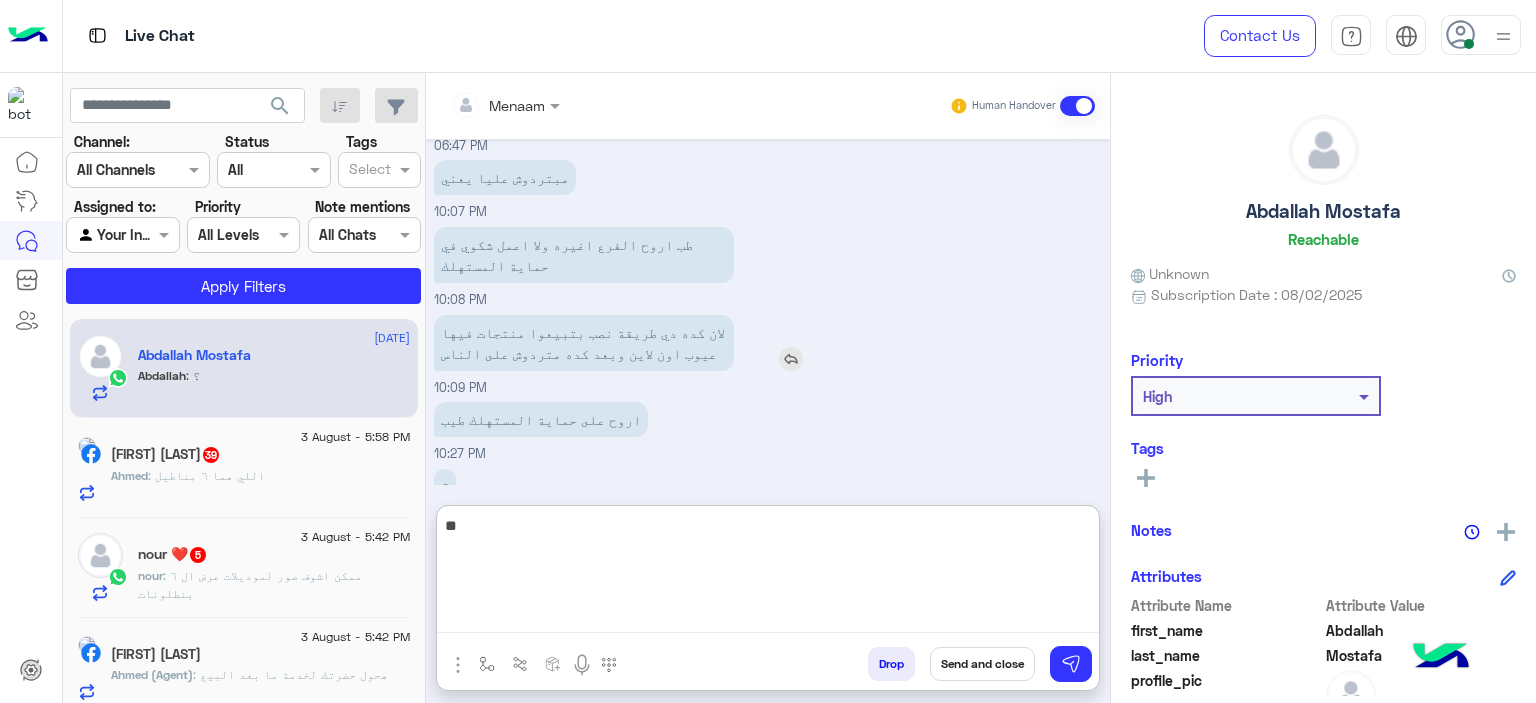 type on "*" 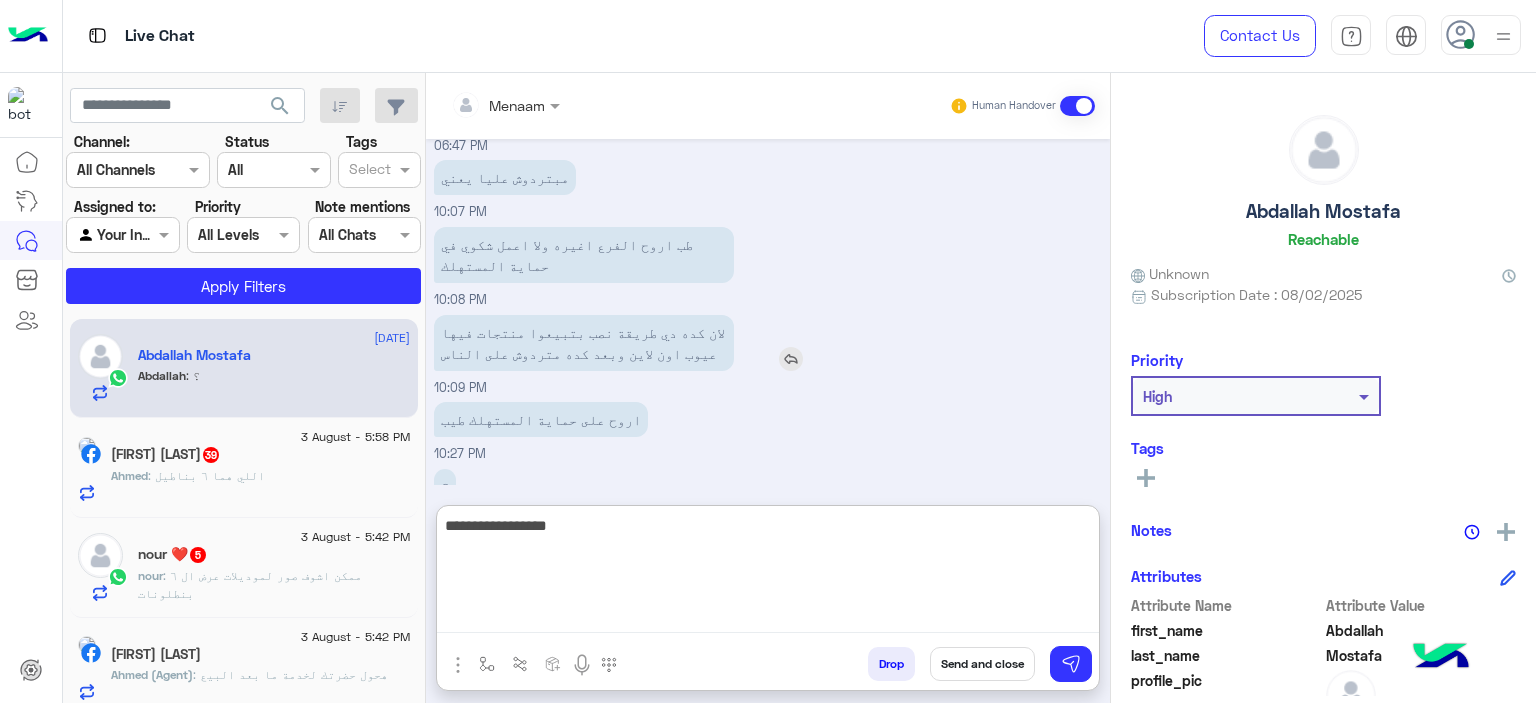 type on "**********" 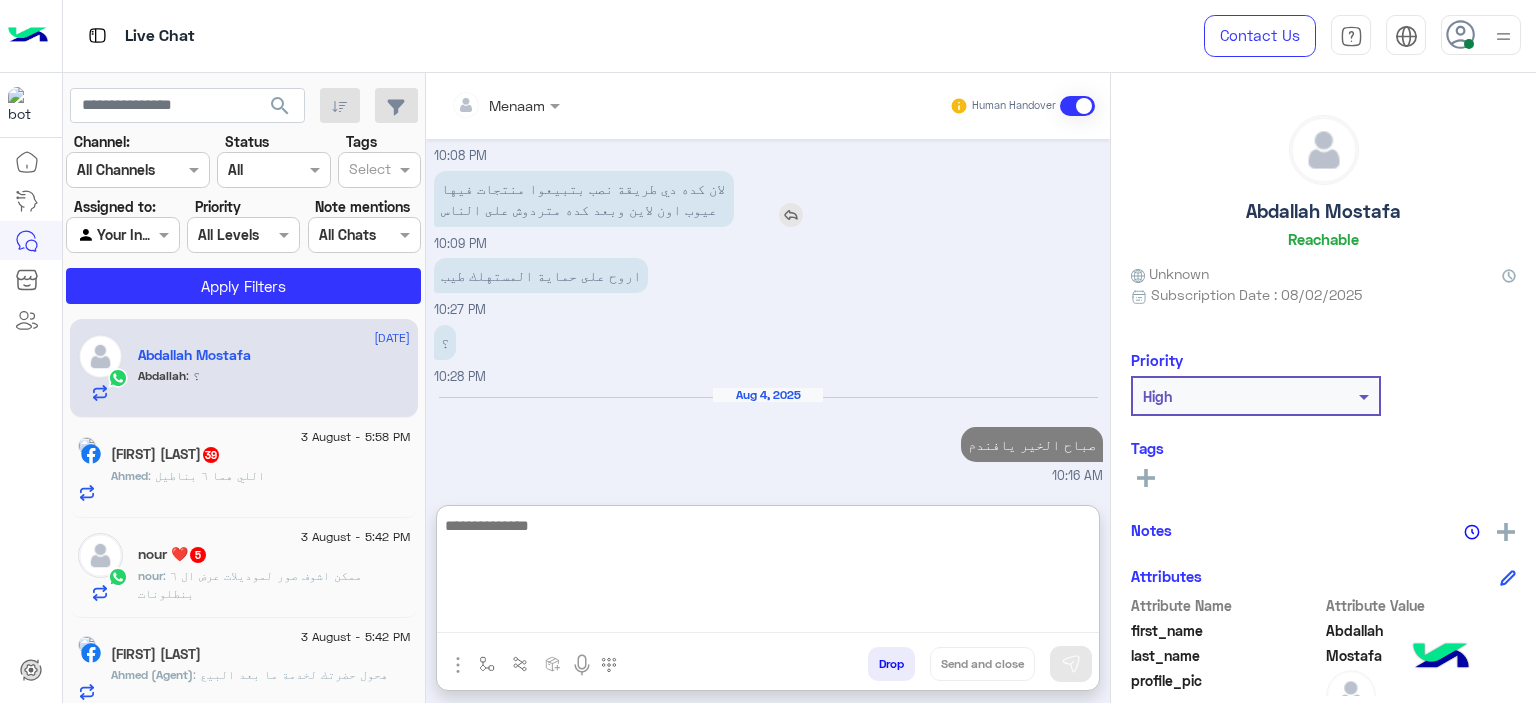 scroll, scrollTop: 4821, scrollLeft: 0, axis: vertical 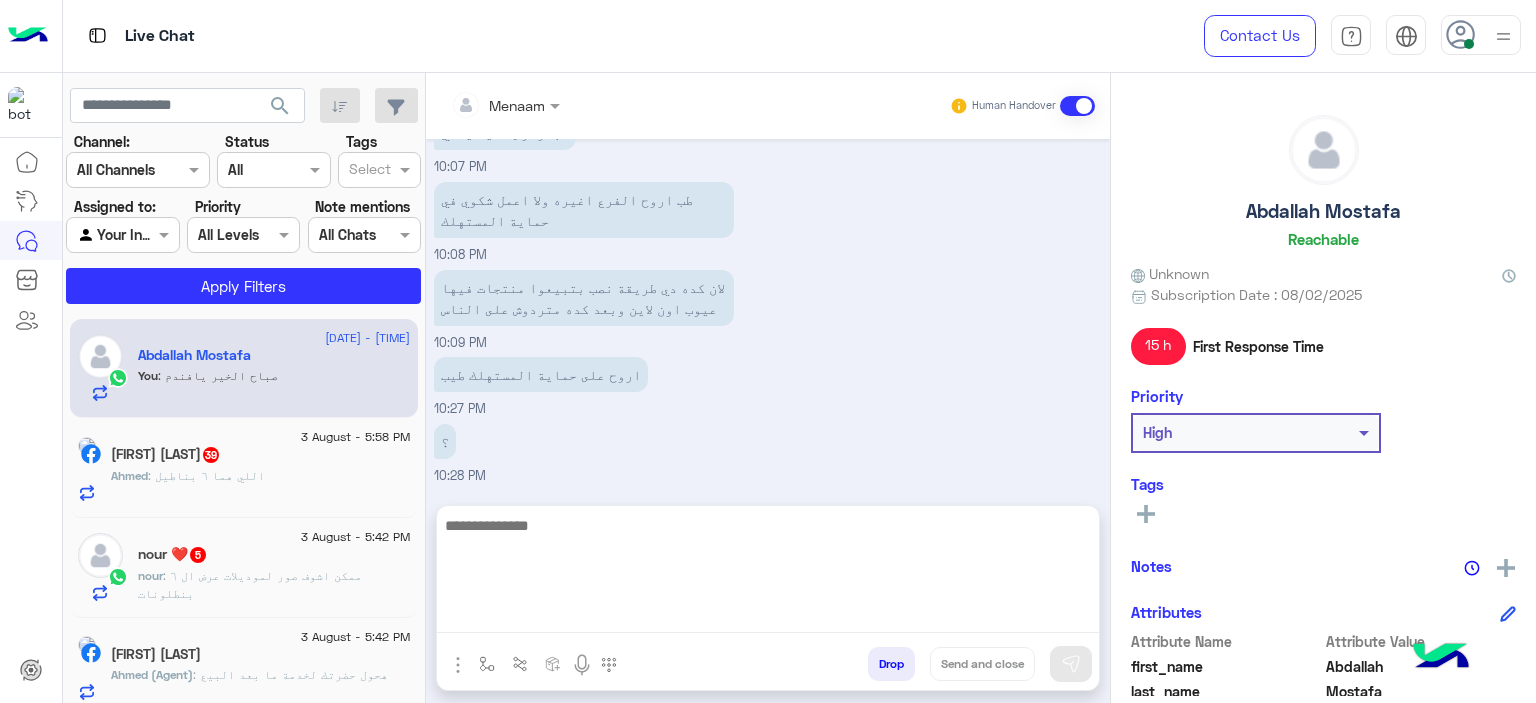 drag, startPoint x: 851, startPoint y: 194, endPoint x: 605, endPoint y: 617, distance: 489.33118 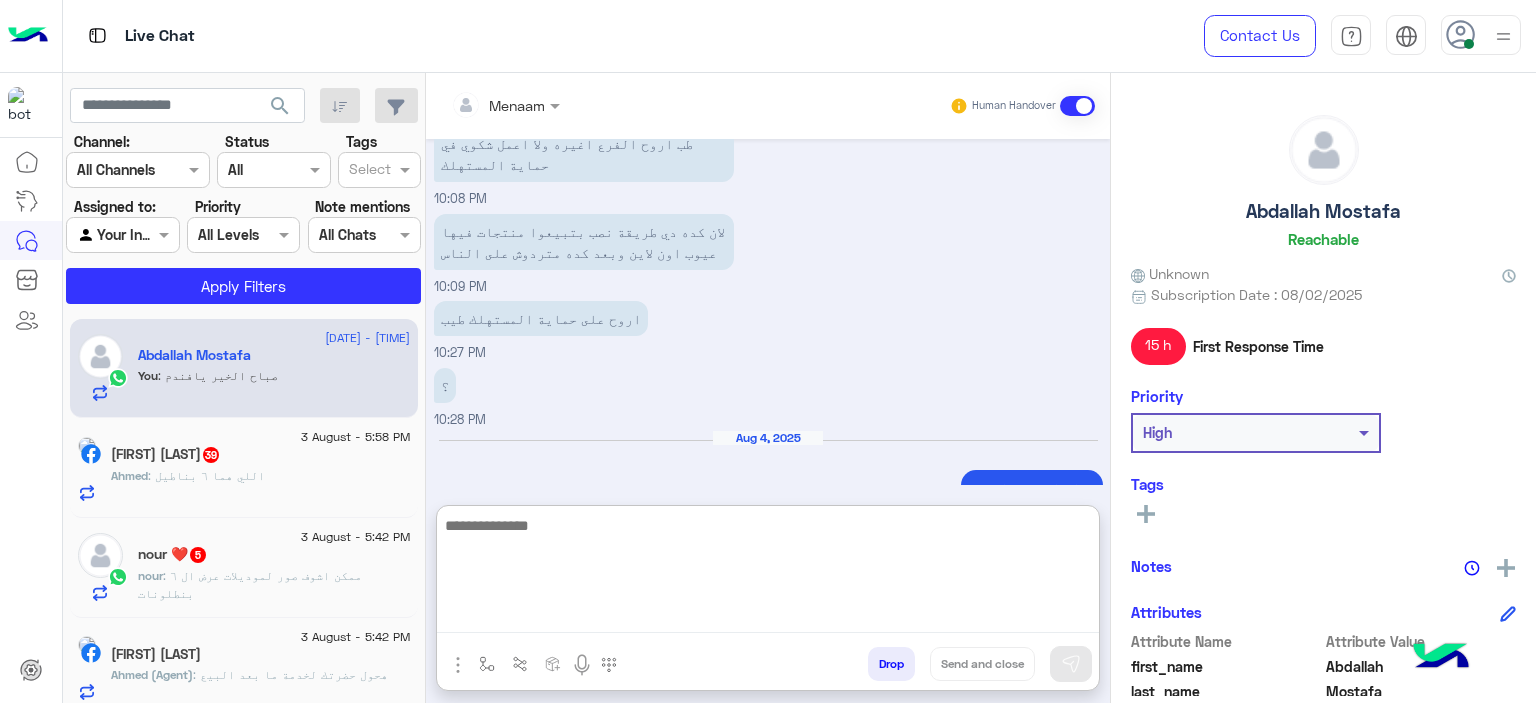scroll, scrollTop: 4857, scrollLeft: 0, axis: vertical 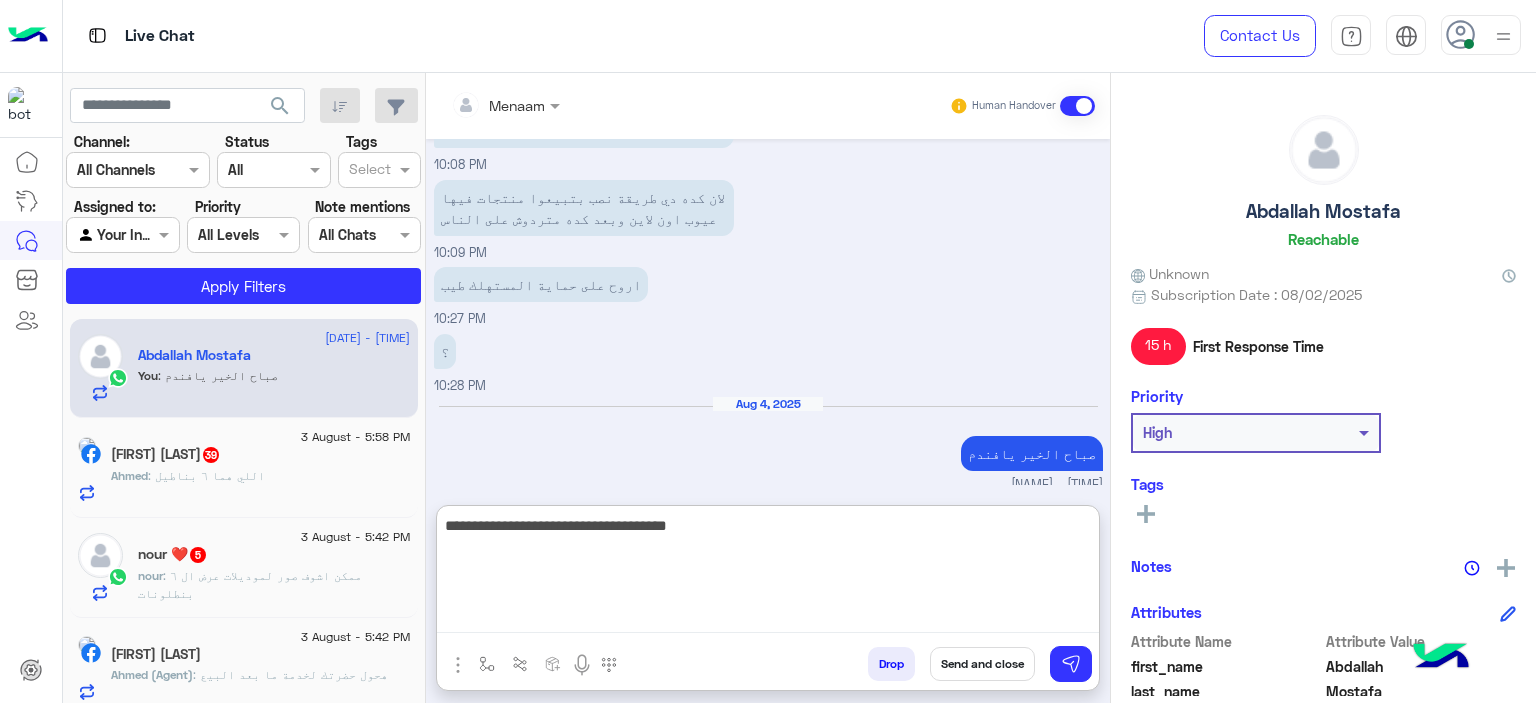 type on "**********" 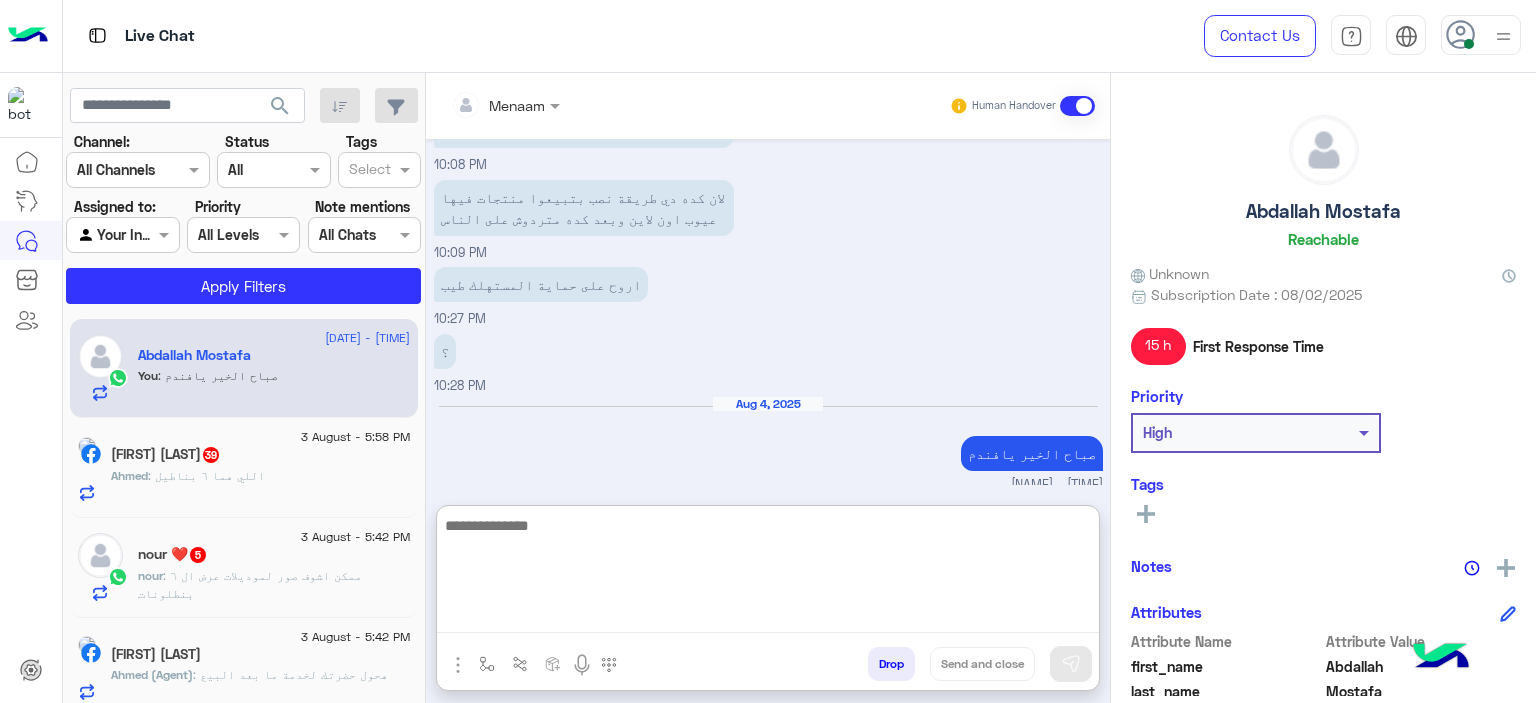 scroll, scrollTop: 4921, scrollLeft: 0, axis: vertical 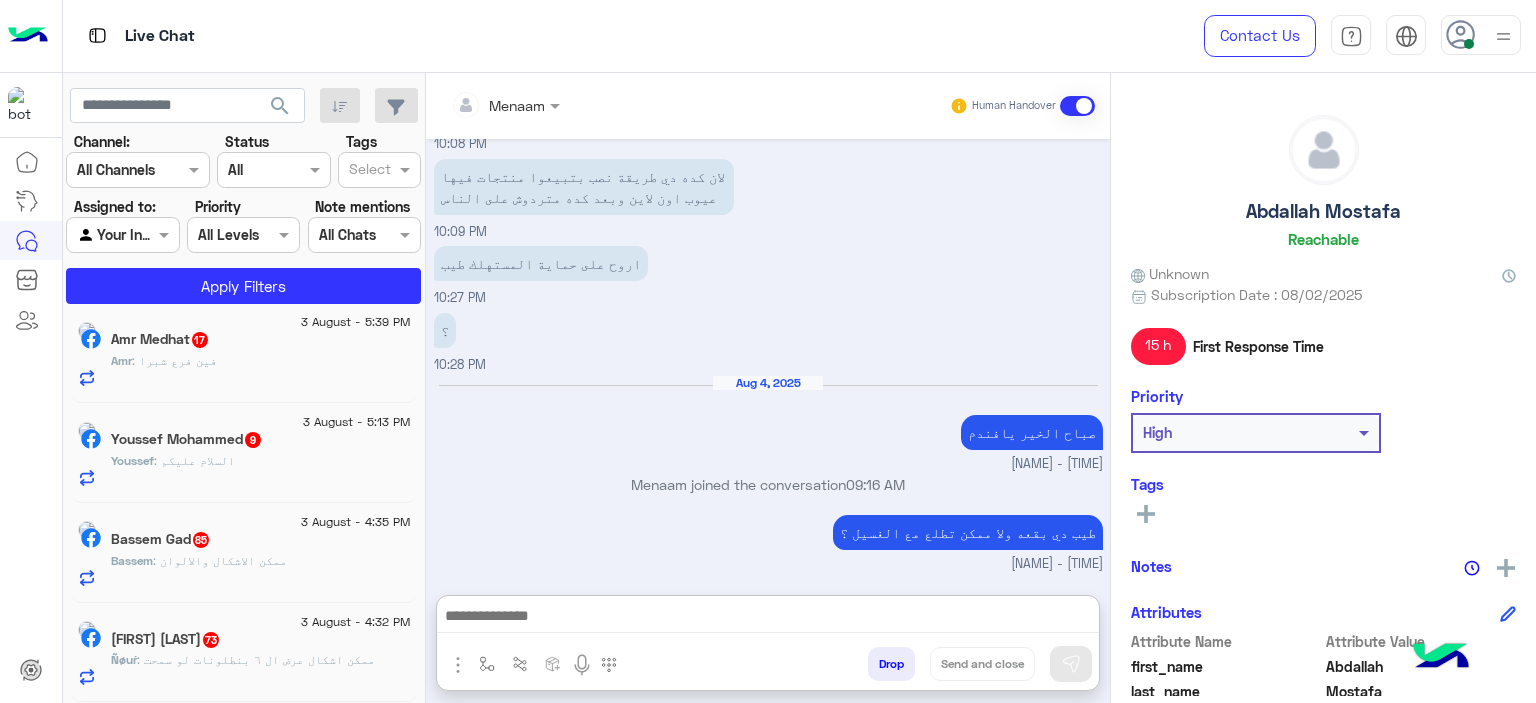click on "Ñøuŕ Ahmed  73" 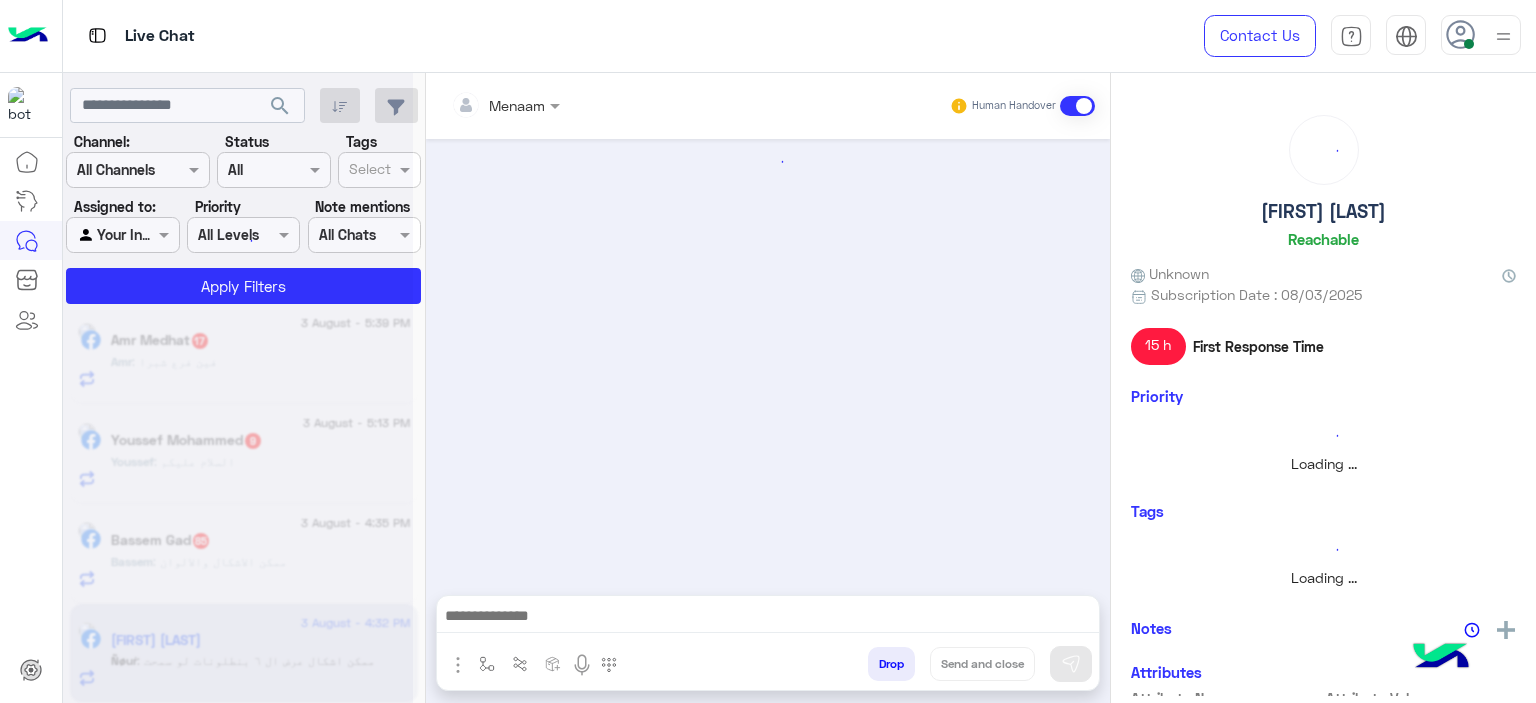 scroll, scrollTop: 413, scrollLeft: 0, axis: vertical 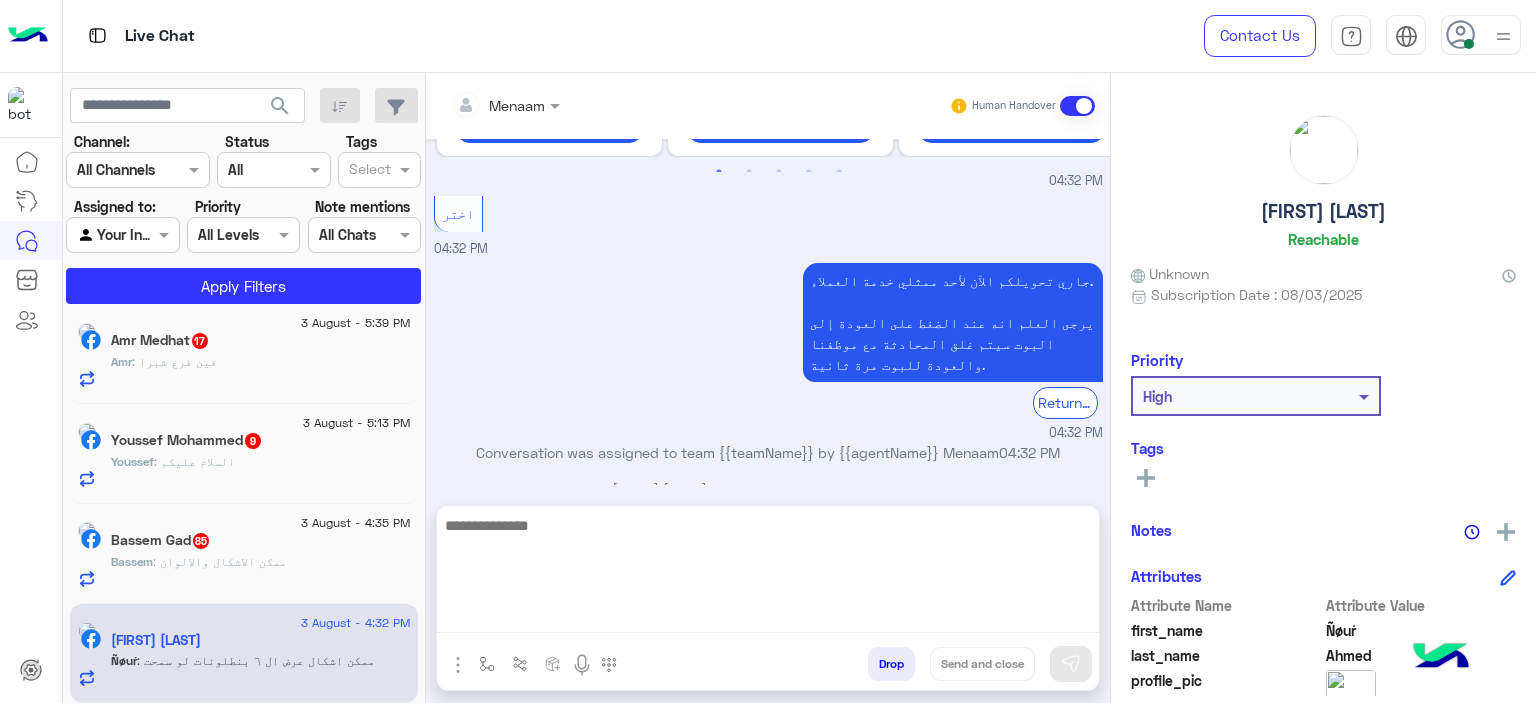 click at bounding box center [768, 573] 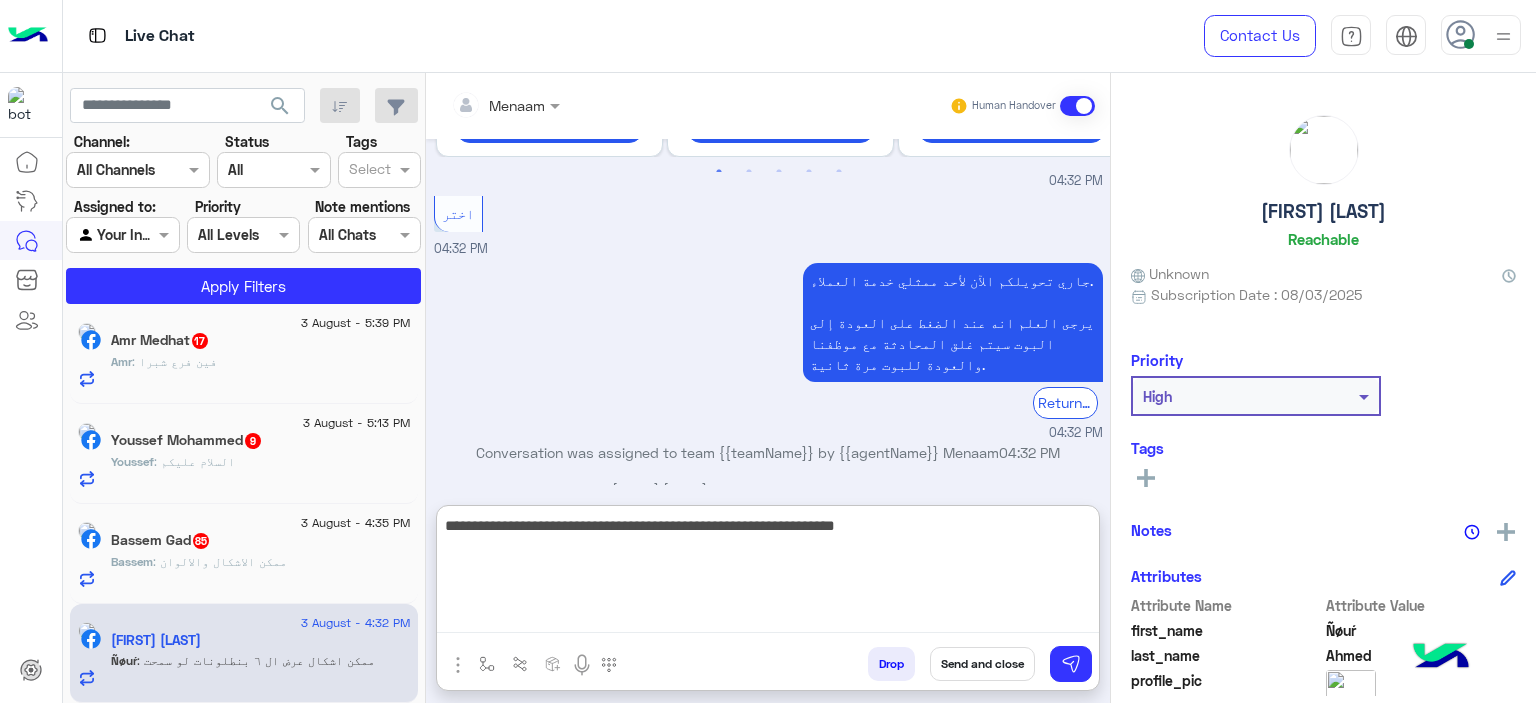 type on "**********" 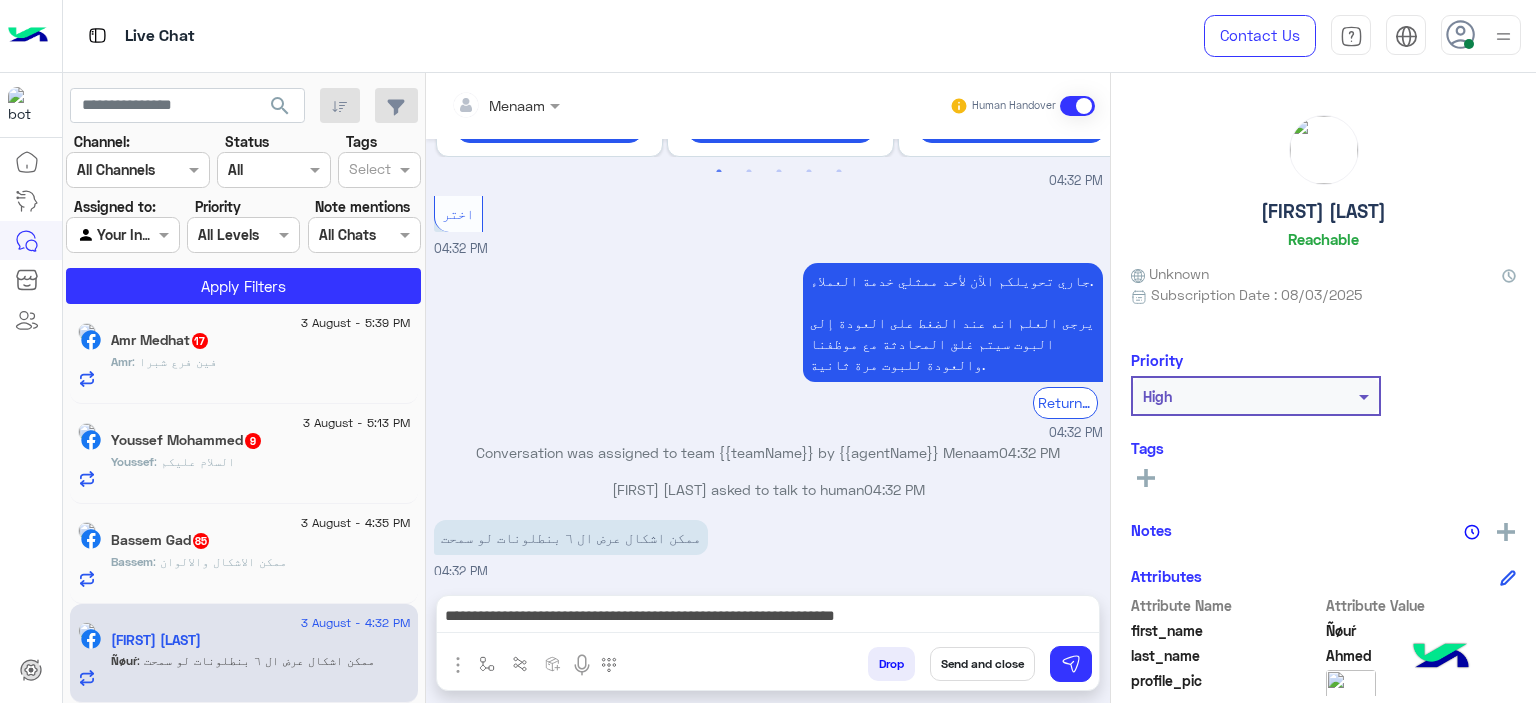 drag, startPoint x: 1248, startPoint y: 215, endPoint x: 1410, endPoint y: 211, distance: 162.04938 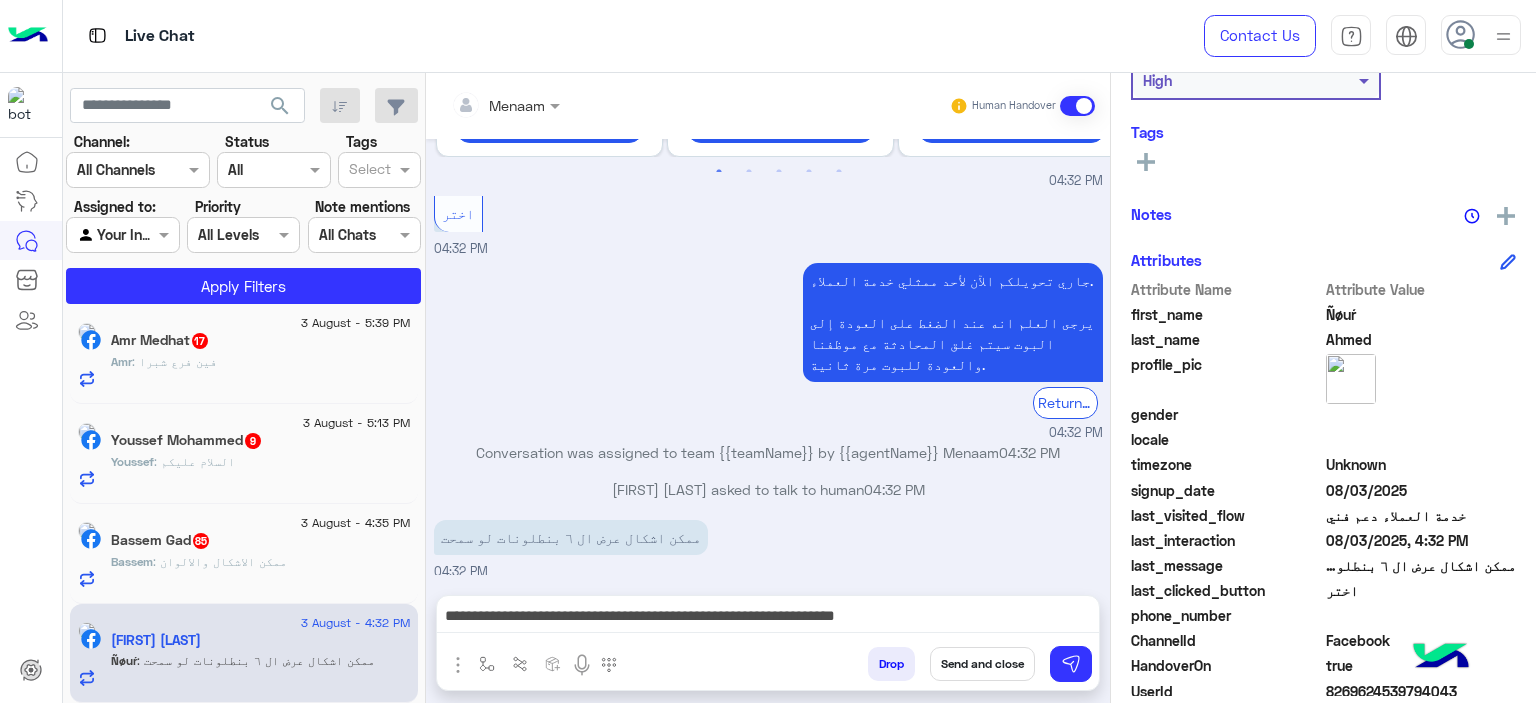 scroll, scrollTop: 420, scrollLeft: 0, axis: vertical 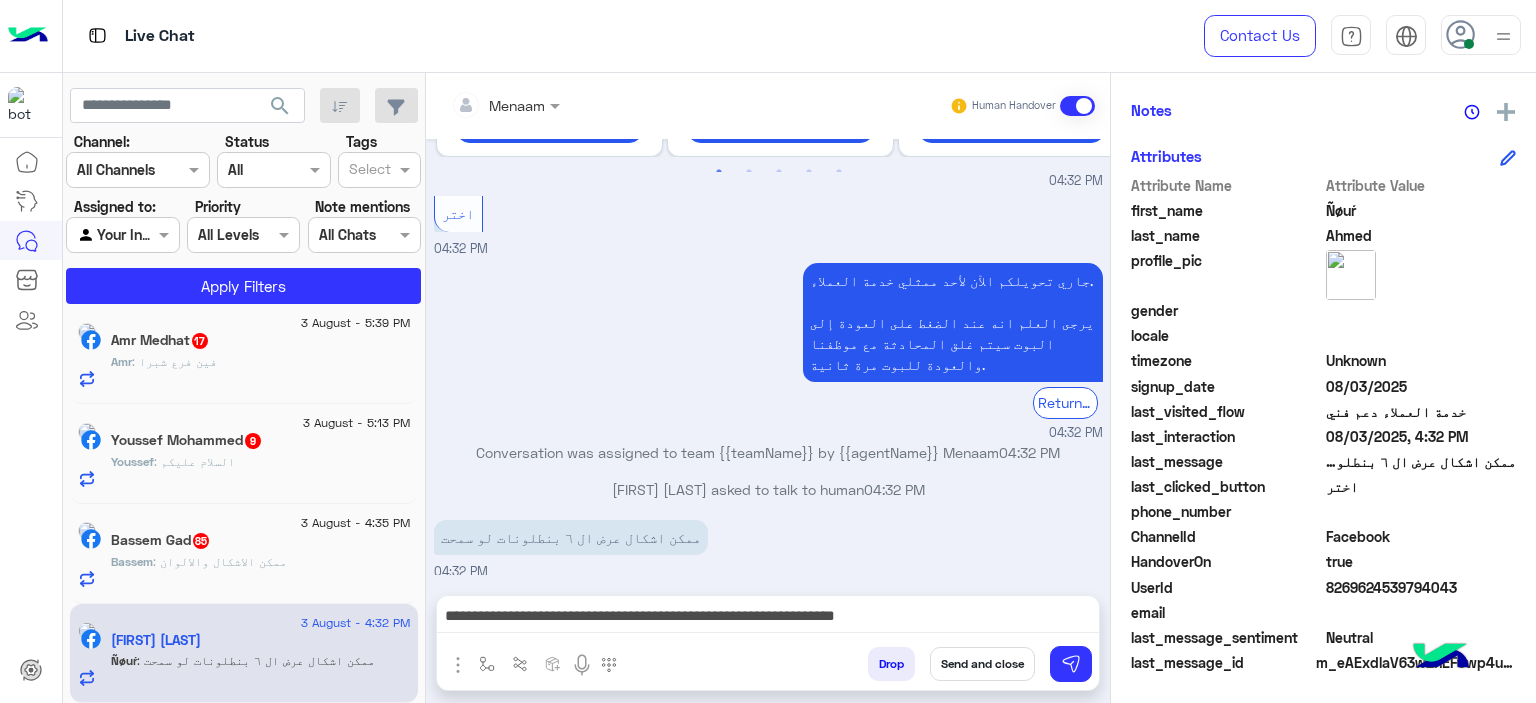 click on "8269624539794043" 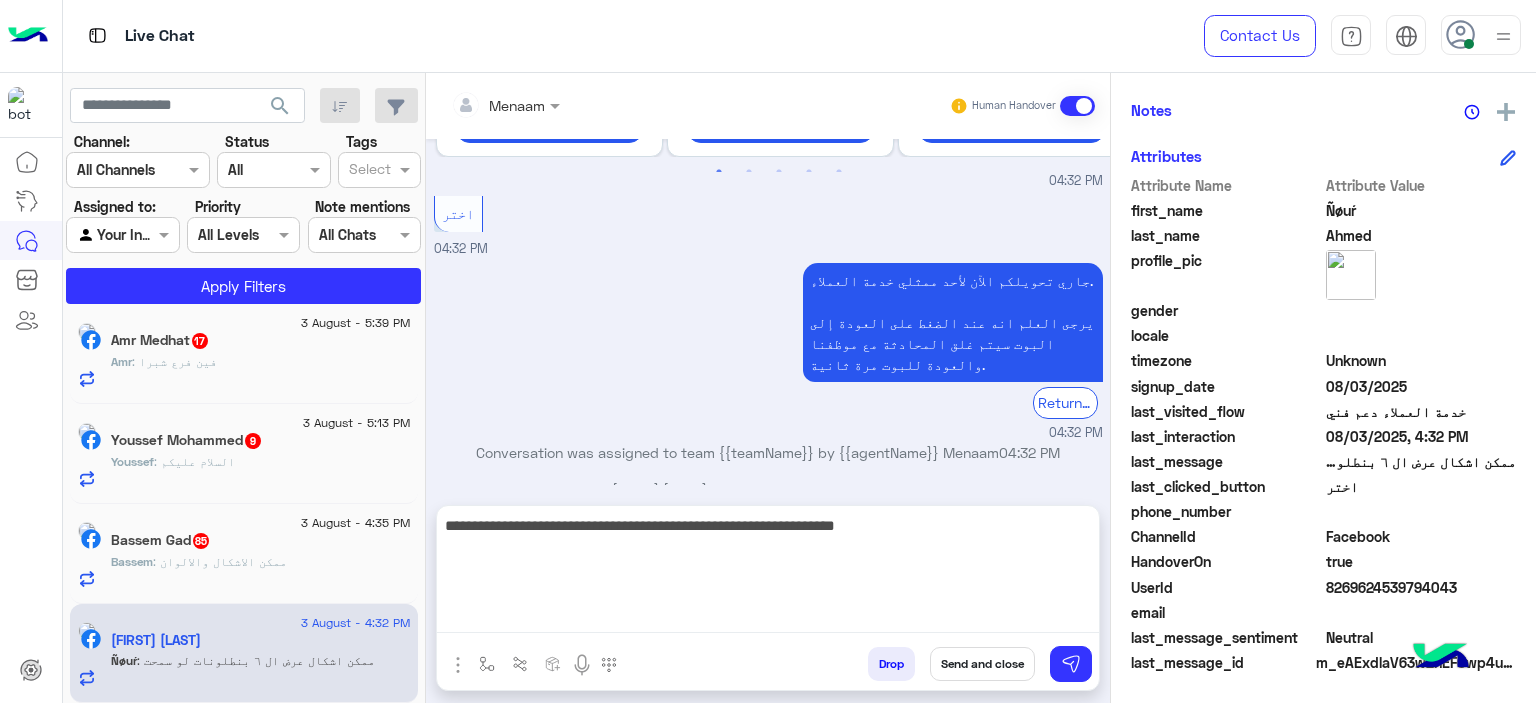 click on "**********" at bounding box center (768, 573) 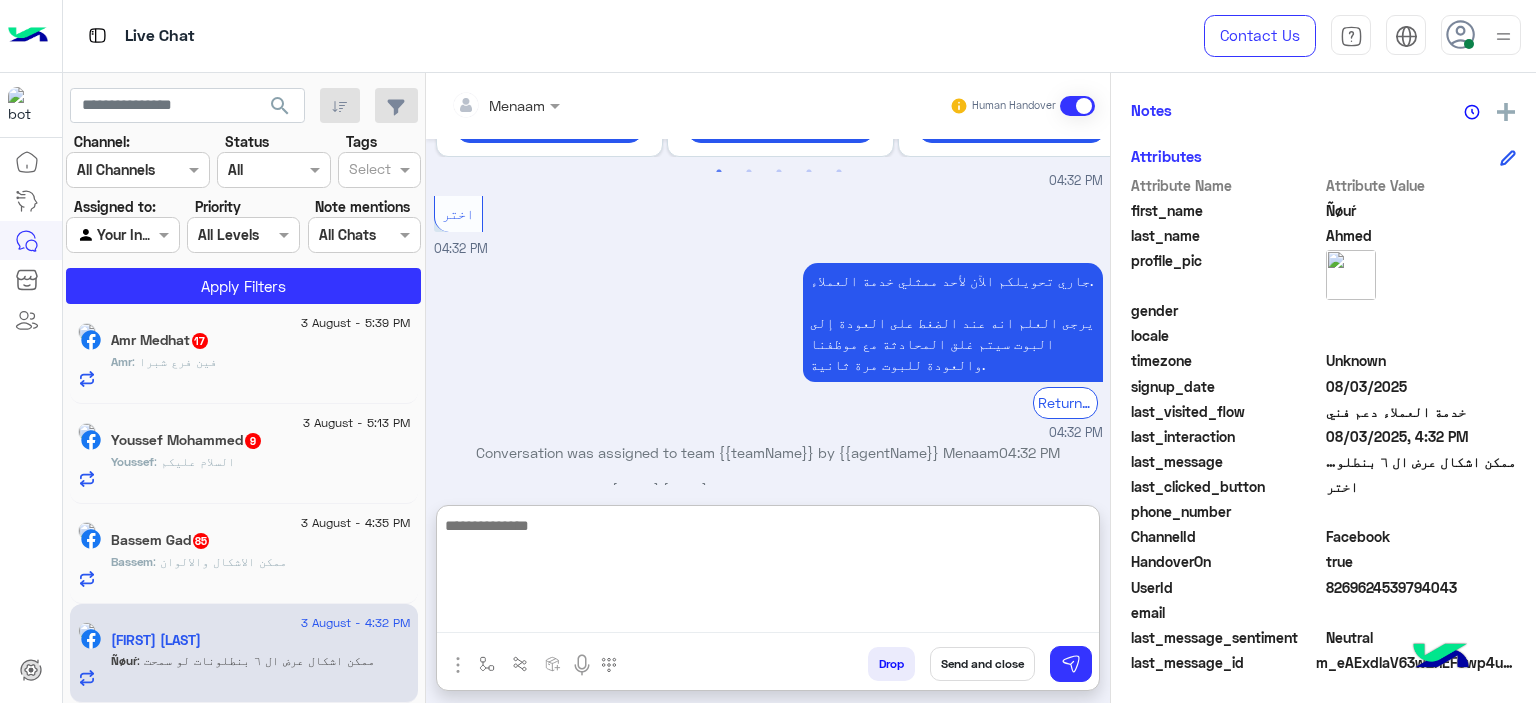 scroll, scrollTop: 1346, scrollLeft: 0, axis: vertical 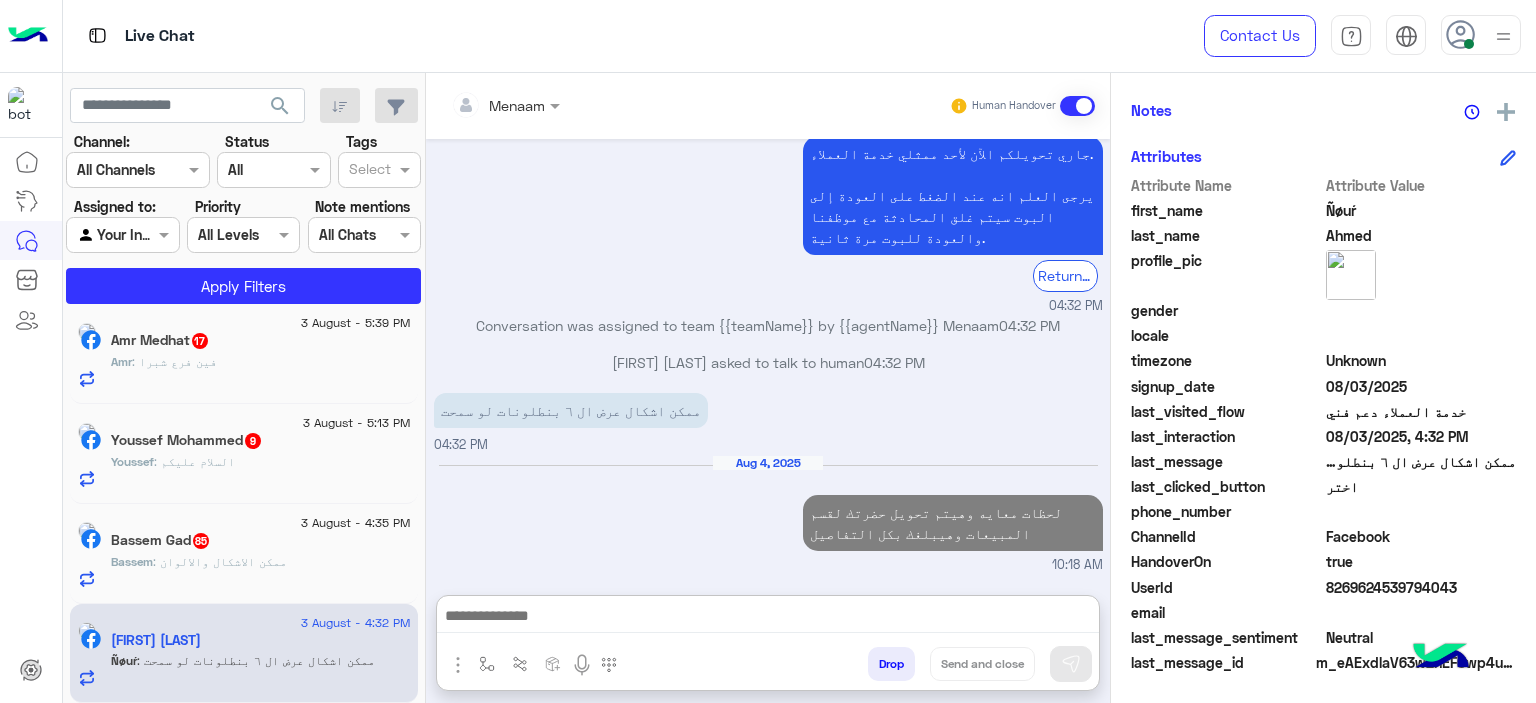 click at bounding box center (505, 104) 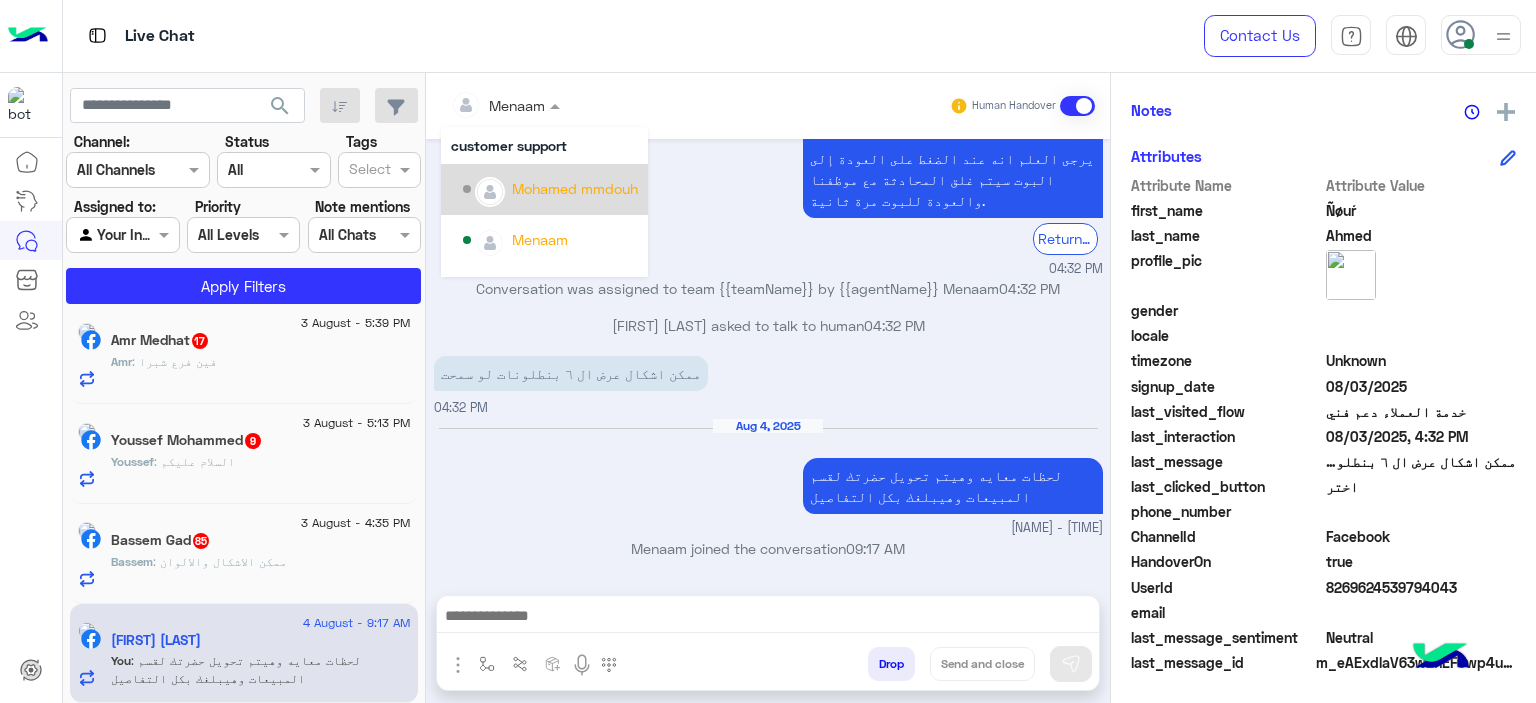 scroll, scrollTop: 1292, scrollLeft: 0, axis: vertical 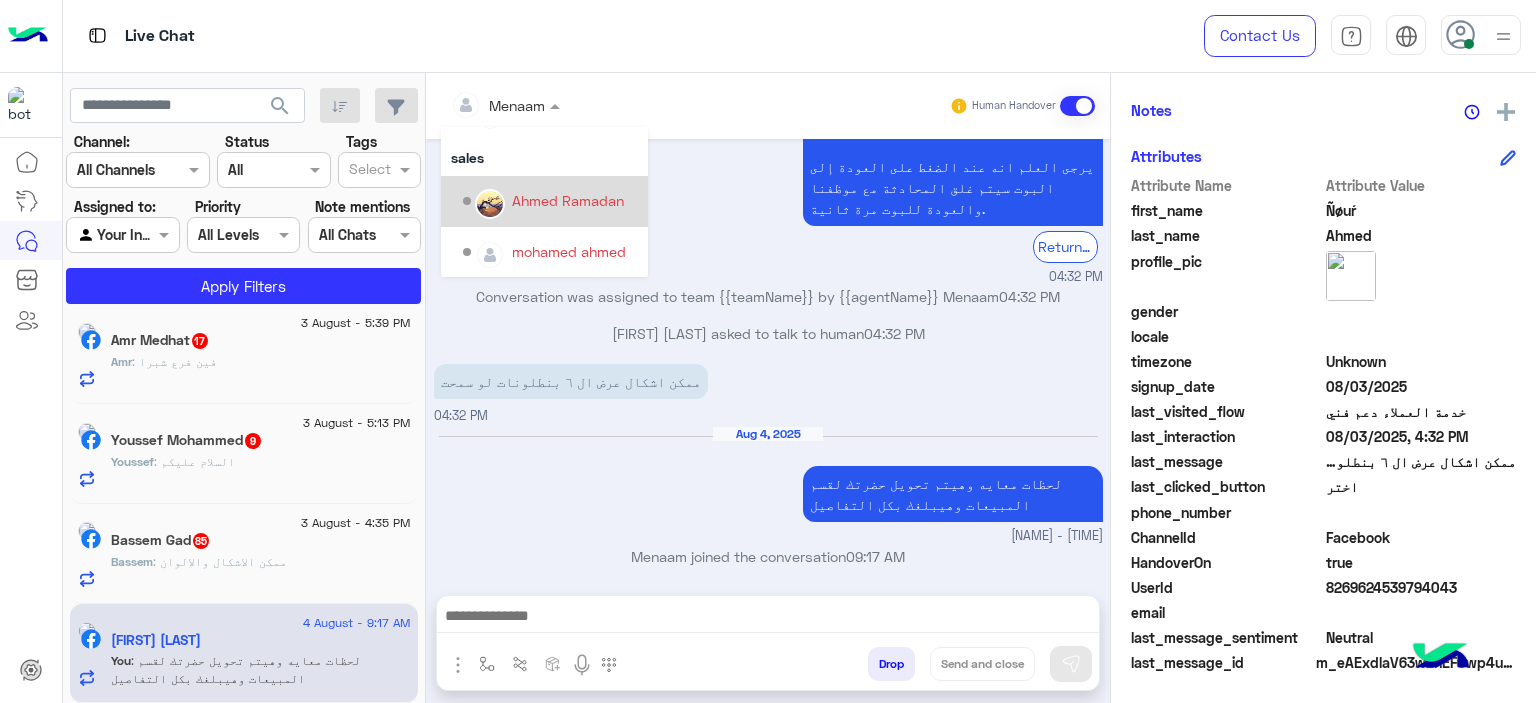 click on "Ahmed Ramadan" at bounding box center [568, 200] 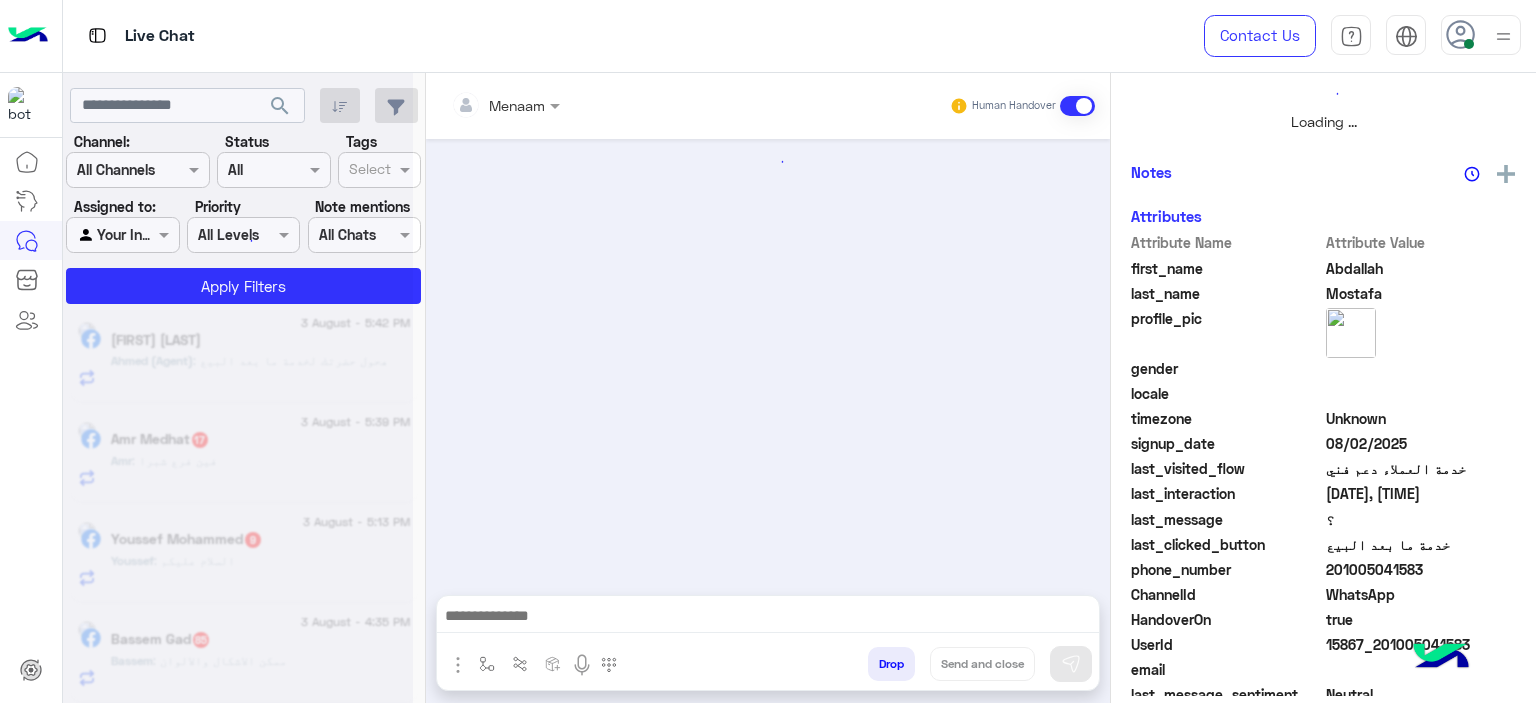 scroll, scrollTop: 514, scrollLeft: 0, axis: vertical 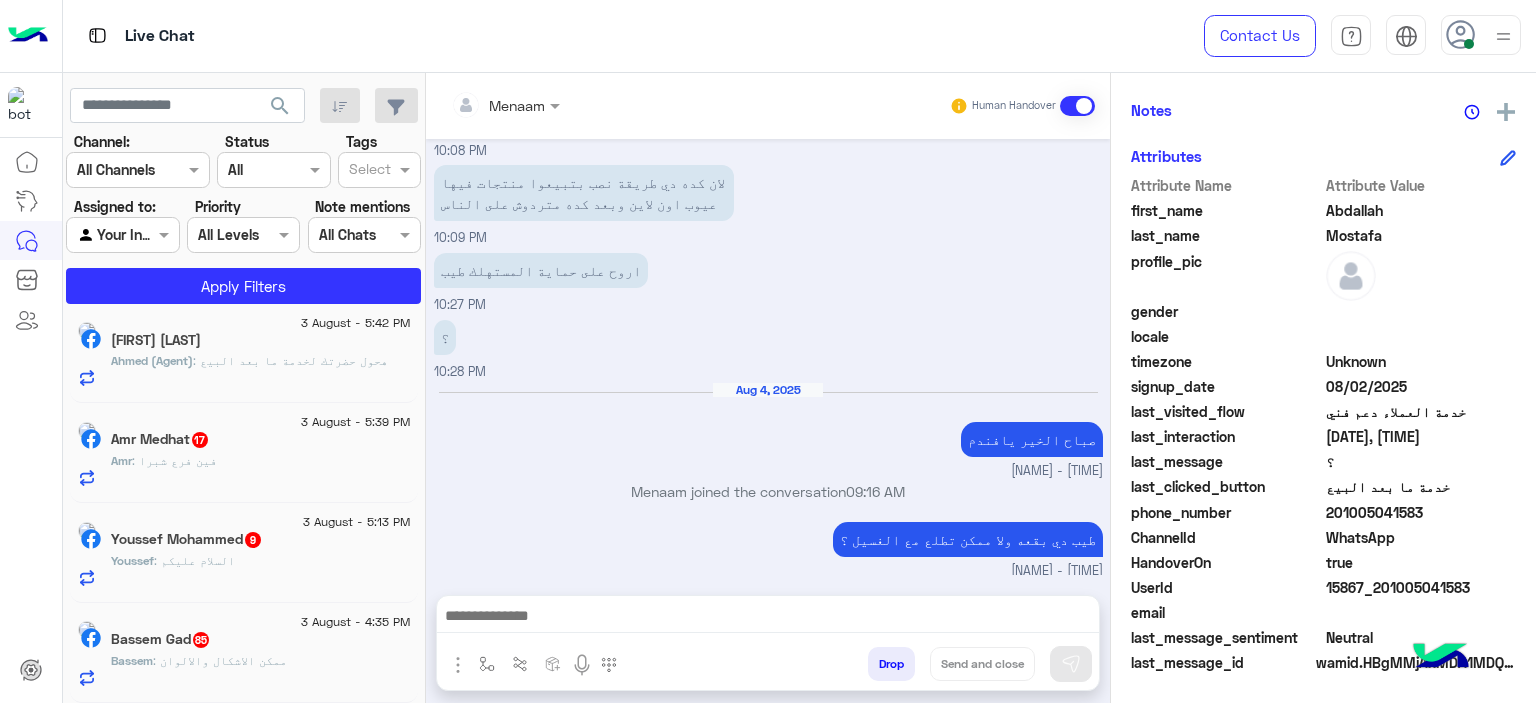 click on "Bassem Gad  85" 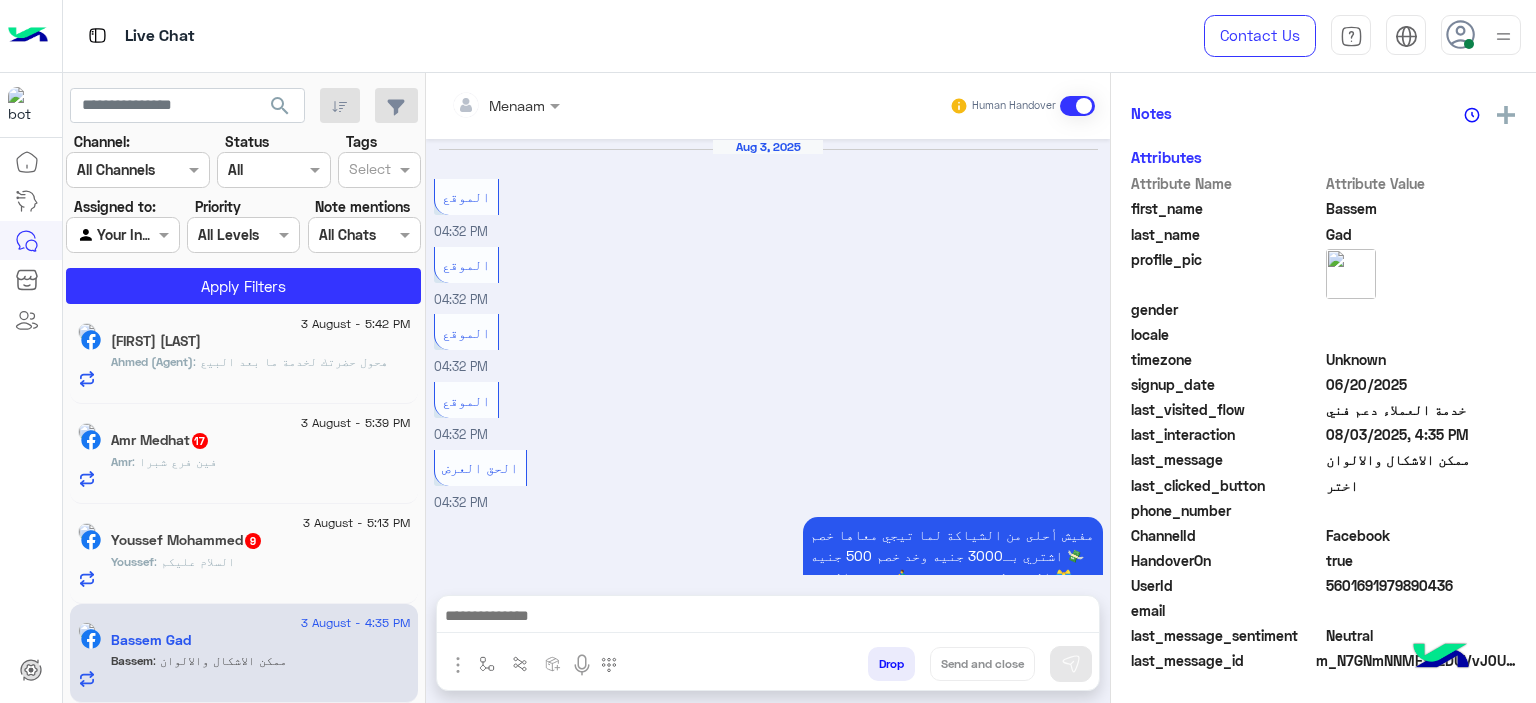 scroll, scrollTop: 416, scrollLeft: 0, axis: vertical 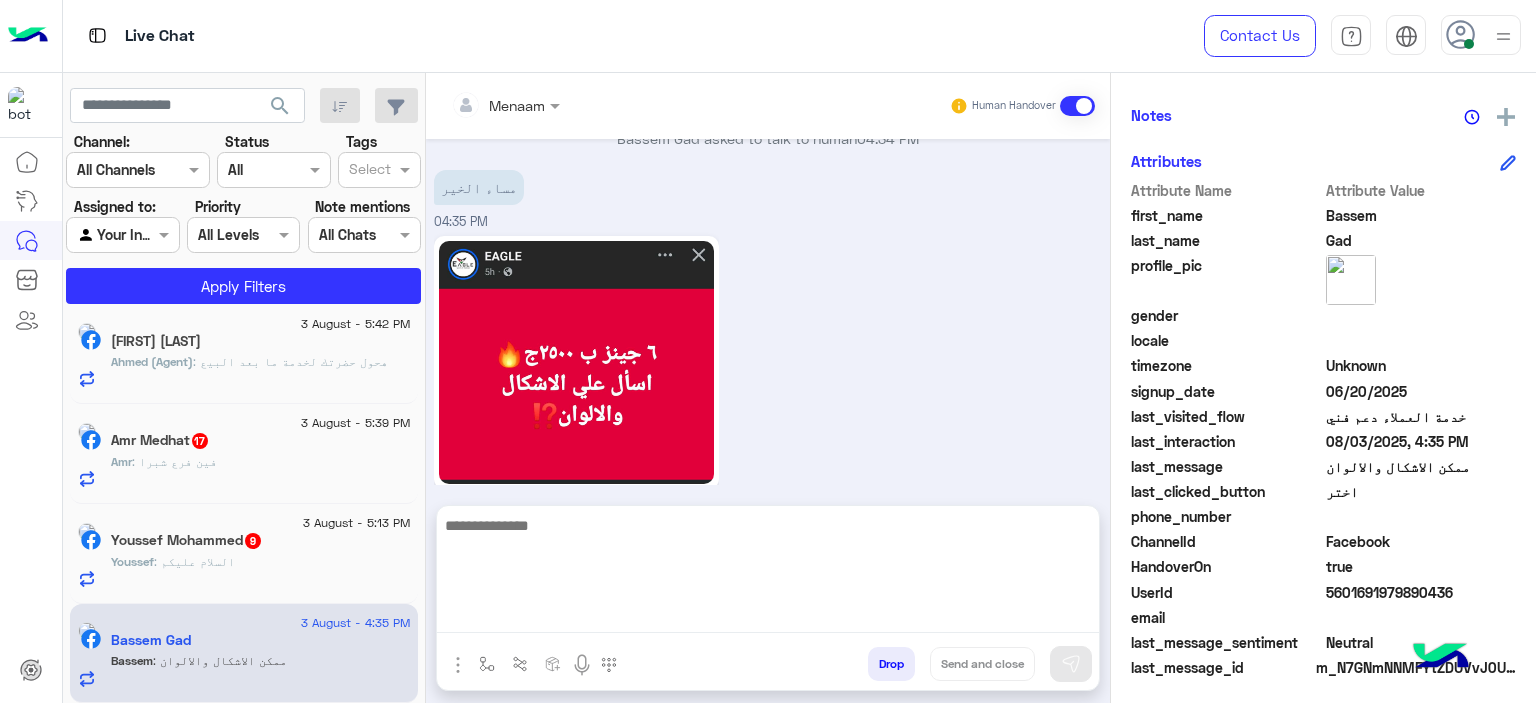 click at bounding box center [768, 573] 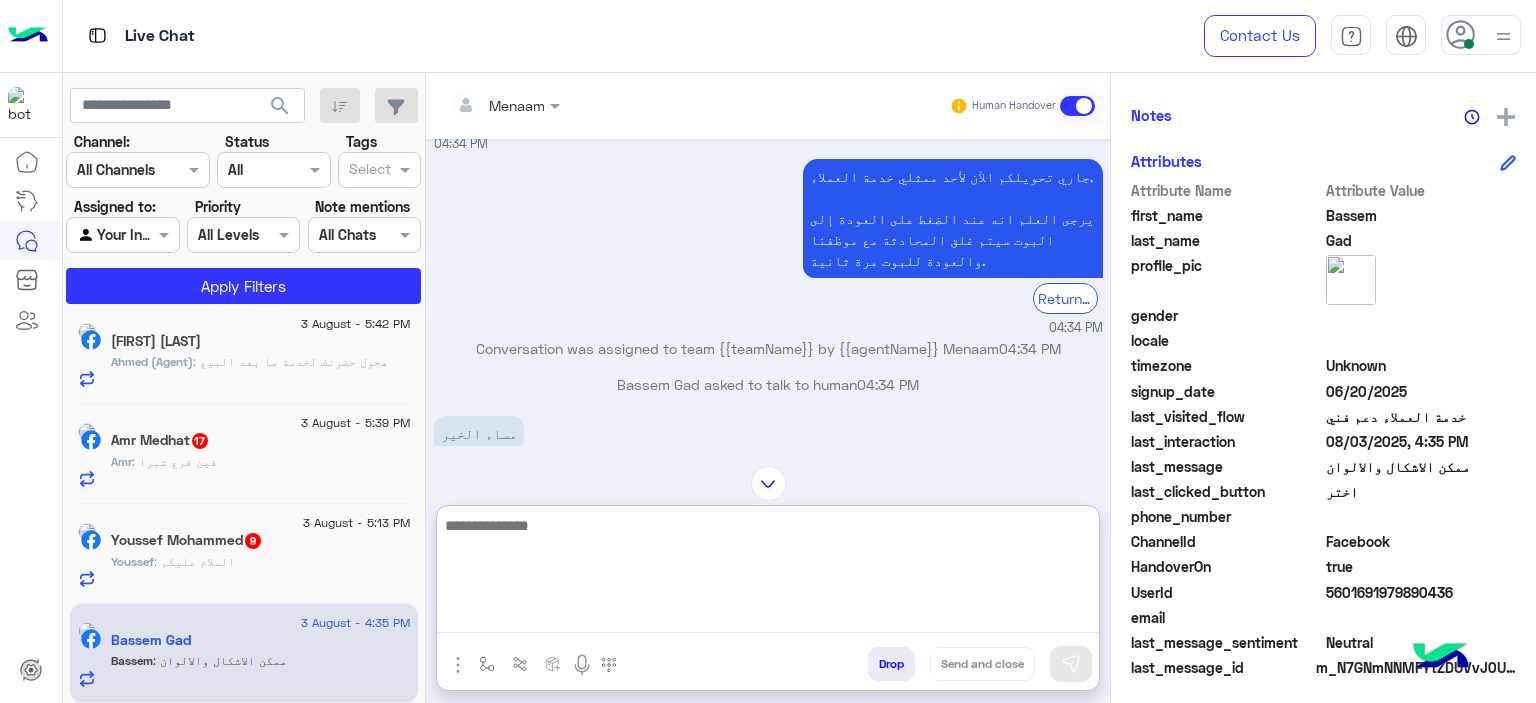 scroll, scrollTop: 1584, scrollLeft: 0, axis: vertical 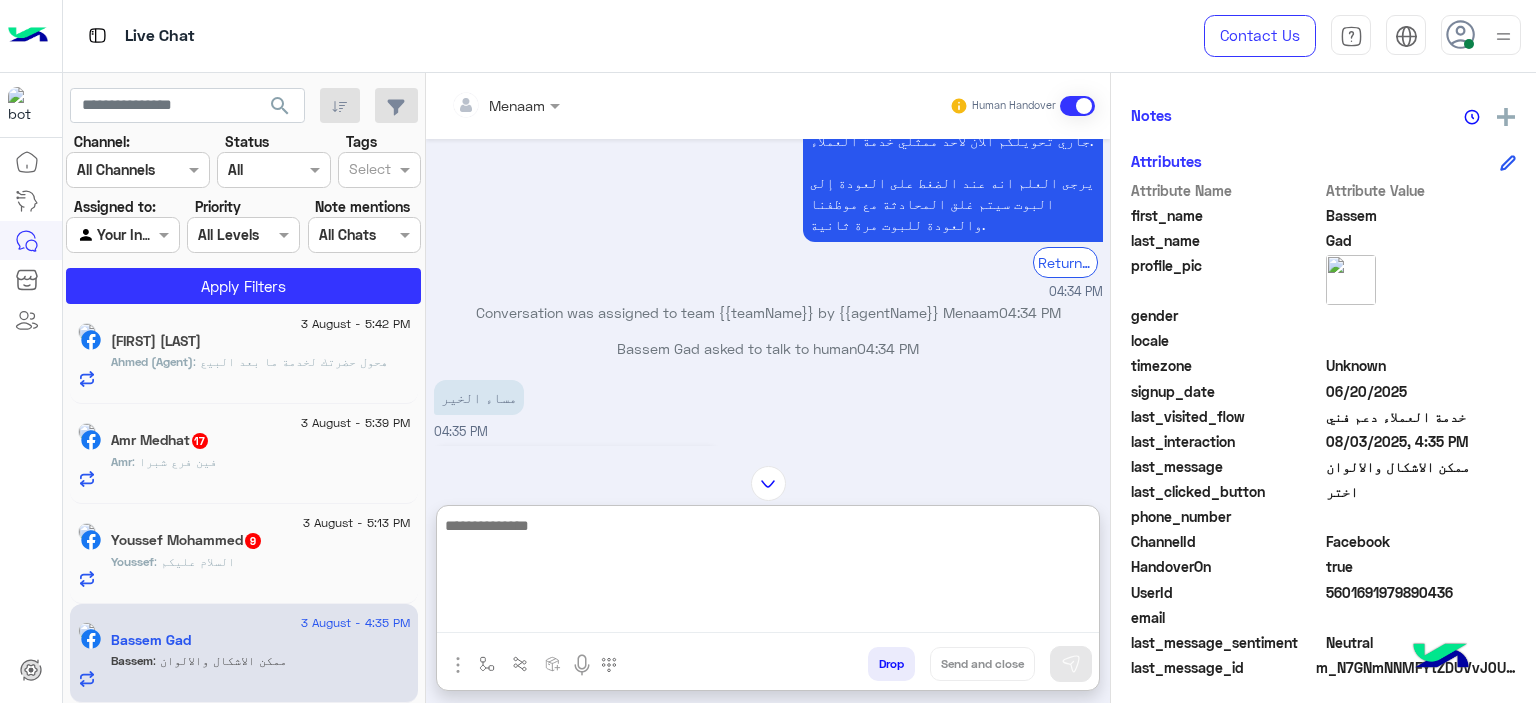 click at bounding box center (768, 573) 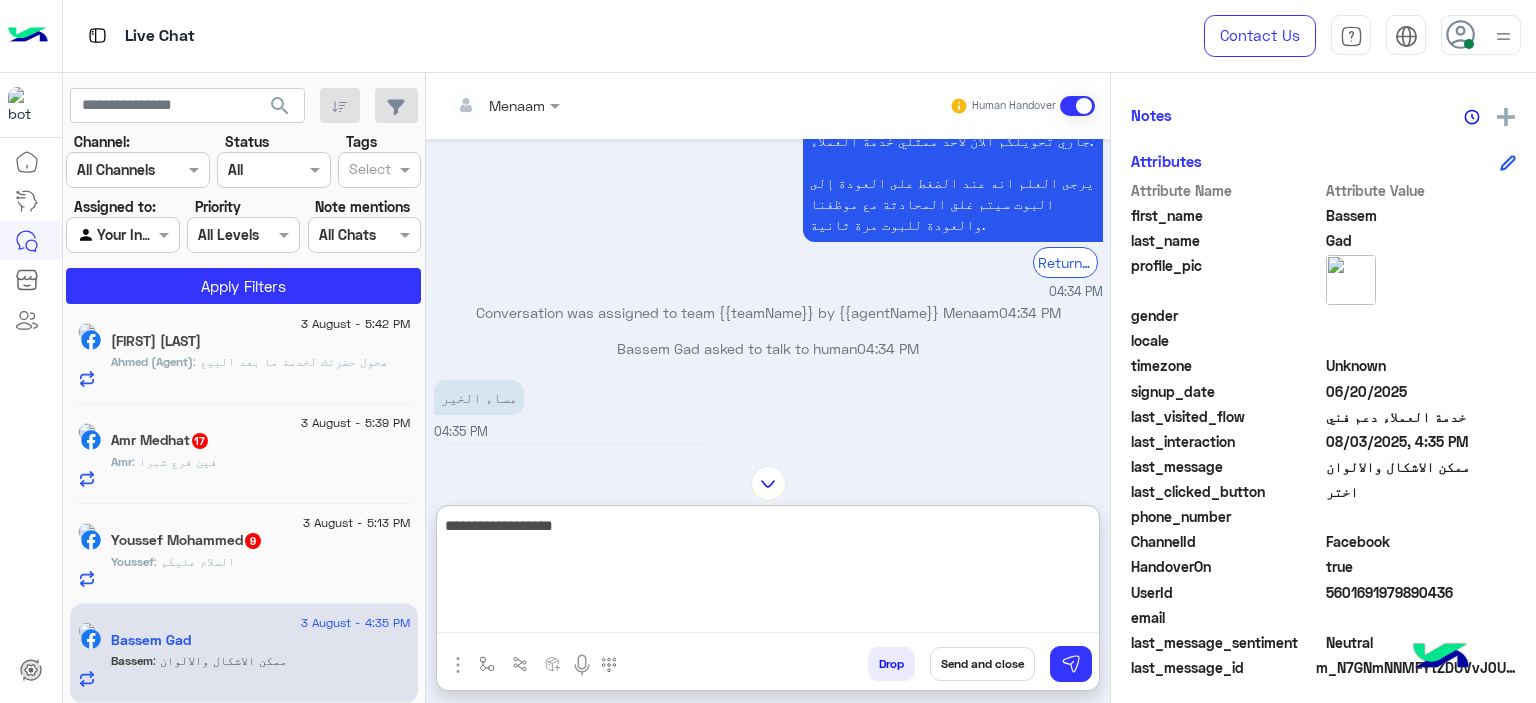 type on "**********" 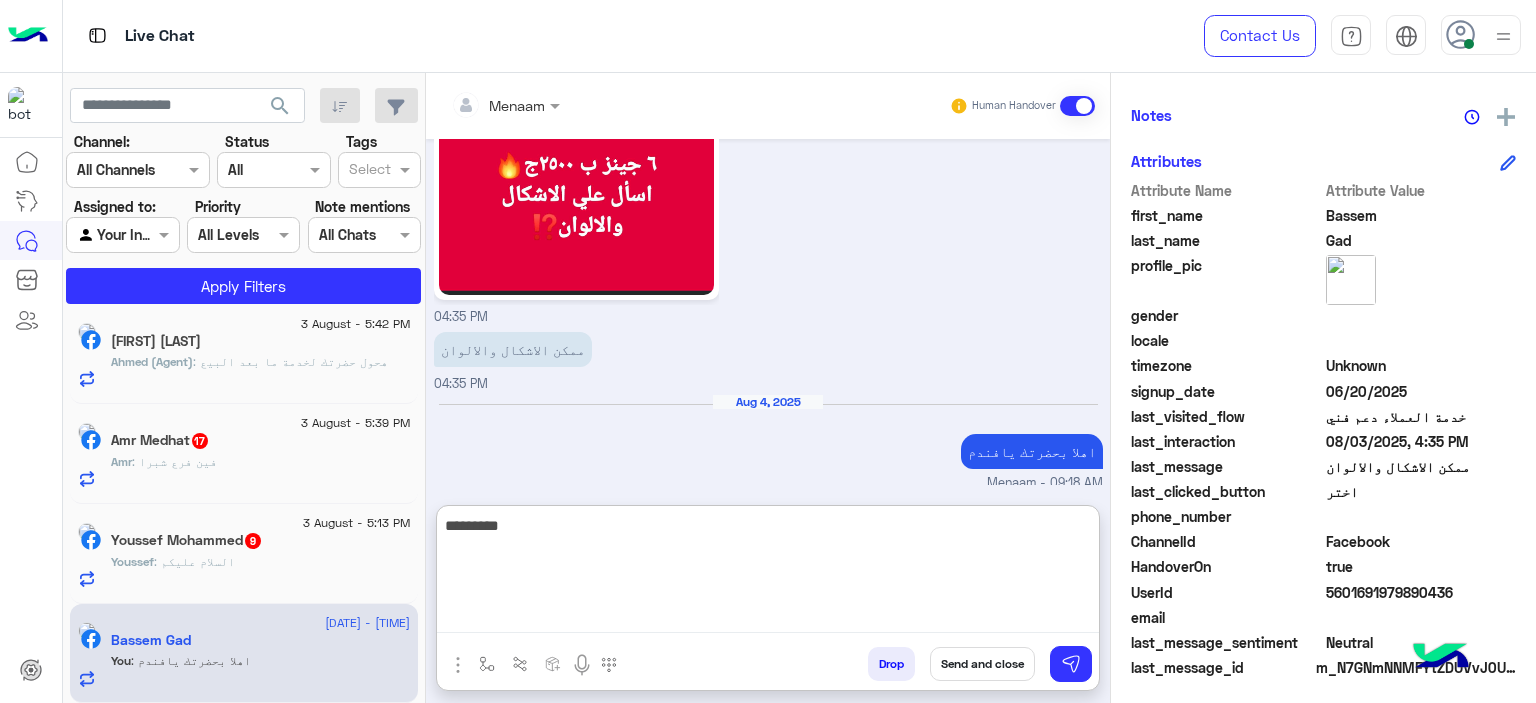 scroll, scrollTop: 2020, scrollLeft: 0, axis: vertical 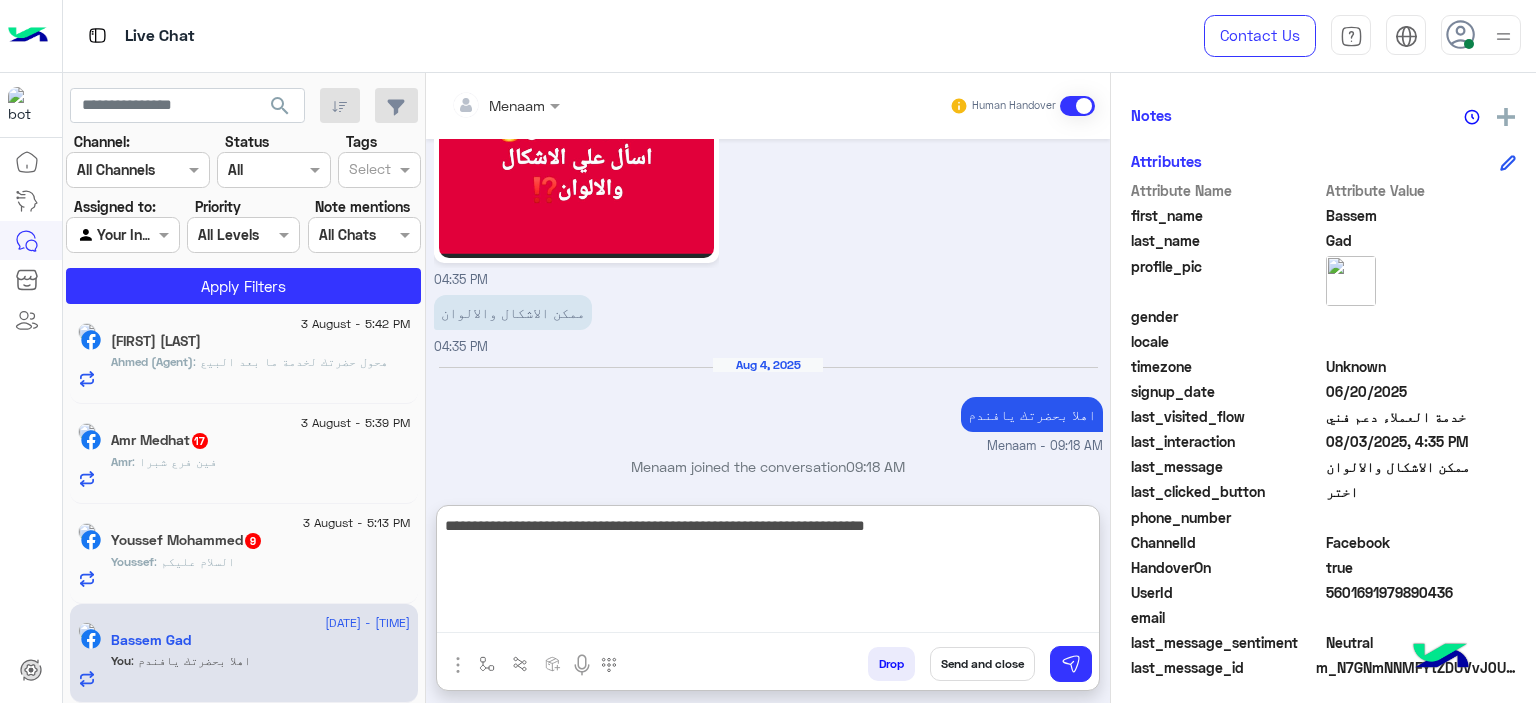 type on "**********" 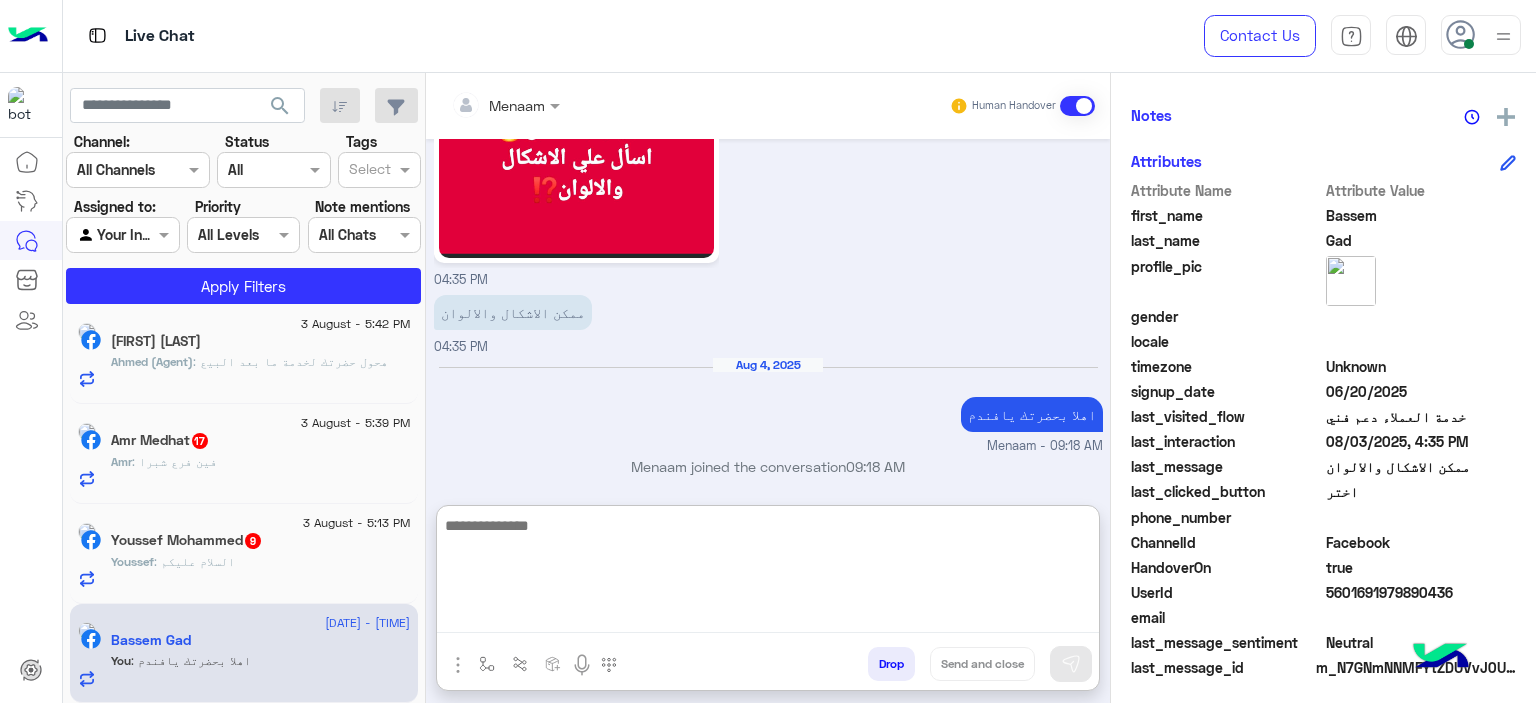 scroll, scrollTop: 2104, scrollLeft: 0, axis: vertical 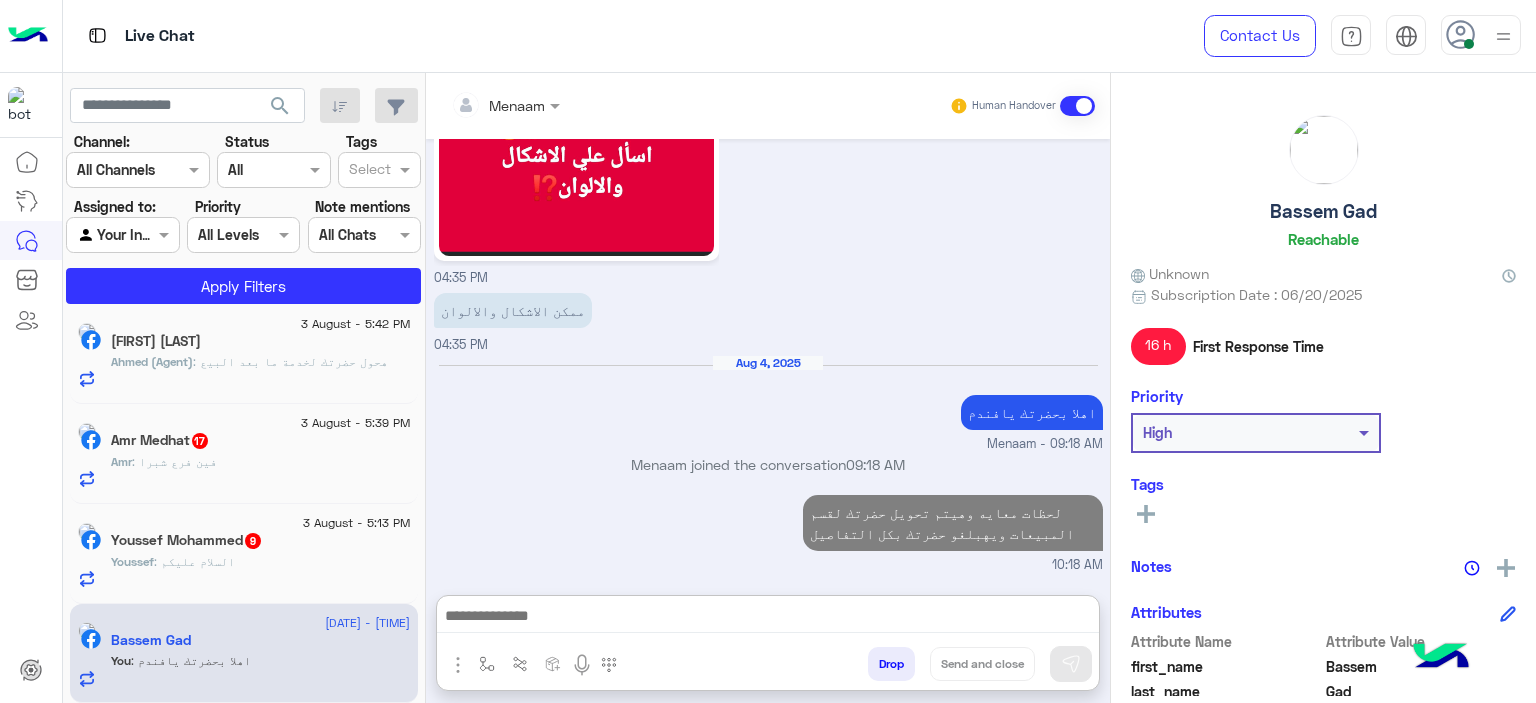 click on "Bassem Gad" 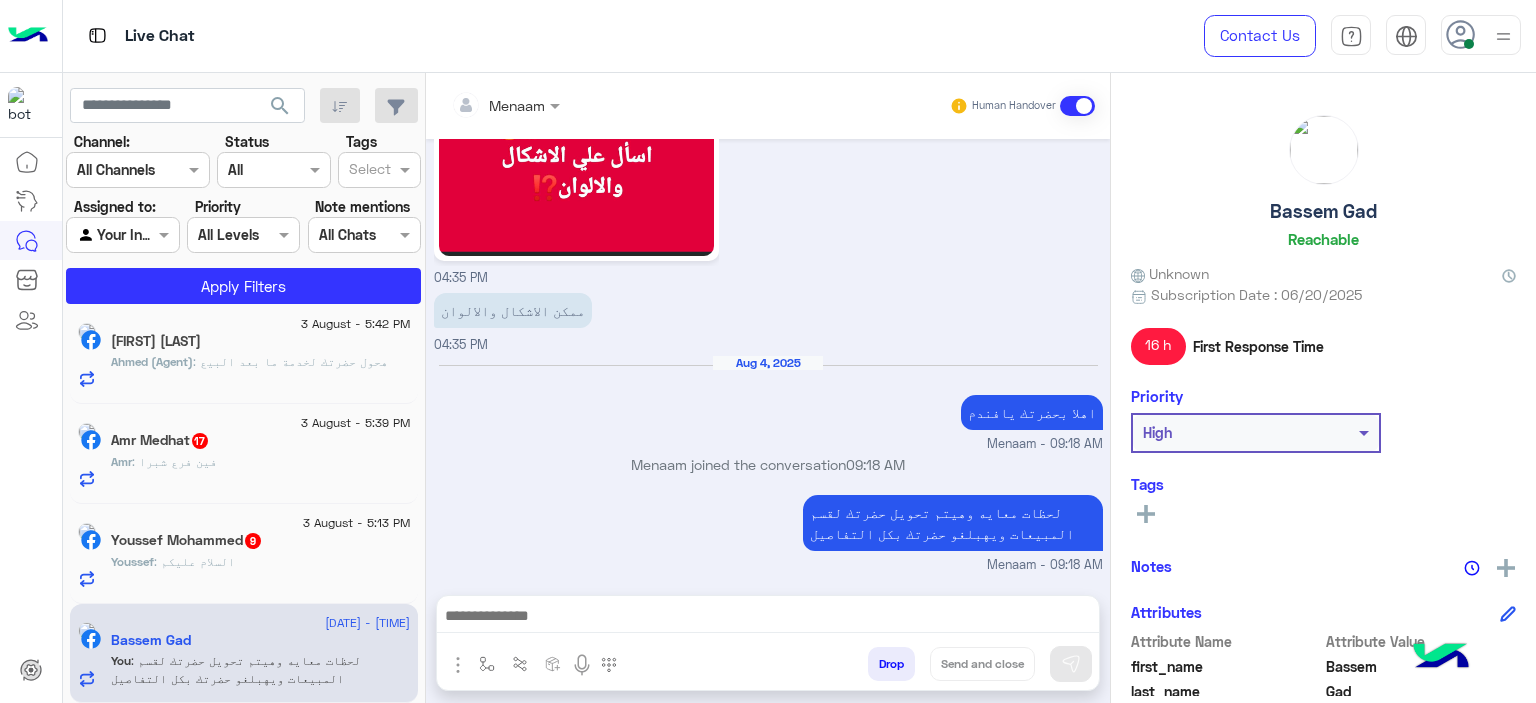 scroll, scrollTop: 2014, scrollLeft: 0, axis: vertical 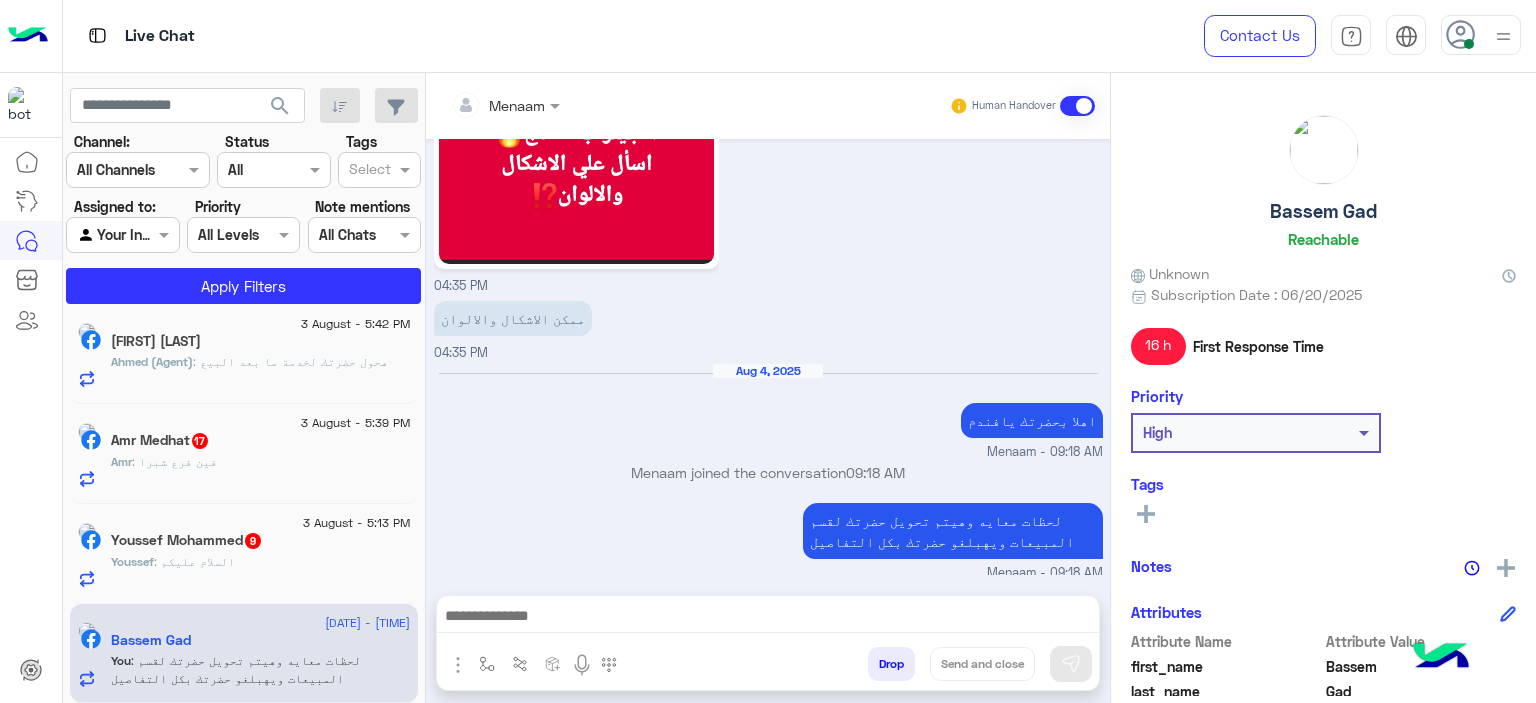 click on "Bassem Gad" 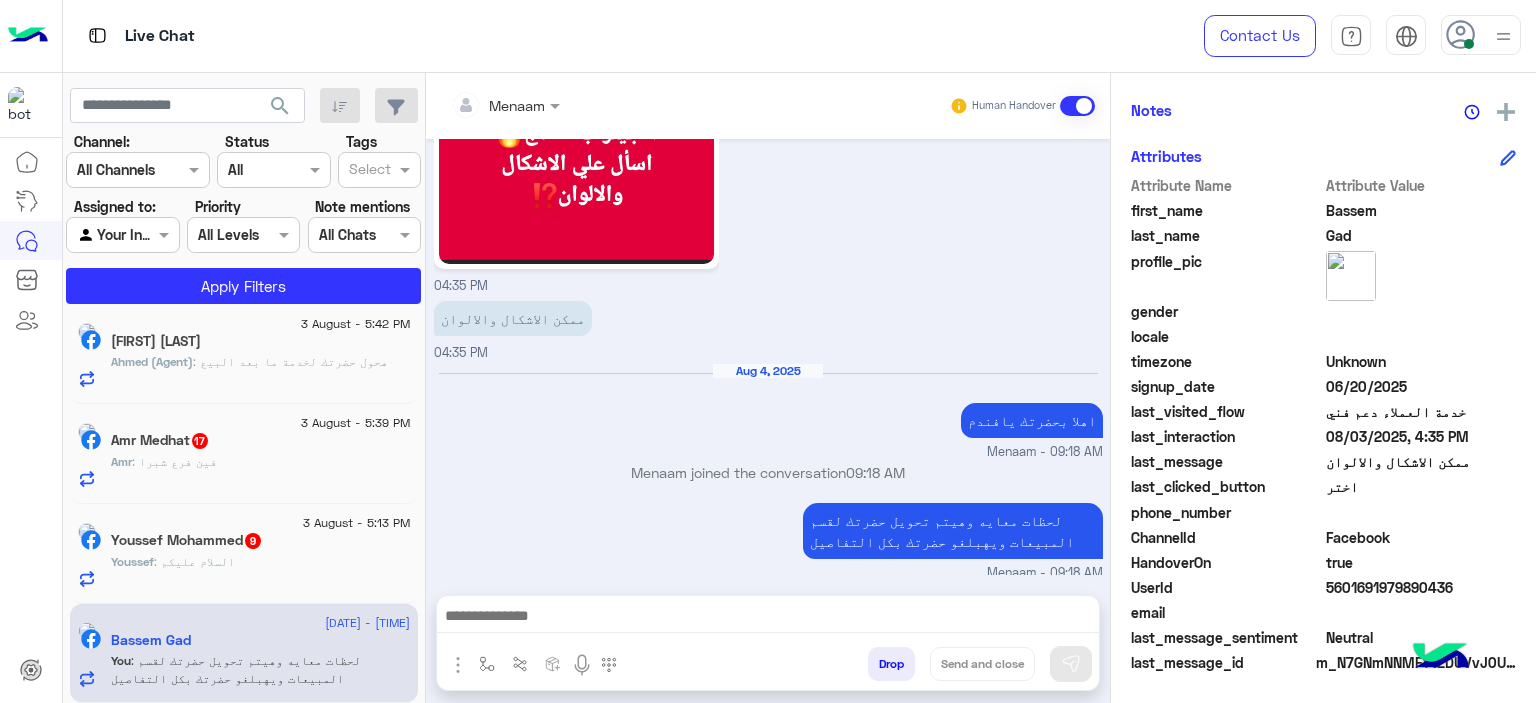 click on "5601691979890436" 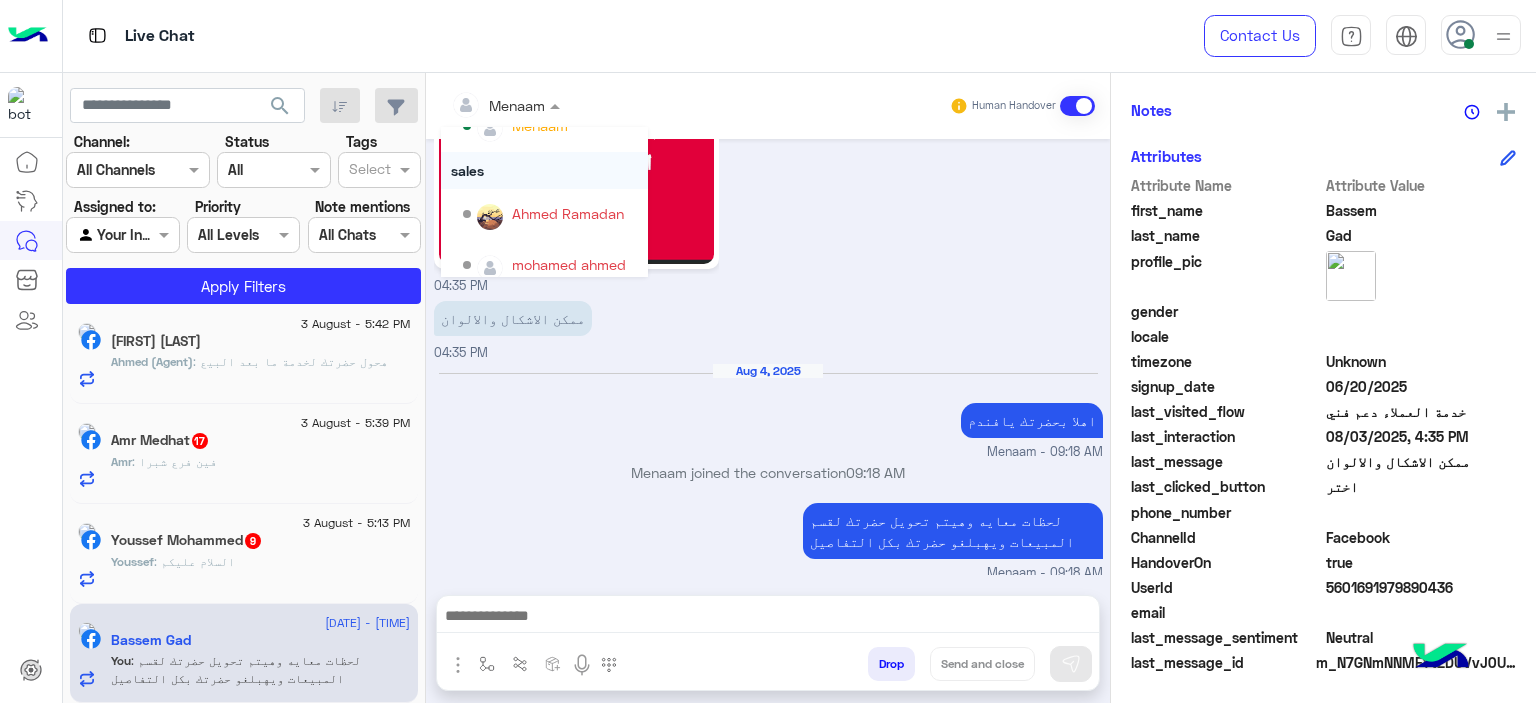 scroll, scrollTop: 229, scrollLeft: 0, axis: vertical 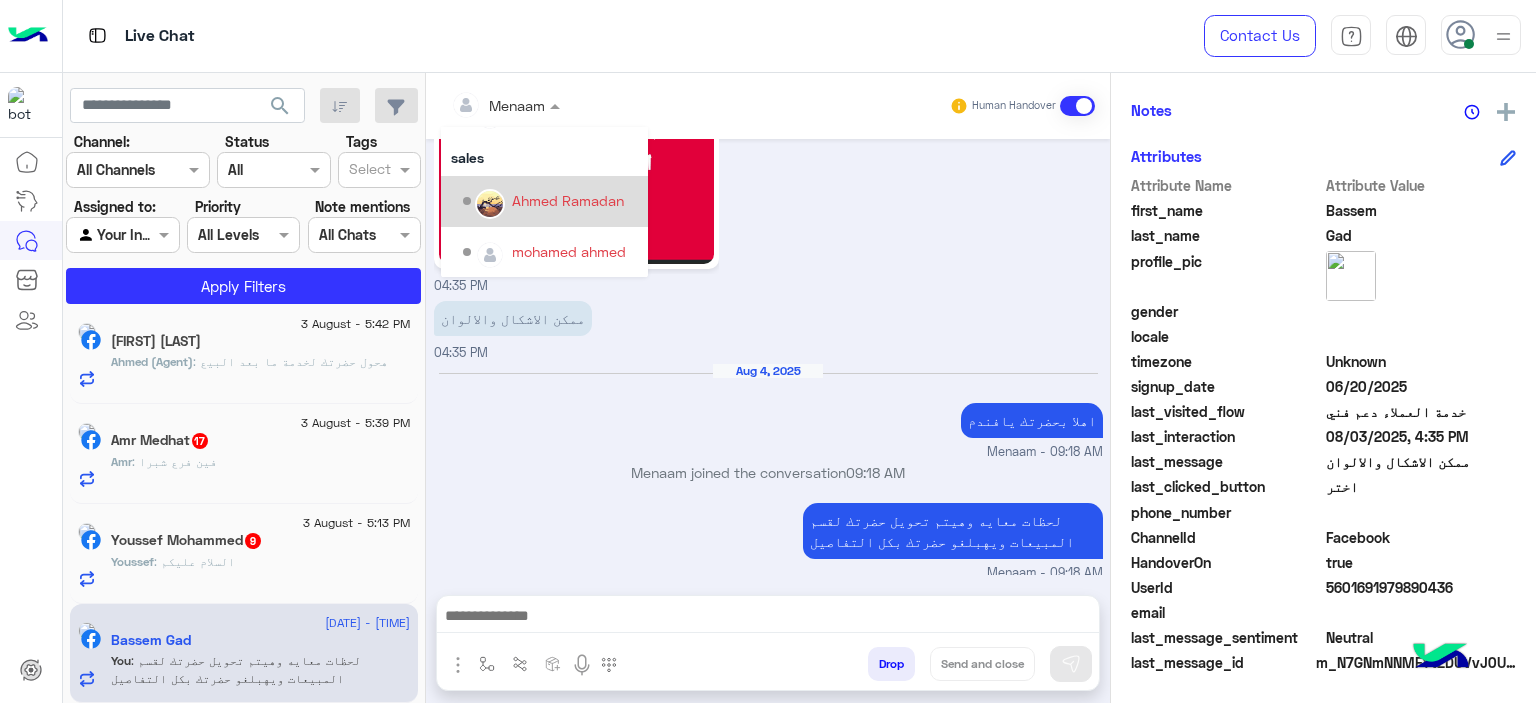click on "Ahmed Ramadan" at bounding box center [568, 200] 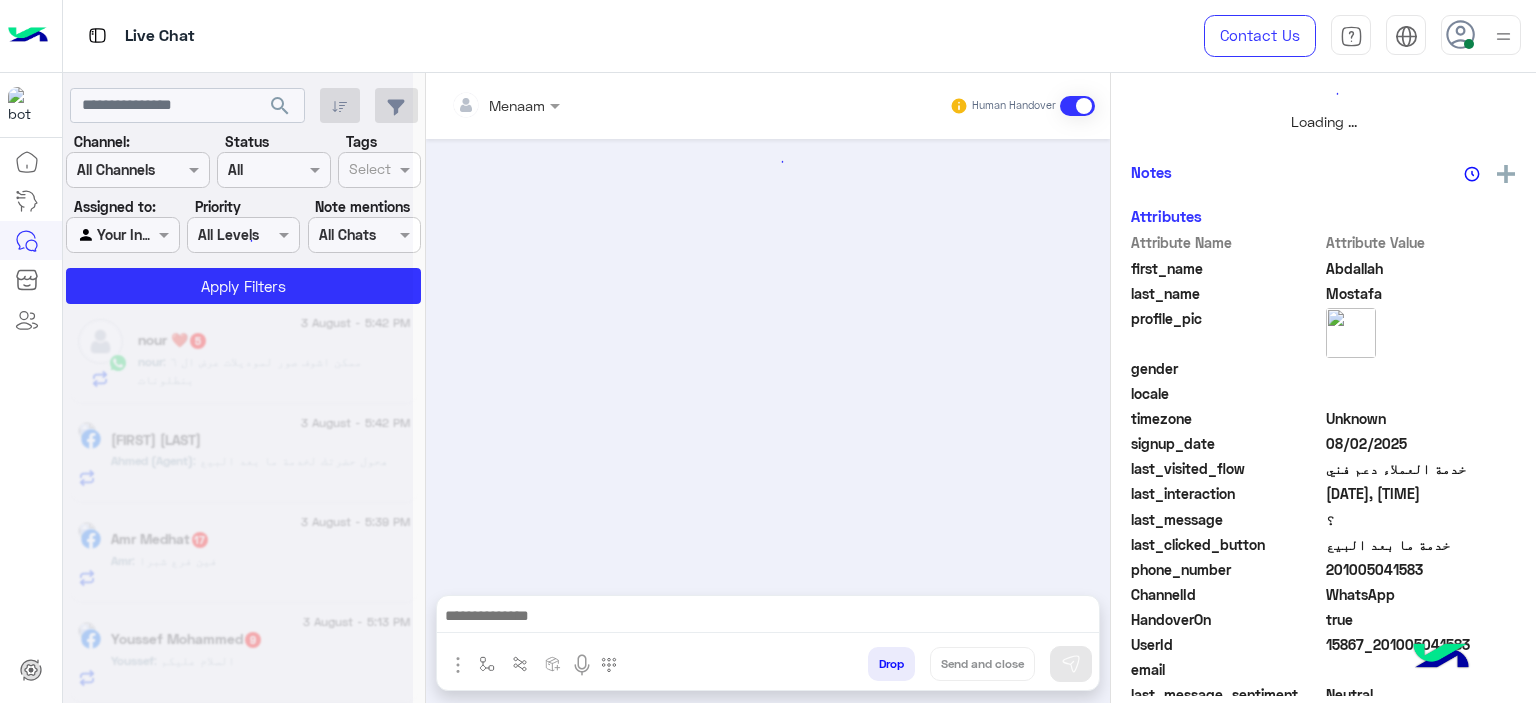 scroll, scrollTop: 514, scrollLeft: 0, axis: vertical 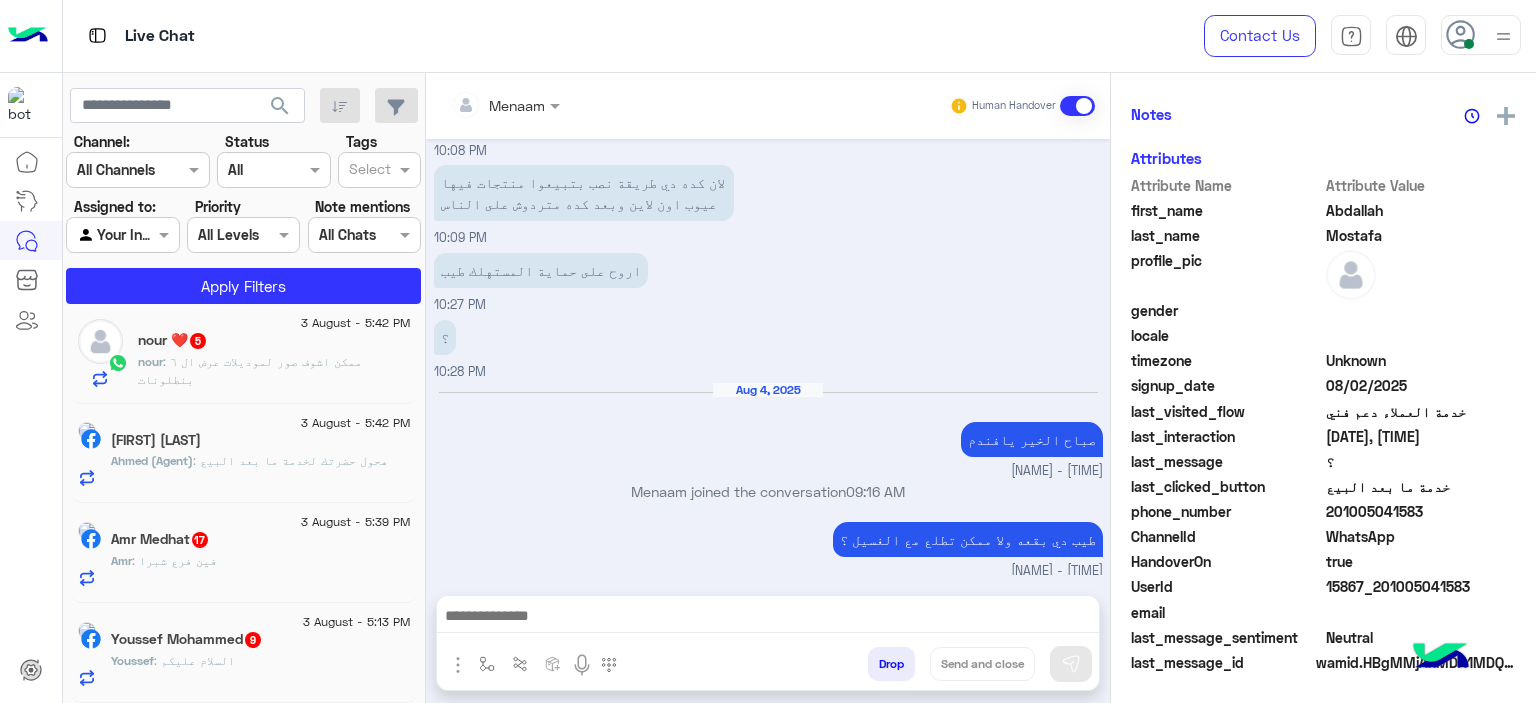 click on ": السلام عليكم" 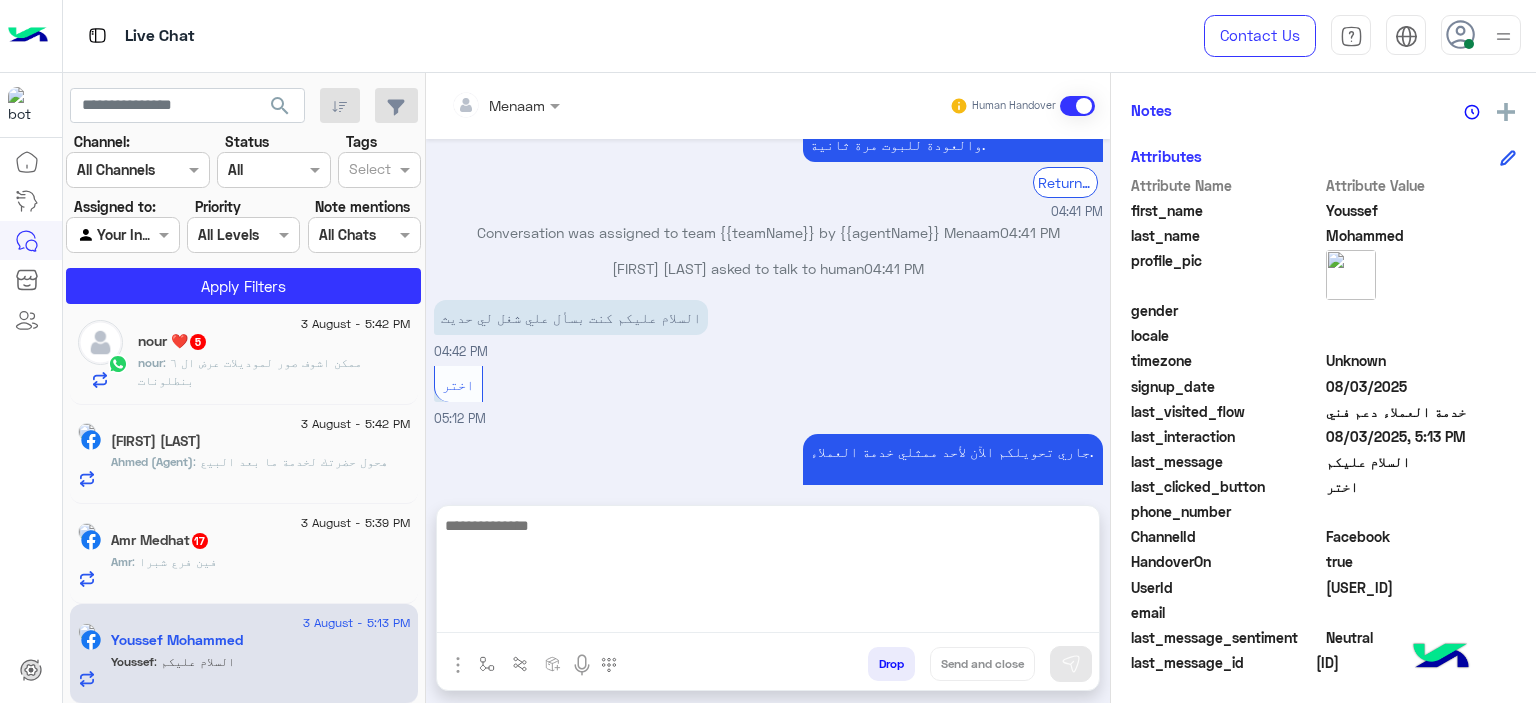 click at bounding box center (768, 573) 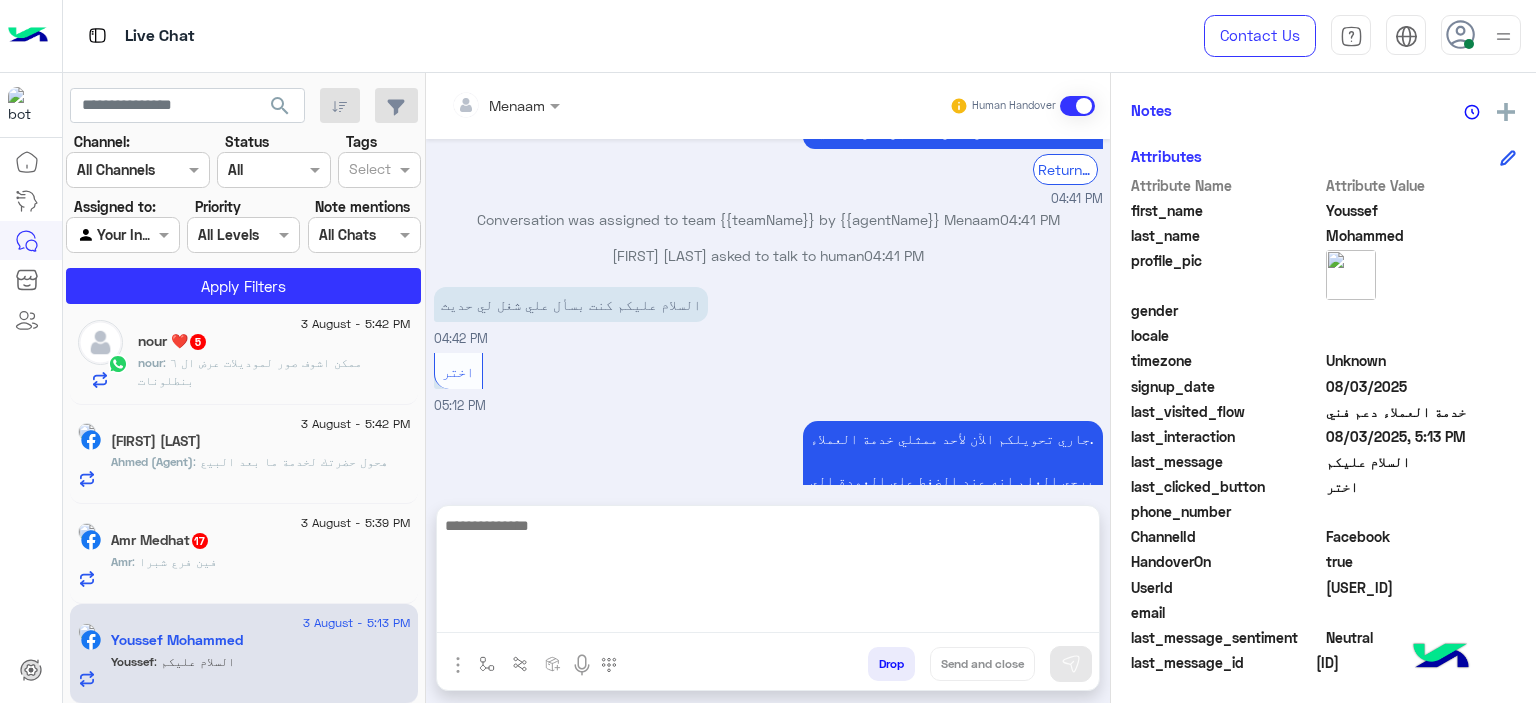 paste on "**********" 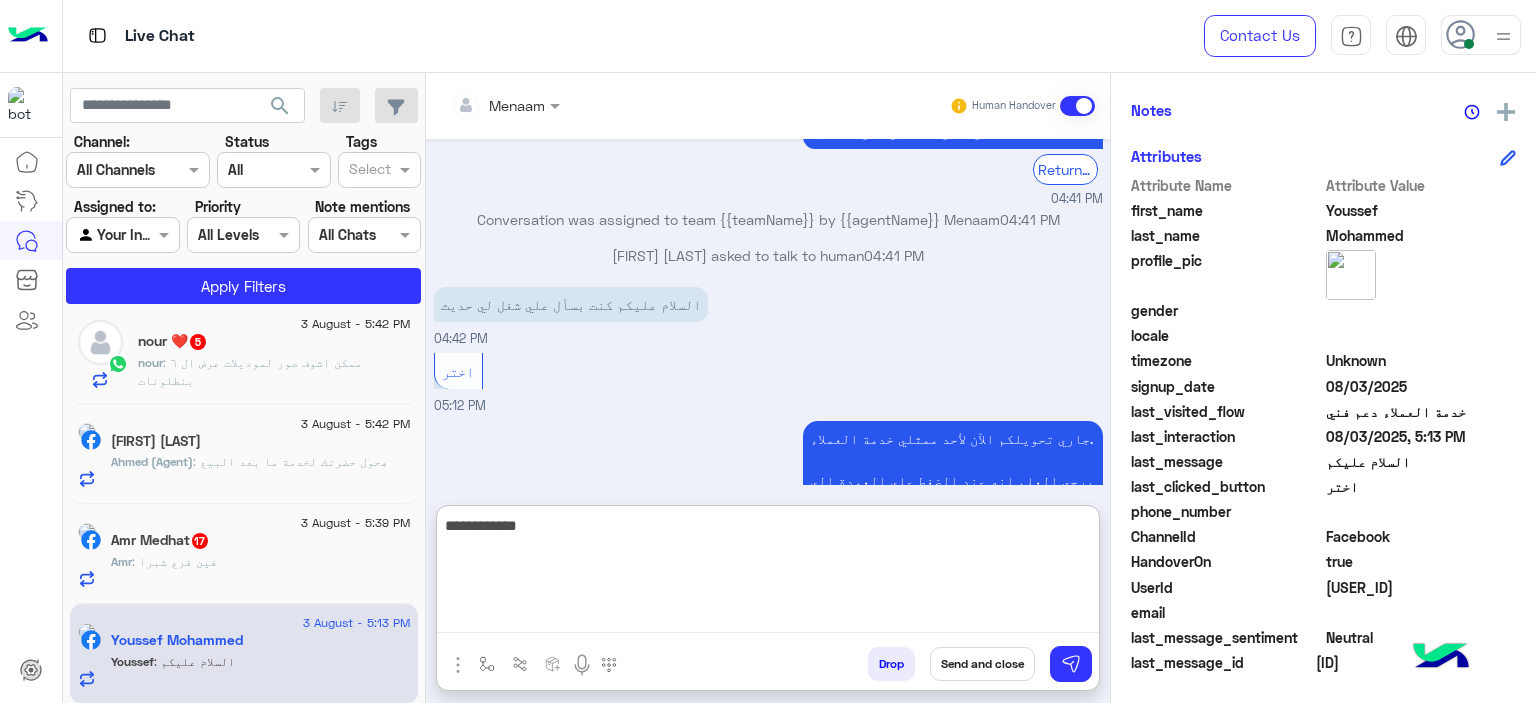 type on "**********" 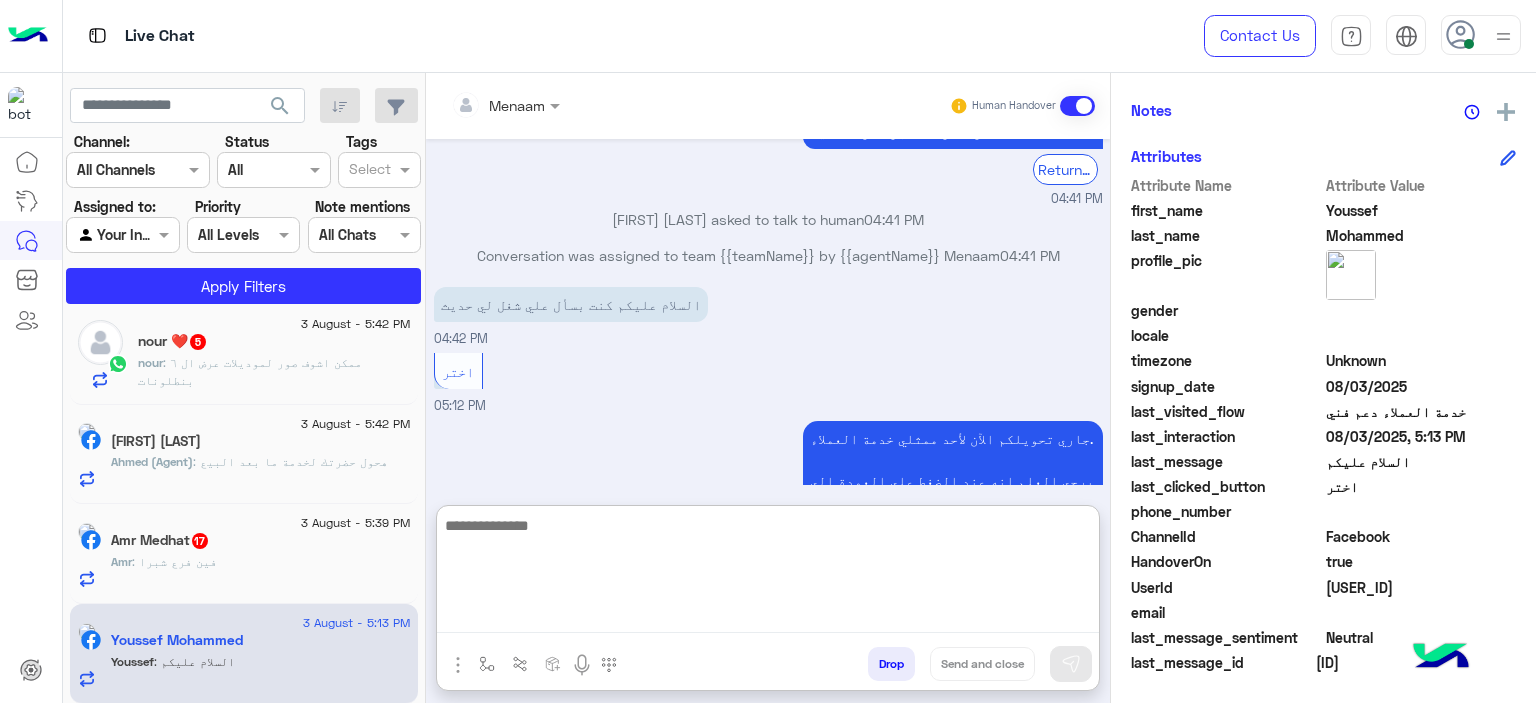 scroll, scrollTop: 1955, scrollLeft: 0, axis: vertical 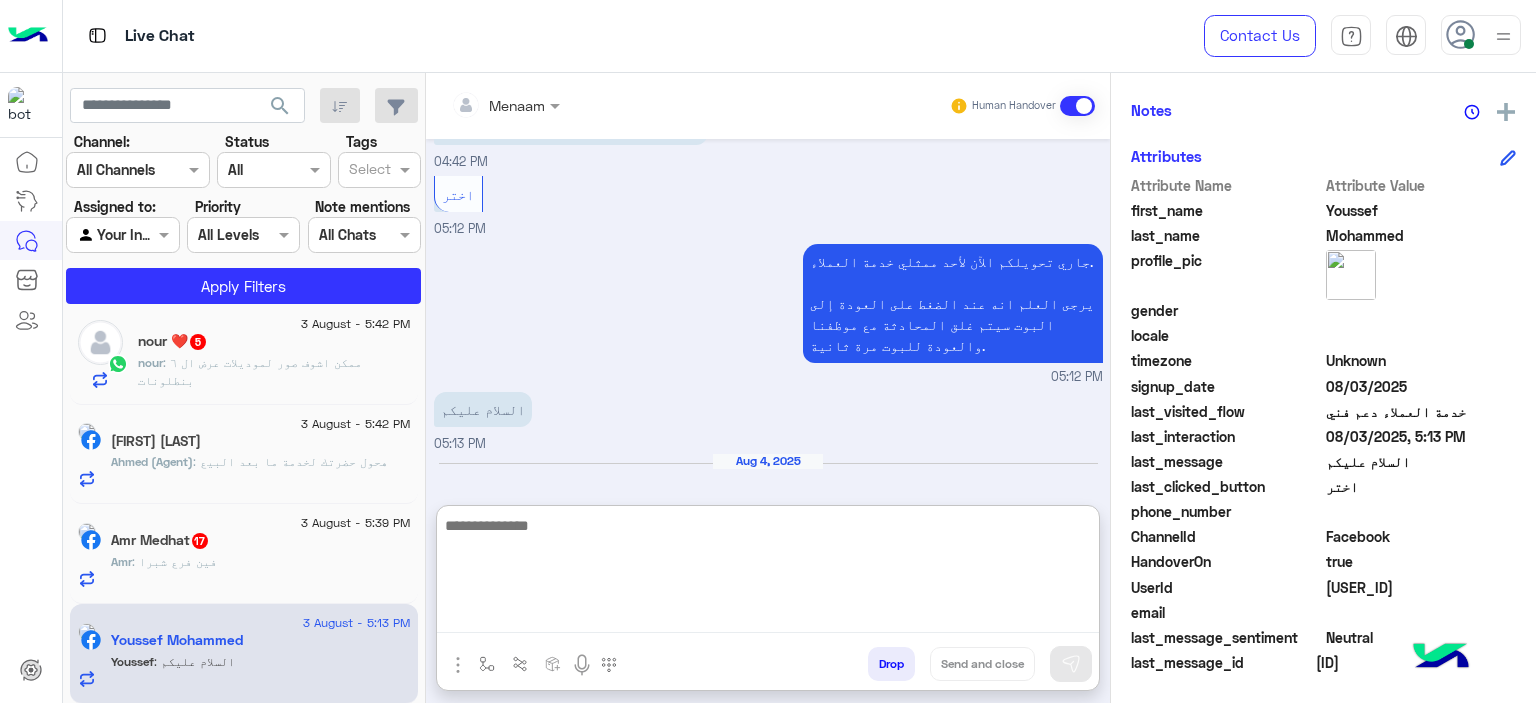 paste on "**********" 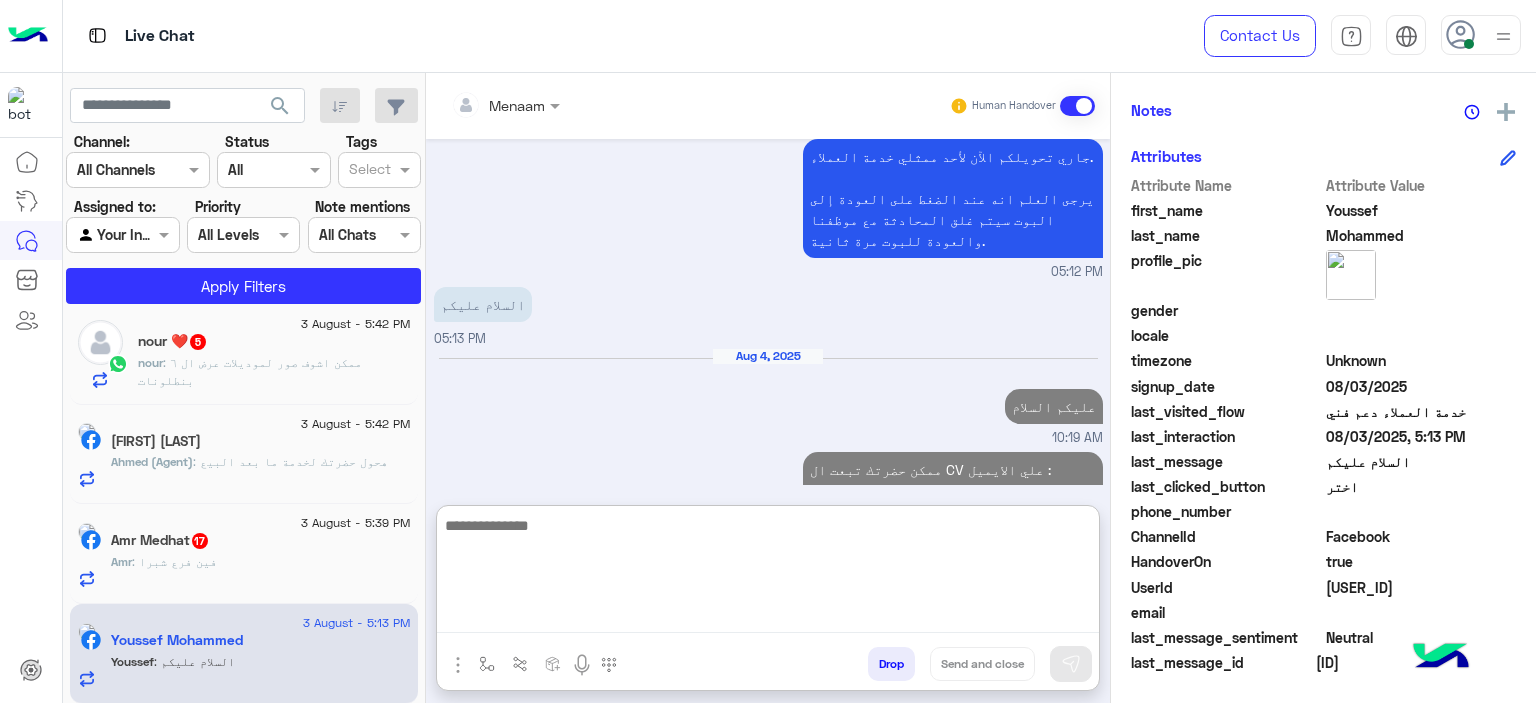 scroll, scrollTop: 2097, scrollLeft: 0, axis: vertical 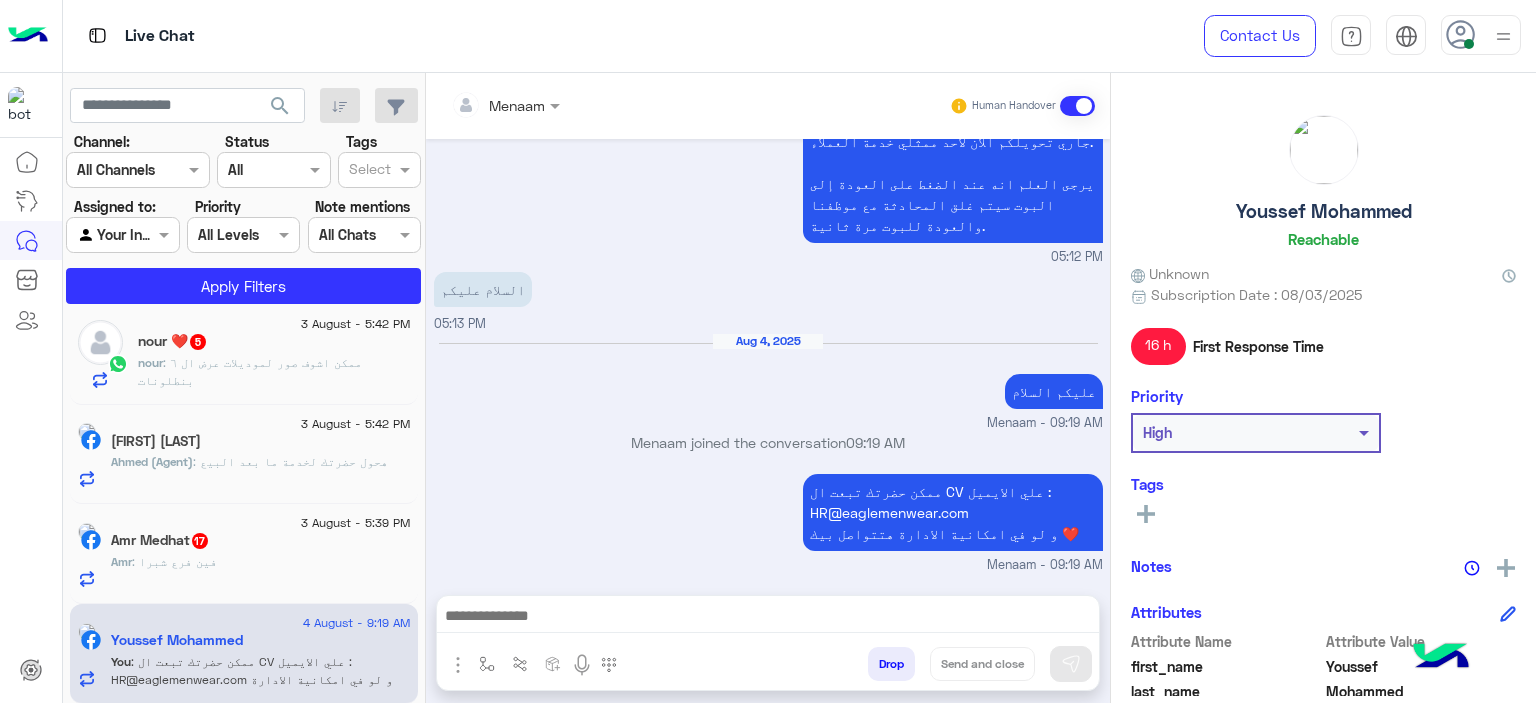 click on "Youssef Mohammed" 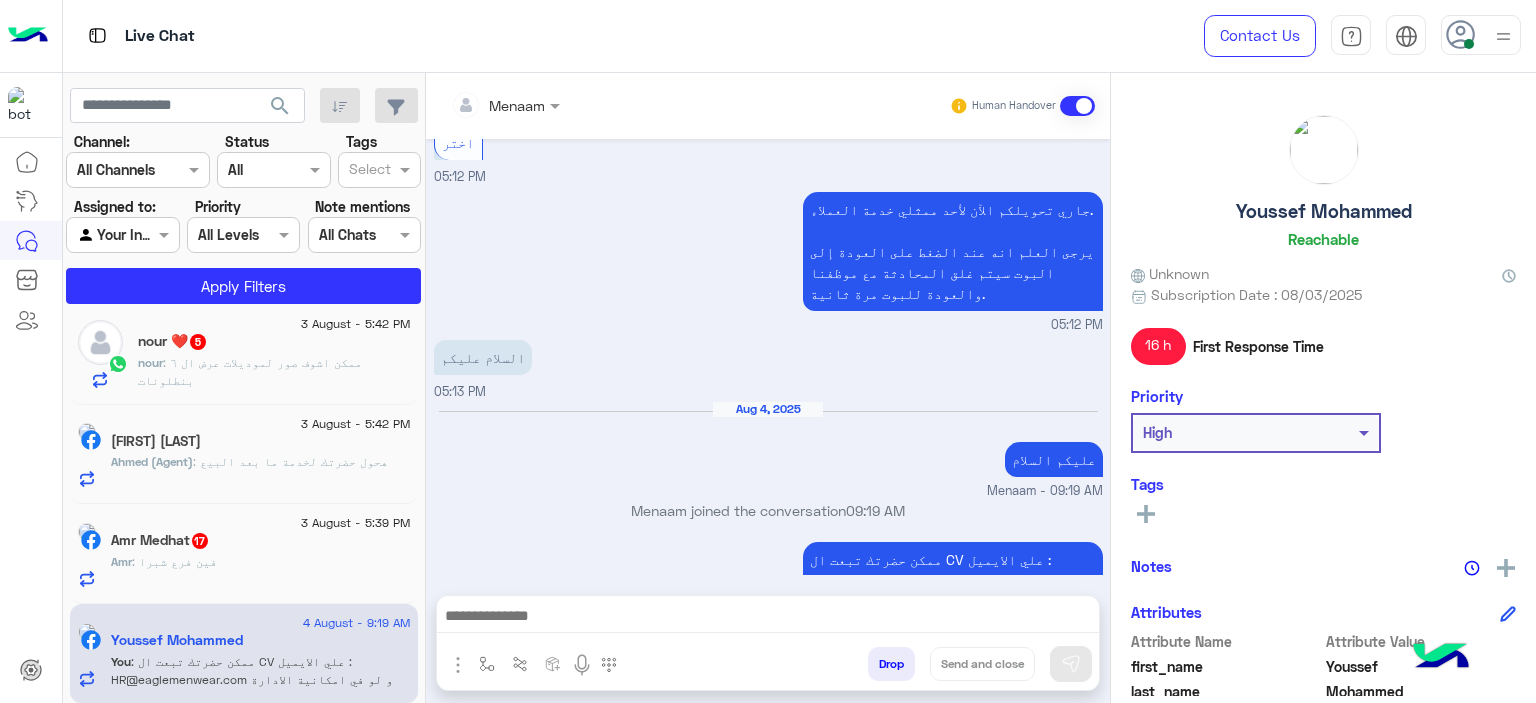 click on "Youssef Mohammed" 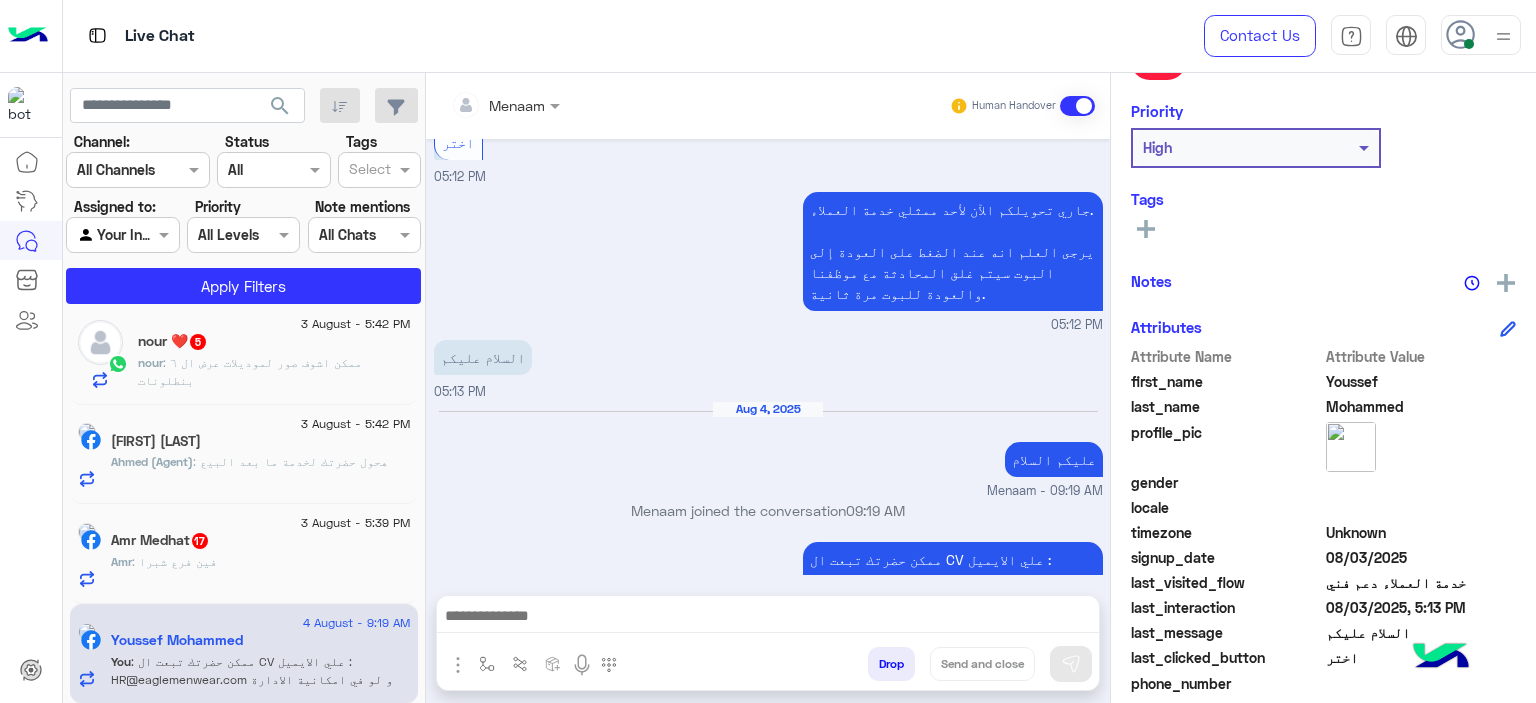 scroll, scrollTop: 456, scrollLeft: 0, axis: vertical 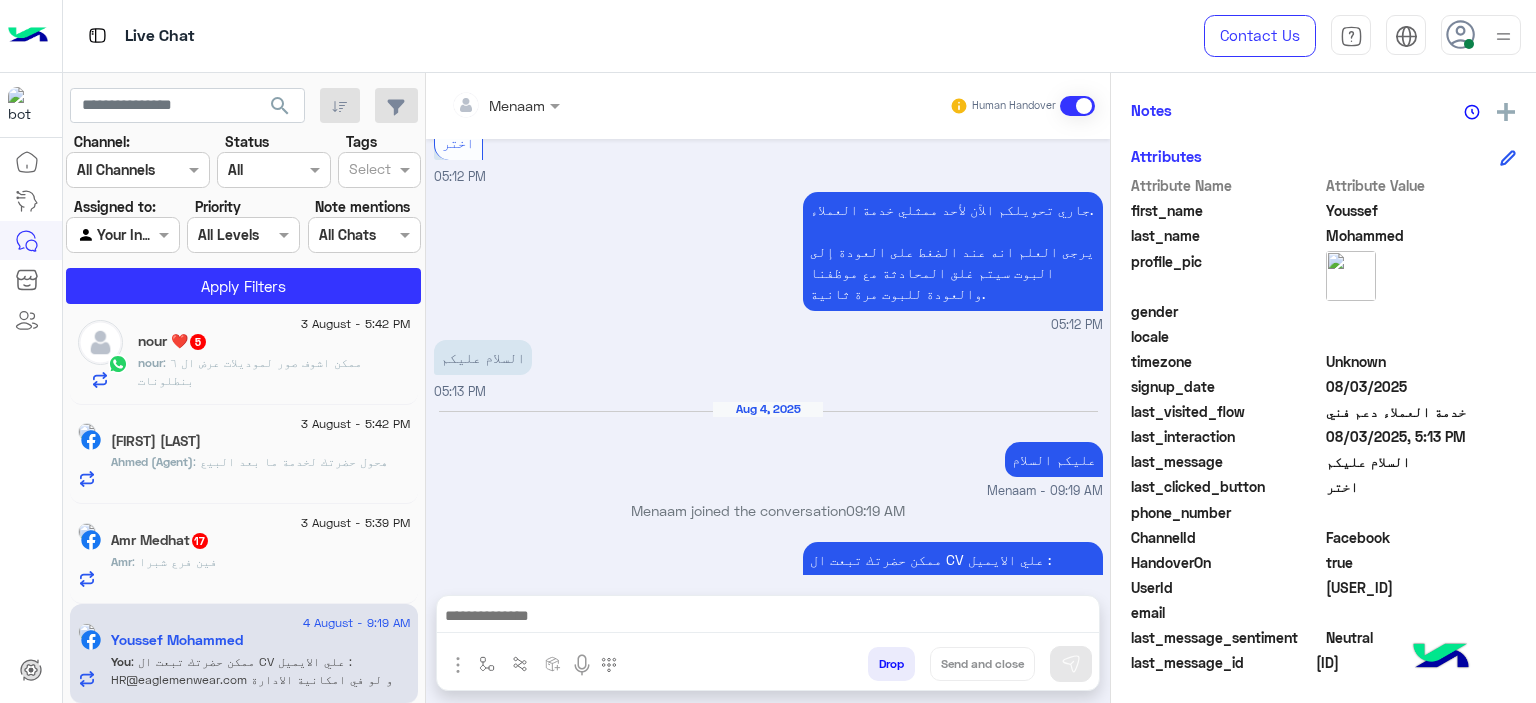 click on "24884431874495971" 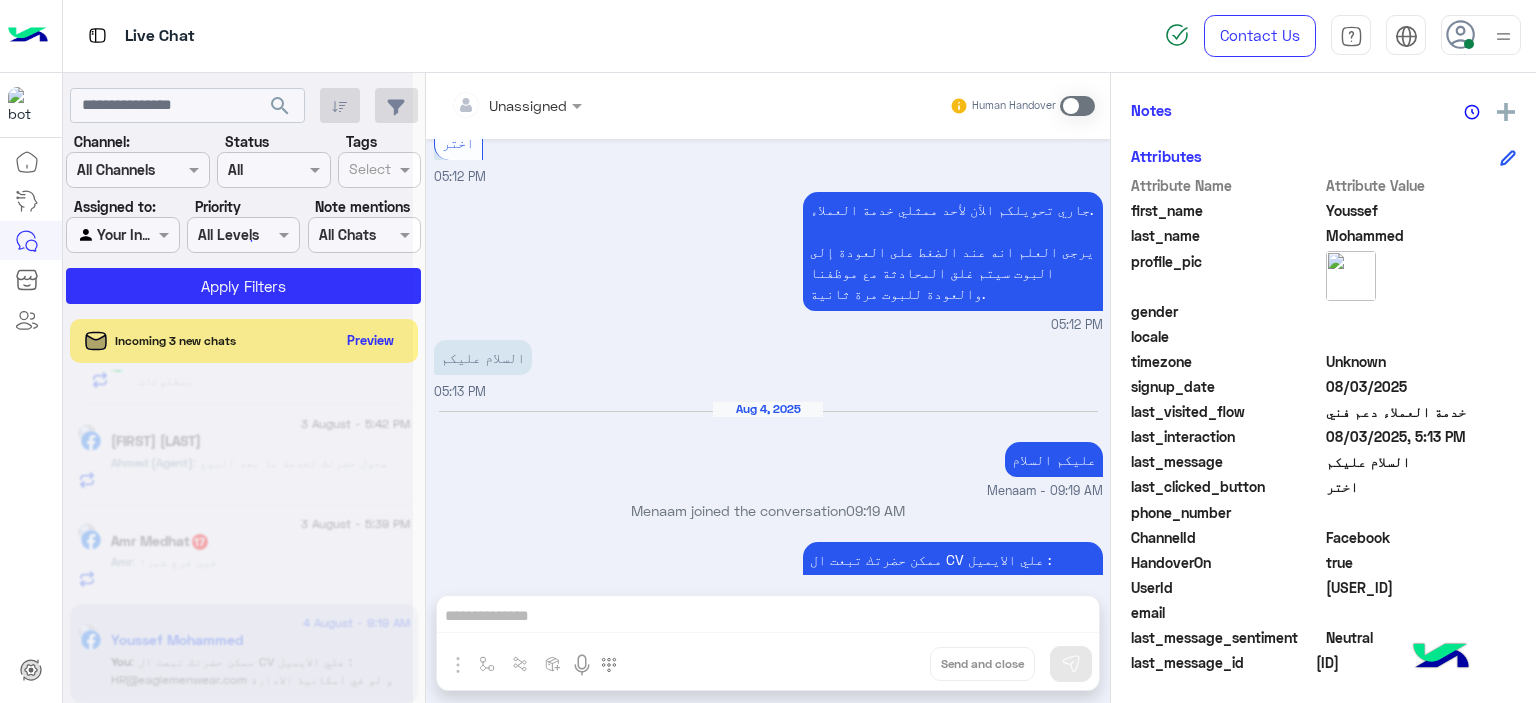 scroll, scrollTop: 2043, scrollLeft: 0, axis: vertical 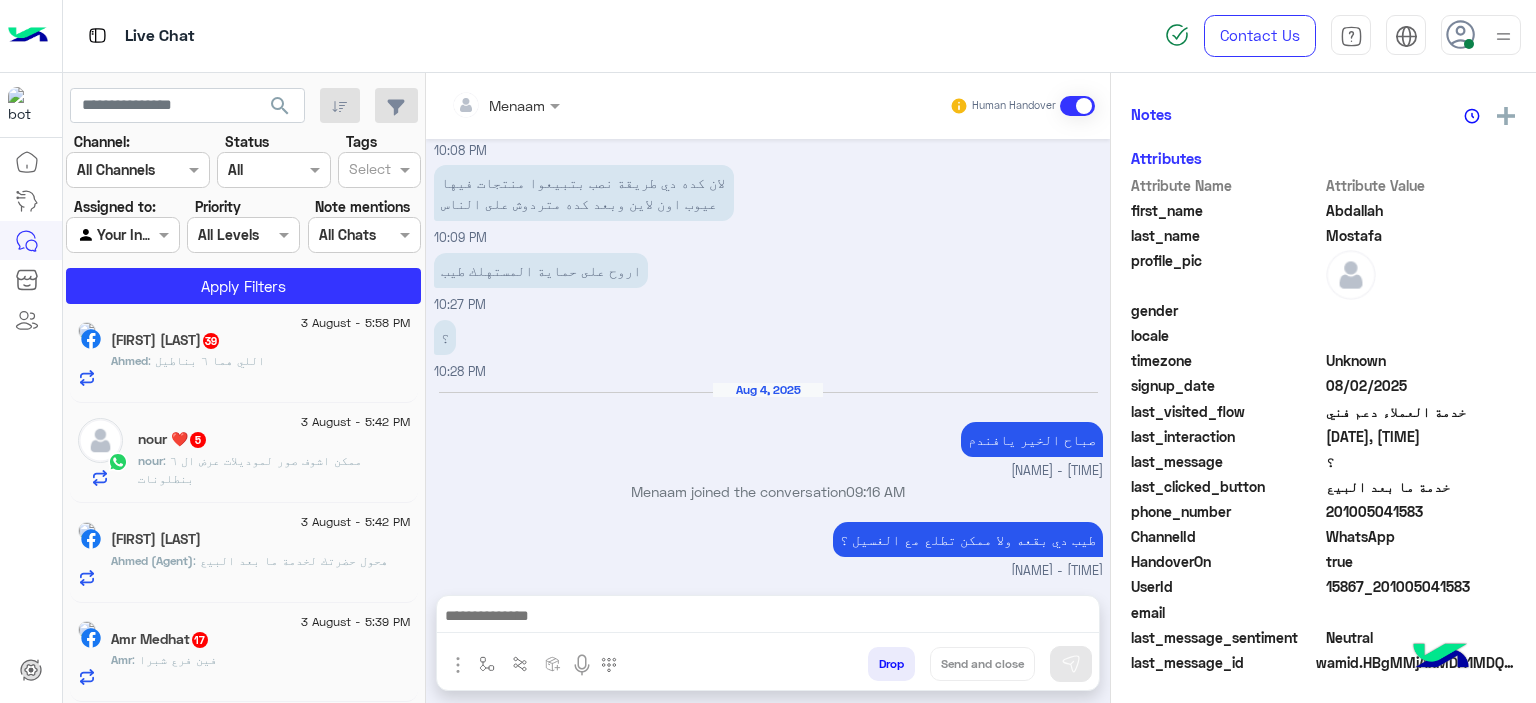 click on "Amr Medhat  17" 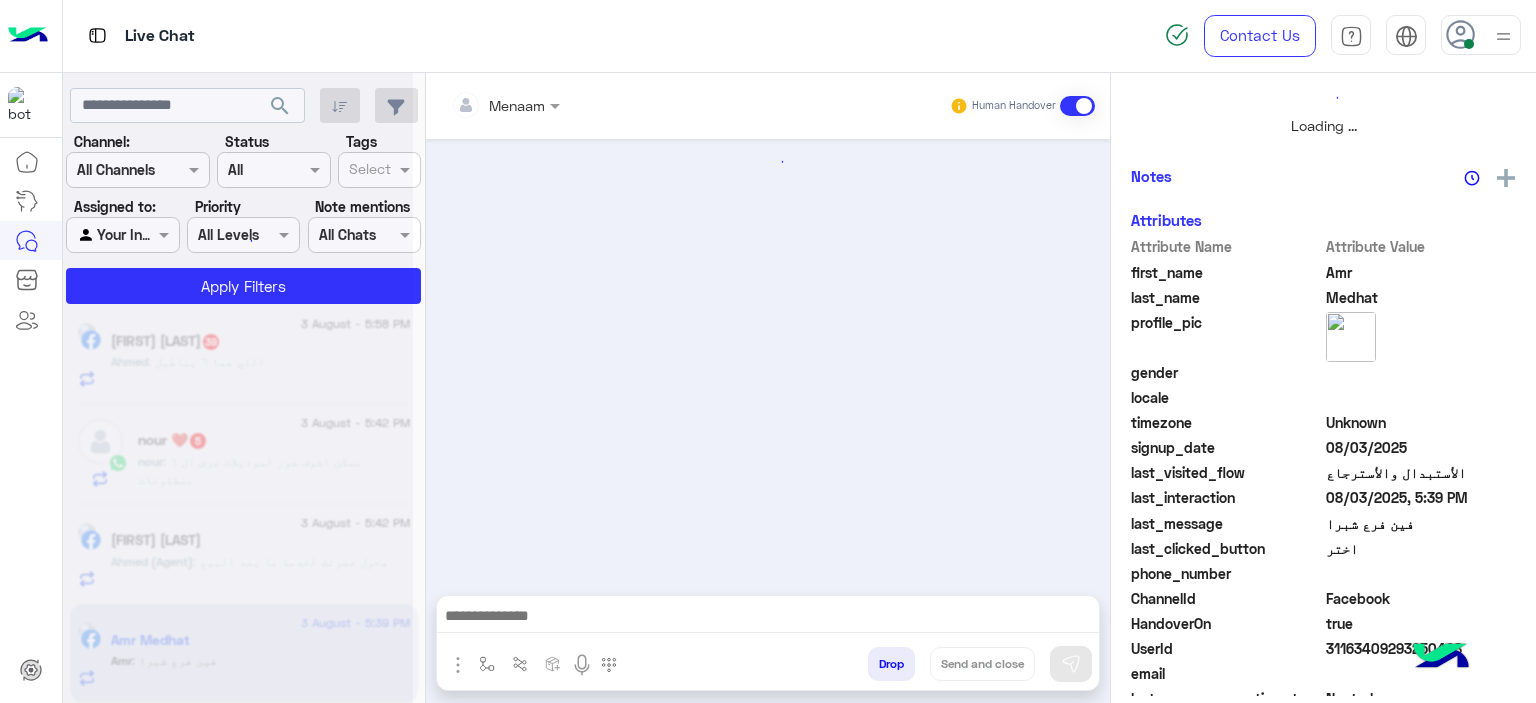 scroll, scrollTop: 514, scrollLeft: 0, axis: vertical 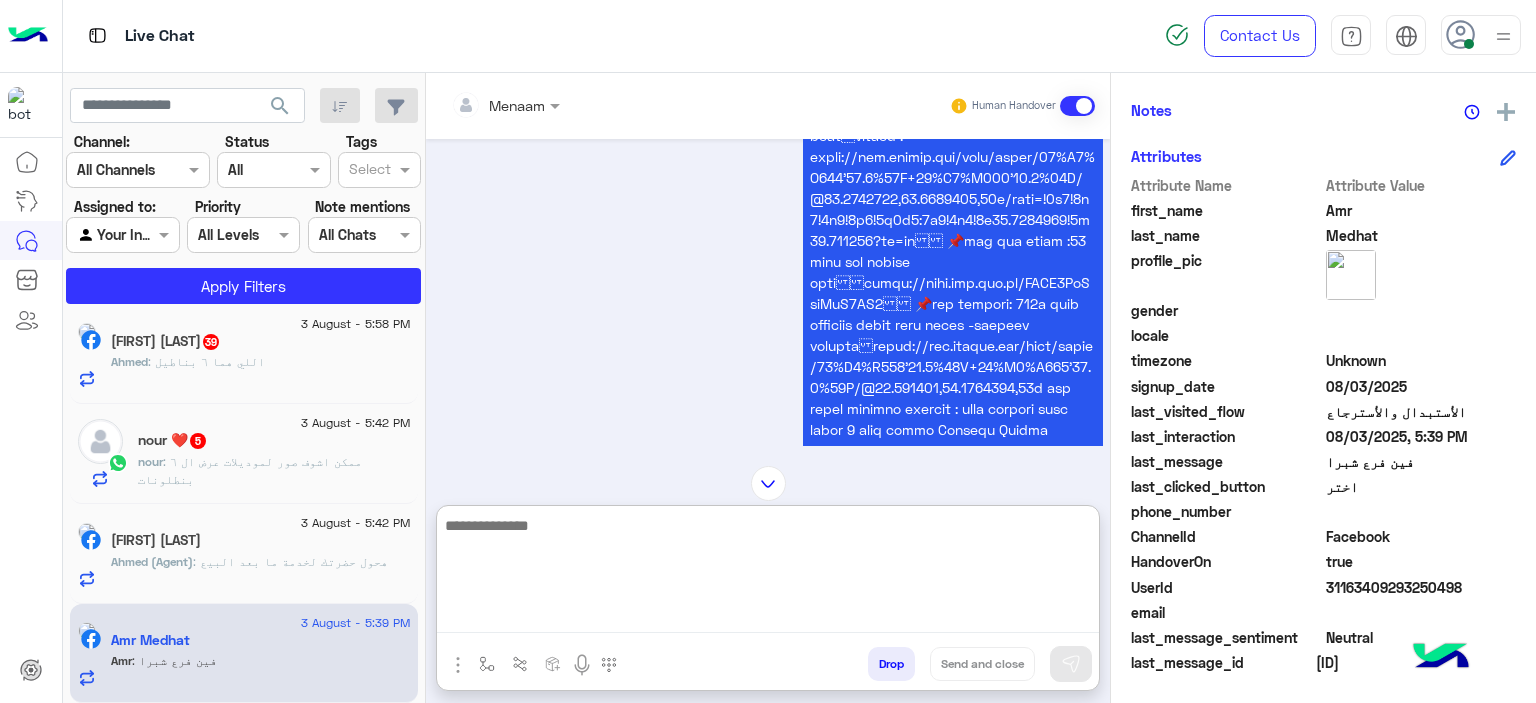 click at bounding box center [768, 573] 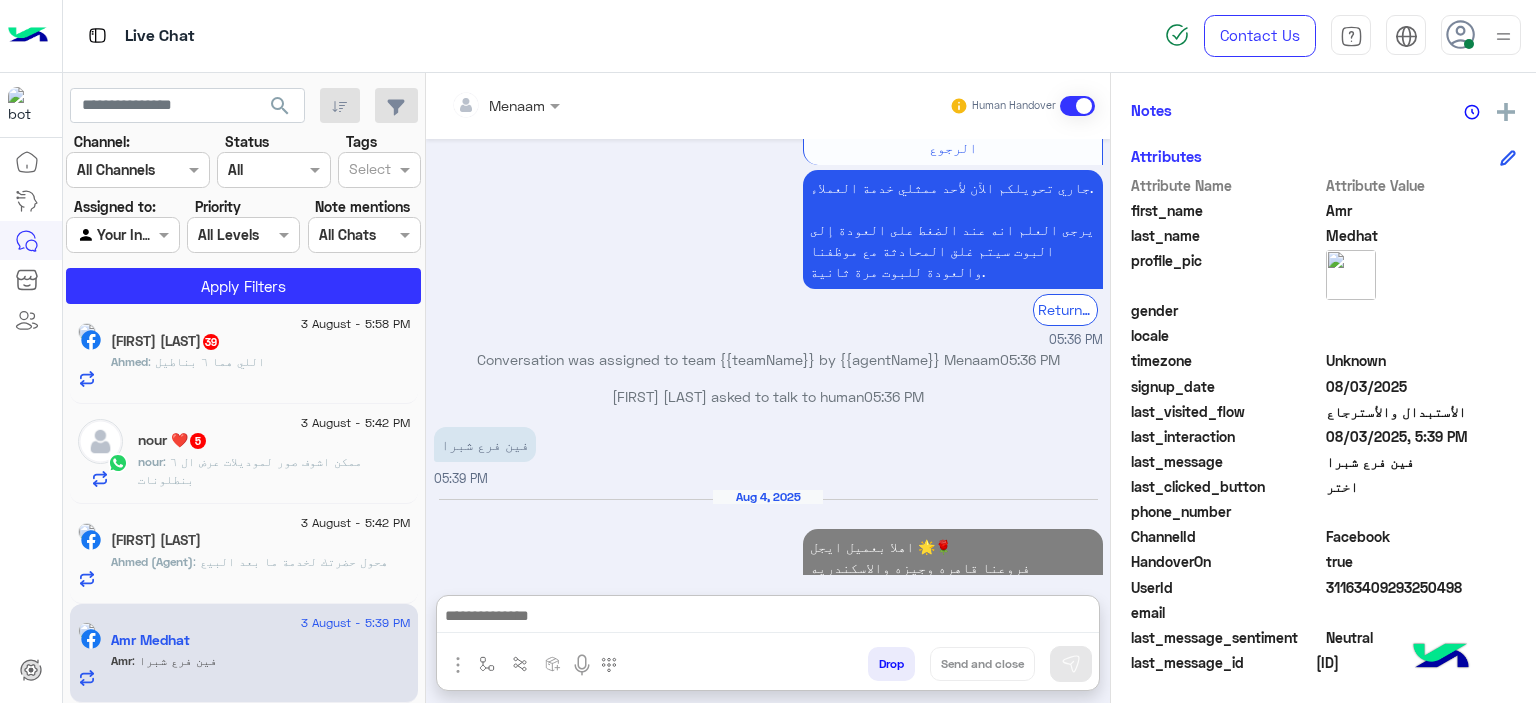 click at bounding box center (458, 665) 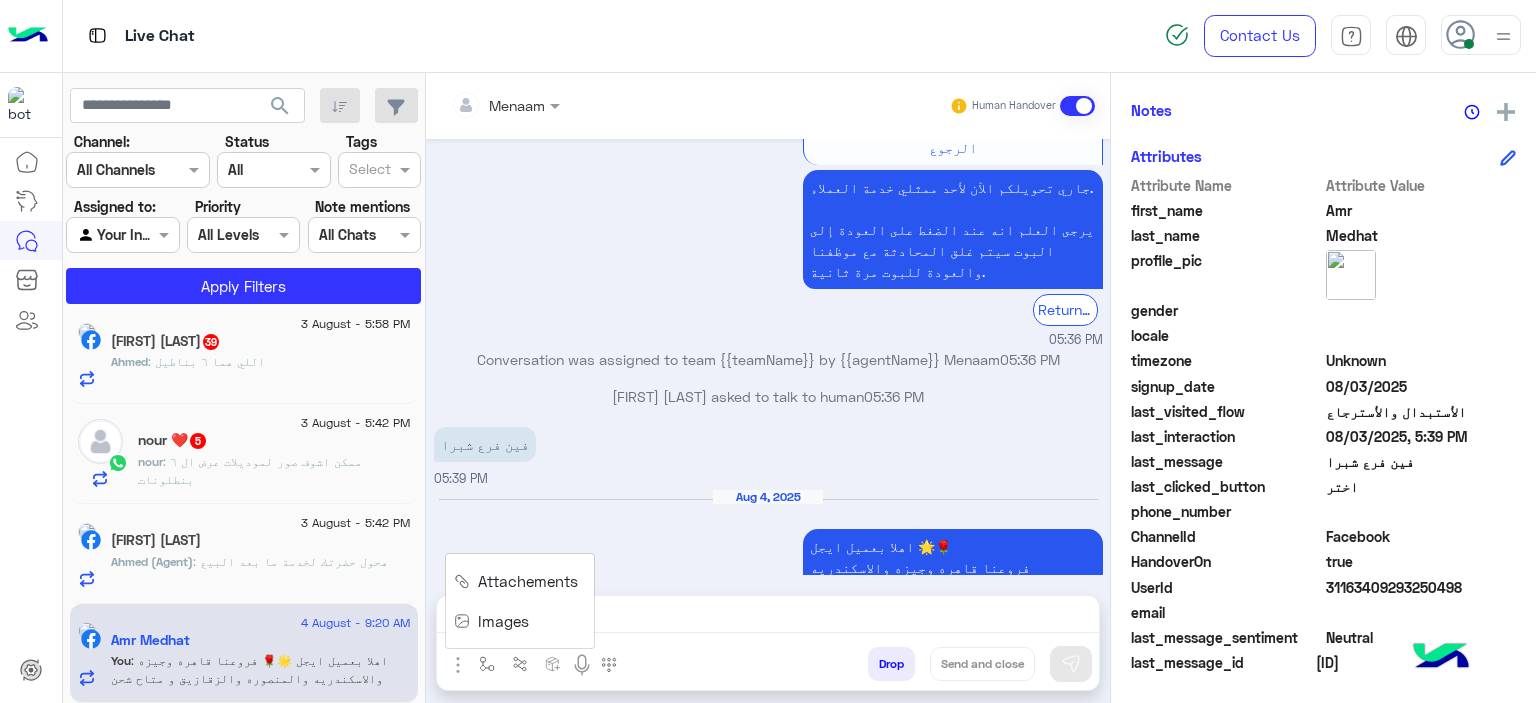 scroll, scrollTop: 4897, scrollLeft: 0, axis: vertical 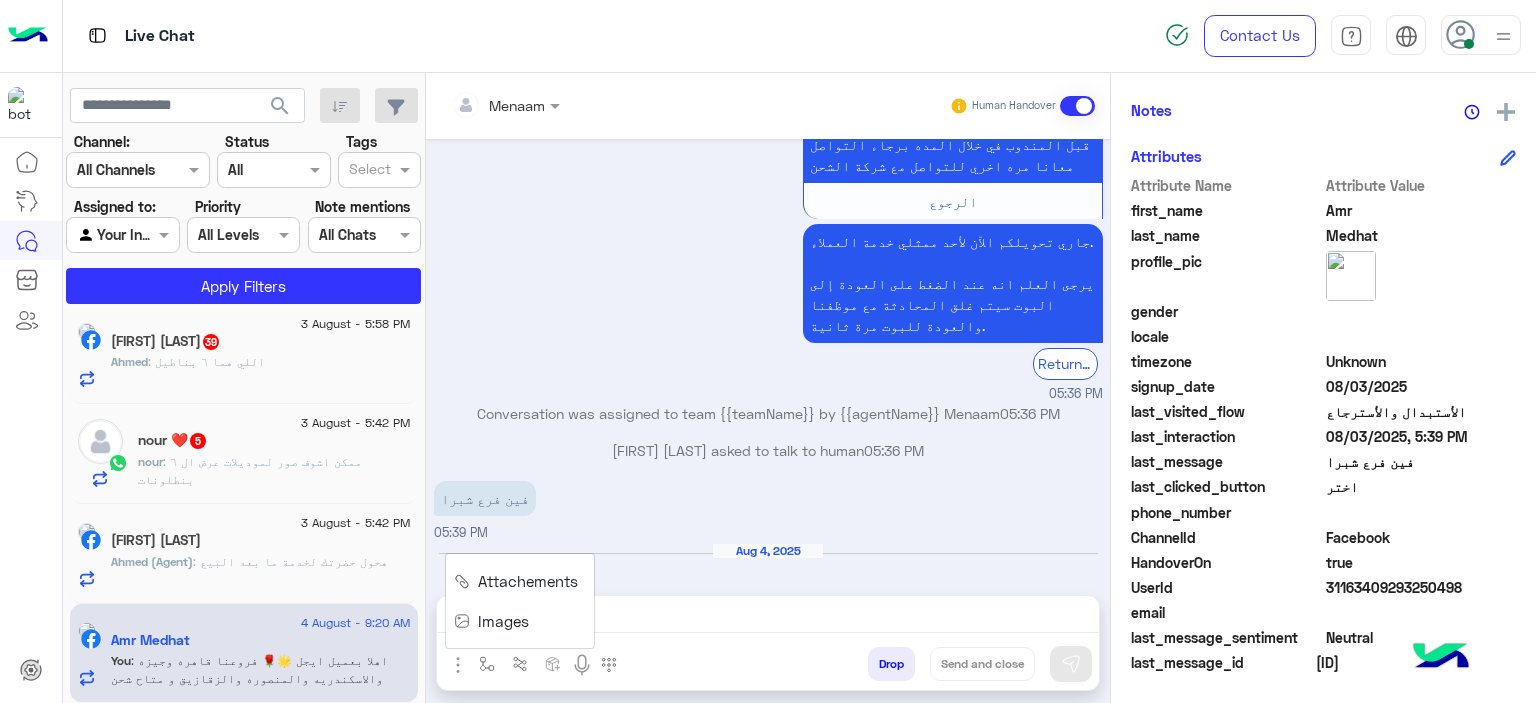 click on "Images" at bounding box center [495, 621] 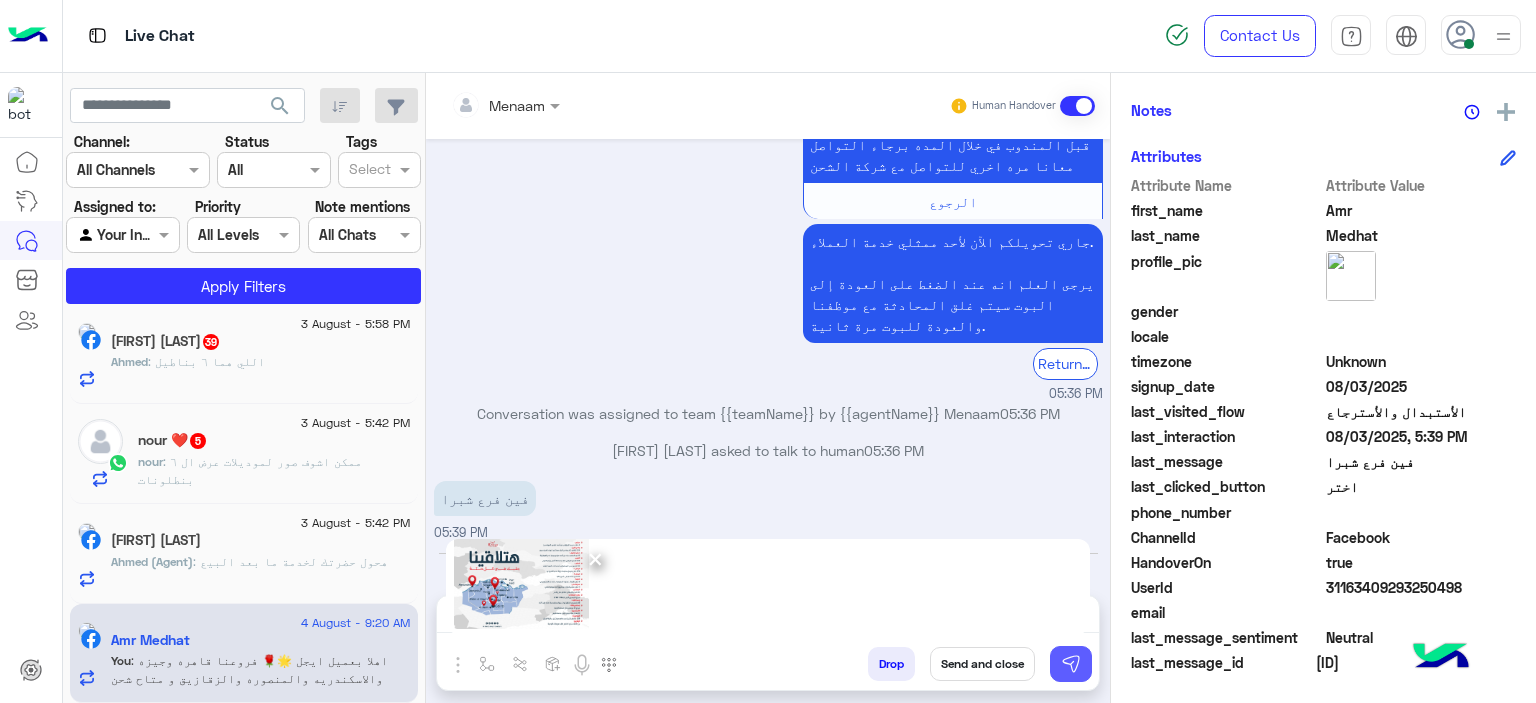 drag, startPoint x: 1078, startPoint y: 681, endPoint x: 1080, endPoint y: 669, distance: 12.165525 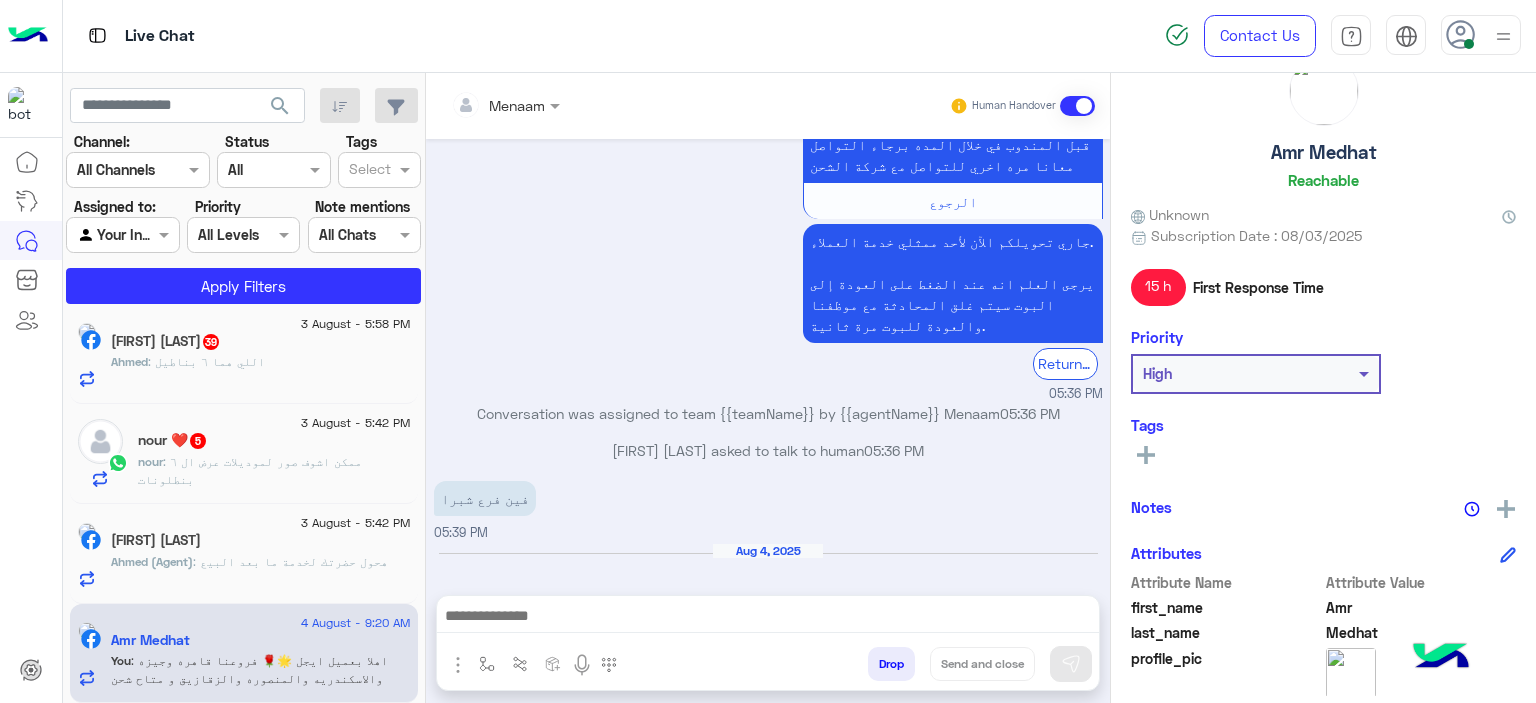 scroll, scrollTop: 0, scrollLeft: 0, axis: both 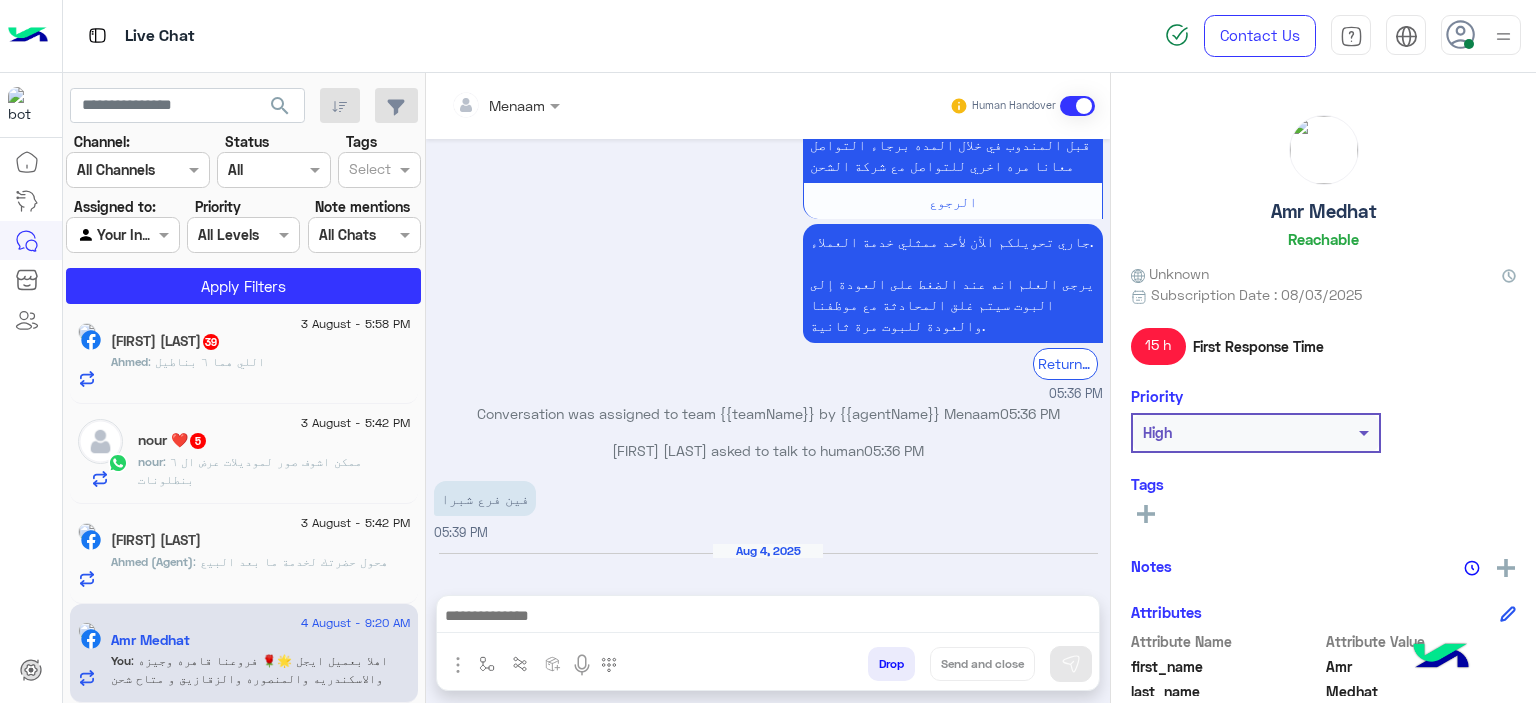 click on "Amr Medhat" 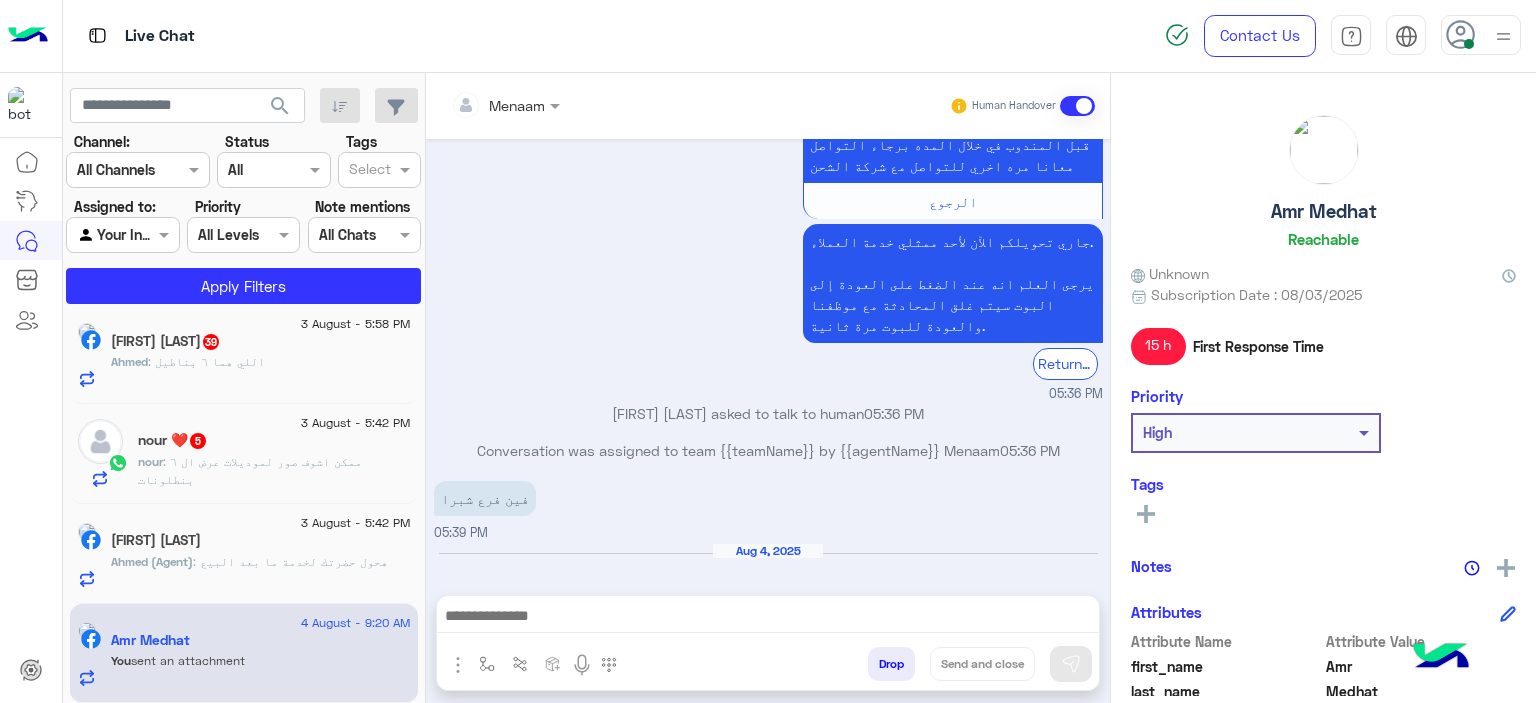 scroll, scrollTop: 5168, scrollLeft: 0, axis: vertical 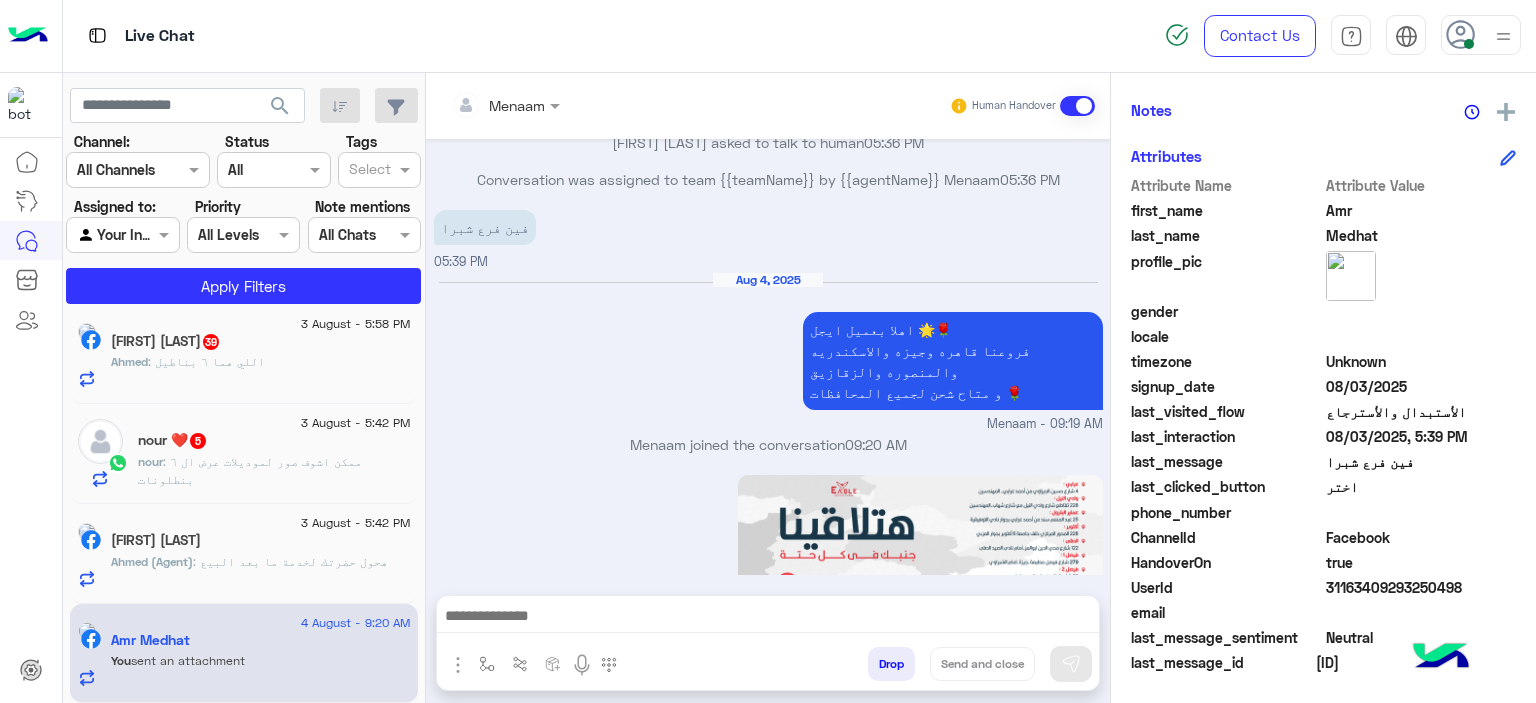 click on "31163409293250498" 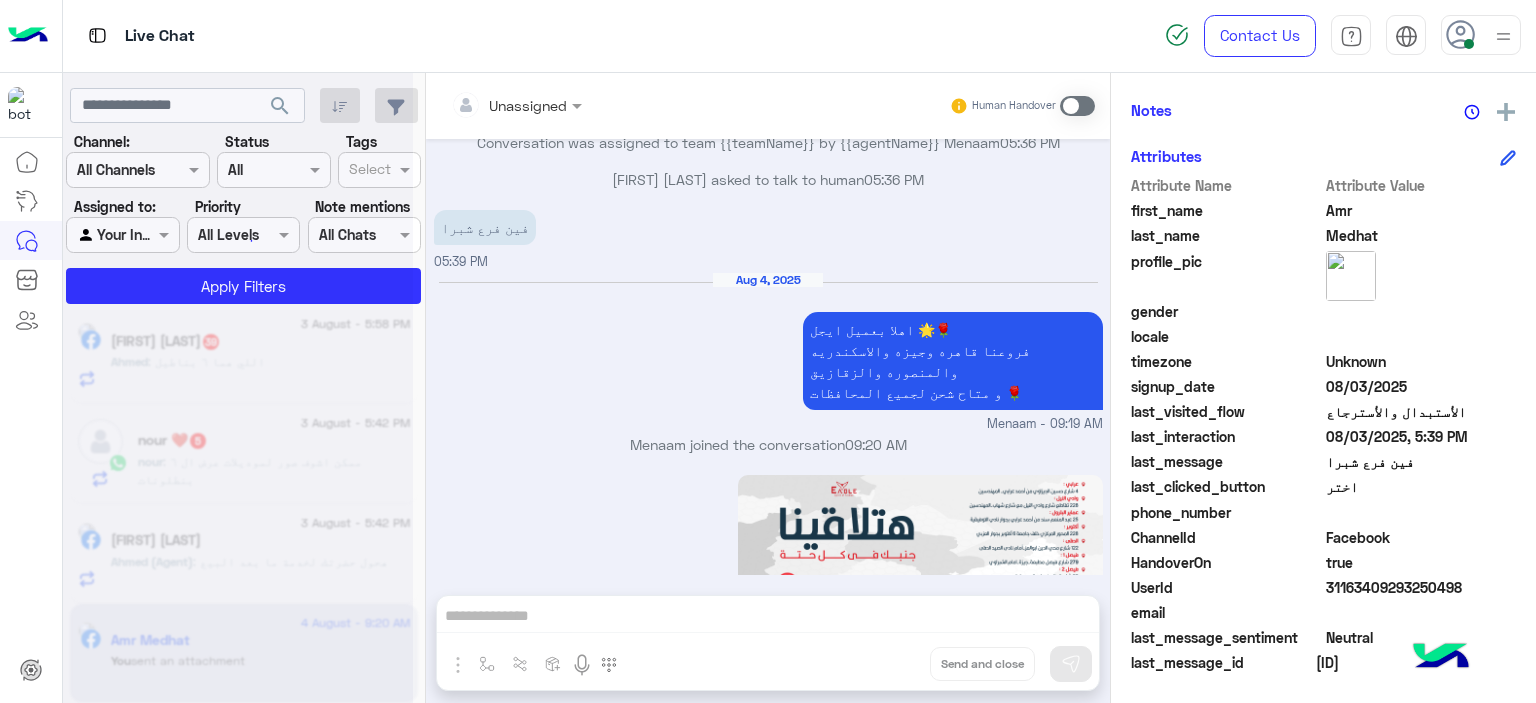 scroll, scrollTop: 5205, scrollLeft: 0, axis: vertical 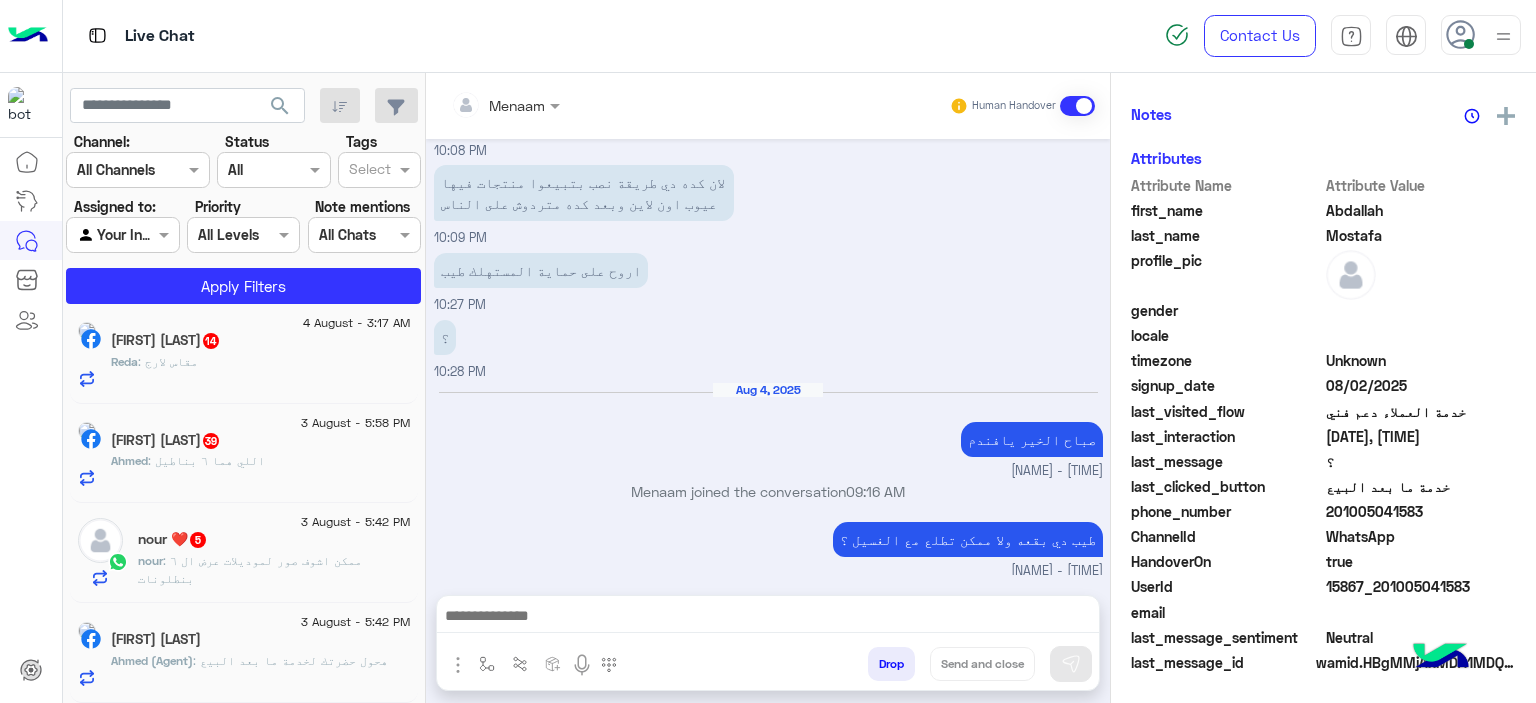 click on ": هحول حضرتك لخدمة ما بعد البيع" 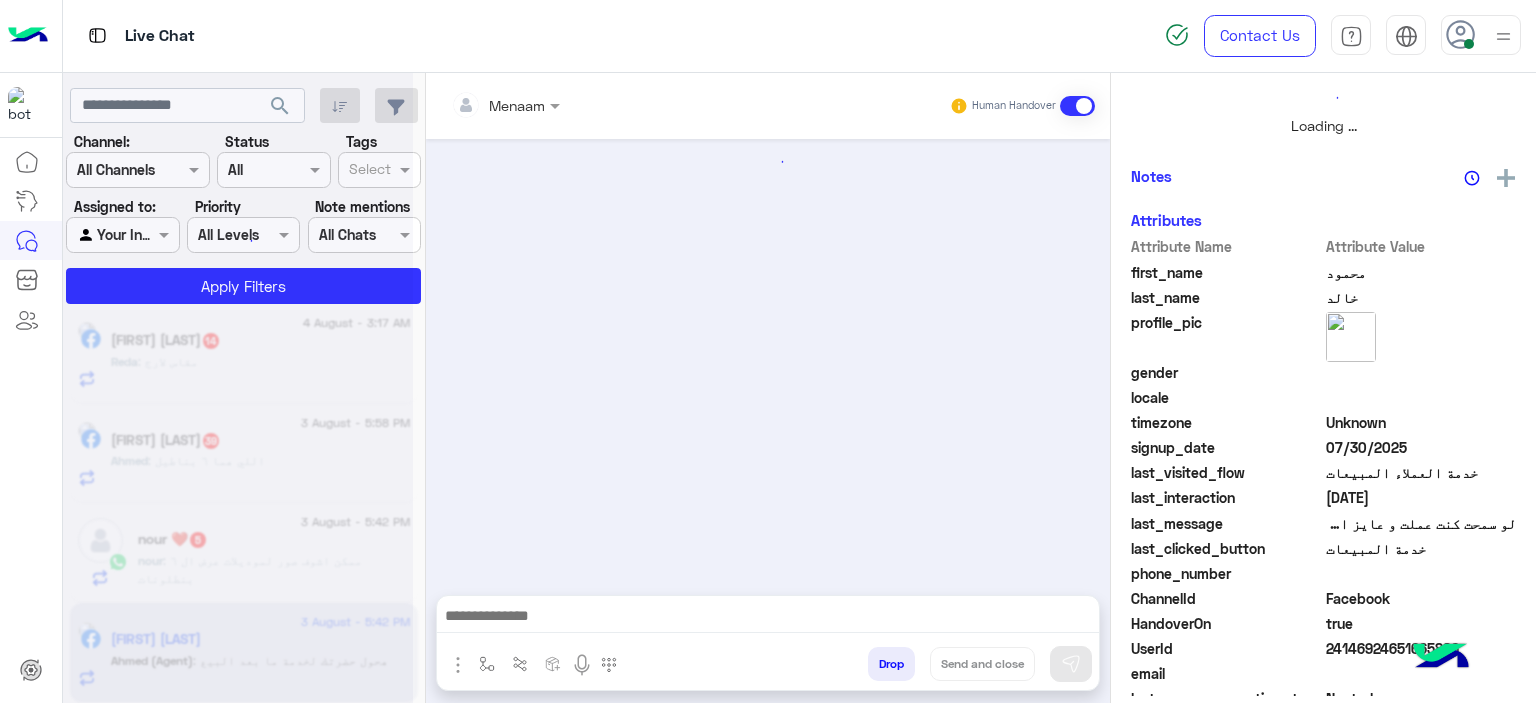 scroll, scrollTop: 514, scrollLeft: 0, axis: vertical 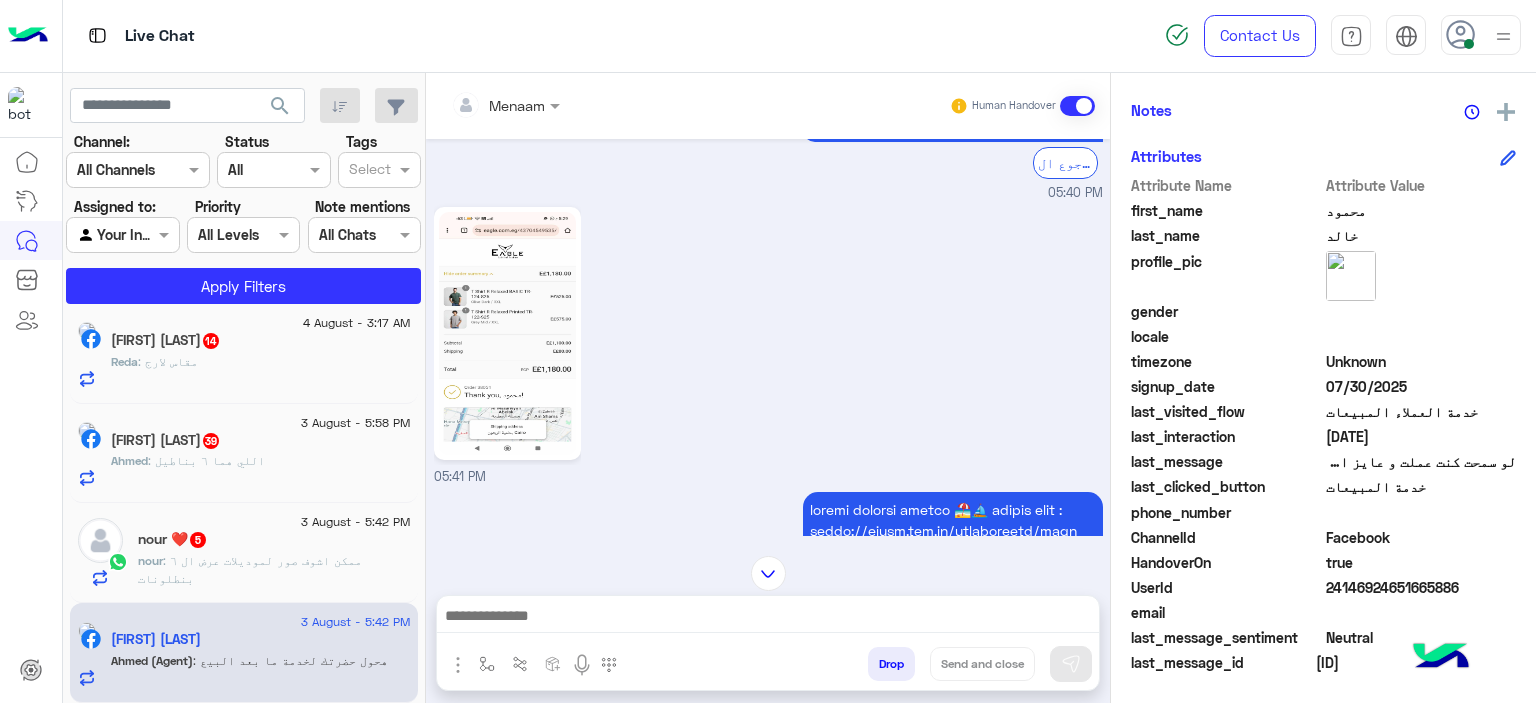 click 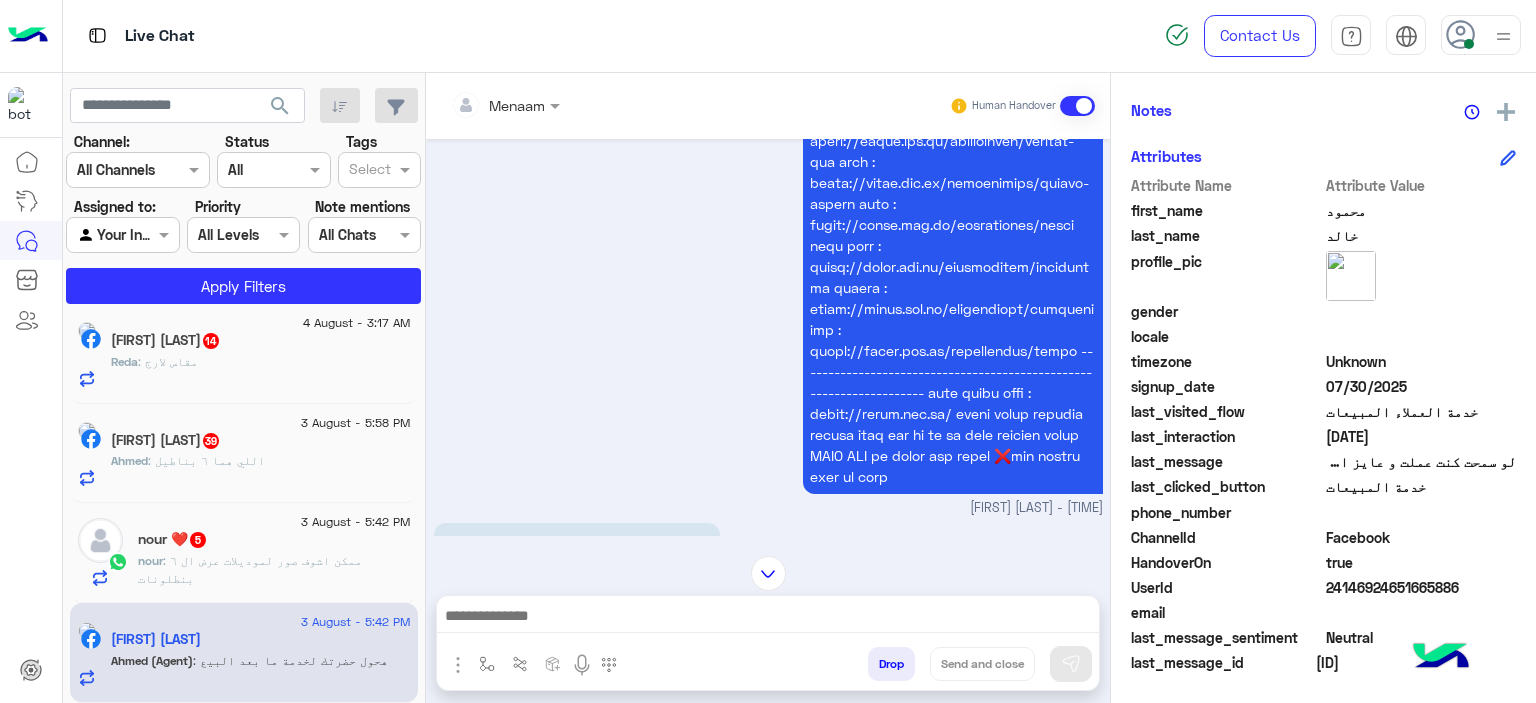 scroll, scrollTop: 2037, scrollLeft: 0, axis: vertical 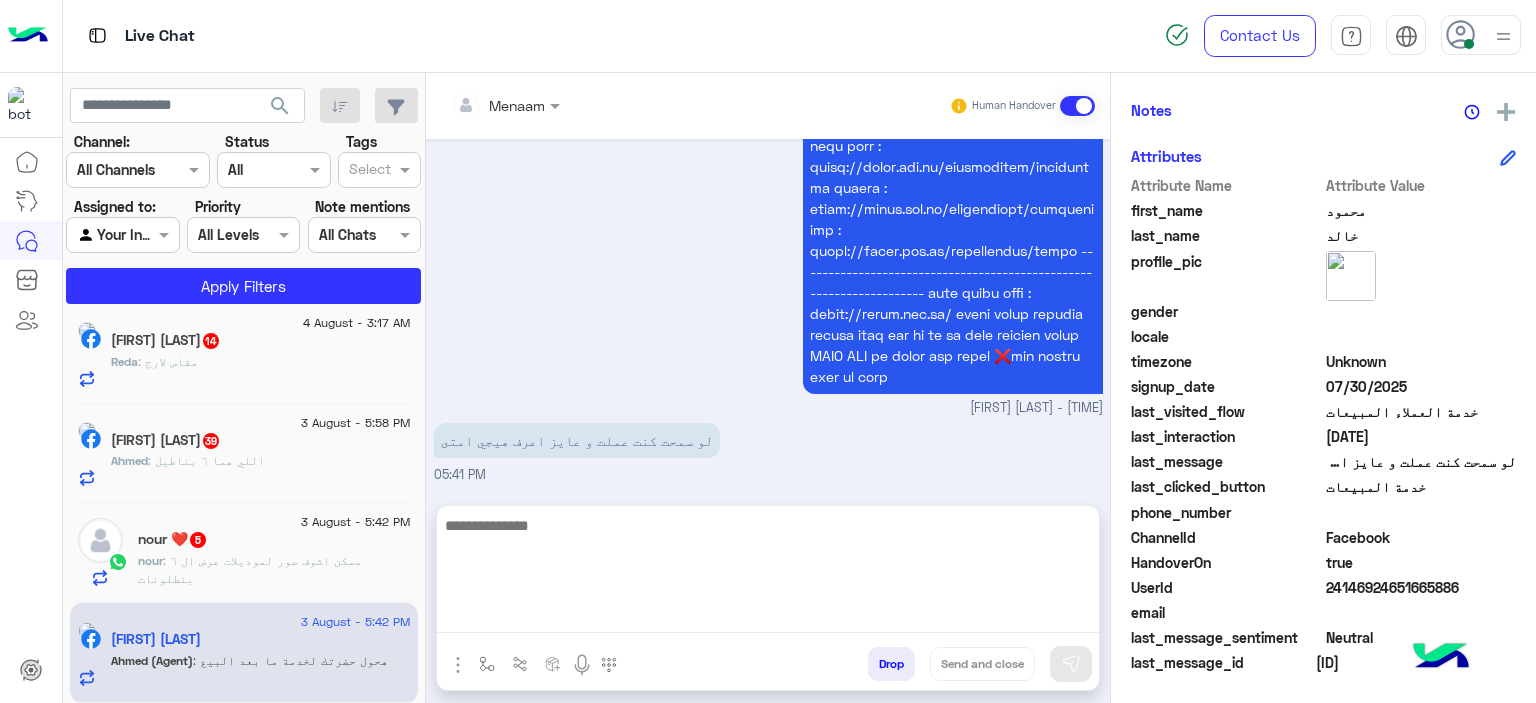 click at bounding box center [768, 573] 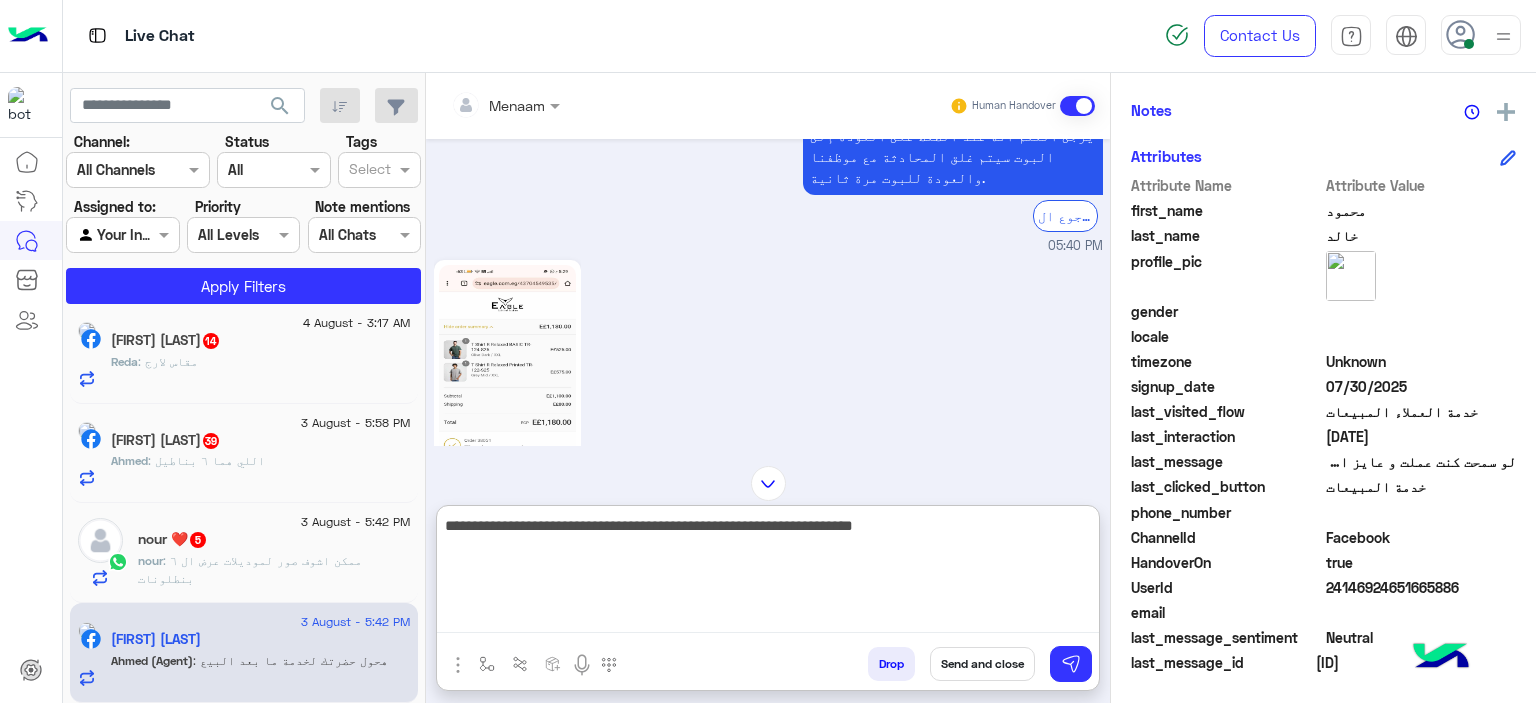 scroll, scrollTop: 1337, scrollLeft: 0, axis: vertical 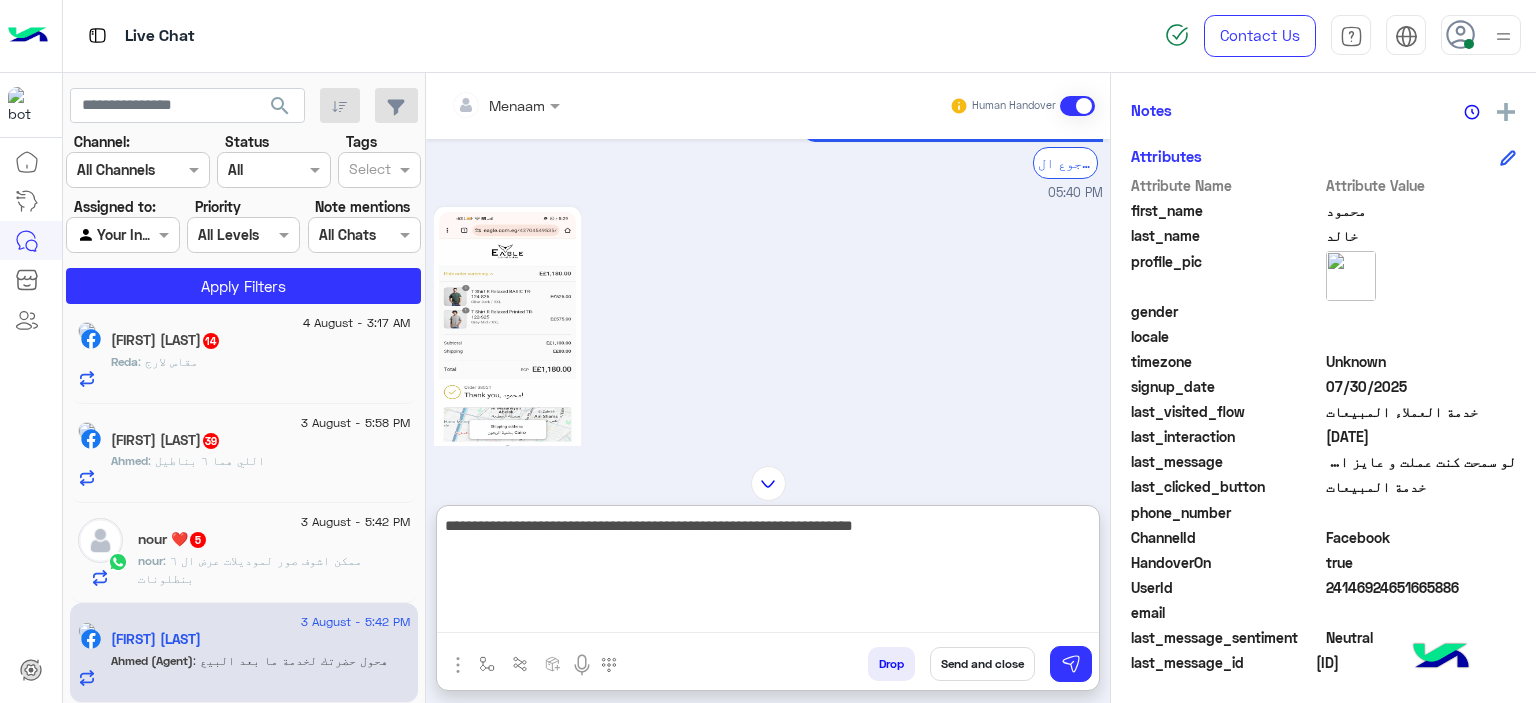 type on "**********" 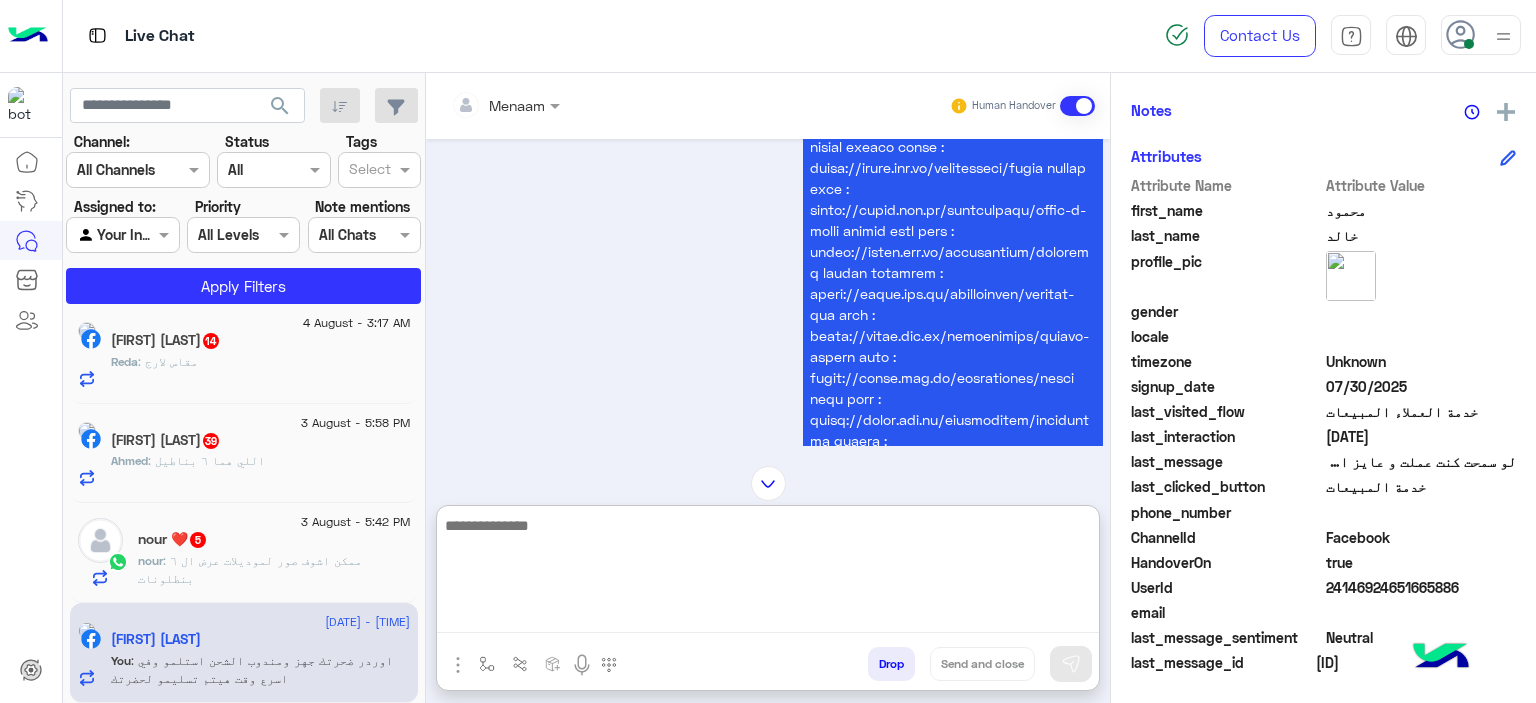 scroll, scrollTop: 1584, scrollLeft: 0, axis: vertical 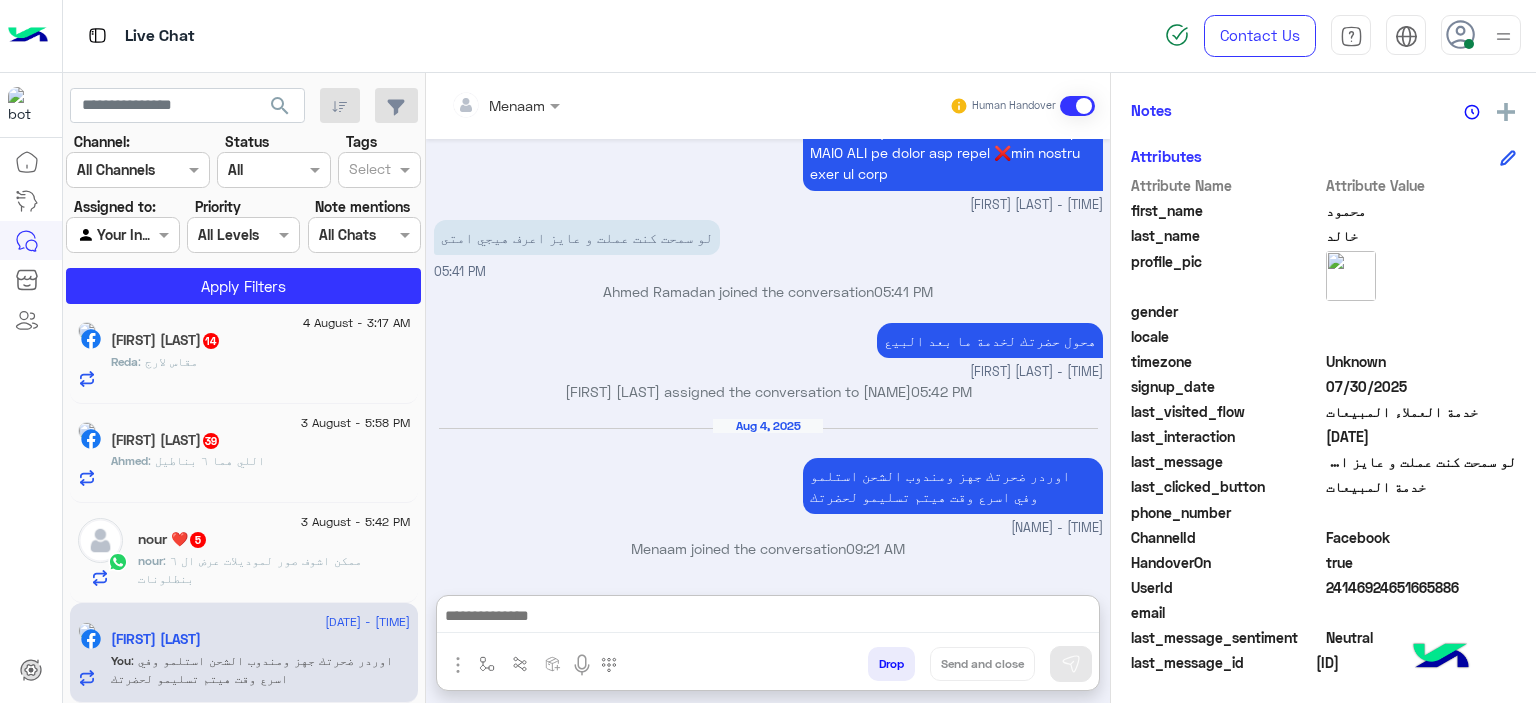 click on ": ممكن اشوف صور لموديلات عرض ال ٦ بنطلونات" 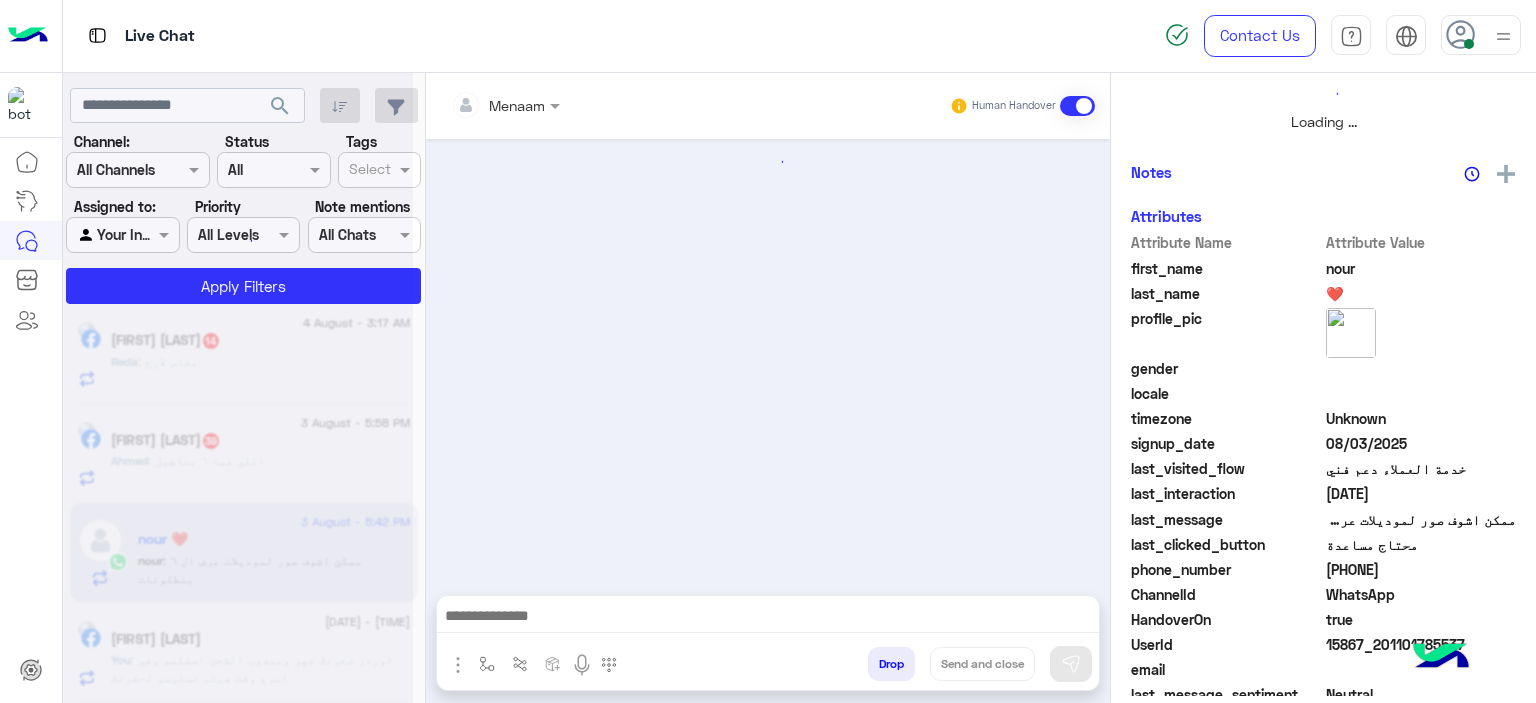 scroll, scrollTop: 0, scrollLeft: 0, axis: both 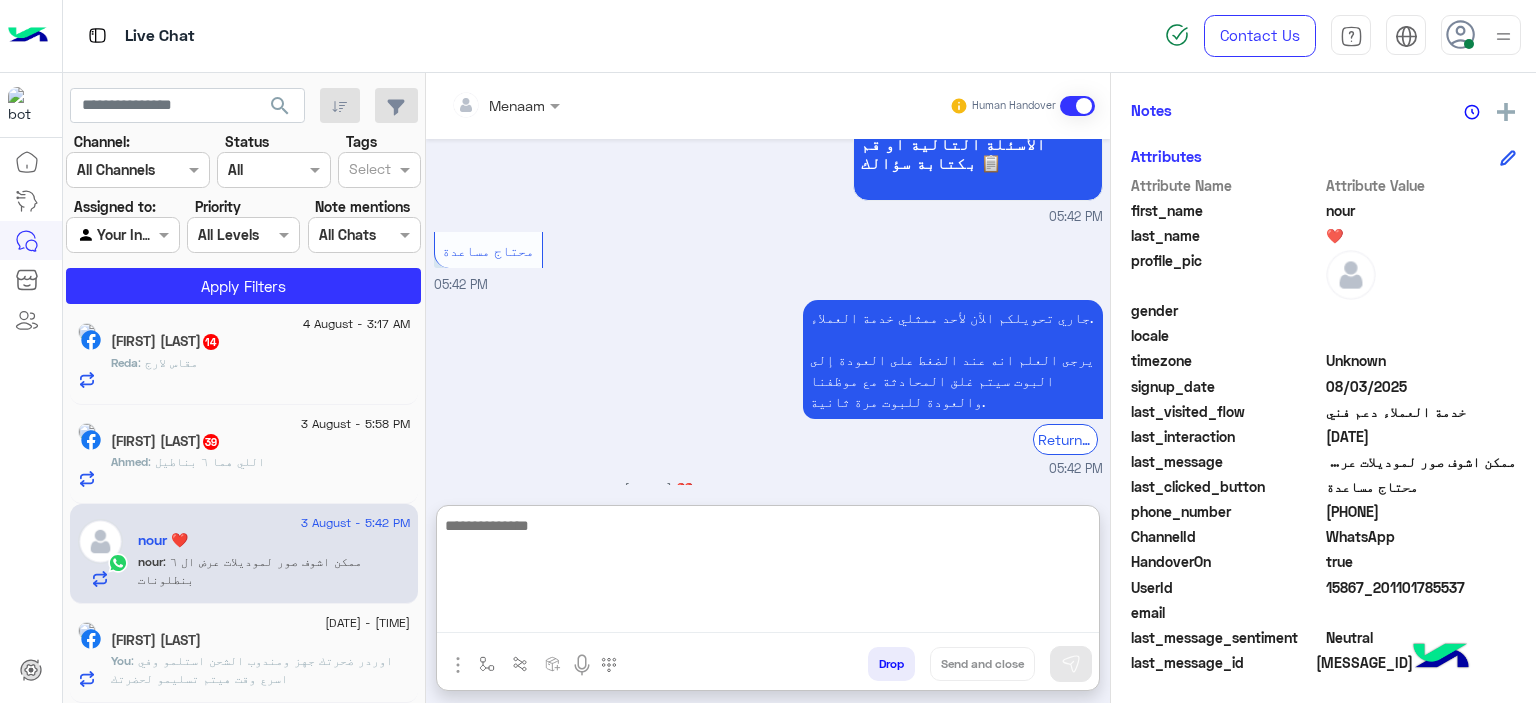 click at bounding box center (768, 573) 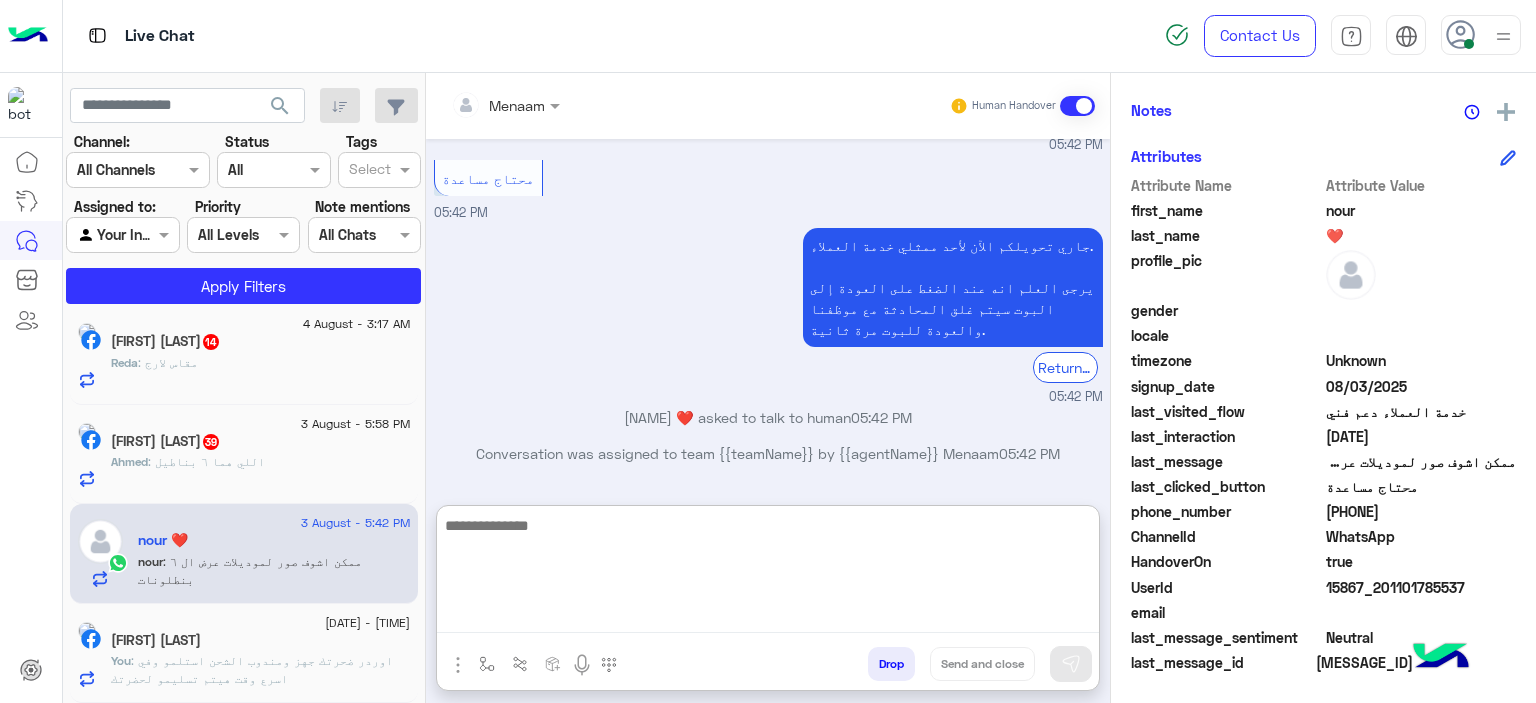 scroll, scrollTop: 669, scrollLeft: 0, axis: vertical 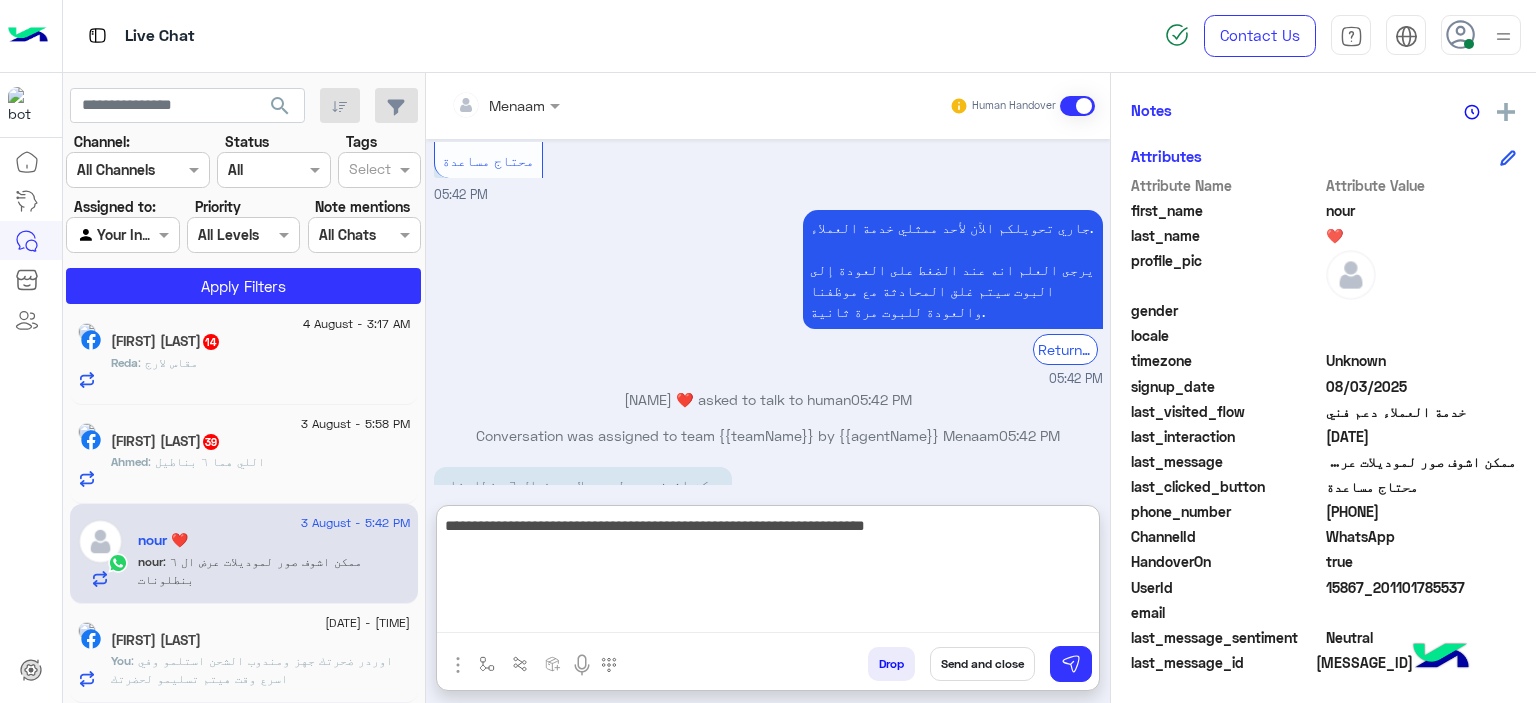 type on "**********" 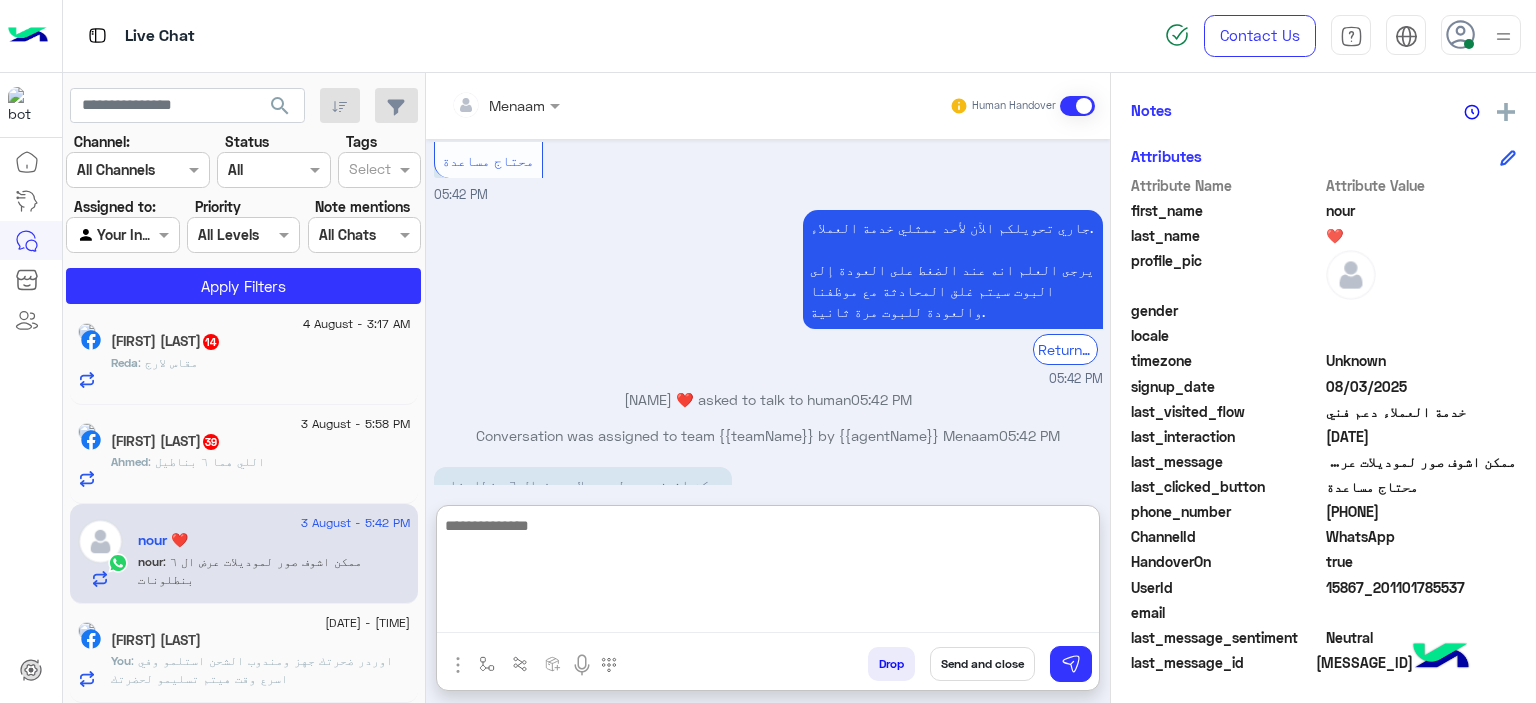 scroll, scrollTop: 789, scrollLeft: 0, axis: vertical 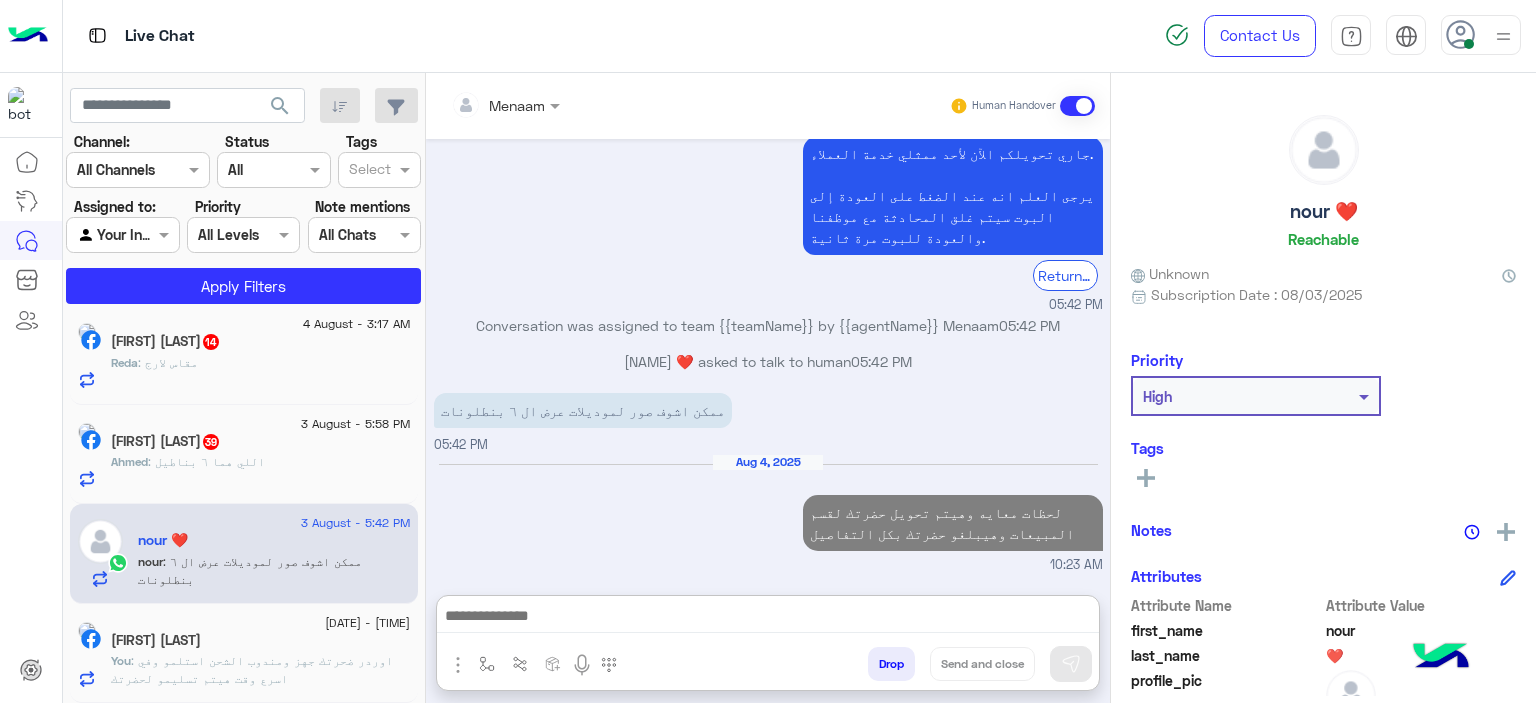 click on "nour ❤️" 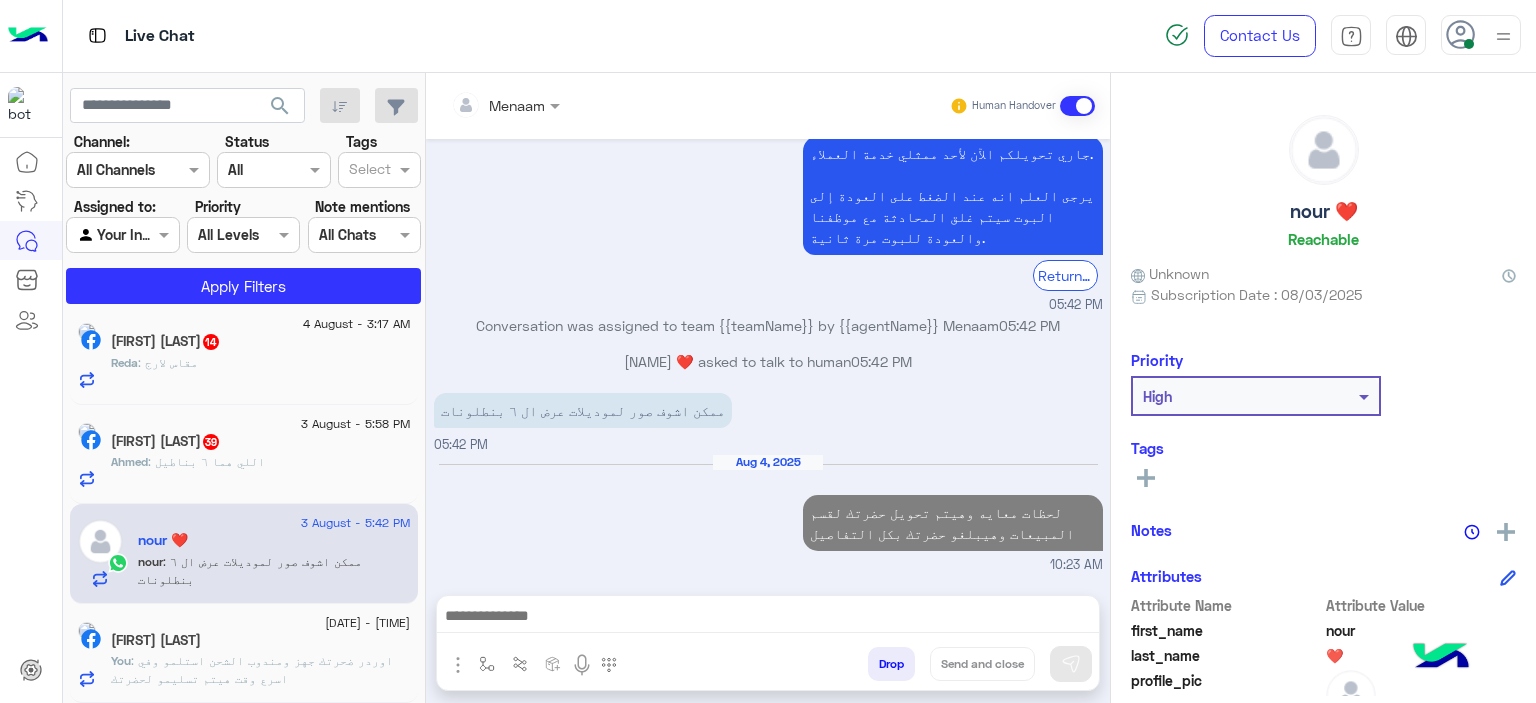 scroll, scrollTop: 699, scrollLeft: 0, axis: vertical 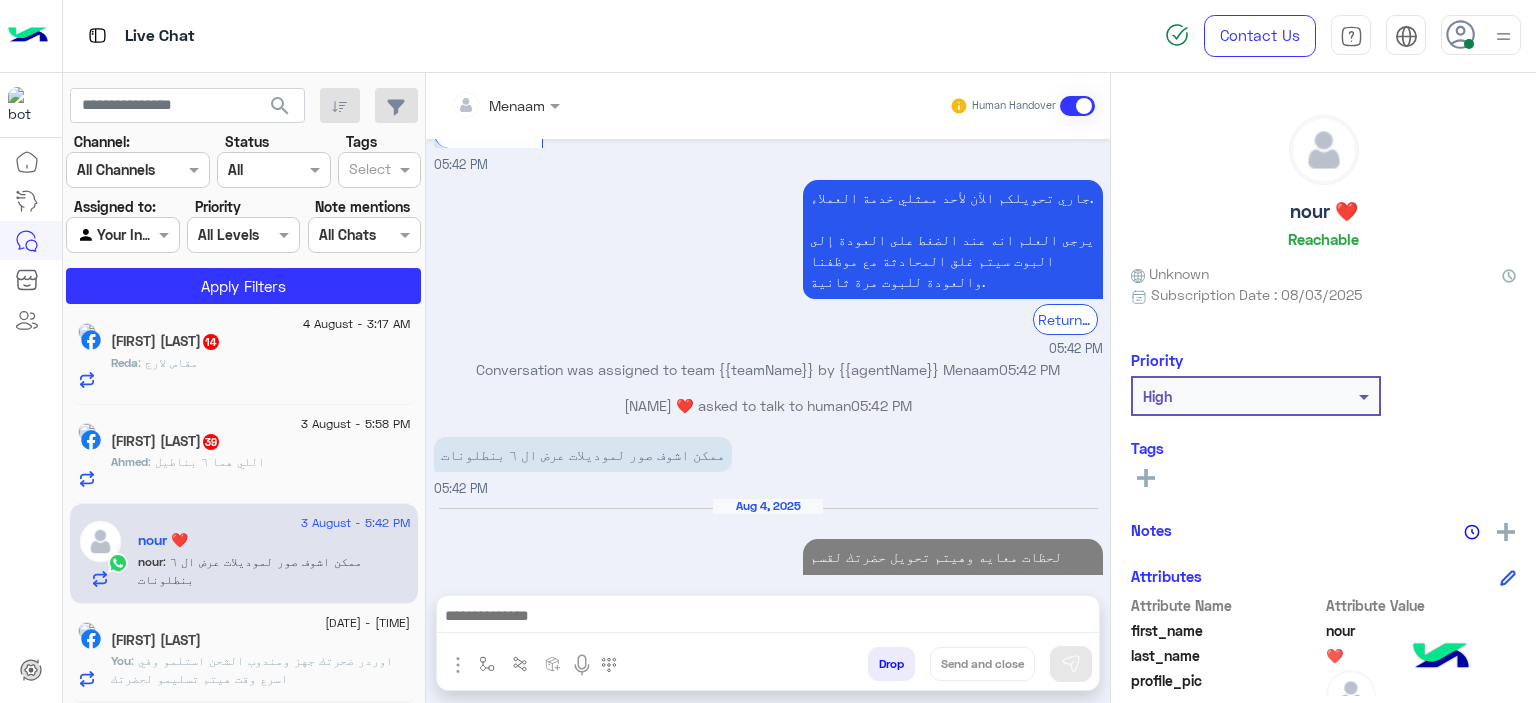 click on "nour ❤️" 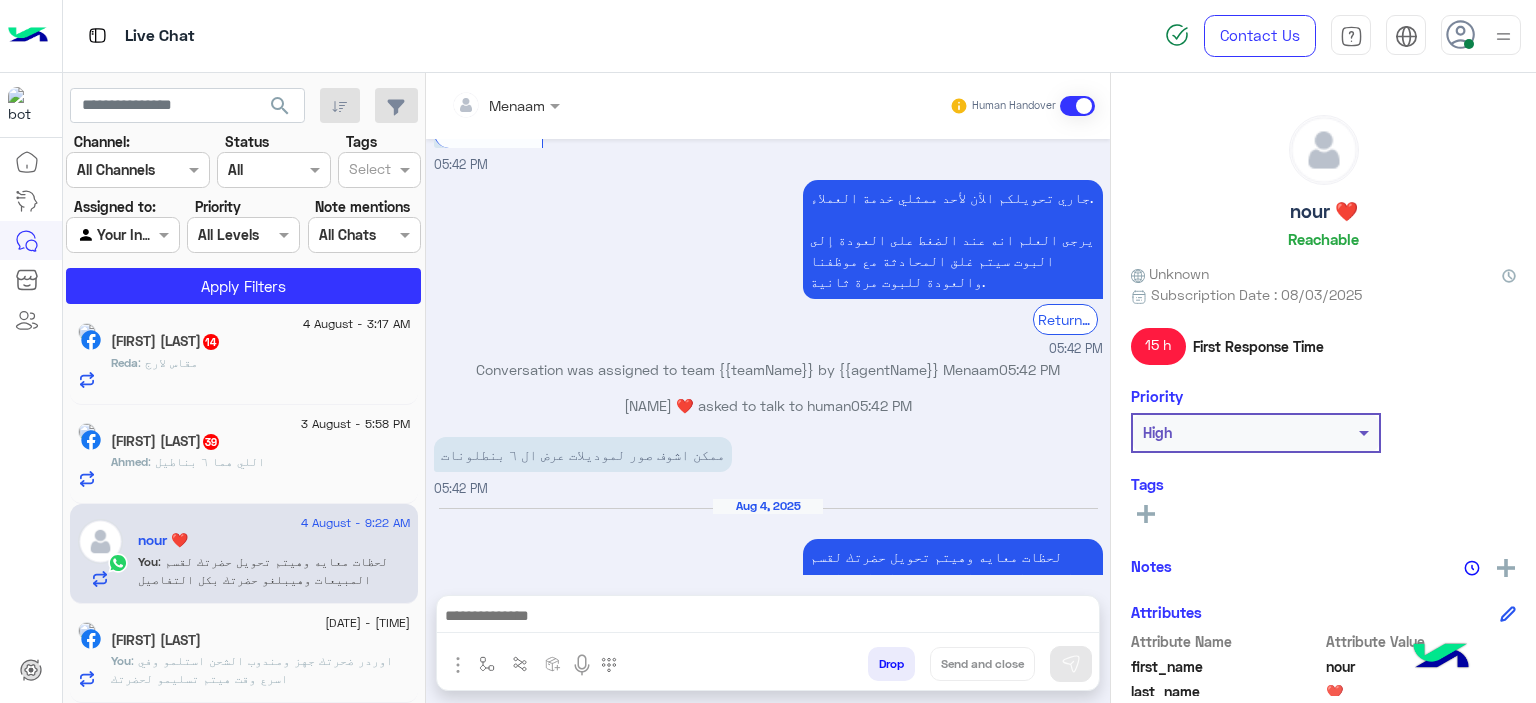 scroll, scrollTop: 735, scrollLeft: 0, axis: vertical 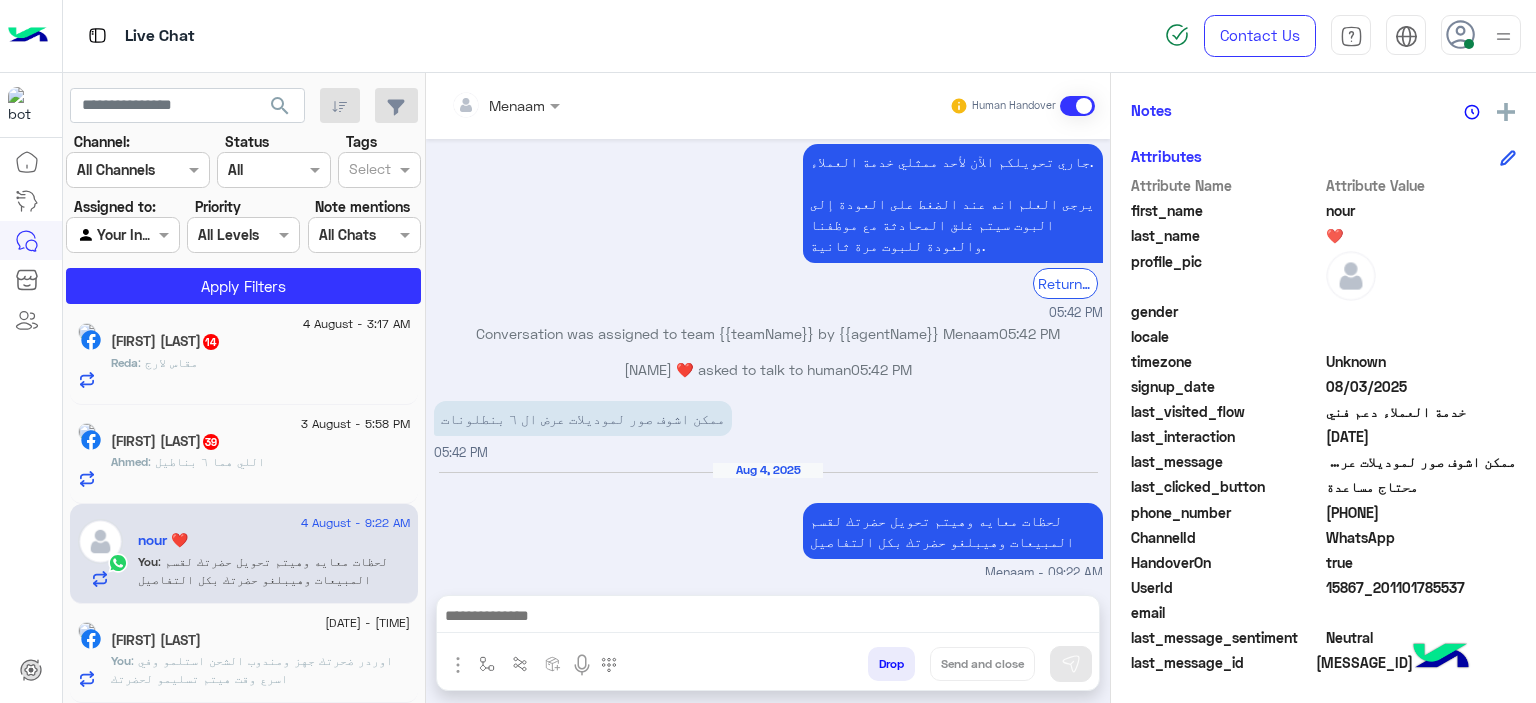 click on "15867_201101785537" 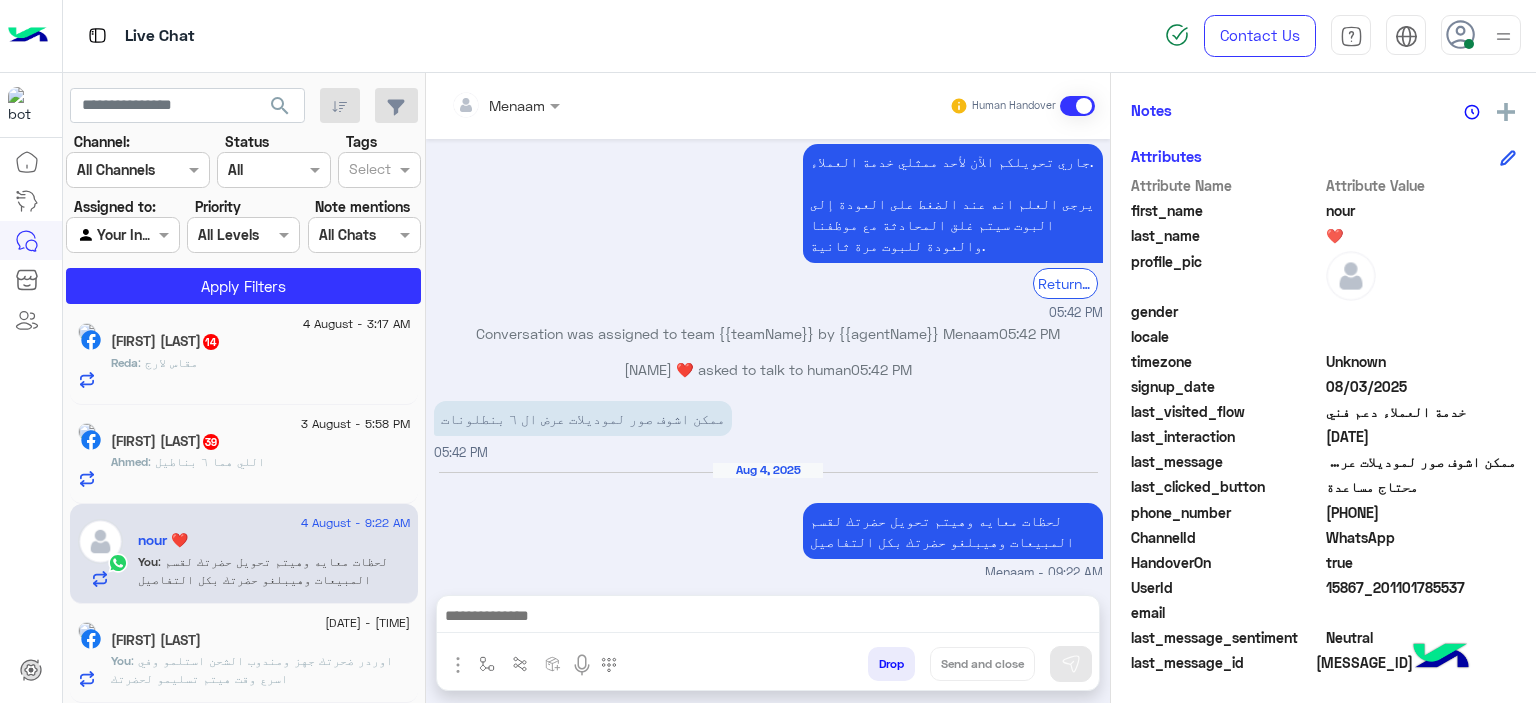 click at bounding box center [505, 104] 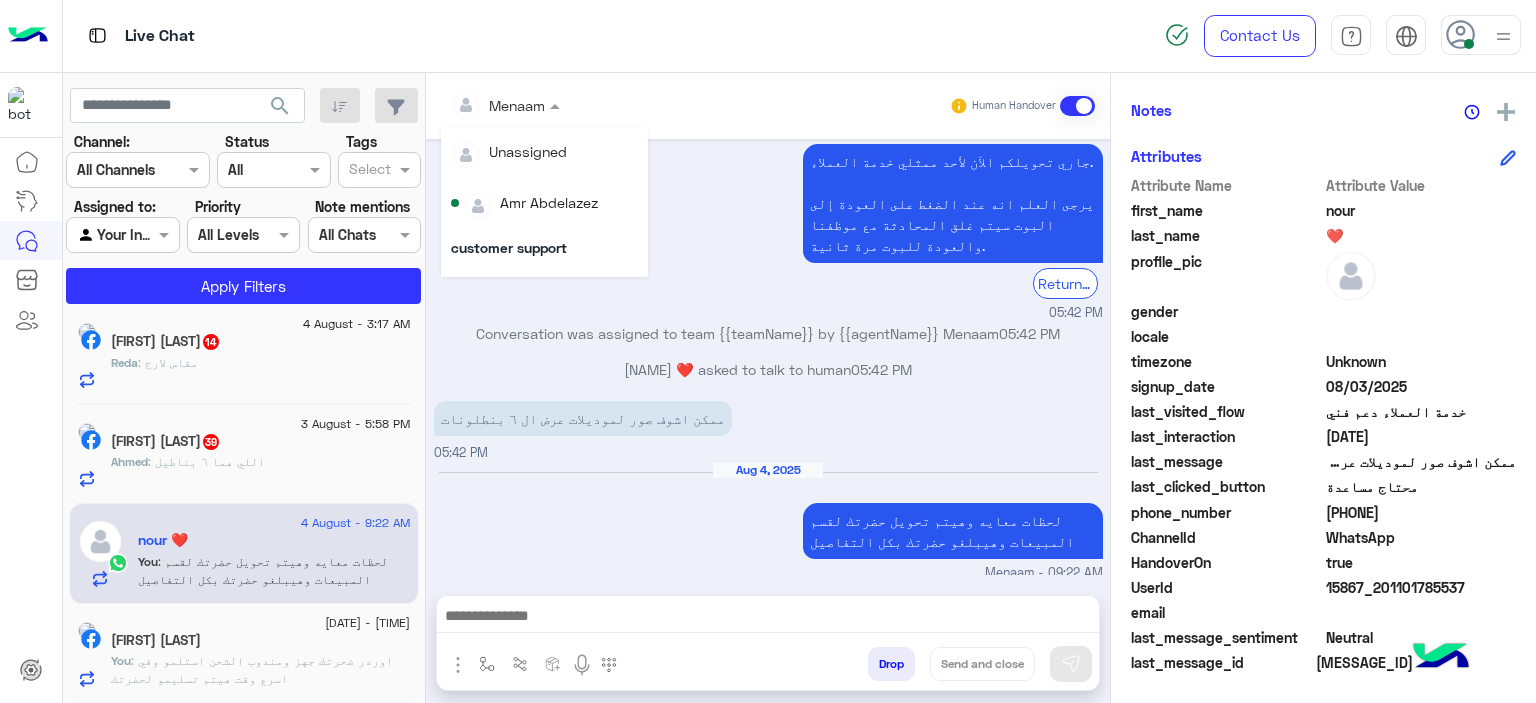 scroll, scrollTop: 229, scrollLeft: 0, axis: vertical 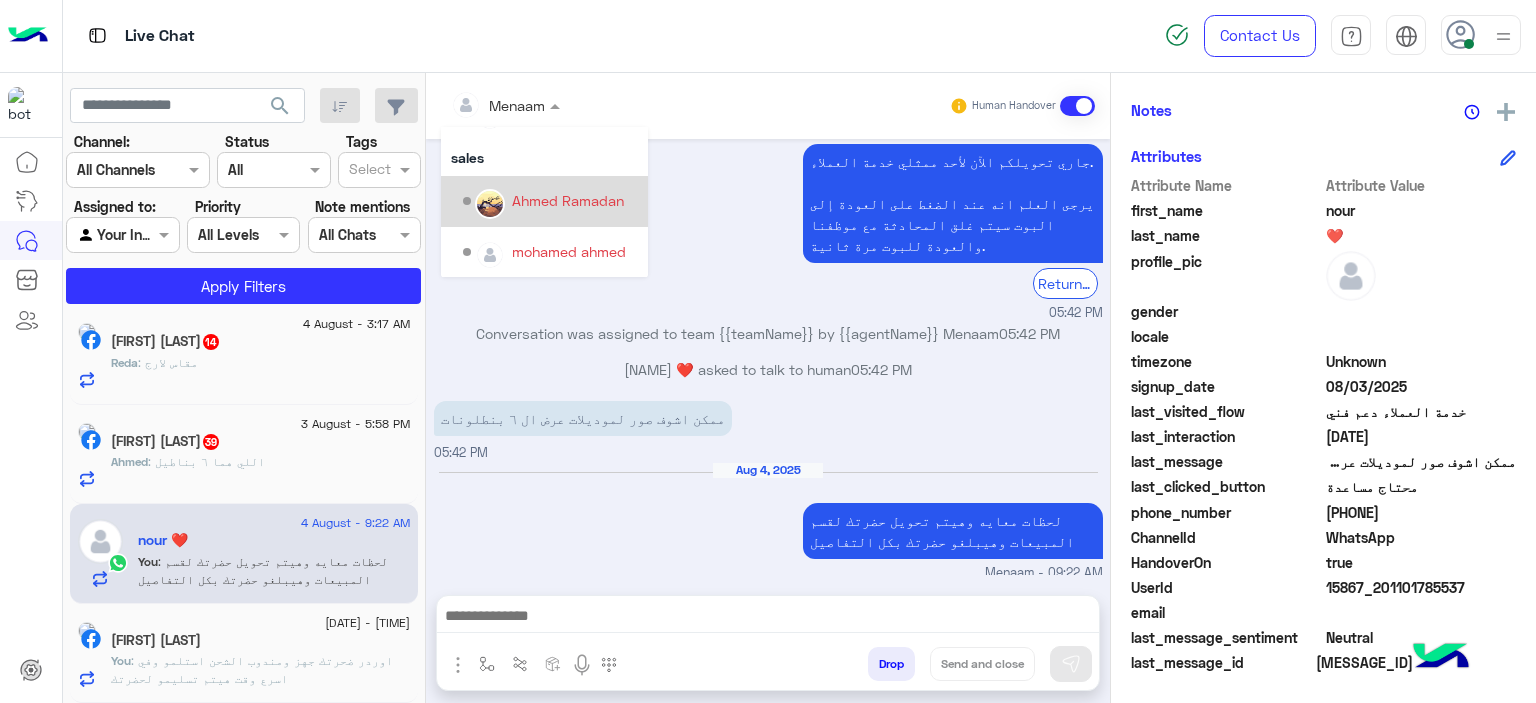 click on "Ahmed Ramadan" at bounding box center [550, 201] 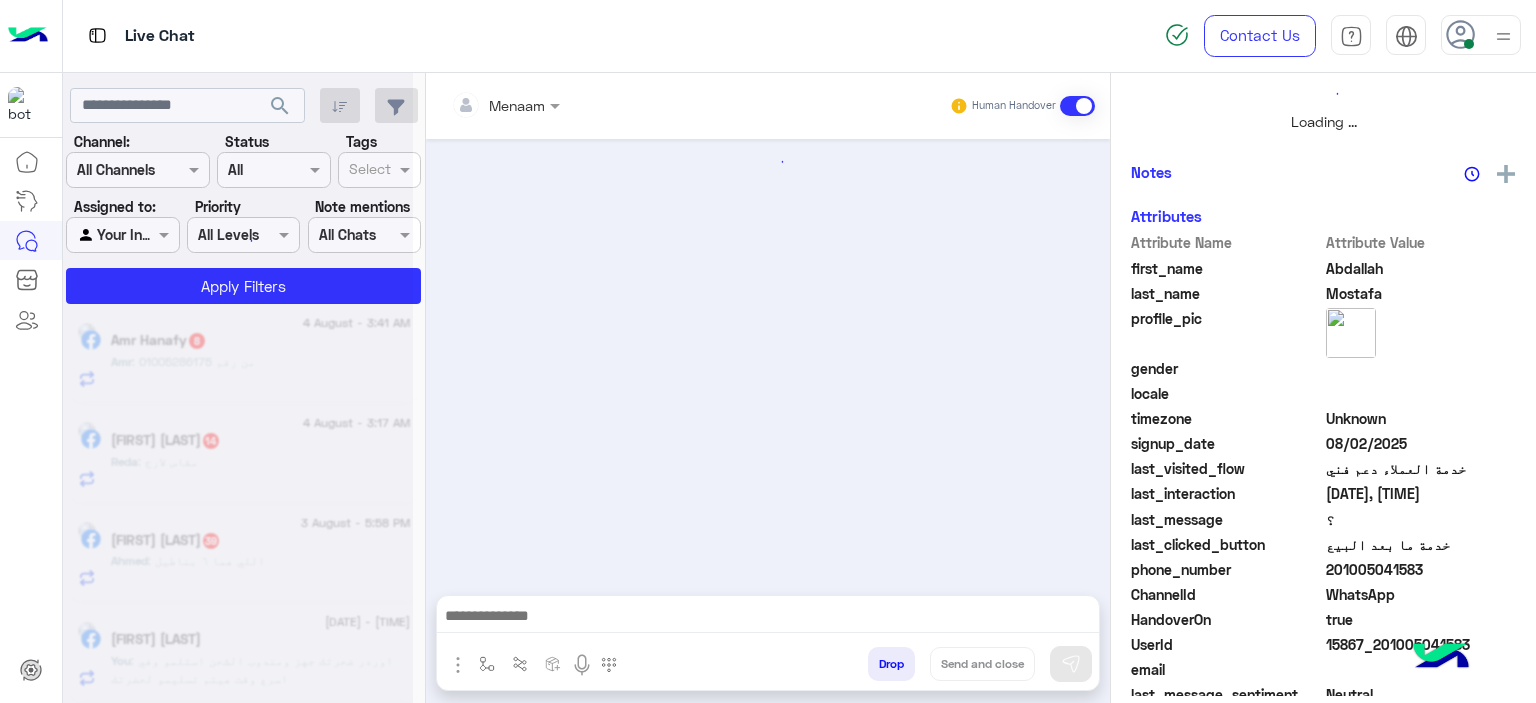 scroll, scrollTop: 514, scrollLeft: 0, axis: vertical 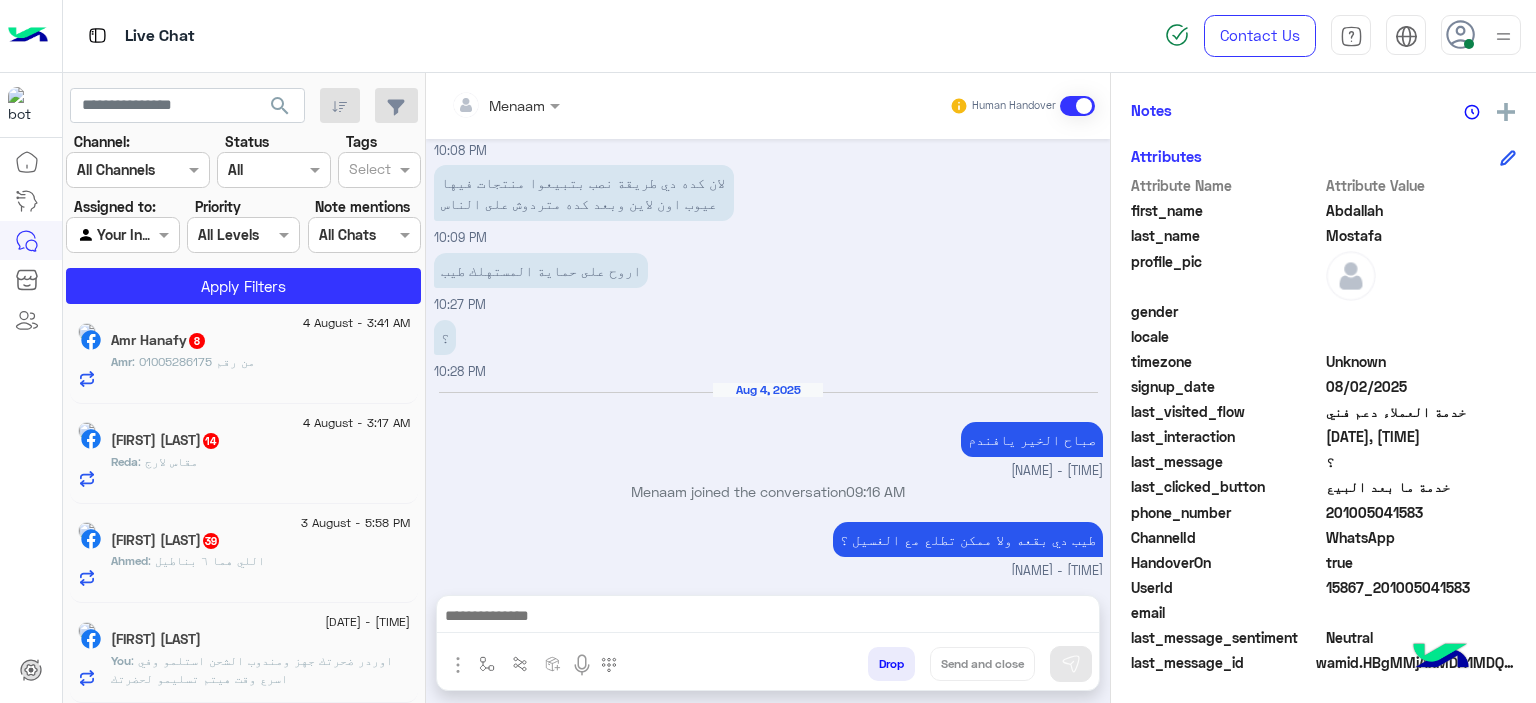 click on "محمود خالد" 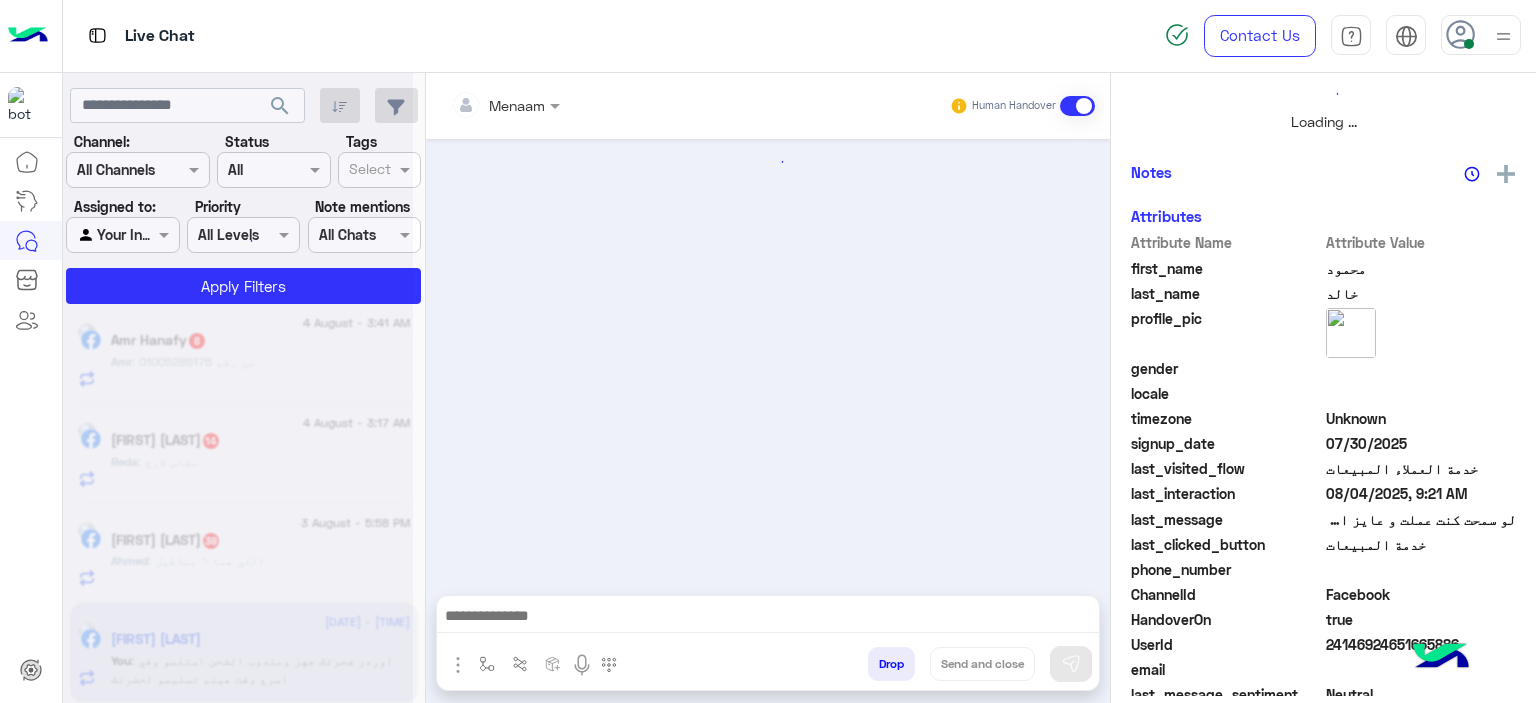 scroll, scrollTop: 514, scrollLeft: 0, axis: vertical 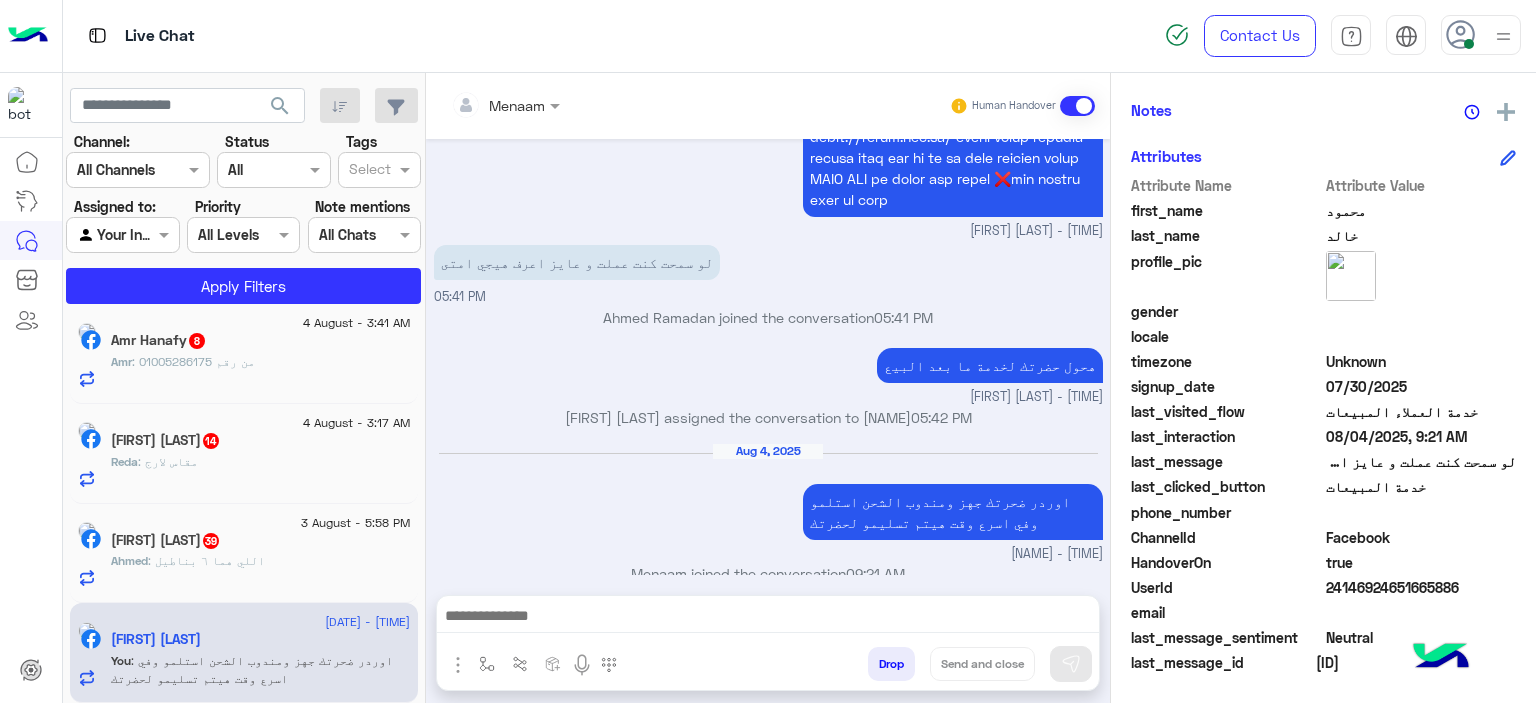 click on "3 August - 5:58 PM  Ahmed Kamal  39 Ahmed : اللي هما ٦ بناطيل" 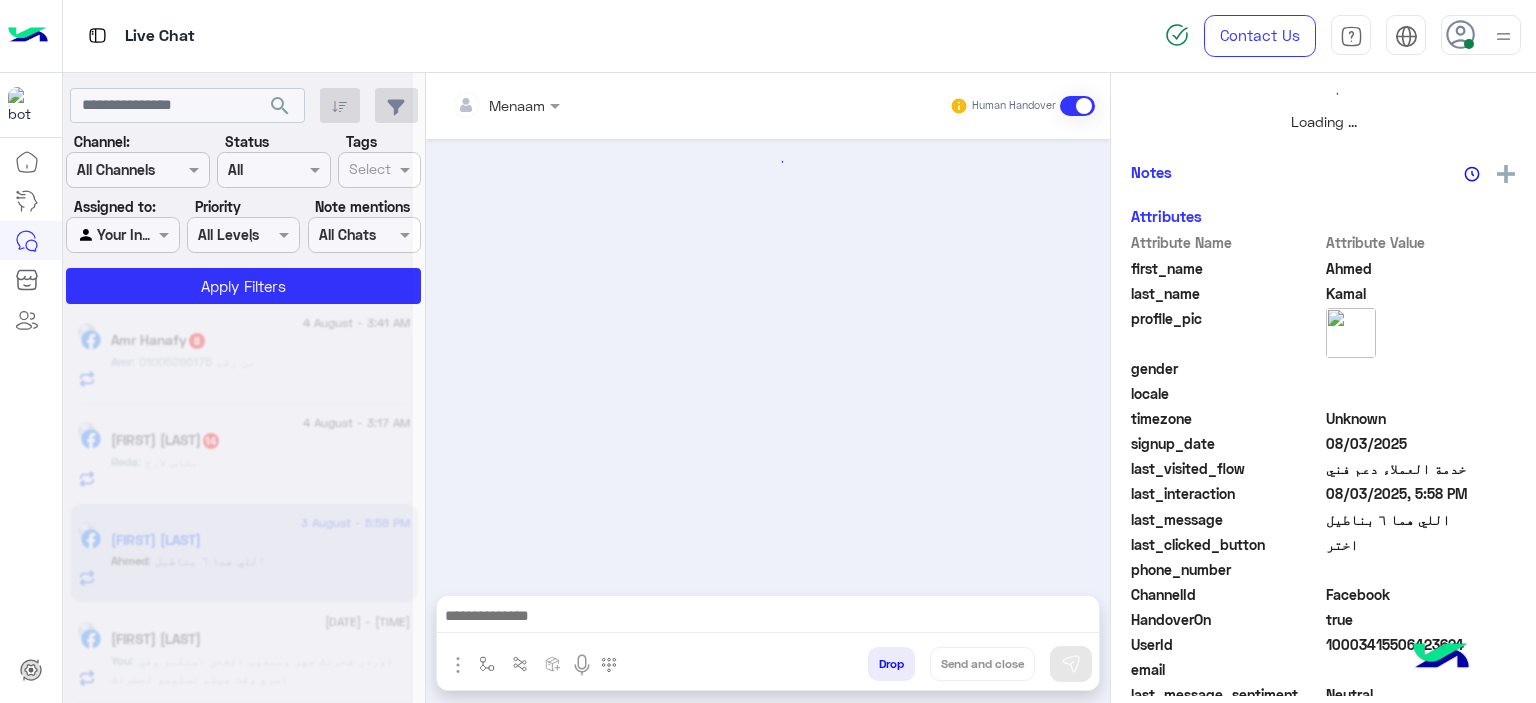 scroll, scrollTop: 514, scrollLeft: 0, axis: vertical 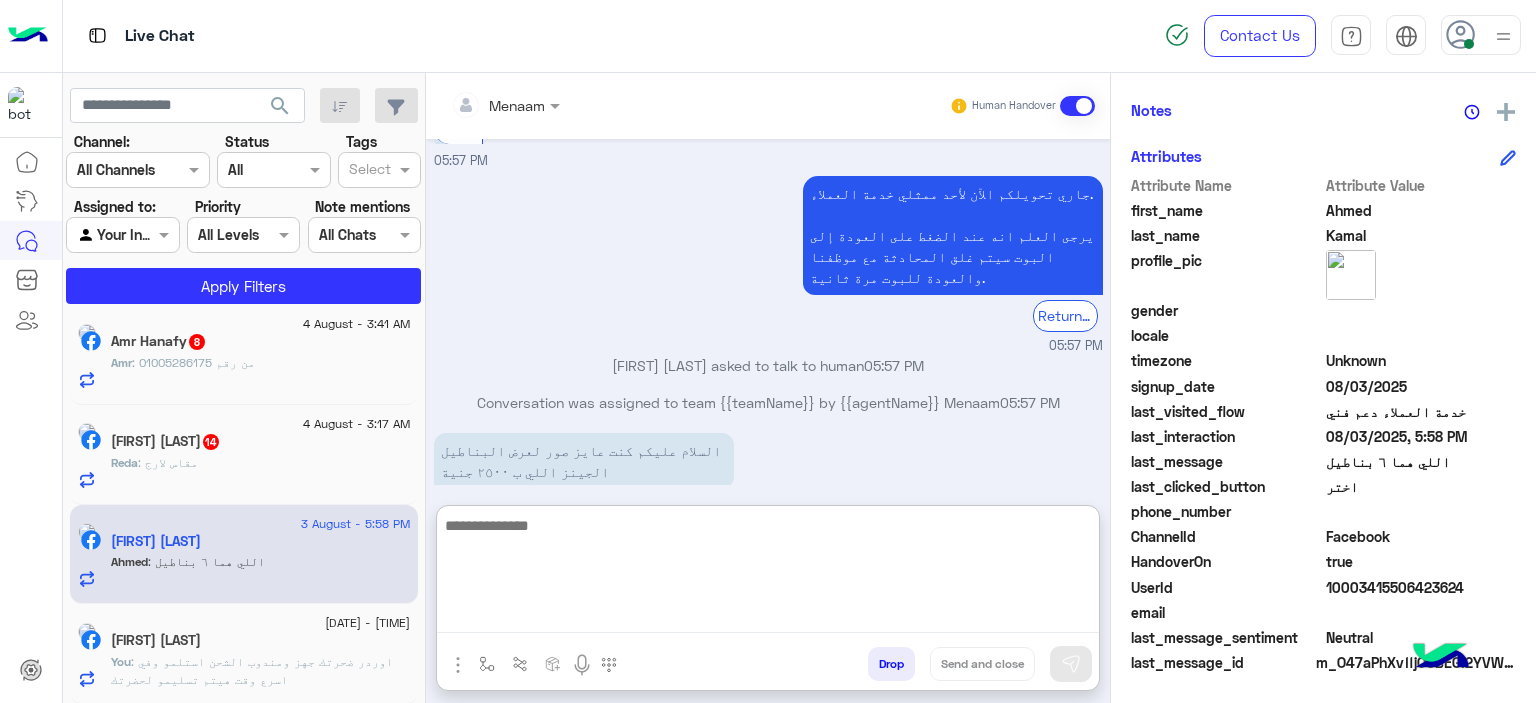 click at bounding box center (768, 573) 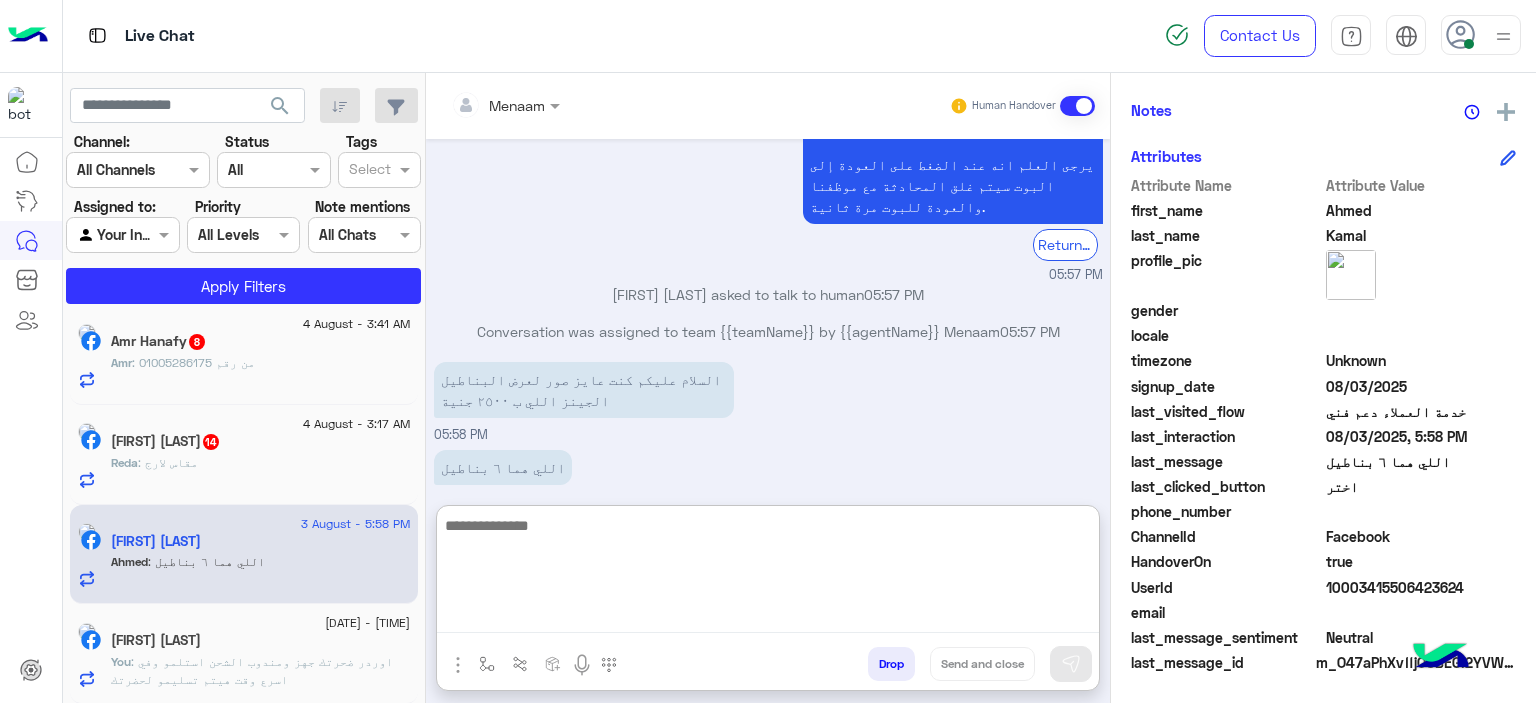 scroll, scrollTop: 1111, scrollLeft: 0, axis: vertical 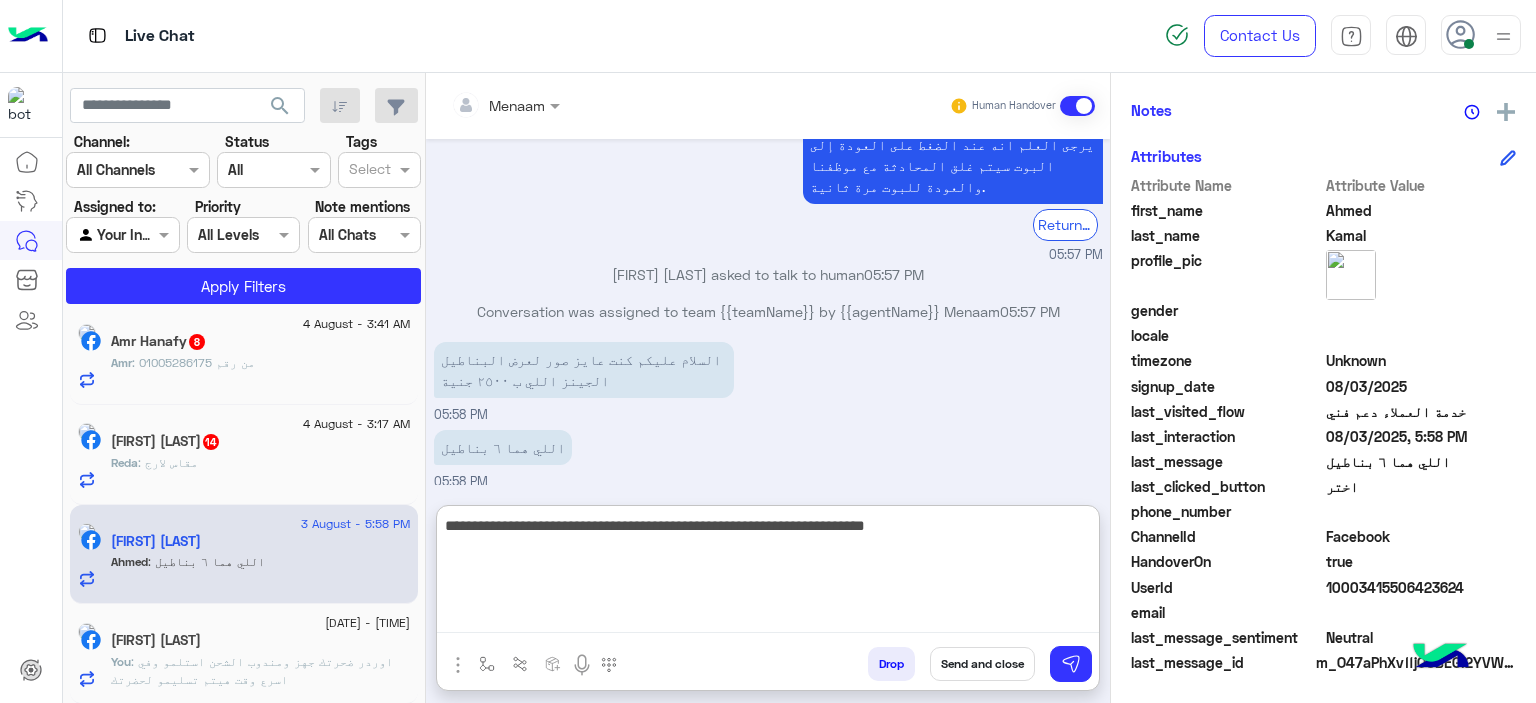 type on "**********" 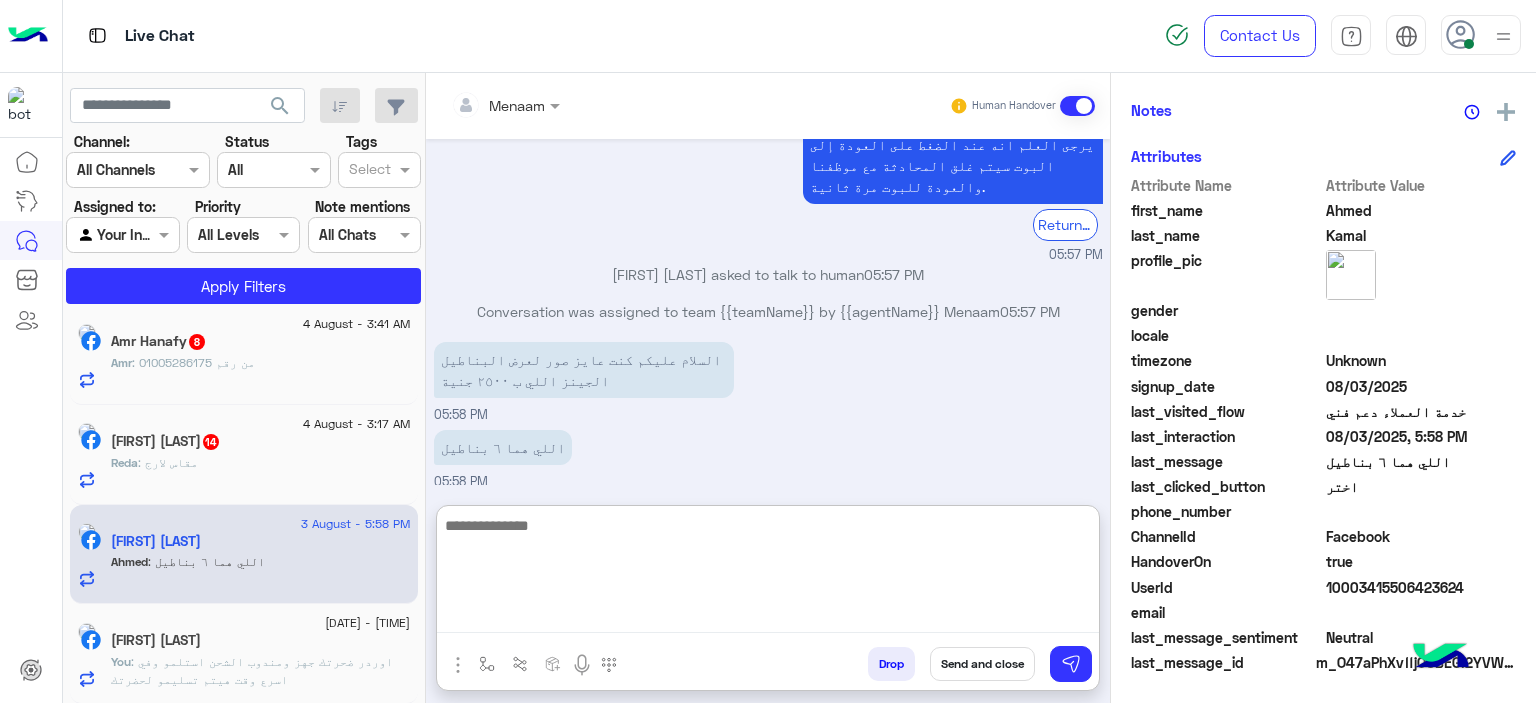 scroll, scrollTop: 1231, scrollLeft: 0, axis: vertical 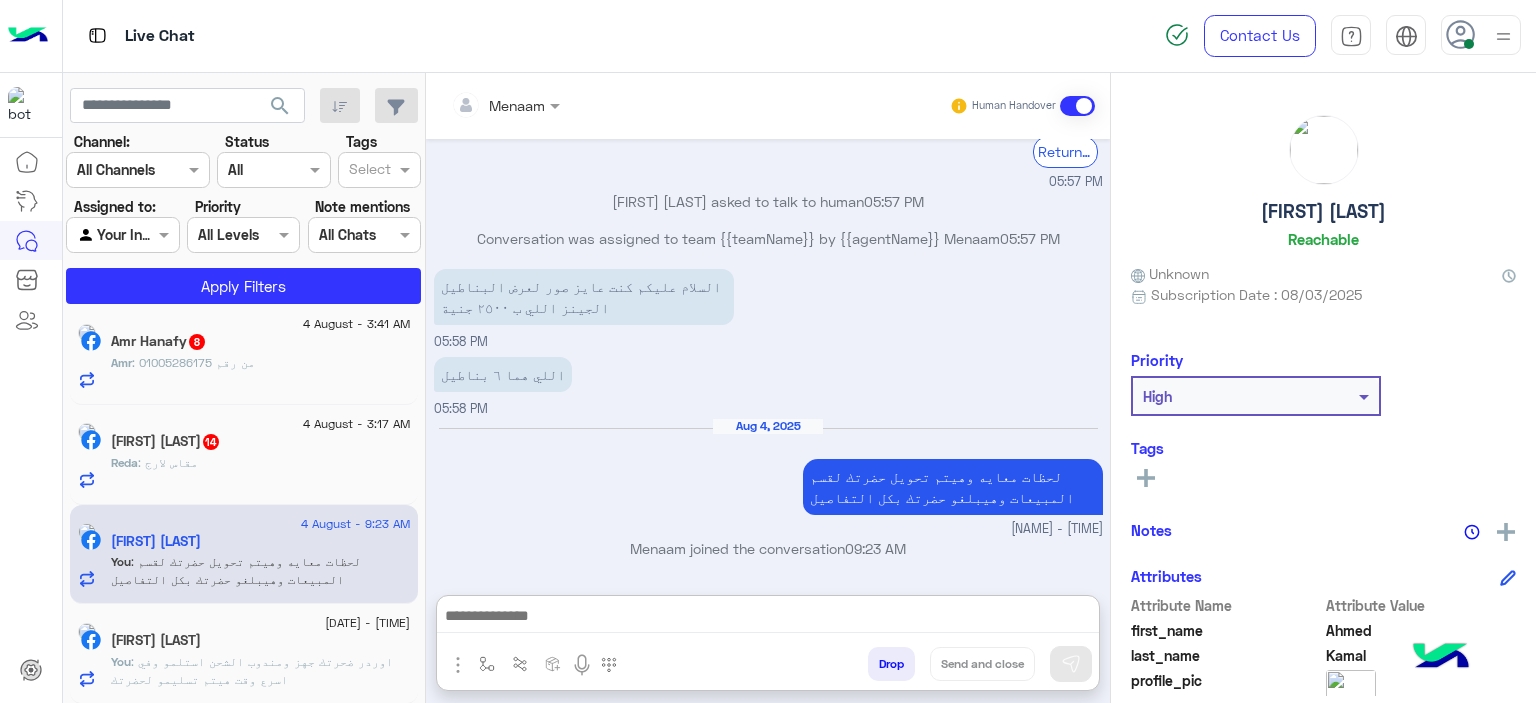 click on "Ahmed Kamal" 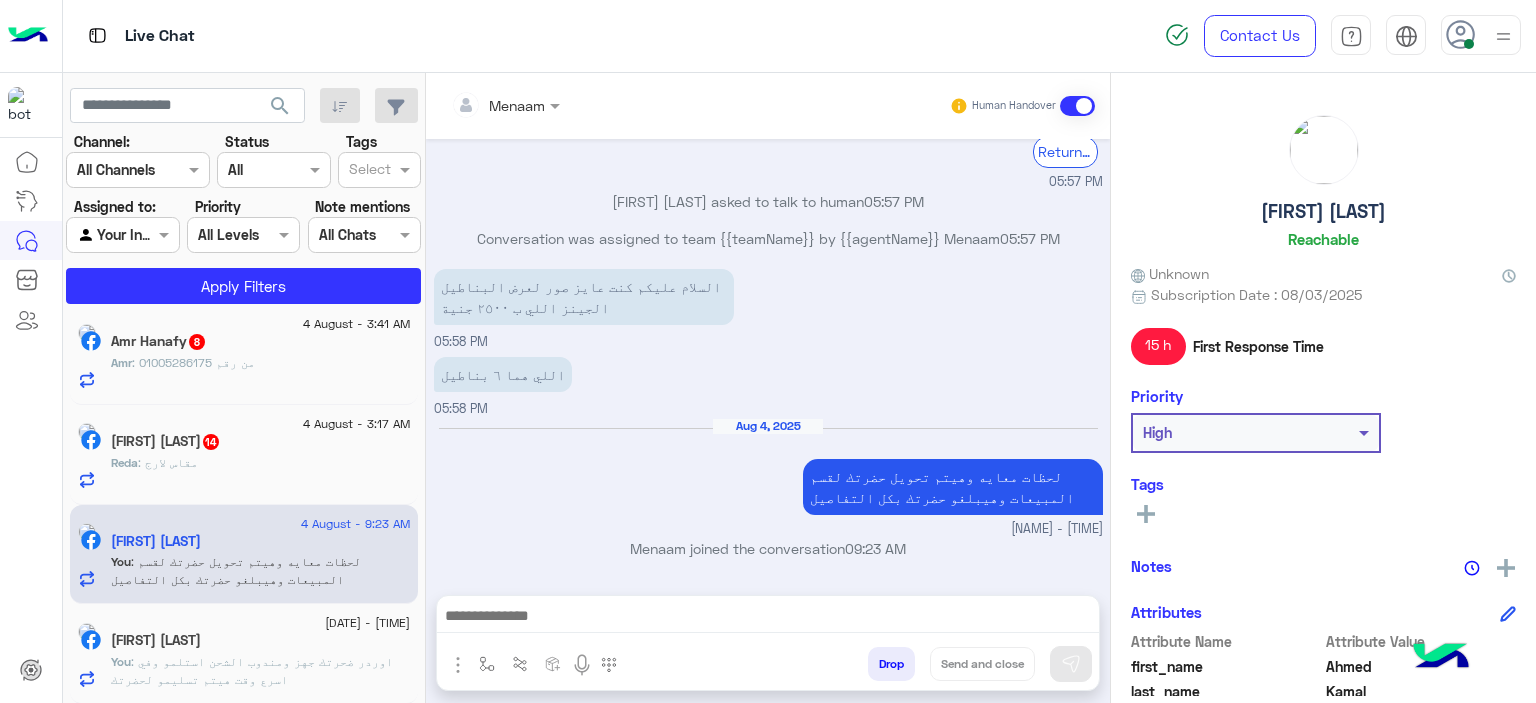 scroll, scrollTop: 1177, scrollLeft: 0, axis: vertical 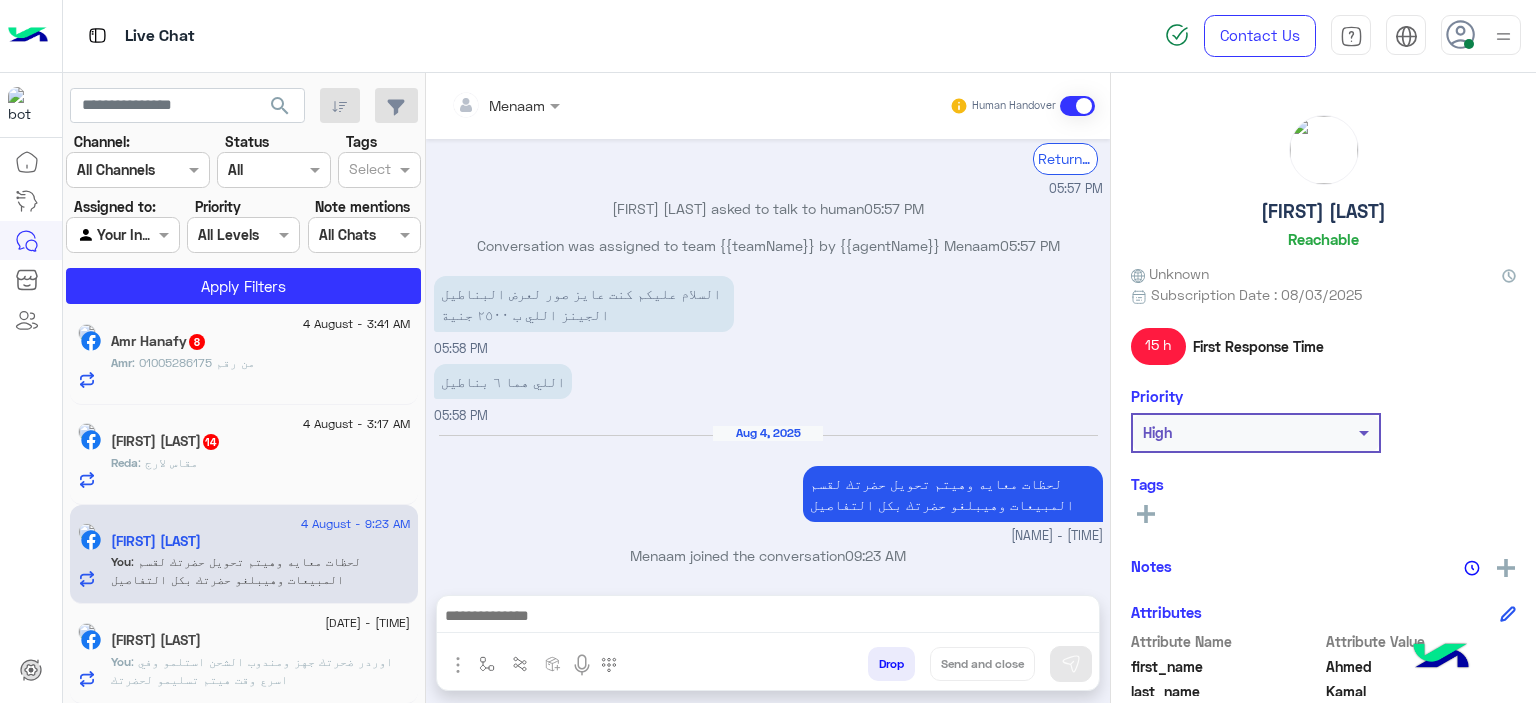 click on "Ahmed Kamal" 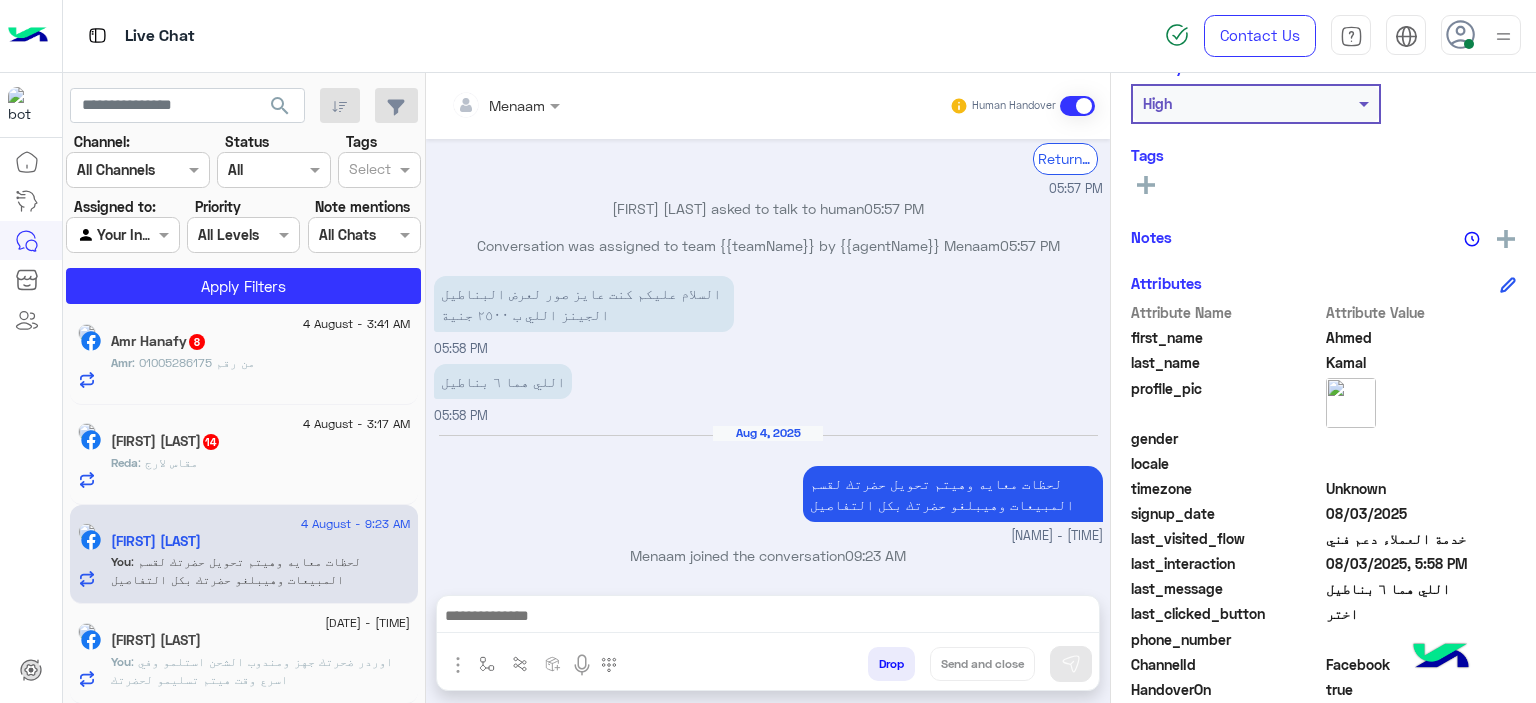 scroll, scrollTop: 456, scrollLeft: 0, axis: vertical 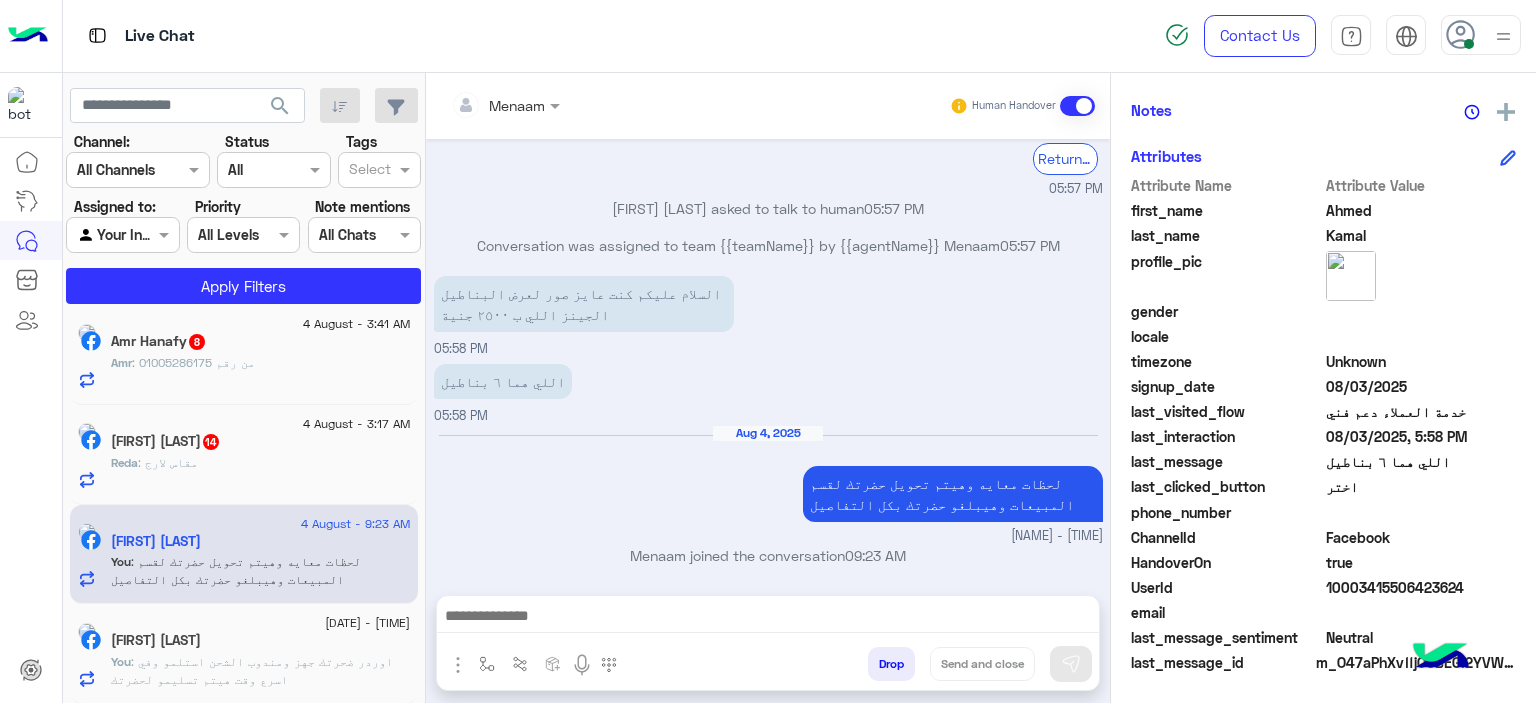 click on "10003415506423624" 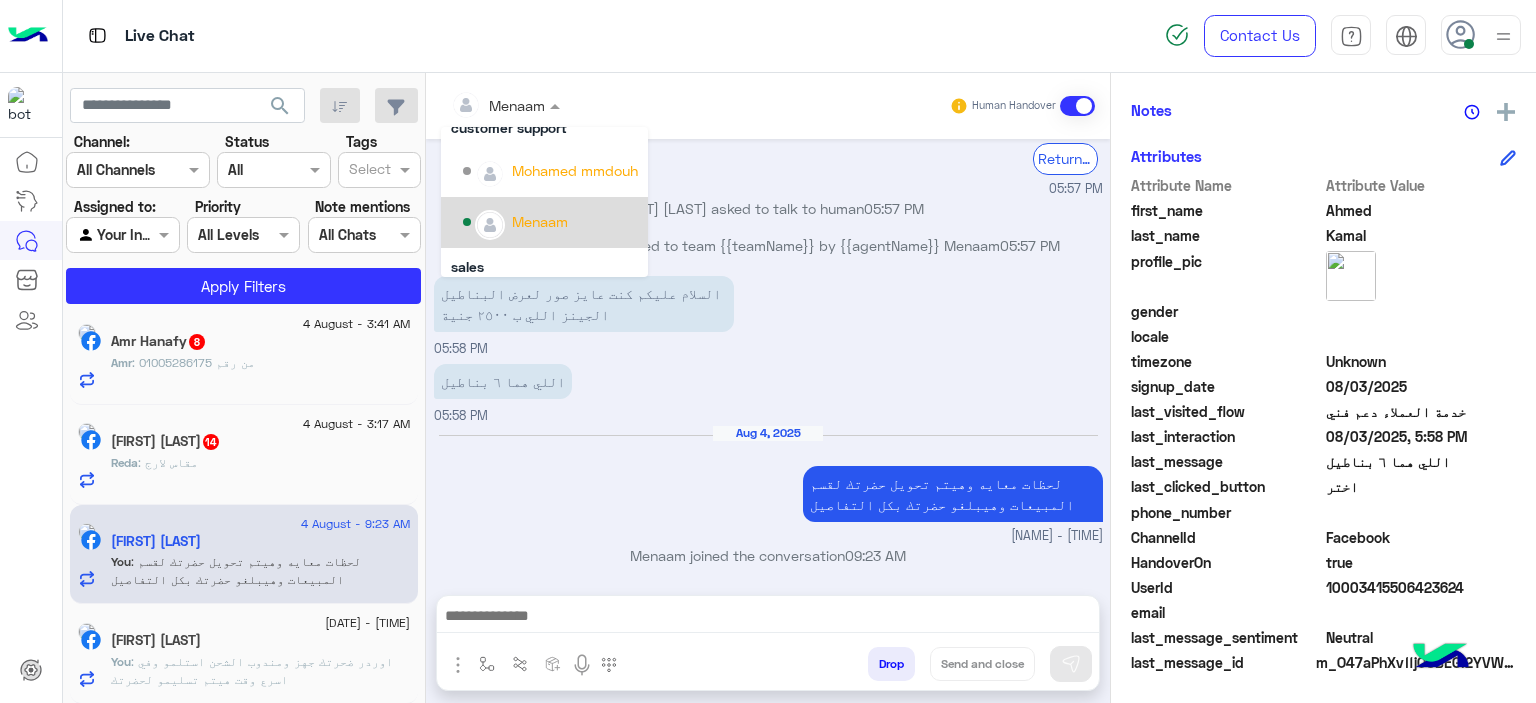 scroll, scrollTop: 229, scrollLeft: 0, axis: vertical 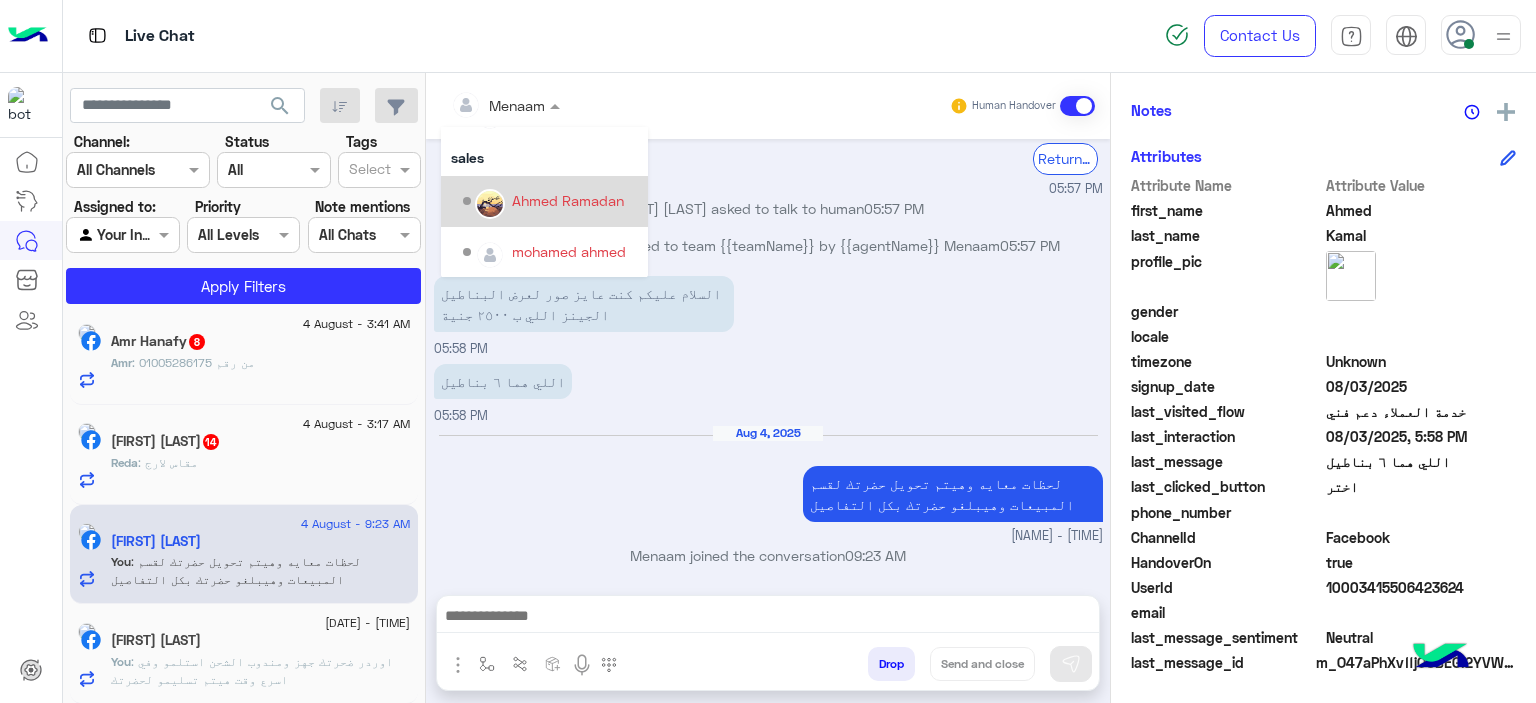 click on "Ahmed Ramadan" at bounding box center [568, 200] 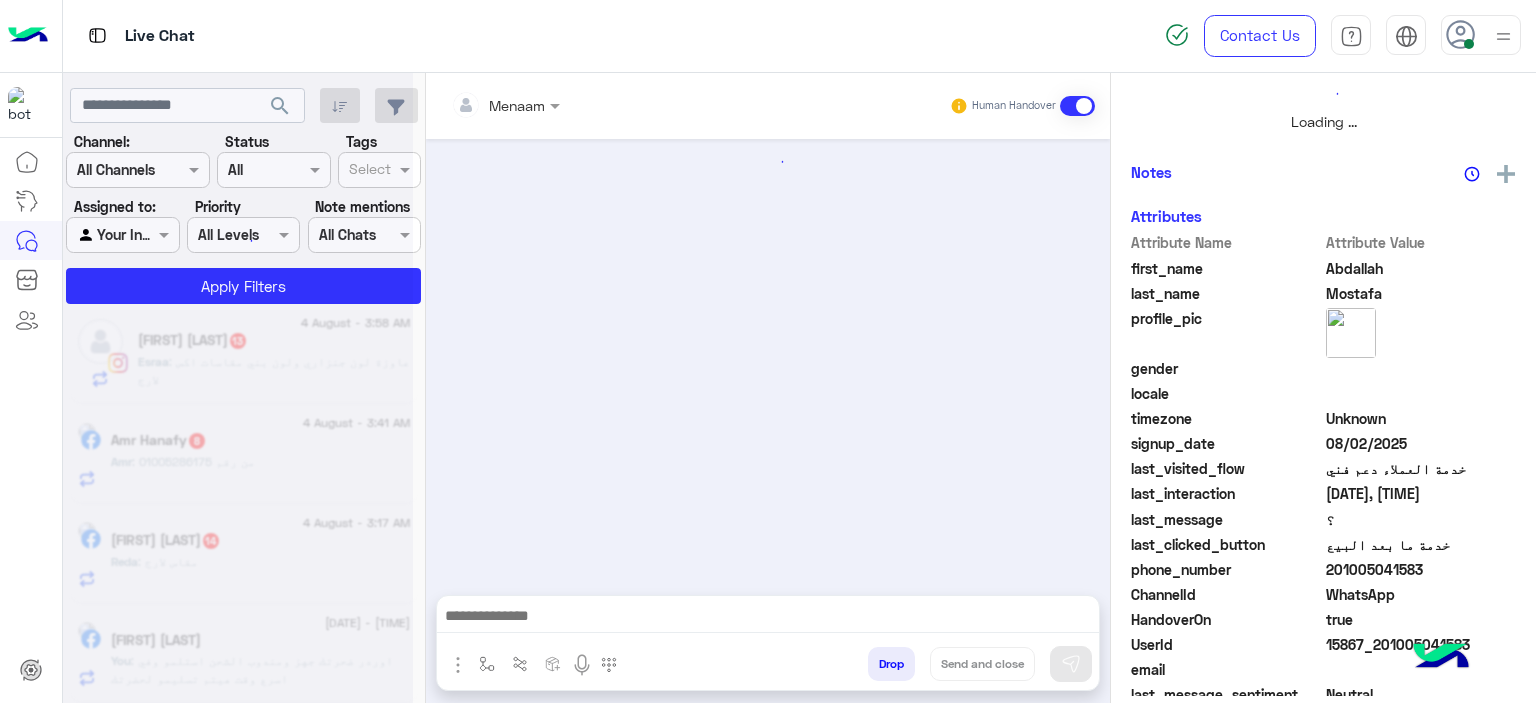 scroll, scrollTop: 514, scrollLeft: 0, axis: vertical 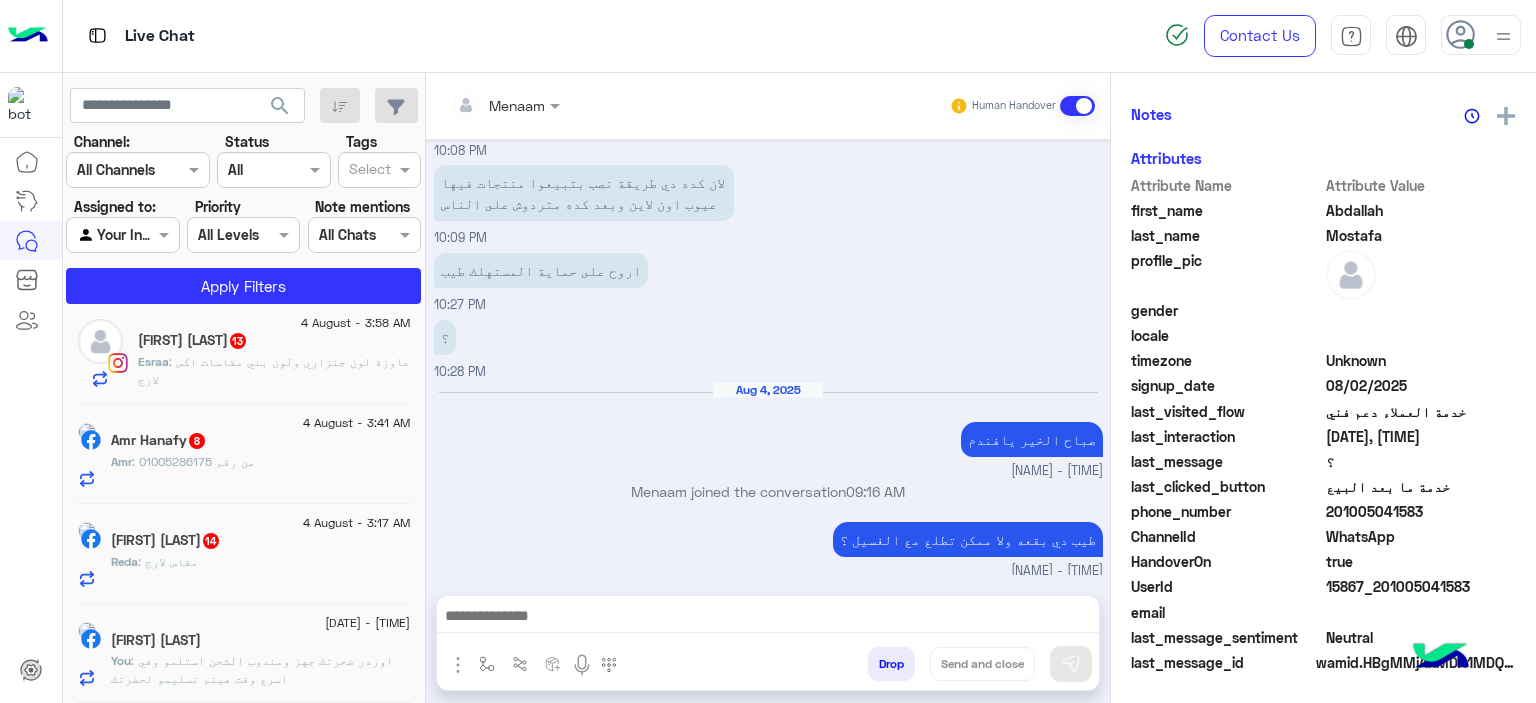 click on ": اوردر ضحرتك جهز ومندوب الشحن استلمو وفي اسرع وقت هيتم تسليمو لحضرتك" 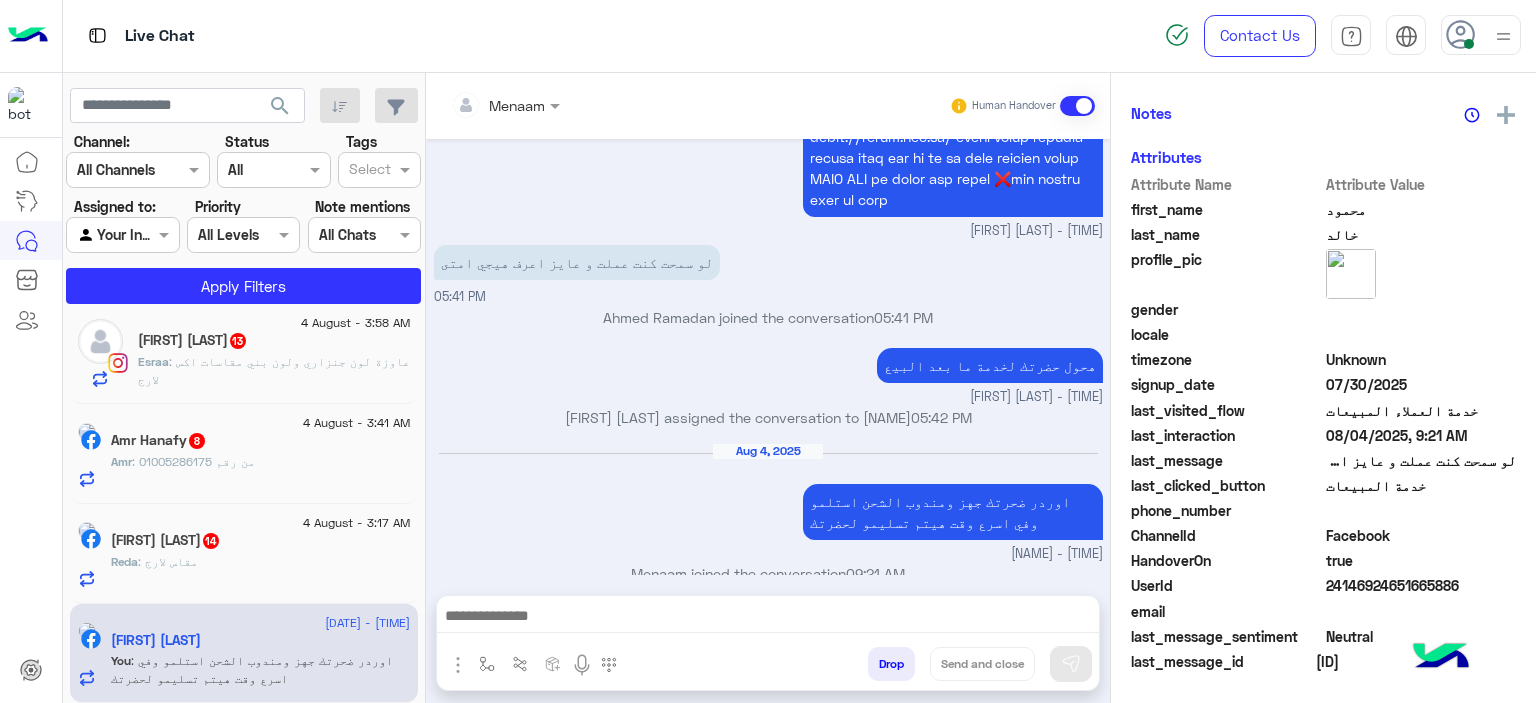 click on "Reda : مقاس لارج" 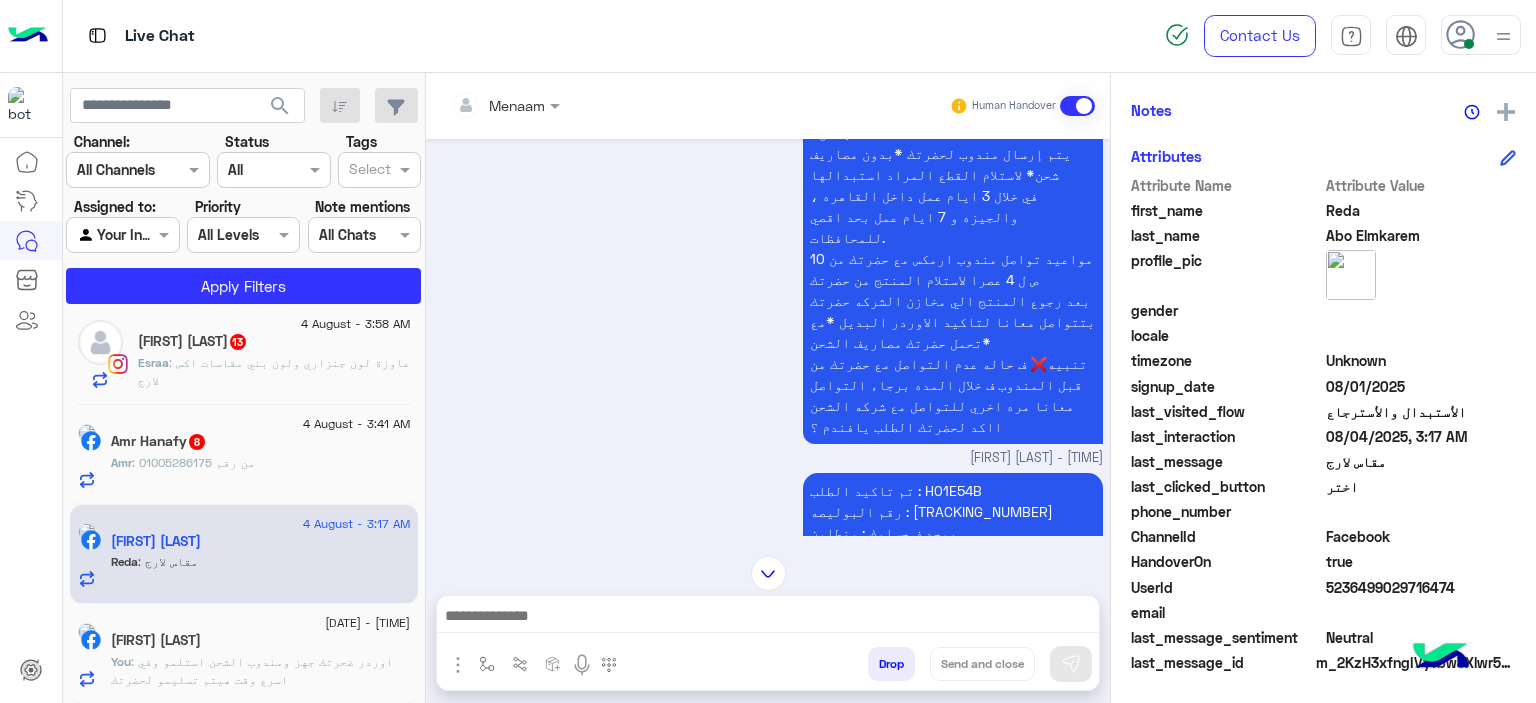 click on "تم تاكيد الطلب :   H01E54B رقم البوليصه :  51185691362 يوجد ف حسابك :  بنطلون  المرتجع بيوصل لينا ف خلال 3 ايام عمل من تاني يوم تسليمو للمندوب للقاهره والجيزه  و5 ايام عمل من تاني يوم تسليمو للمندوب للمحافظات تقدر تتابع معانا بعد المده الموضحه اول ما المنتج يرجع ل مخازن الشركه    حضرتك بتتواصل معانا  ومسؤل التبديلات بيتابع مع حضرتك لتاكيد اوردر جديد  المندوب هيتواصل معاك خلال 3 ايام عمل بحد اقصي لاستلام المنتج من حضرتك  تنبيه❌  ف حاله عدم التواصل مع حضرتك من قبل المندوب ف خلال المده برجاء التواصل معانا مره اخري للتواصل مع شركه الشحن" at bounding box center (953, 658) 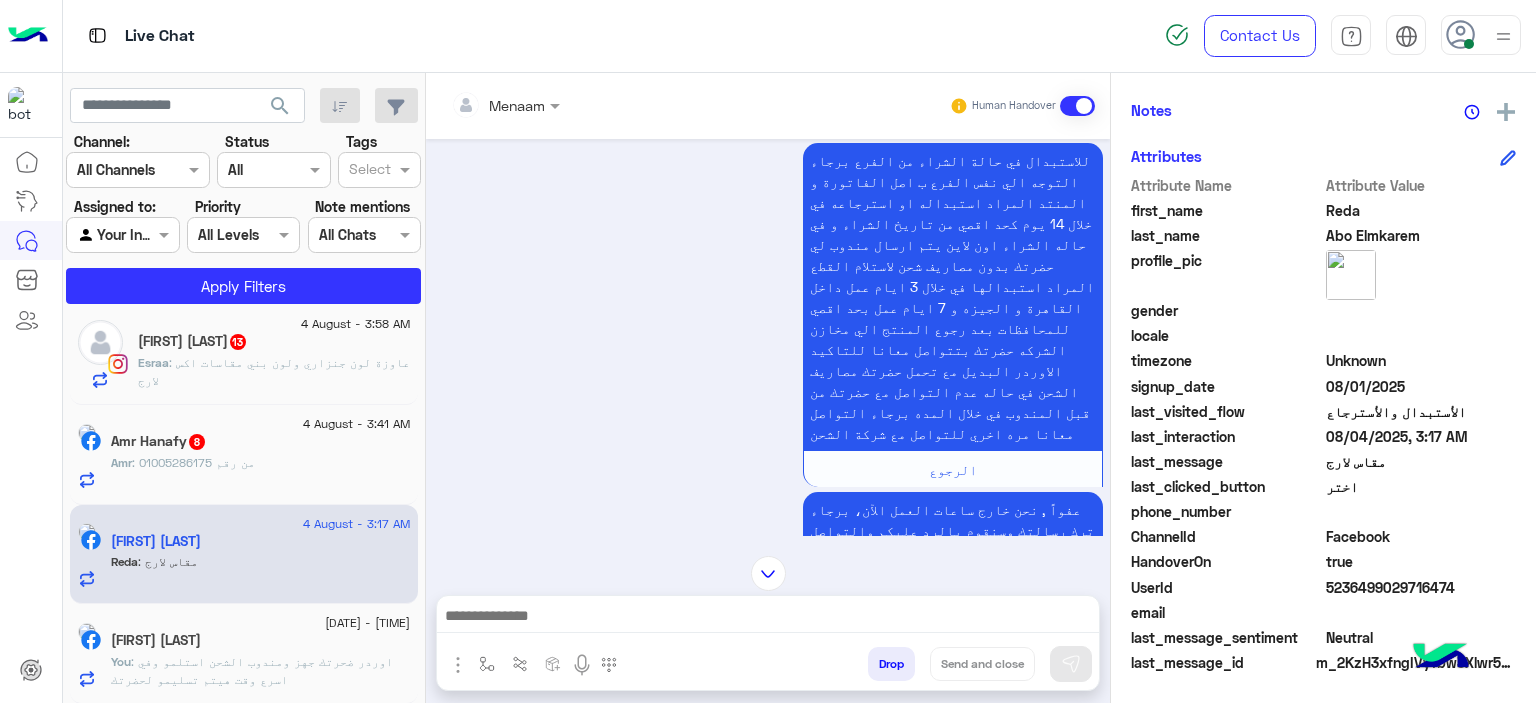scroll, scrollTop: 3915, scrollLeft: 0, axis: vertical 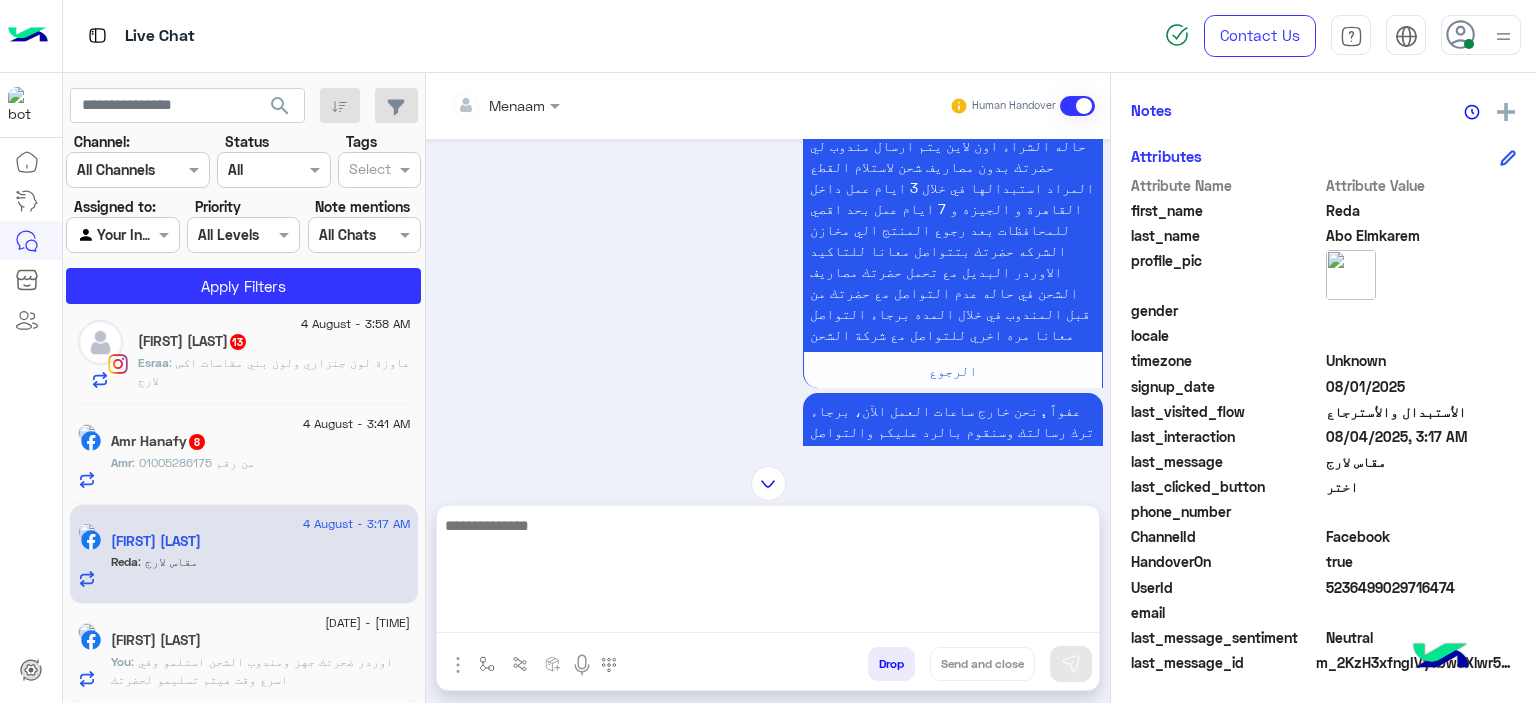 click at bounding box center [768, 573] 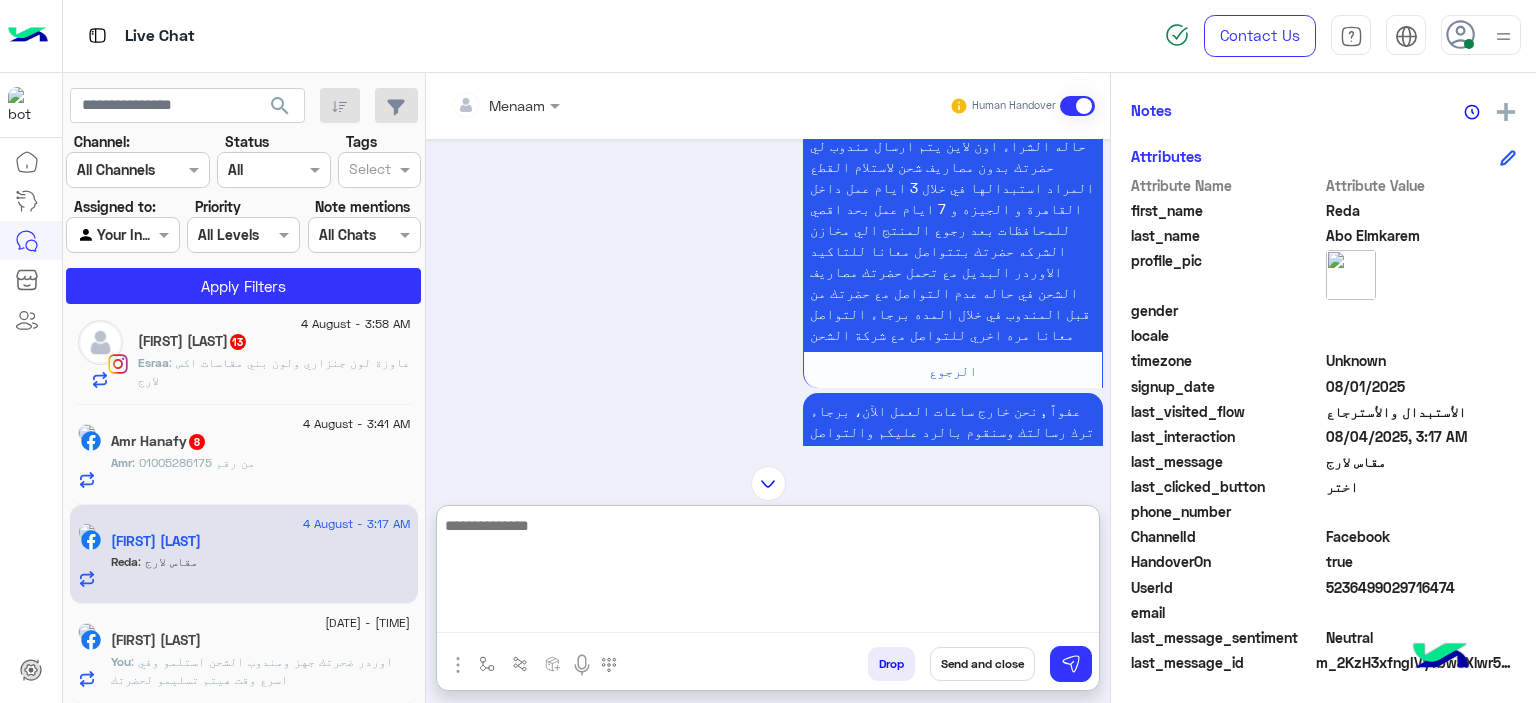 type on "**********" 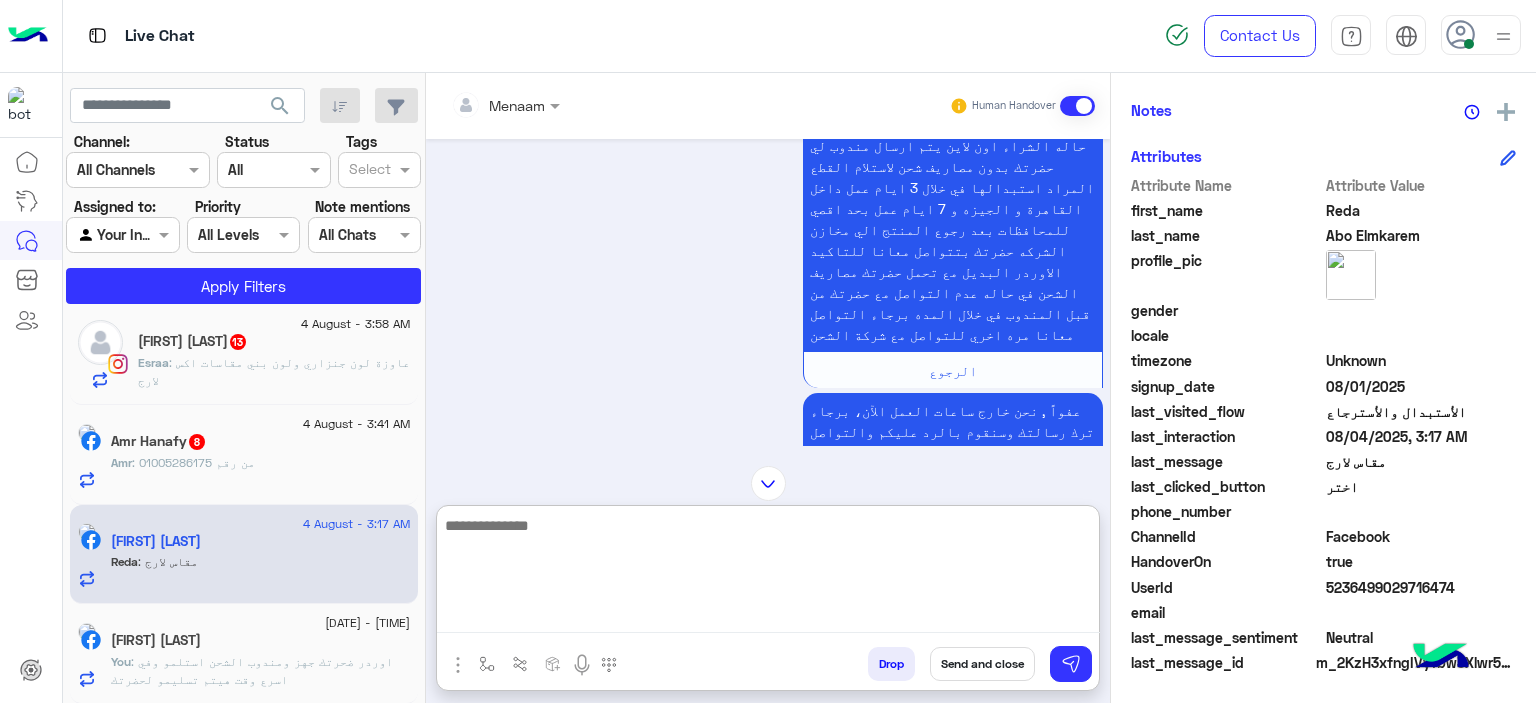 scroll, scrollTop: 0, scrollLeft: 0, axis: both 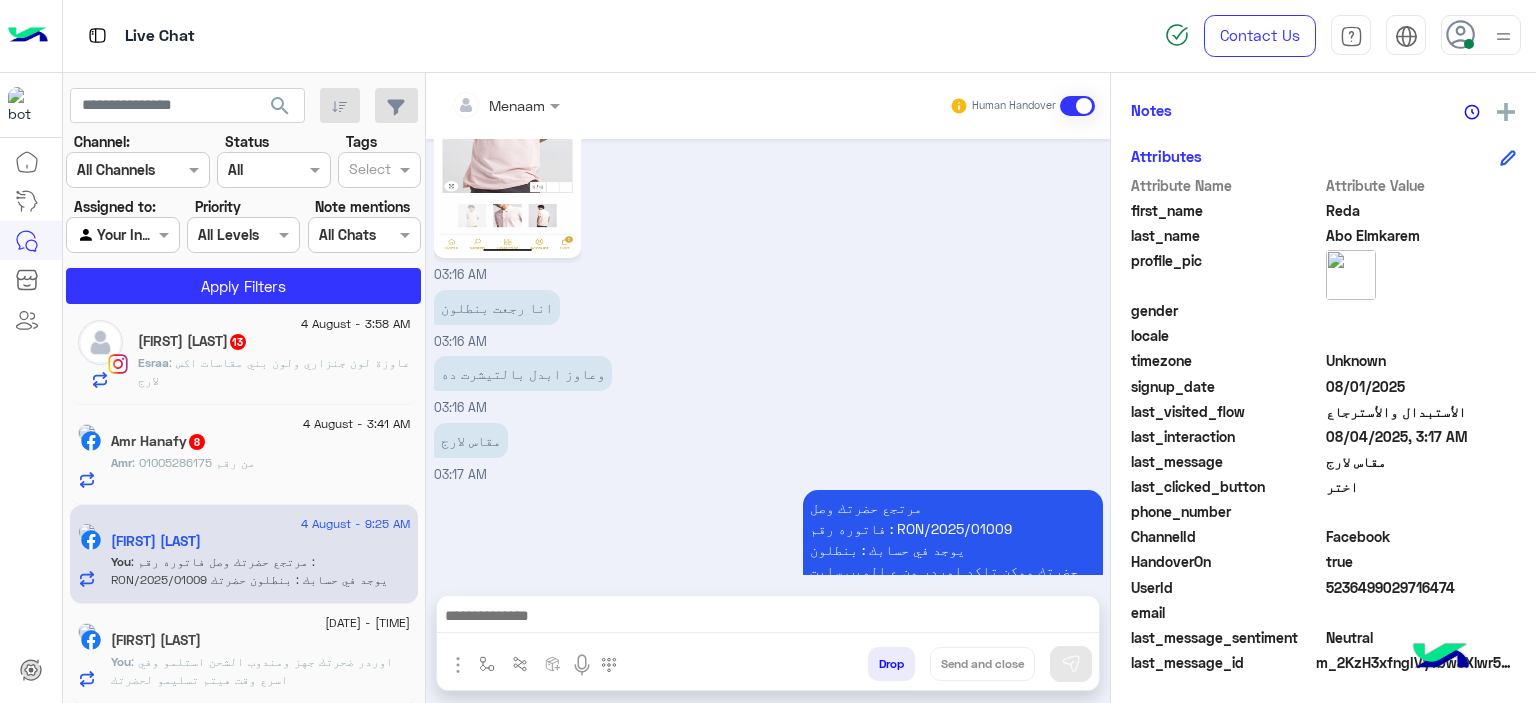 click on "Aug 1, 2025   Reda Abo Elmkarem asked to talk to human   09:52 PM      مساء الخير اساعد حضرتك ازاي  Mohamed mmdouh -  11:28 PM   Mohamed mmdouh joined the conversation   11:28 PM      انا اخدت بنطلون   11:28 PM  وعاوز ابدله   11:28 PM  حضرتك اشتريت من الفرع ولا اون لاين  Mohamed mmdouh -  11:29 PM  اون لاين   11:30 PM  محتاج صوره الفاتوره من فضلك  Mohamed mmdouh -  11:31 PM   Your browser does not support the audio tag.
11:31 PM  حاضر   11:32 PM  اكتب من فضلك  Mohamed mmdouh -  11:33 PM  عاوز ابدله   11:35 PM  في انتظار صوره الفاتوره  Mohamed mmdouh -  11:35 PM    11:46 PM   Mohamed mmdouh -  11:50 PM  حضرتك مستلم يوم 29 هل المنتتج بحالتو الاصليه  Mohamed mmdouh -  11:50 PM  *للاستبدال* يتم إرسال مندوب لحضرتك *بدون مصاريف شحن*  لاستلام القطع المراد استبدالها" at bounding box center (768, 357) 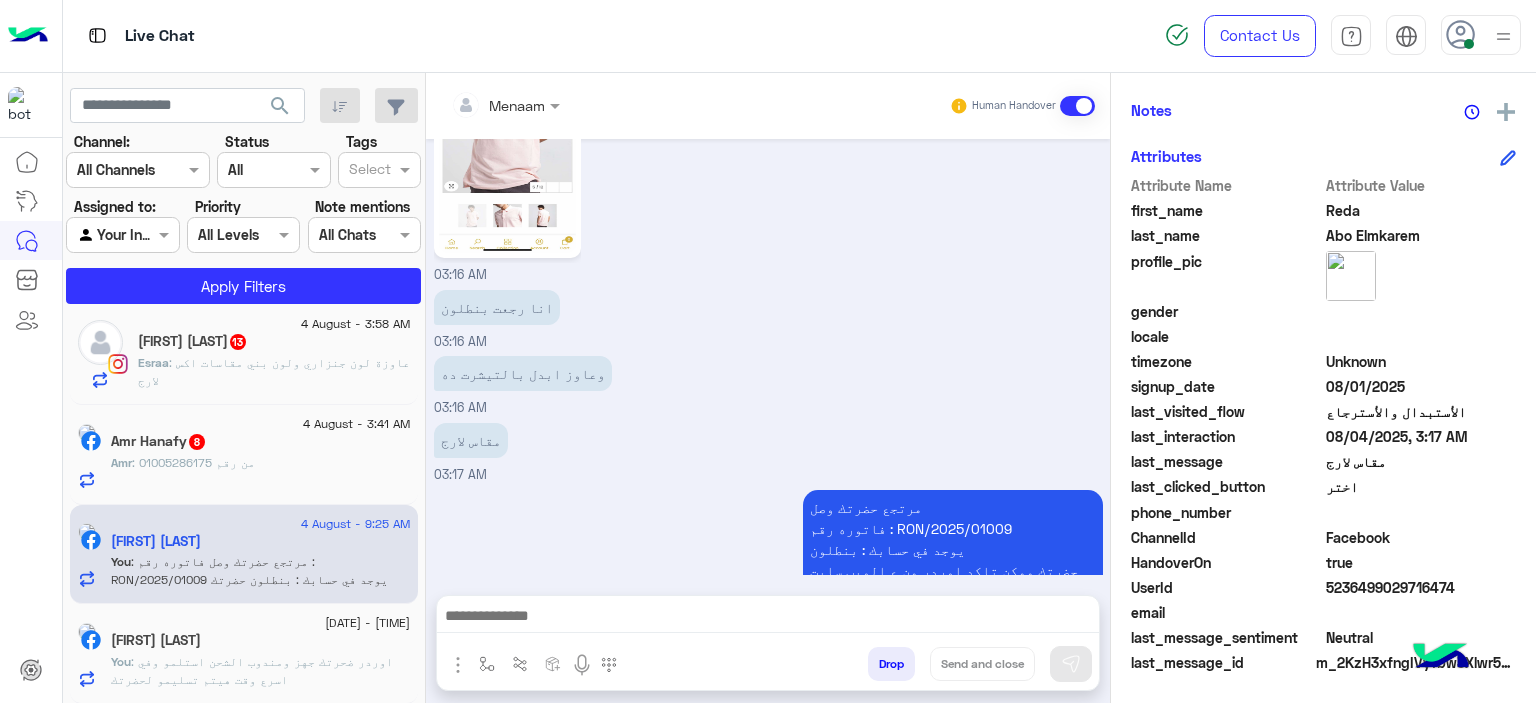 click on "مرتجع حضرتك وصل فاتوره رقم : RON/2025/01009 يوجد في حسابك : بنطلون حضرتك ممكن تاكد اوردر من ع الويب سايت دلوقت وتبعتلي رقمو وانا هبلغ قسم التبديلات لتاكيد الطلب وخصم قيمه المرتجع من الاوردر البديل www.eagle.com.eg" at bounding box center [953, 581] 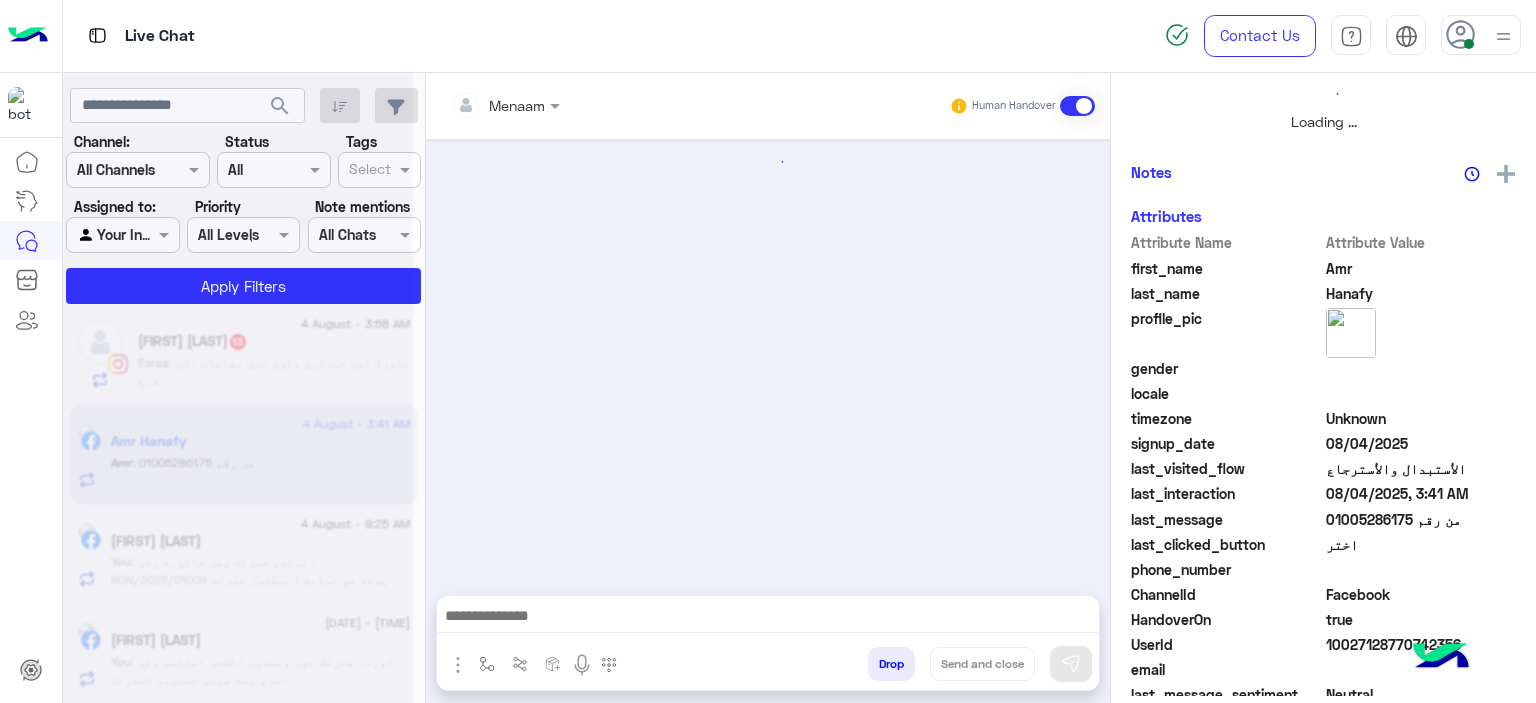 scroll, scrollTop: 514, scrollLeft: 0, axis: vertical 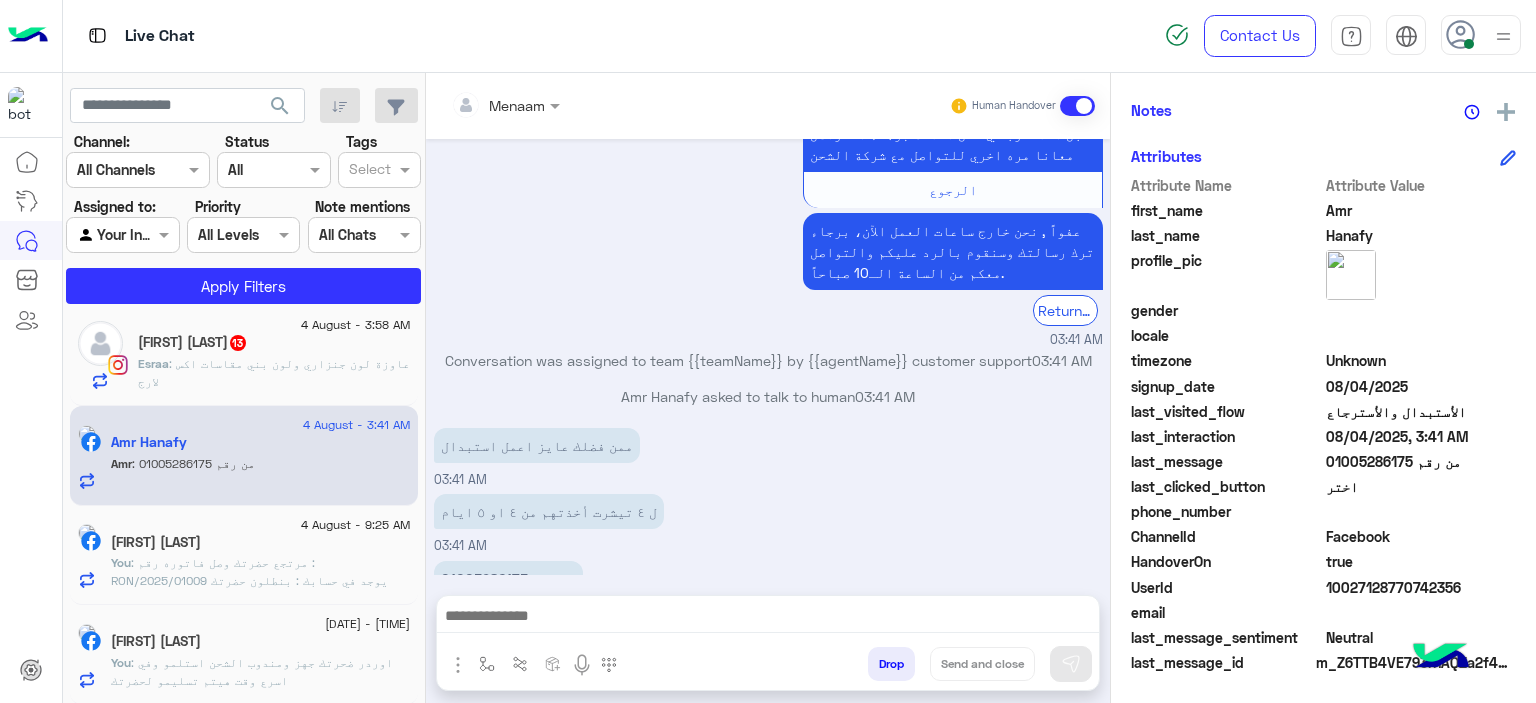 click on "من رقم 01005286175" at bounding box center [508, 578] 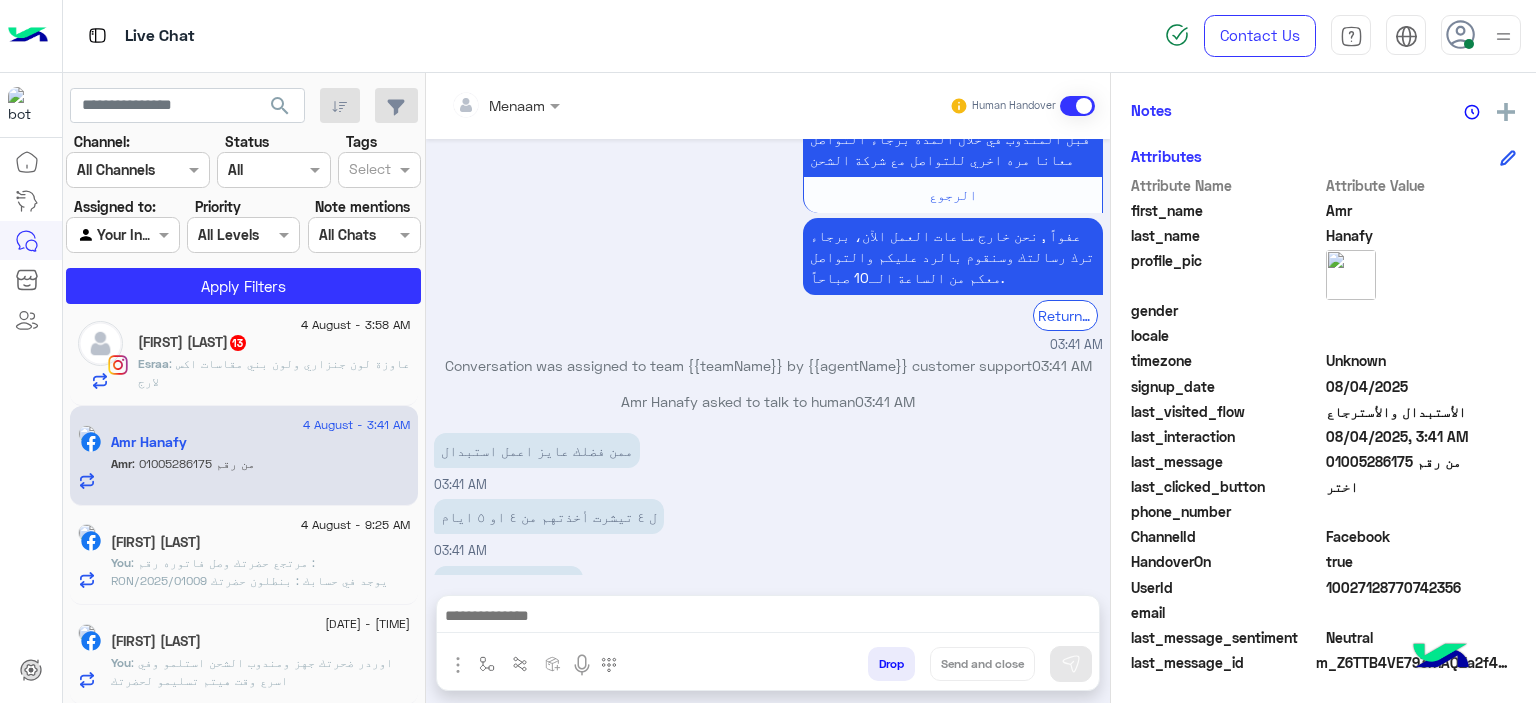 scroll, scrollTop: 1705, scrollLeft: 0, axis: vertical 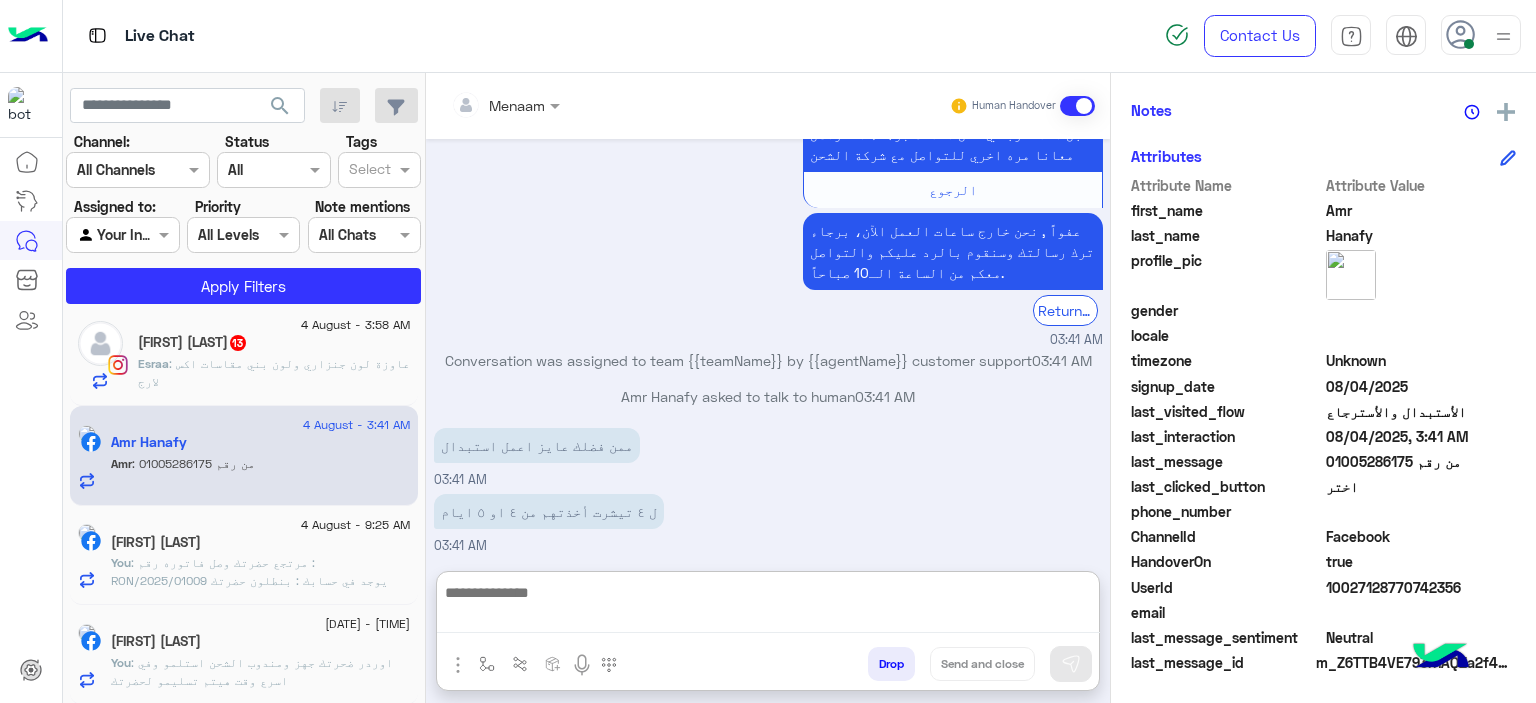 click at bounding box center (768, 607) 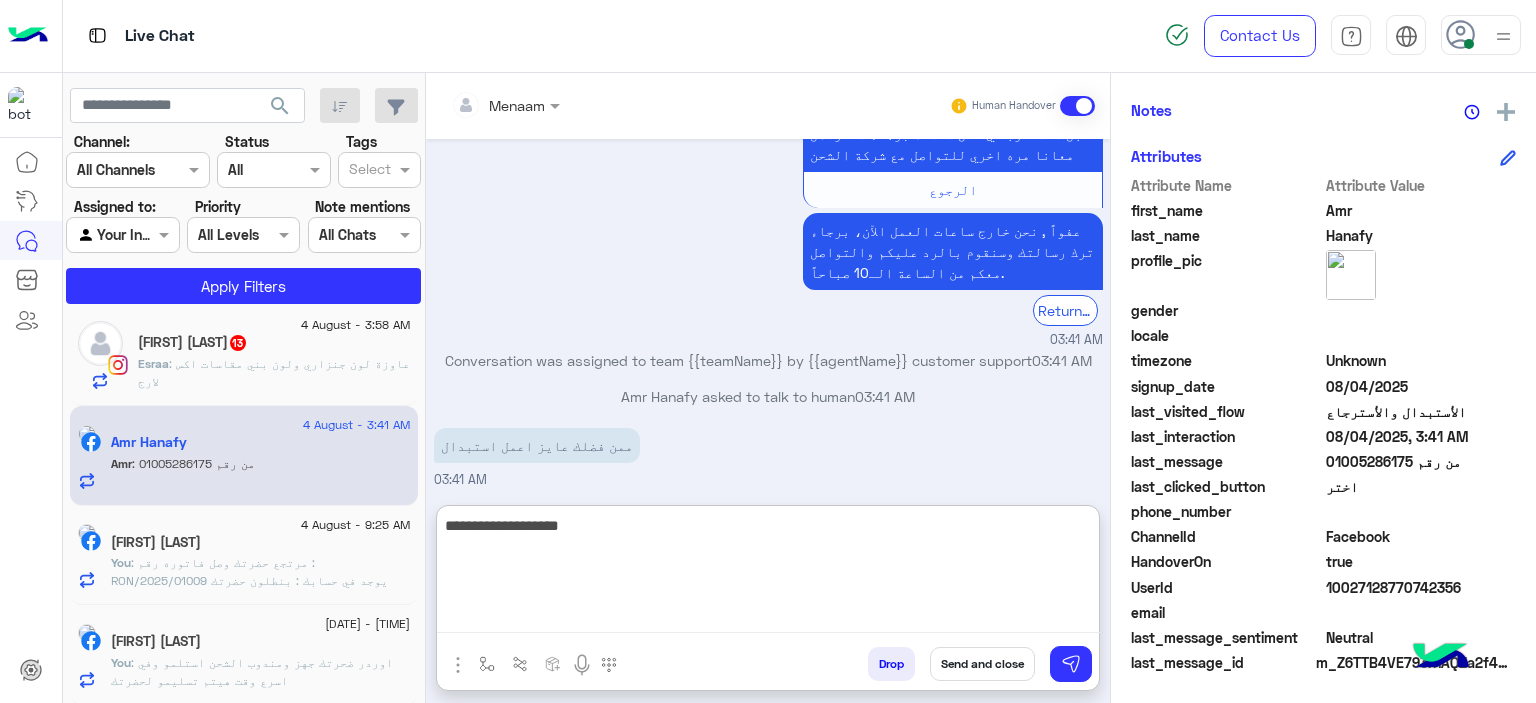 type on "**********" 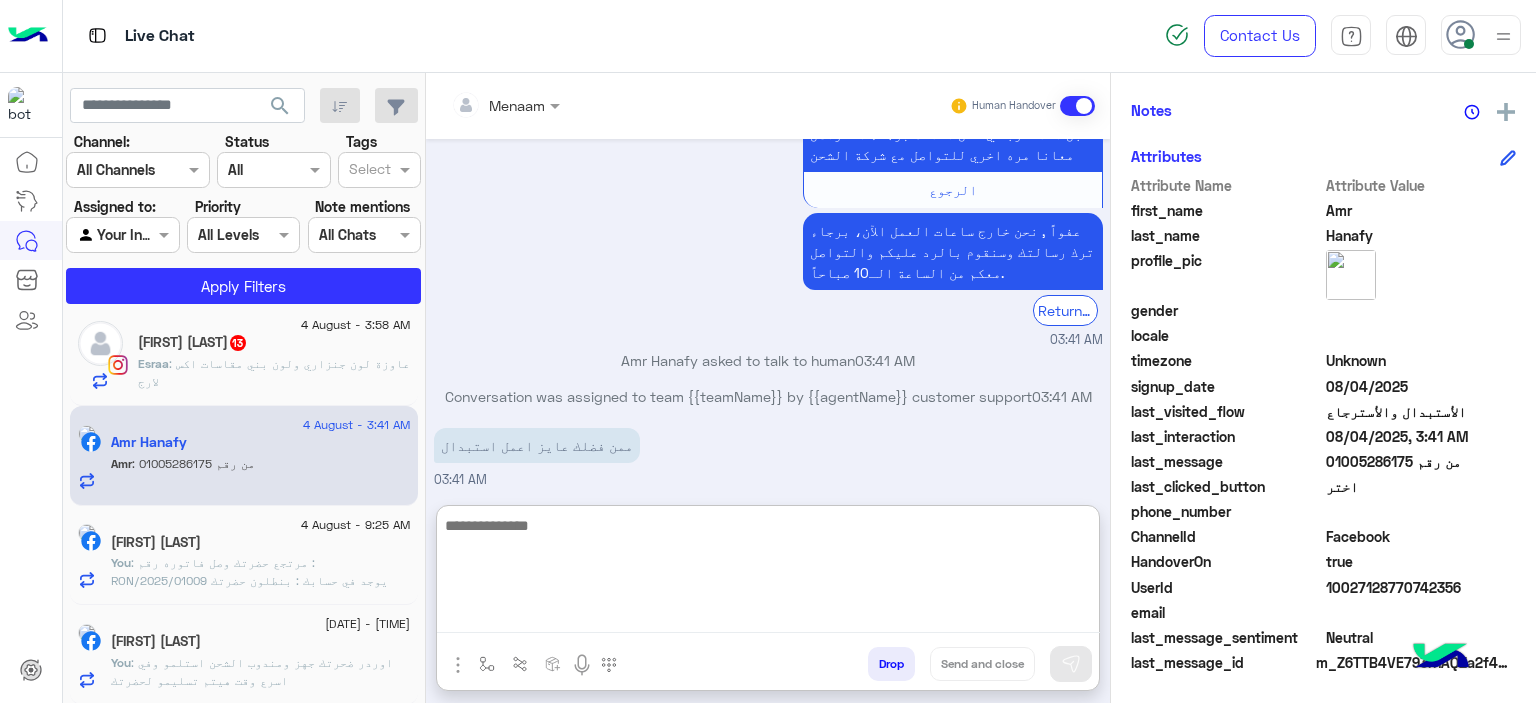 scroll, scrollTop: 1860, scrollLeft: 0, axis: vertical 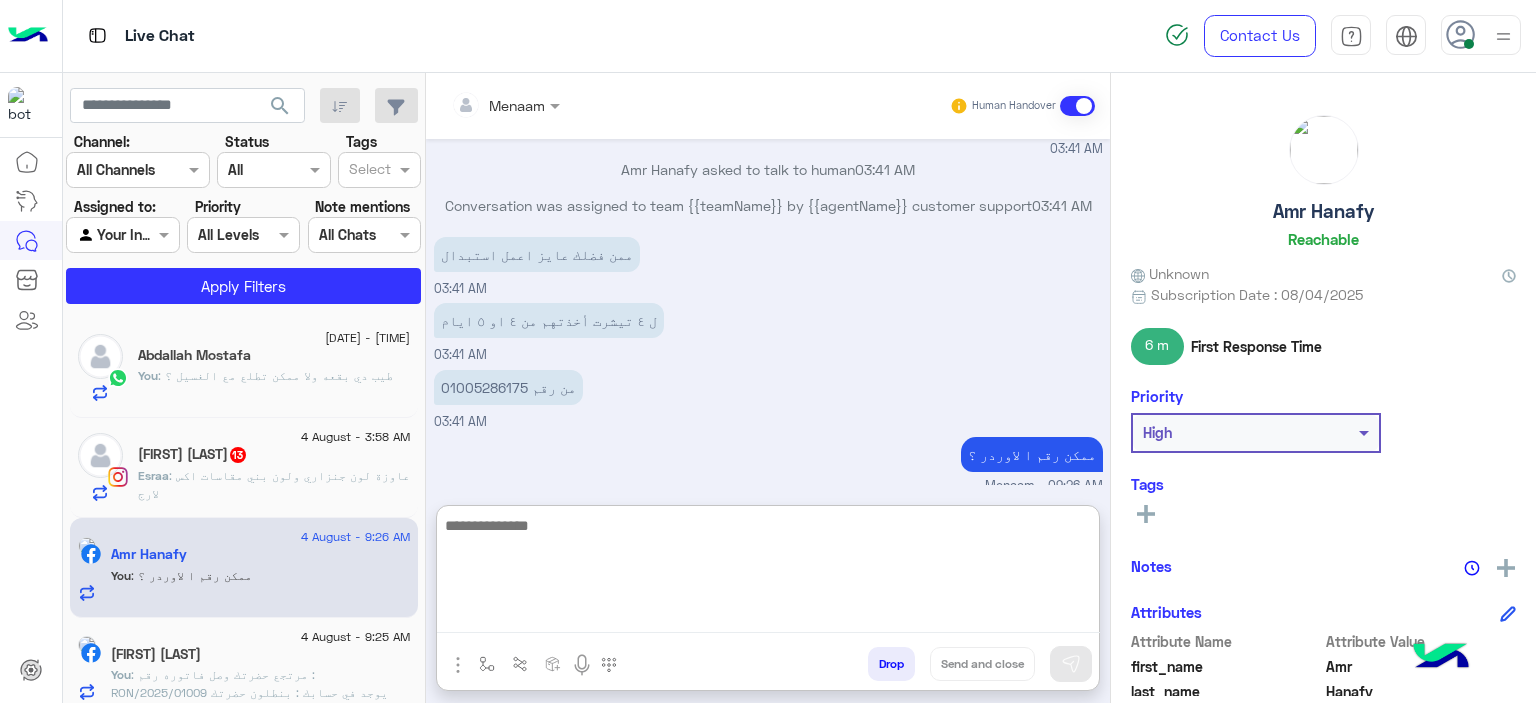 click at bounding box center [768, 573] 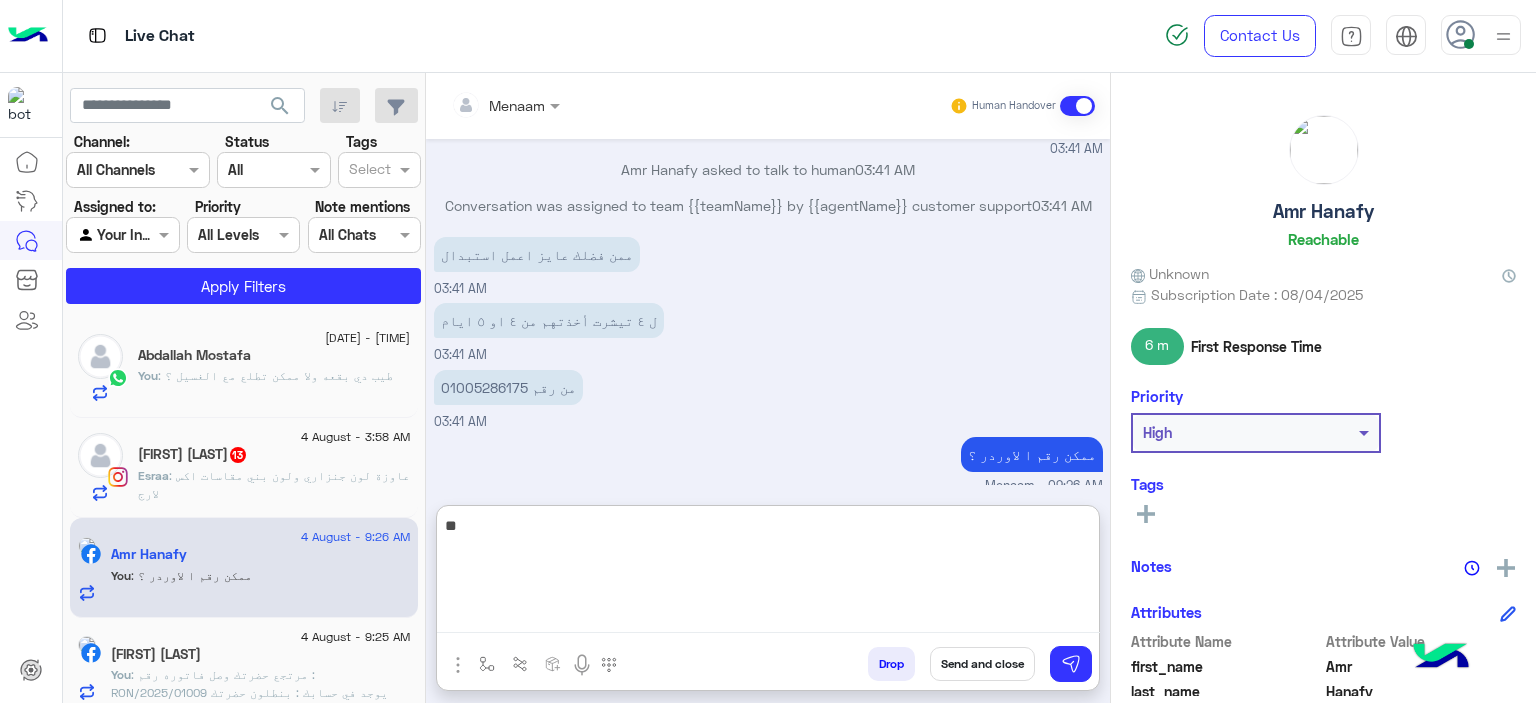 type on "*" 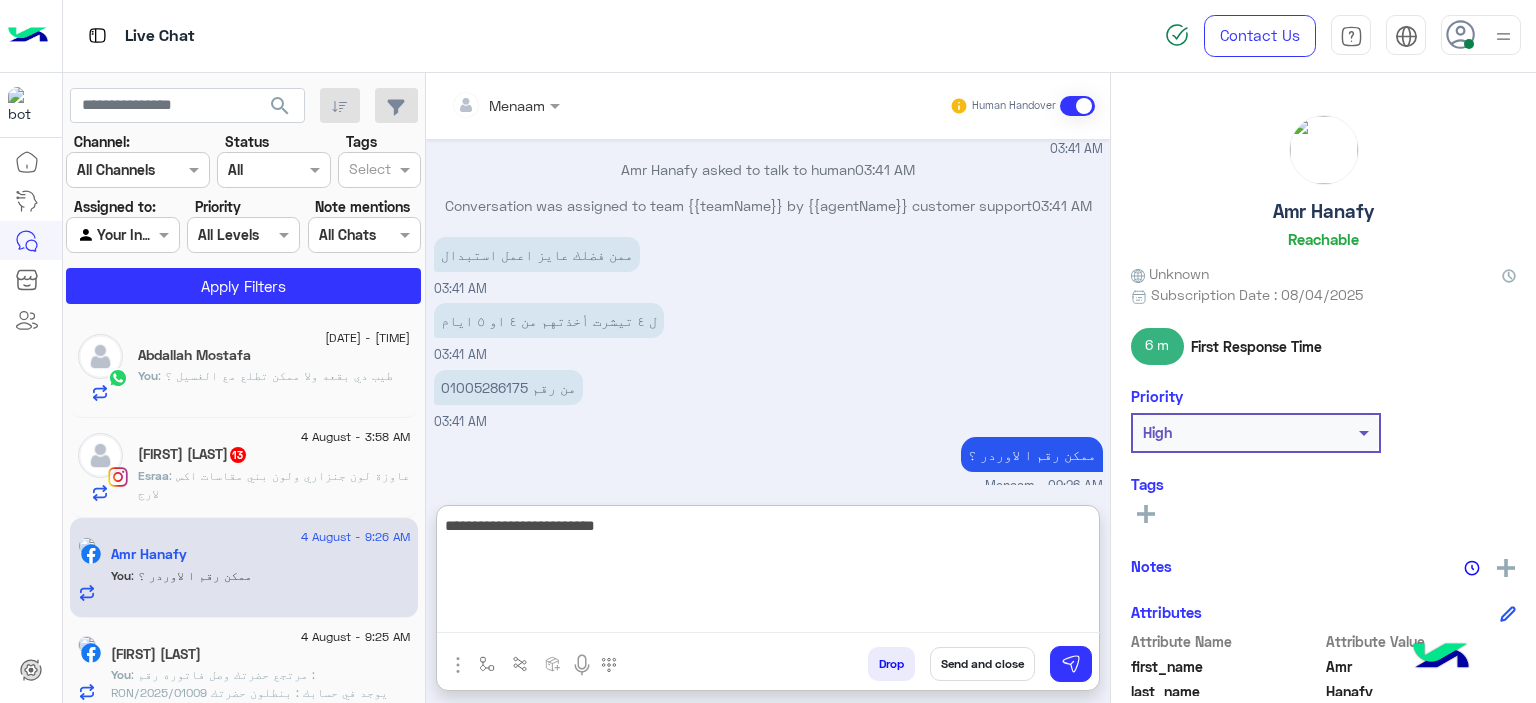 type on "**********" 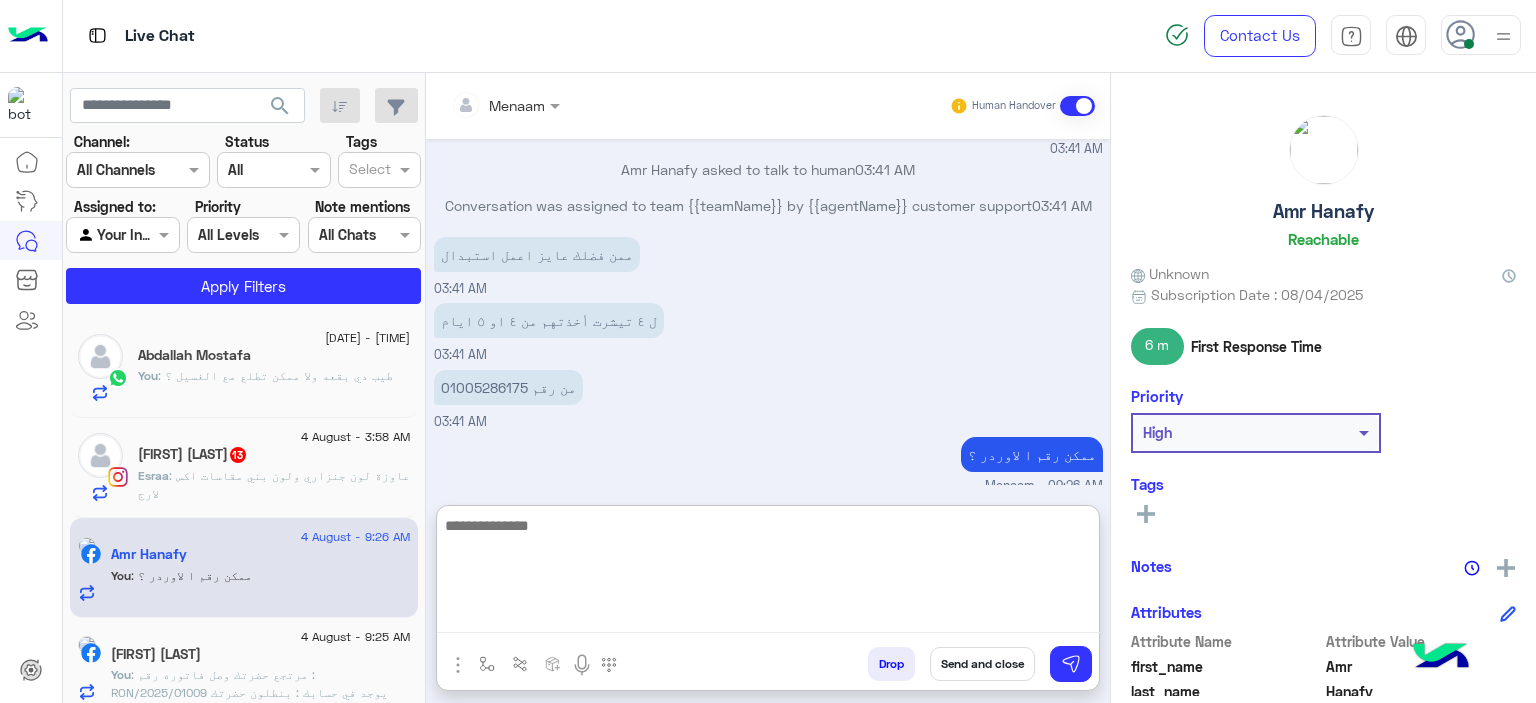 scroll, scrollTop: 1960, scrollLeft: 0, axis: vertical 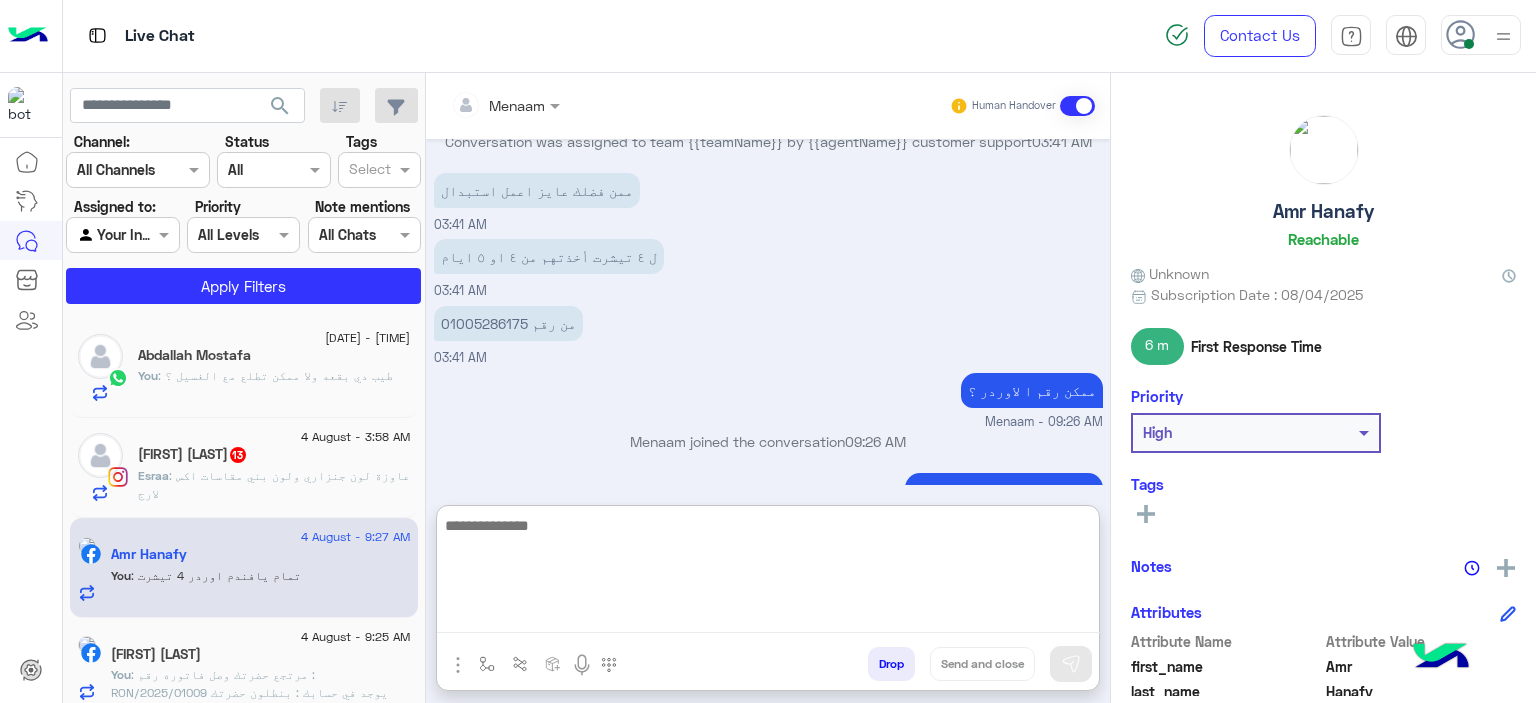 click at bounding box center (768, 573) 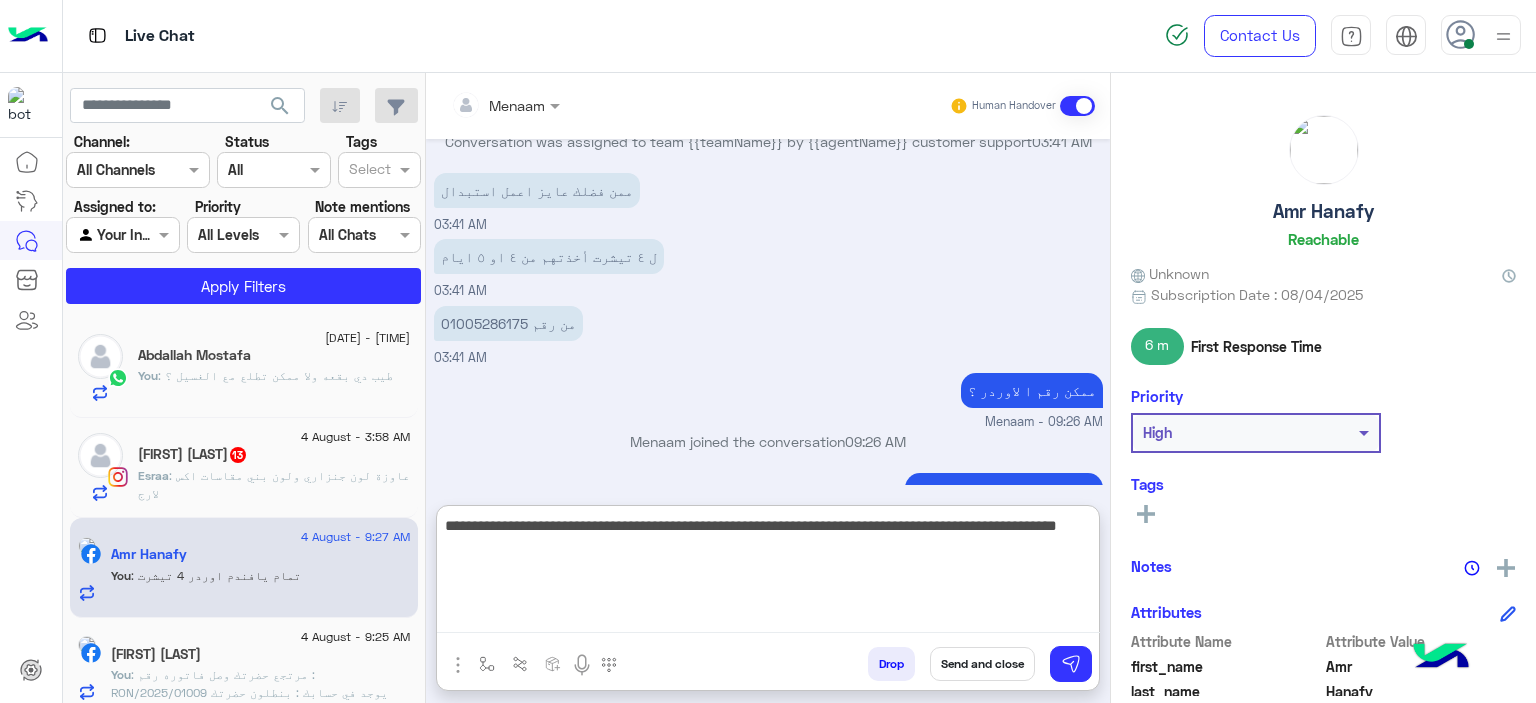type on "**********" 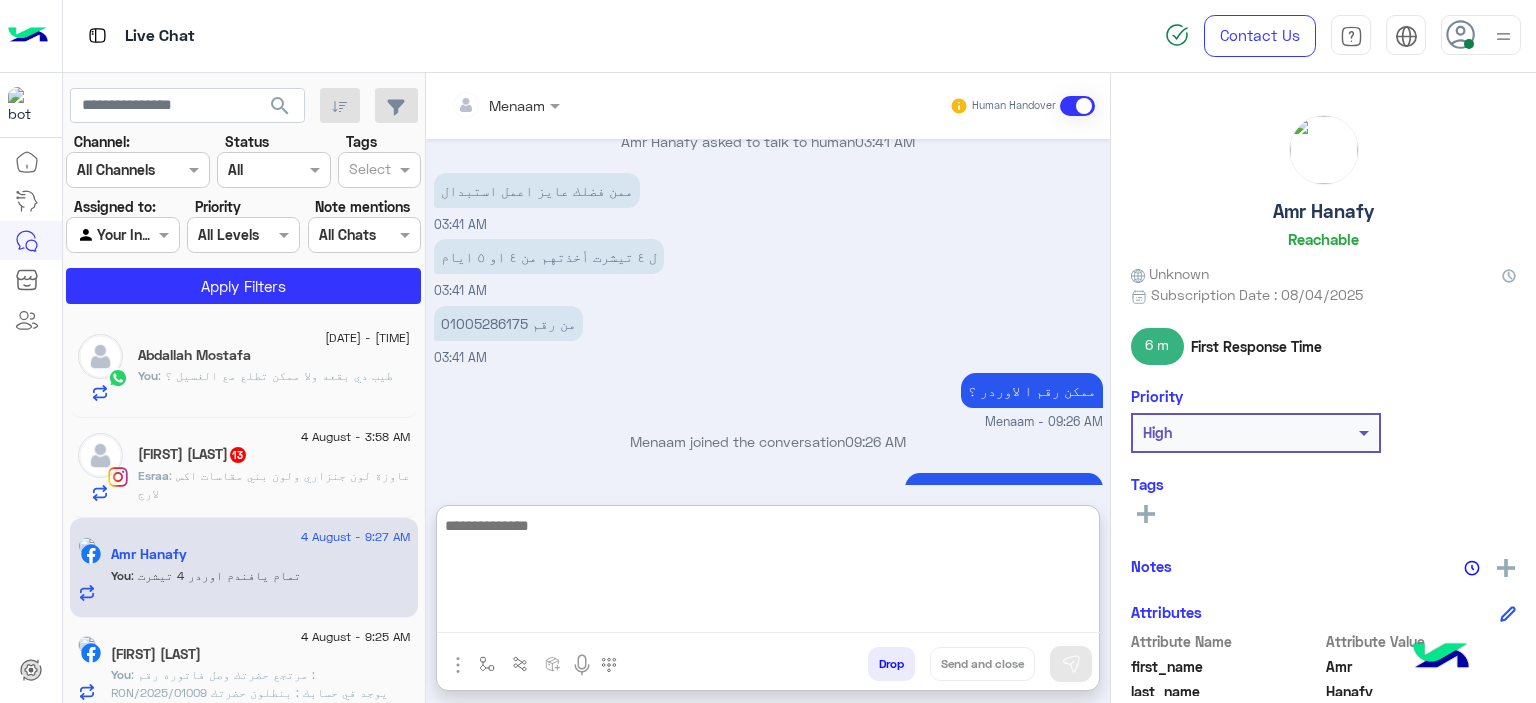 scroll, scrollTop: 2065, scrollLeft: 0, axis: vertical 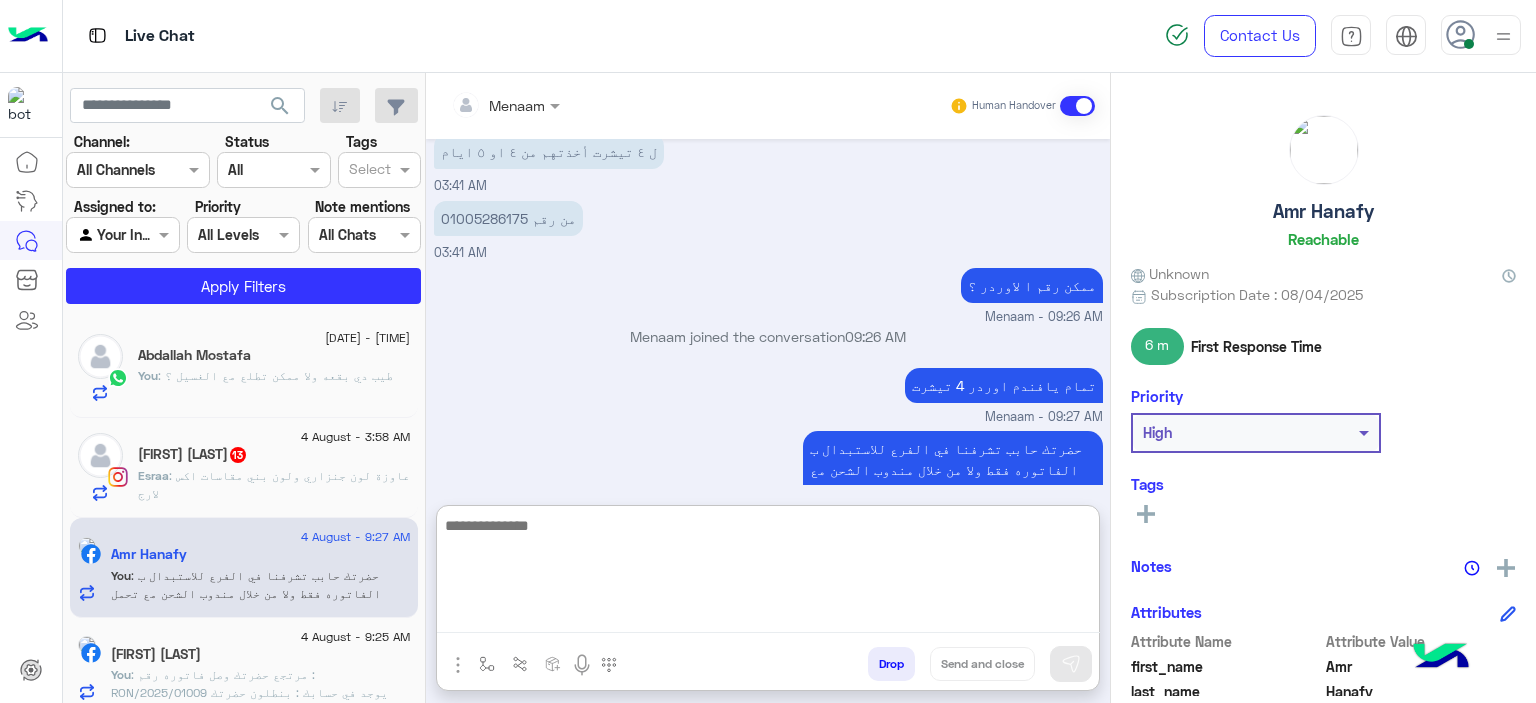 click at bounding box center (768, 573) 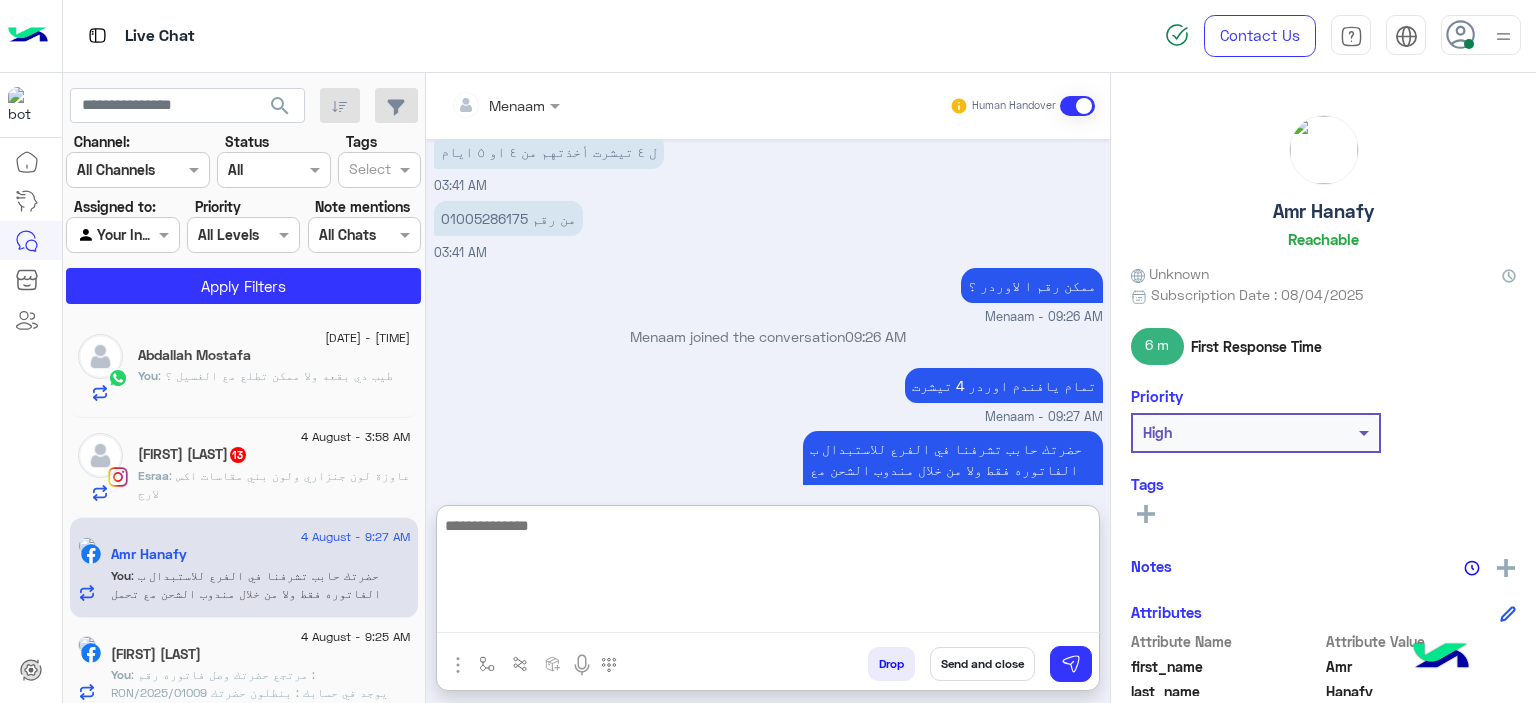 scroll, scrollTop: 2129, scrollLeft: 0, axis: vertical 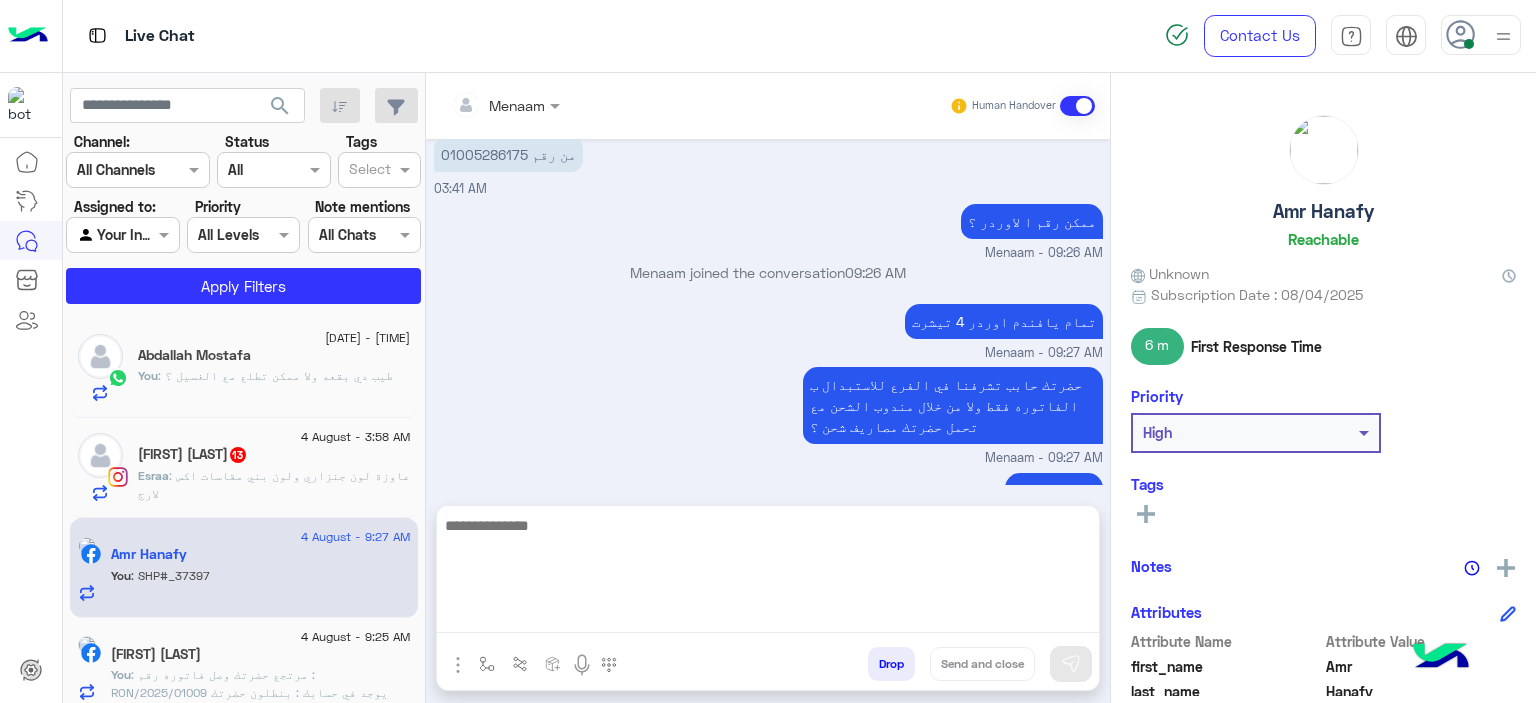 click on ": عاوزة لون جنزاري ولون بني مقاسات اكس لارج" 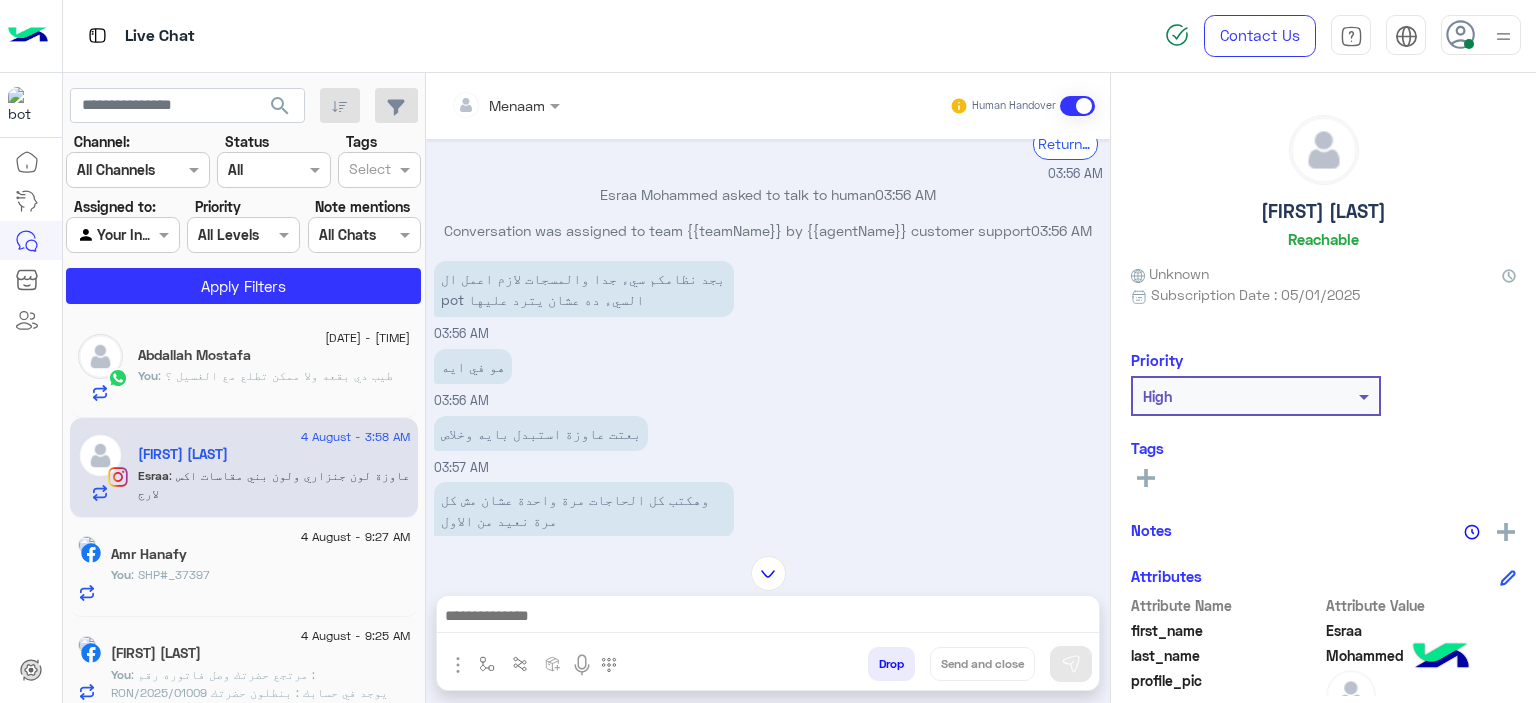 scroll, scrollTop: 1756, scrollLeft: 0, axis: vertical 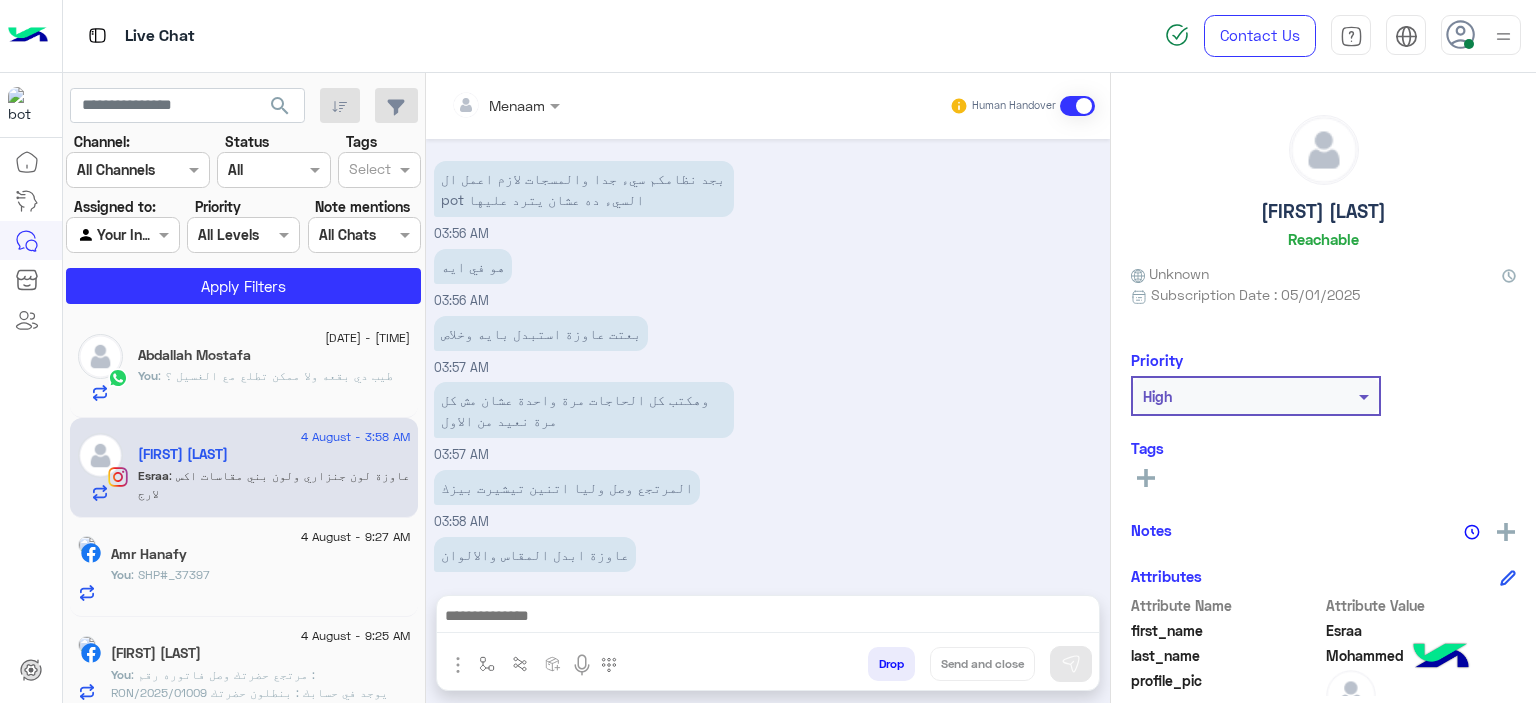 click at bounding box center (768, 618) 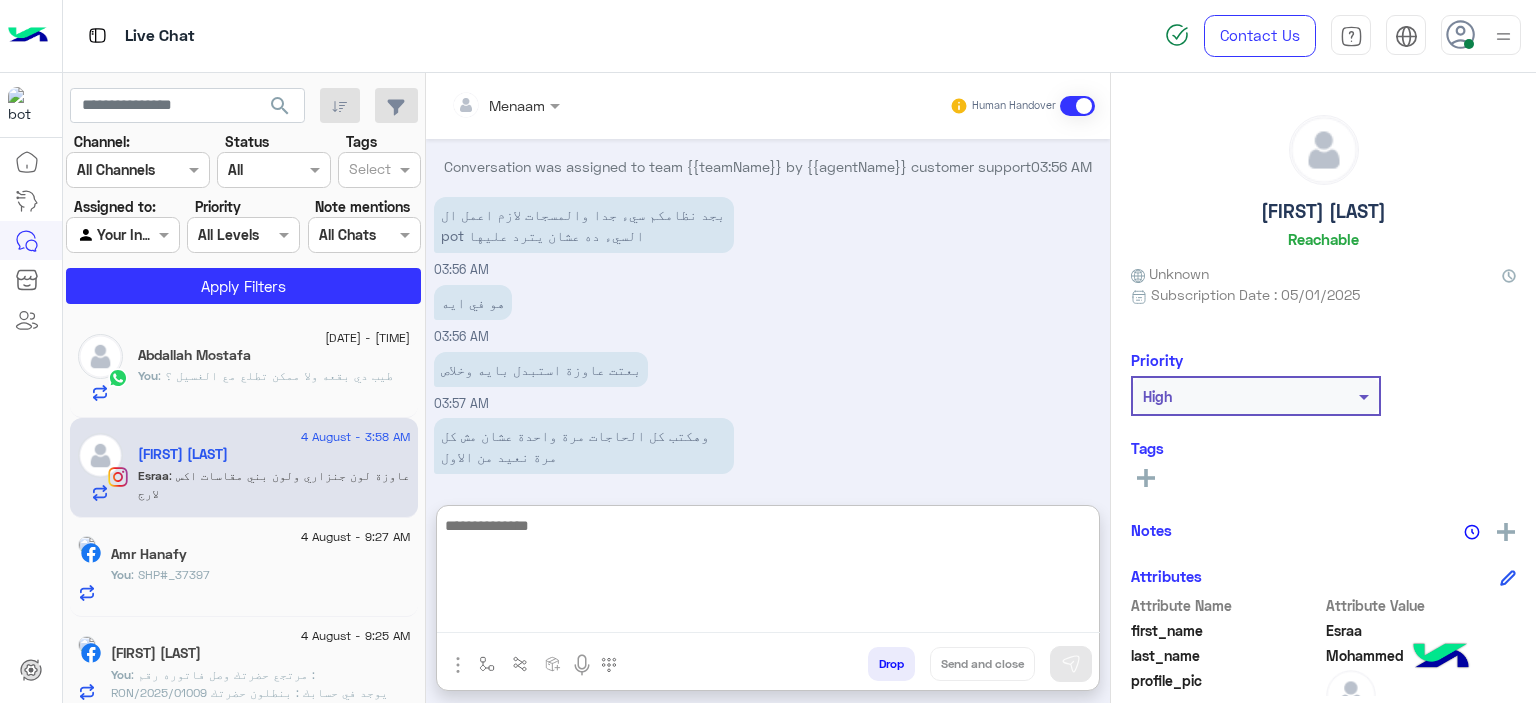 scroll, scrollTop: 1846, scrollLeft: 0, axis: vertical 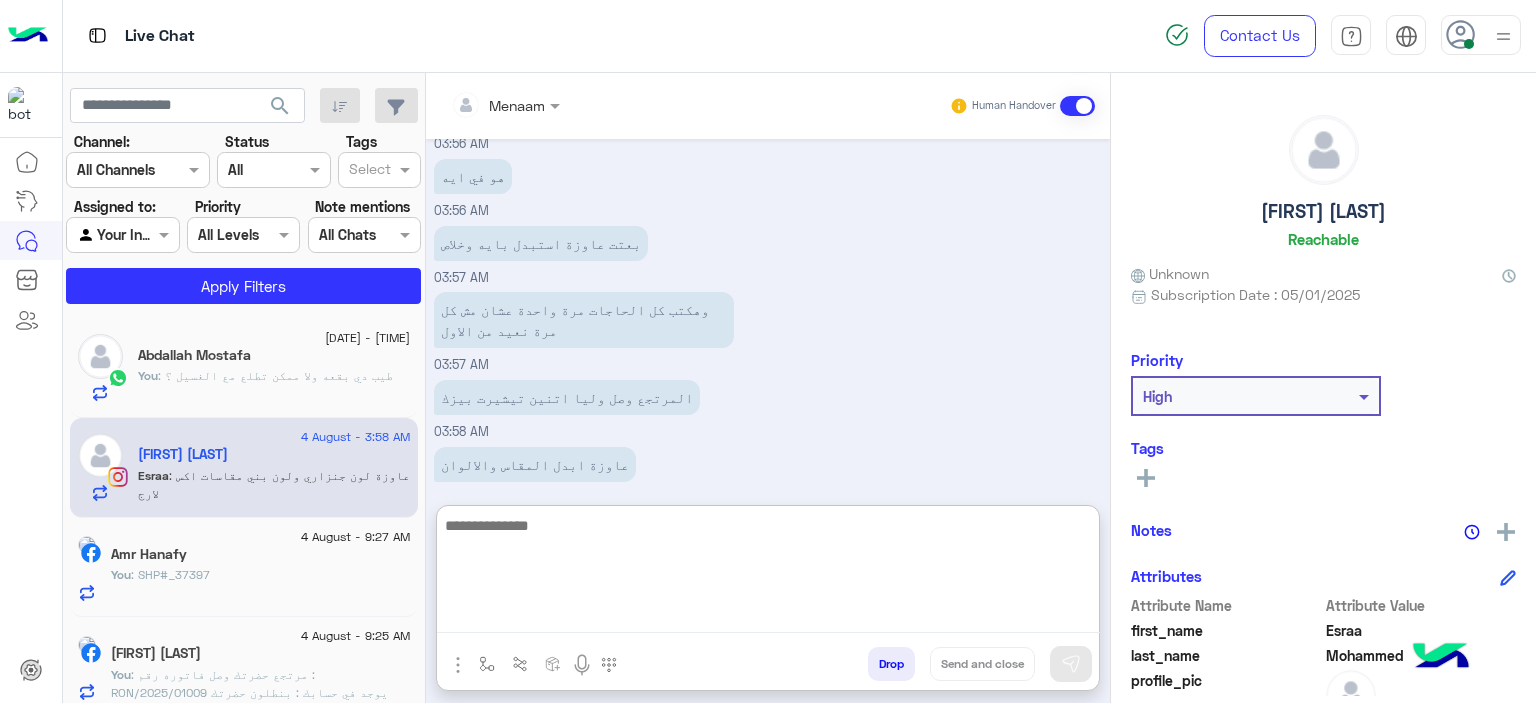 click at bounding box center [768, 573] 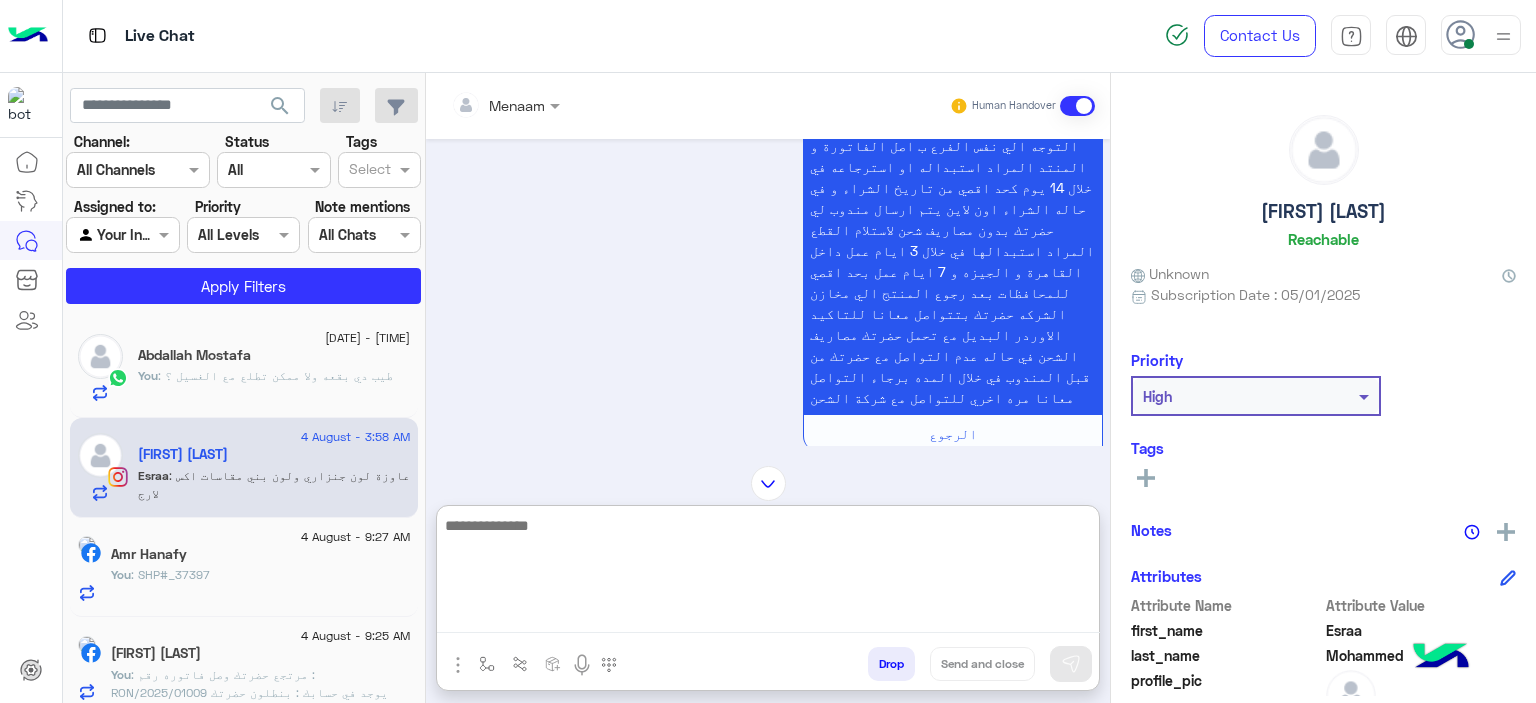 scroll, scrollTop: 1846, scrollLeft: 0, axis: vertical 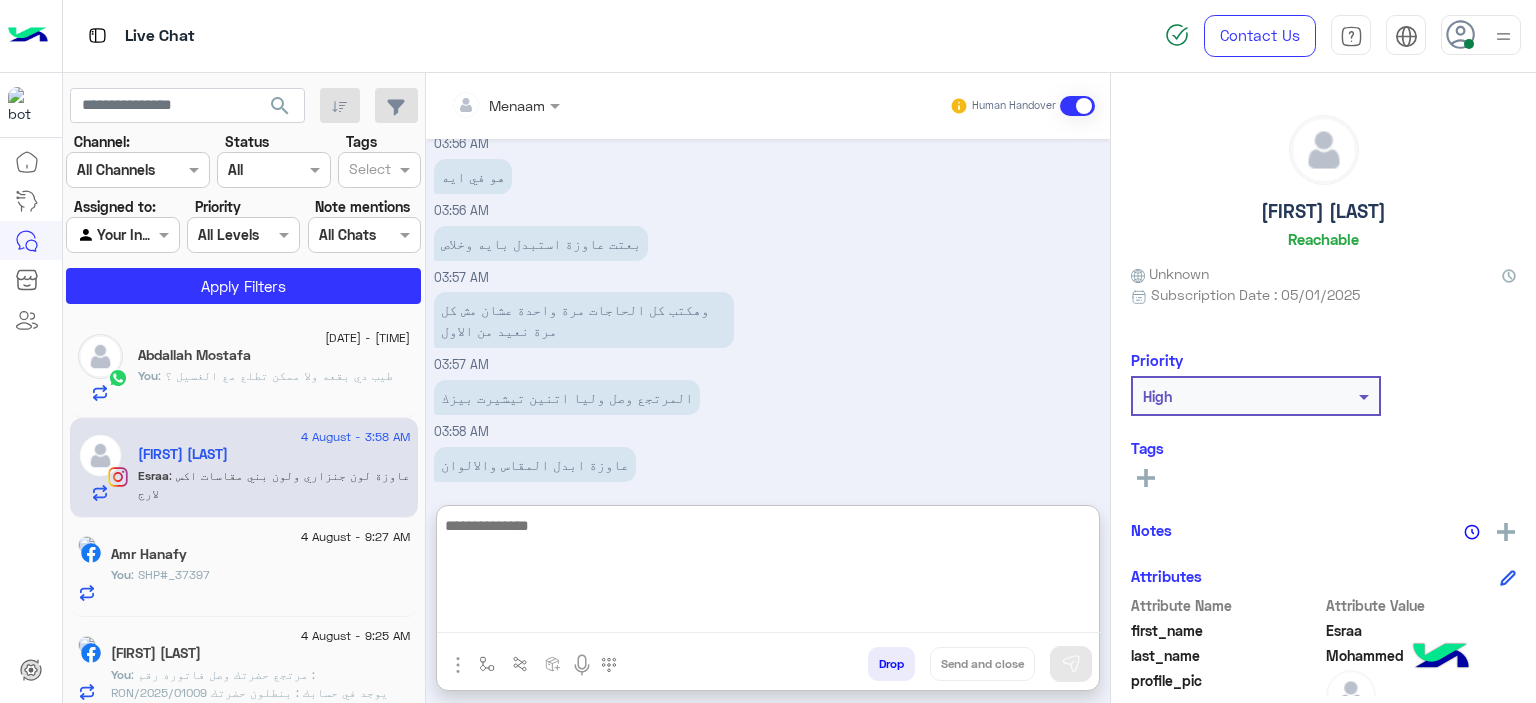 click at bounding box center (768, 573) 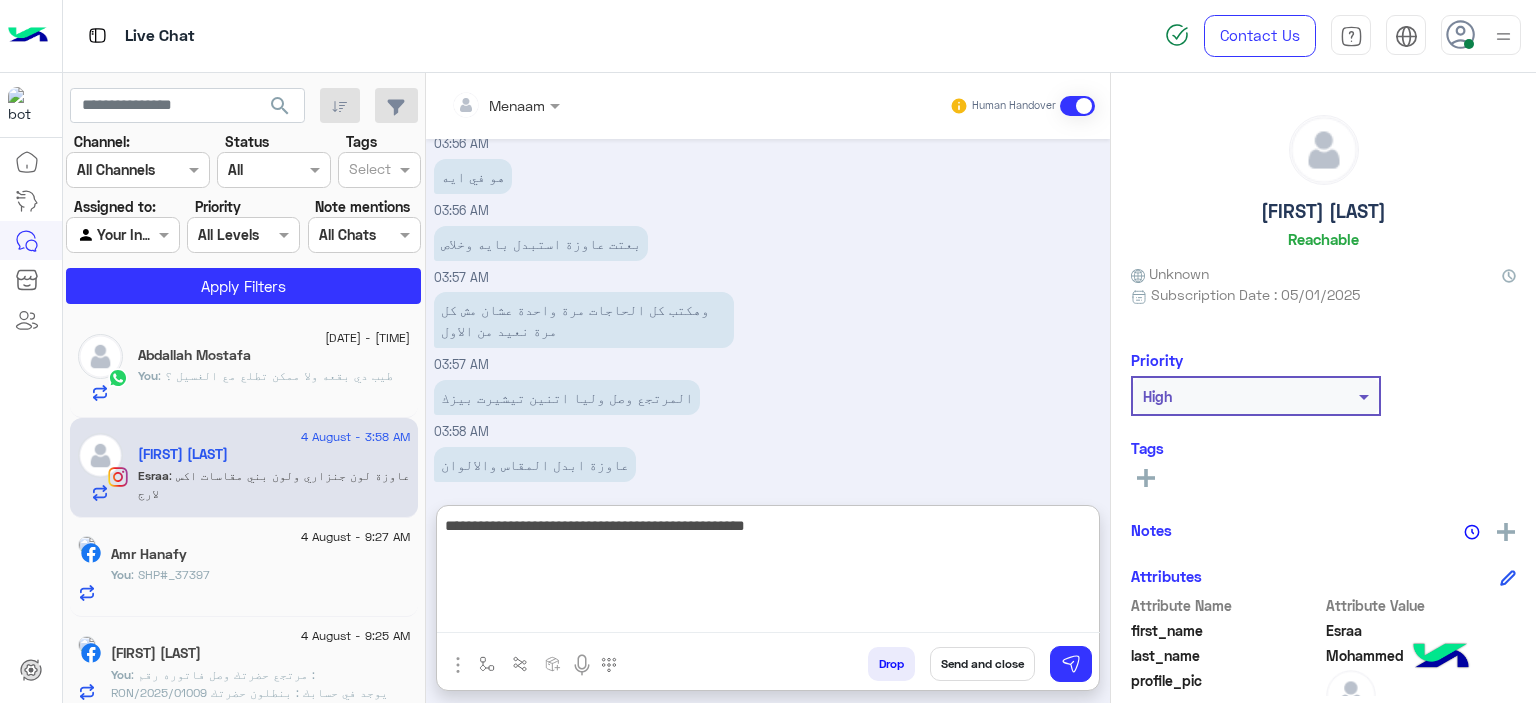 type on "**********" 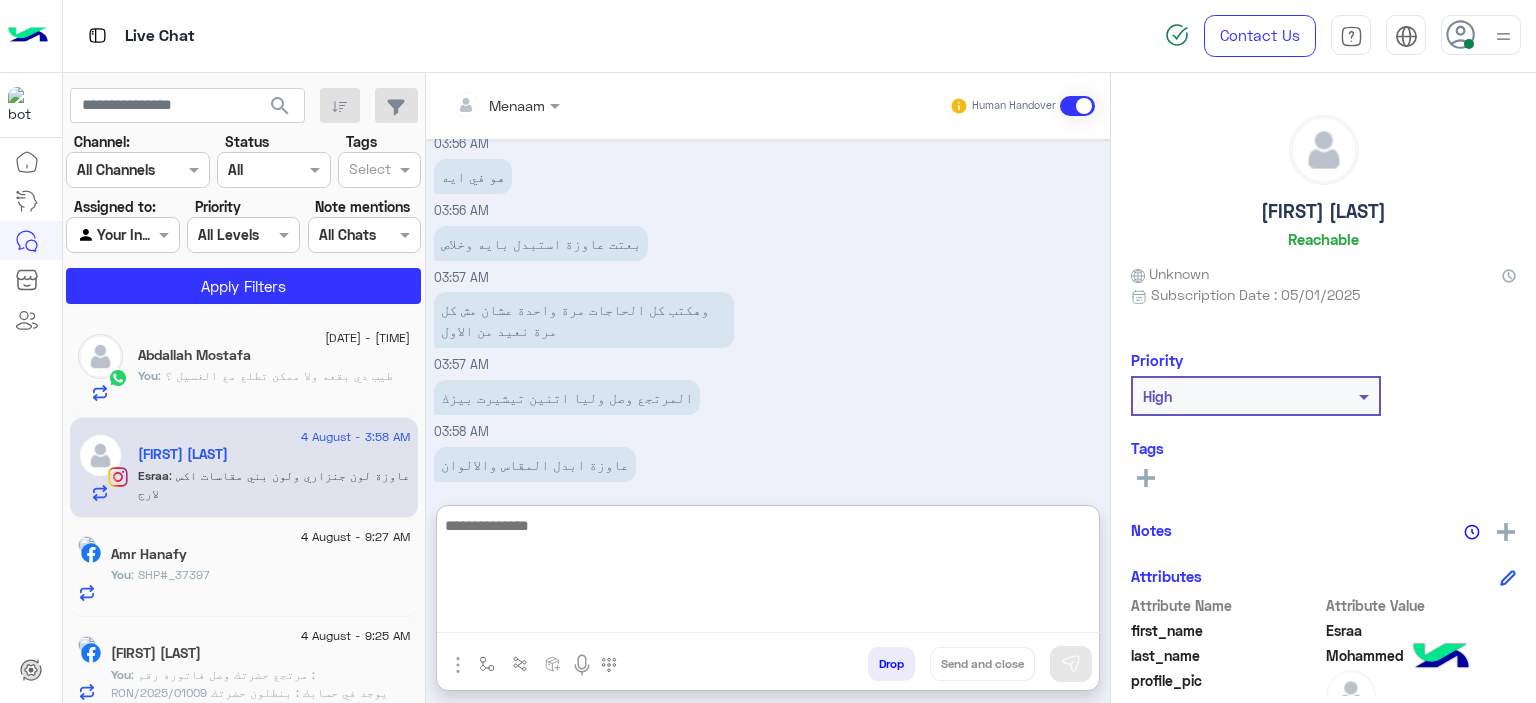 scroll, scrollTop: 1931, scrollLeft: 0, axis: vertical 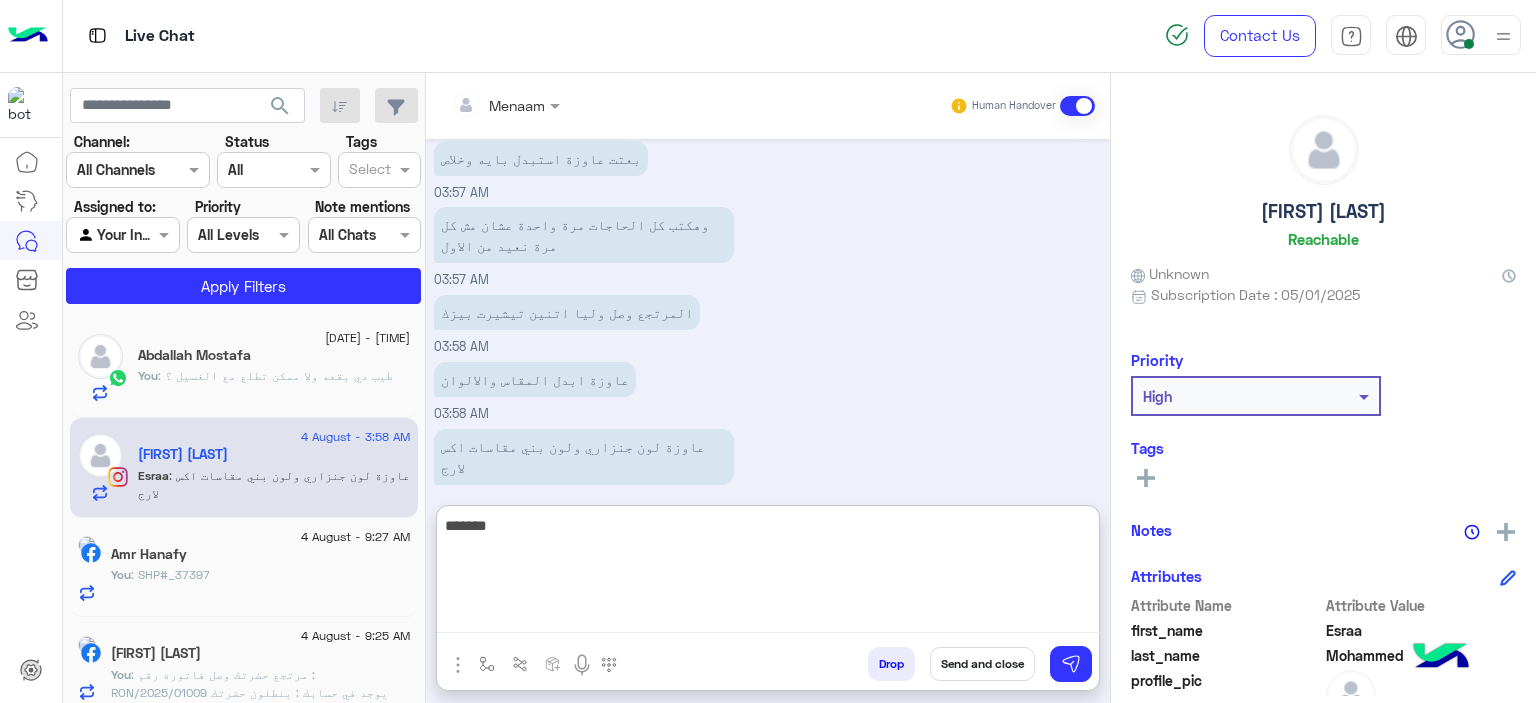 type on "*******" 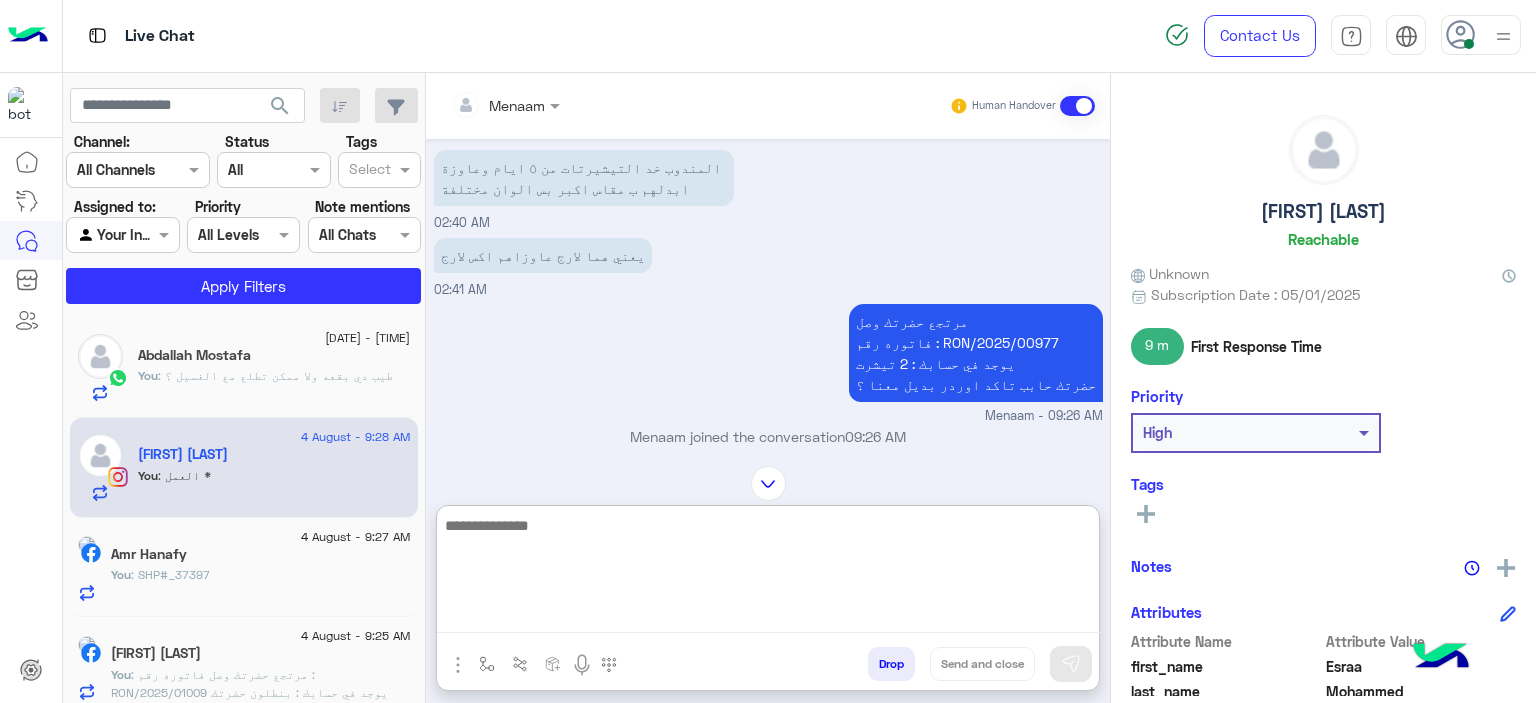 scroll, scrollTop: 1523, scrollLeft: 0, axis: vertical 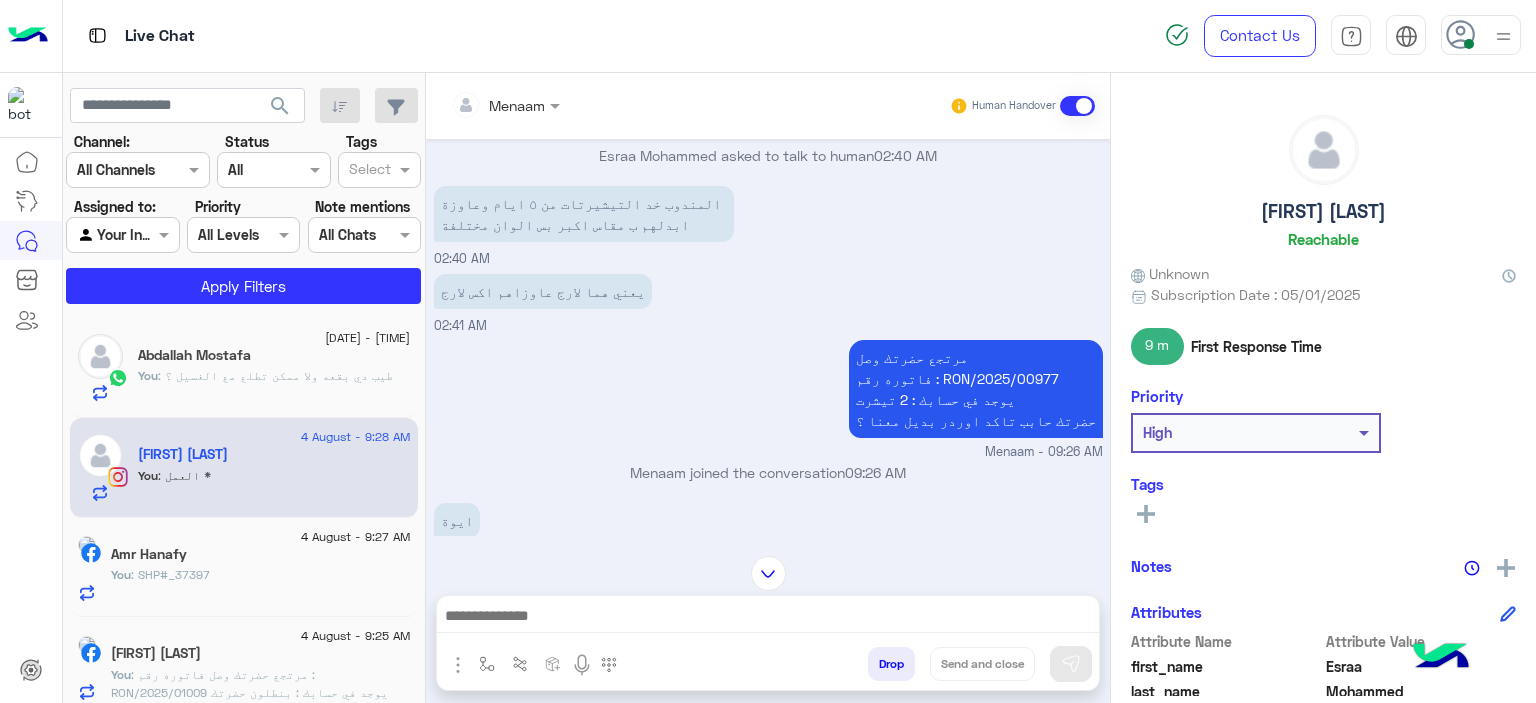 drag, startPoint x: 964, startPoint y: 311, endPoint x: 1080, endPoint y: 314, distance: 116.03879 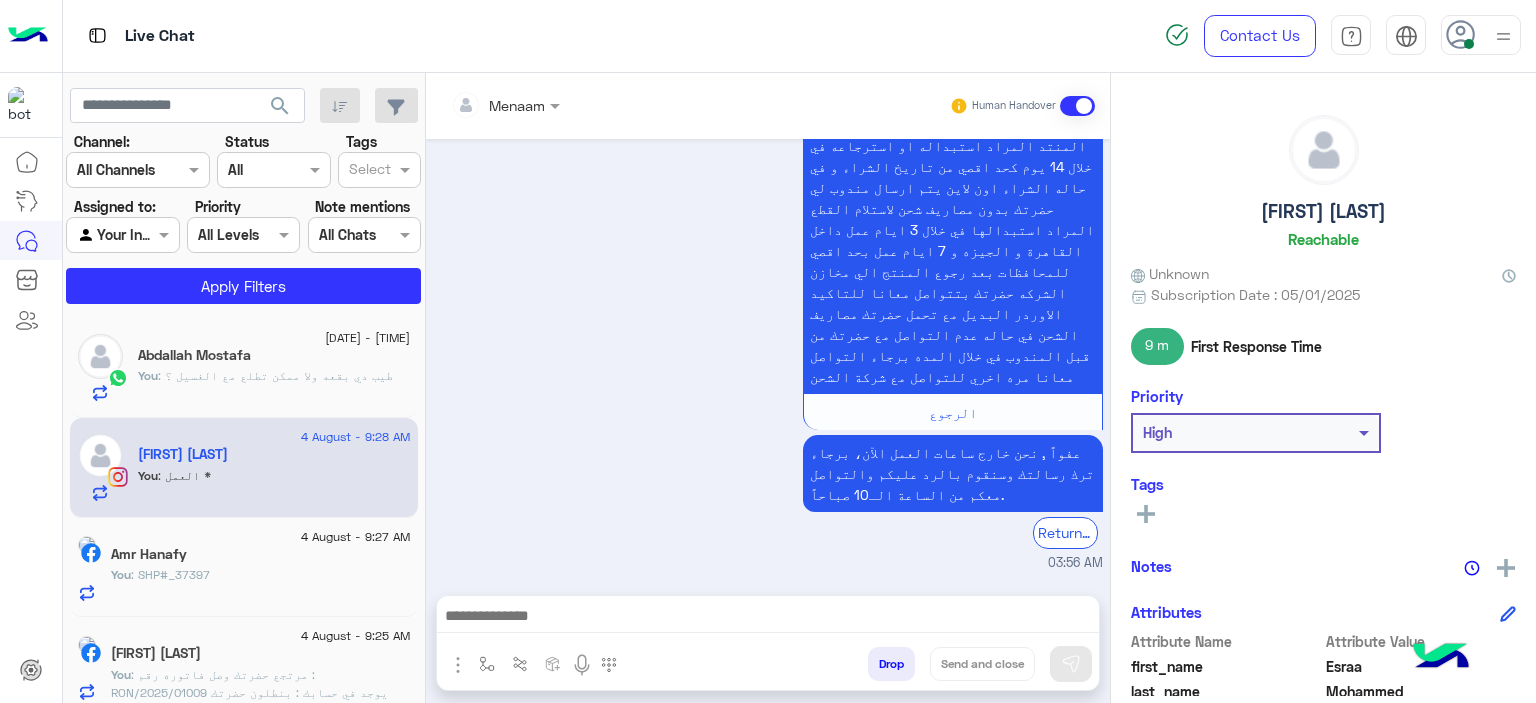 scroll, scrollTop: 3908, scrollLeft: 0, axis: vertical 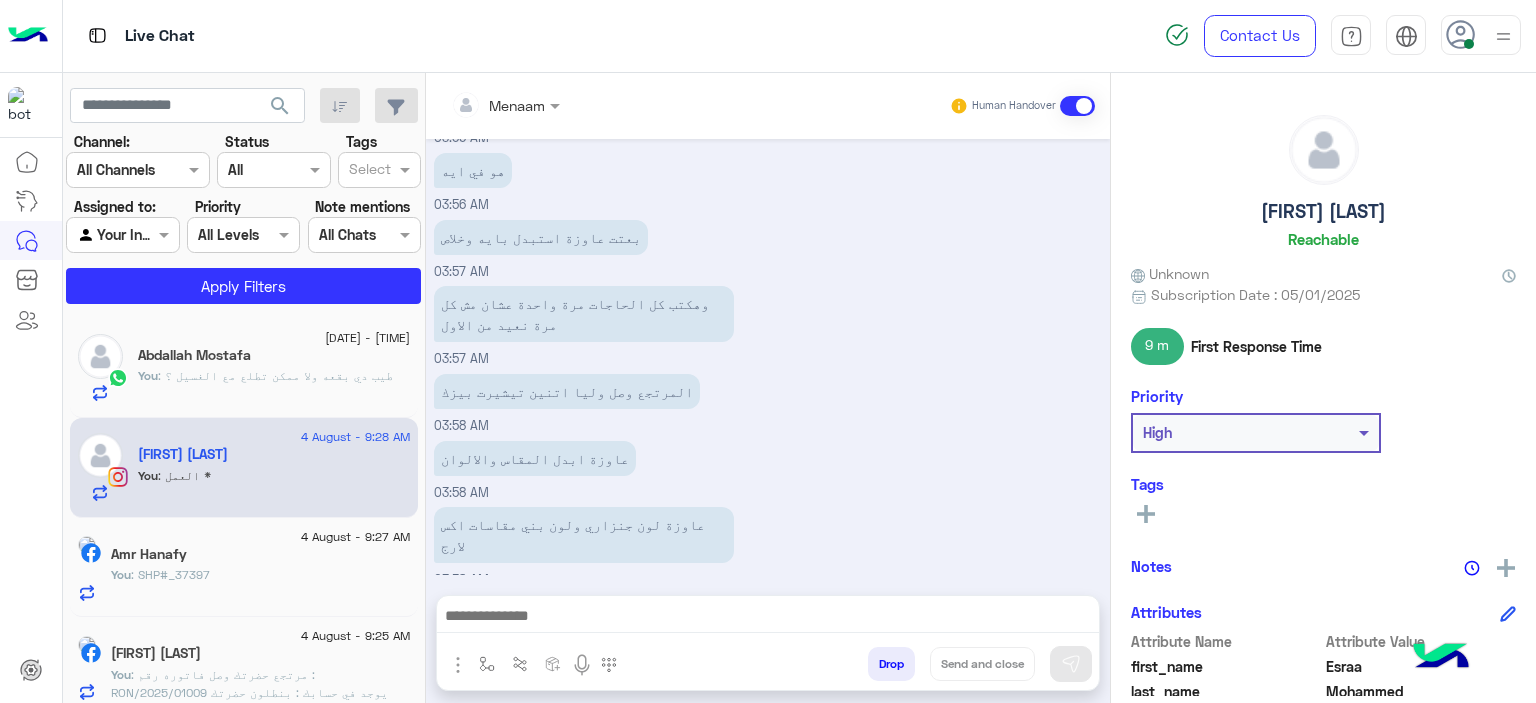 click at bounding box center [768, 618] 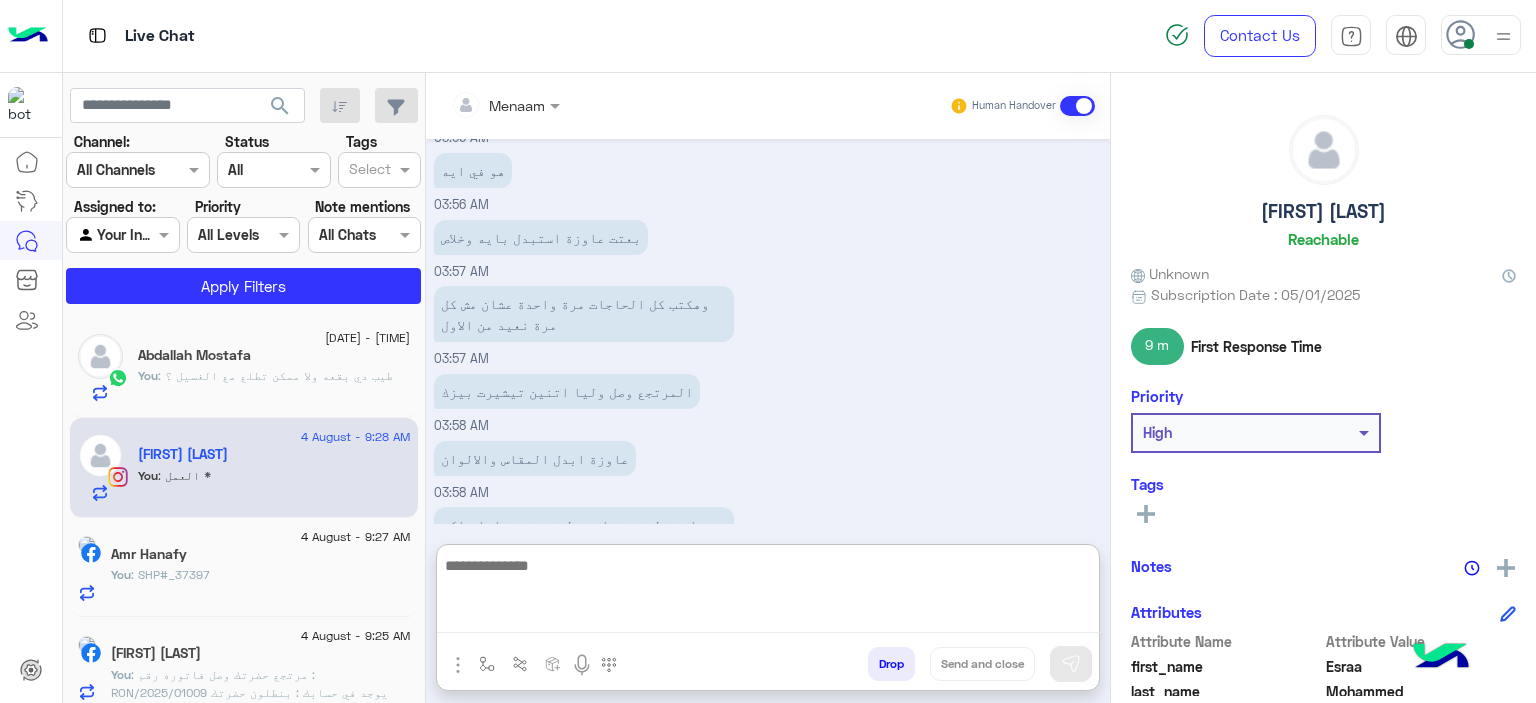 paste on "**********" 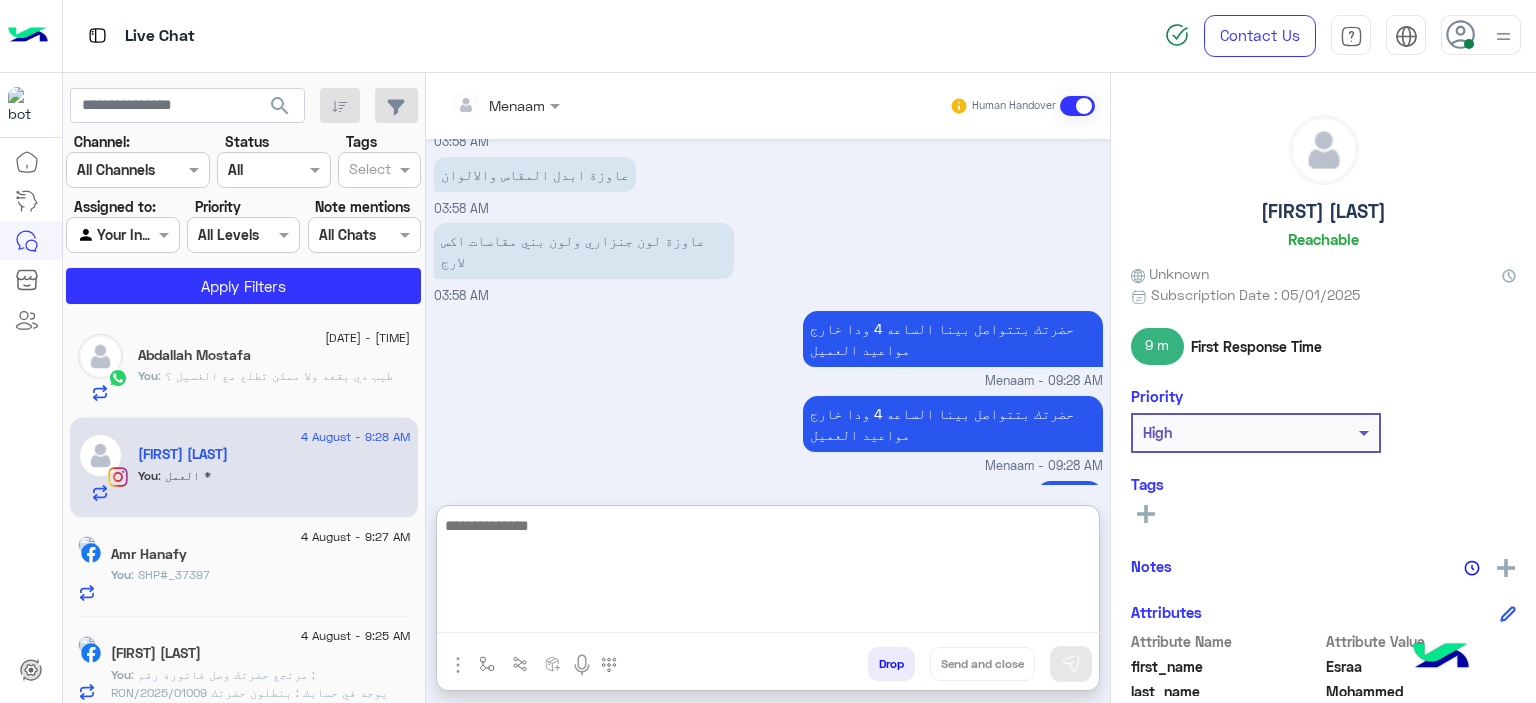 scroll, scrollTop: 4332, scrollLeft: 0, axis: vertical 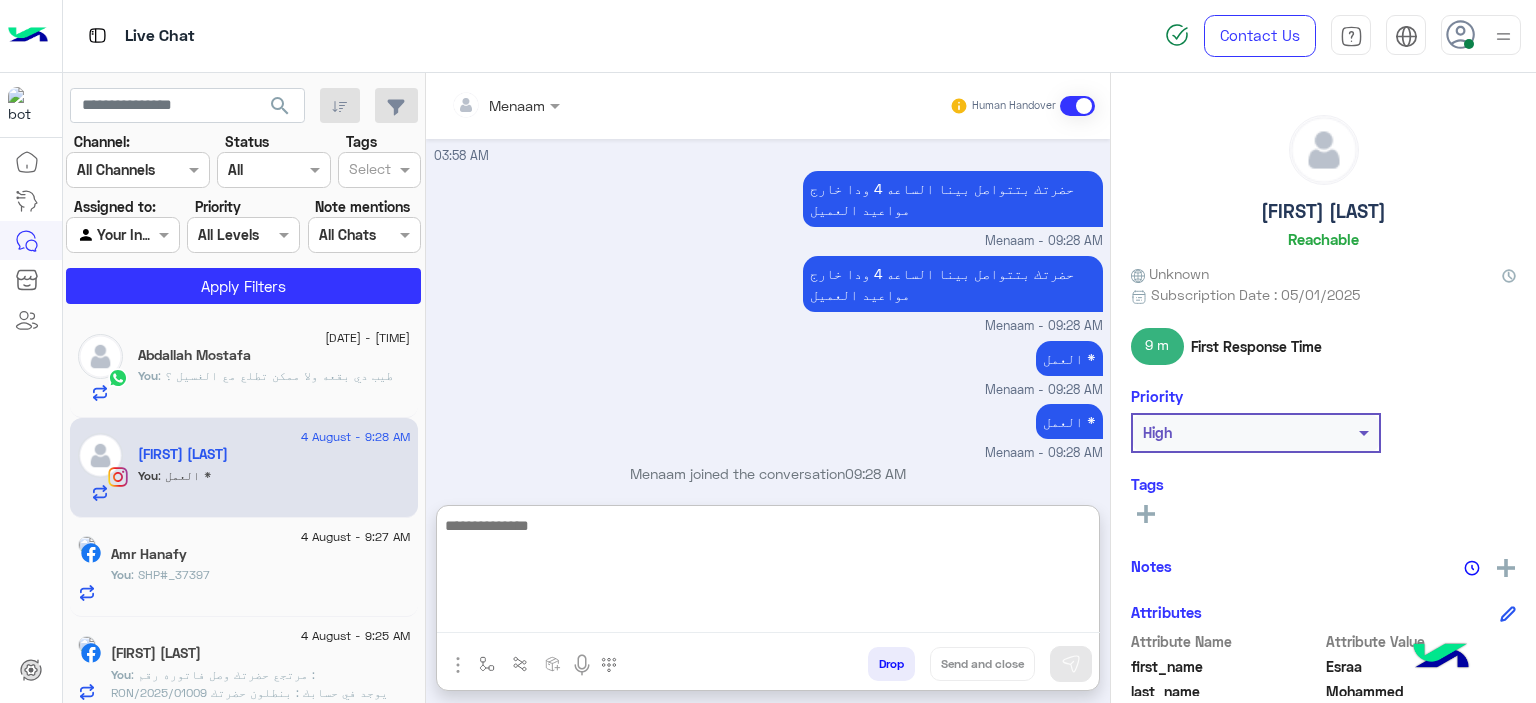 click on "You  : طيب دي بقعه ولا ممكن تطلع مع الغسيل ؟" 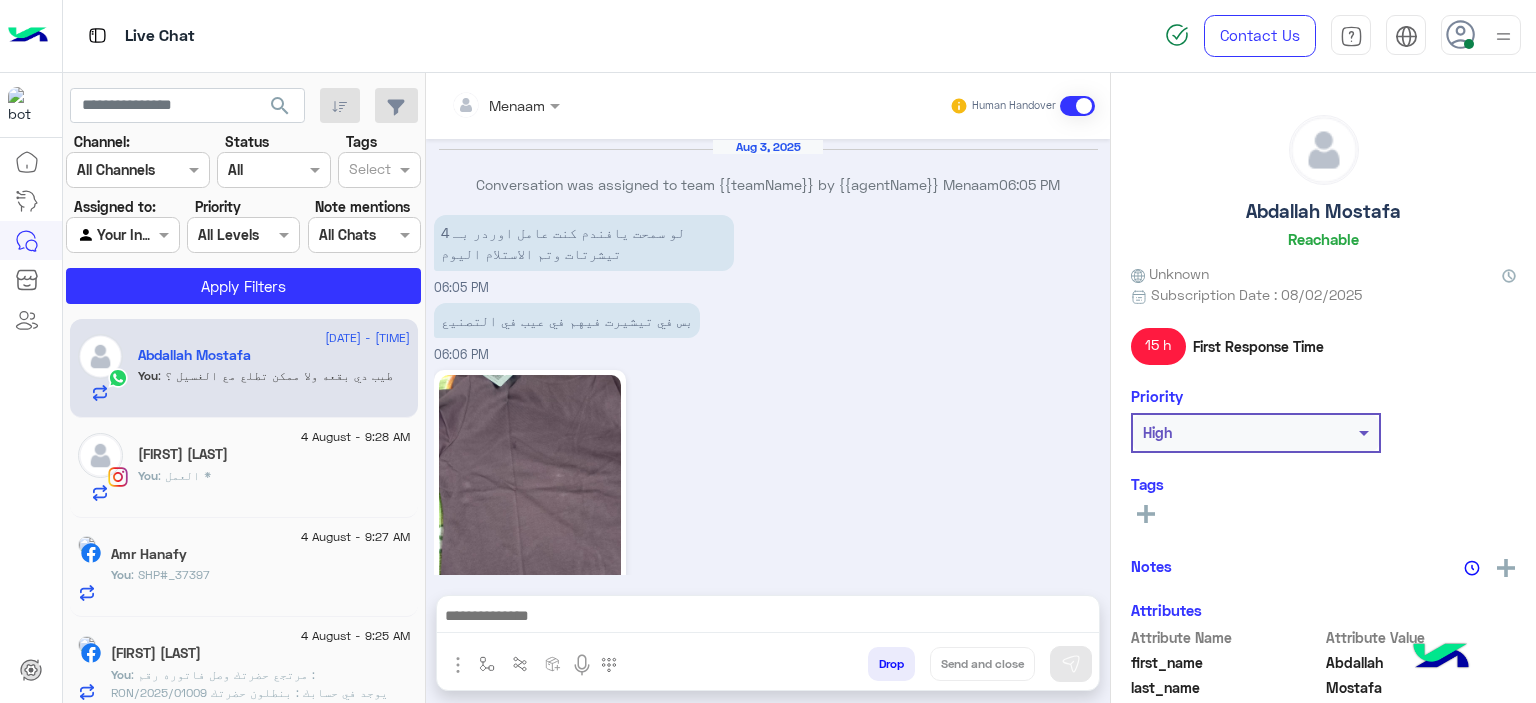 scroll, scrollTop: 1852, scrollLeft: 0, axis: vertical 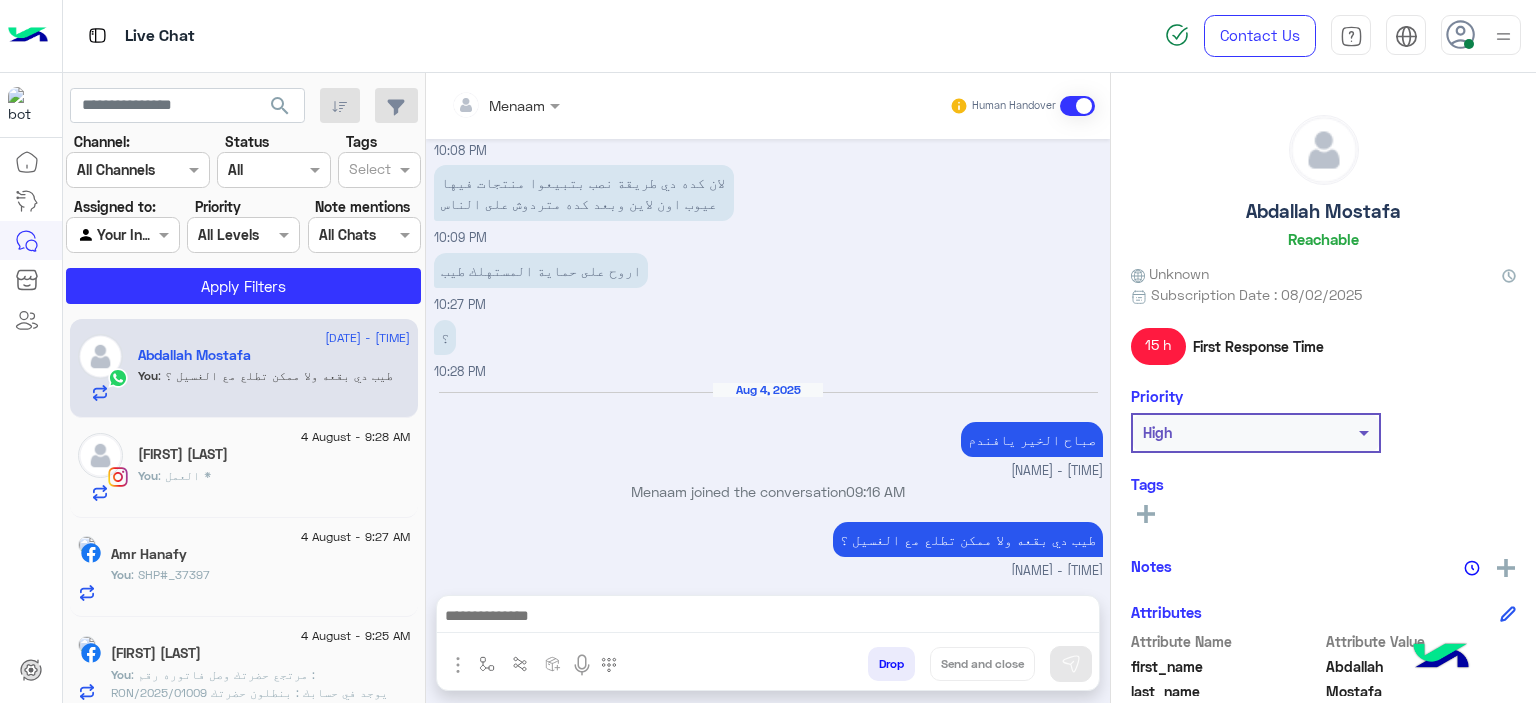 click at bounding box center (768, 618) 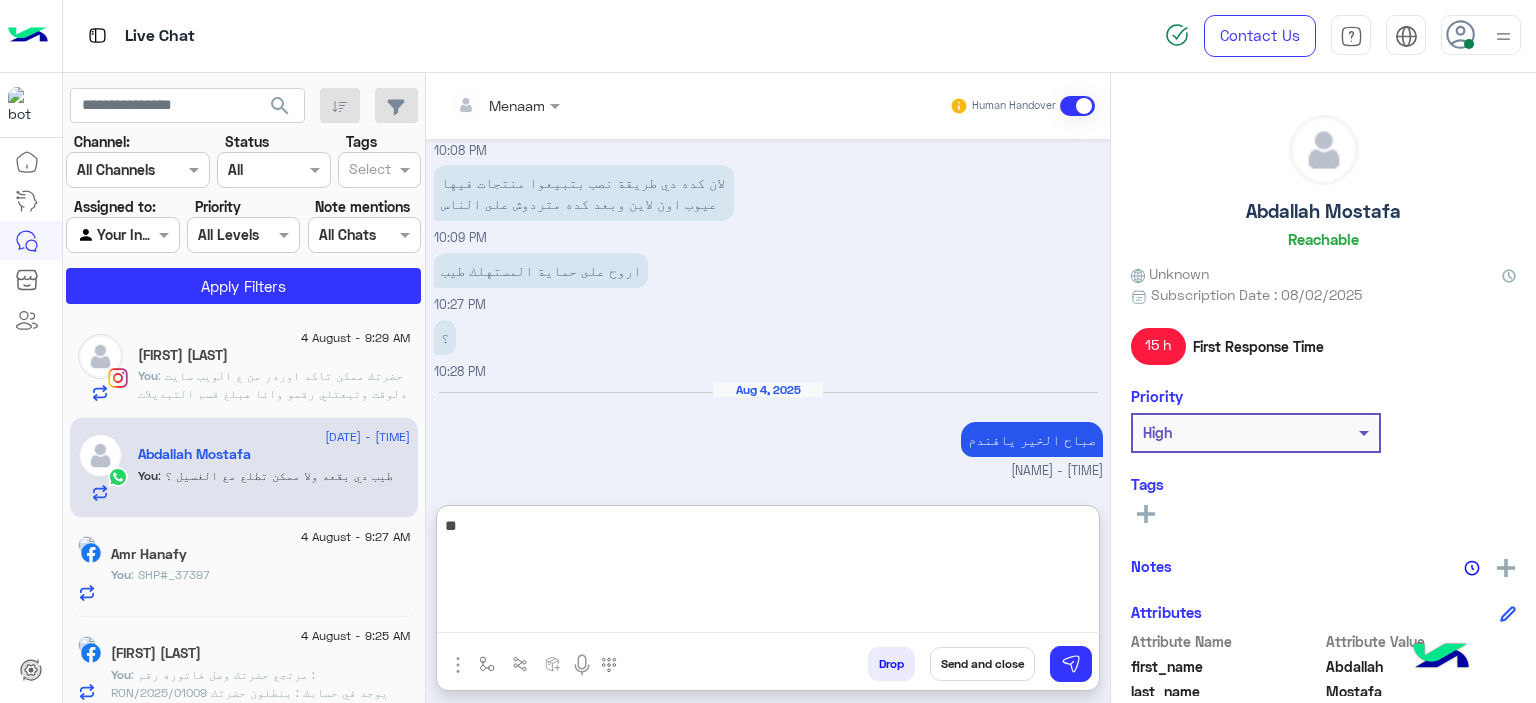 type on "***" 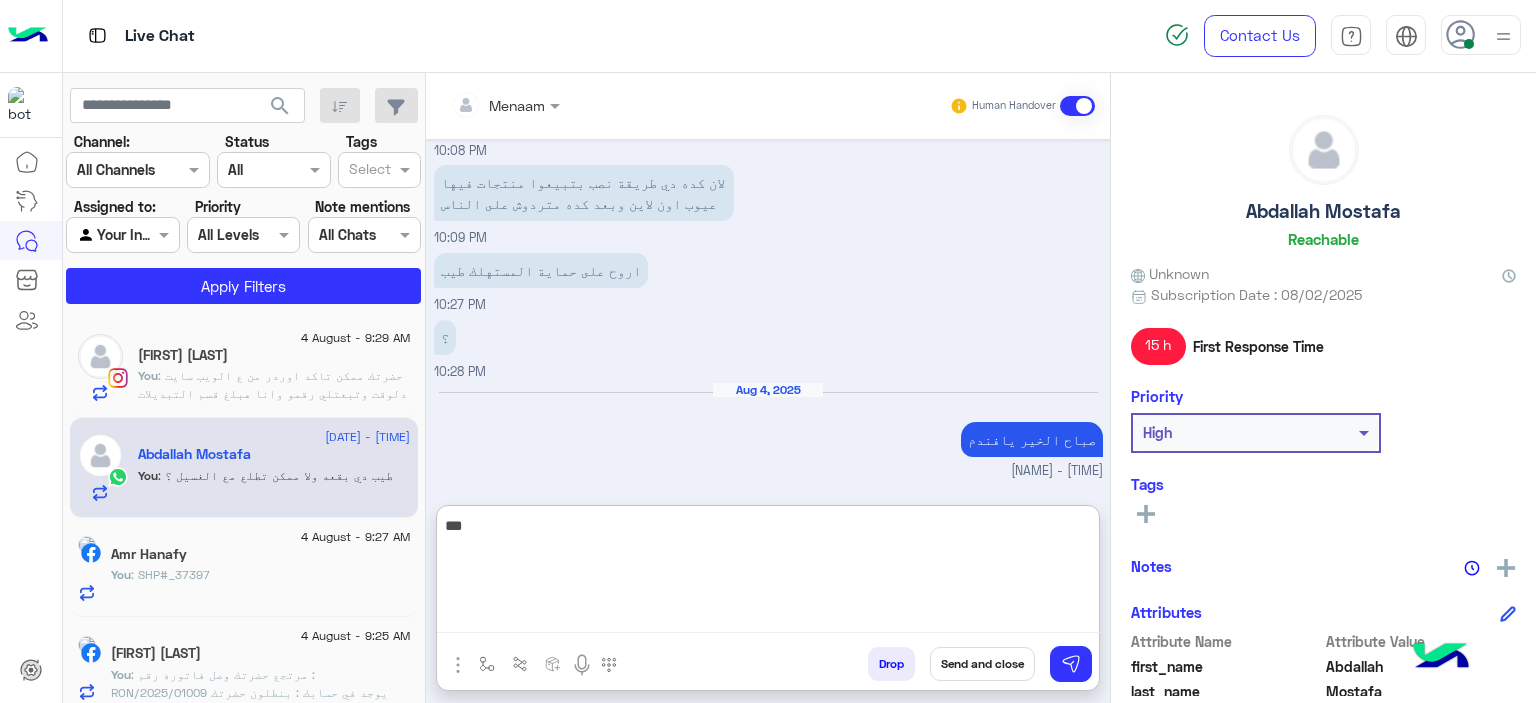 type 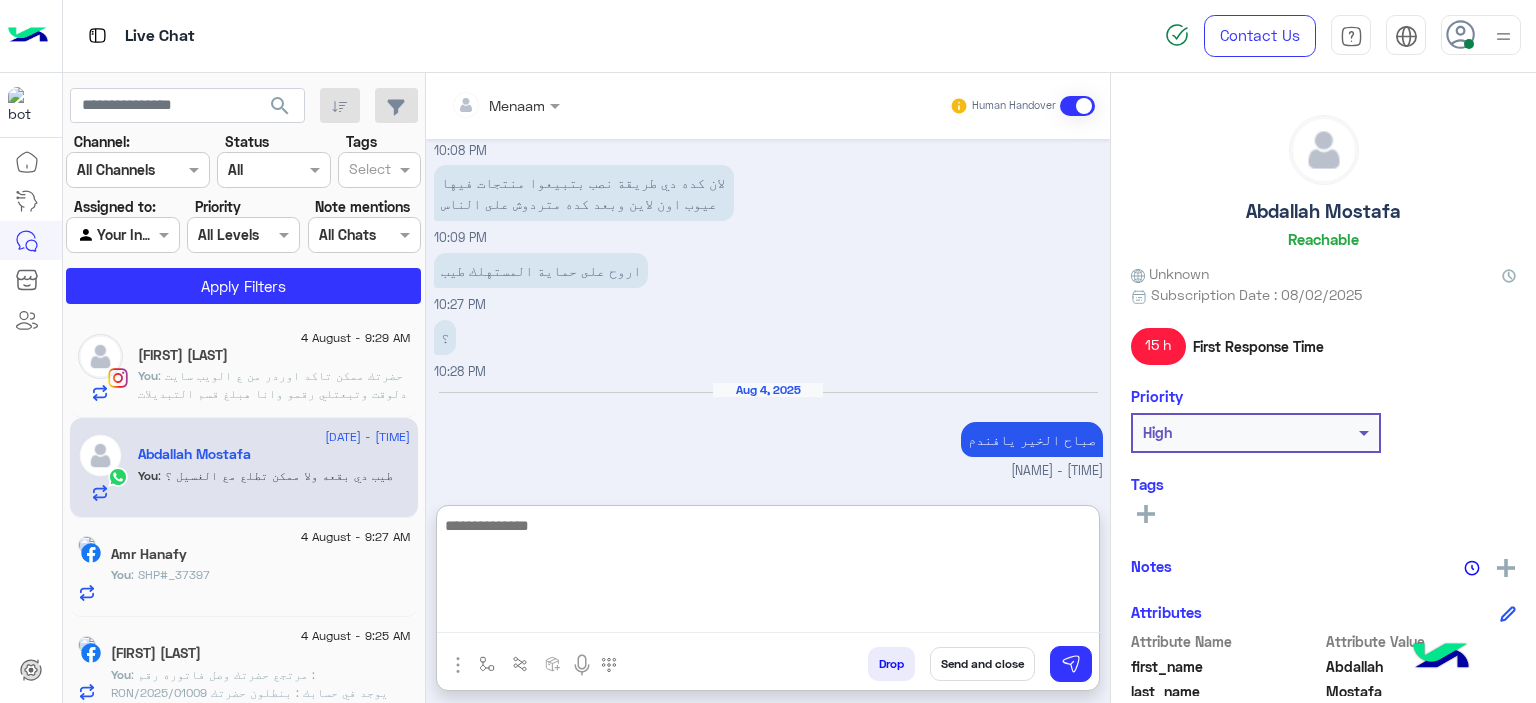 scroll, scrollTop: 2005, scrollLeft: 0, axis: vertical 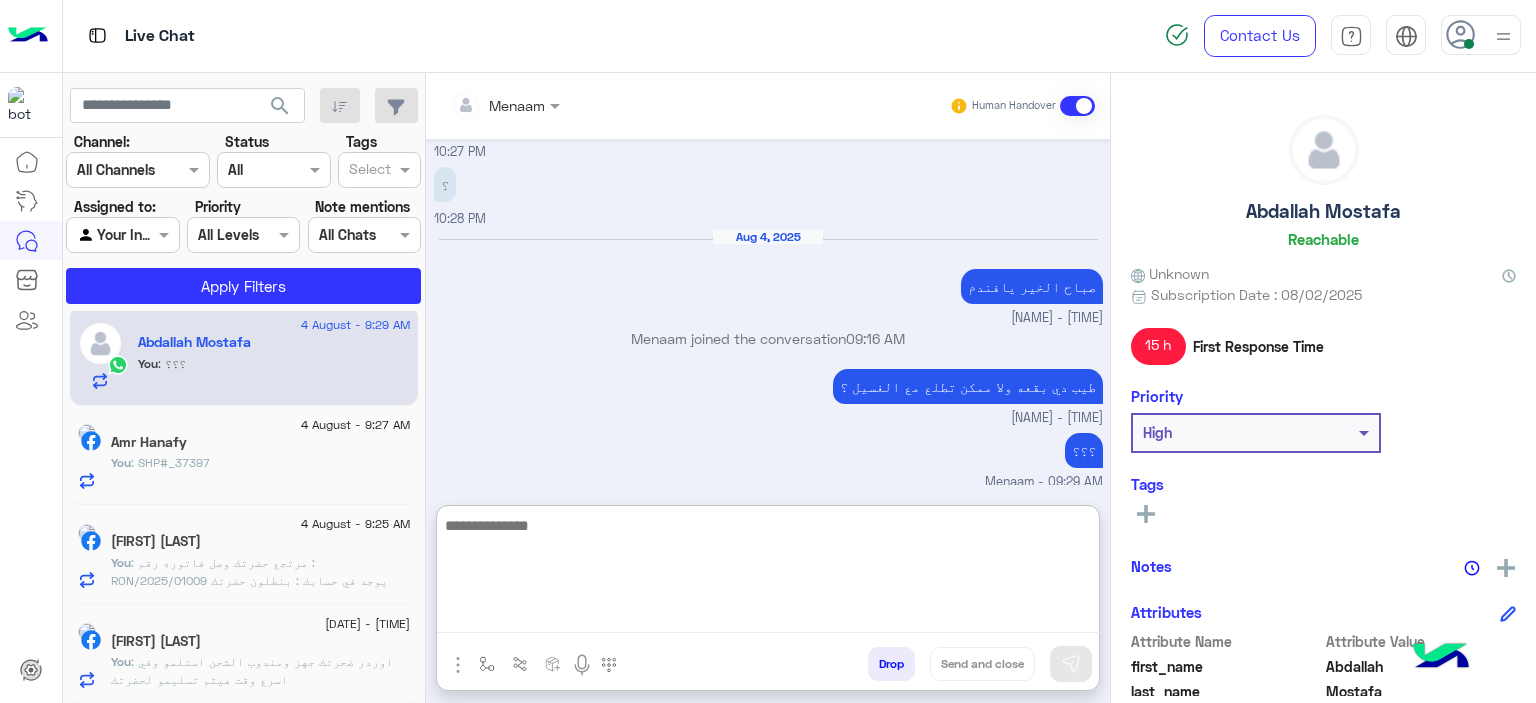 click on "You  : SHP#_37397" 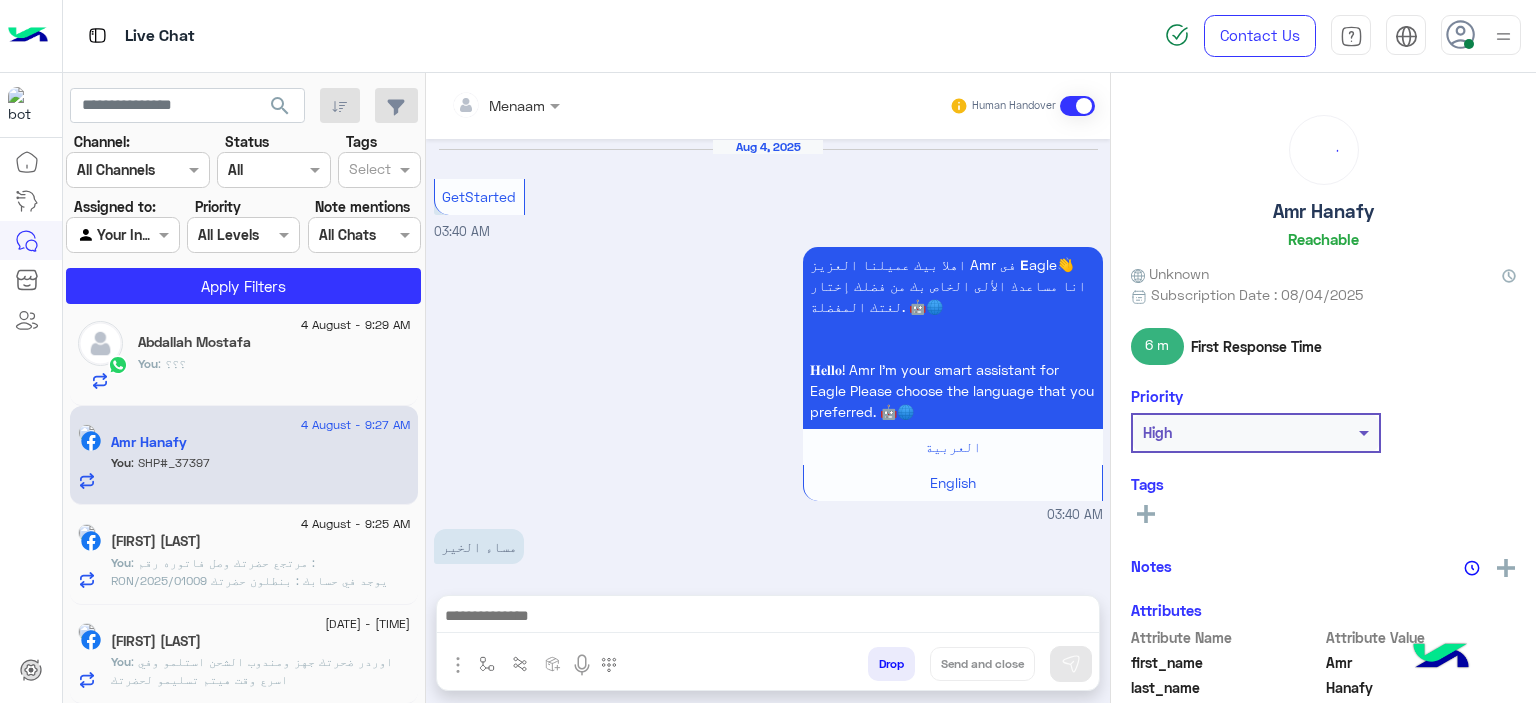 scroll, scrollTop: 2039, scrollLeft: 0, axis: vertical 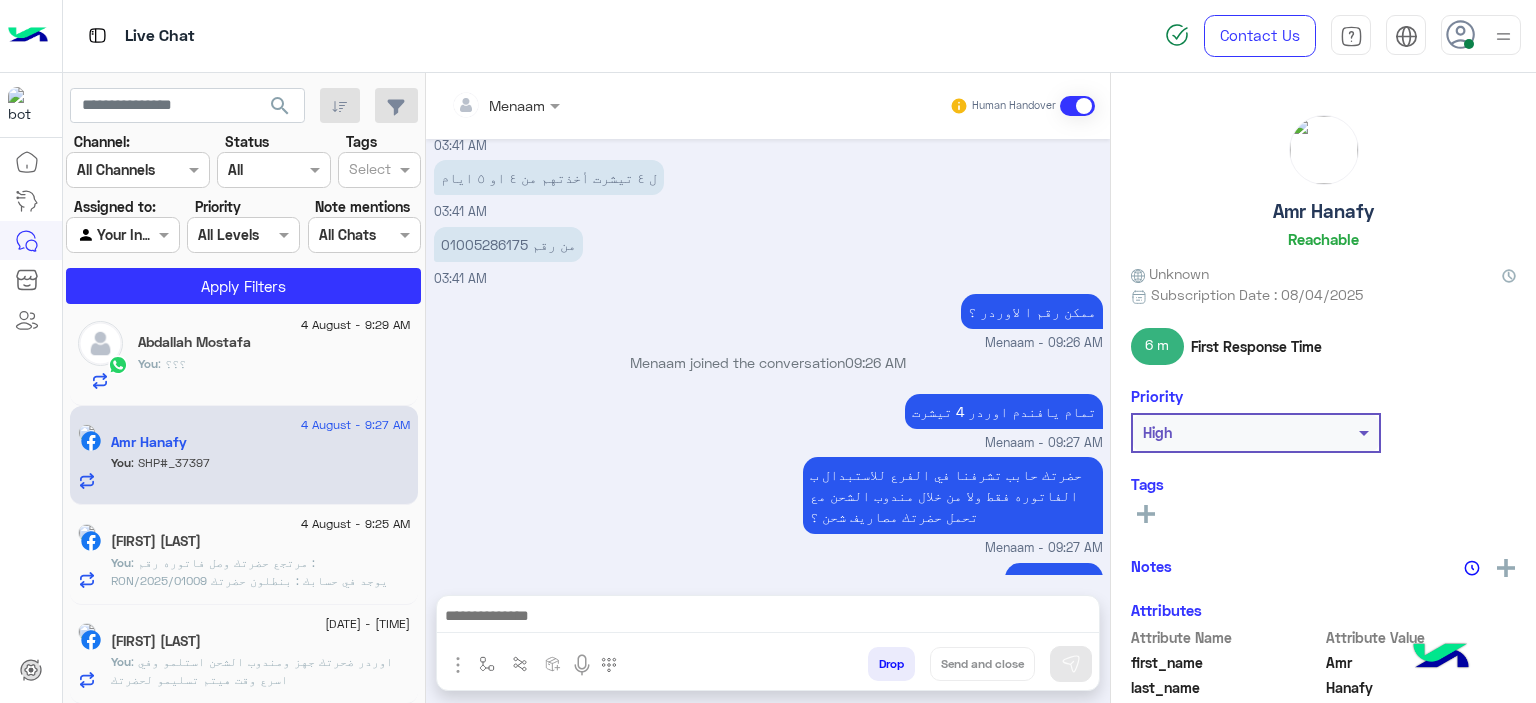 click on ": مرتجع حضرتك وصل
فاتوره رقم :  RON/2025/01009
يوجد في حسابك : بنطلون
حضرتك ممكن تاكد اوردر من ع الويب سايت دلوقت وتبعتلي رقمو وانا هبلغ قسم التبديلات لتاكيد الطلب وخصم قيمه المرتجع من الاوردر البديل
www.eagle.com.eg" 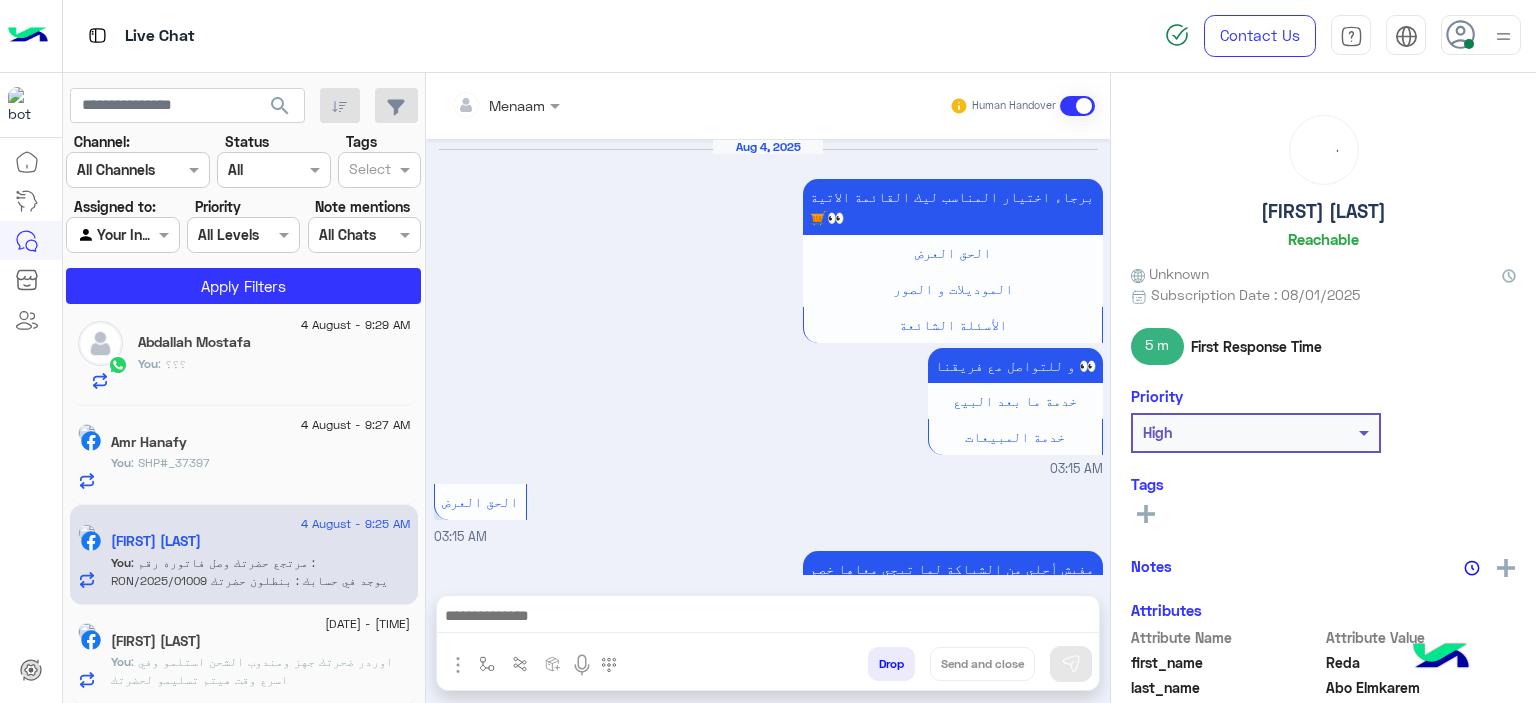 scroll, scrollTop: 2069, scrollLeft: 0, axis: vertical 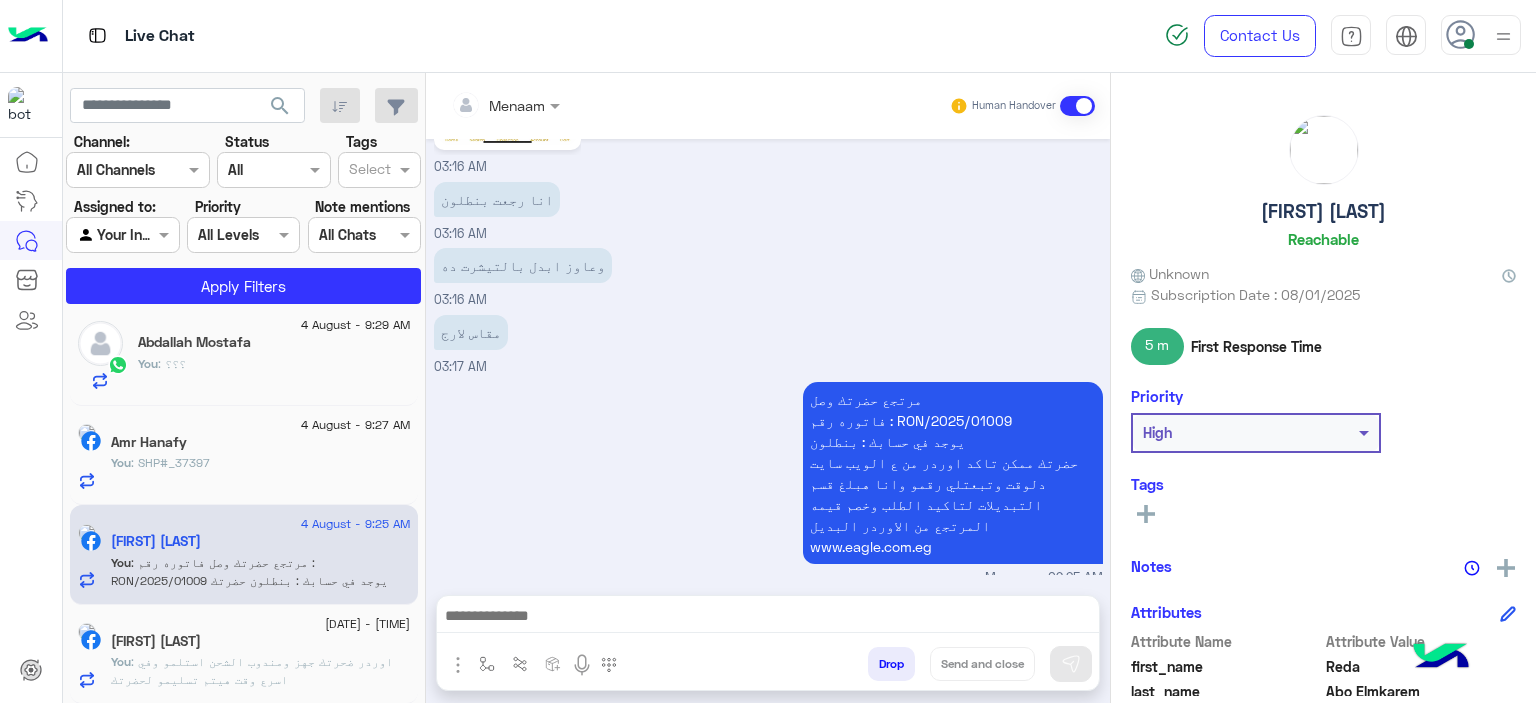 click on ": اوردر ضحرتك جهز ومندوب الشحن استلمو وفي اسرع وقت هيتم تسليمو لحضرتك" 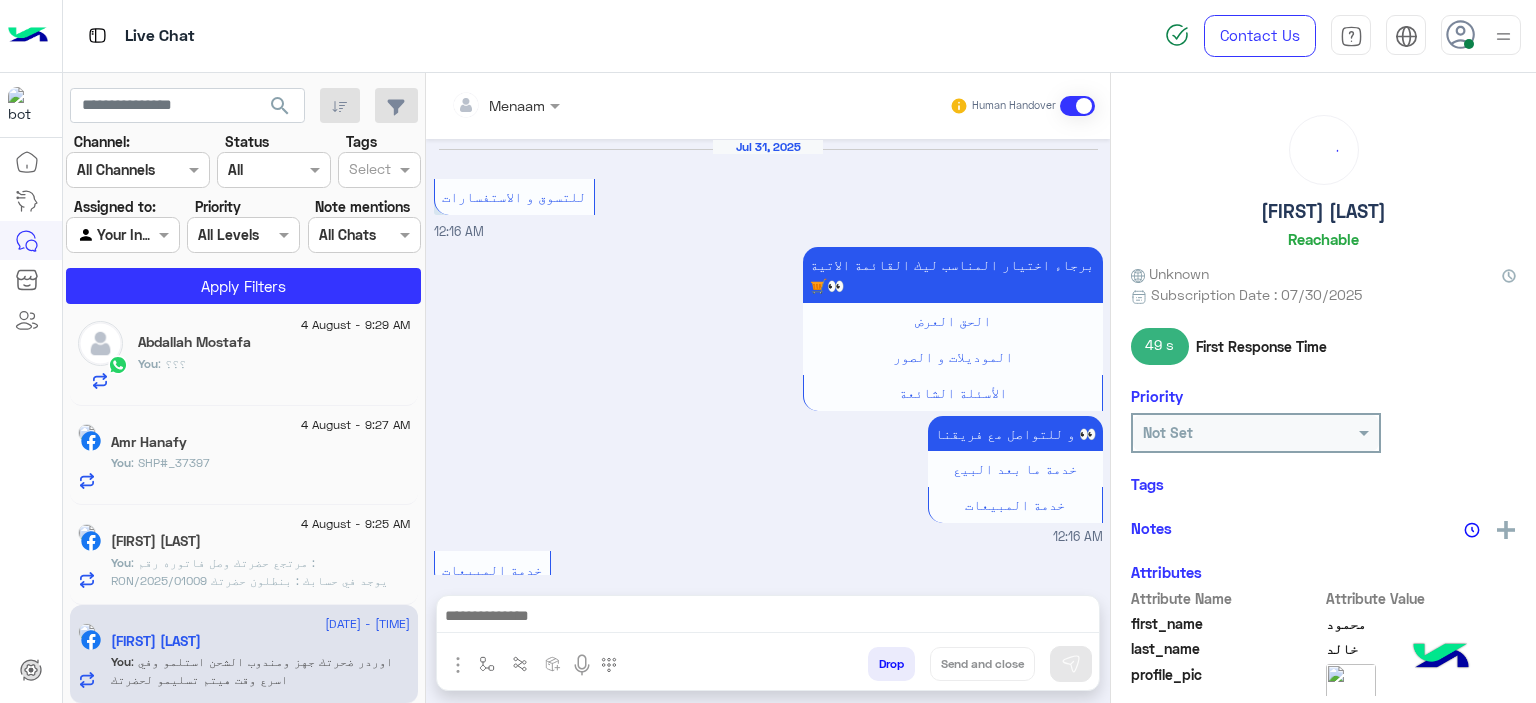 scroll, scrollTop: 1985, scrollLeft: 0, axis: vertical 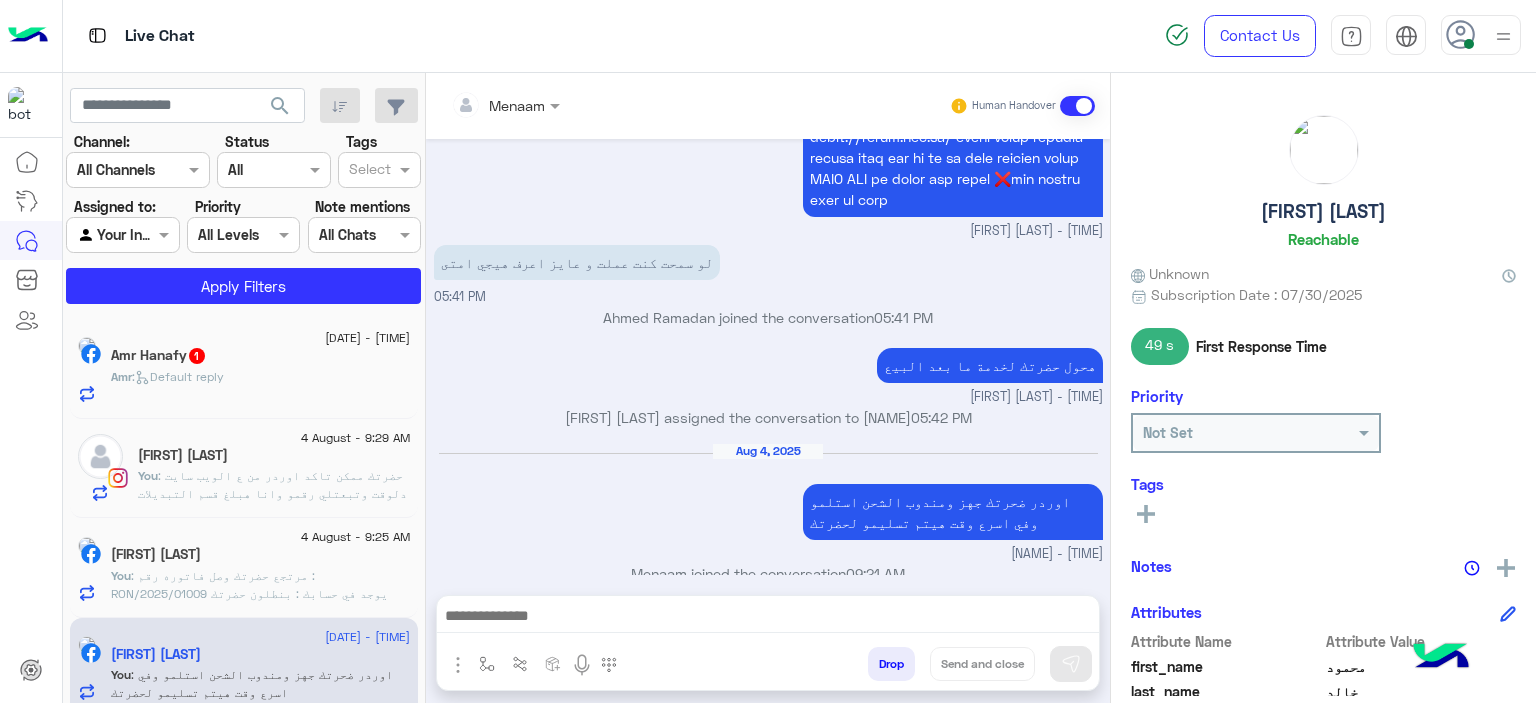 click at bounding box center (122, 234) 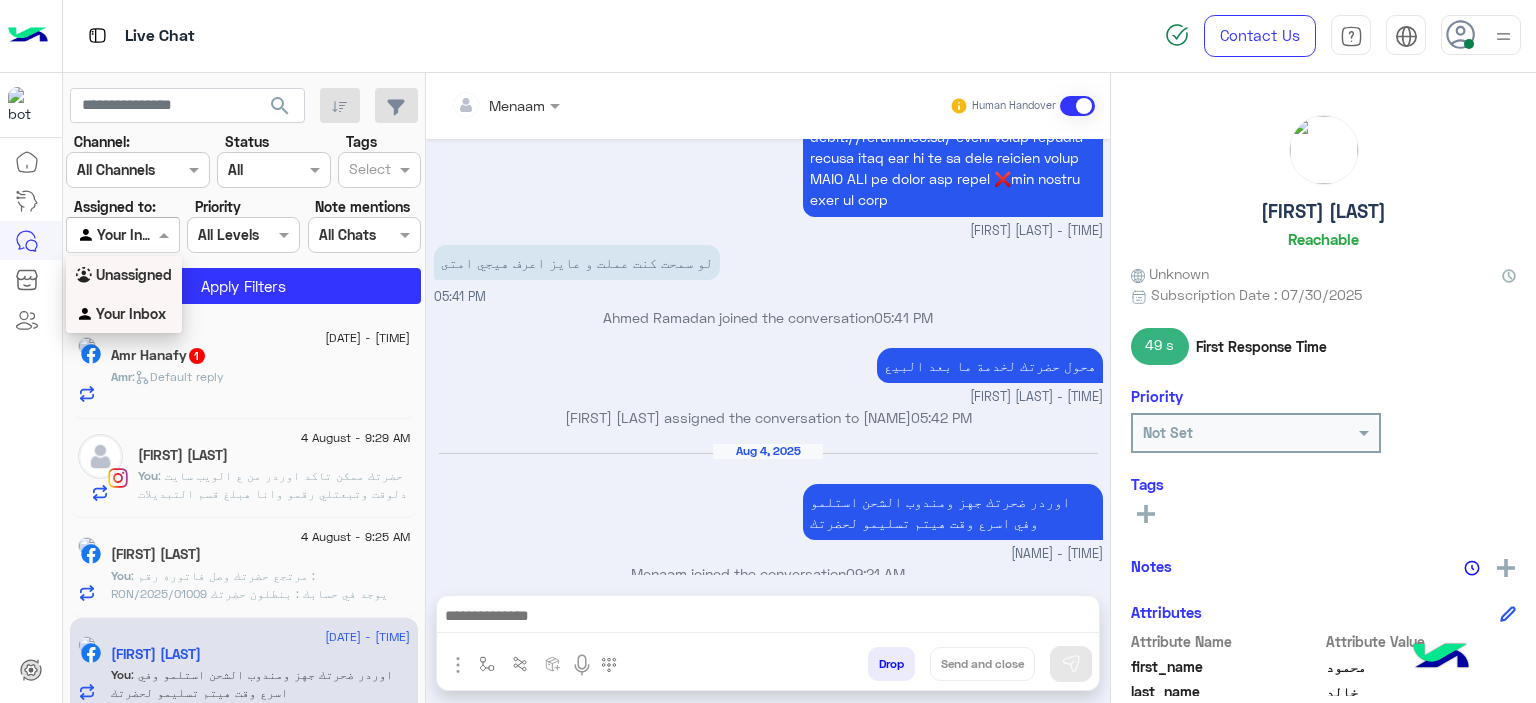 click on "Unassigned" at bounding box center (134, 274) 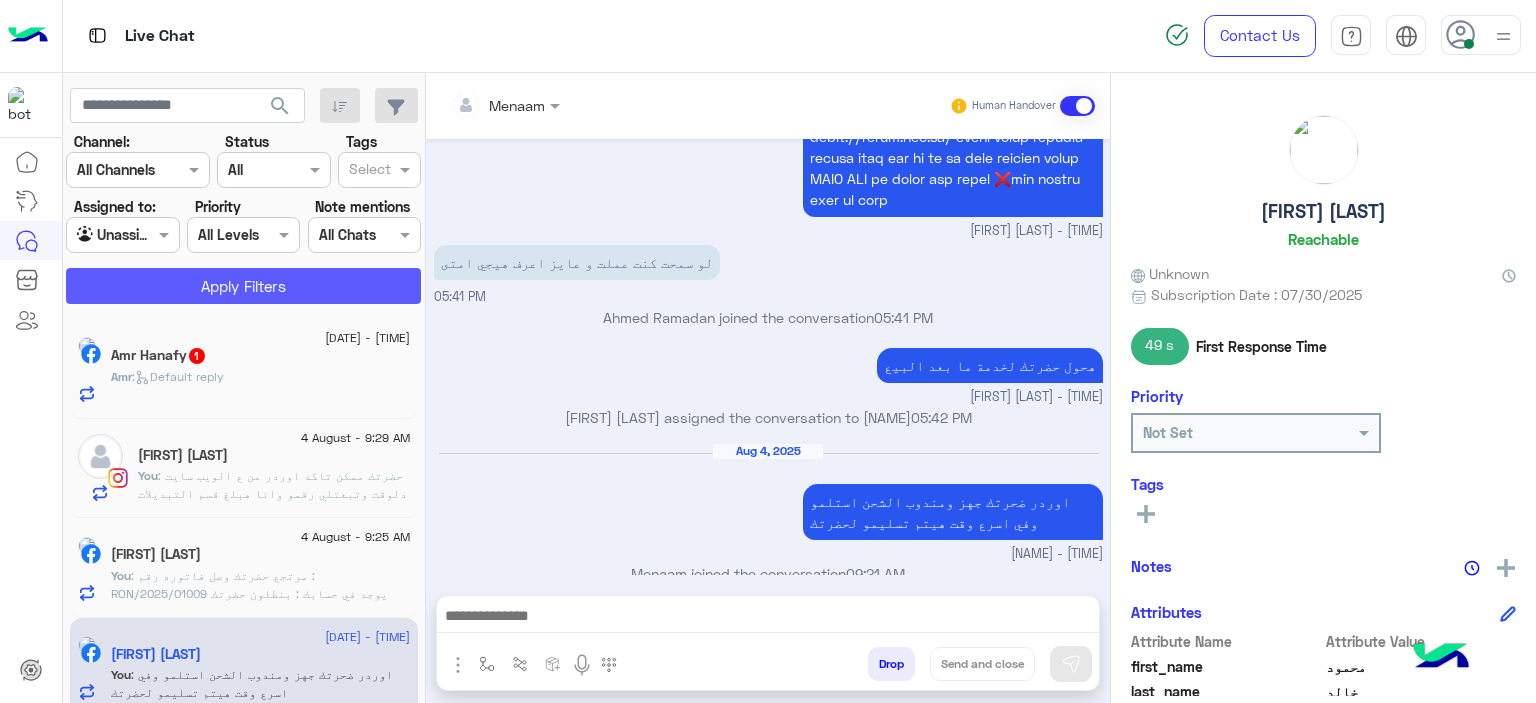 click on "Apply Filters" 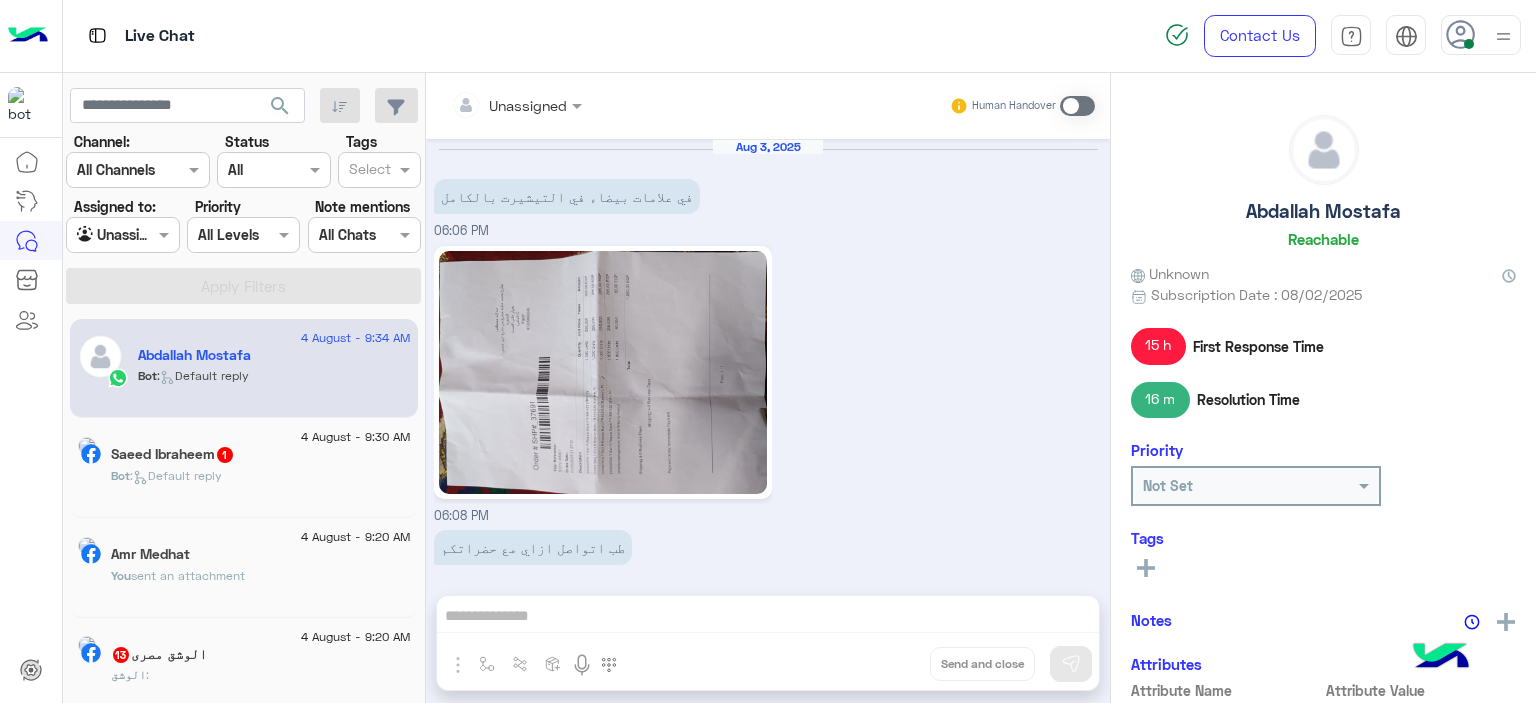 scroll, scrollTop: 1380, scrollLeft: 0, axis: vertical 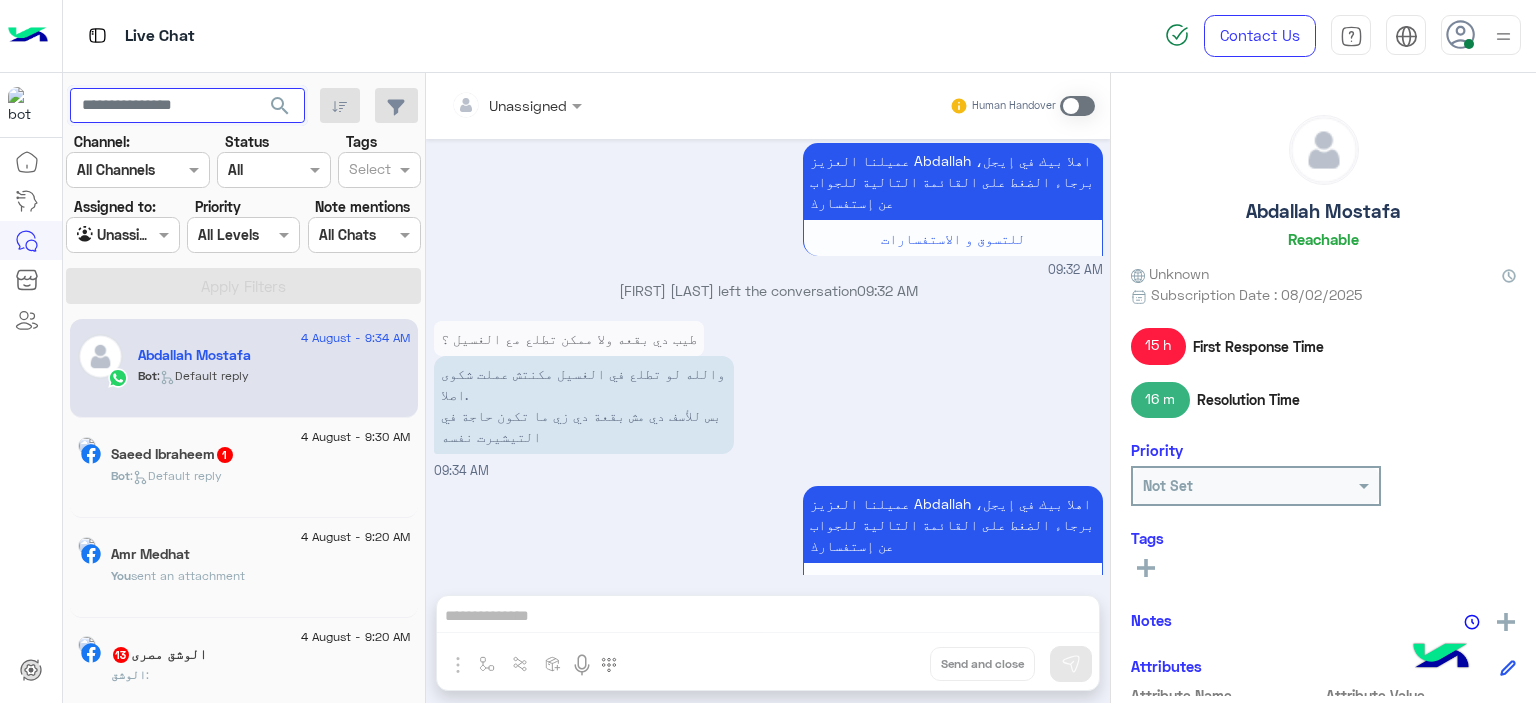 click at bounding box center (187, 106) 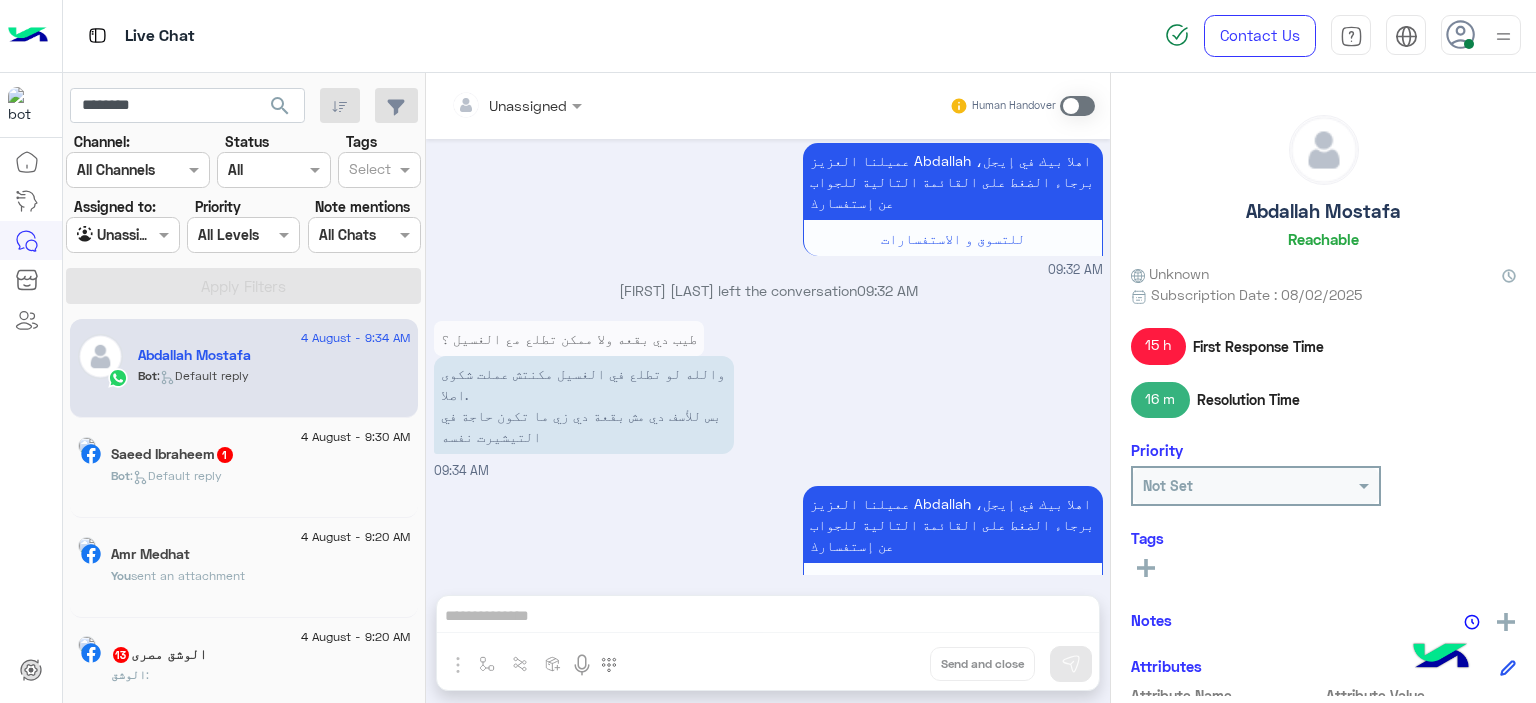 click on "search" 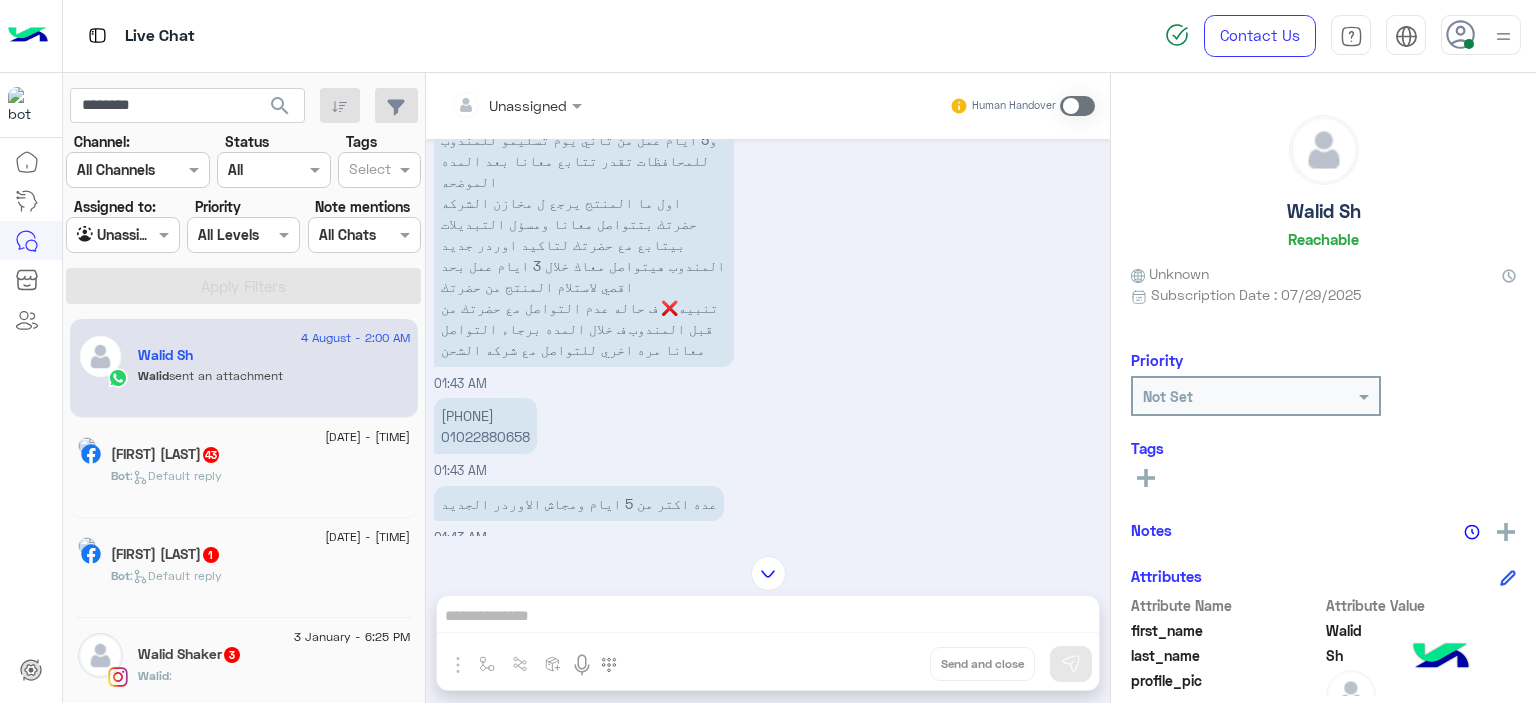 scroll, scrollTop: 1102, scrollLeft: 0, axis: vertical 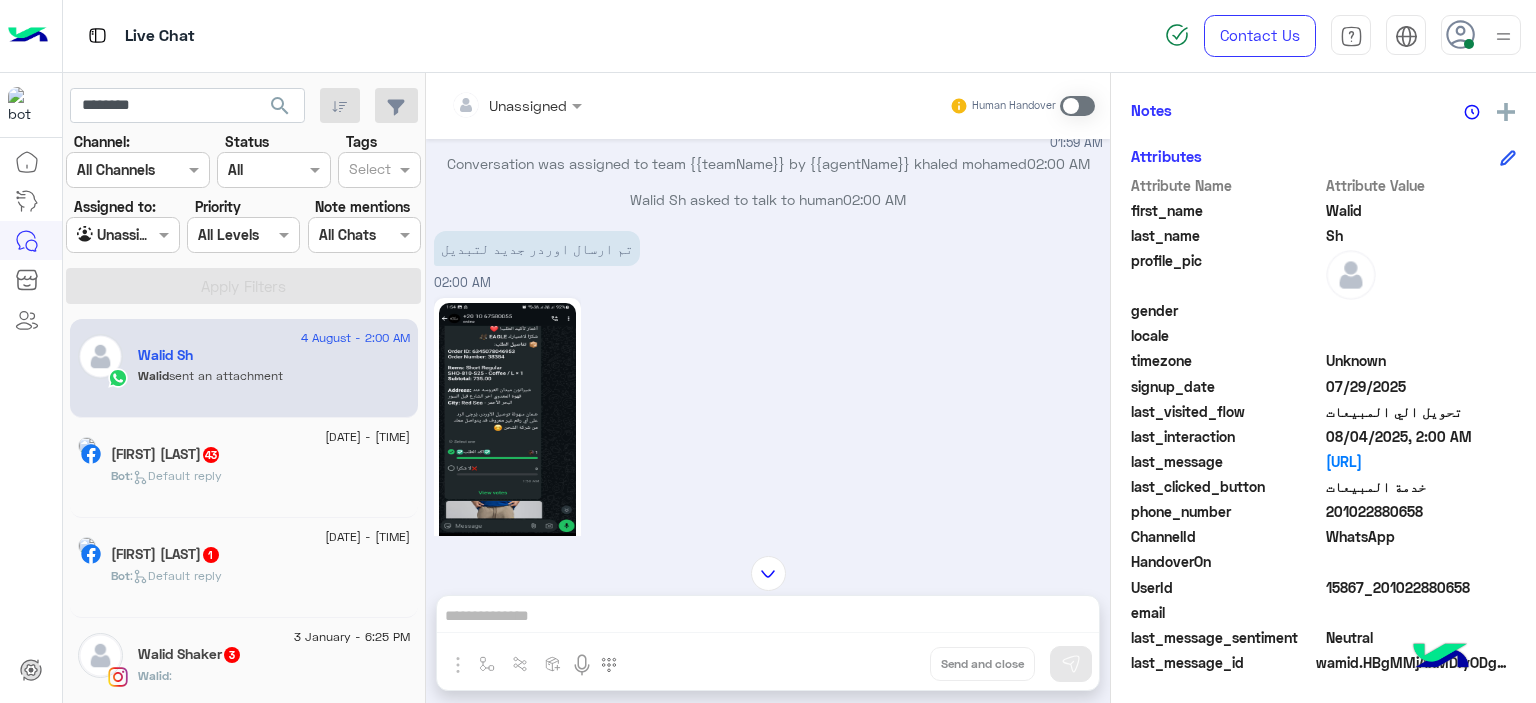 drag, startPoint x: 1409, startPoint y: 517, endPoint x: 1420, endPoint y: 515, distance: 11.18034 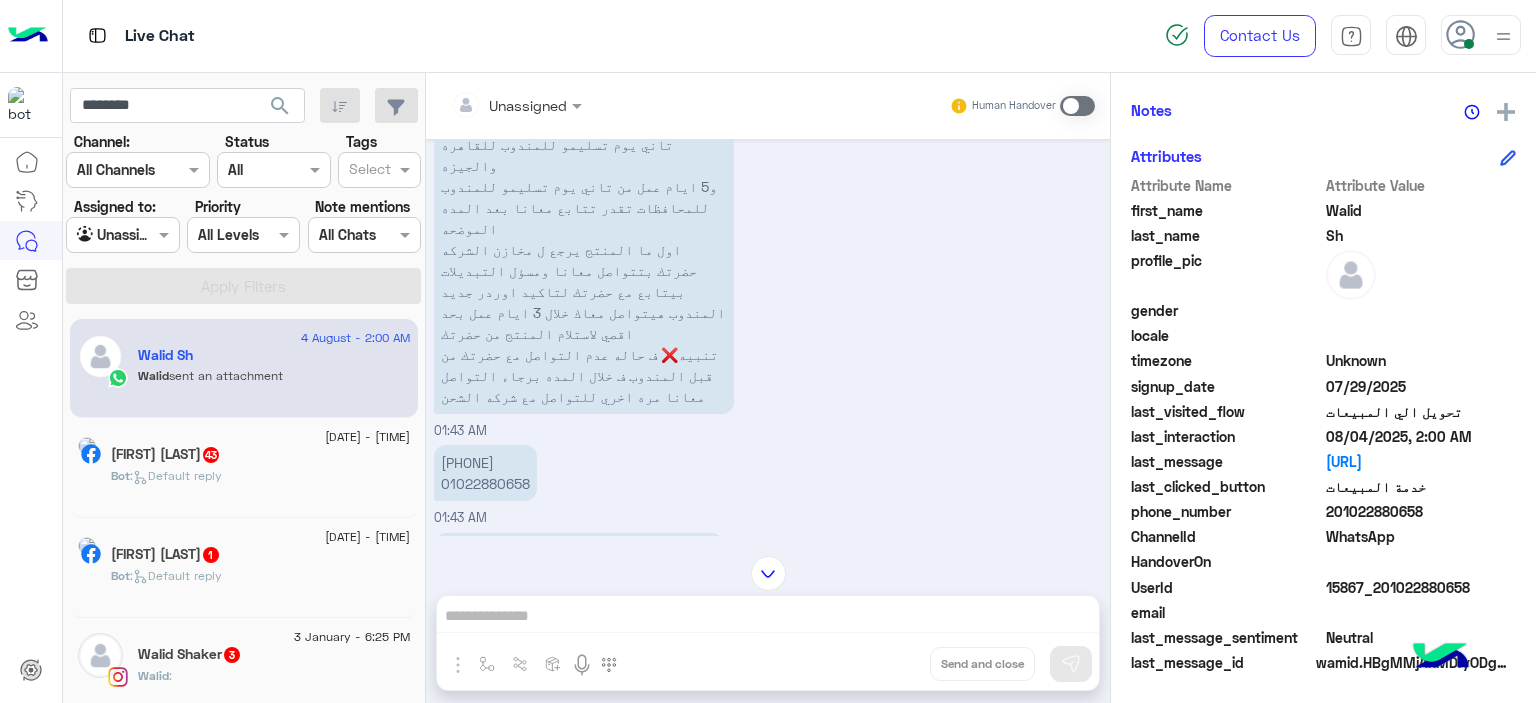 scroll, scrollTop: 1148, scrollLeft: 0, axis: vertical 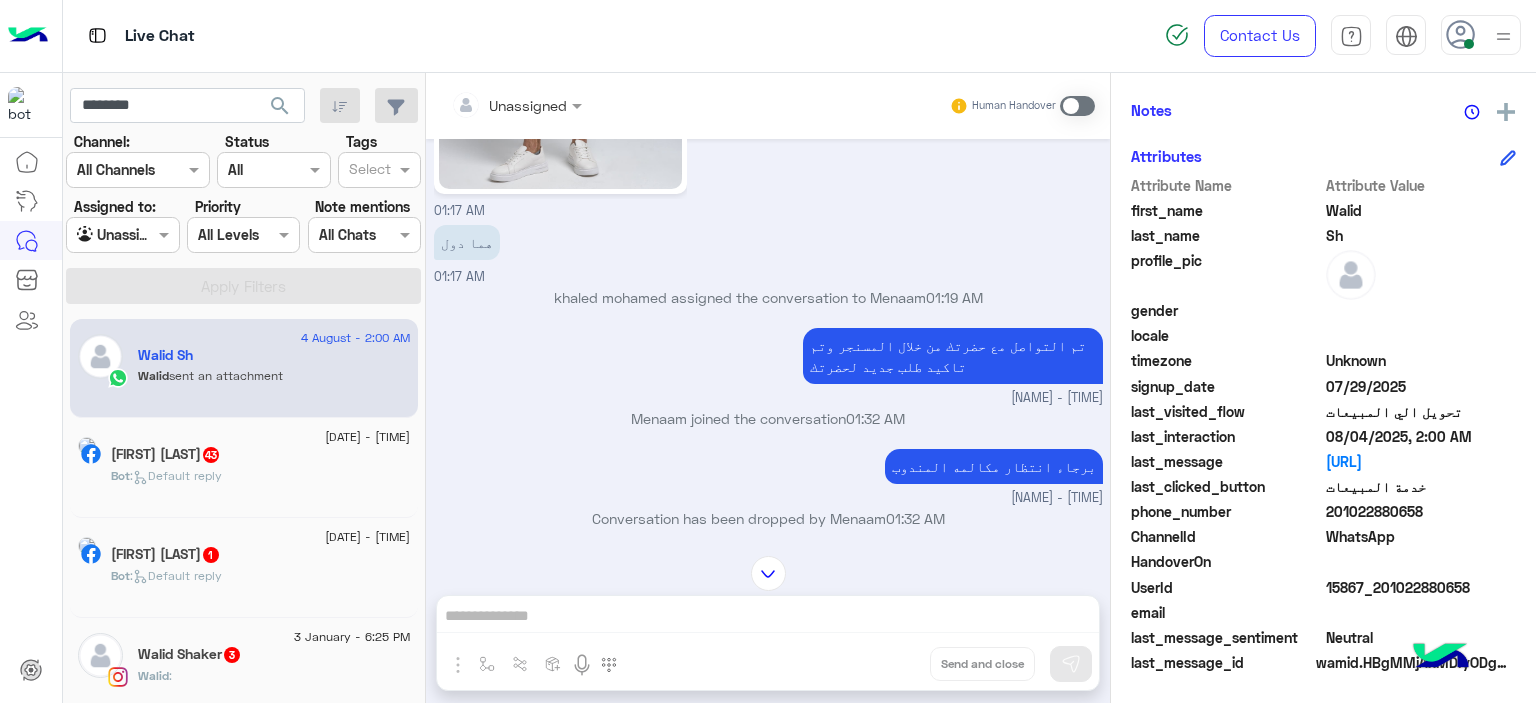 click on "تم التواصل مع حضرتك من خلال المسنجر وتم تاكيد طلب جديد لحضرتك  Menaam  -  01:32 AM" at bounding box center [768, 365] 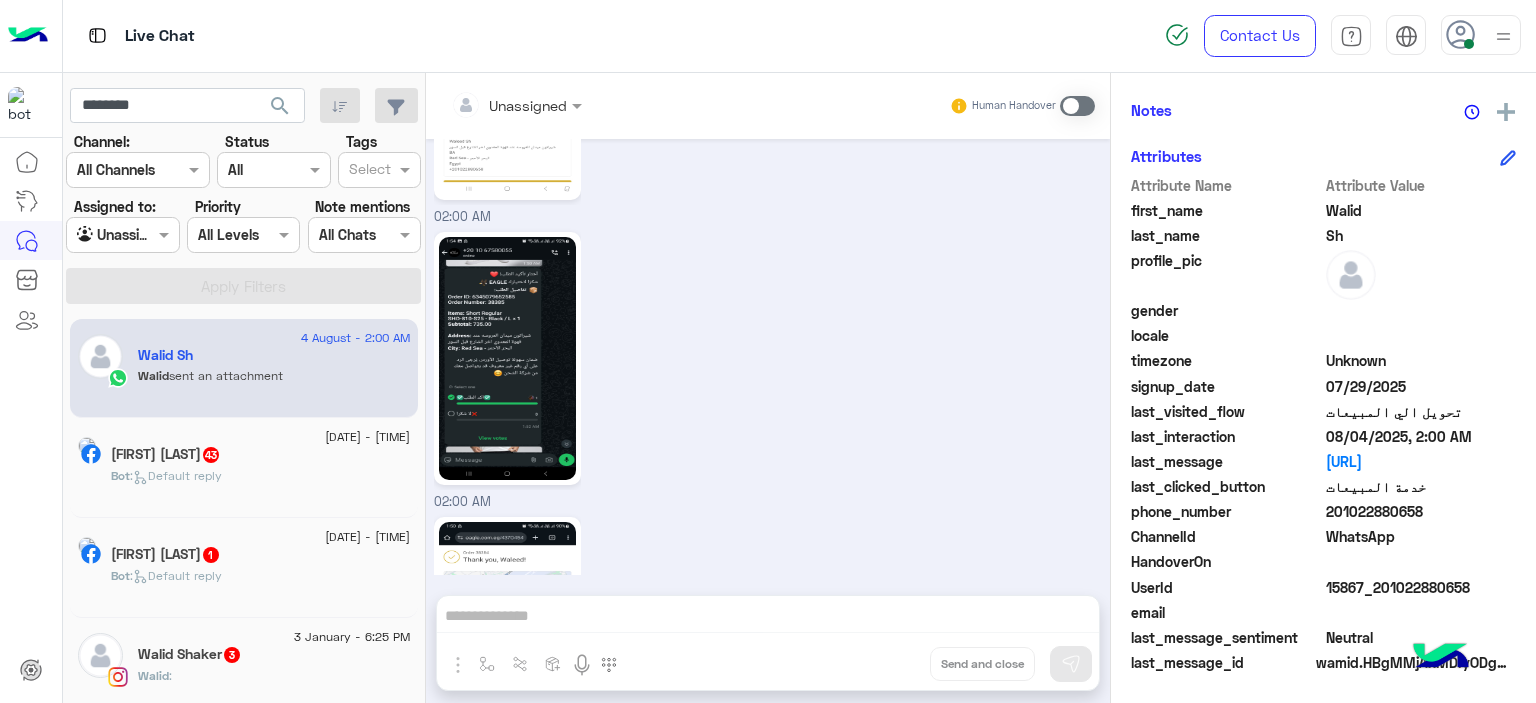 scroll, scrollTop: 8346, scrollLeft: 0, axis: vertical 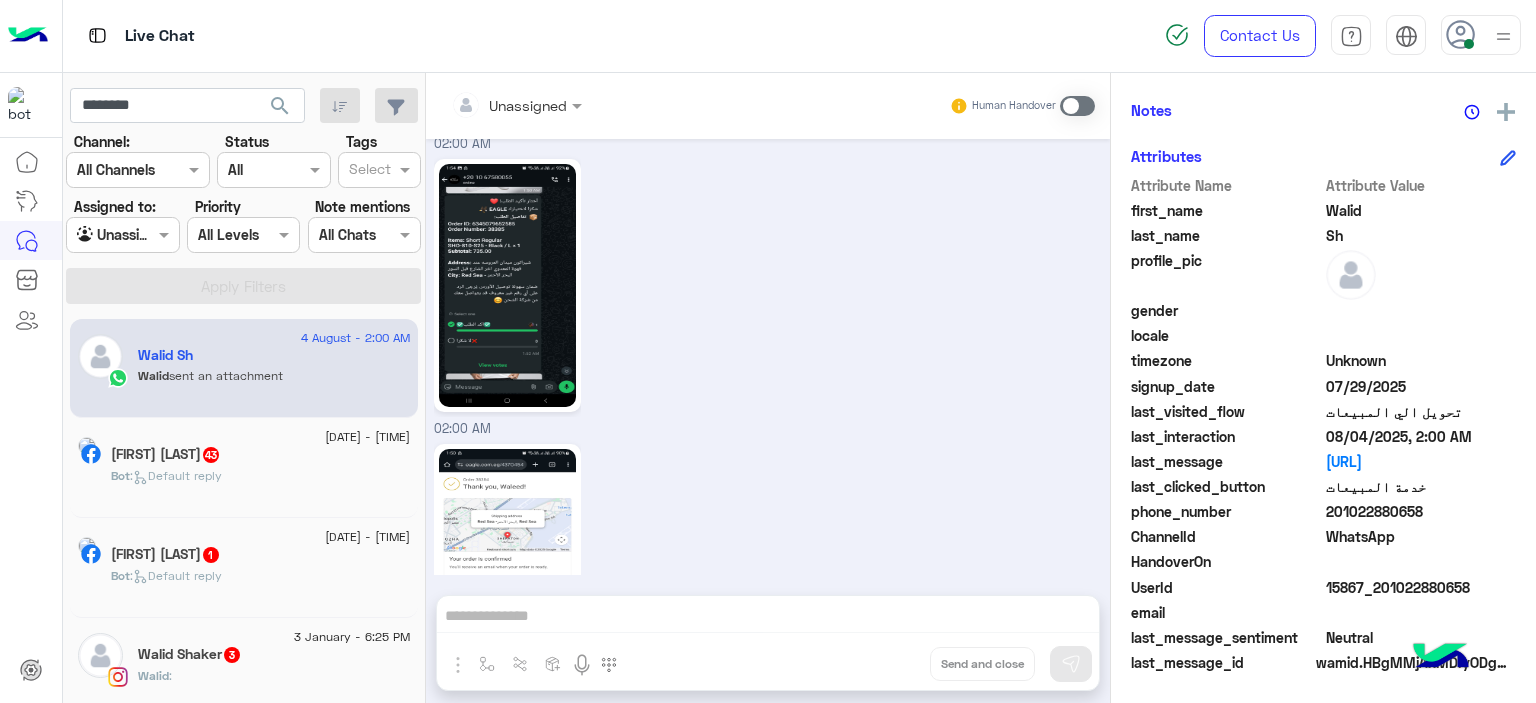 click on "Bot :   Default reply" 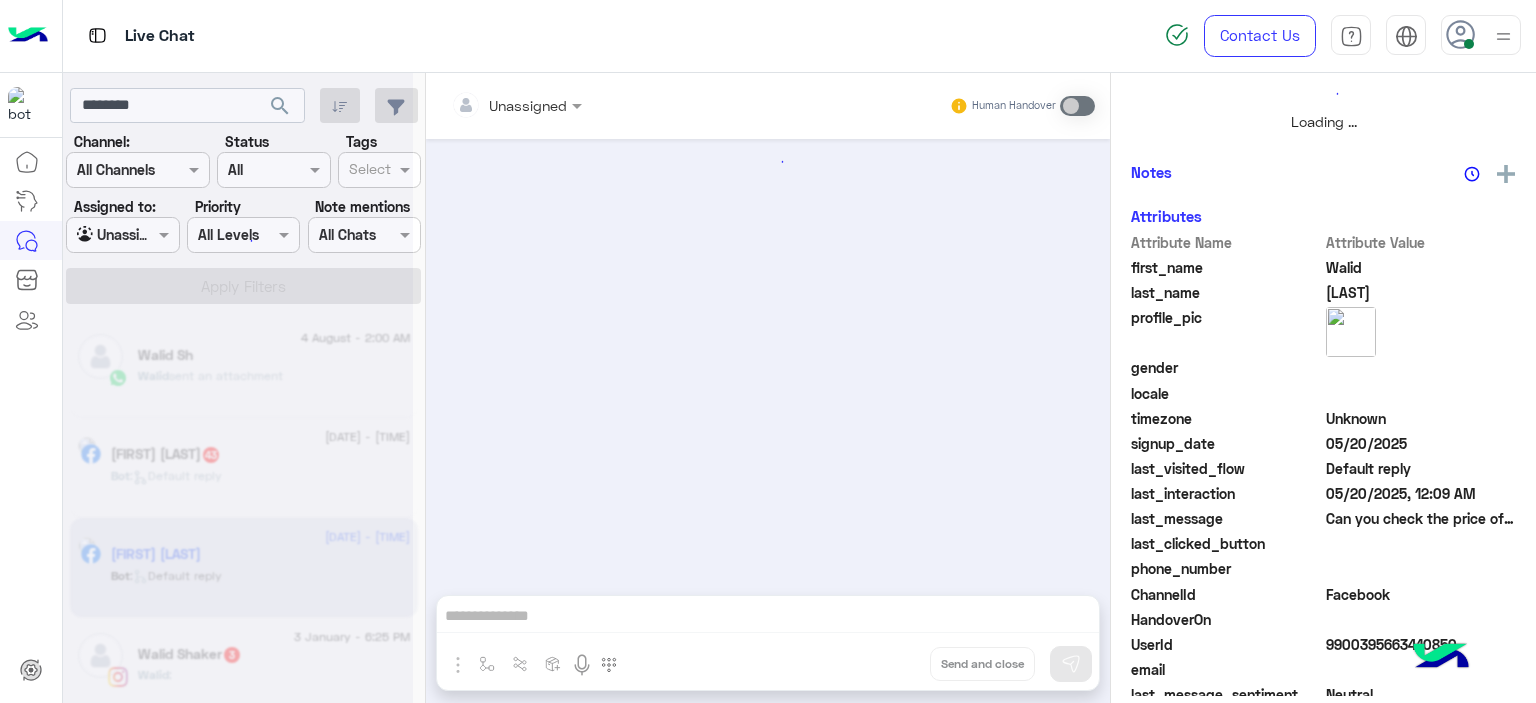 scroll, scrollTop: 478, scrollLeft: 0, axis: vertical 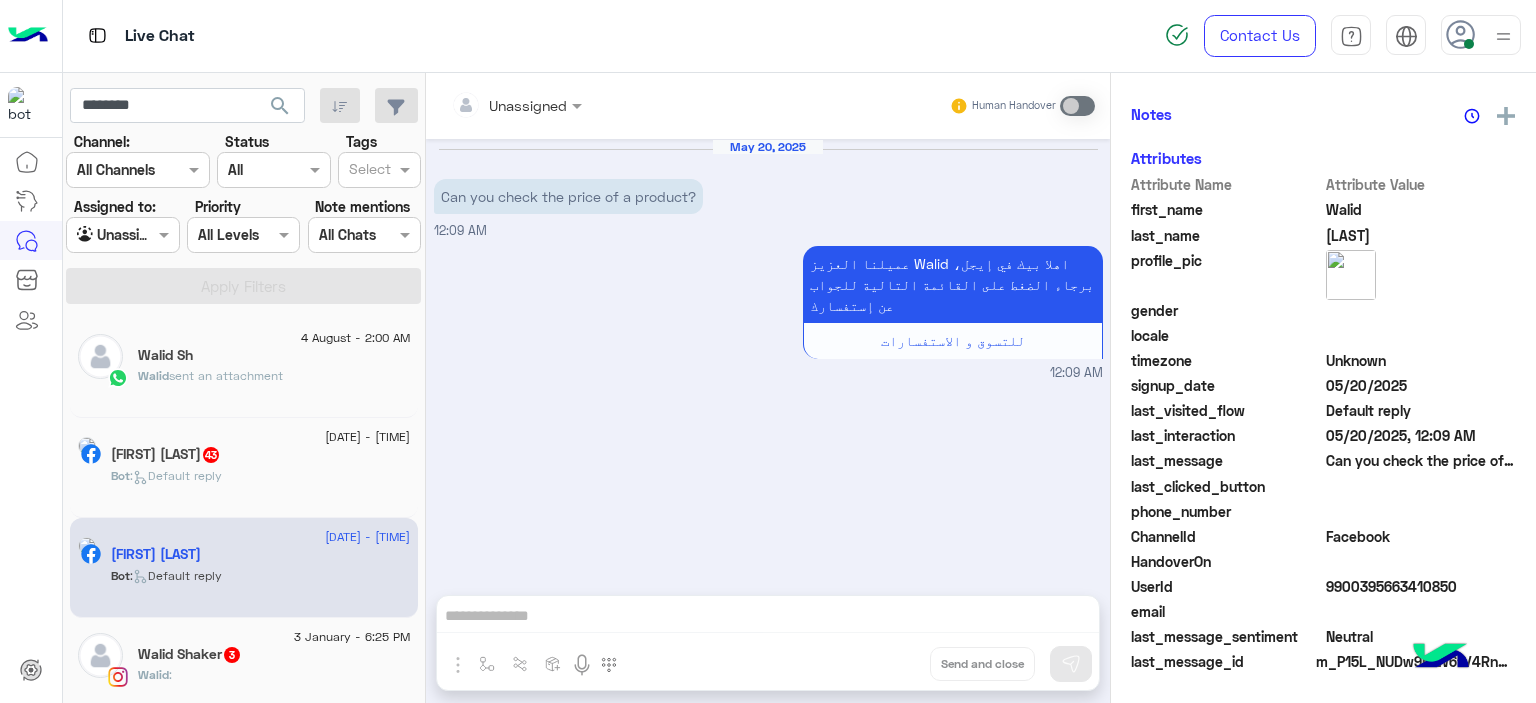 click on "Bot :   Default reply" 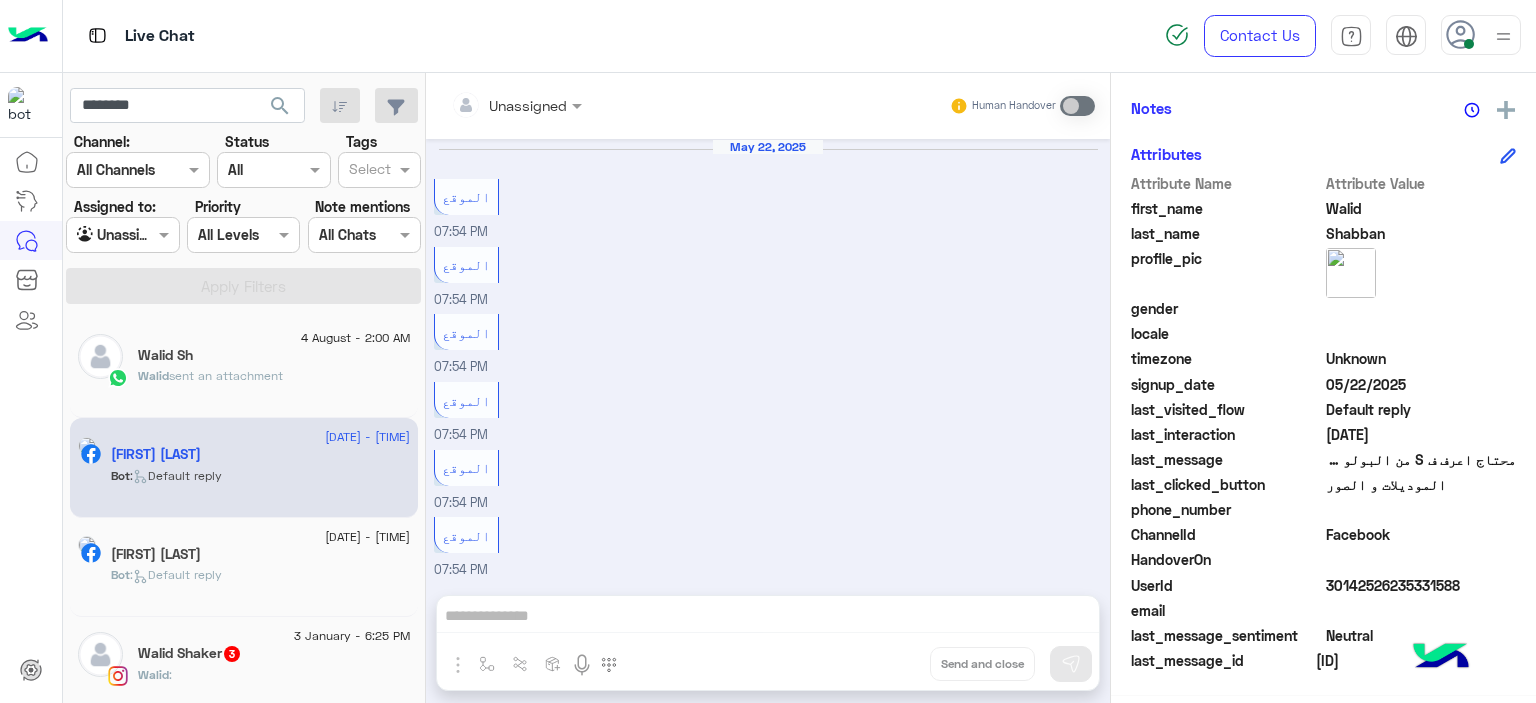 scroll, scrollTop: 420, scrollLeft: 0, axis: vertical 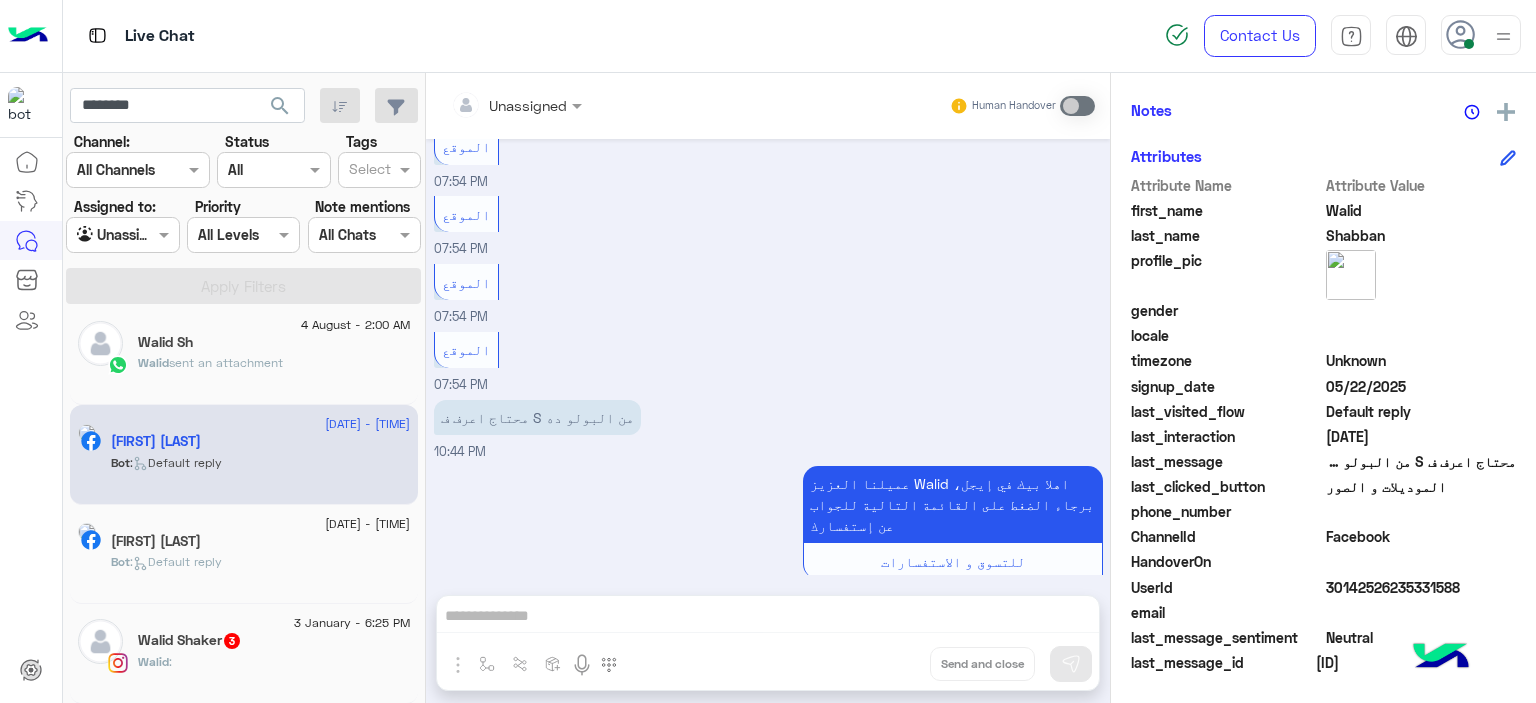 click on "Walid Shaker  3" 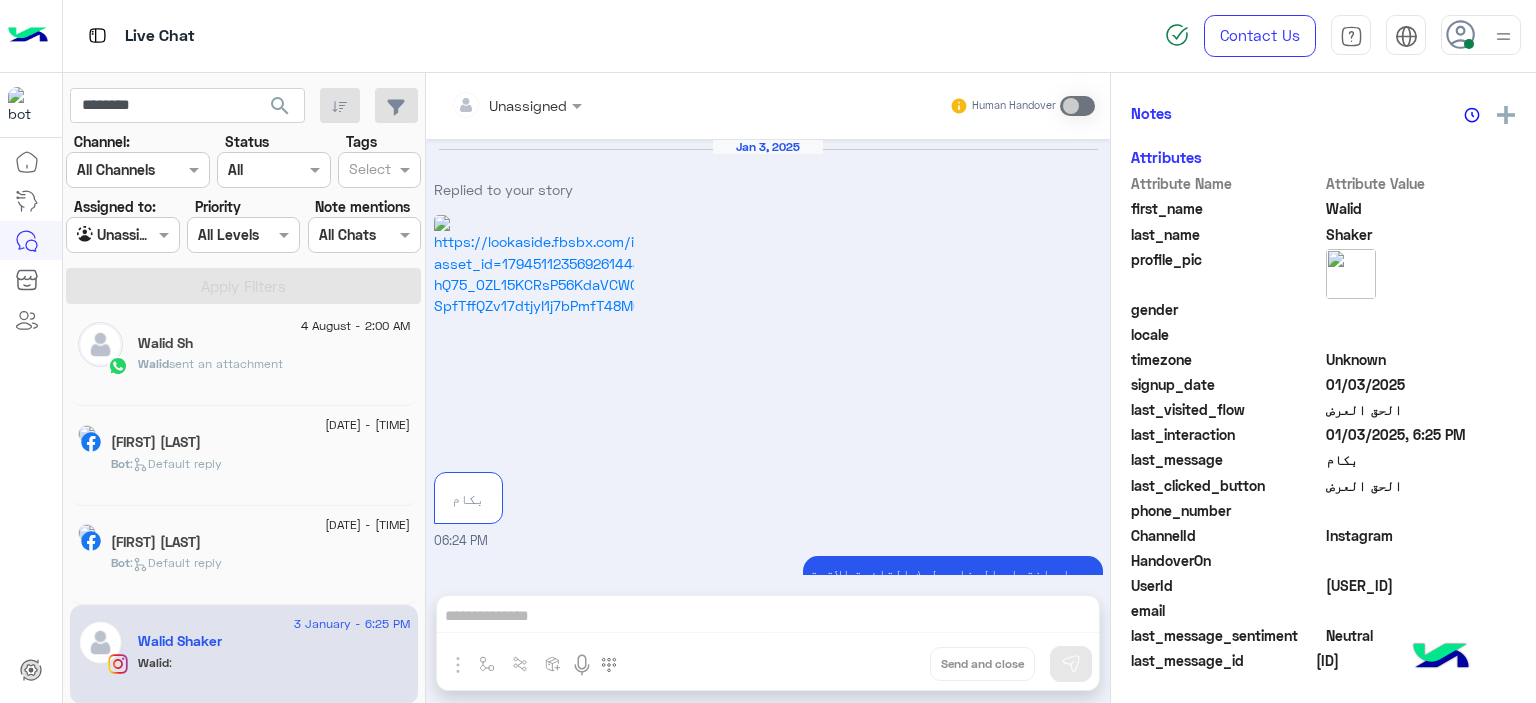 scroll, scrollTop: 592, scrollLeft: 0, axis: vertical 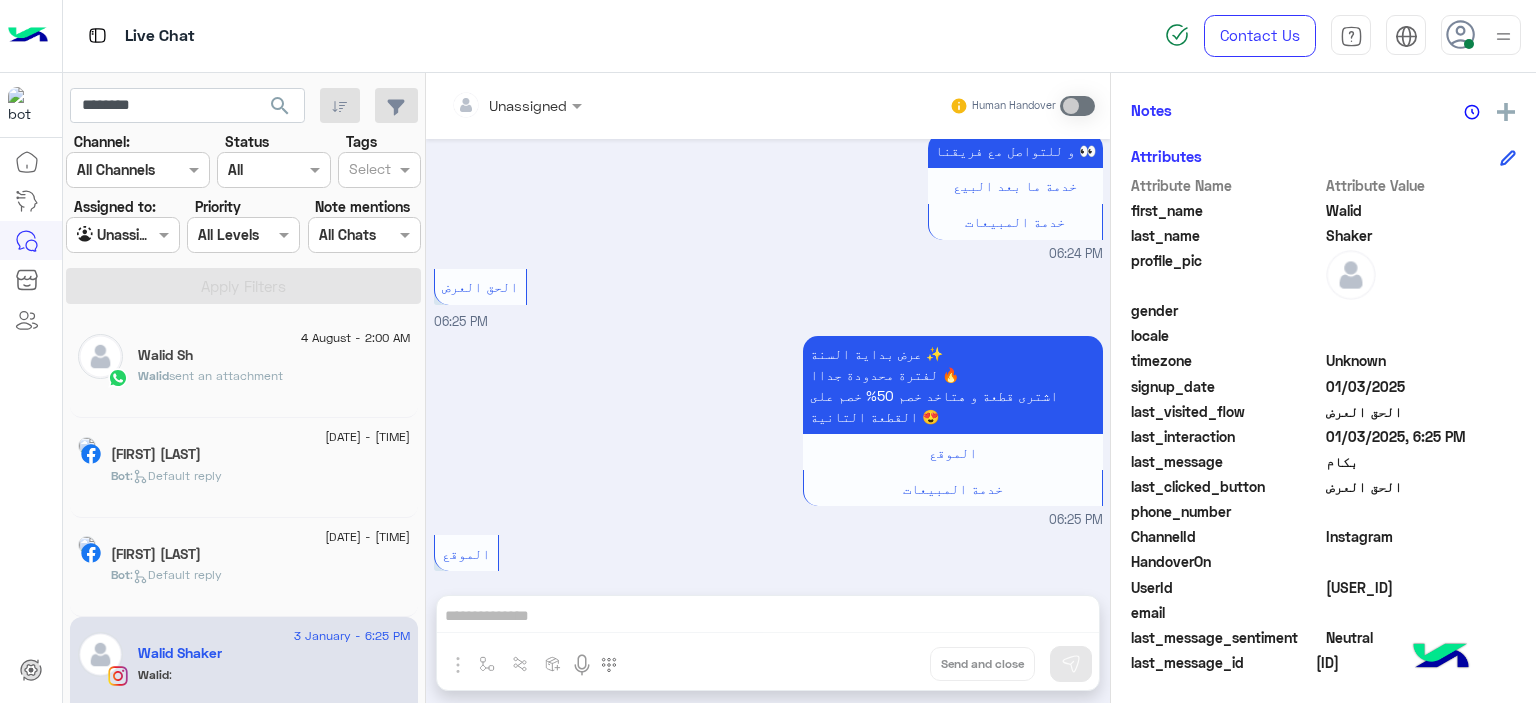 click on "Bot :   Default reply" 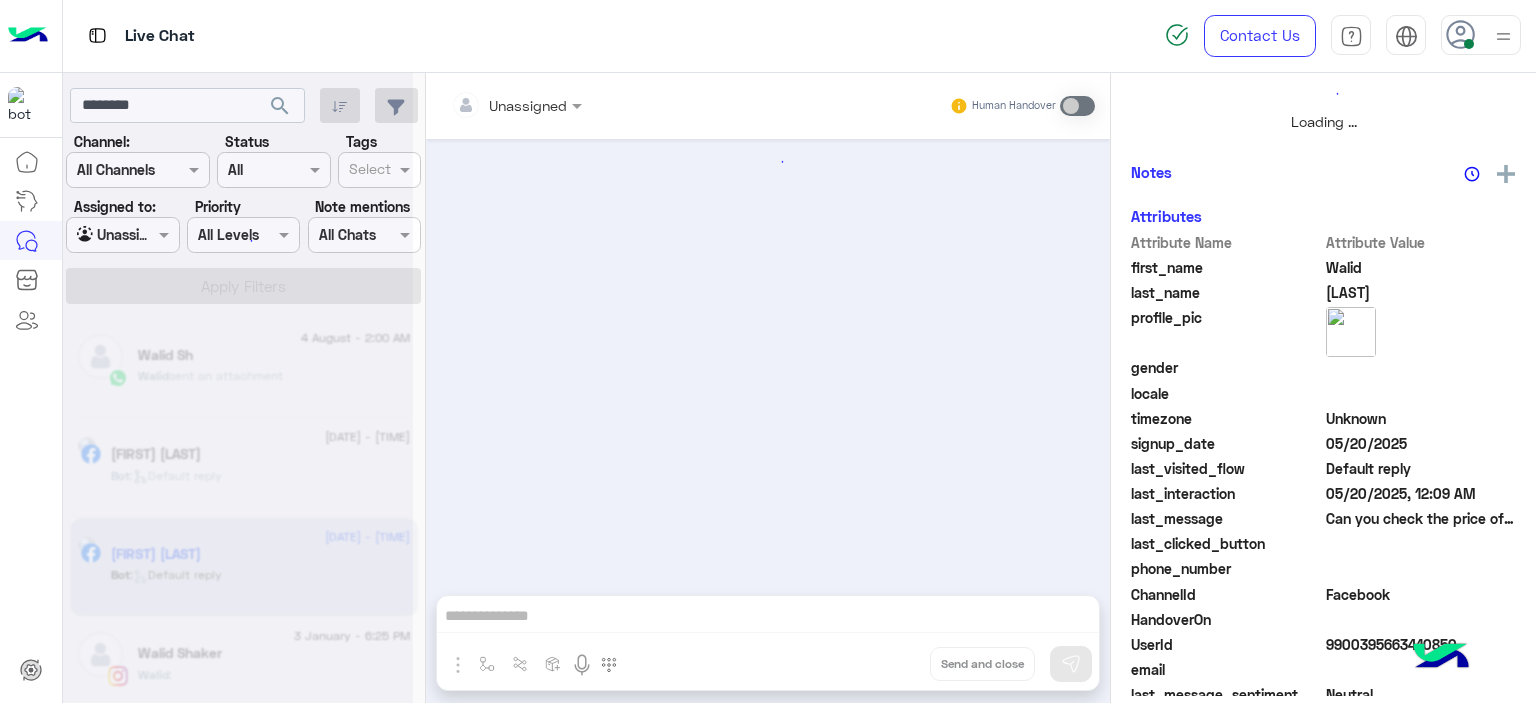 scroll, scrollTop: 478, scrollLeft: 0, axis: vertical 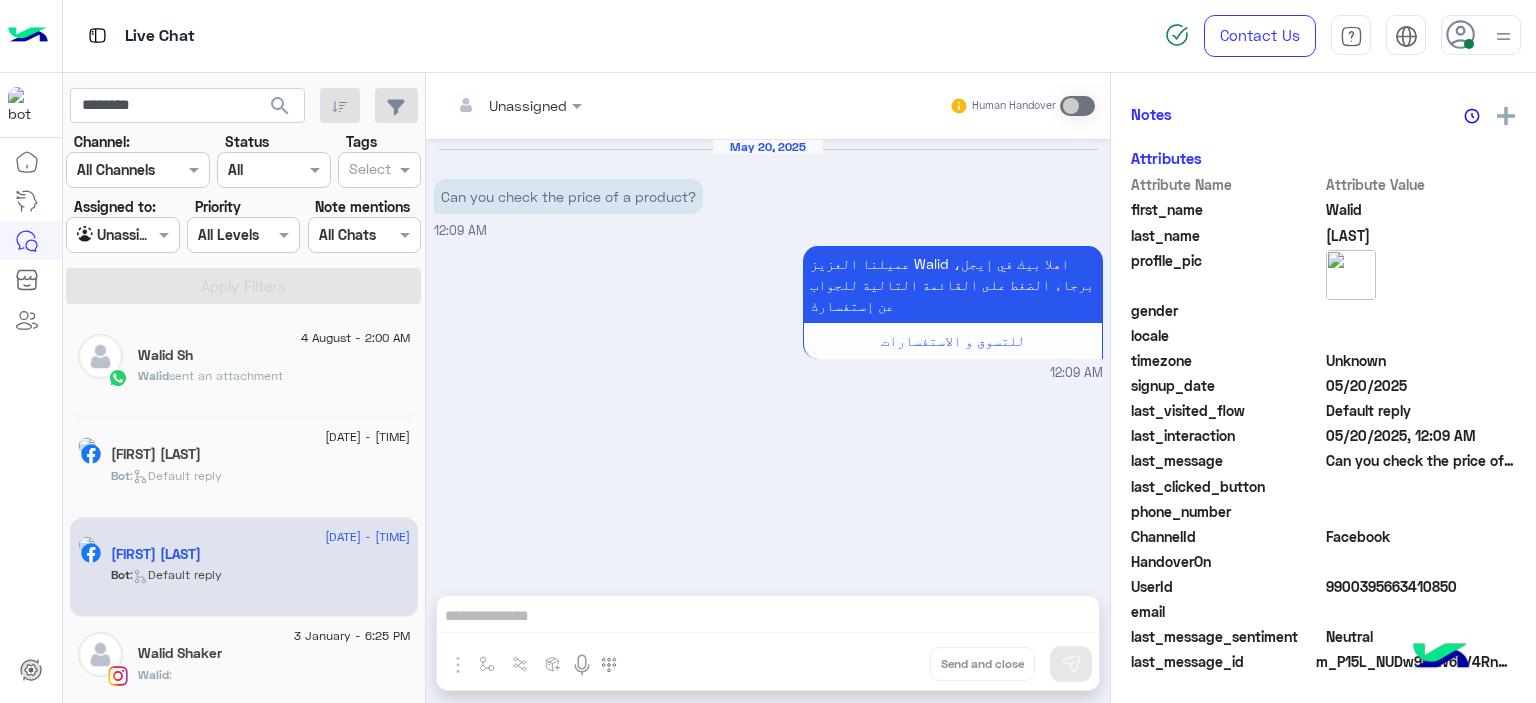 drag, startPoint x: 237, startPoint y: 511, endPoint x: 220, endPoint y: 479, distance: 36.23534 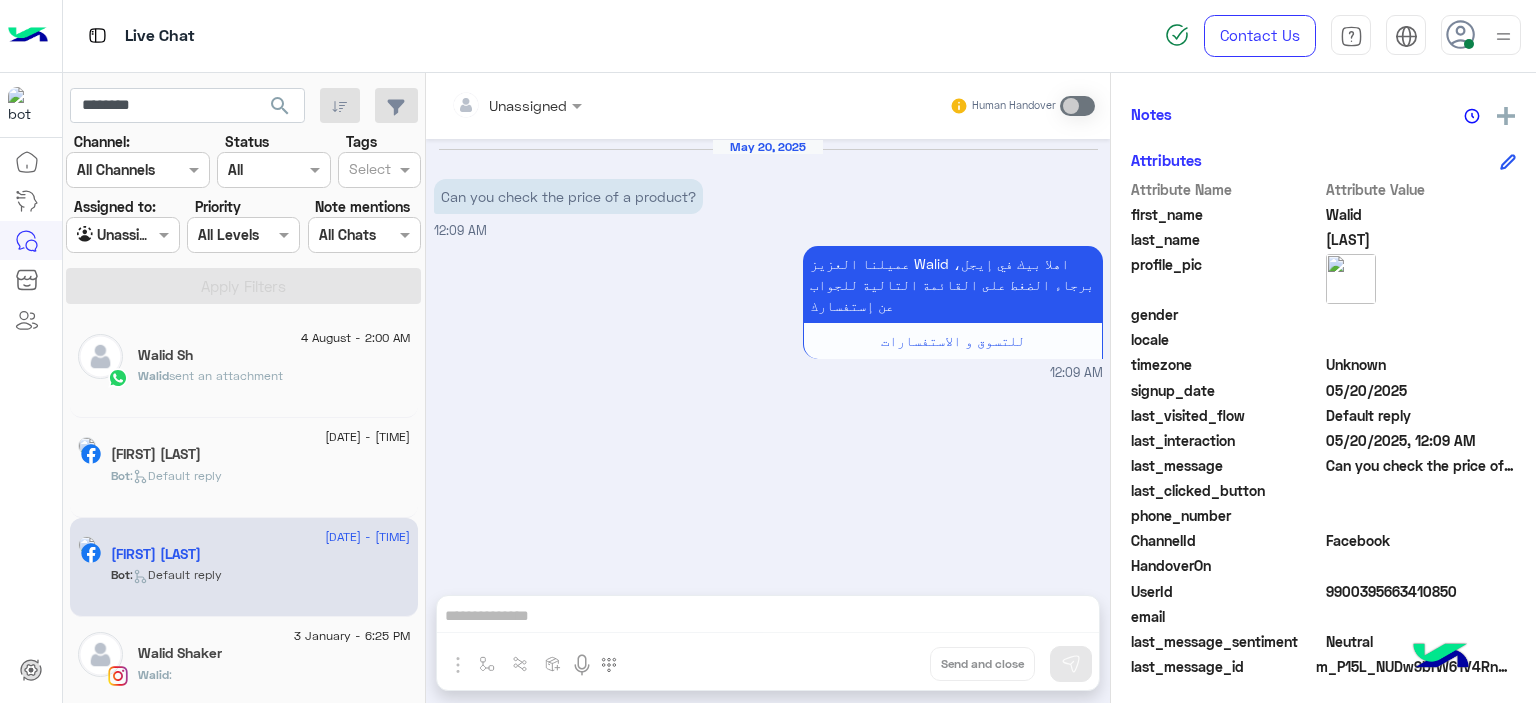 click on ":   Default reply" 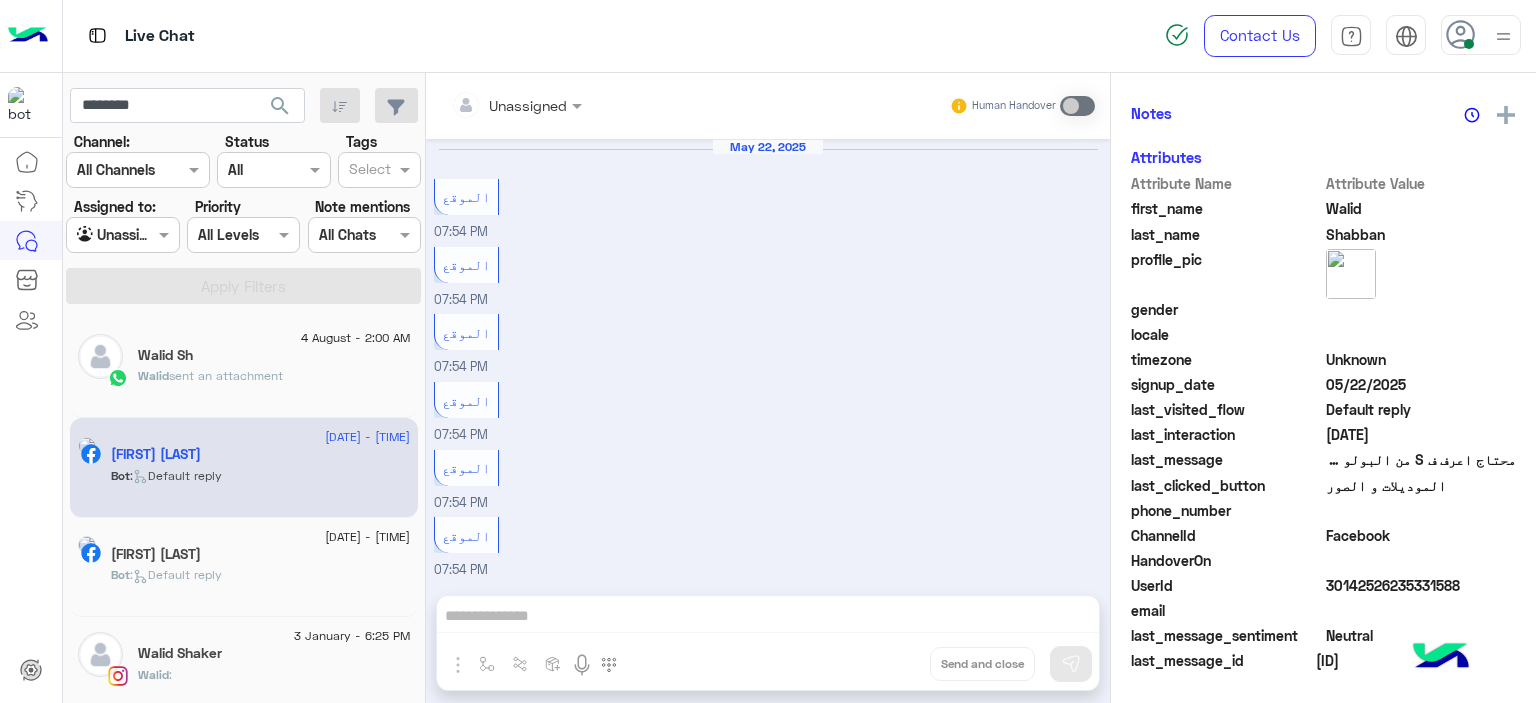 scroll, scrollTop: 416, scrollLeft: 0, axis: vertical 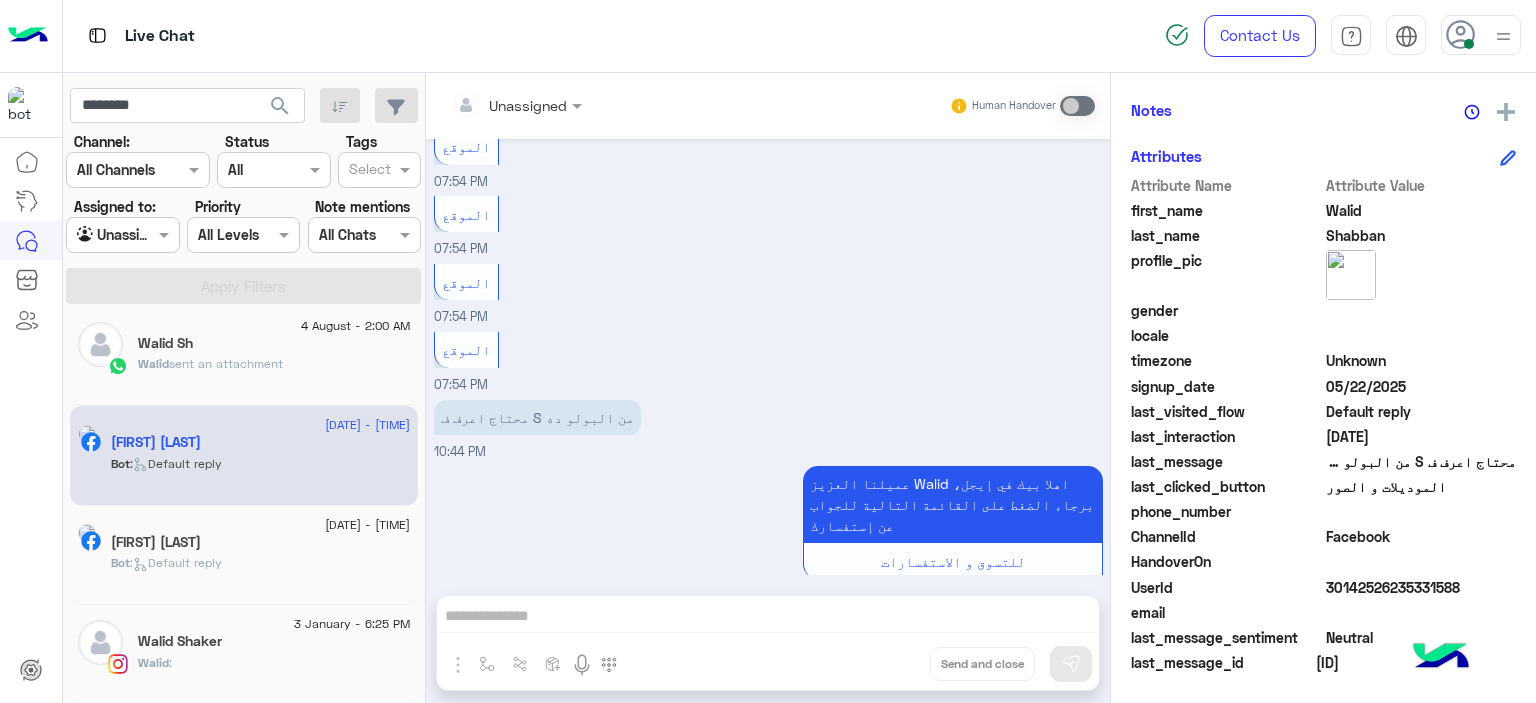 click on "Walid" 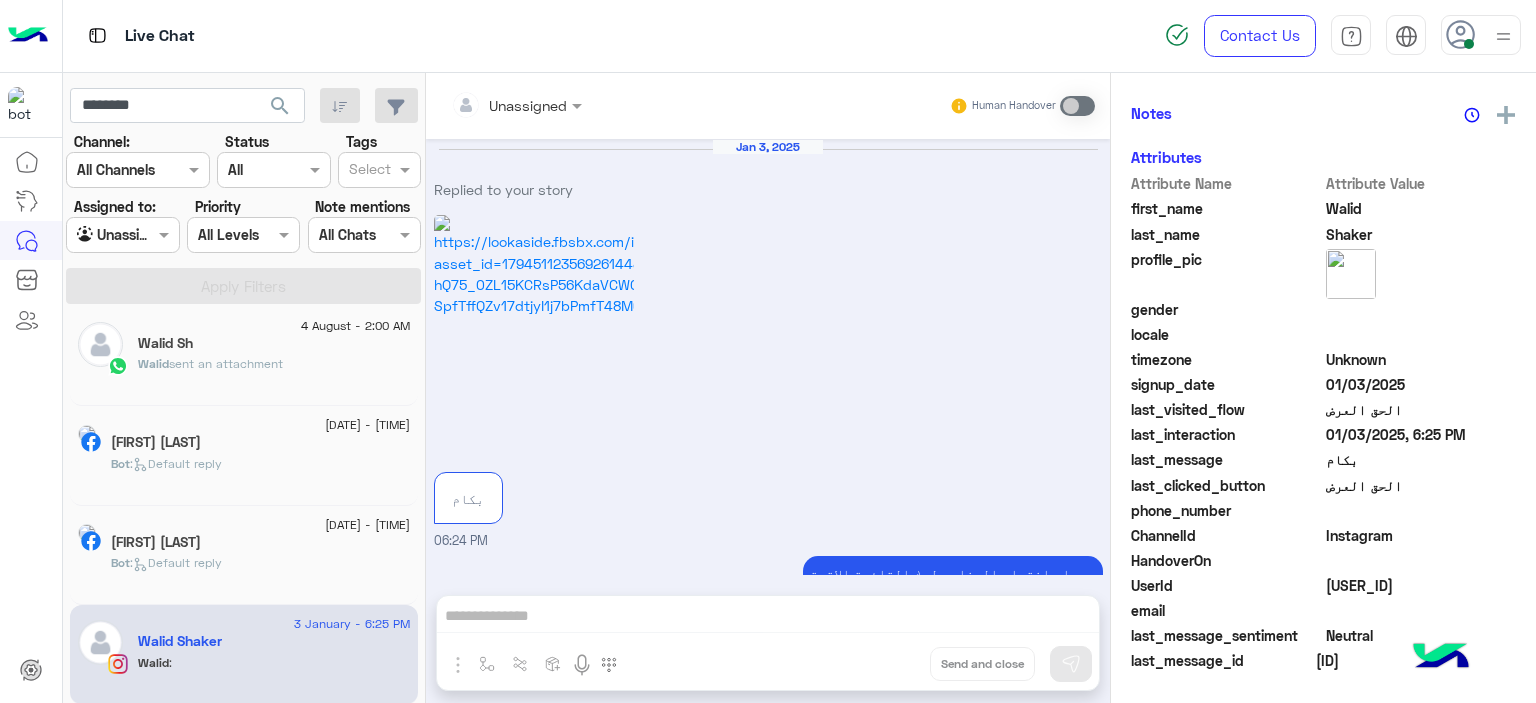 scroll, scrollTop: 416, scrollLeft: 0, axis: vertical 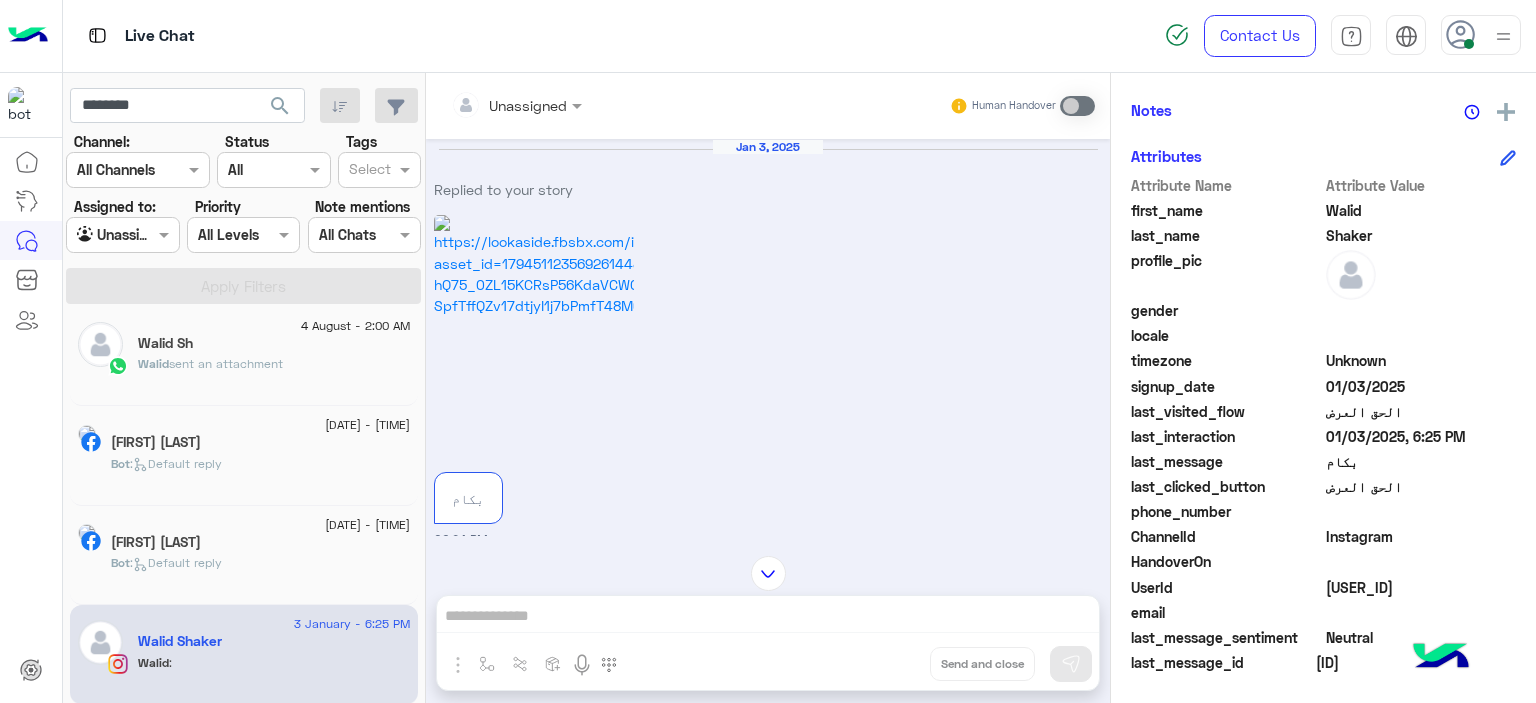 click on "sent an attachment" 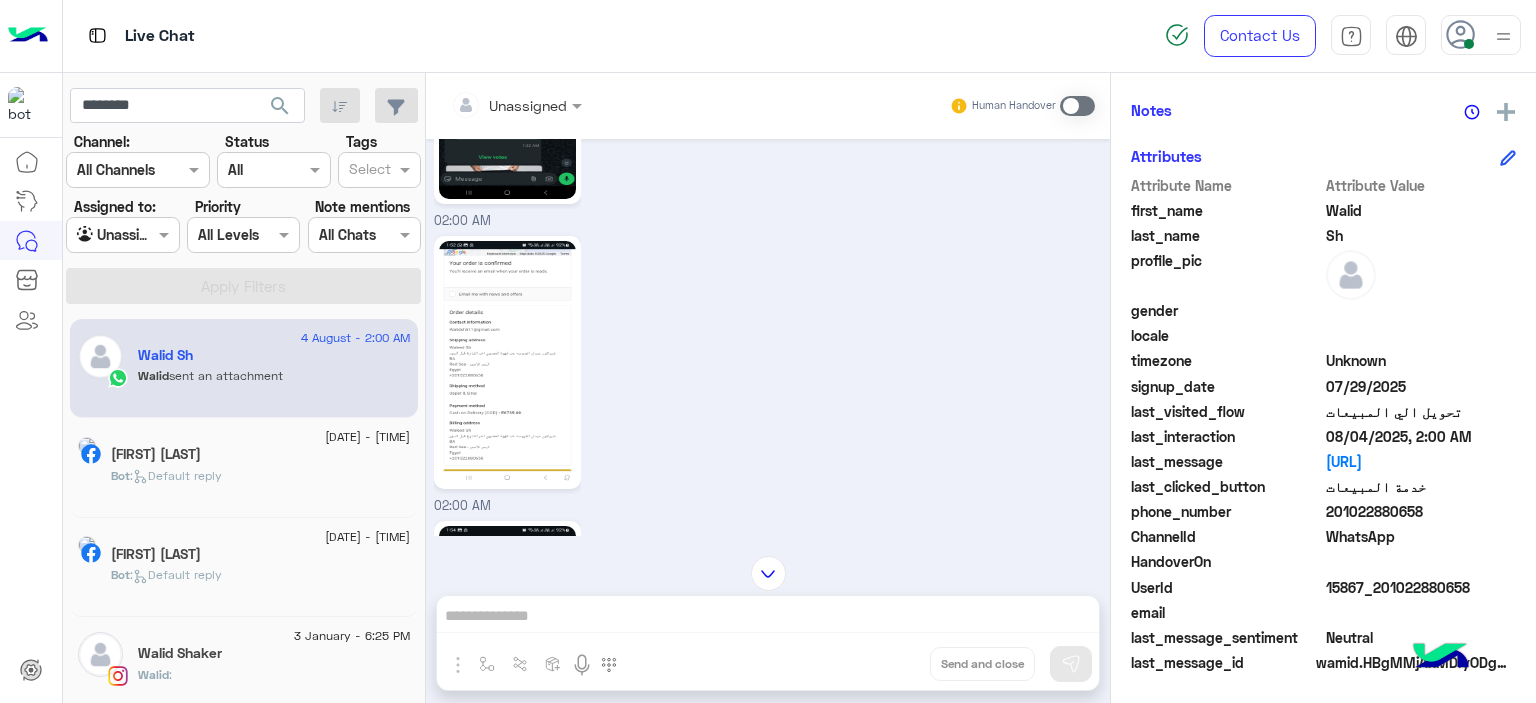 scroll, scrollTop: 2200, scrollLeft: 0, axis: vertical 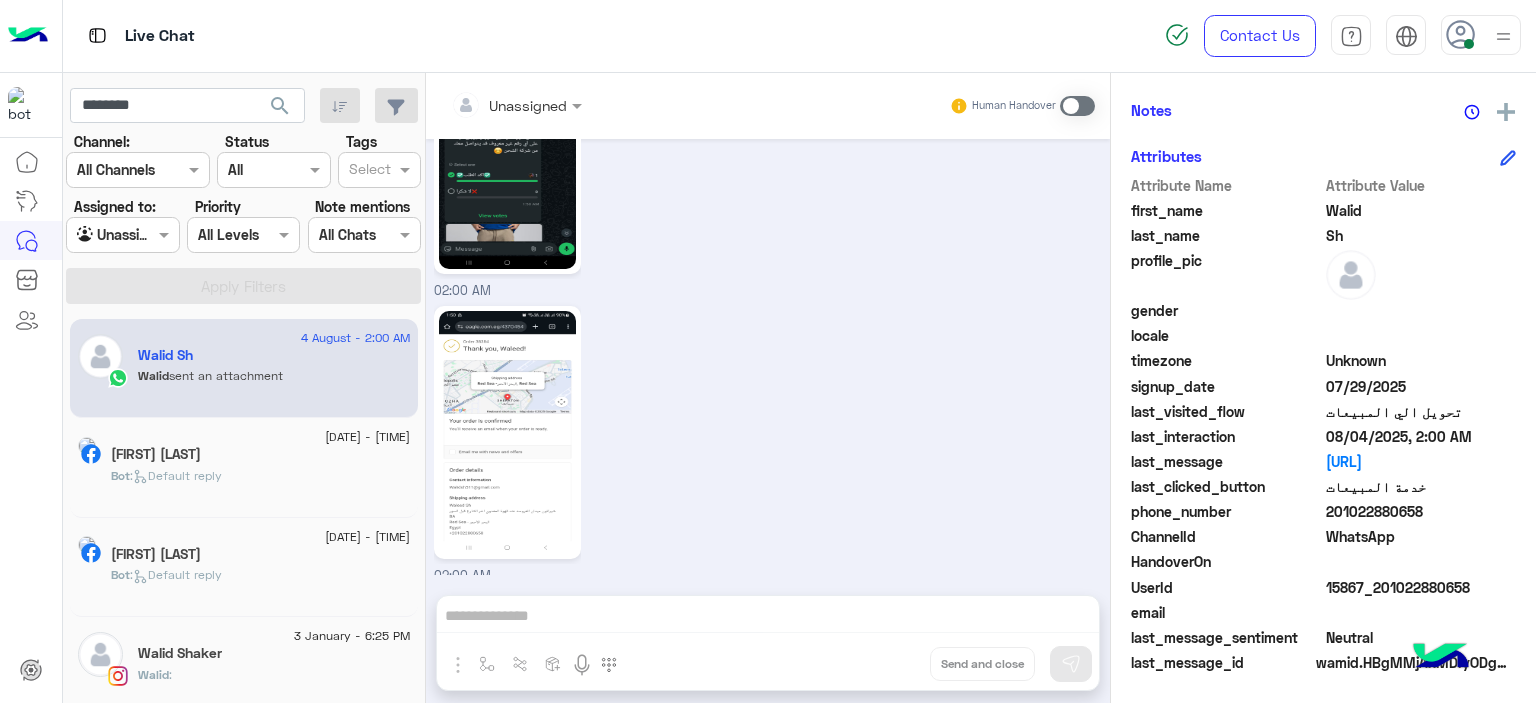 click at bounding box center [100, 235] 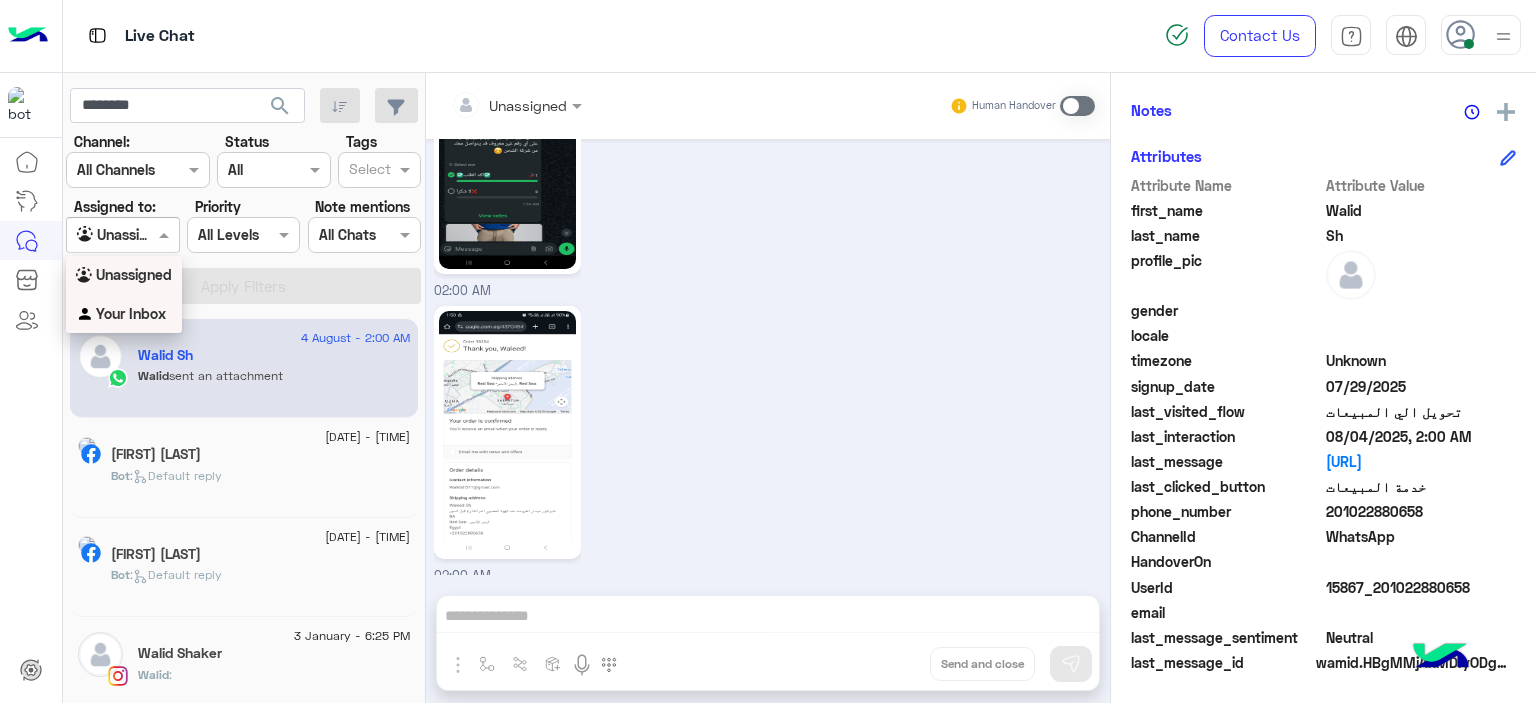 click on "Your Inbox" at bounding box center [131, 313] 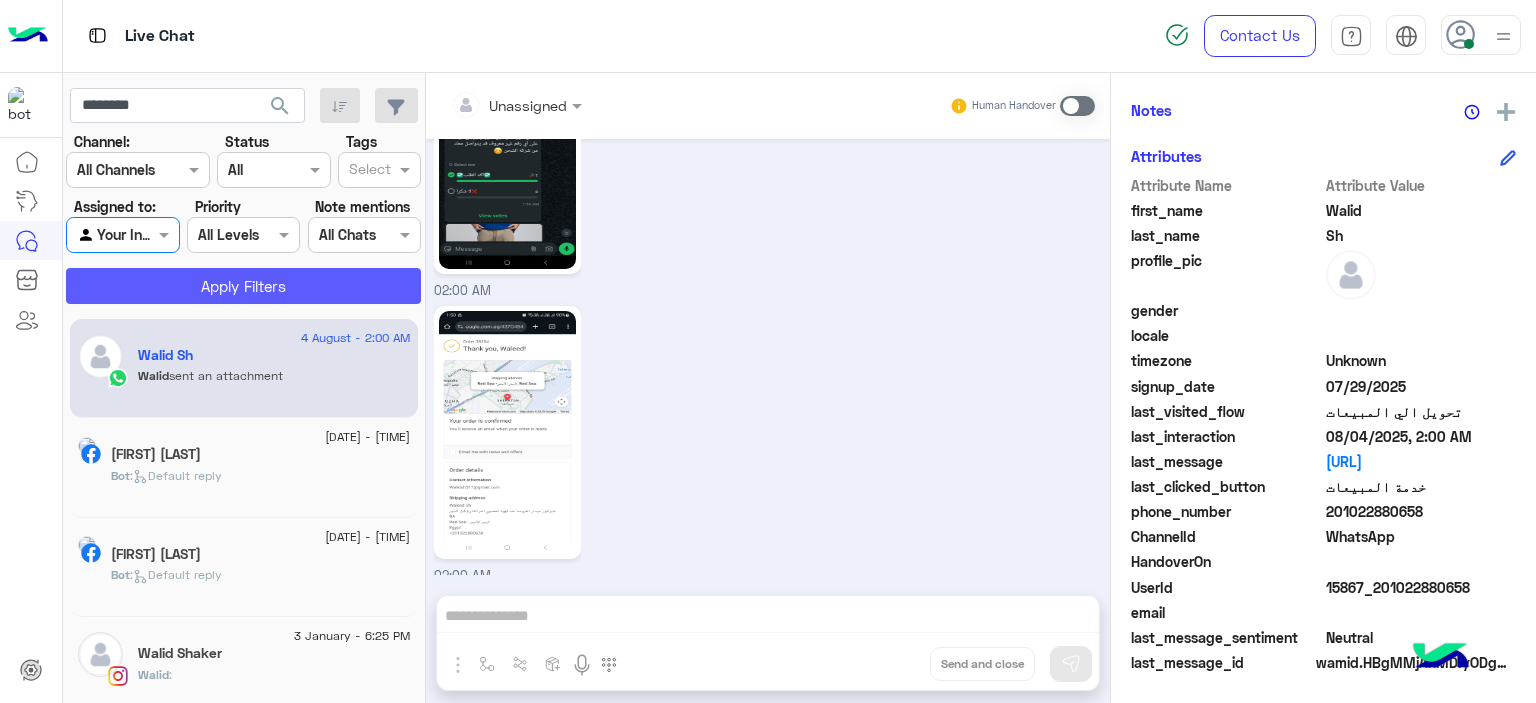 click on "Apply Filters" 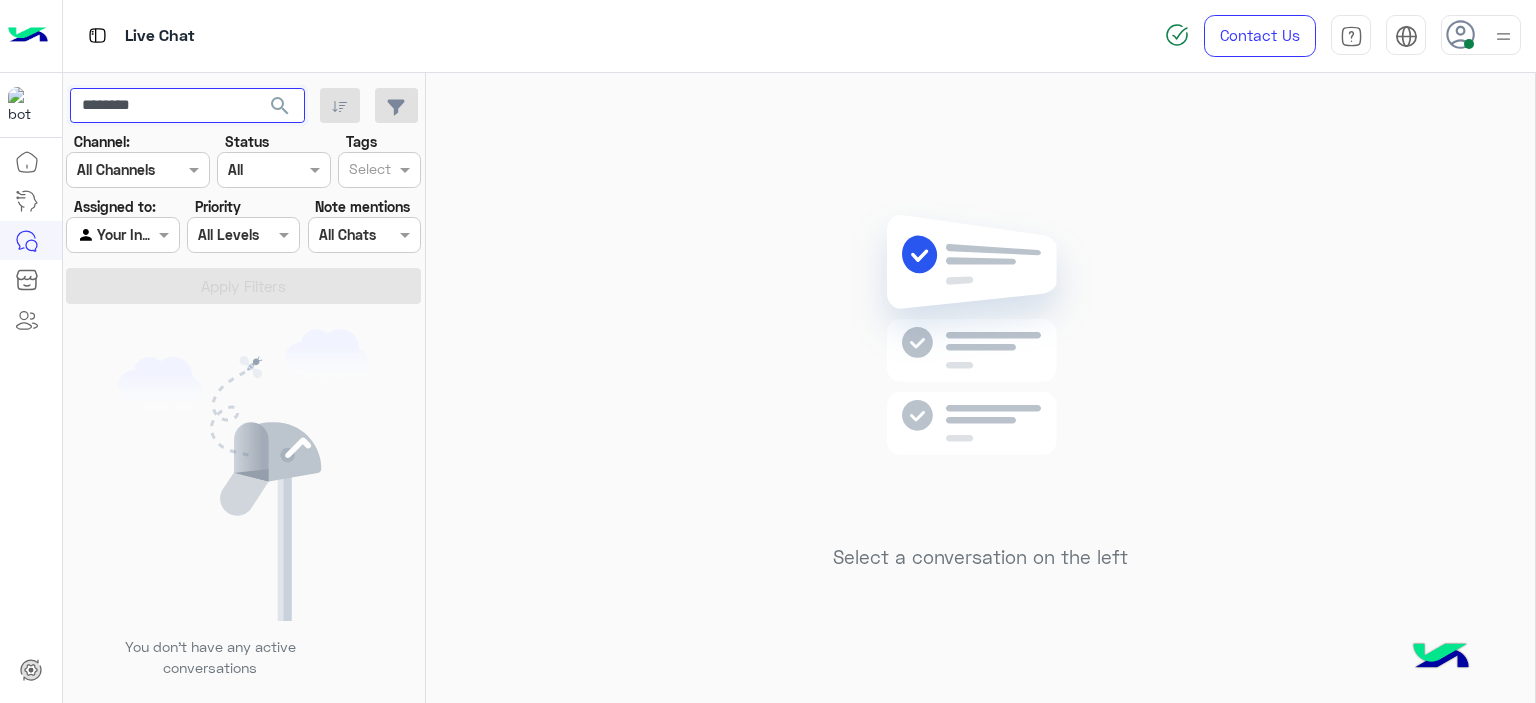 drag, startPoint x: 539, startPoint y: 155, endPoint x: 154, endPoint y: 107, distance: 387.98068 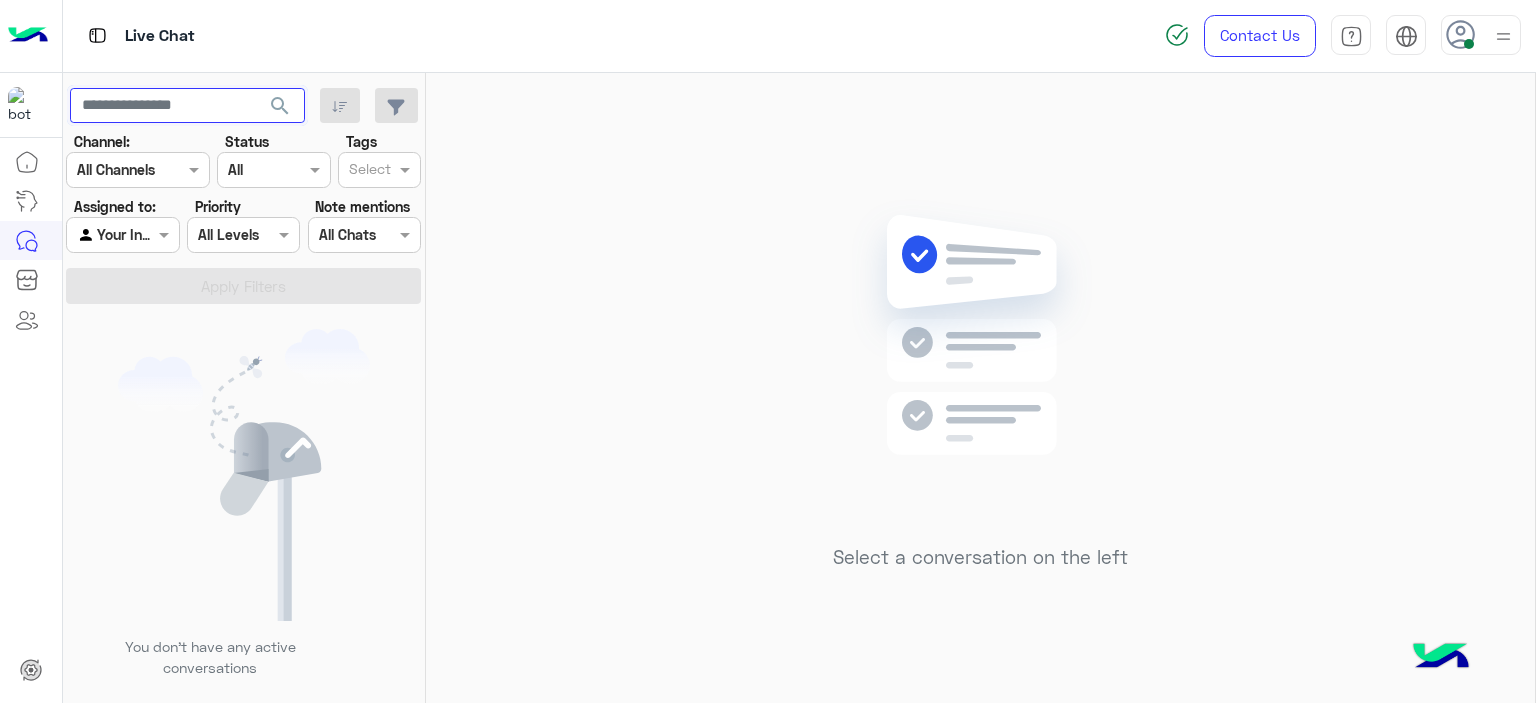 type 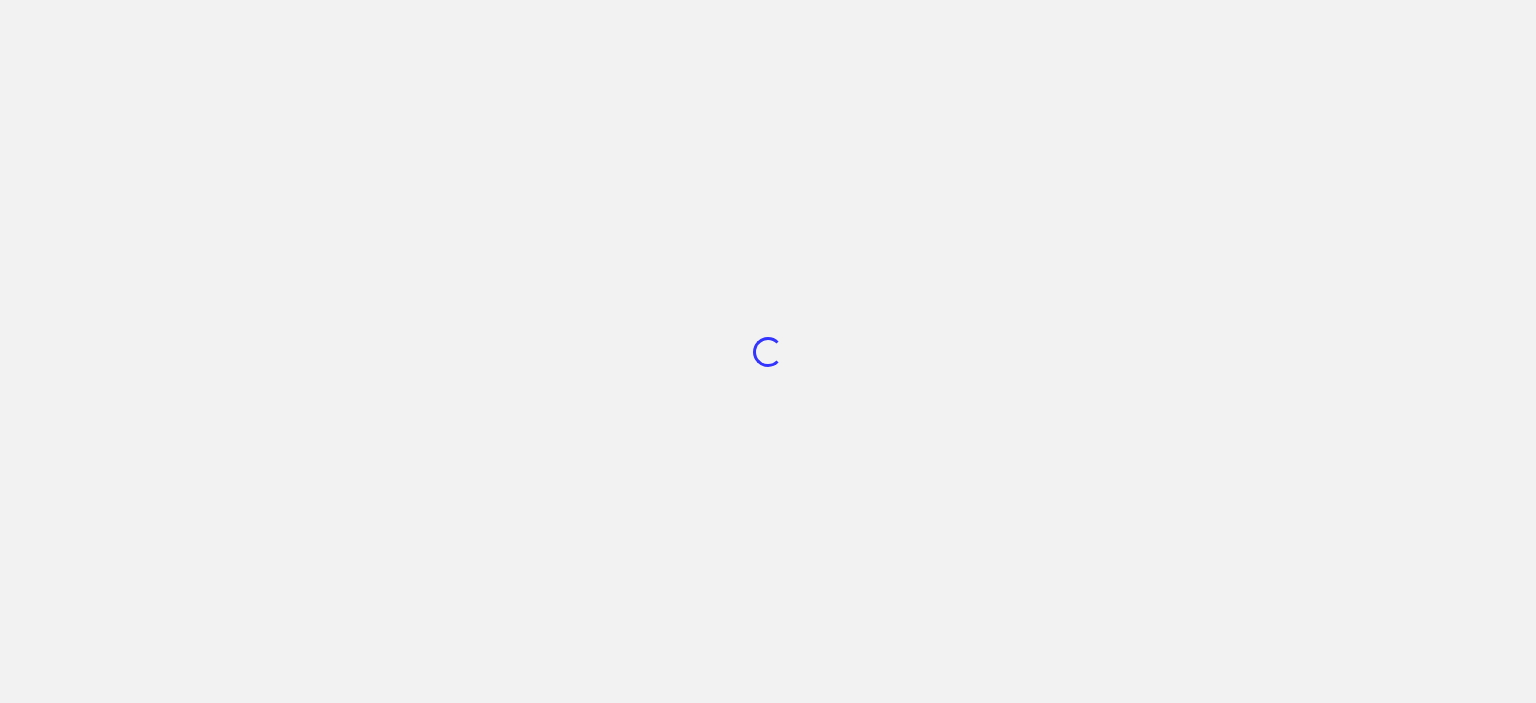 scroll, scrollTop: 0, scrollLeft: 0, axis: both 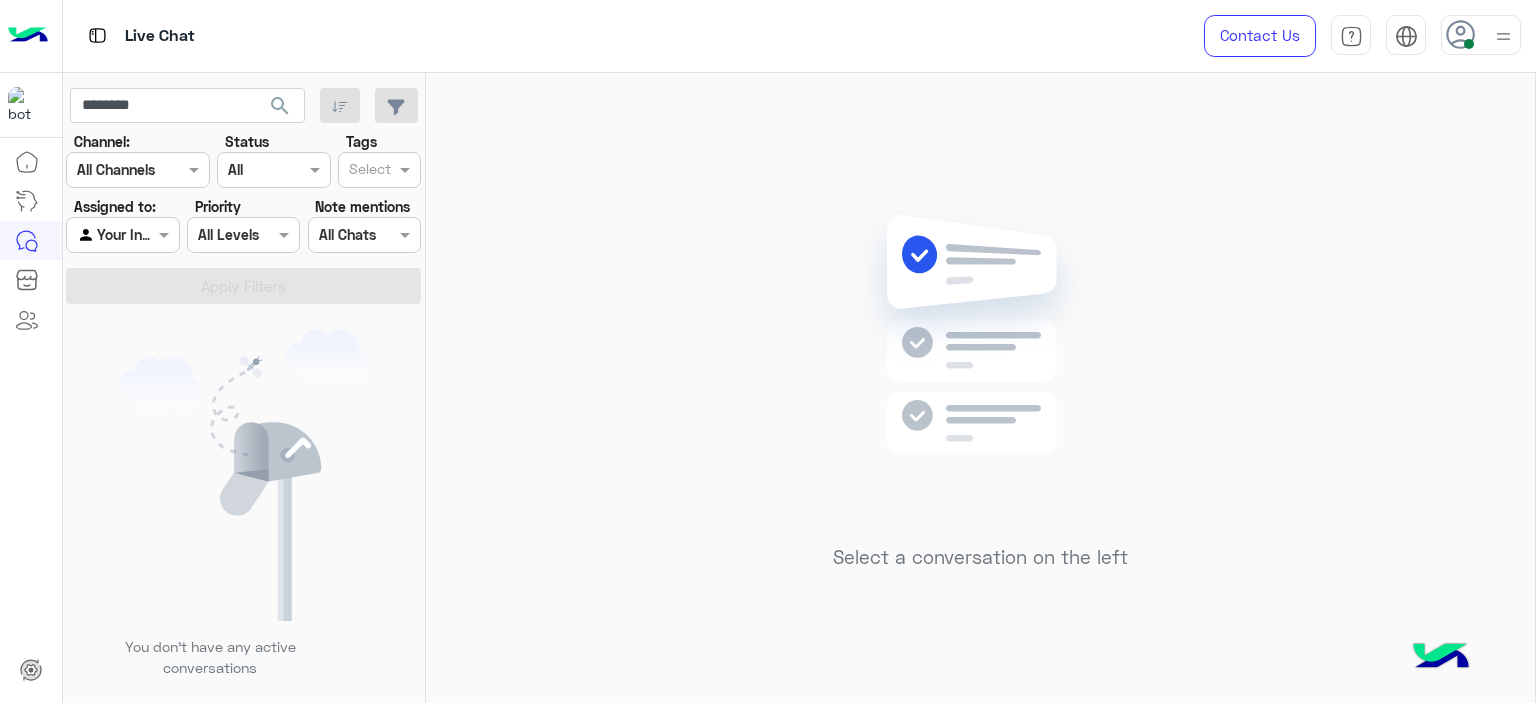 click 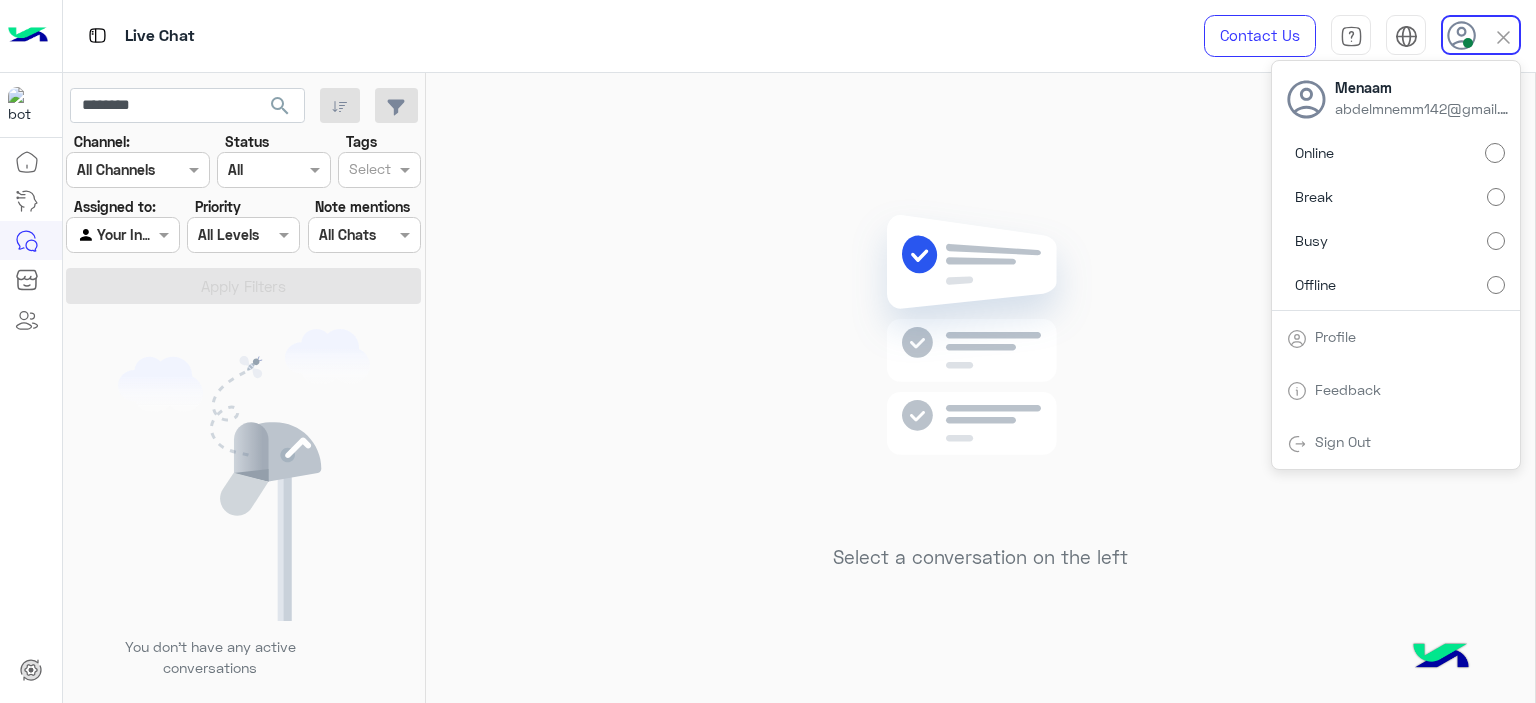 click on "Sign Out" at bounding box center (1343, 441) 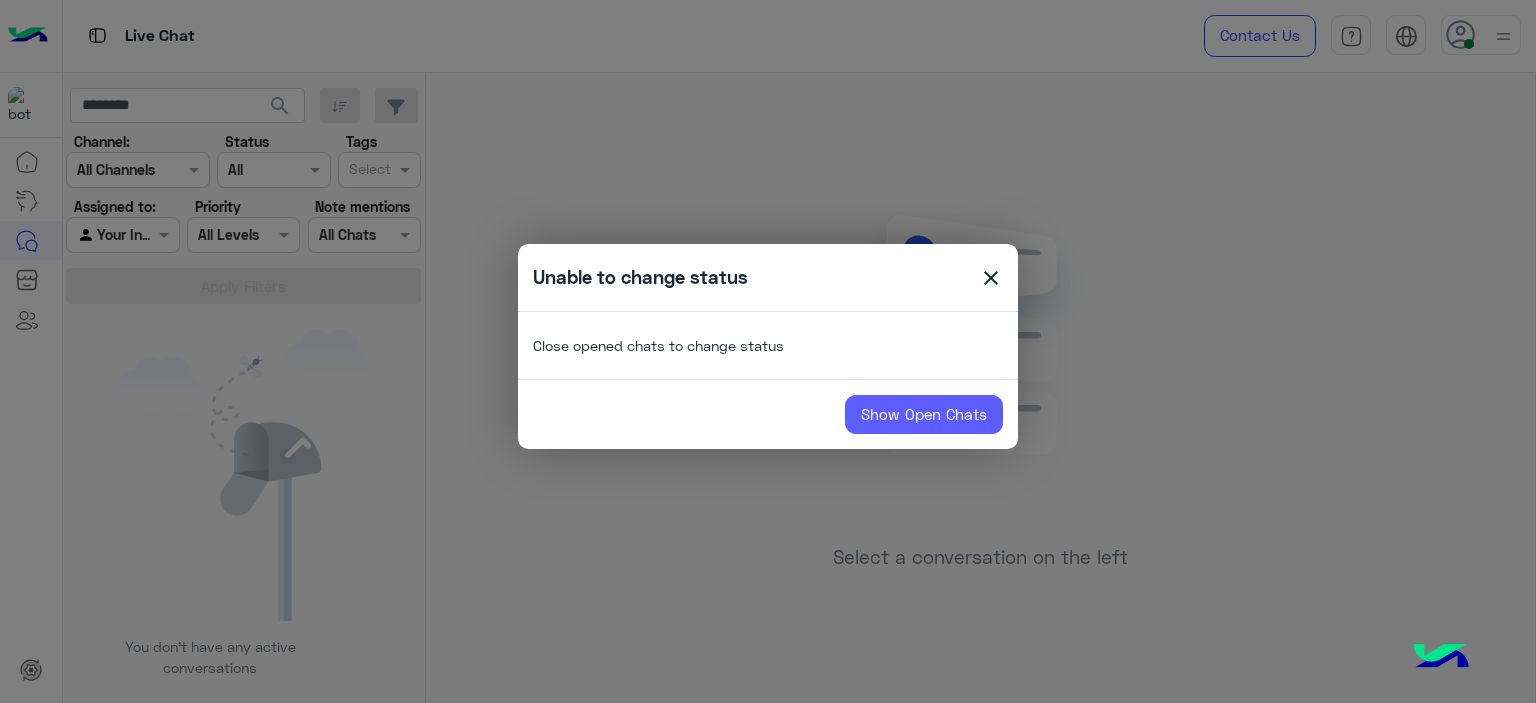 click on "Show Open Chats" 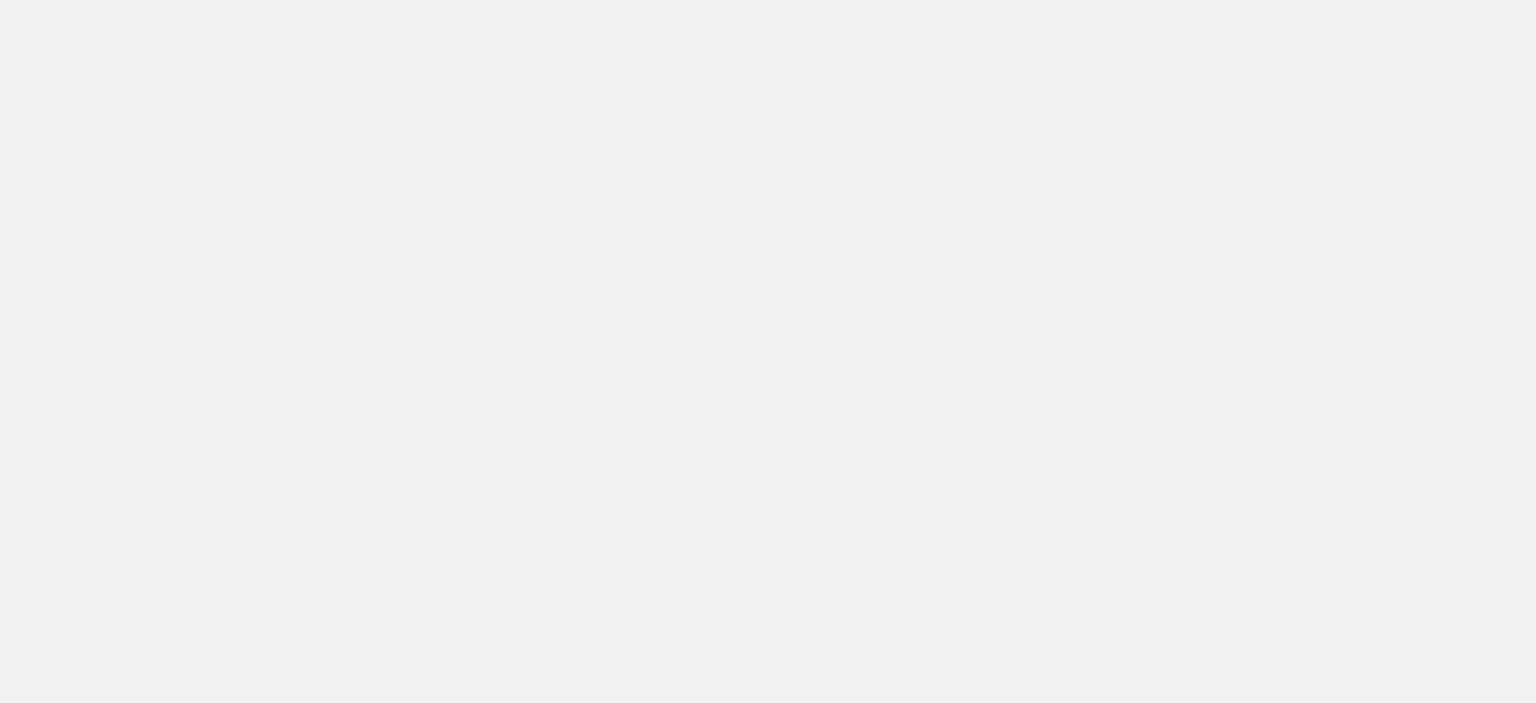 scroll, scrollTop: 0, scrollLeft: 0, axis: both 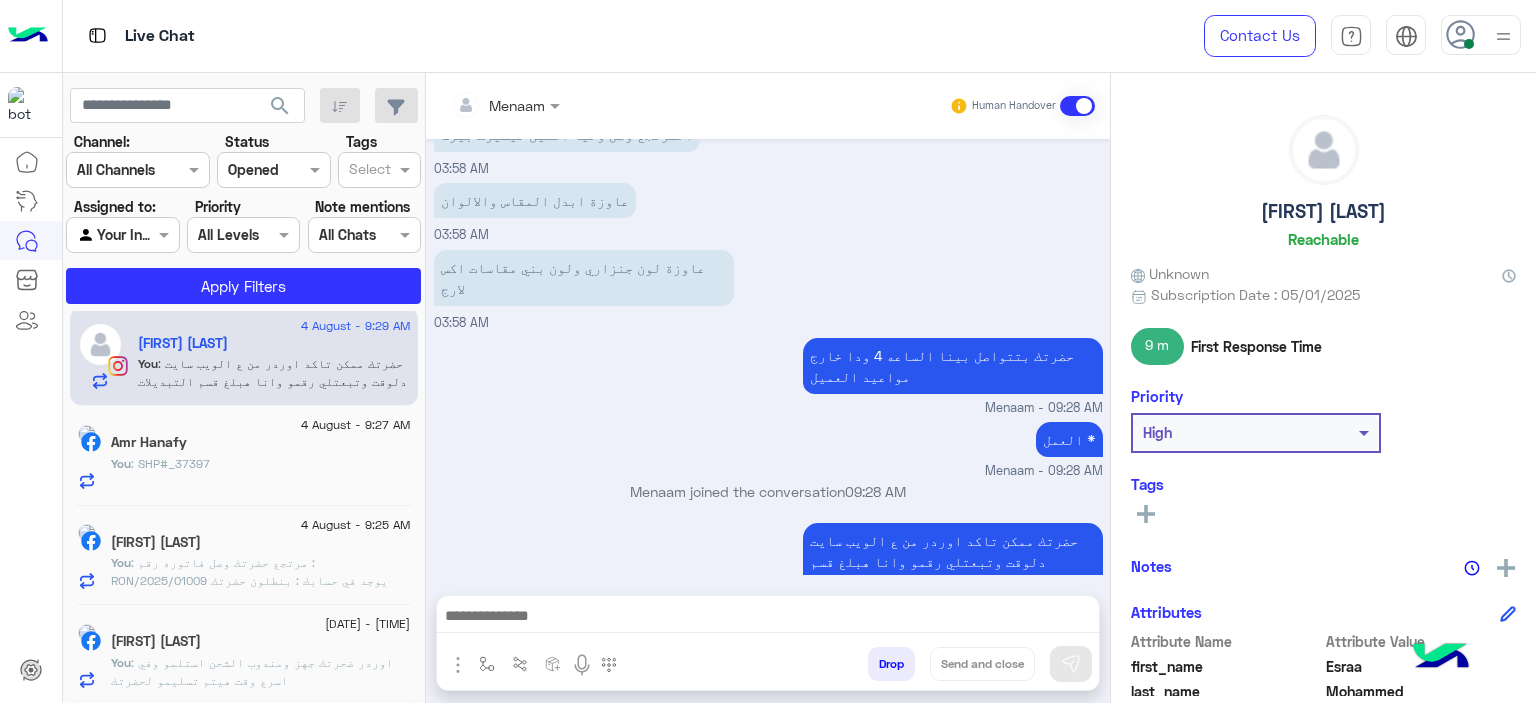 click on "You  : SHP#_37397" 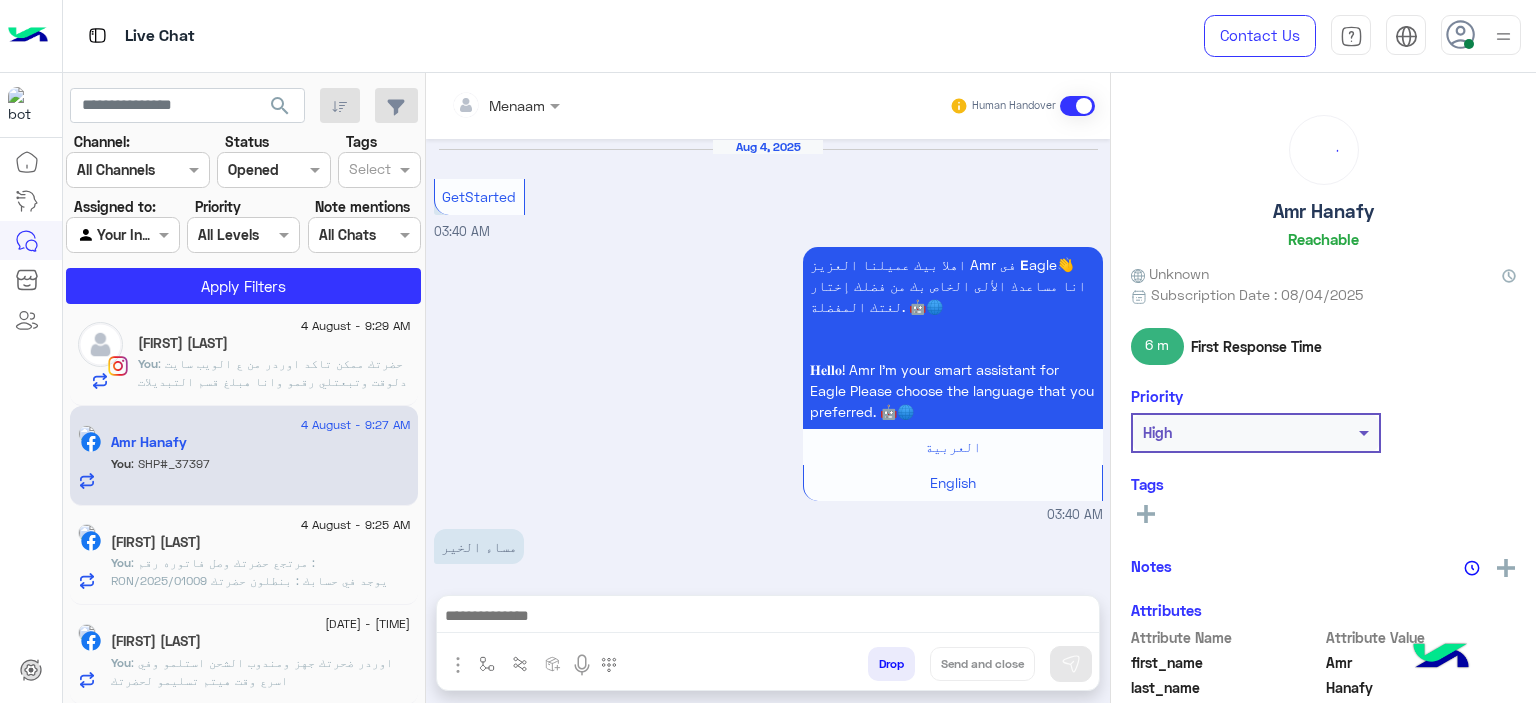 scroll, scrollTop: 2039, scrollLeft: 0, axis: vertical 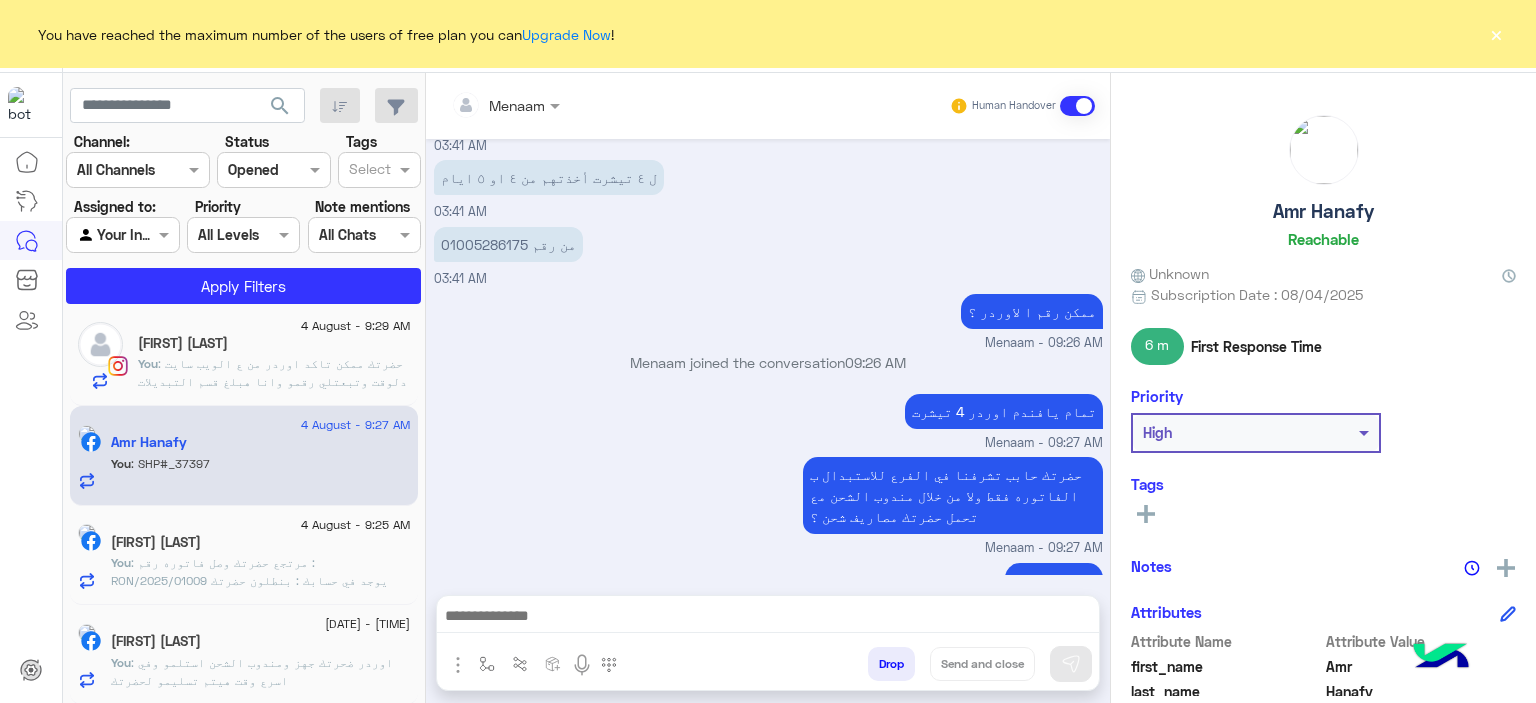 click on "×" 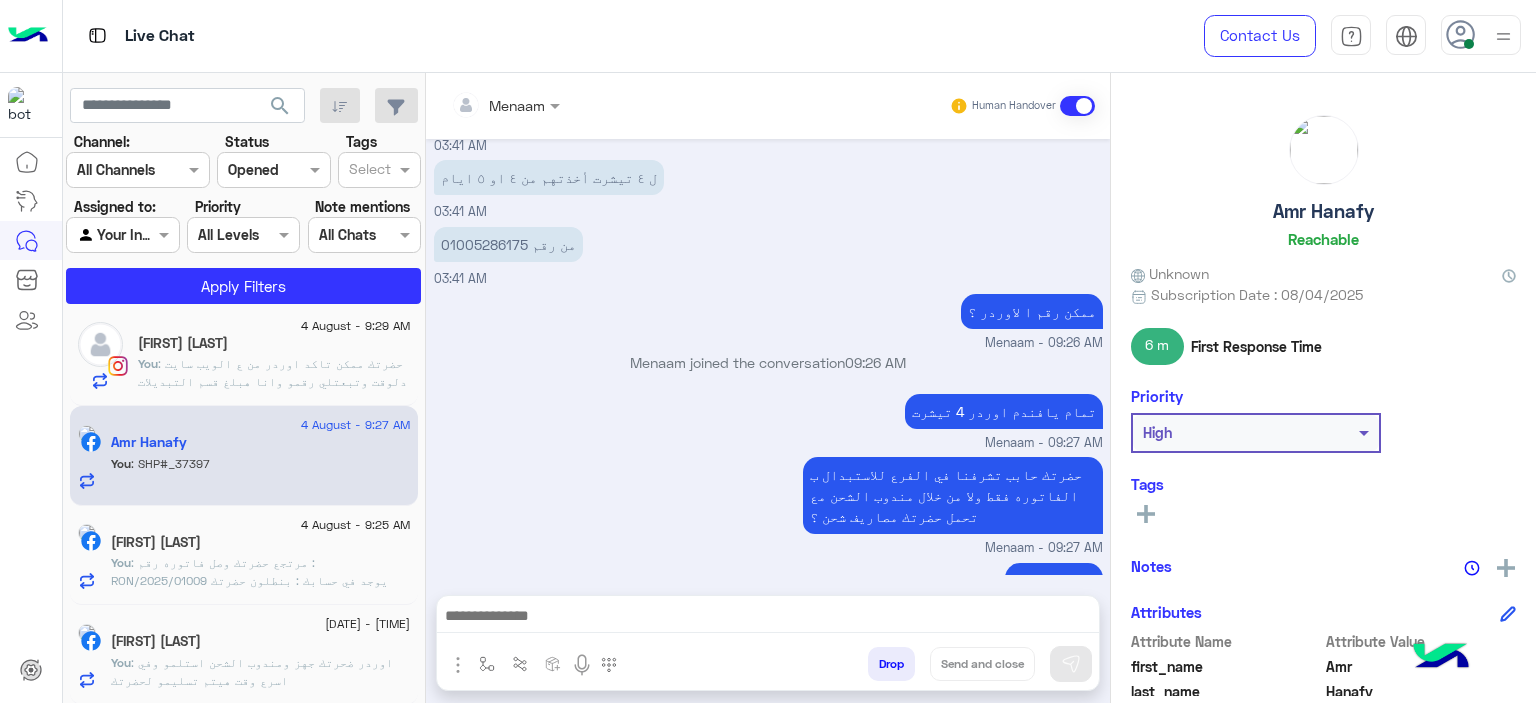 click on "محمود خالد" 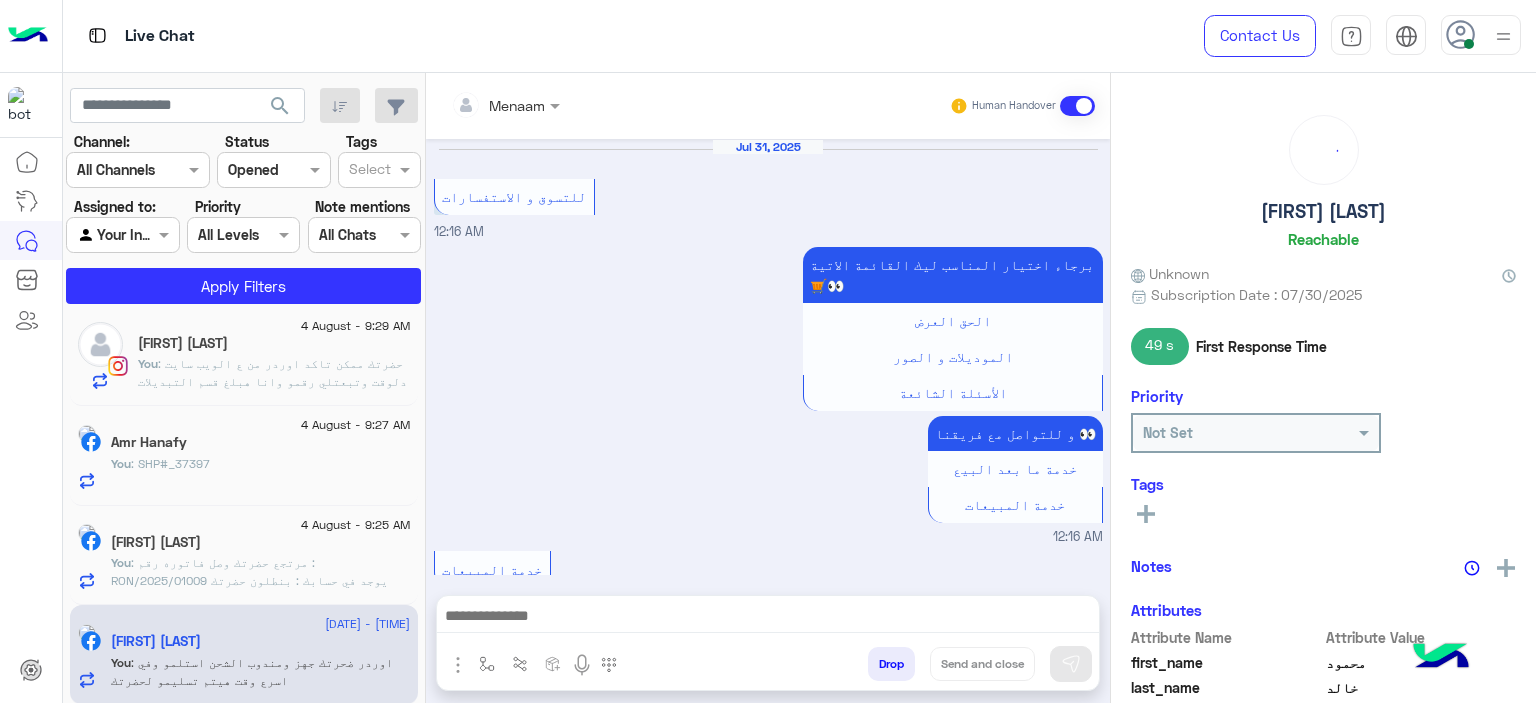 scroll, scrollTop: 1985, scrollLeft: 0, axis: vertical 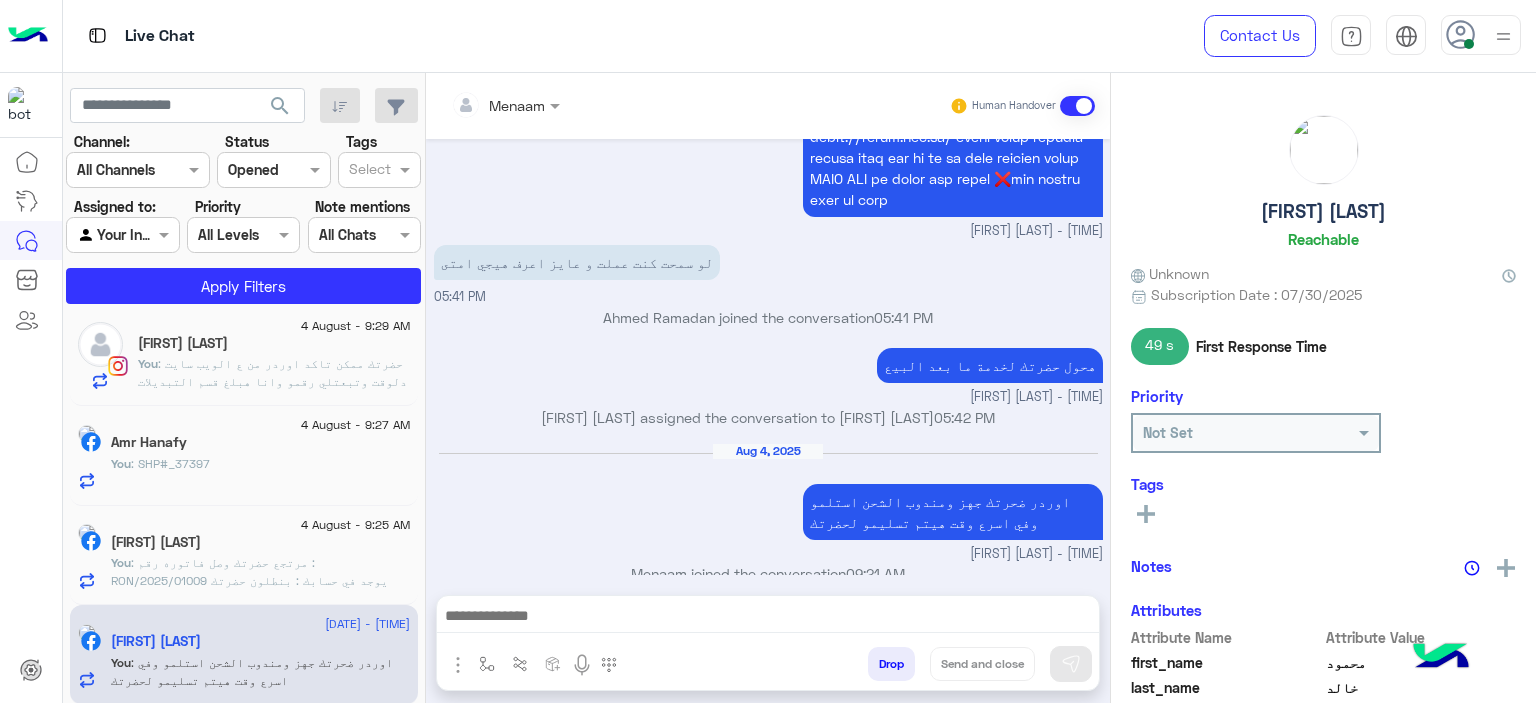 click on ": مرتجع حضرتك وصل
فاتوره رقم :  RON/2025/01009
يوجد في حسابك : بنطلون
حضرتك ممكن تاكد اوردر من ع الويب سايت دلوقت وتبعتلي رقمو وانا هبلغ قسم التبديلات لتاكيد الطلب وخصم قيمه المرتجع من الاوردر البديل
www.eagle.com.eg" 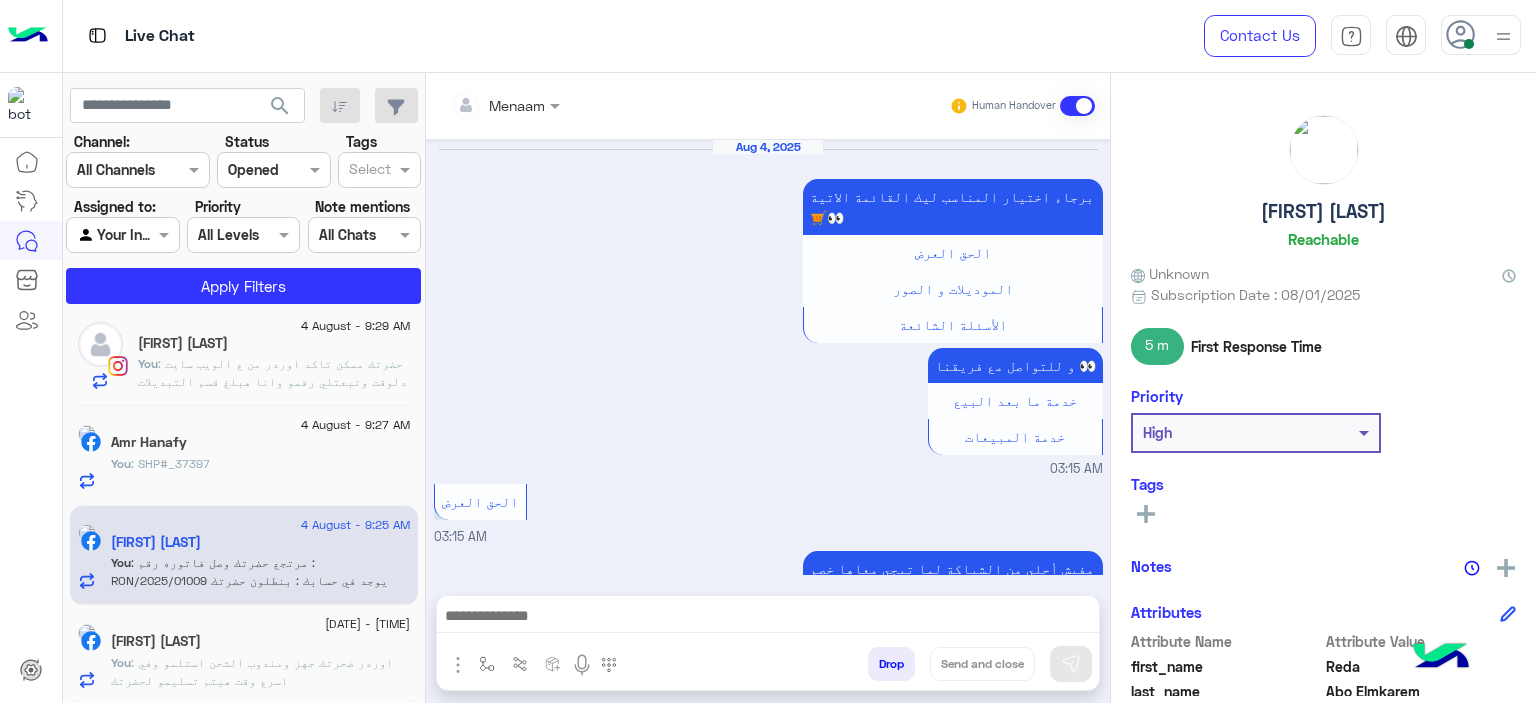 scroll, scrollTop: 2069, scrollLeft: 0, axis: vertical 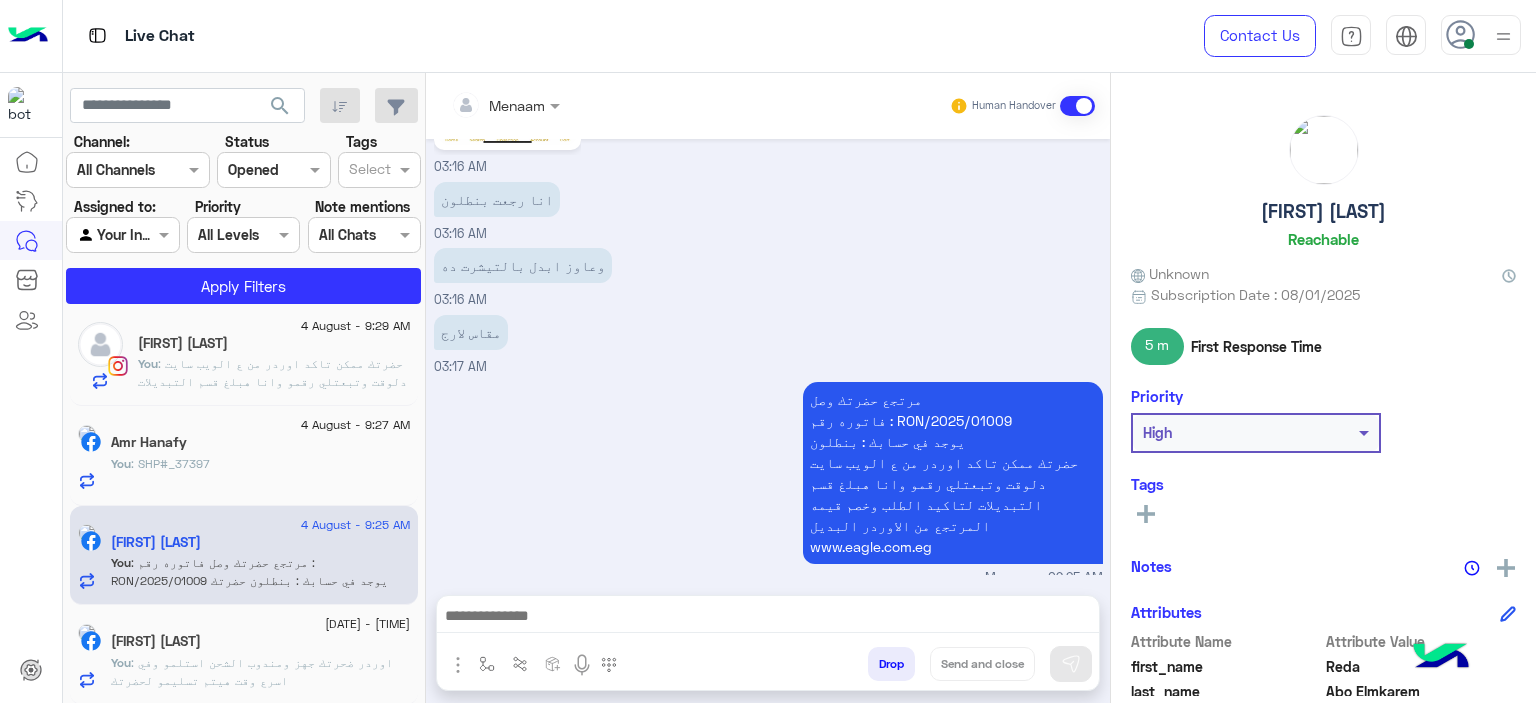 click on "You  : SHP#_37397" 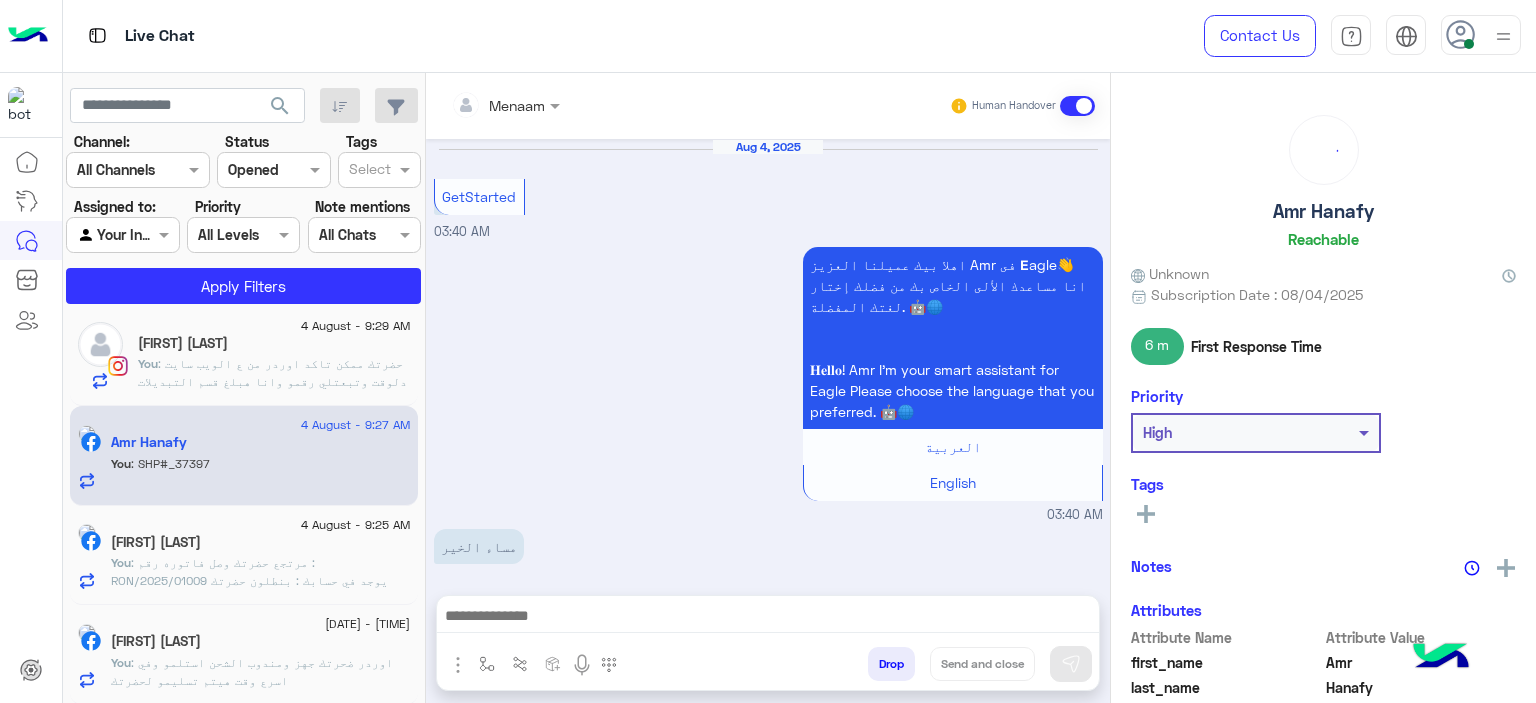 scroll, scrollTop: 2039, scrollLeft: 0, axis: vertical 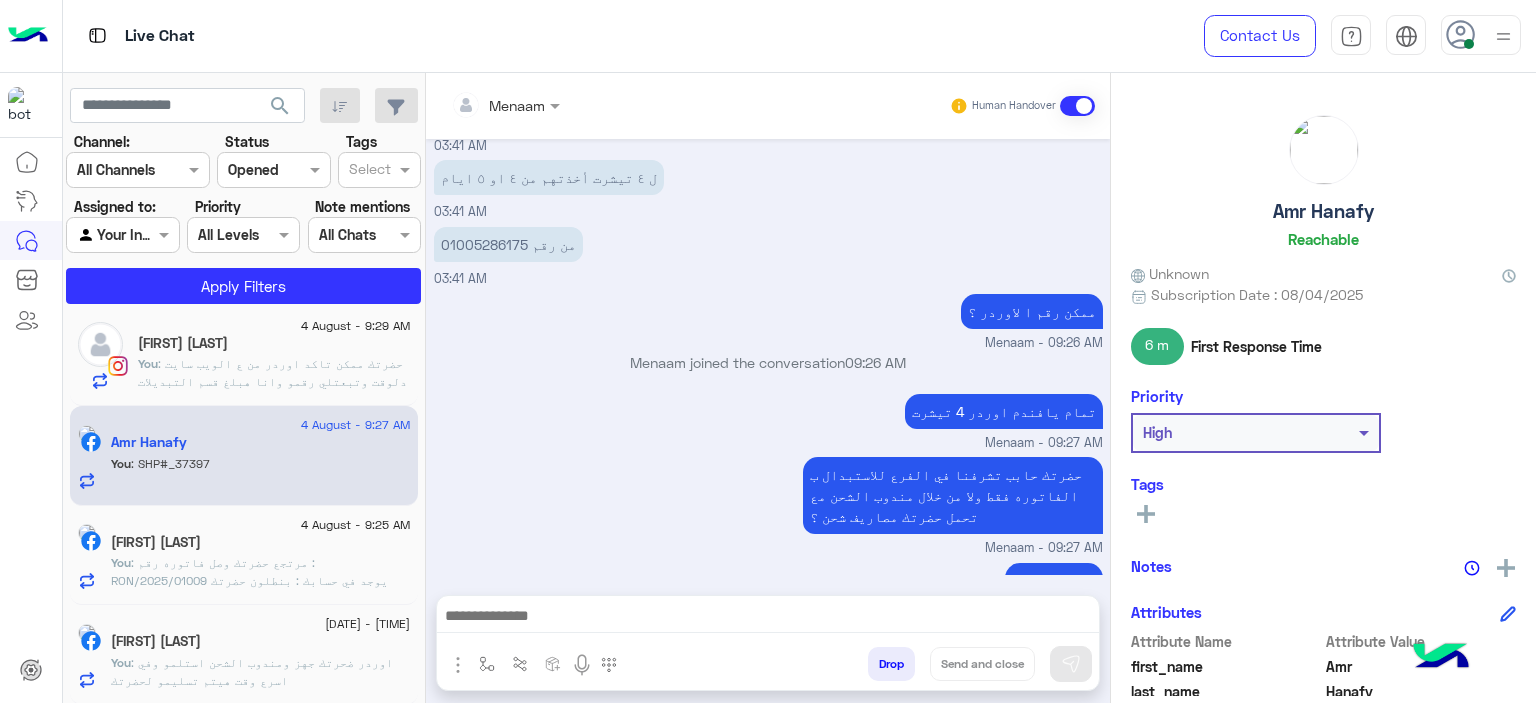click on ": حضرتك ممكن تاكد اوردر من ع الويب سايت دلوقت وتبعتلي رقمو وانا هبلغ قسم التبديلات لتاكيد الطلب وخصم قيمه المرتجع من الاوردر البديل
www.eagle.com.eg" 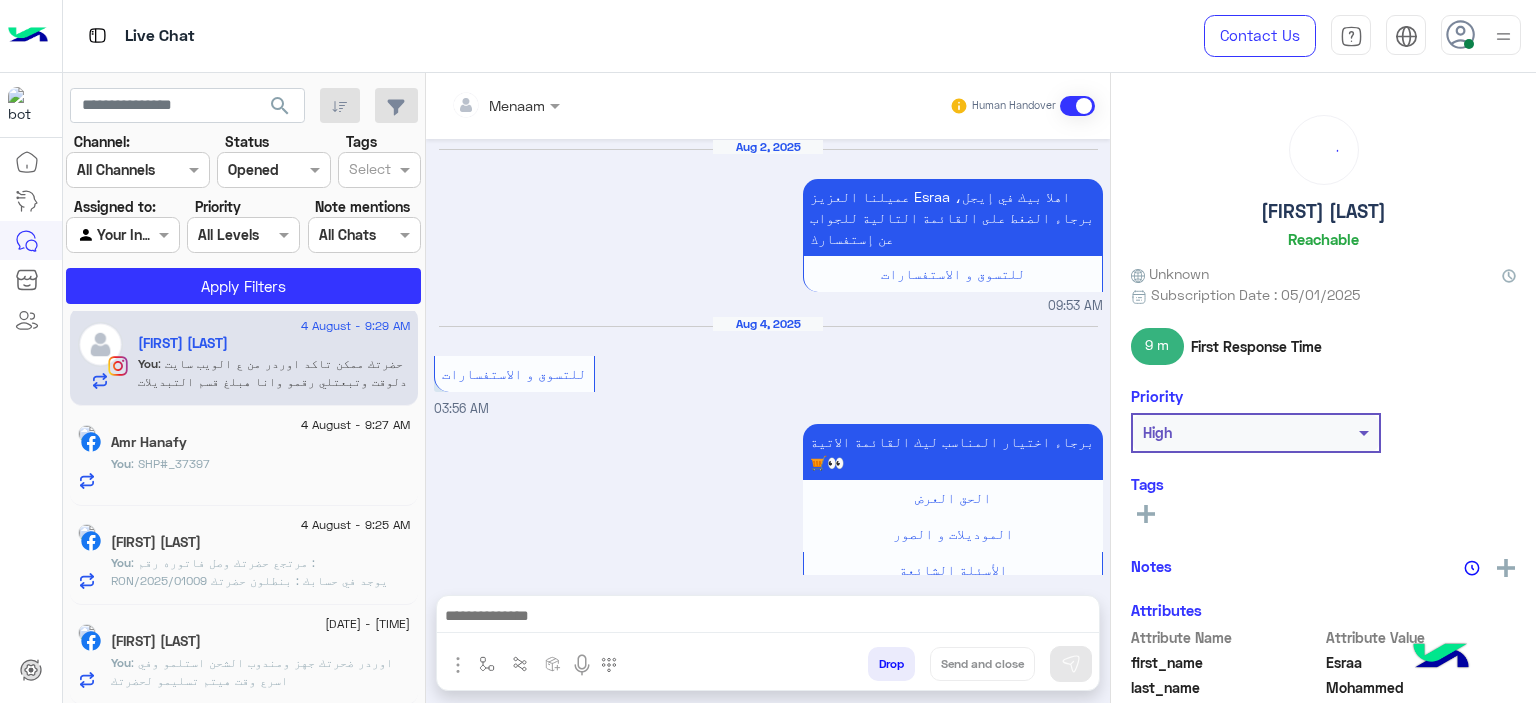 scroll, scrollTop: 1798, scrollLeft: 0, axis: vertical 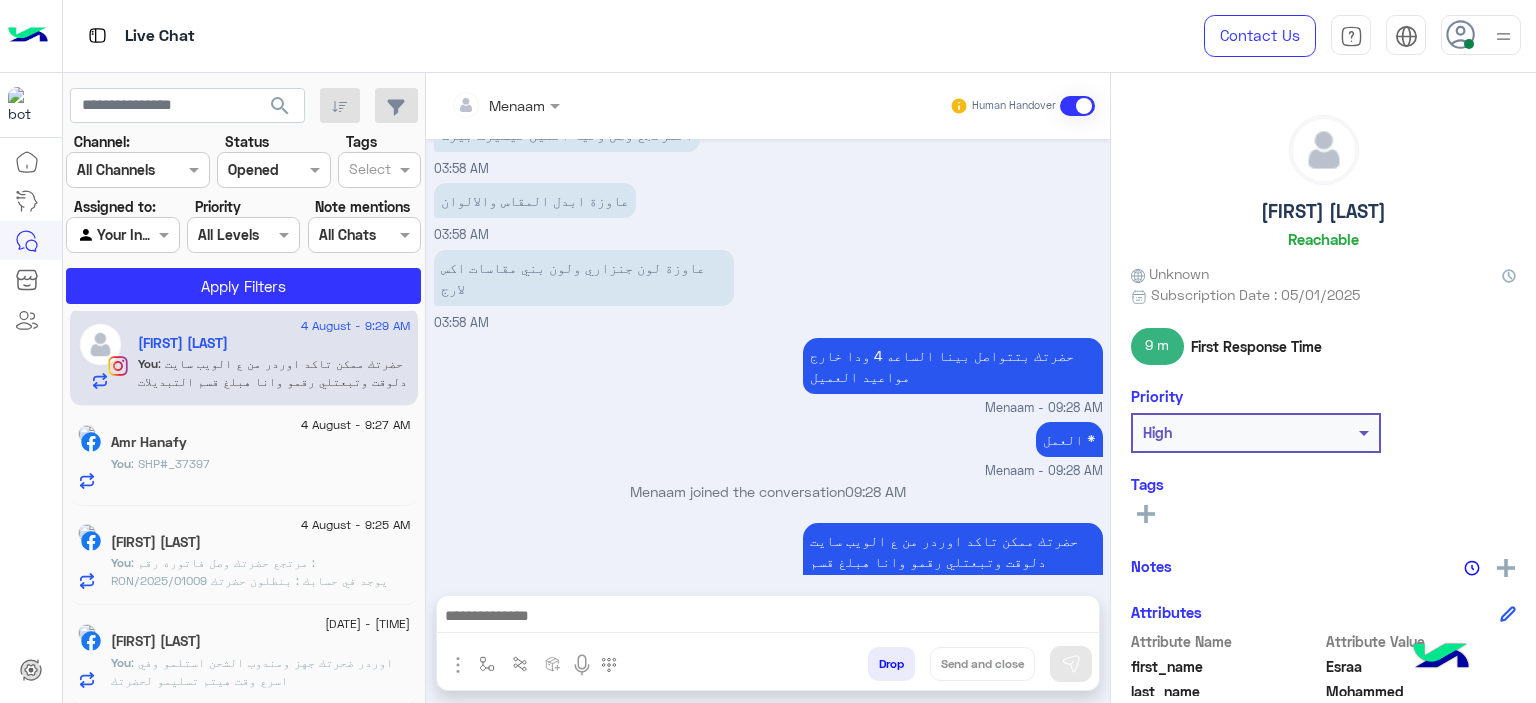 click on "You  : SHP#_37397" 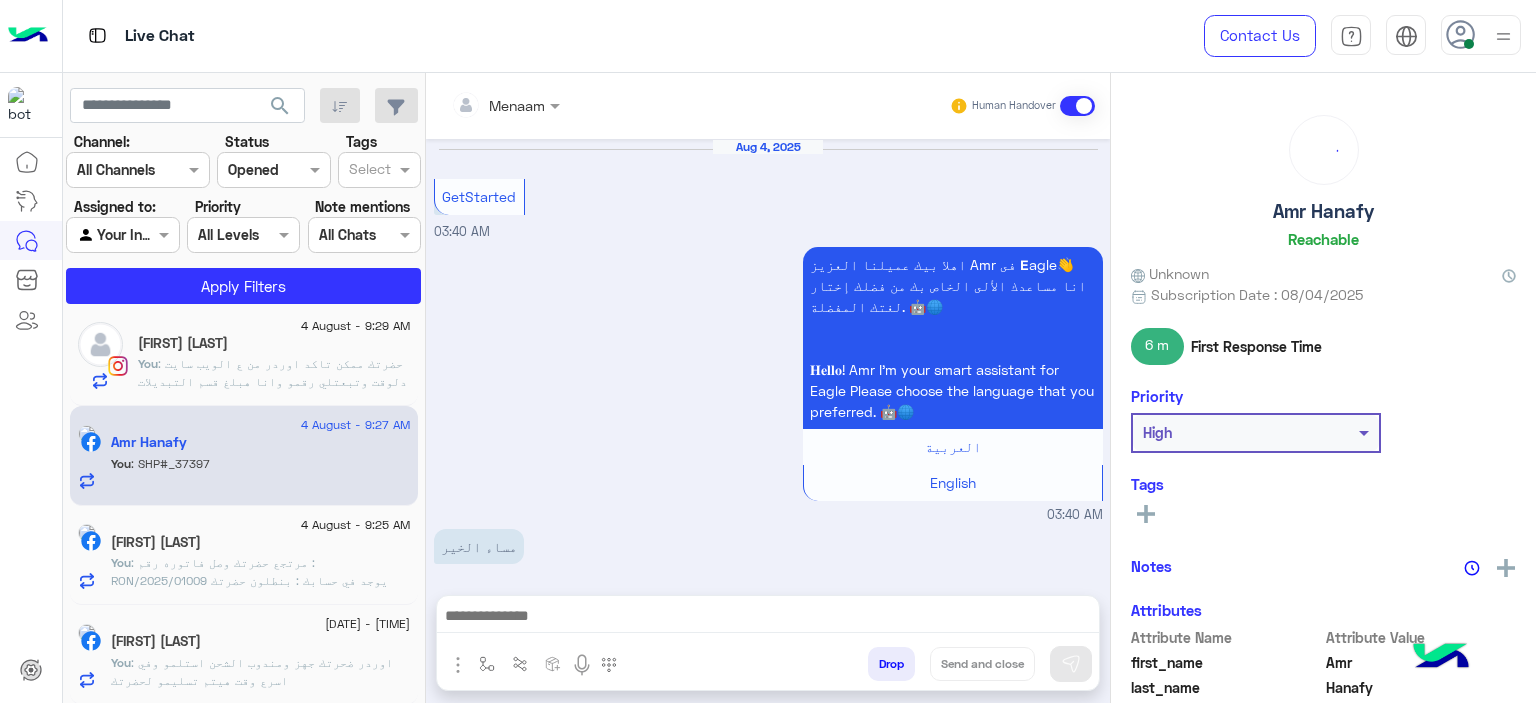 scroll, scrollTop: 2039, scrollLeft: 0, axis: vertical 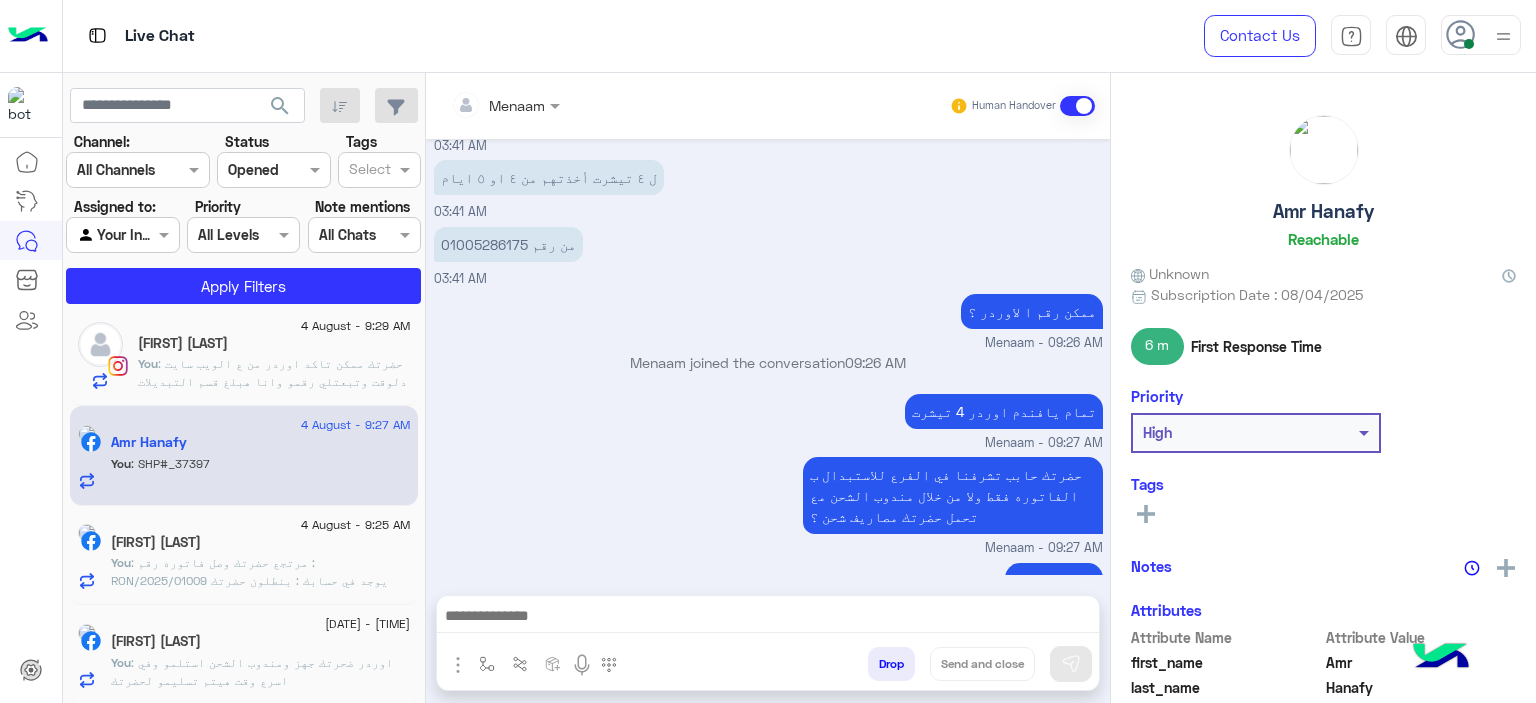 click on "Reda Abo Elmkarem" 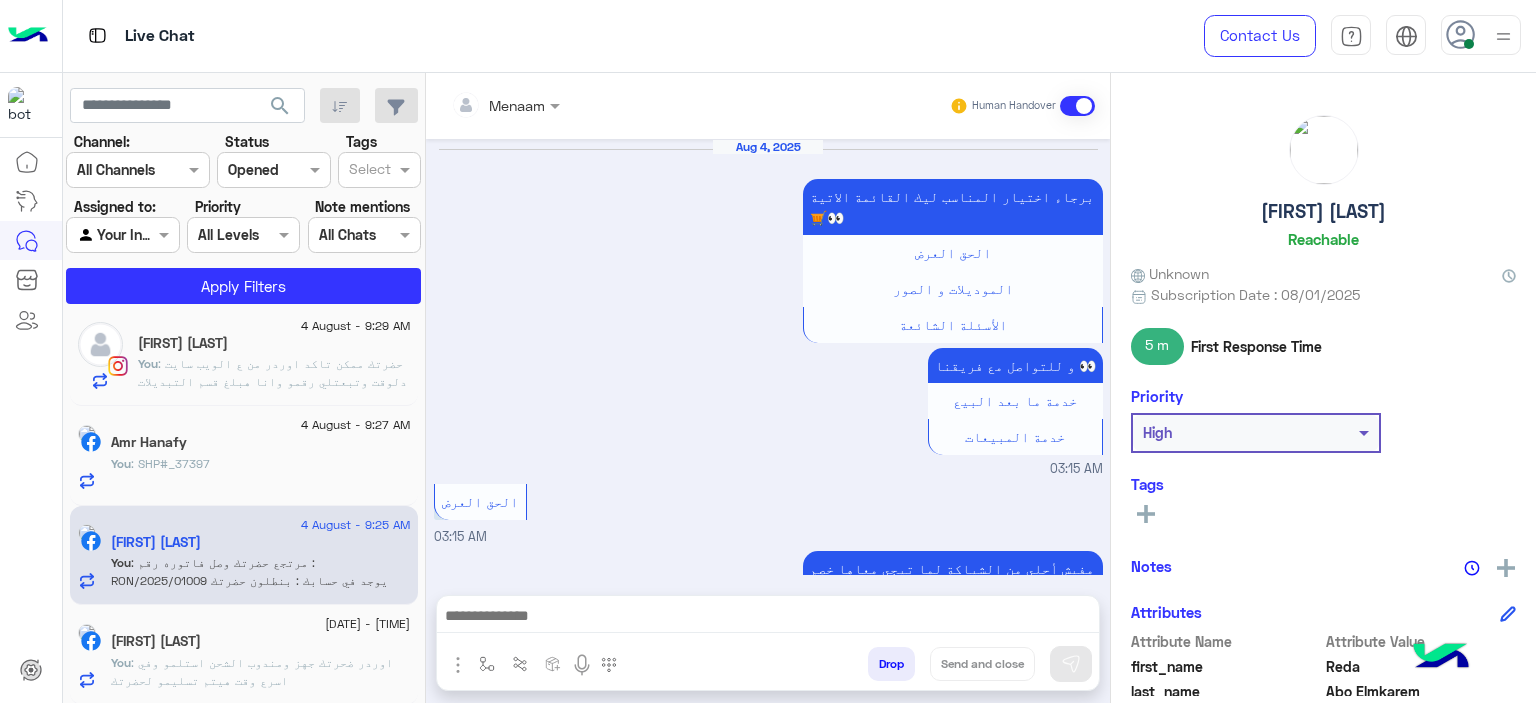 scroll, scrollTop: 2069, scrollLeft: 0, axis: vertical 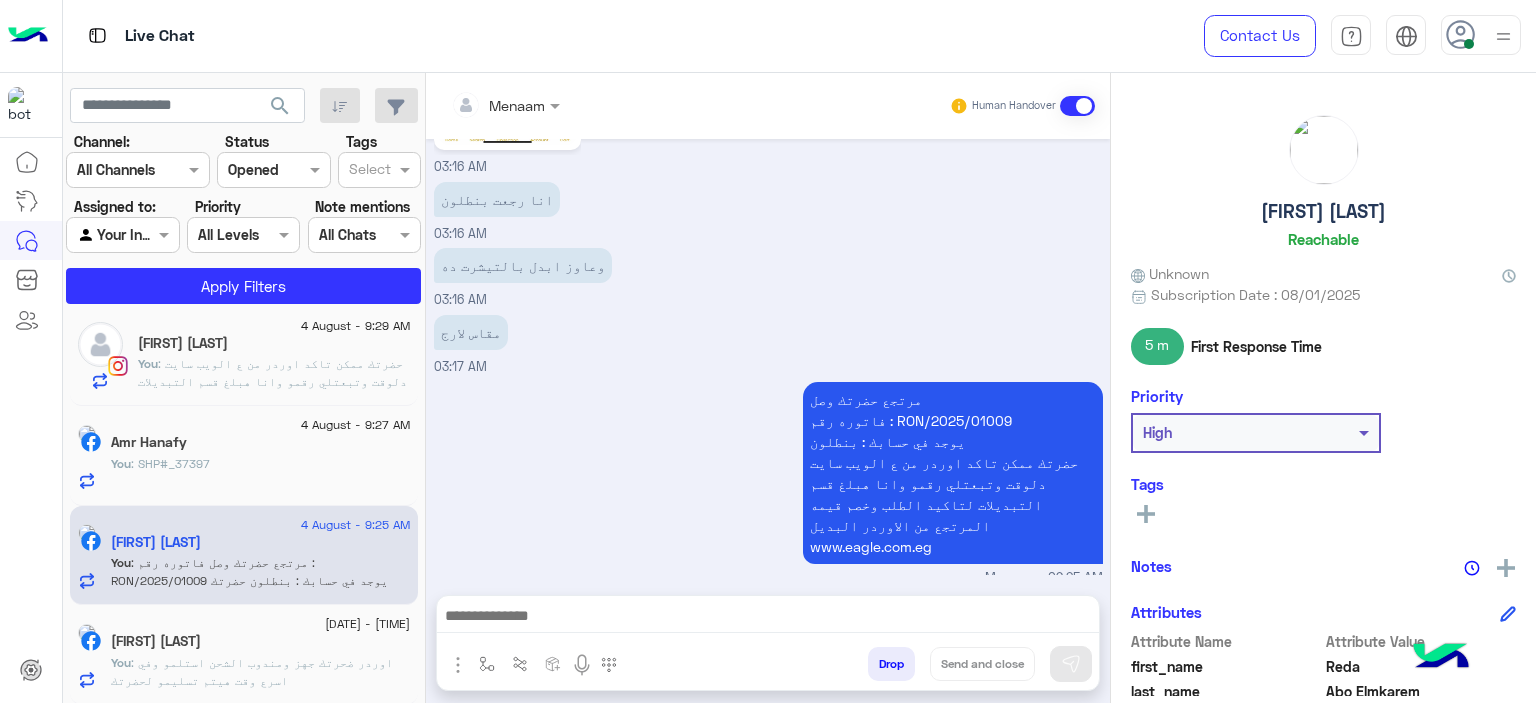 click on "محمود خالد" 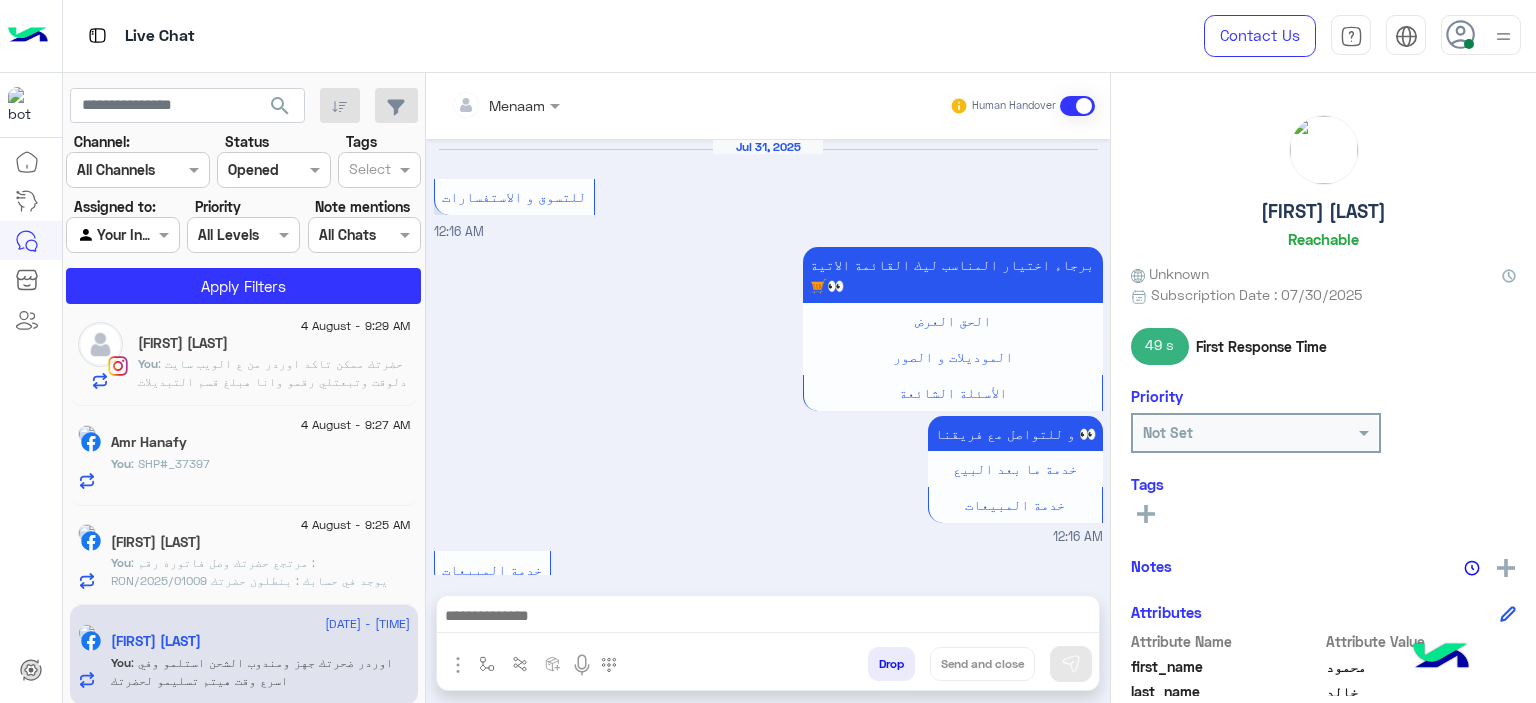 scroll, scrollTop: 1985, scrollLeft: 0, axis: vertical 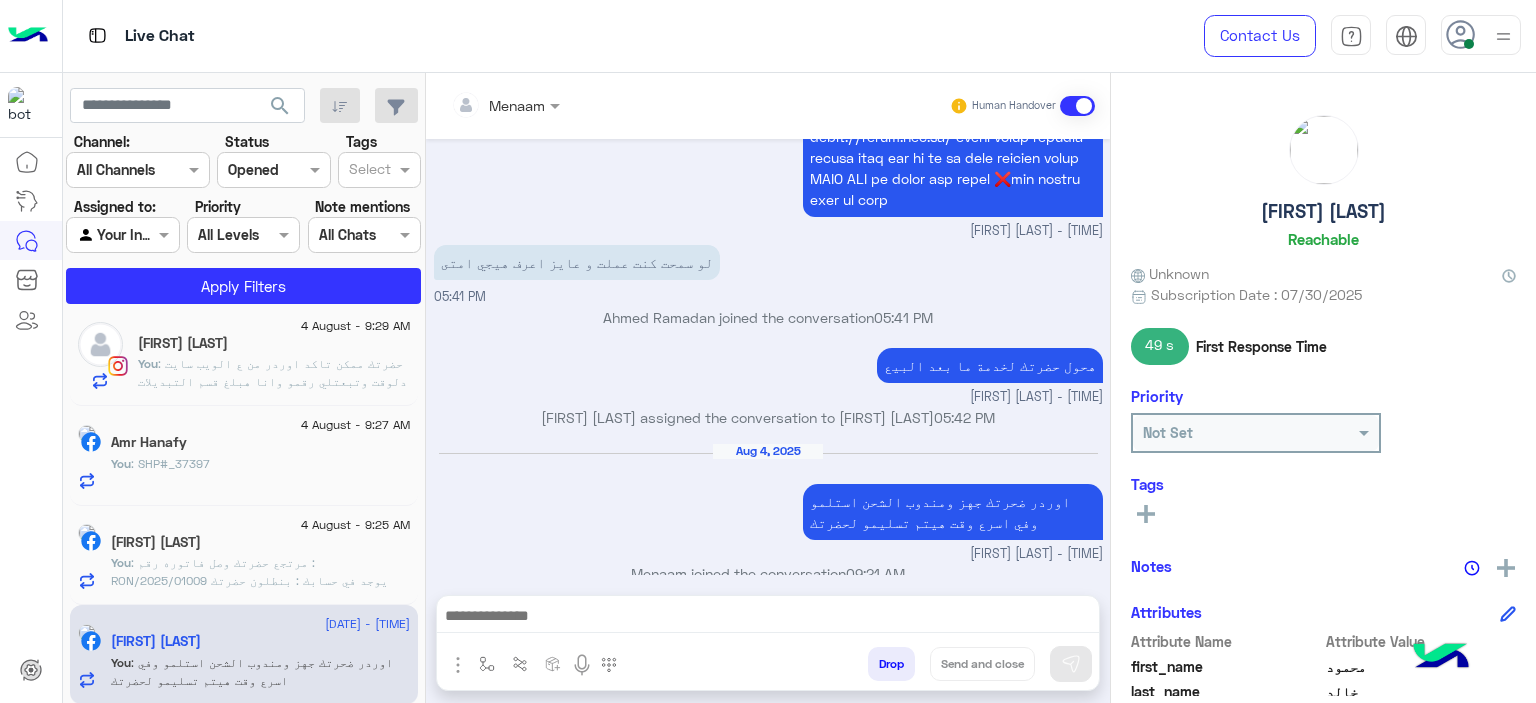 click on "Drop" at bounding box center [891, 664] 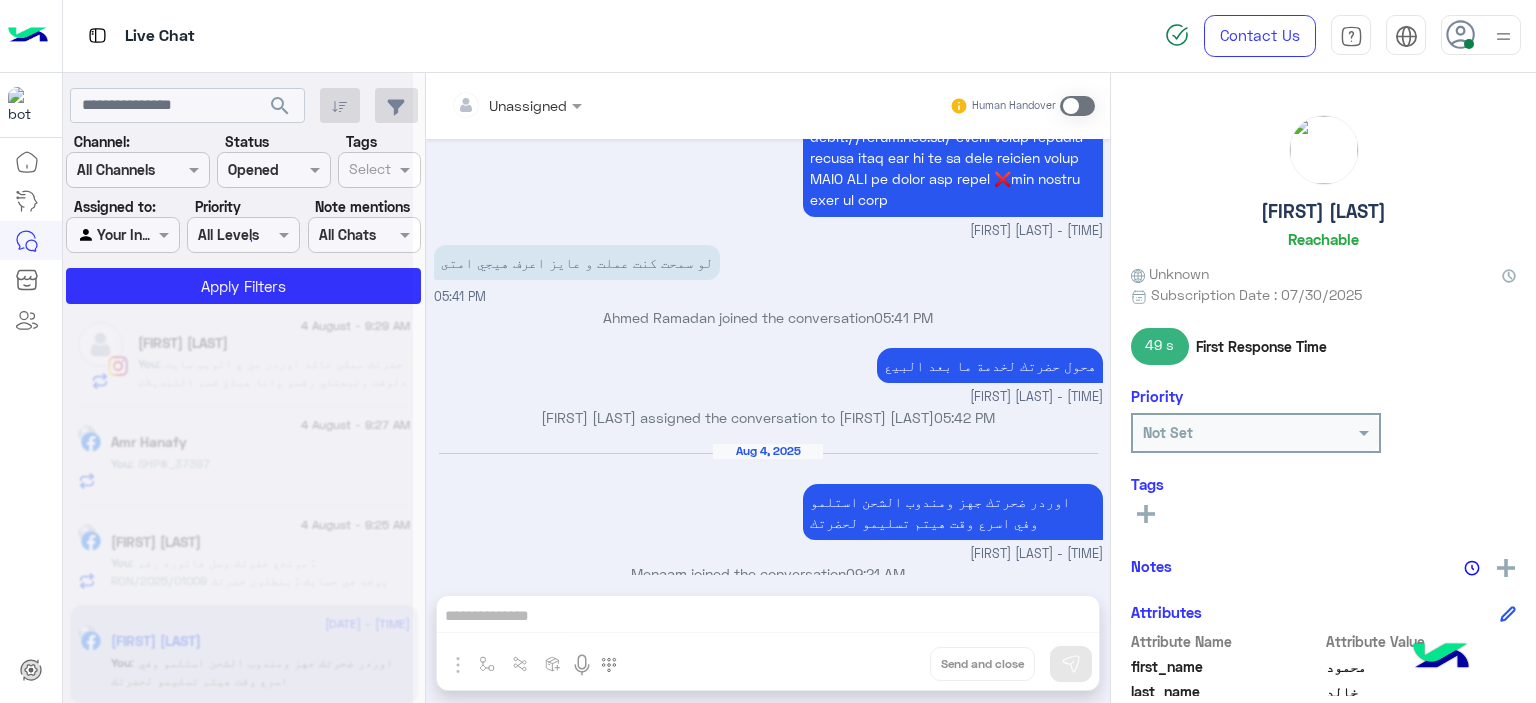 scroll, scrollTop: 2021, scrollLeft: 0, axis: vertical 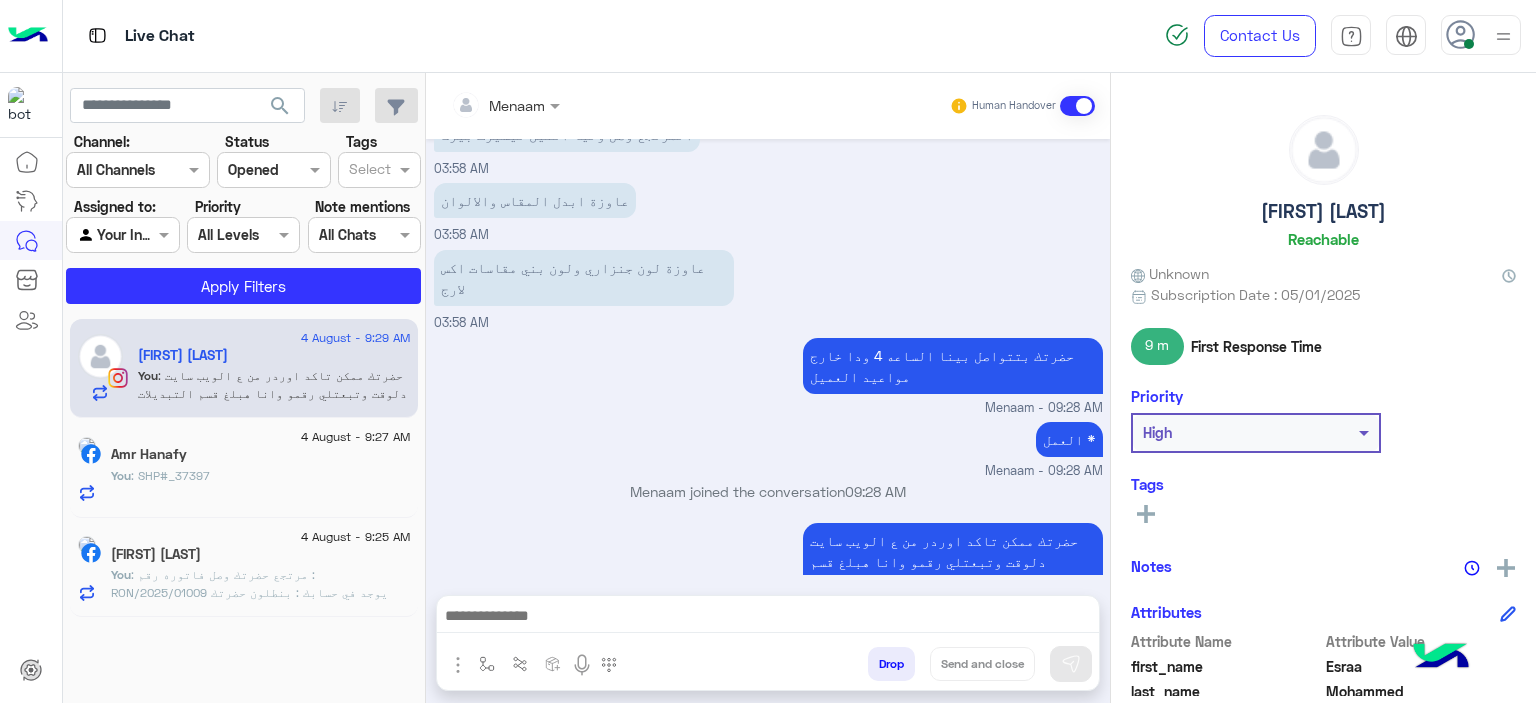 click on ": SHP#_37397" 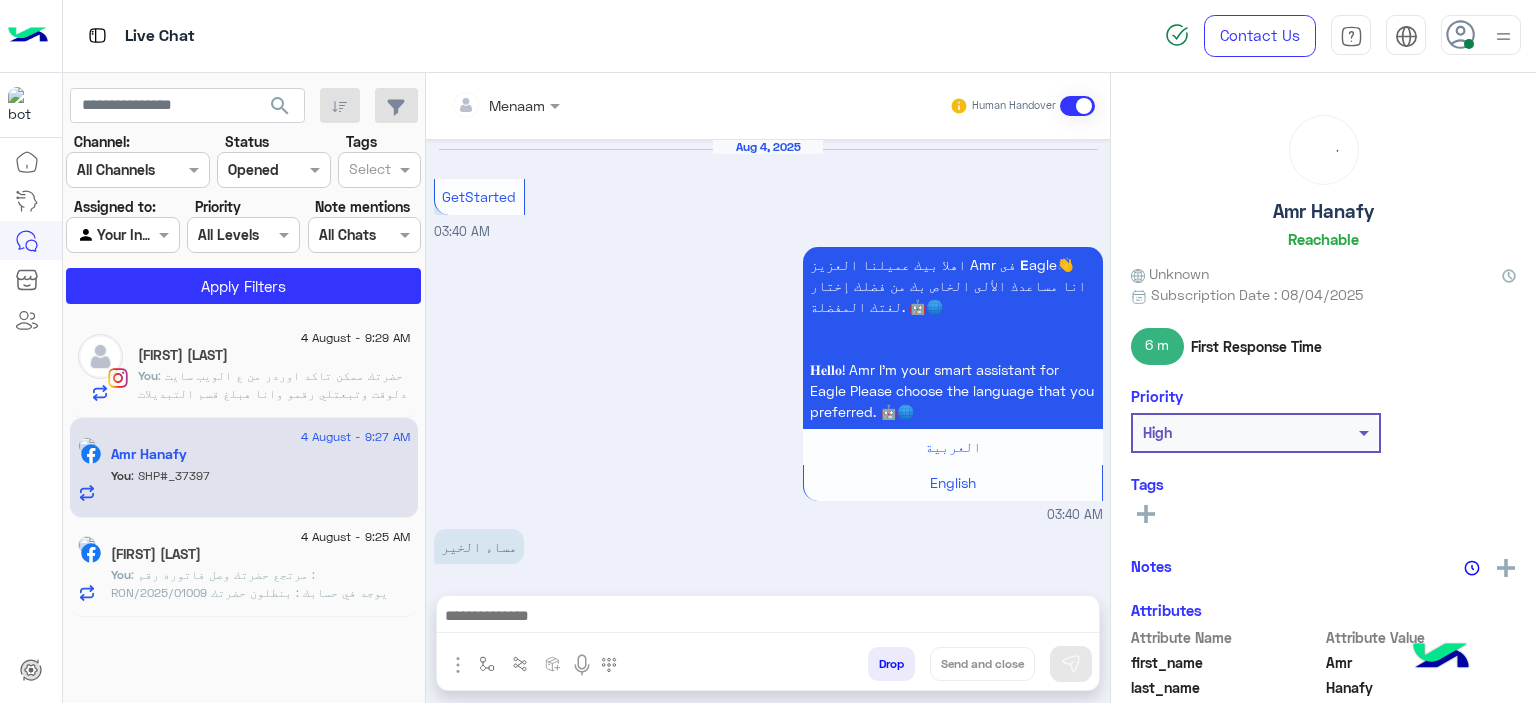 scroll, scrollTop: 2039, scrollLeft: 0, axis: vertical 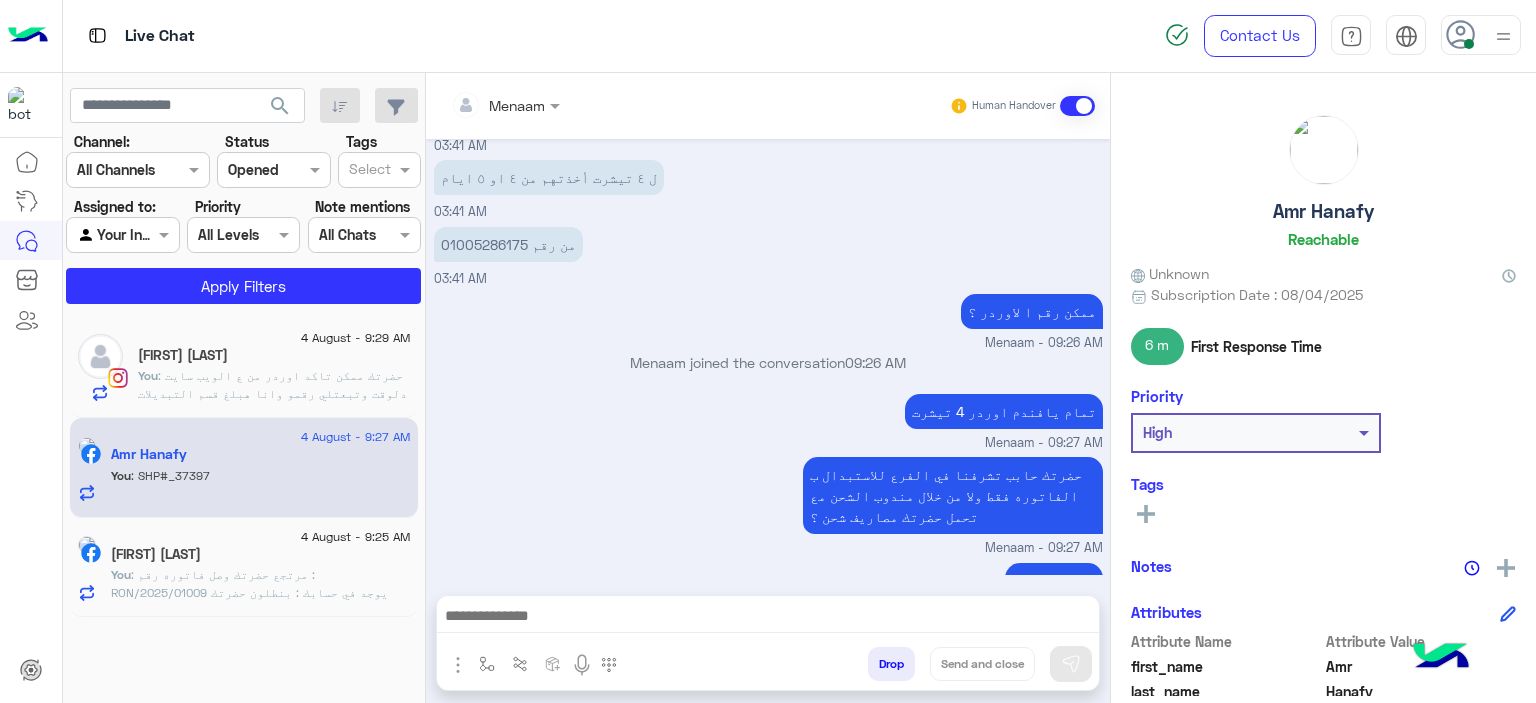 click on "You  : مرتجع حضرتك وصل
فاتوره رقم :  RON/2025/01009
يوجد في حسابك : بنطلون
حضرتك ممكن تاكد اوردر من ع الويب سايت دلوقت وتبعتلي رقمو وانا هبلغ قسم التبديلات لتاكيد الطلب وخصم قيمه المرتجع من الاوردر البديل
www.eagle.com.eg" 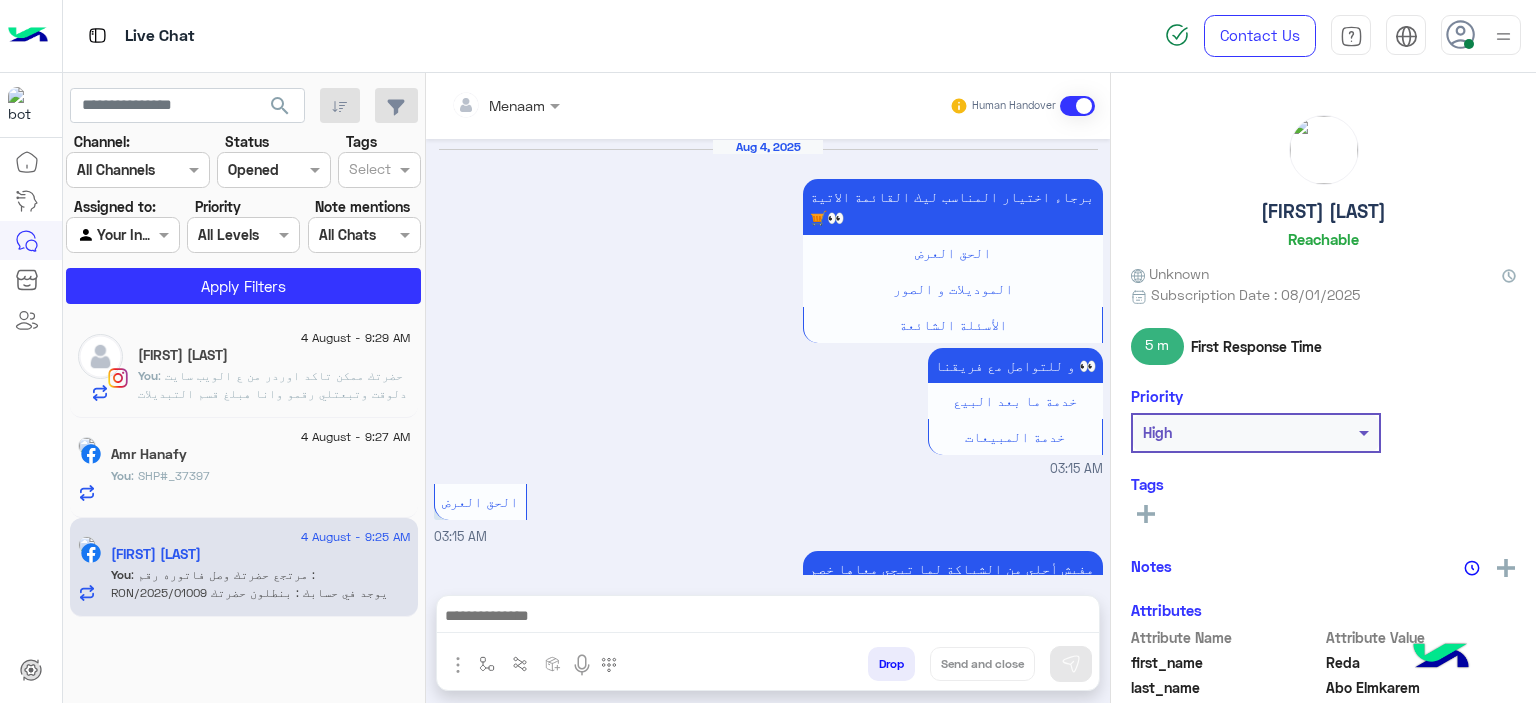 scroll, scrollTop: 2069, scrollLeft: 0, axis: vertical 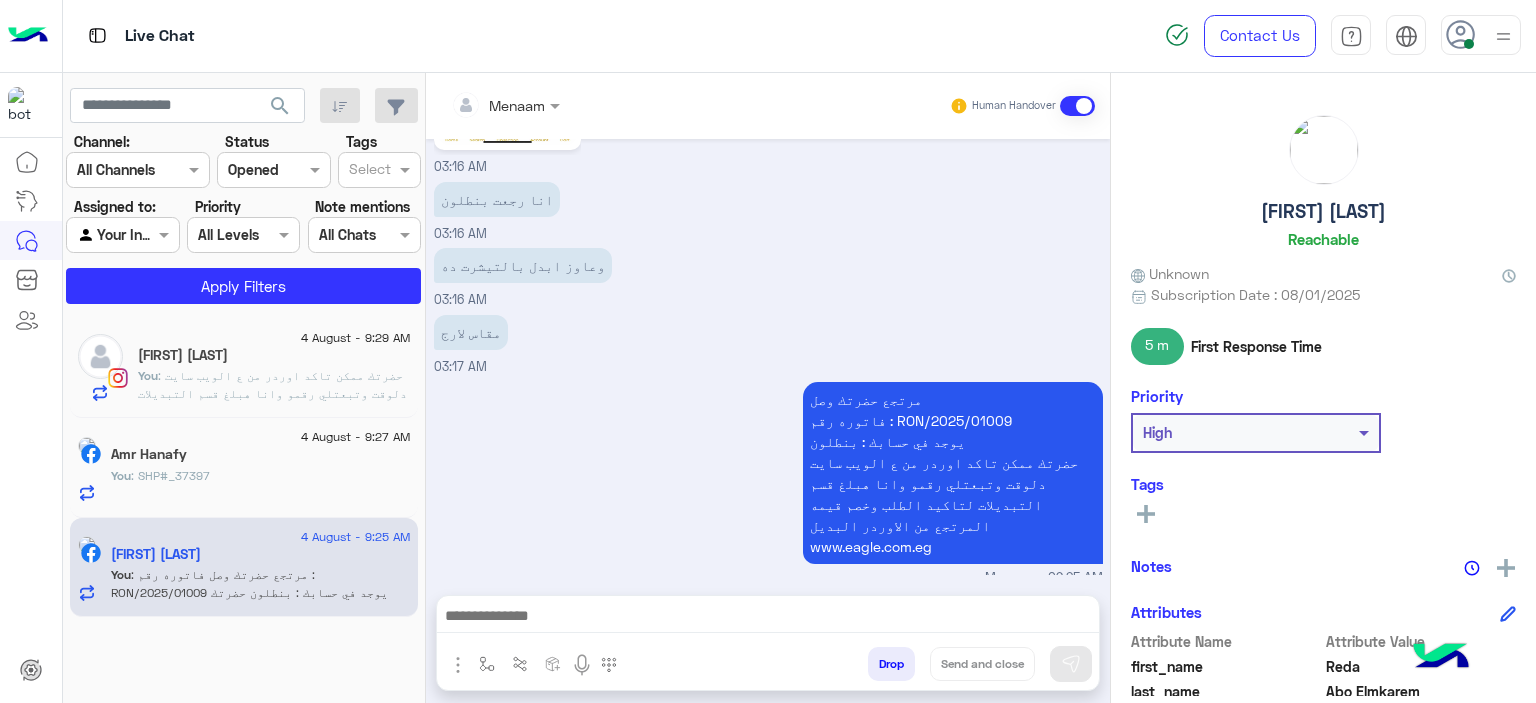 click at bounding box center [1503, 36] 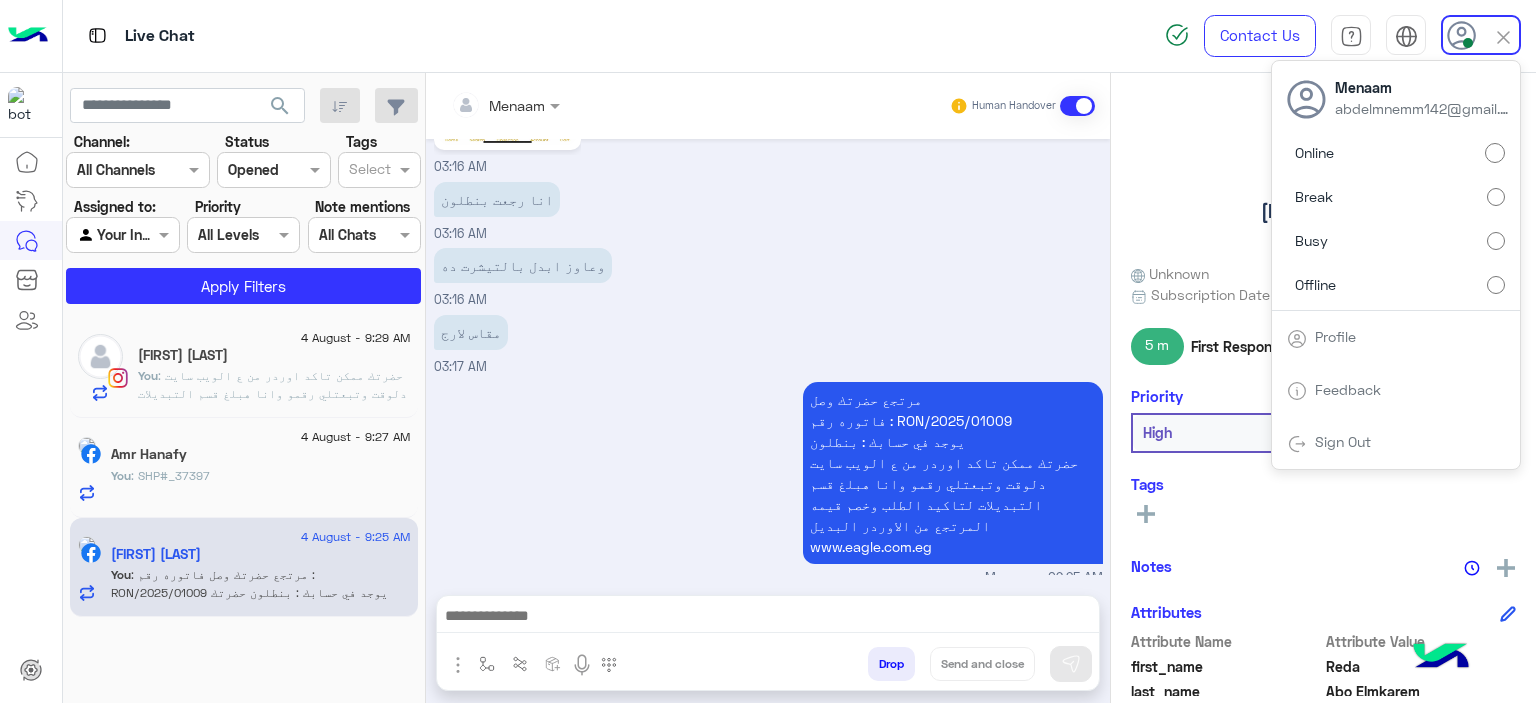 click on "Sign Out" at bounding box center (1343, 441) 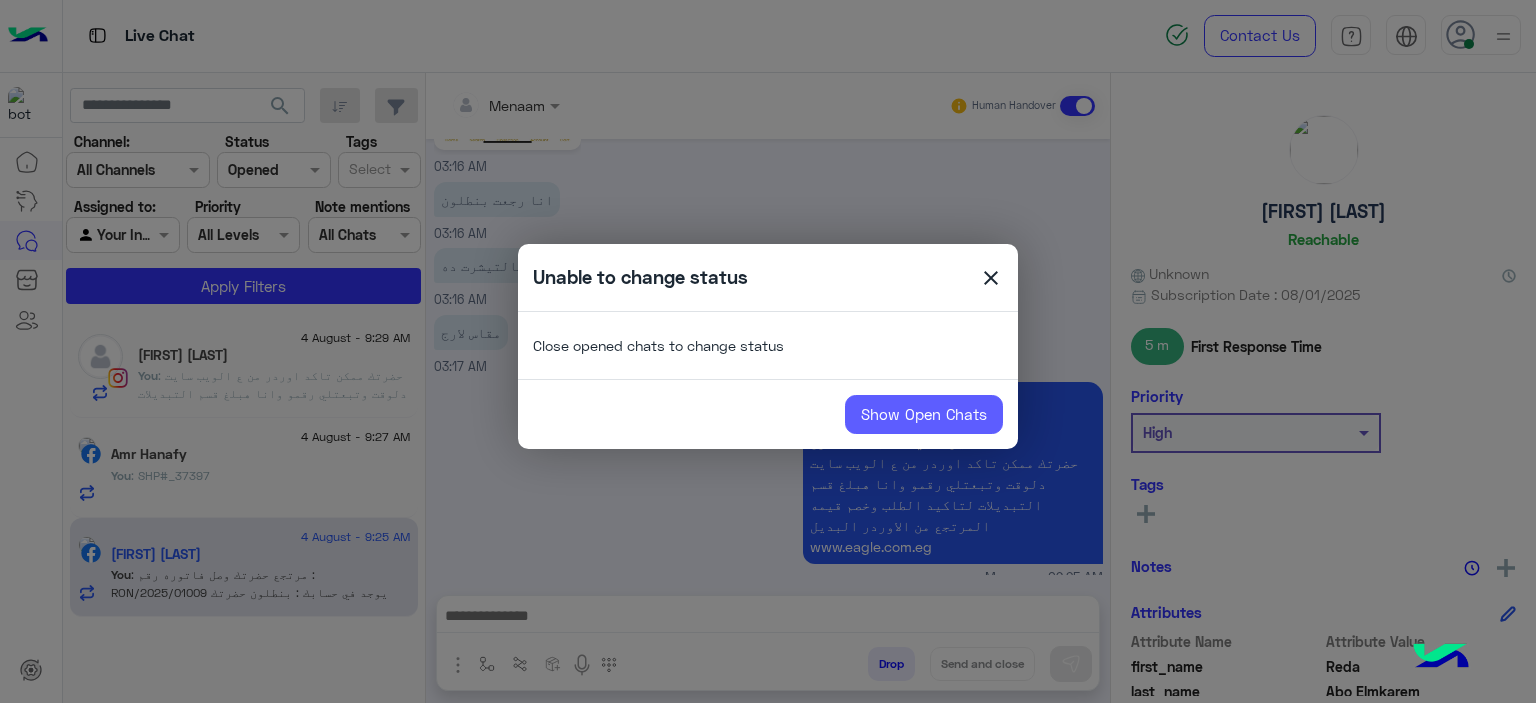 click on "Show Open Chats" 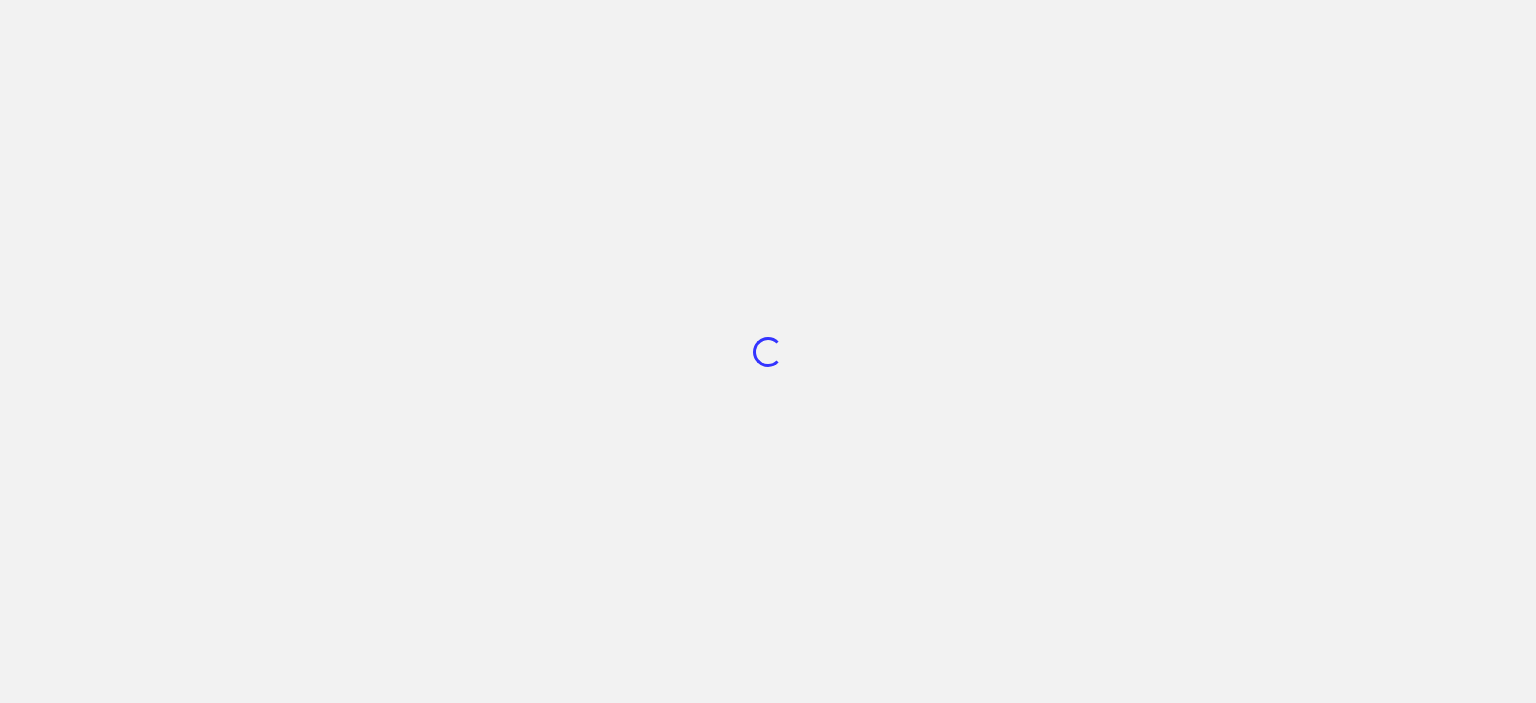 scroll, scrollTop: 0, scrollLeft: 0, axis: both 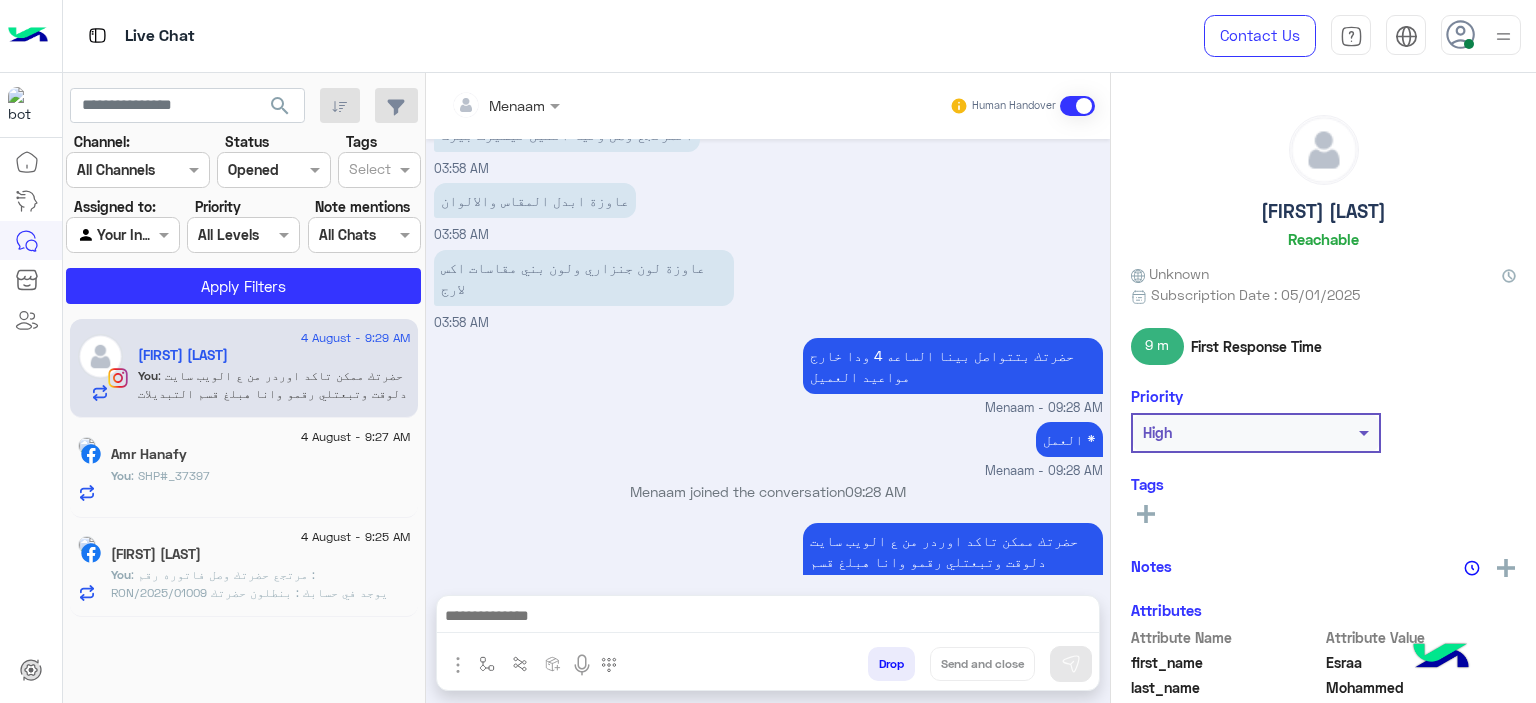 click at bounding box center [1481, 35] 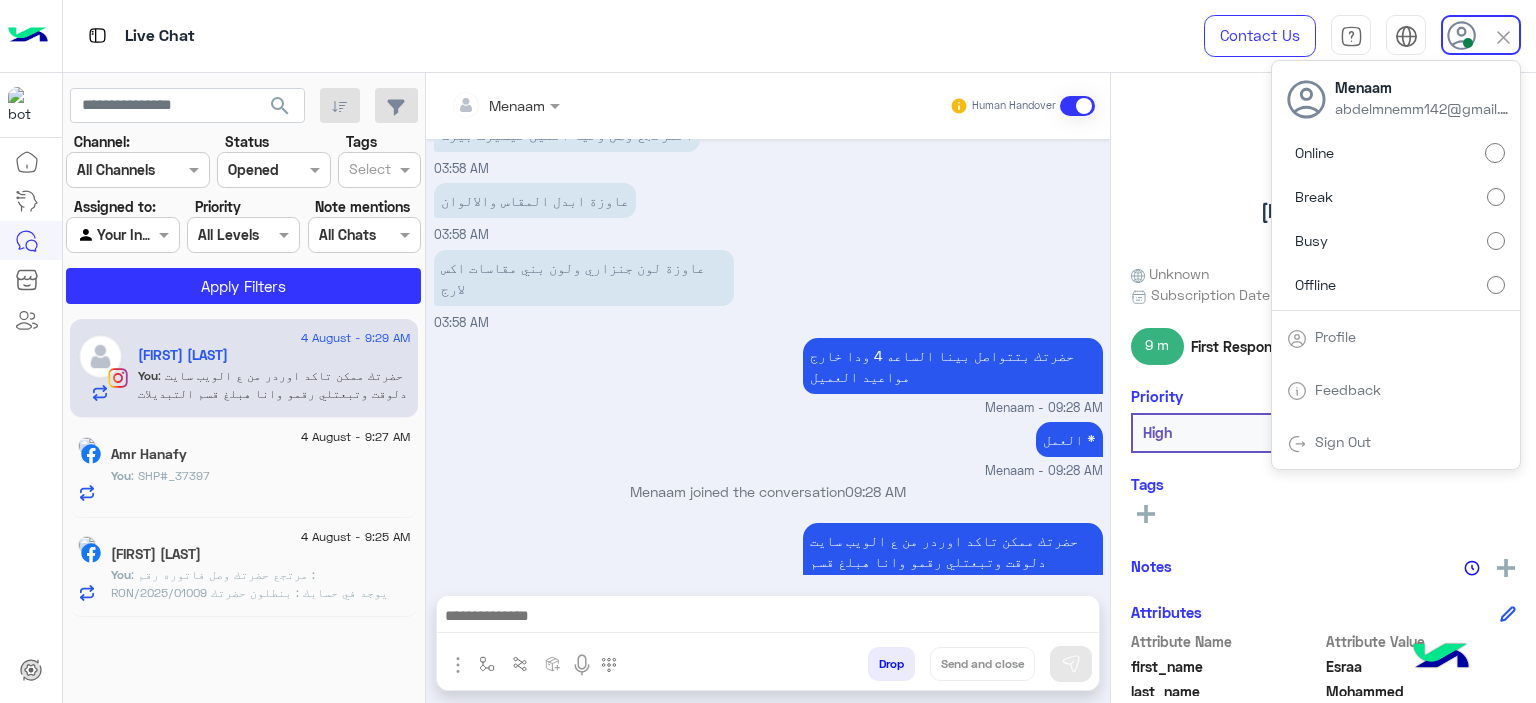 drag, startPoint x: 1341, startPoint y: 268, endPoint x: 1341, endPoint y: 291, distance: 23 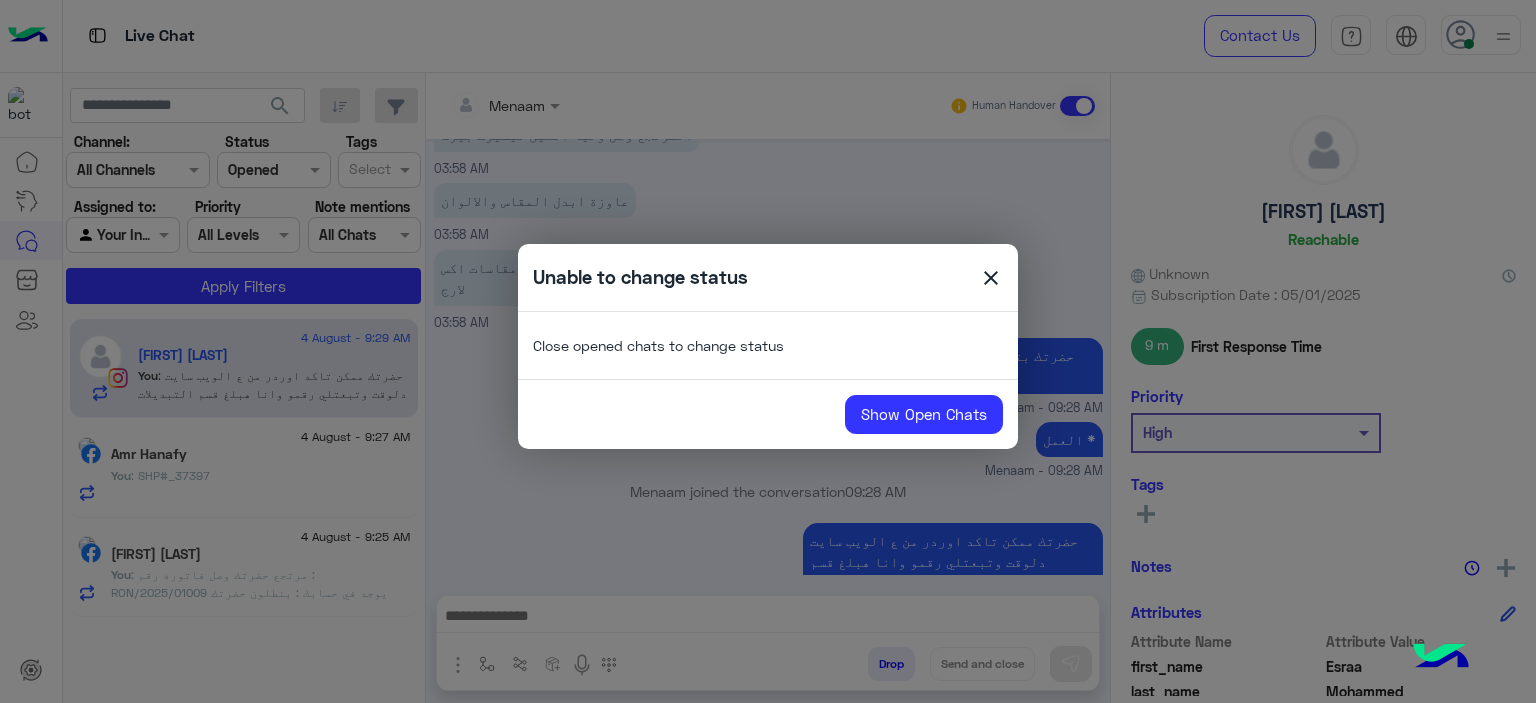 click on "close" 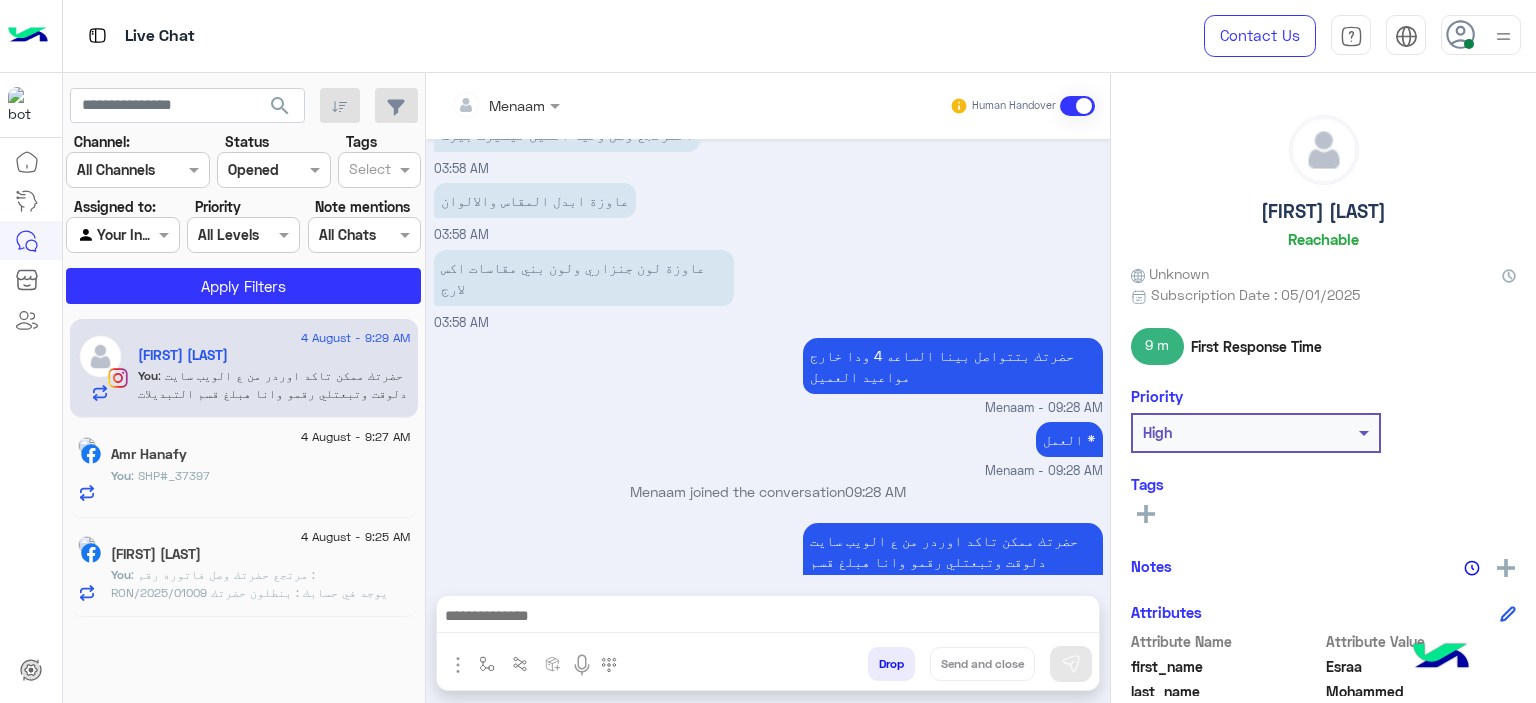 click at bounding box center [1481, 35] 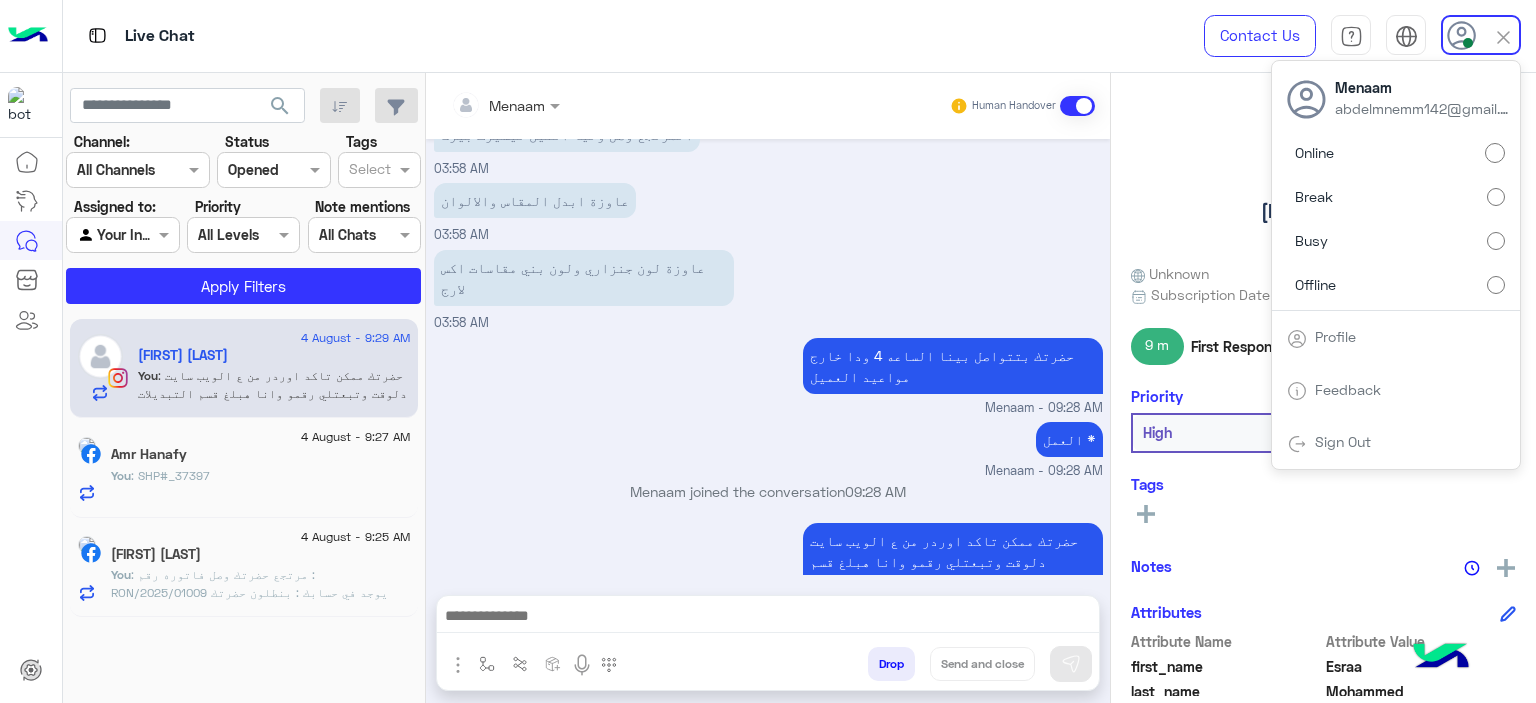 click on "You  : SHP#_37397" 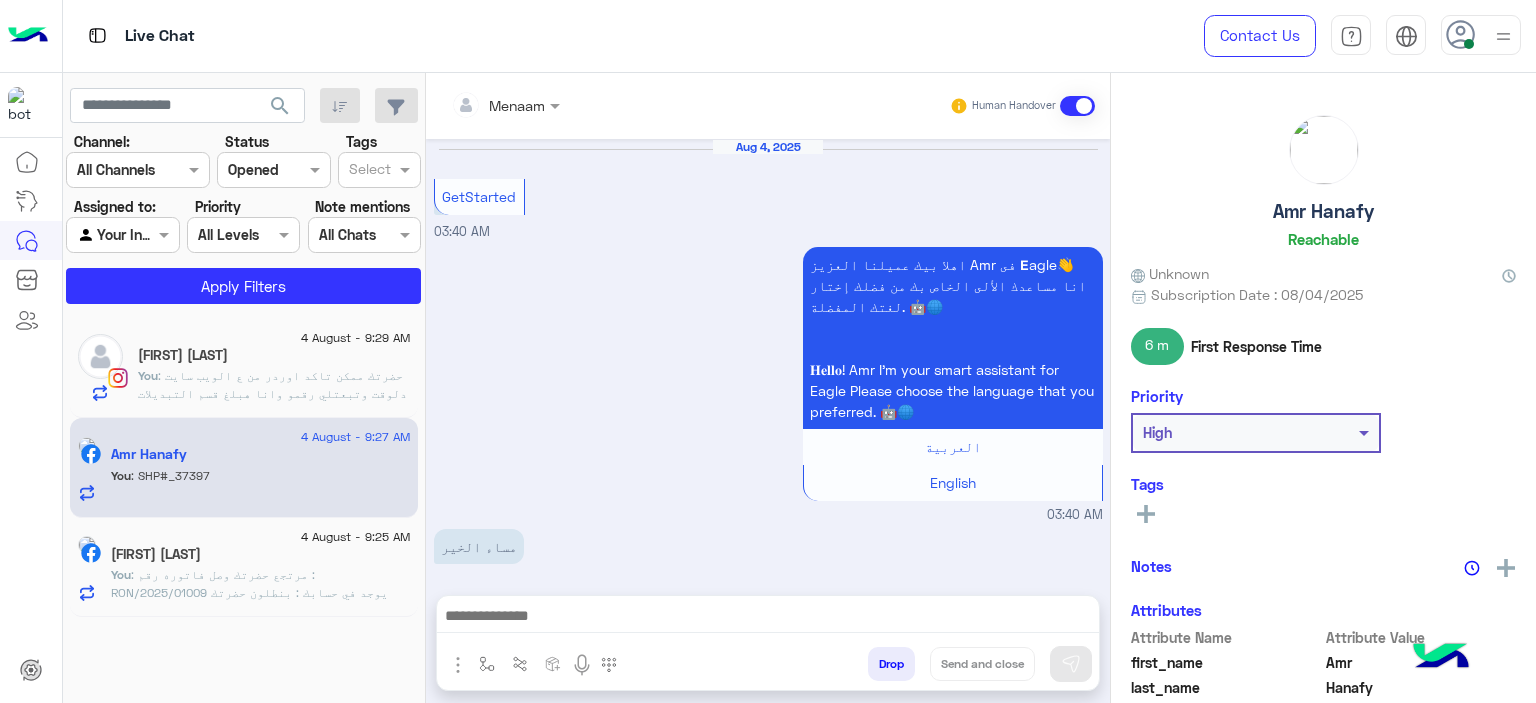 scroll, scrollTop: 2039, scrollLeft: 0, axis: vertical 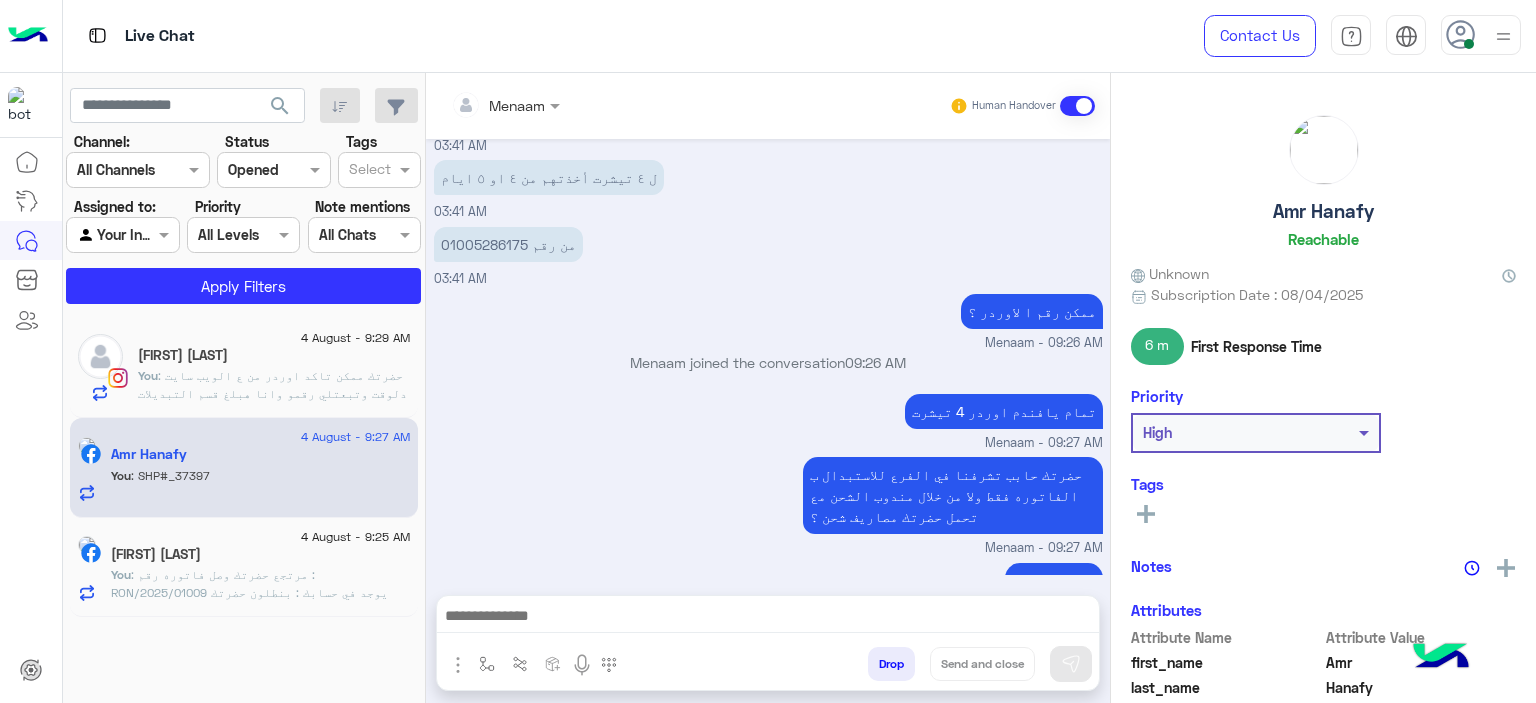 click on ": مرتجع حضرتك وصل
فاتوره رقم :  RON/2025/01009
يوجد في حسابك : بنطلون
حضرتك ممكن تاكد اوردر من ع الويب سايت دلوقت وتبعتلي رقمو وانا هبلغ قسم التبديلات لتاكيد الطلب وخصم قيمه المرتجع من الاوردر البديل
www.eagle.com.eg" 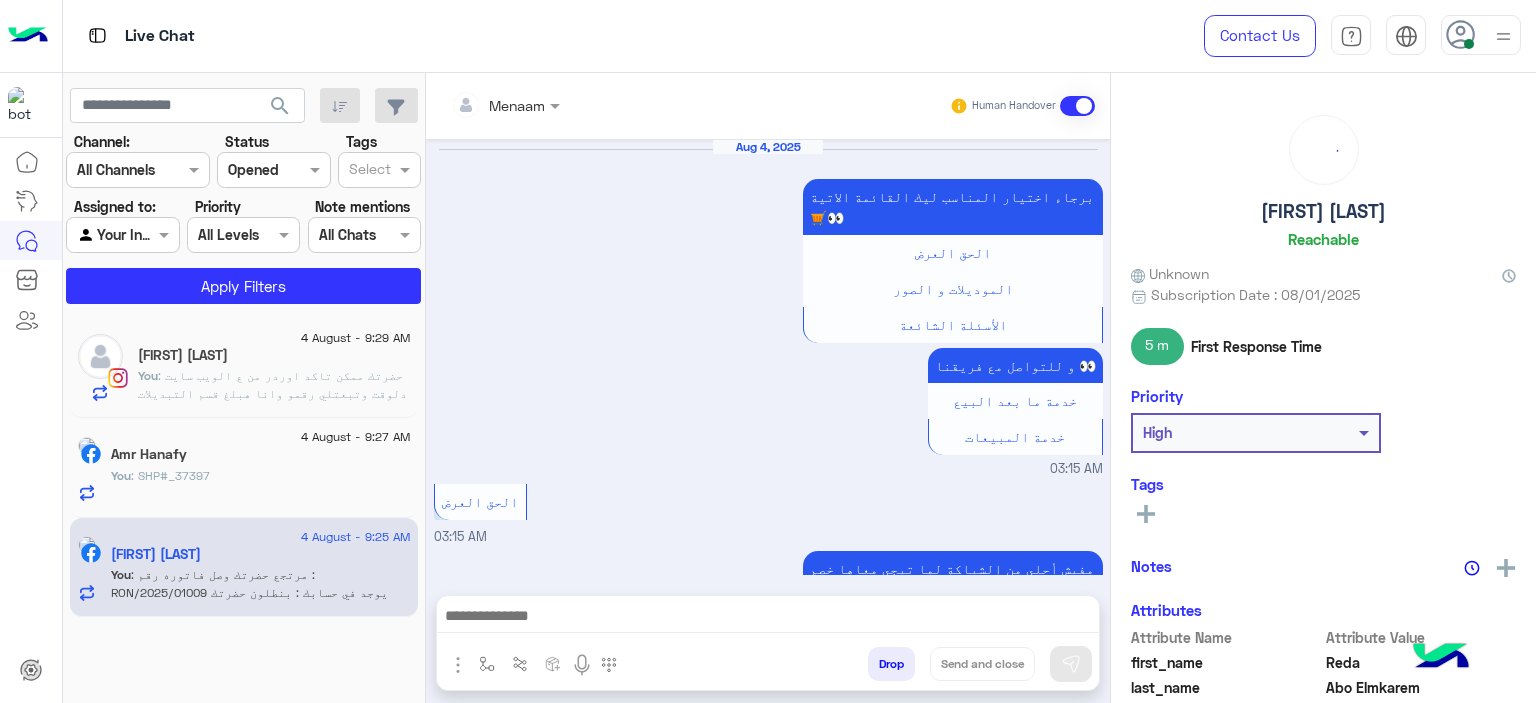 scroll, scrollTop: 2069, scrollLeft: 0, axis: vertical 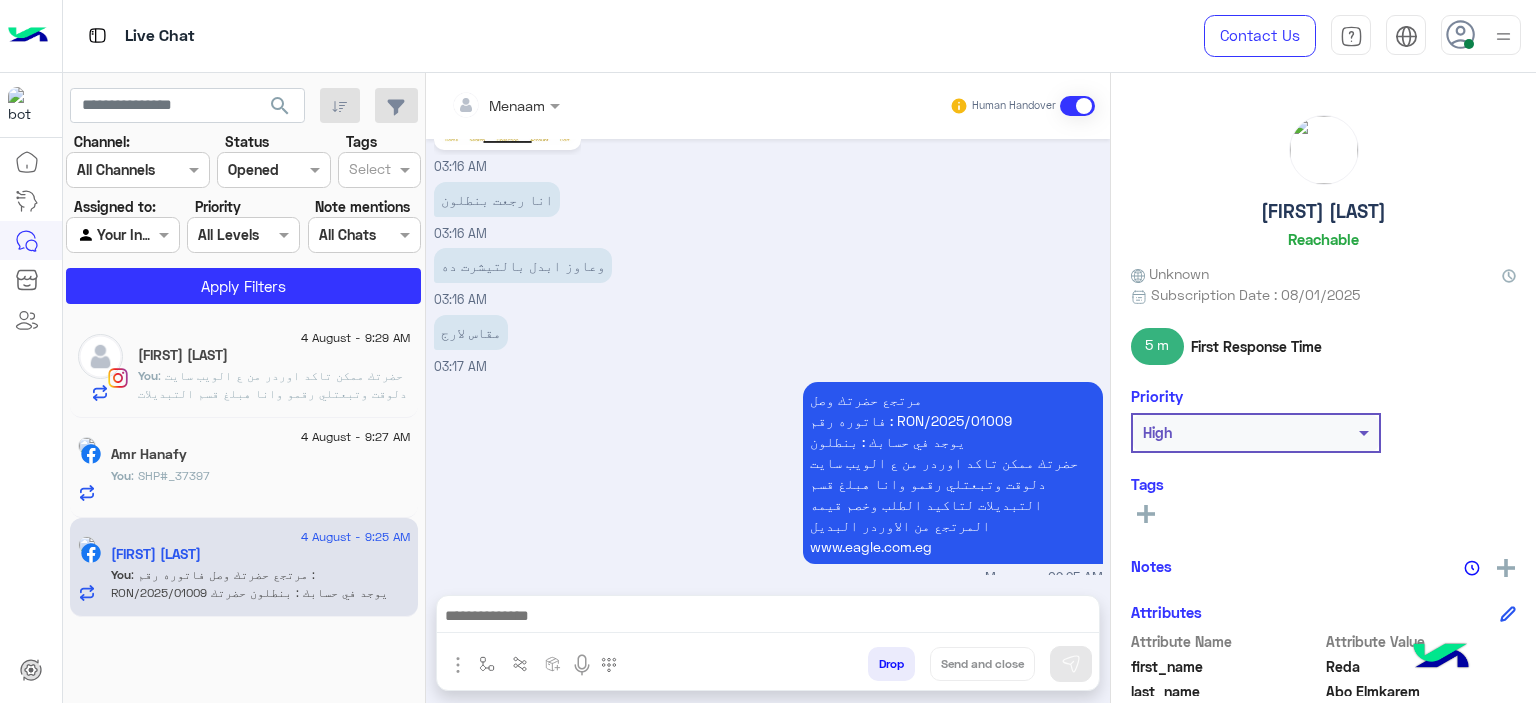 click on ": حضرتك ممكن تاكد اوردر من ع الويب سايت دلوقت وتبعتلي رقمو وانا هبلغ قسم التبديلات لتاكيد الطلب وخصم قيمه المرتجع من الاوردر البديل
www.eagle.com.eg" 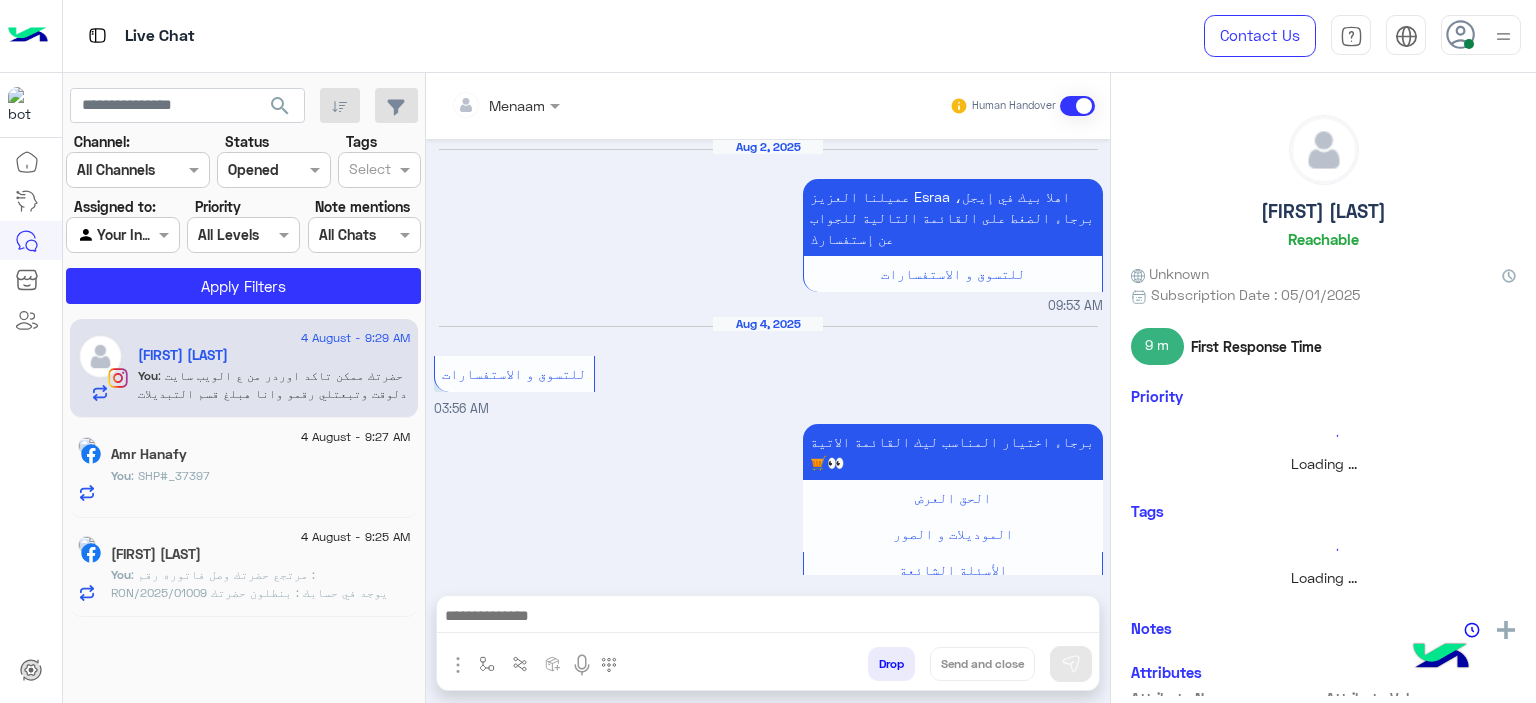scroll, scrollTop: 1798, scrollLeft: 0, axis: vertical 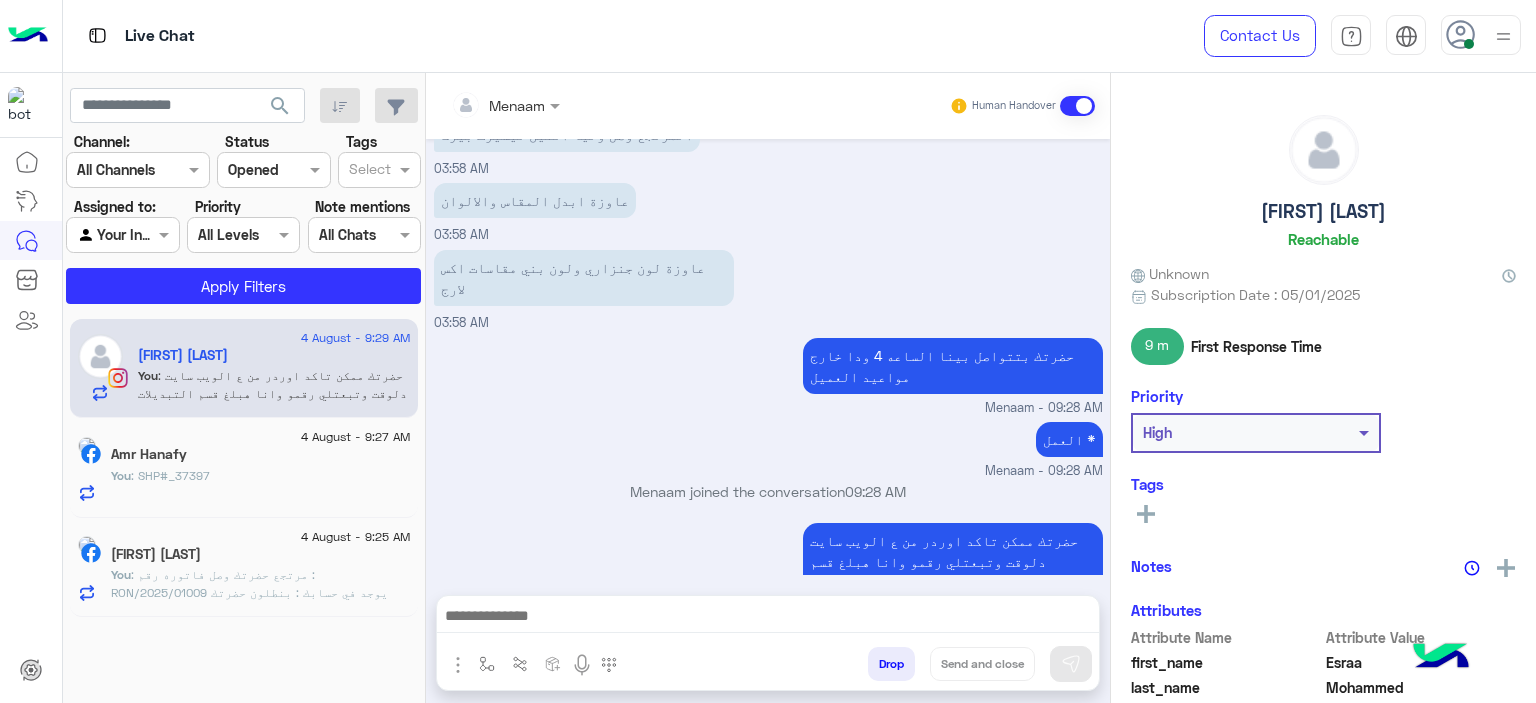 click on "You  : SHP#_37397" 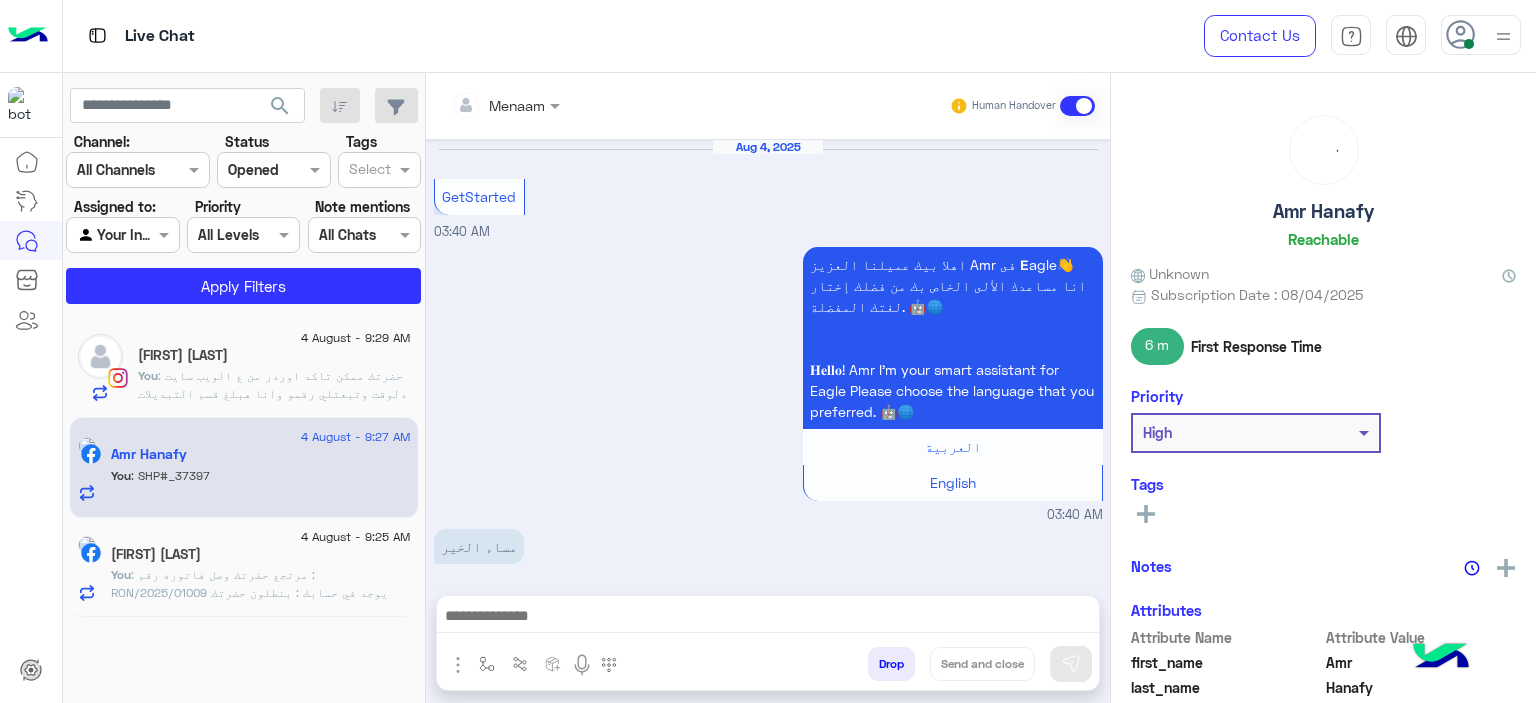 scroll, scrollTop: 2039, scrollLeft: 0, axis: vertical 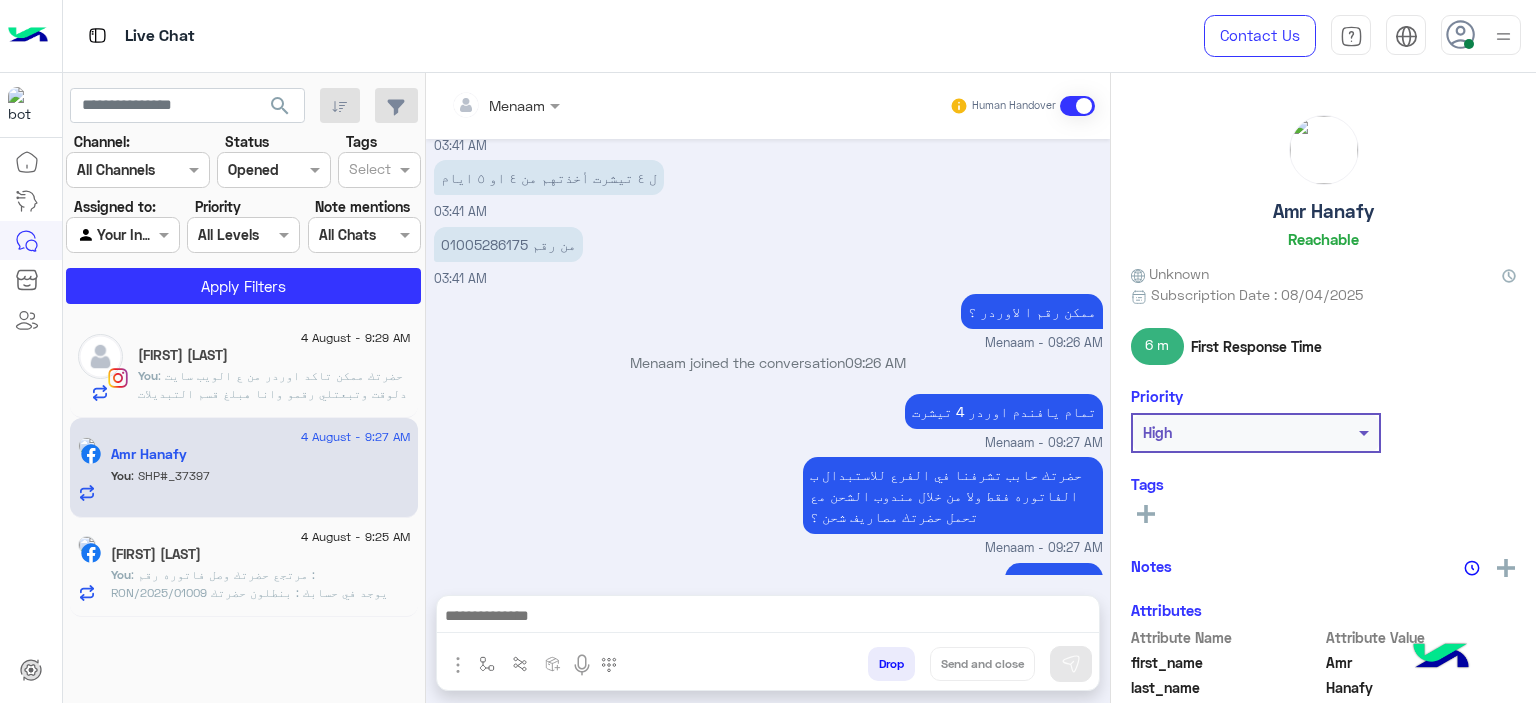 click on ": مرتجع حضرتك وصل
فاتوره رقم :  RON/2025/01009
يوجد في حسابك : بنطلون
حضرتك ممكن تاكد اوردر من ع الويب سايت دلوقت وتبعتلي رقمو وانا هبلغ قسم التبديلات لتاكيد الطلب وخصم قيمه المرتجع من الاوردر البديل
www.eagle.com.eg" 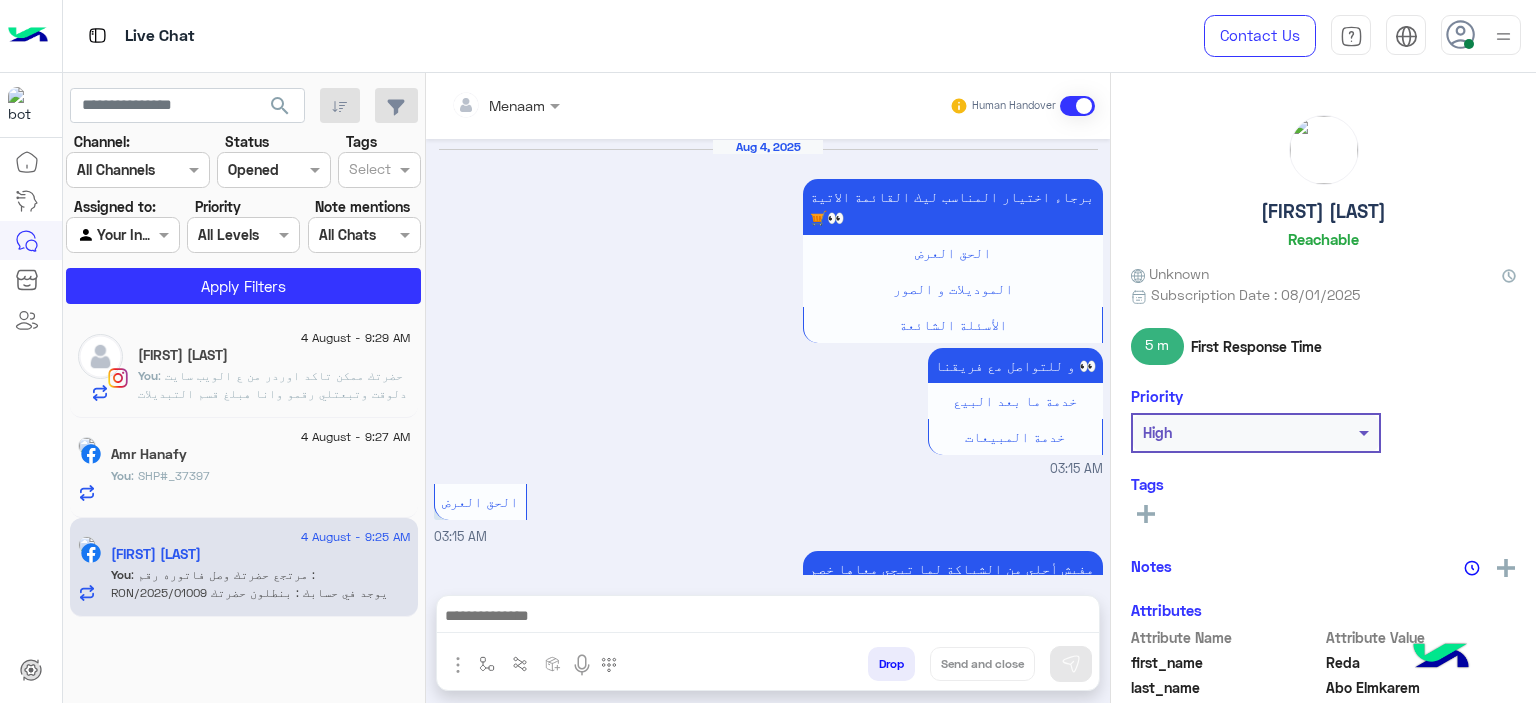 scroll, scrollTop: 2069, scrollLeft: 0, axis: vertical 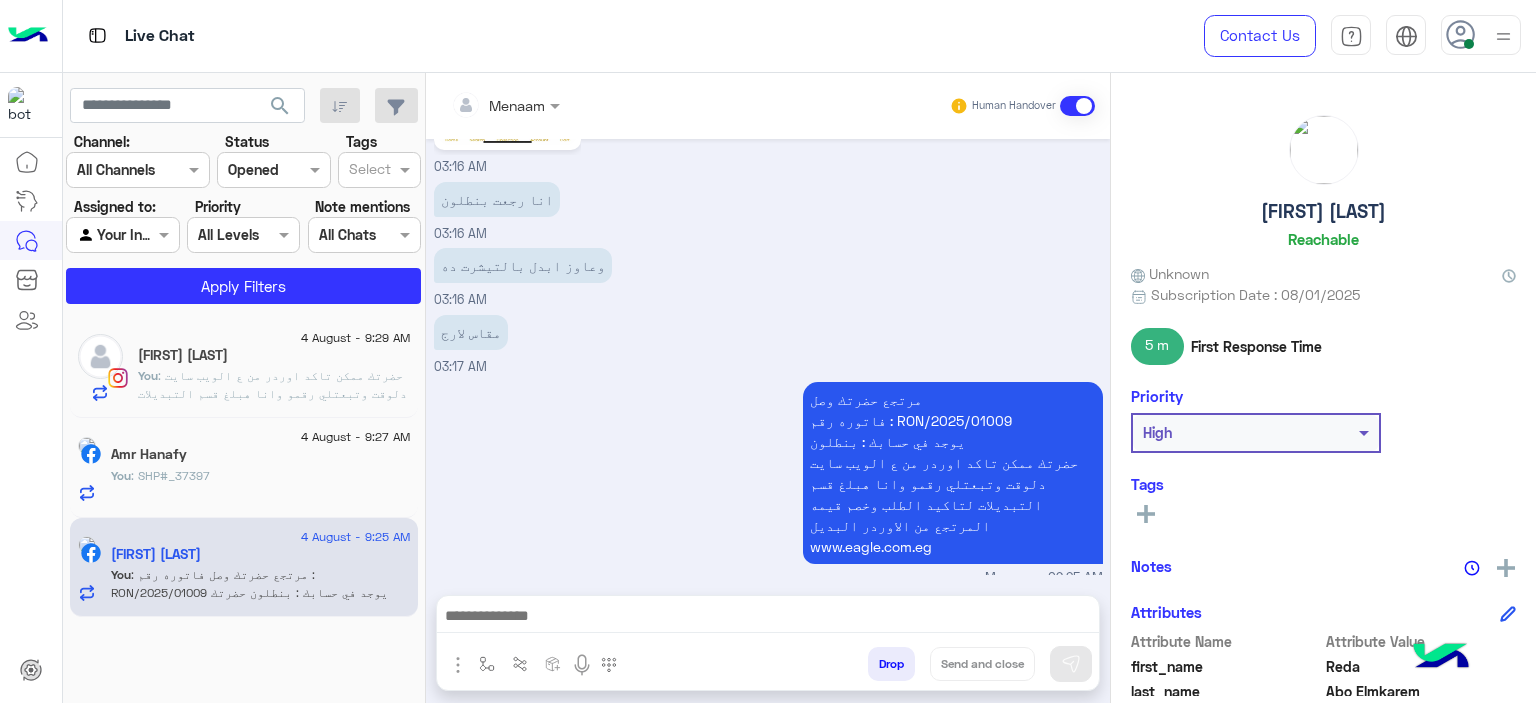click on "You  : SHP#_37397" 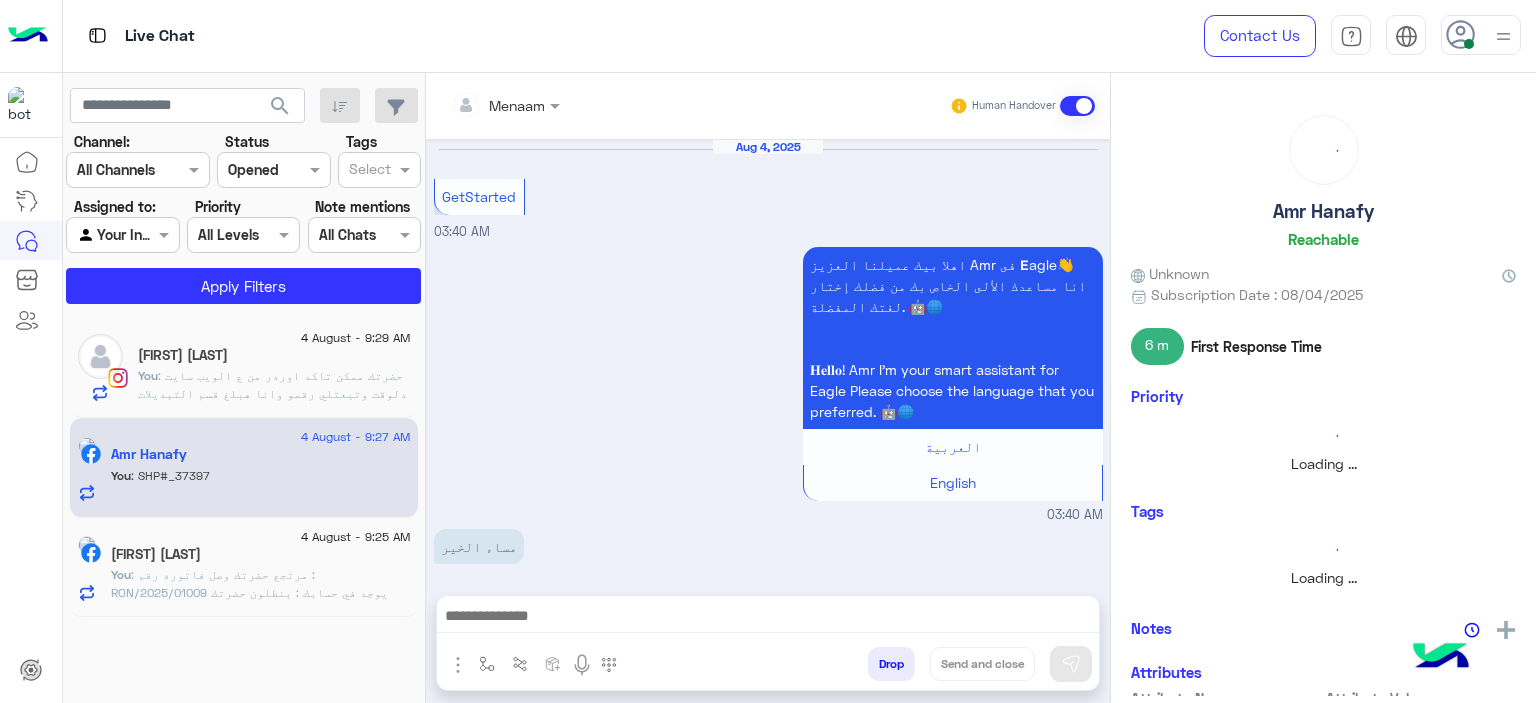 scroll, scrollTop: 2039, scrollLeft: 0, axis: vertical 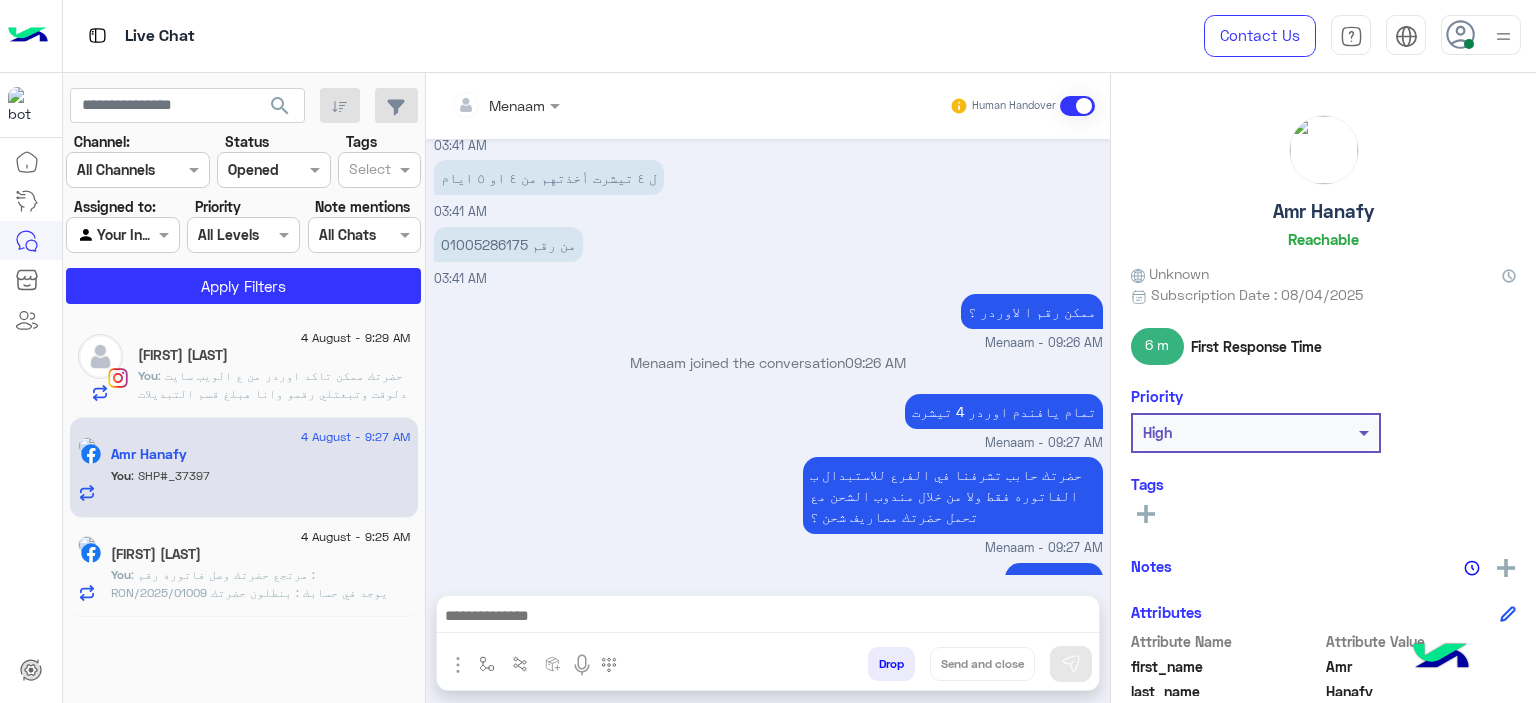 click on ": حضرتك ممكن تاكد اوردر من ع الويب سايت دلوقت وتبعتلي رقمو وانا هبلغ قسم التبديلات لتاكيد الطلب وخصم قيمه المرتجع من الاوردر البديل
www.eagle.com.eg" 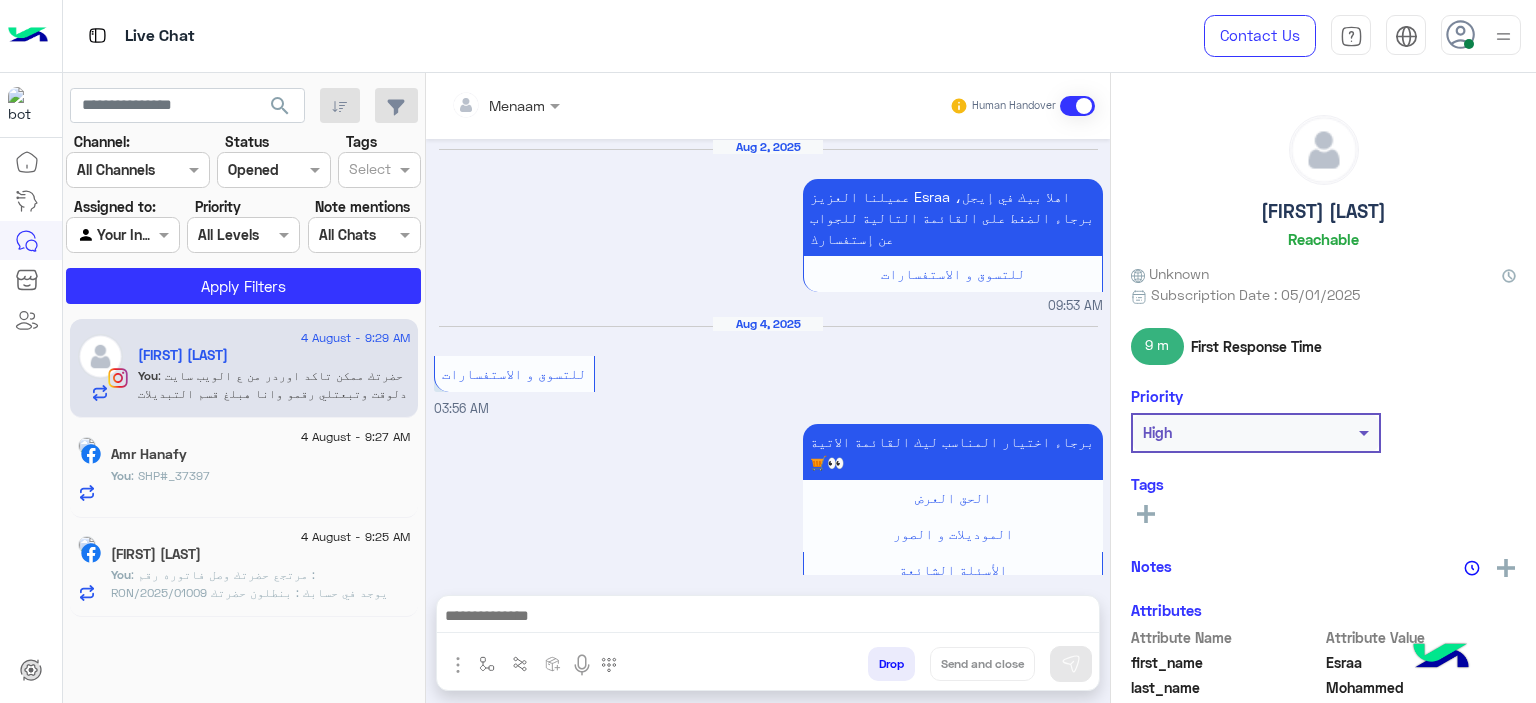 scroll, scrollTop: 1798, scrollLeft: 0, axis: vertical 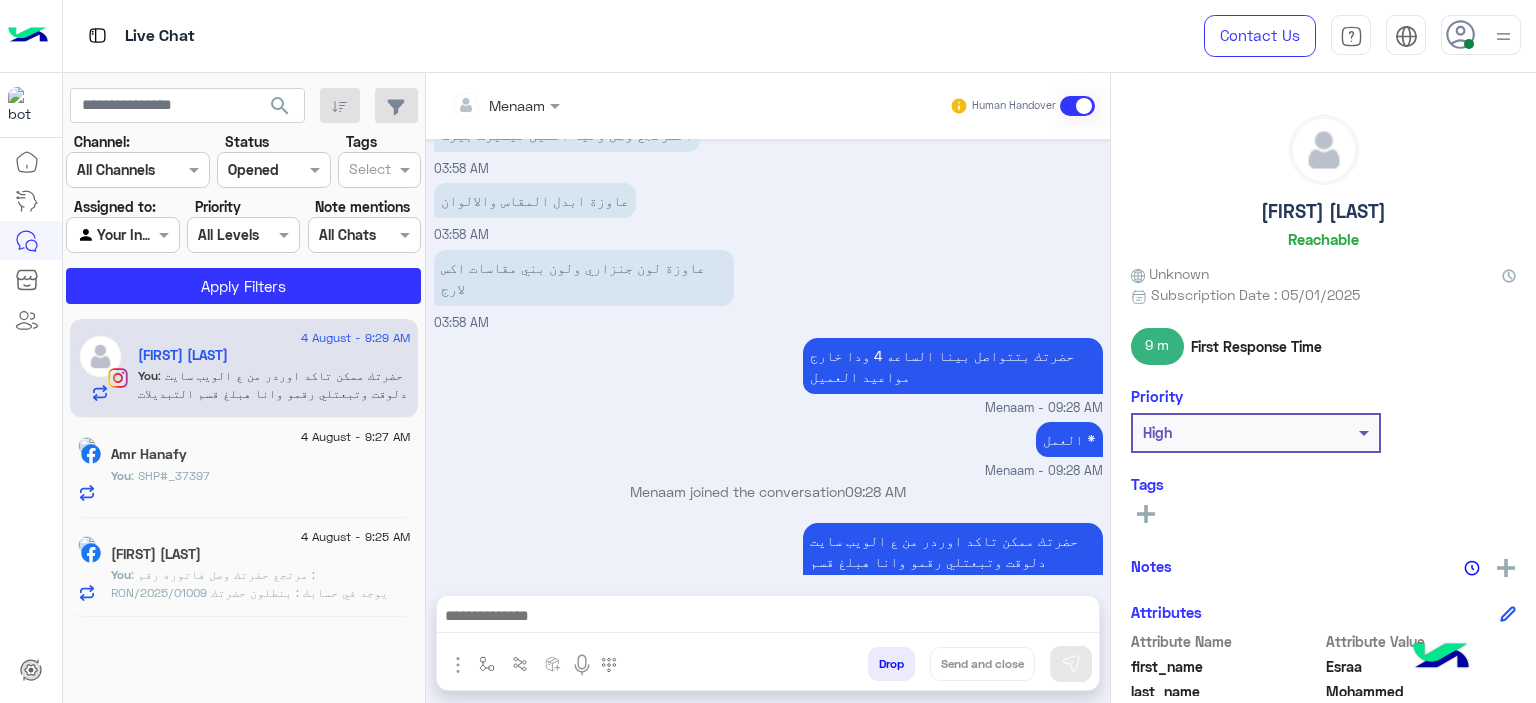 click on ": مرتجع حضرتك وصل
فاتوره رقم :  RON/2025/01009
يوجد في حسابك : بنطلون
حضرتك ممكن تاكد اوردر من ع الويب سايت دلوقت وتبعتلي رقمو وانا هبلغ قسم التبديلات لتاكيد الطلب وخصم قيمه المرتجع من الاوردر البديل
www.eagle.com.eg" 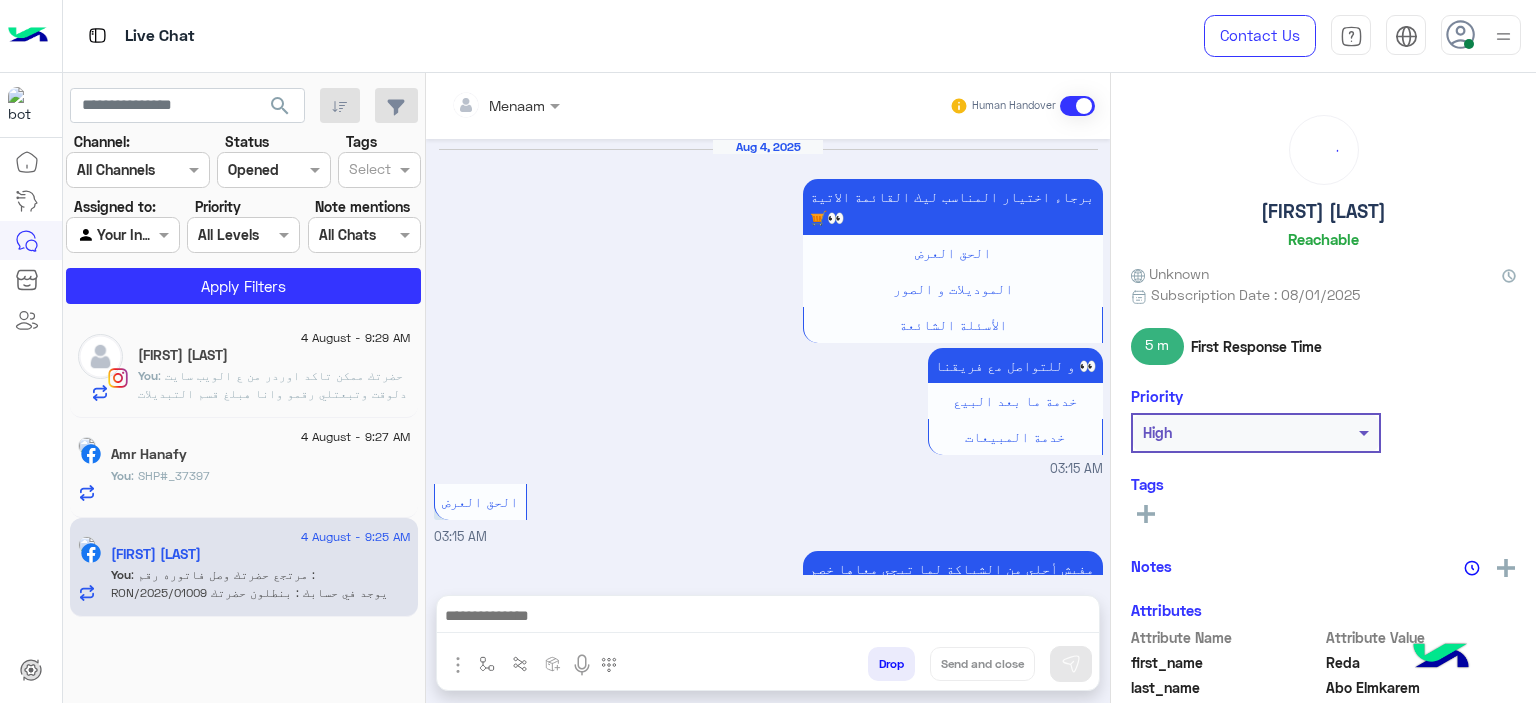 scroll, scrollTop: 2069, scrollLeft: 0, axis: vertical 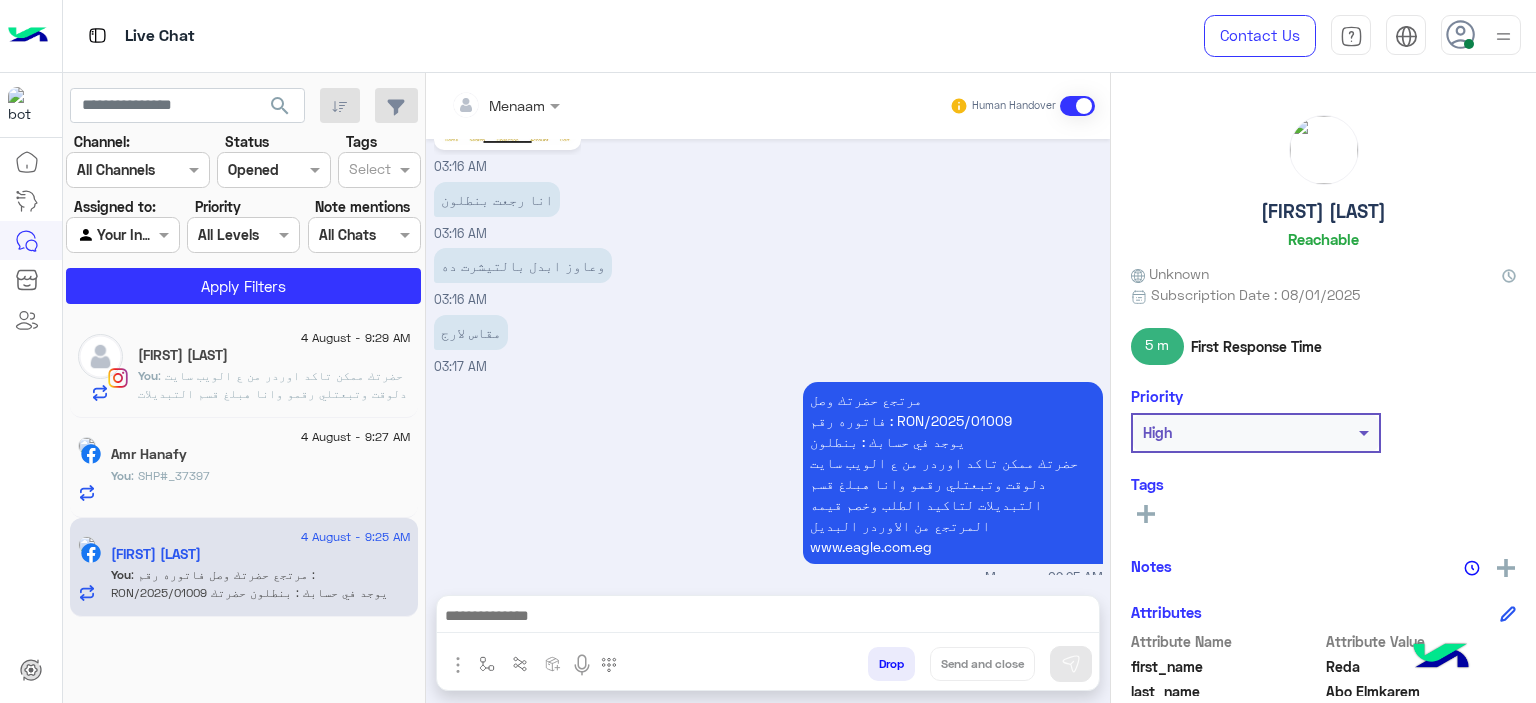 click on ": SHP#_37397" 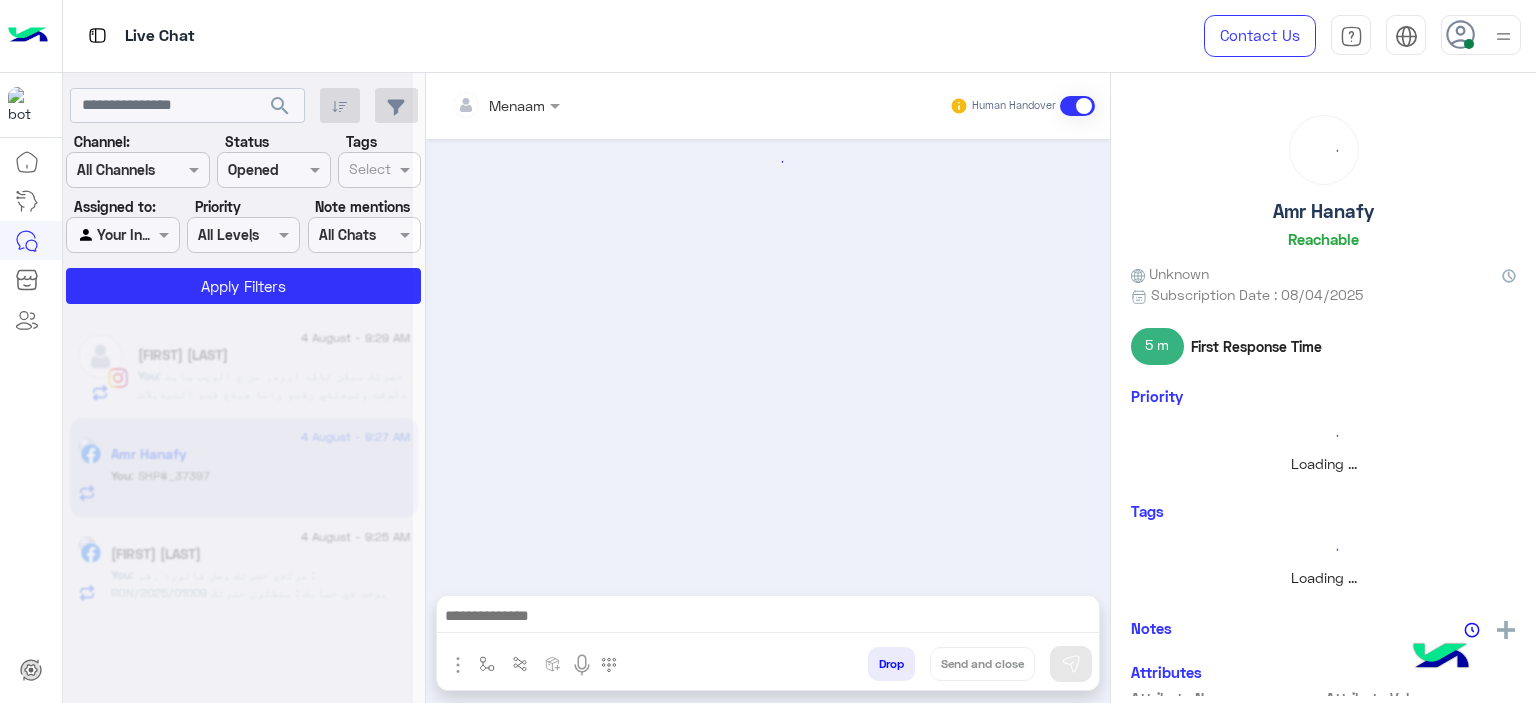 scroll, scrollTop: 0, scrollLeft: 0, axis: both 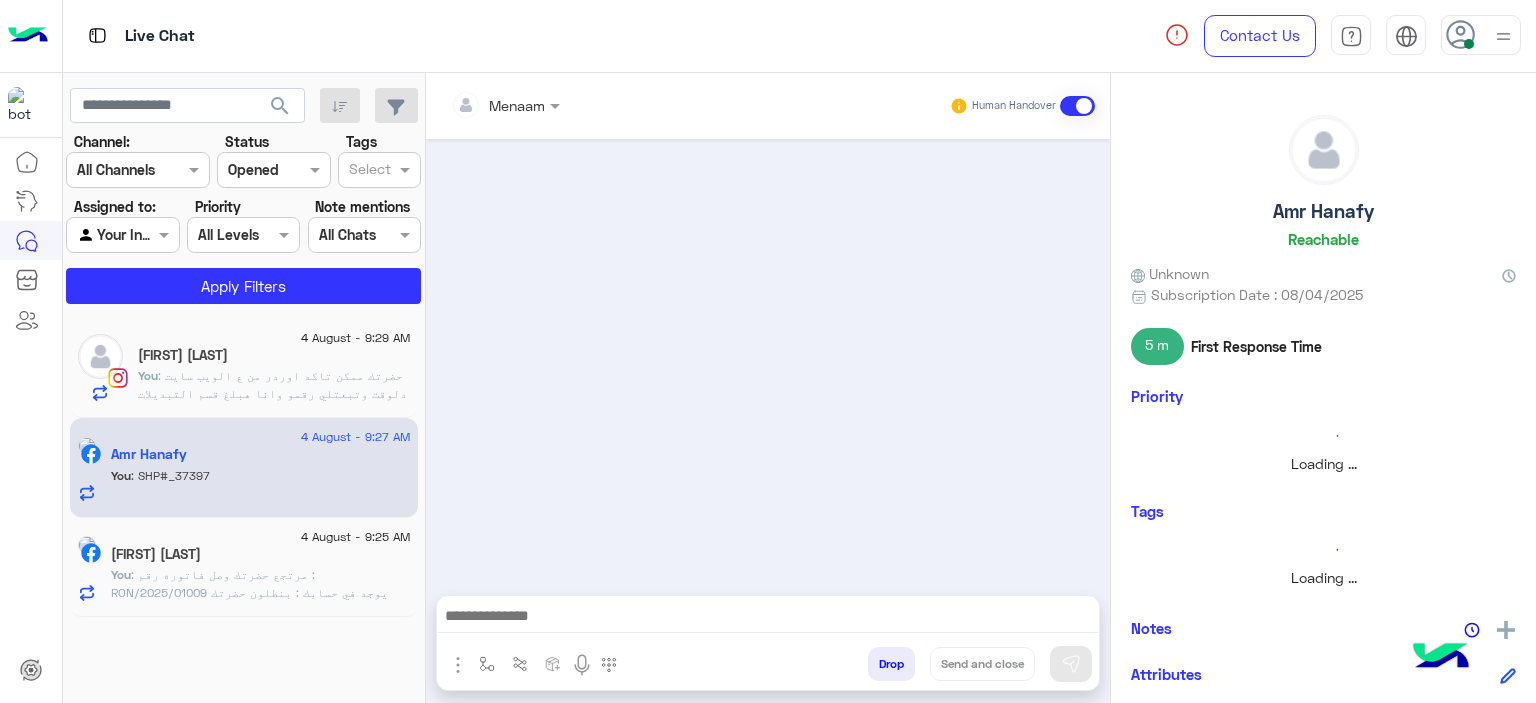 click on "[FIRST] [LAST]" 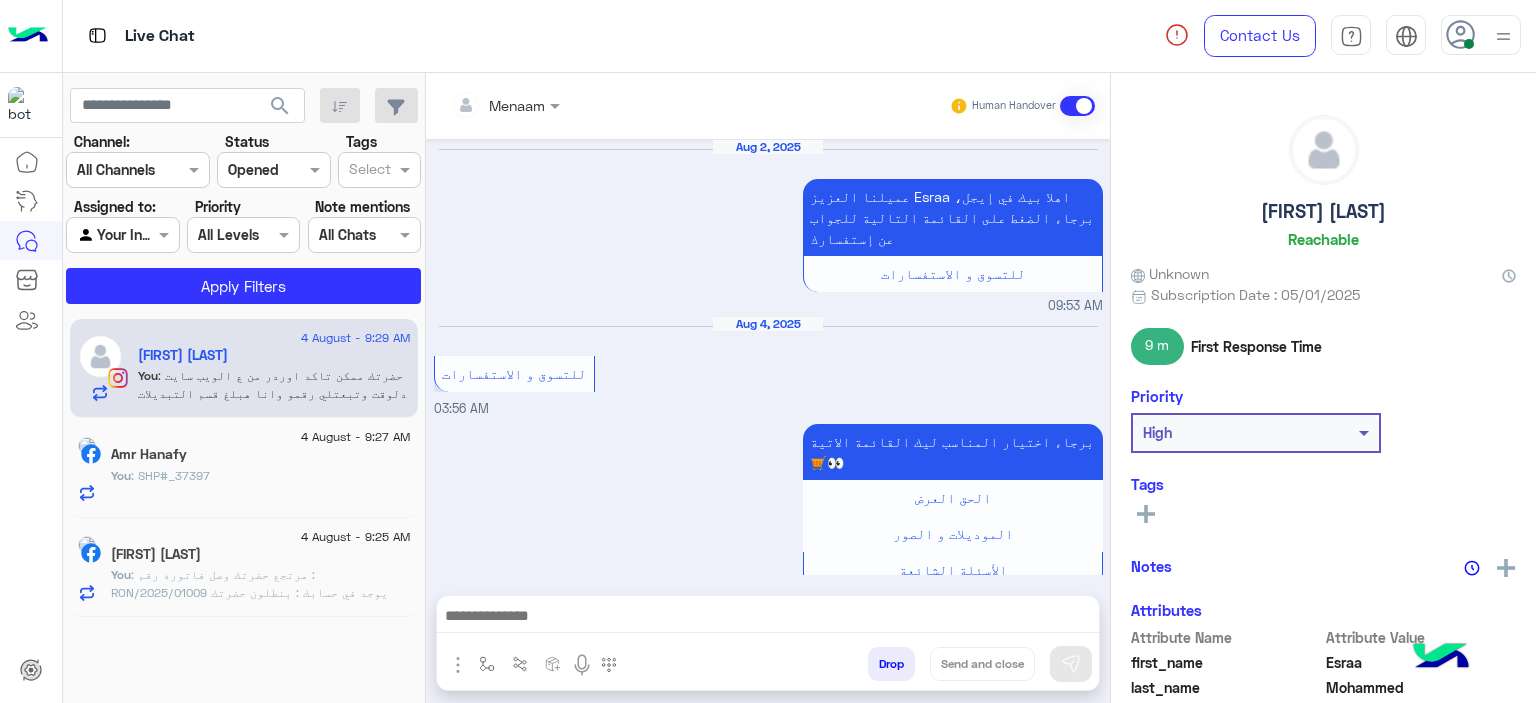 scroll, scrollTop: 1798, scrollLeft: 0, axis: vertical 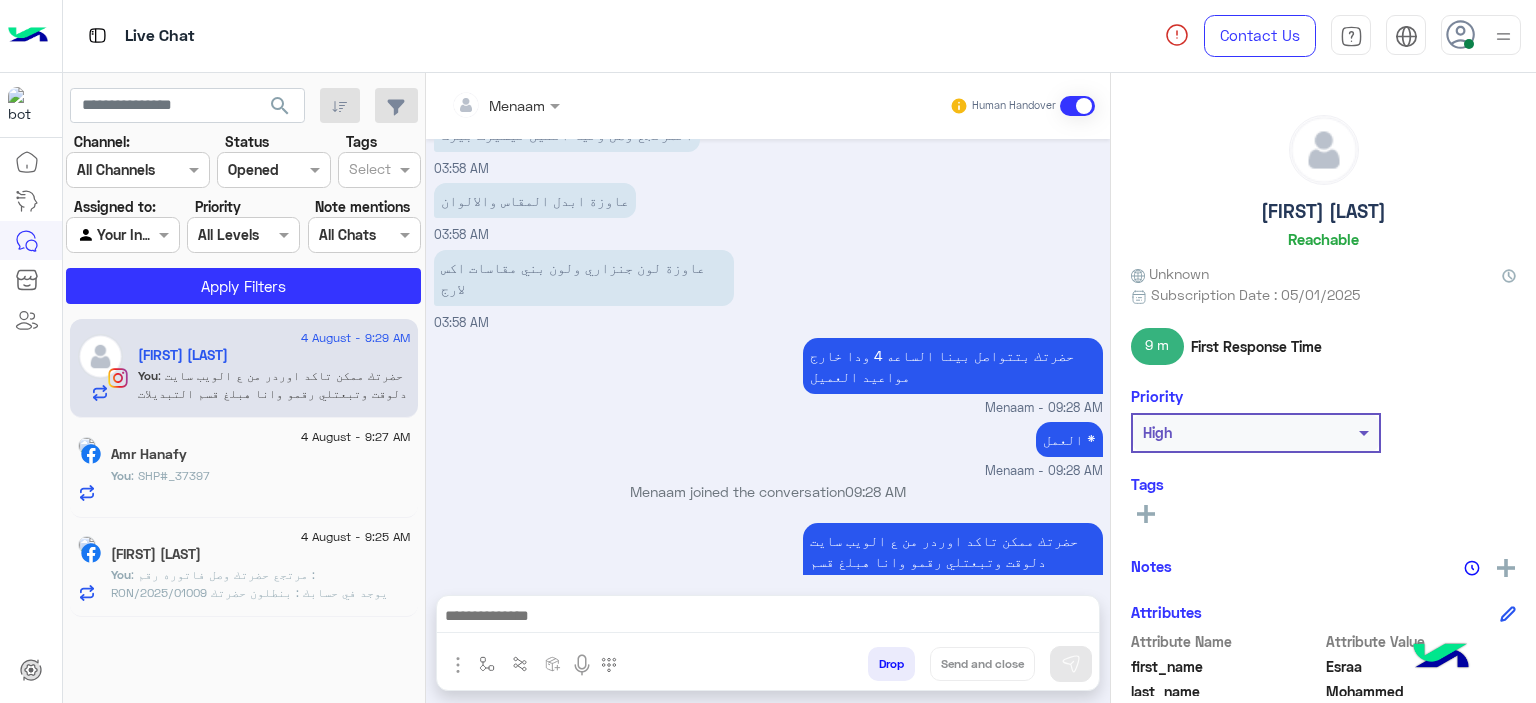 click on "Amr Hanafy" 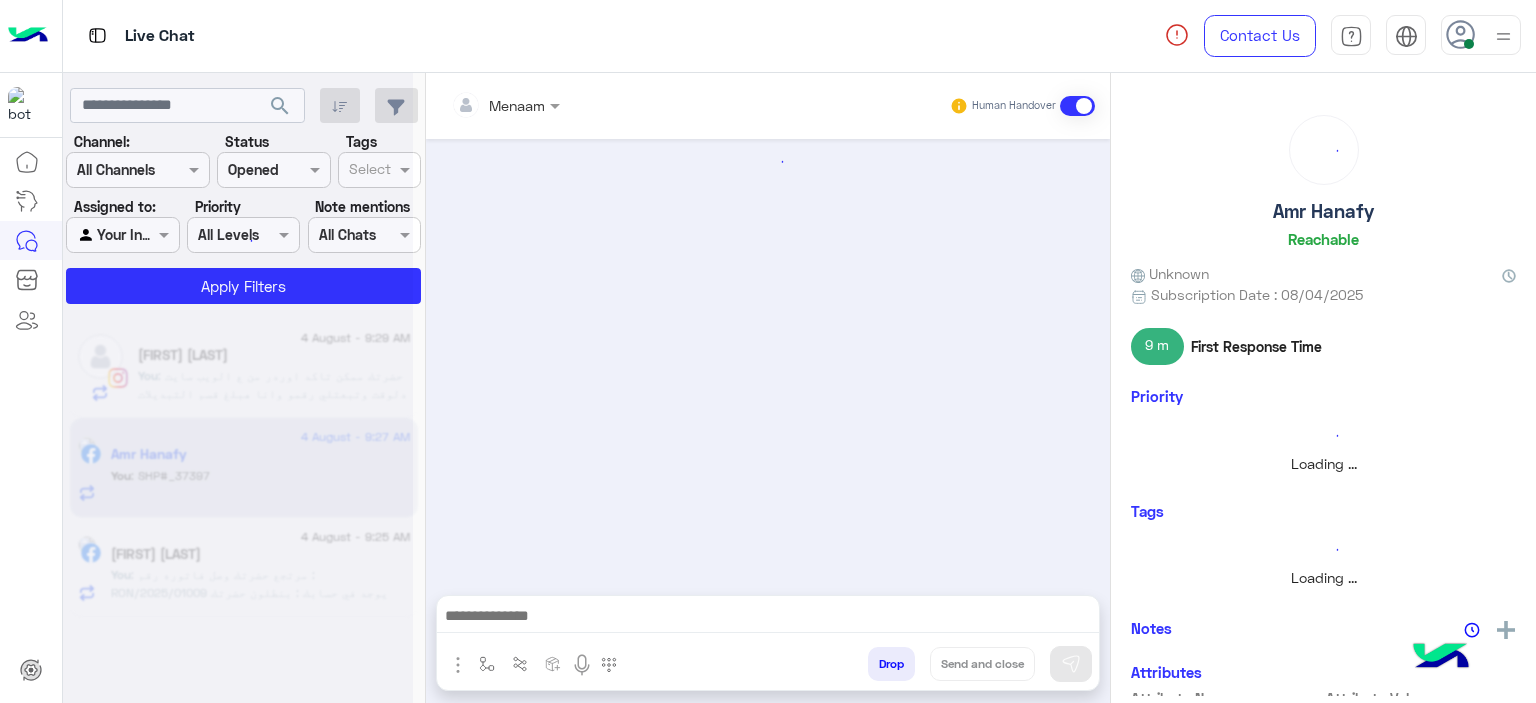 scroll, scrollTop: 2039, scrollLeft: 0, axis: vertical 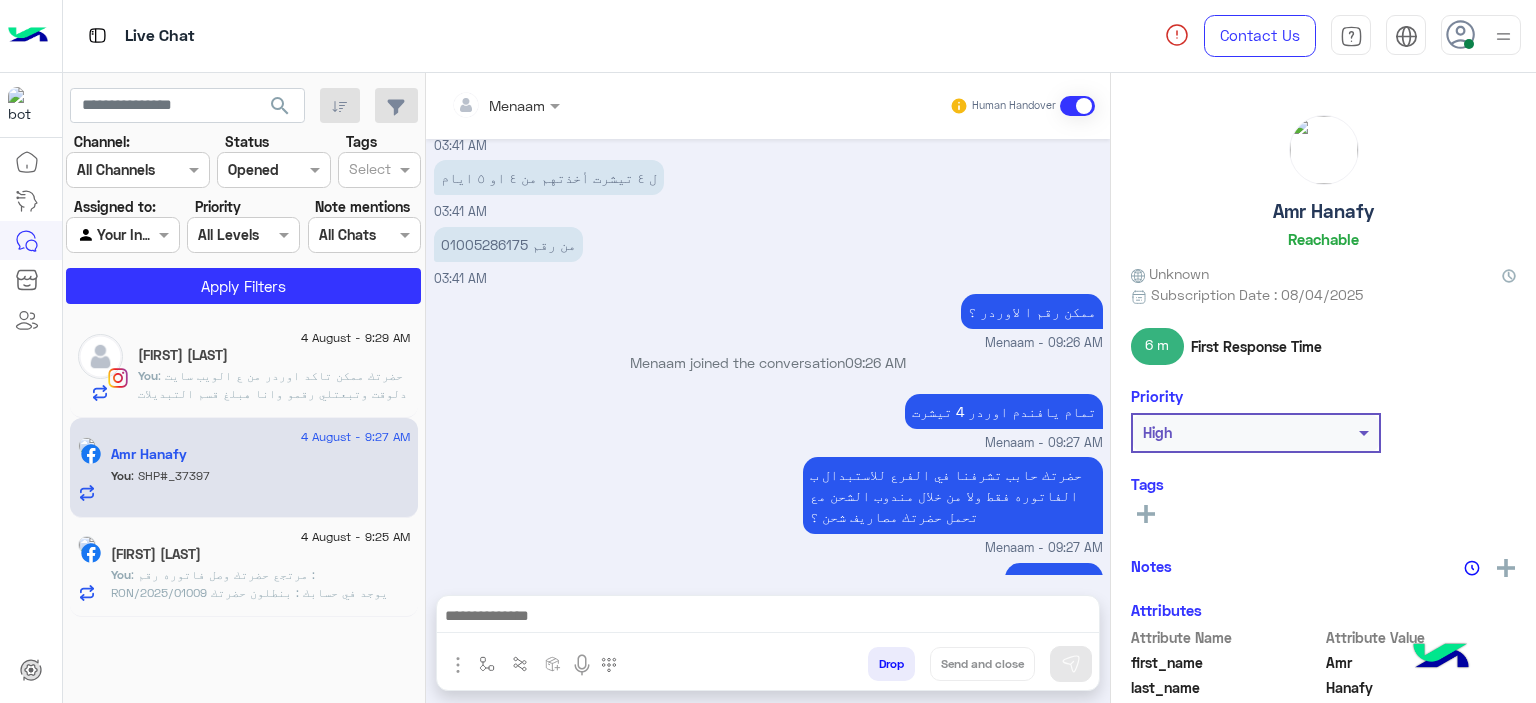 click on ": مرتجع حضرتك وصل
فاتوره رقم :  RON/2025/01009
يوجد في حسابك : بنطلون
حضرتك ممكن تاكد اوردر من ع الويب سايت دلوقت وتبعتلي رقمو وانا هبلغ قسم التبديلات لتاكيد الطلب وخصم قيمه المرتجع من الاوردر البديل
www.eagle.com.eg" 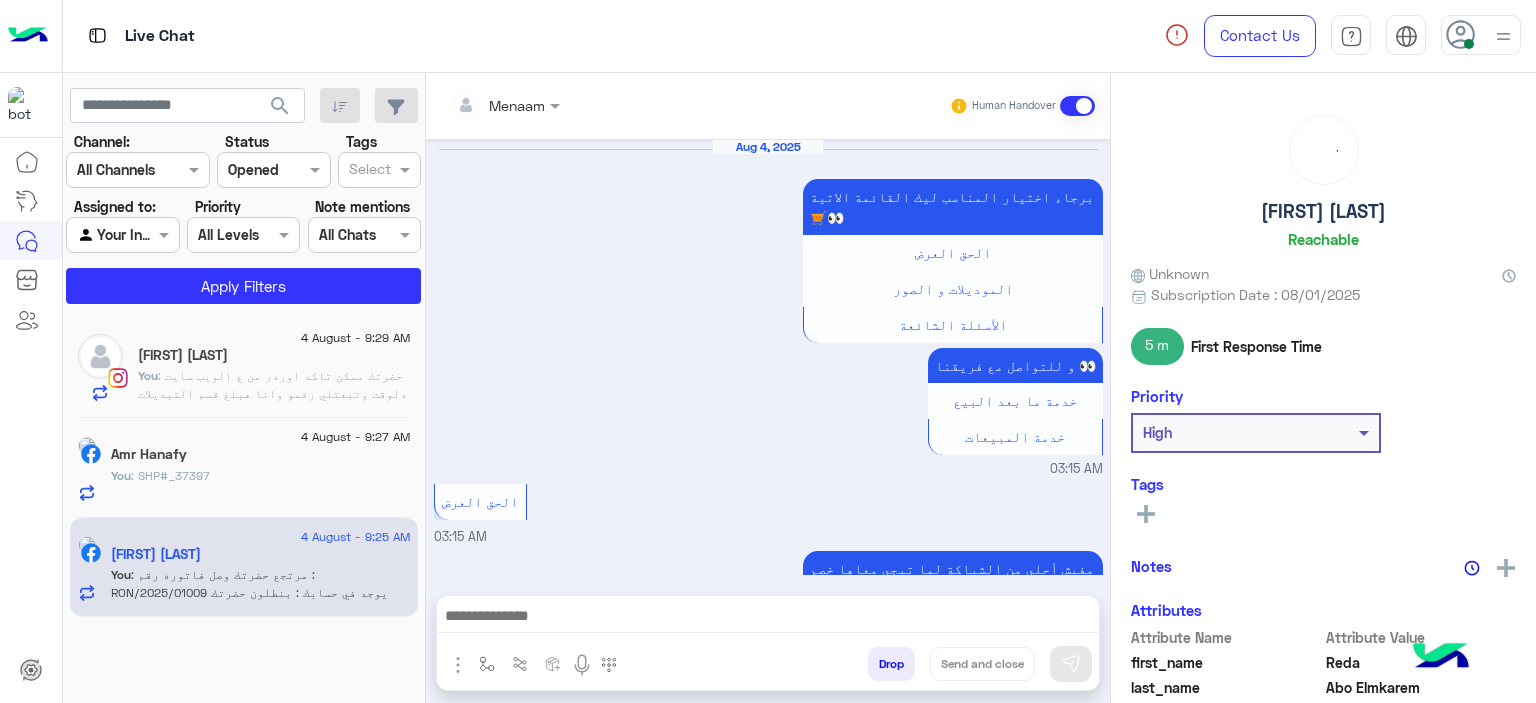 scroll, scrollTop: 2069, scrollLeft: 0, axis: vertical 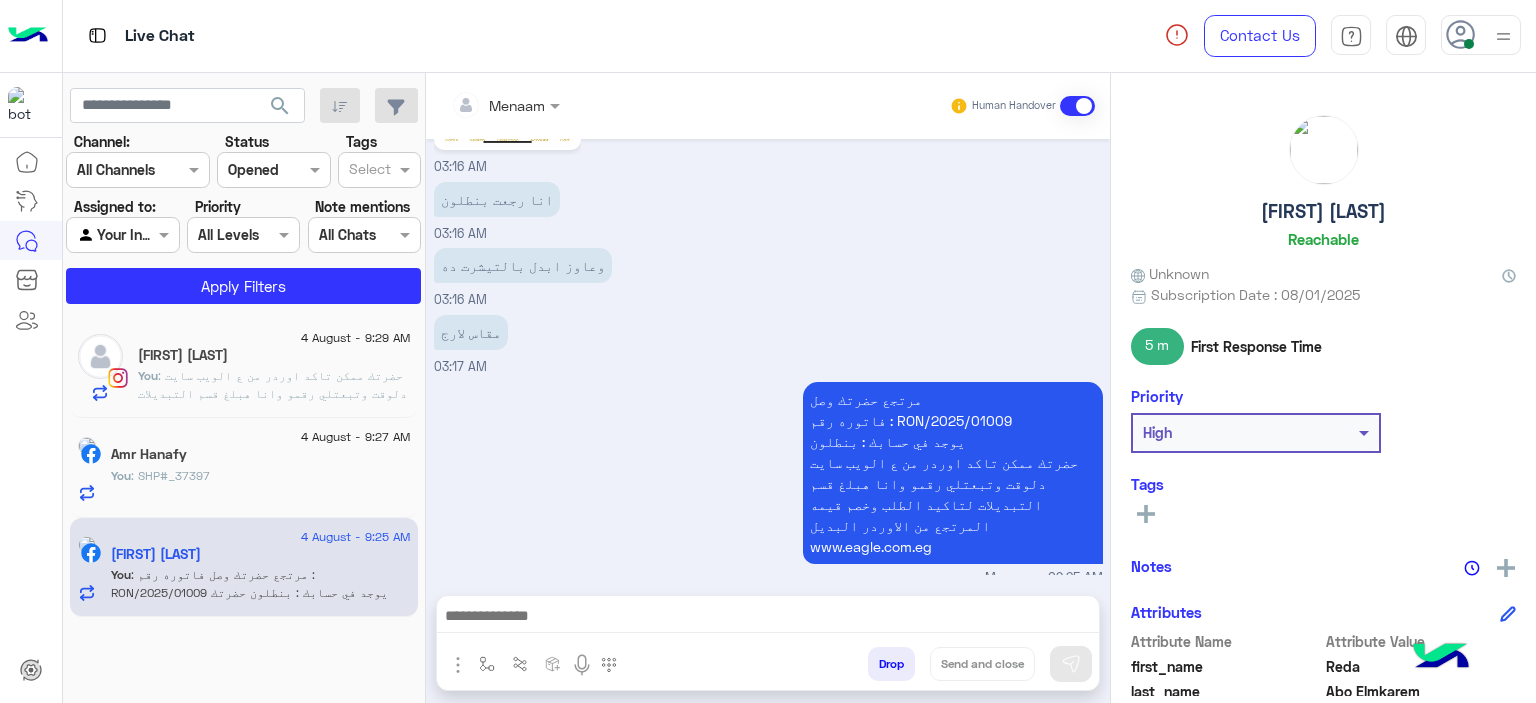 click on "Channel: Channel All Channels Status Channel Opened Tags Select Assigned to: Agent Filter Your Inbox Priority All Levels All Levels Note mentions Select All Chats Apply Filters" 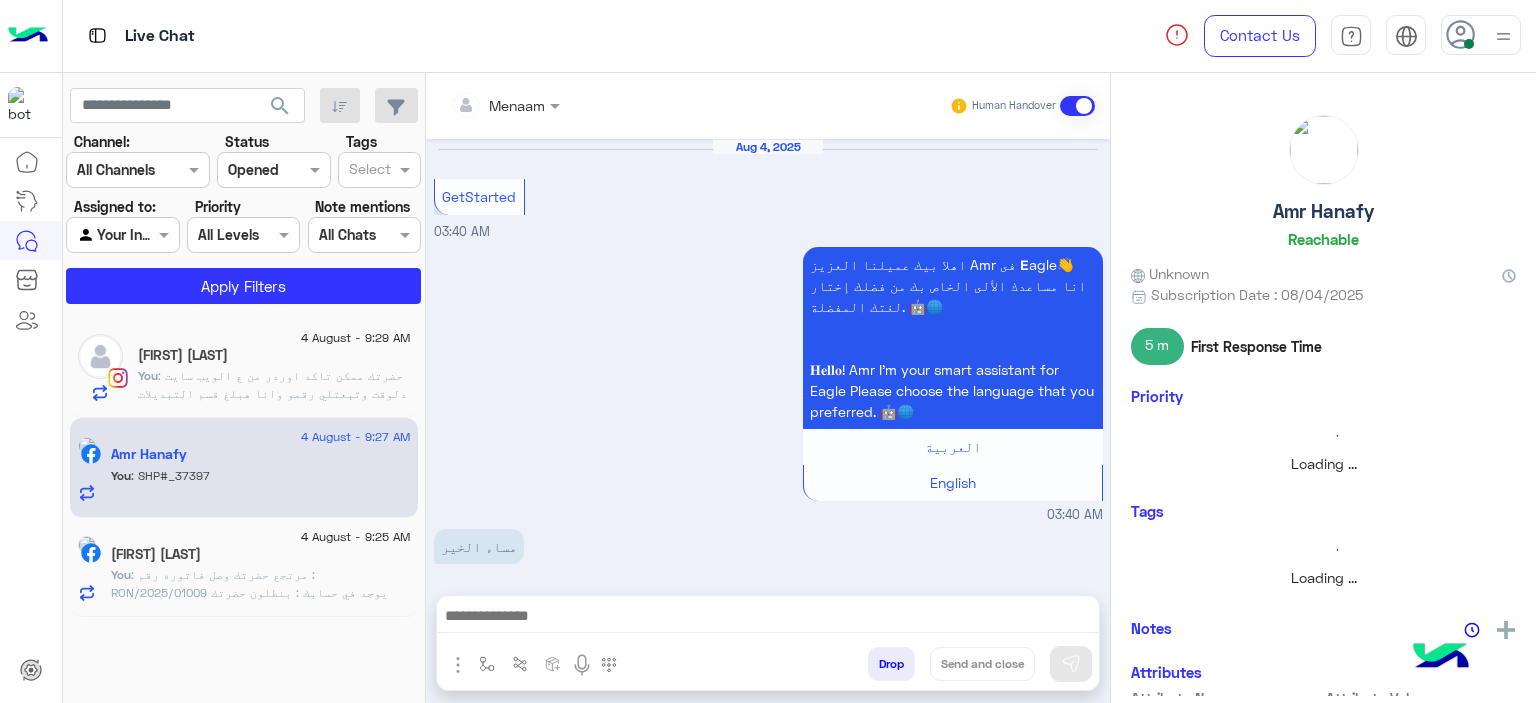 scroll, scrollTop: 2039, scrollLeft: 0, axis: vertical 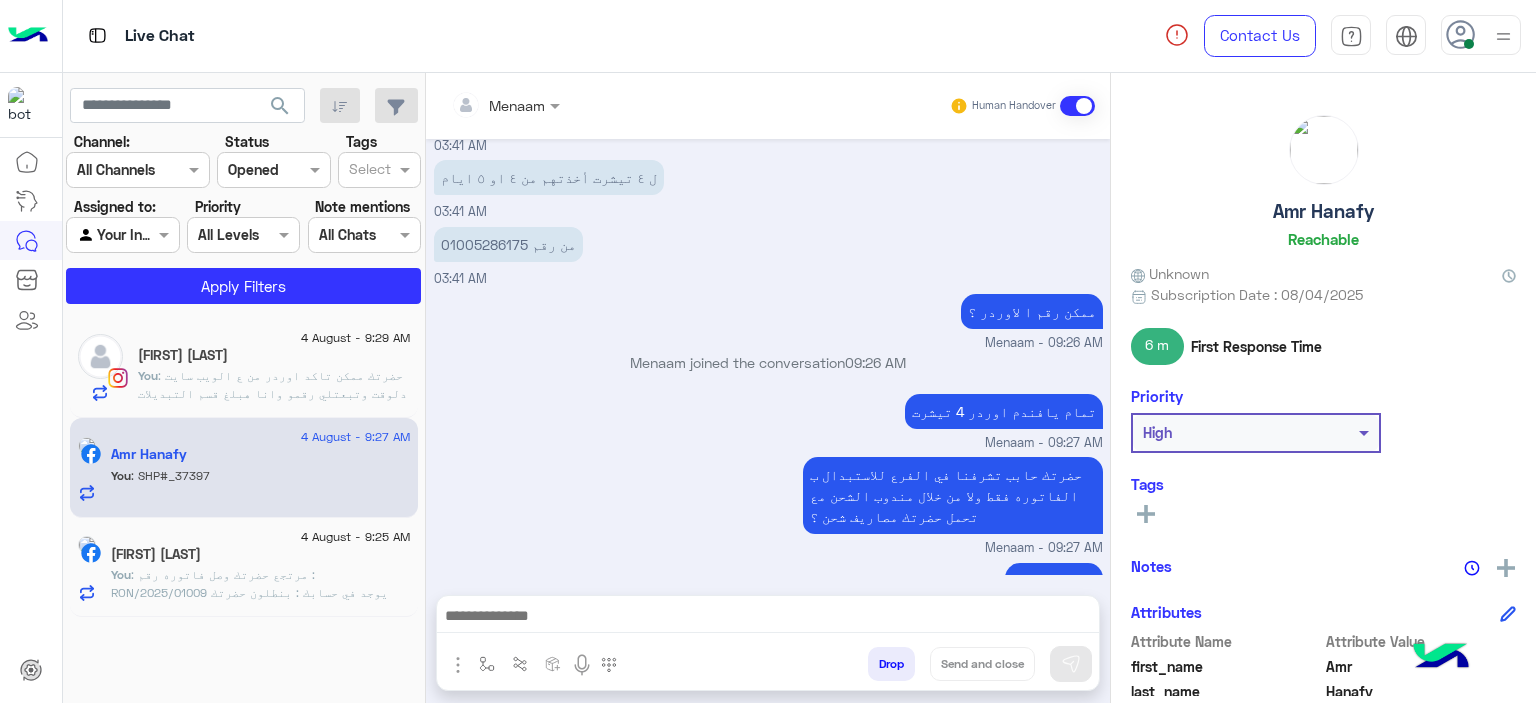 click on ": حضرتك ممكن تاكد اوردر من ع الويب سايت دلوقت وتبعتلي رقمو وانا هبلغ قسم التبديلات لتاكيد الطلب وخصم قيمه المرتجع من الاوردر البديل
www.eagle.com.eg" 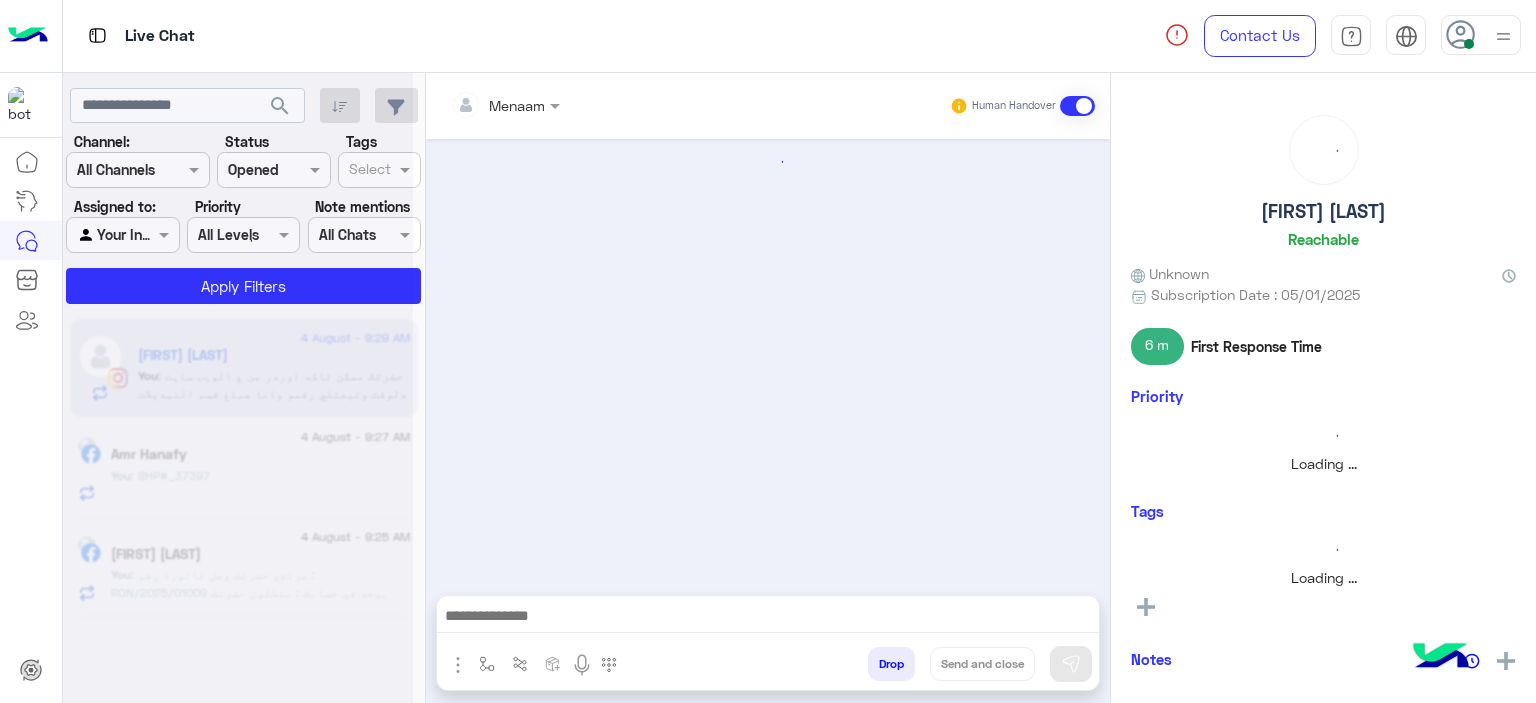 scroll, scrollTop: 1798, scrollLeft: 0, axis: vertical 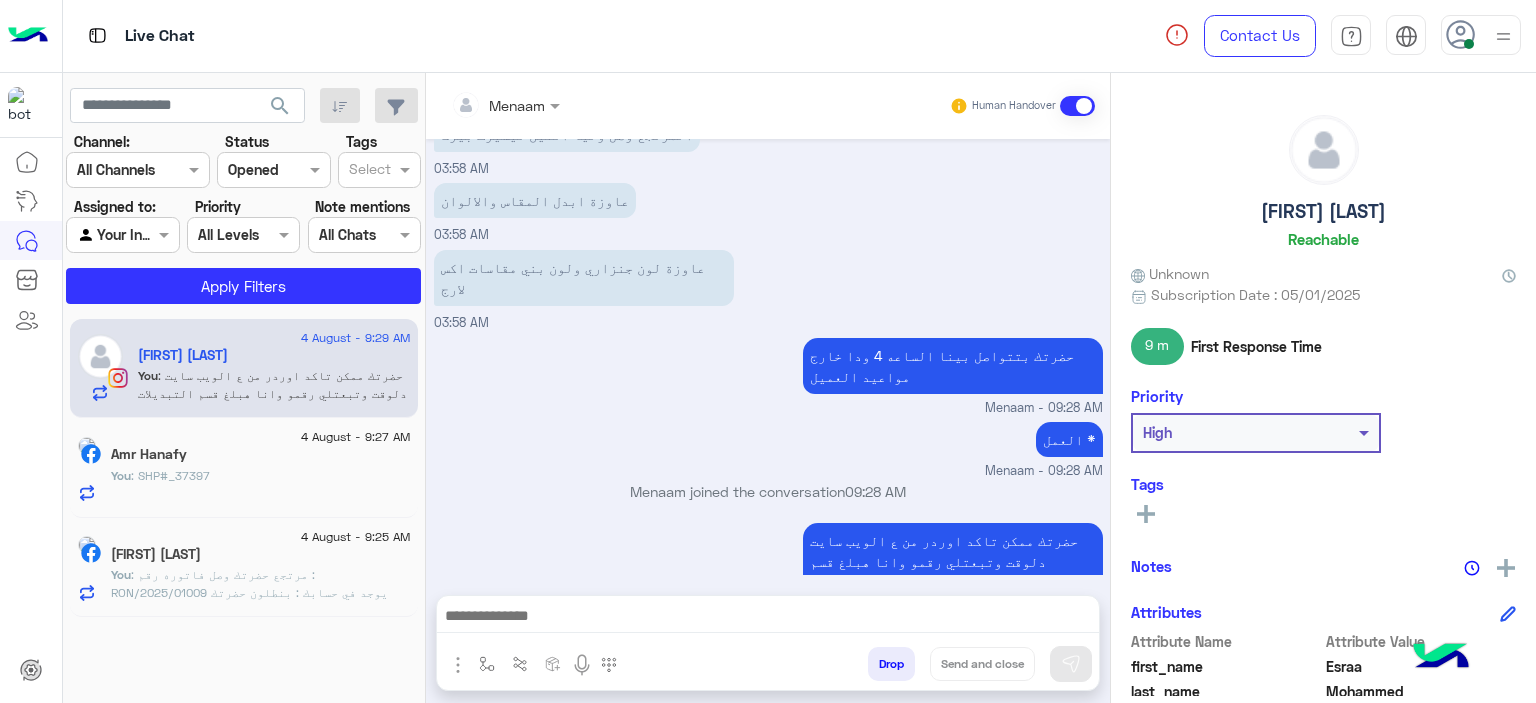 click on "You  : SHP#_37397" 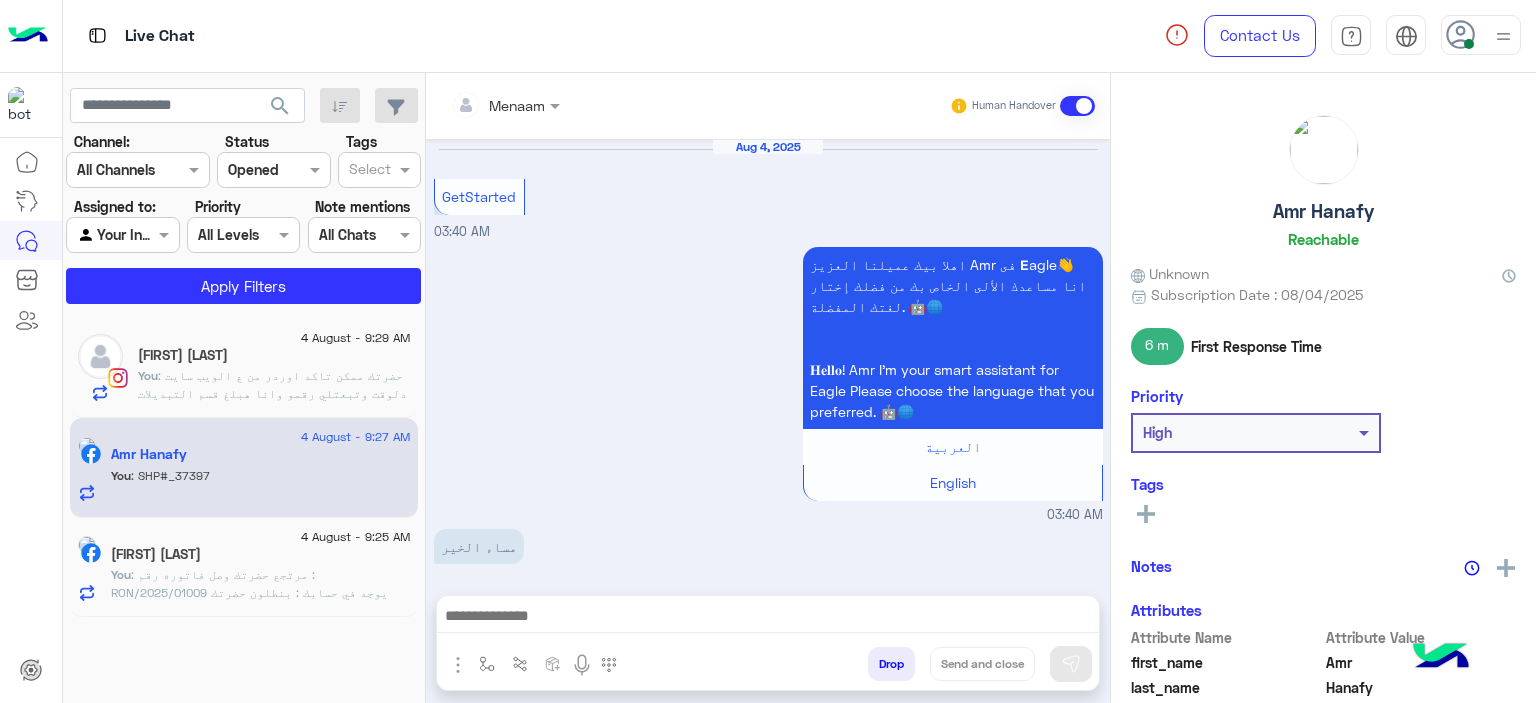 scroll, scrollTop: 2039, scrollLeft: 0, axis: vertical 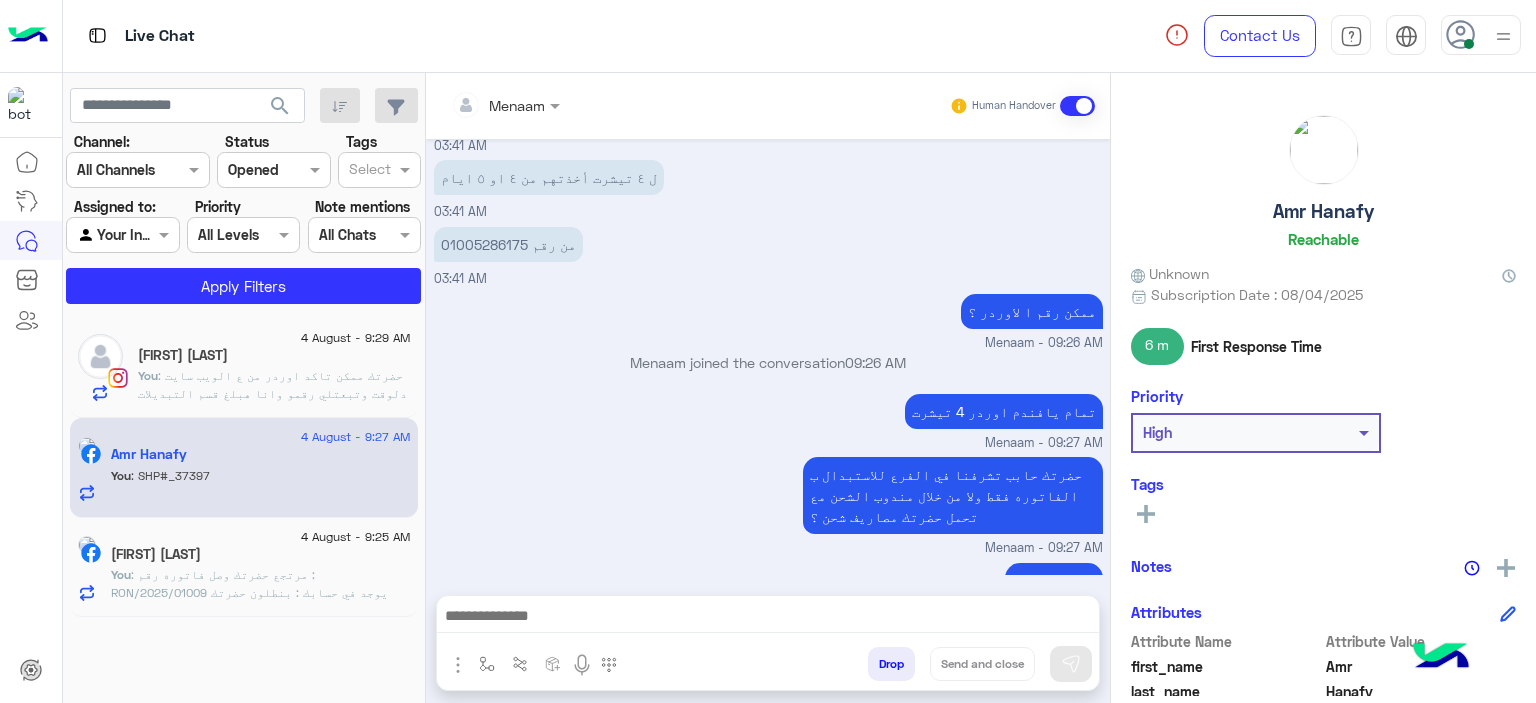 click on ": حضرتك ممكن تاكد اوردر من ع الويب سايت دلوقت وتبعتلي رقمو وانا هبلغ قسم التبديلات لتاكيد الطلب وخصم قيمه المرتجع من الاوردر البديل
www.eagle.com.eg" 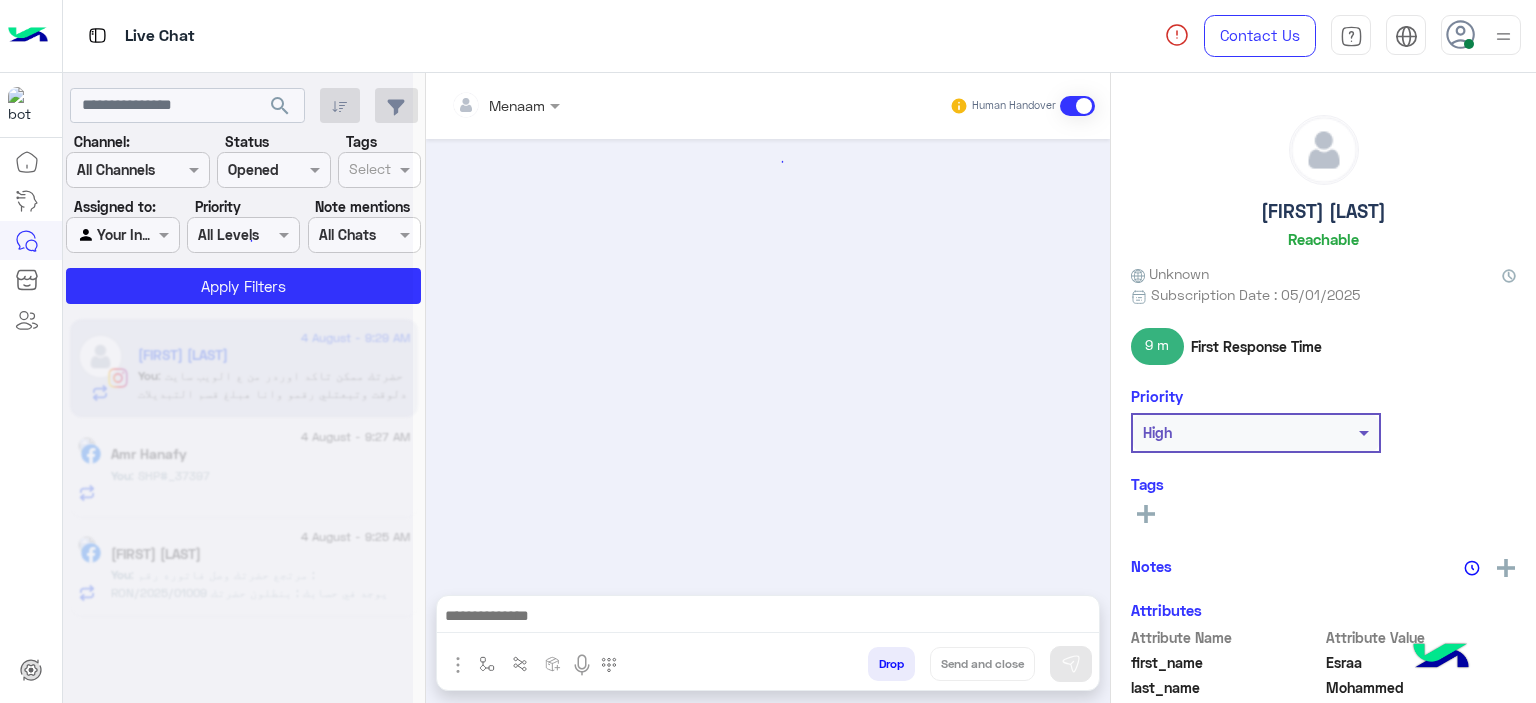 scroll, scrollTop: 1798, scrollLeft: 0, axis: vertical 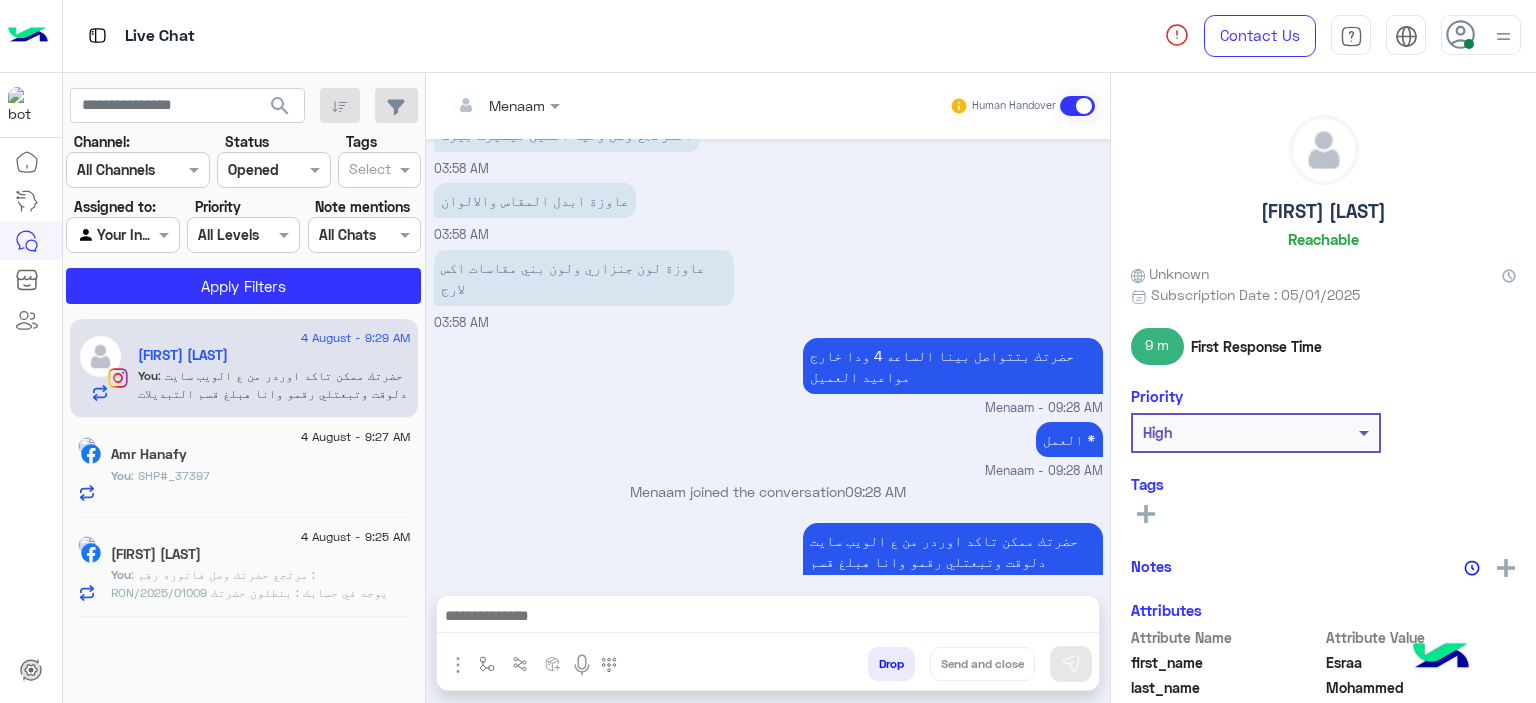 click on ": مرتجع حضرتك وصل
فاتوره رقم :  RON/2025/01009
يوجد في حسابك : بنطلون
حضرتك ممكن تاكد اوردر من ع الويب سايت دلوقت وتبعتلي رقمو وانا هبلغ قسم التبديلات لتاكيد الطلب وخصم قيمه المرتجع من الاوردر البديل
www.eagle.com.eg" 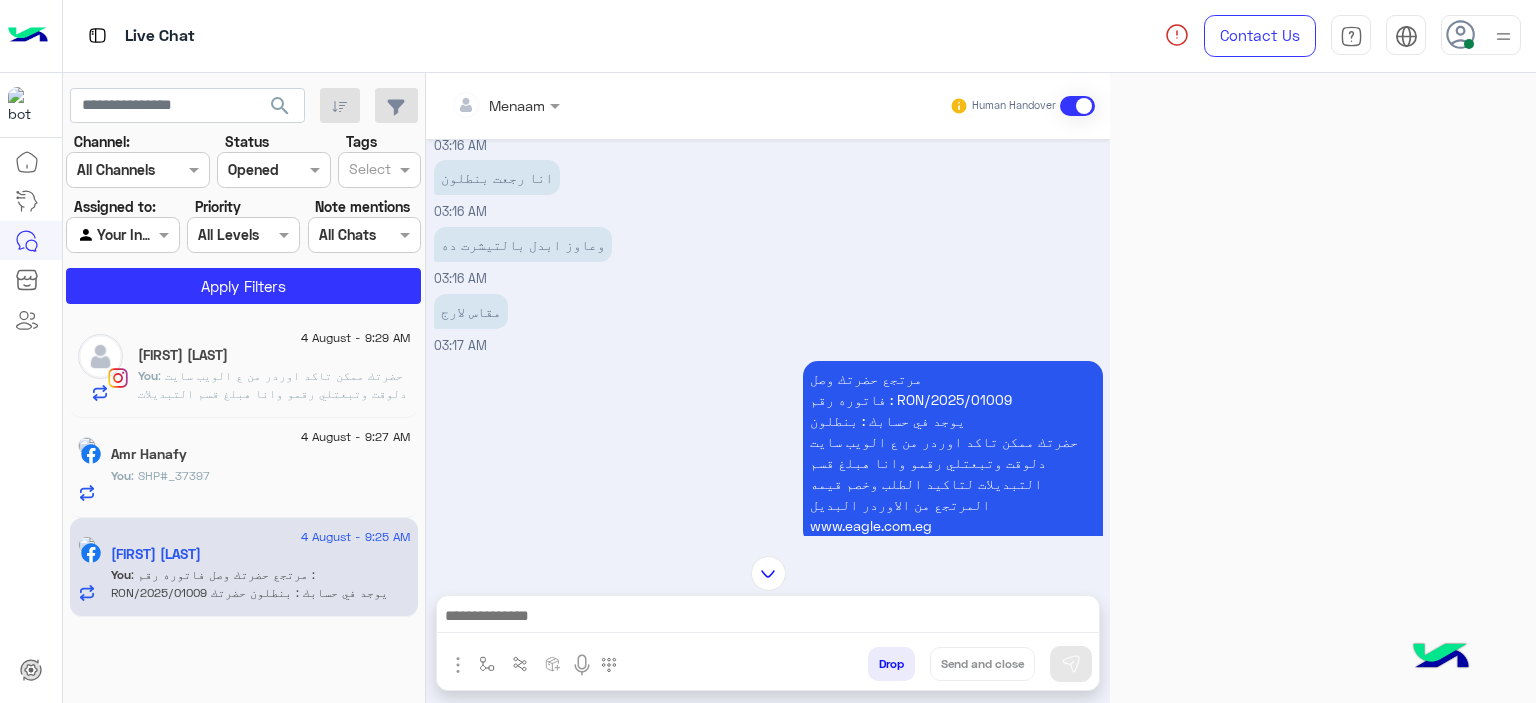 scroll, scrollTop: 2069, scrollLeft: 0, axis: vertical 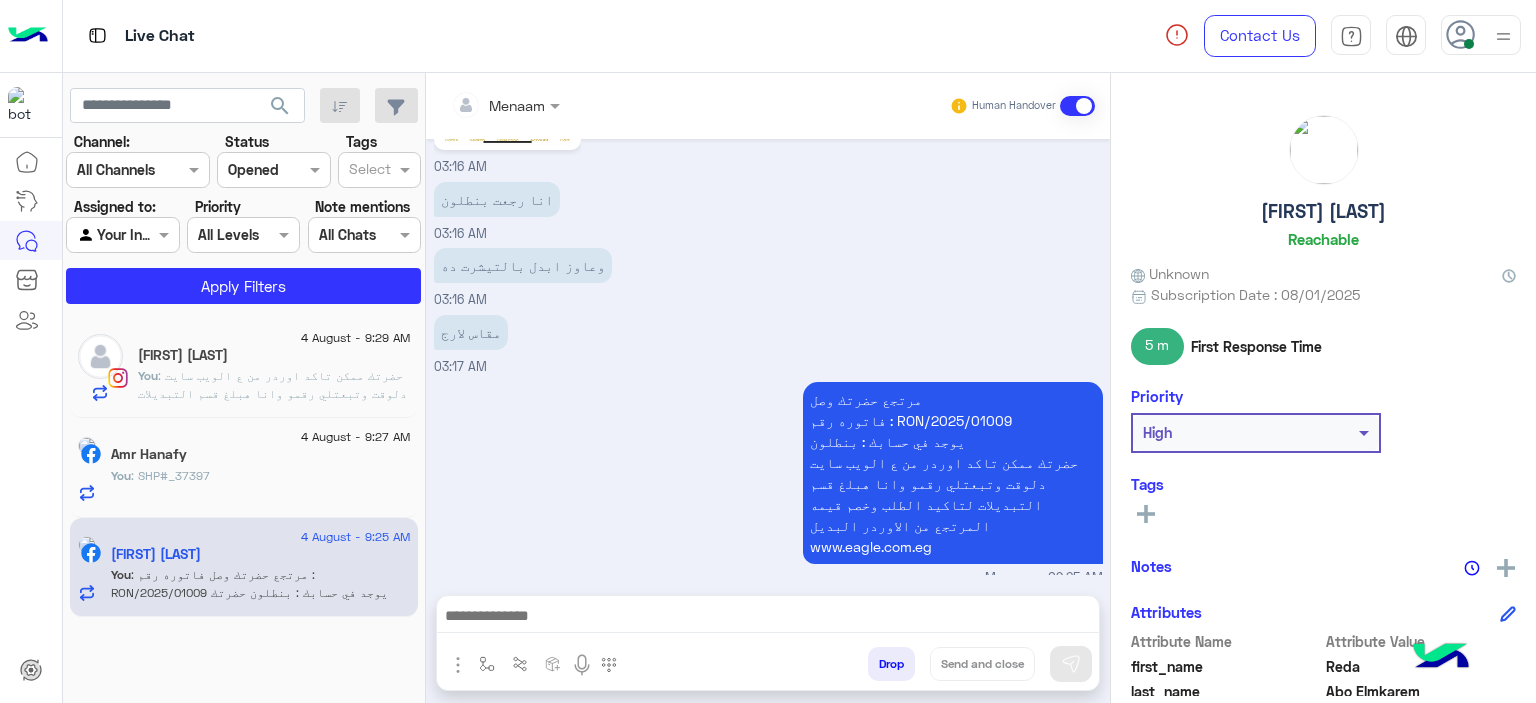 click on ": SHP#_37397" 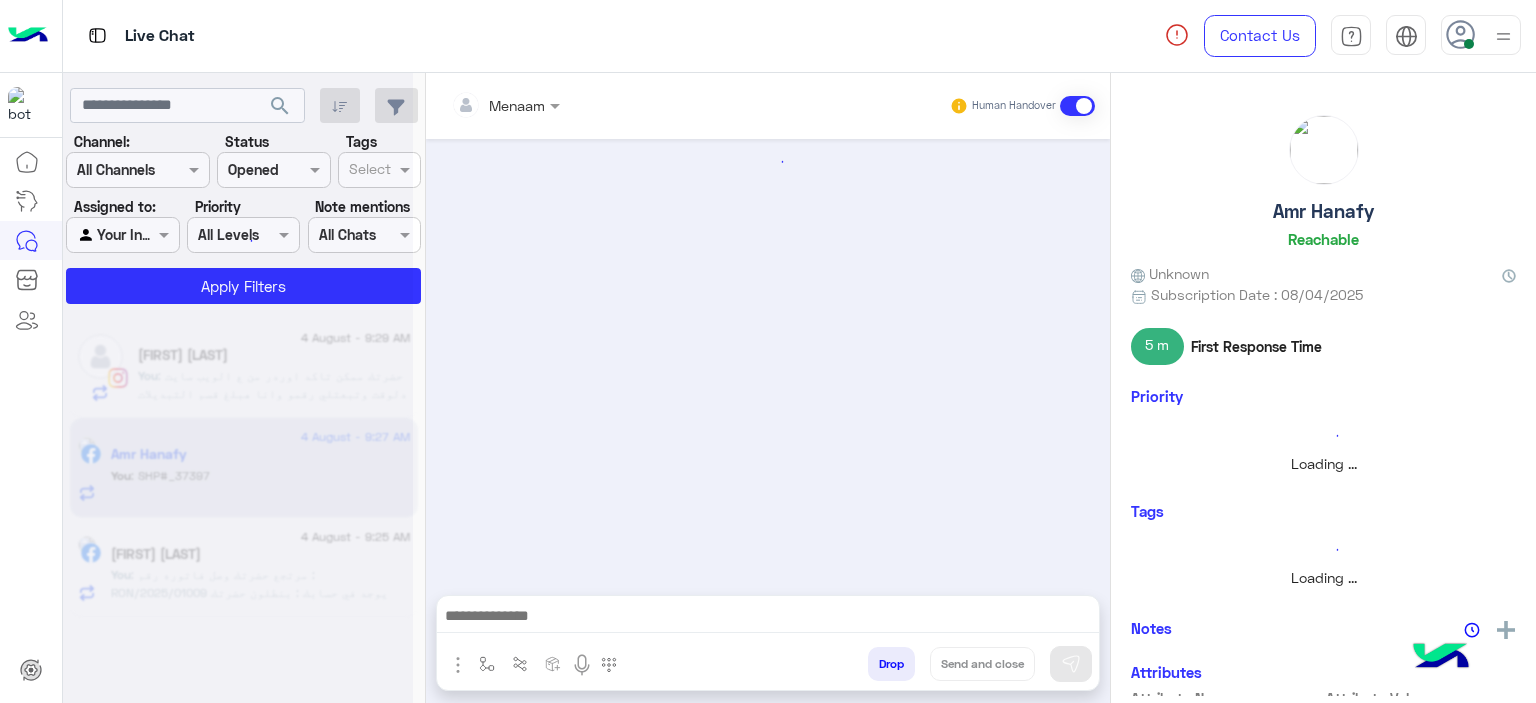 scroll, scrollTop: 2039, scrollLeft: 0, axis: vertical 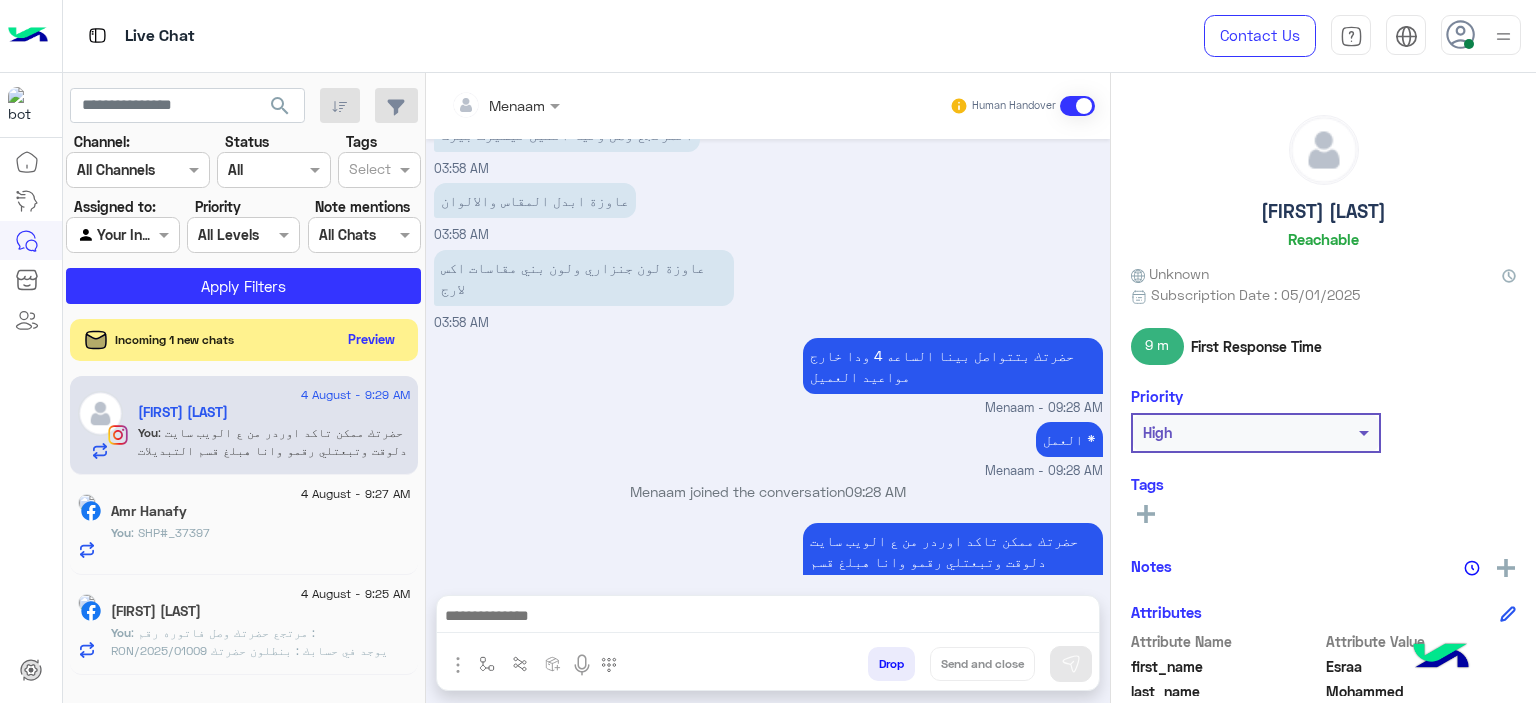 click on "Preview" 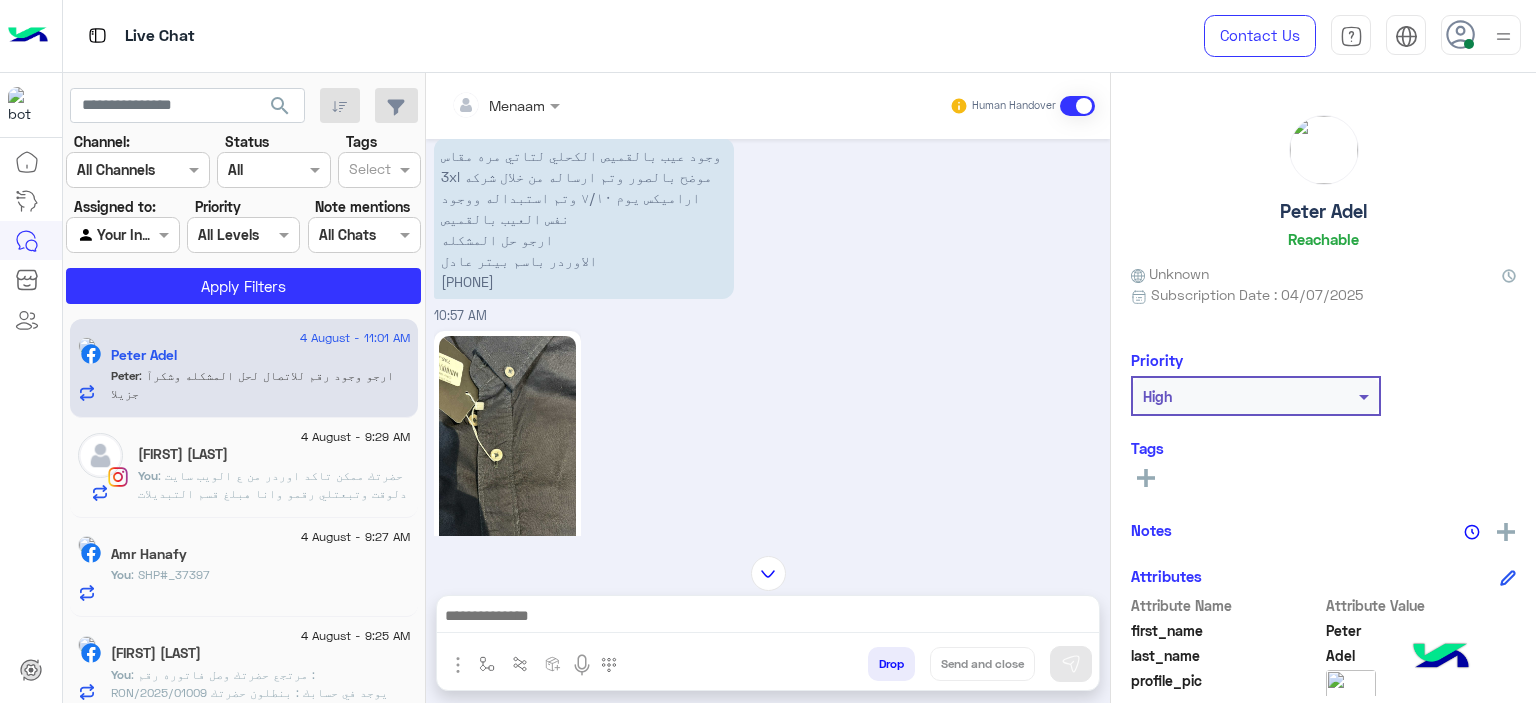 scroll, scrollTop: 1663, scrollLeft: 0, axis: vertical 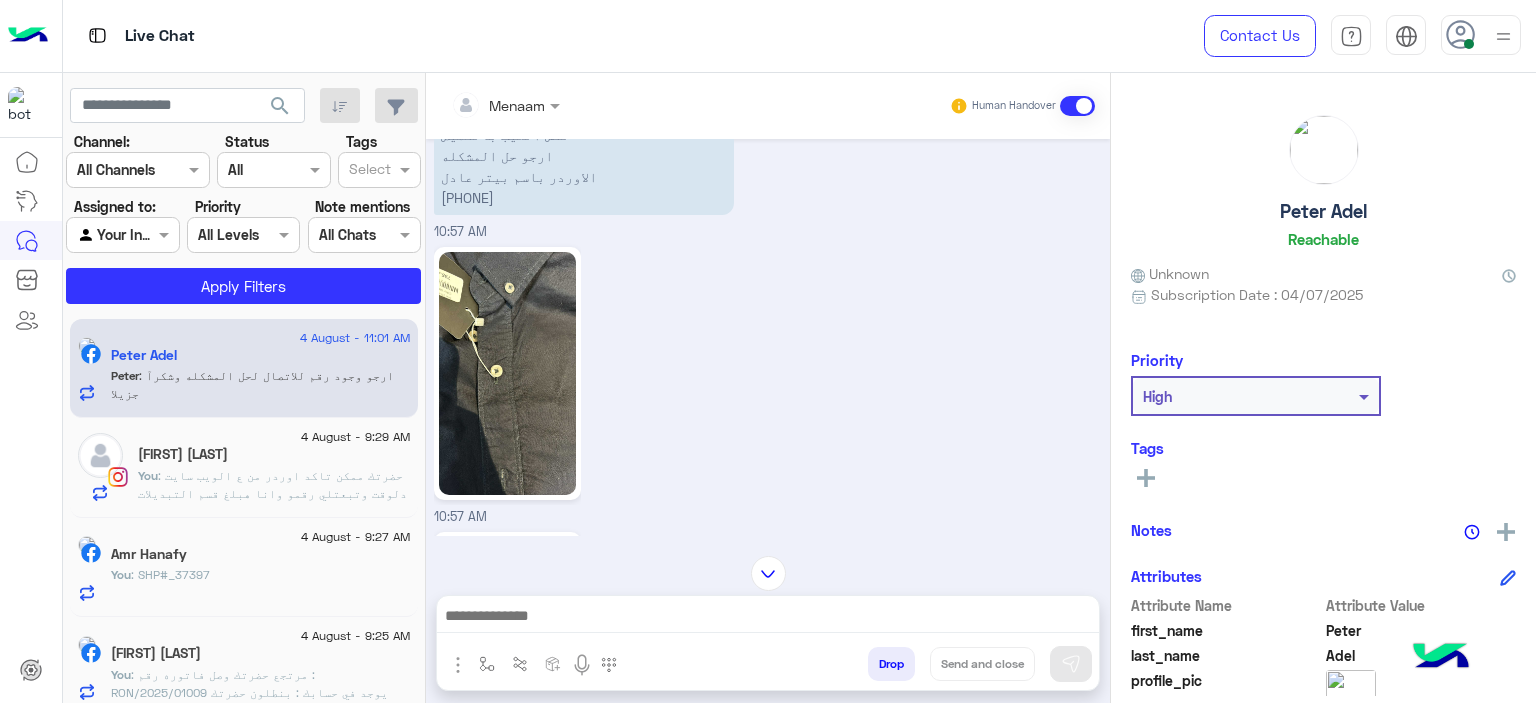 click 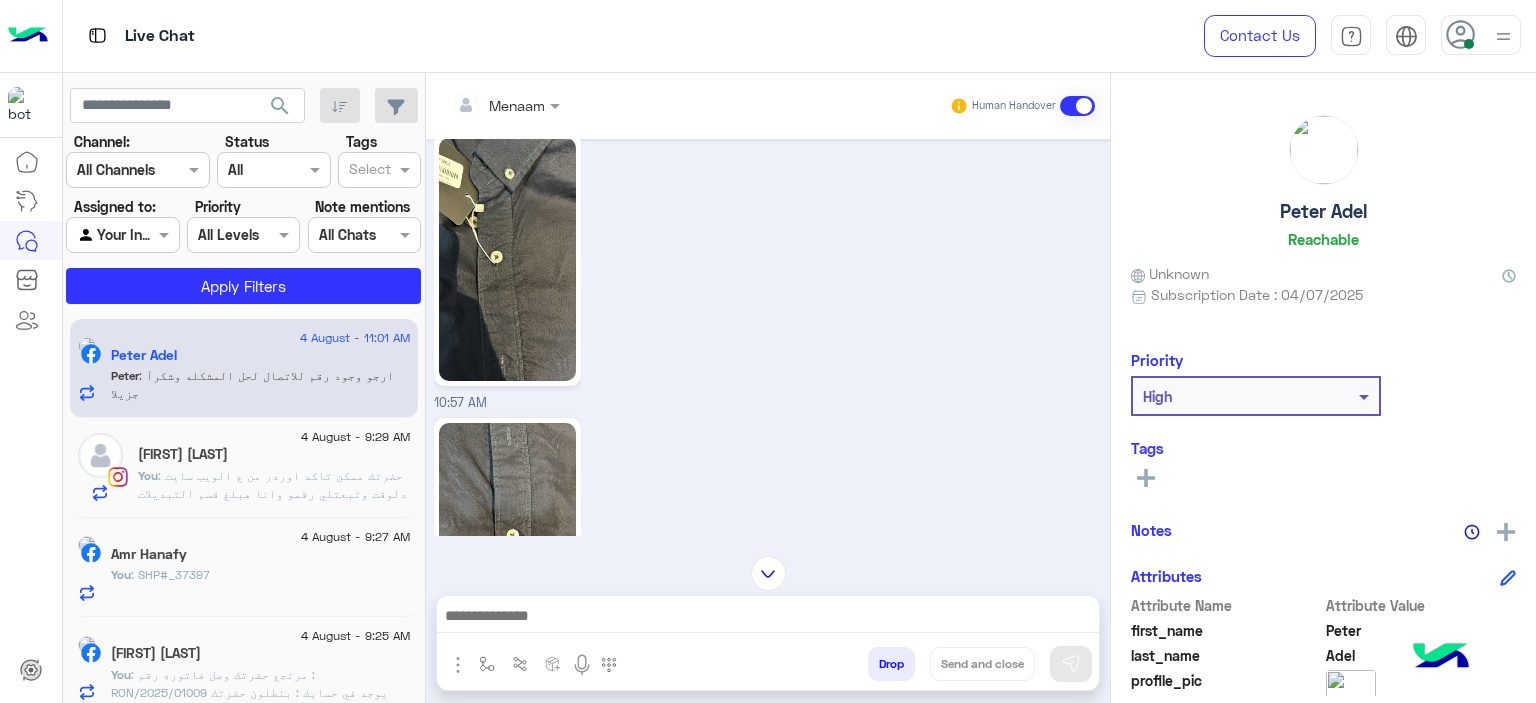 scroll, scrollTop: 1863, scrollLeft: 0, axis: vertical 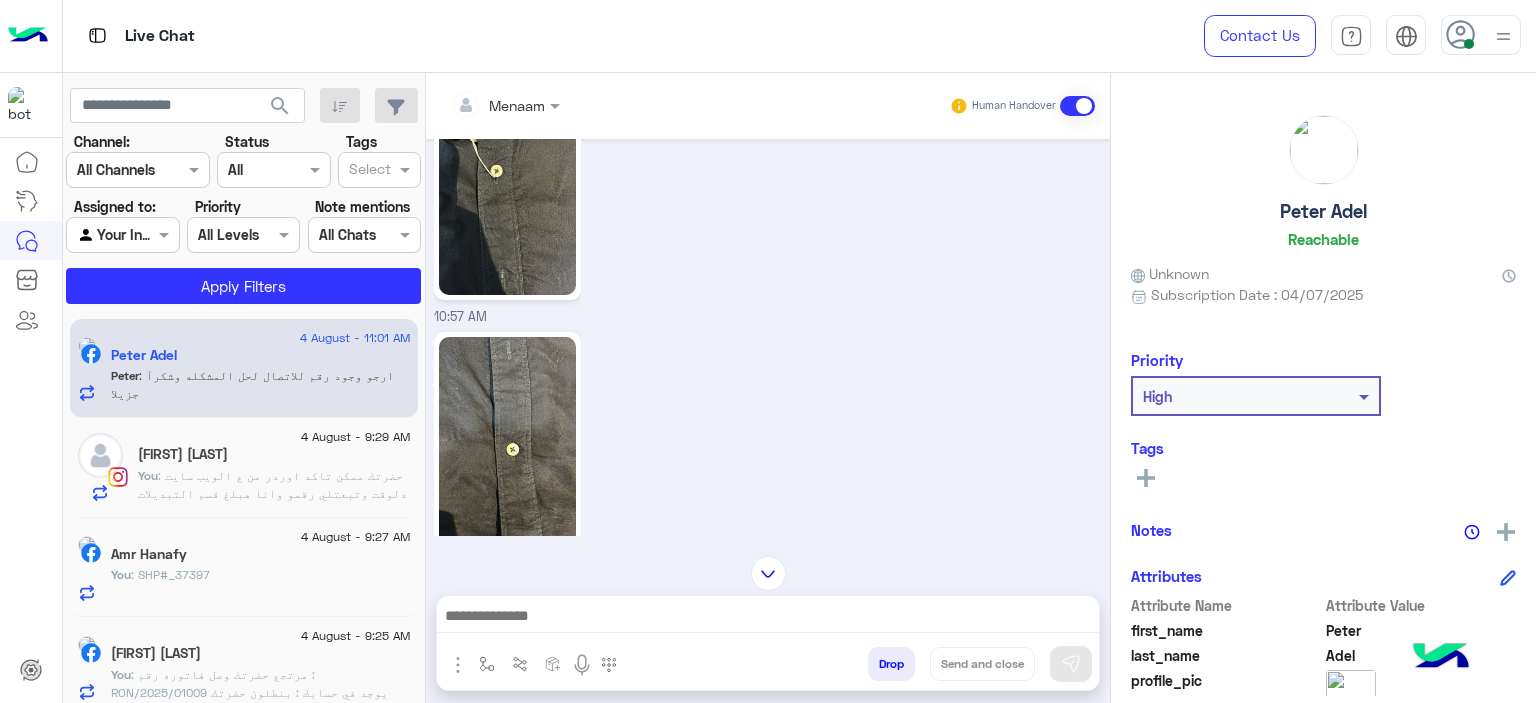 click 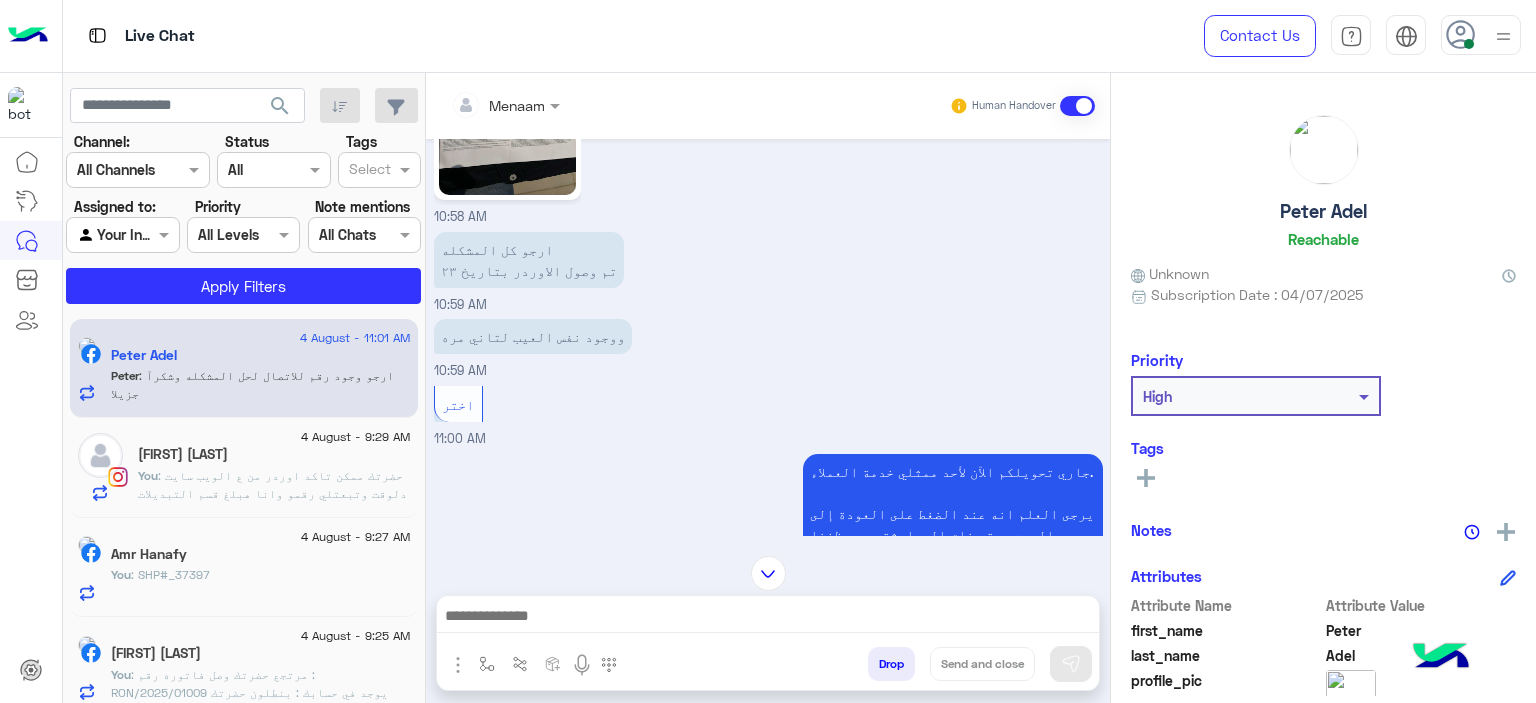 scroll, scrollTop: 3163, scrollLeft: 0, axis: vertical 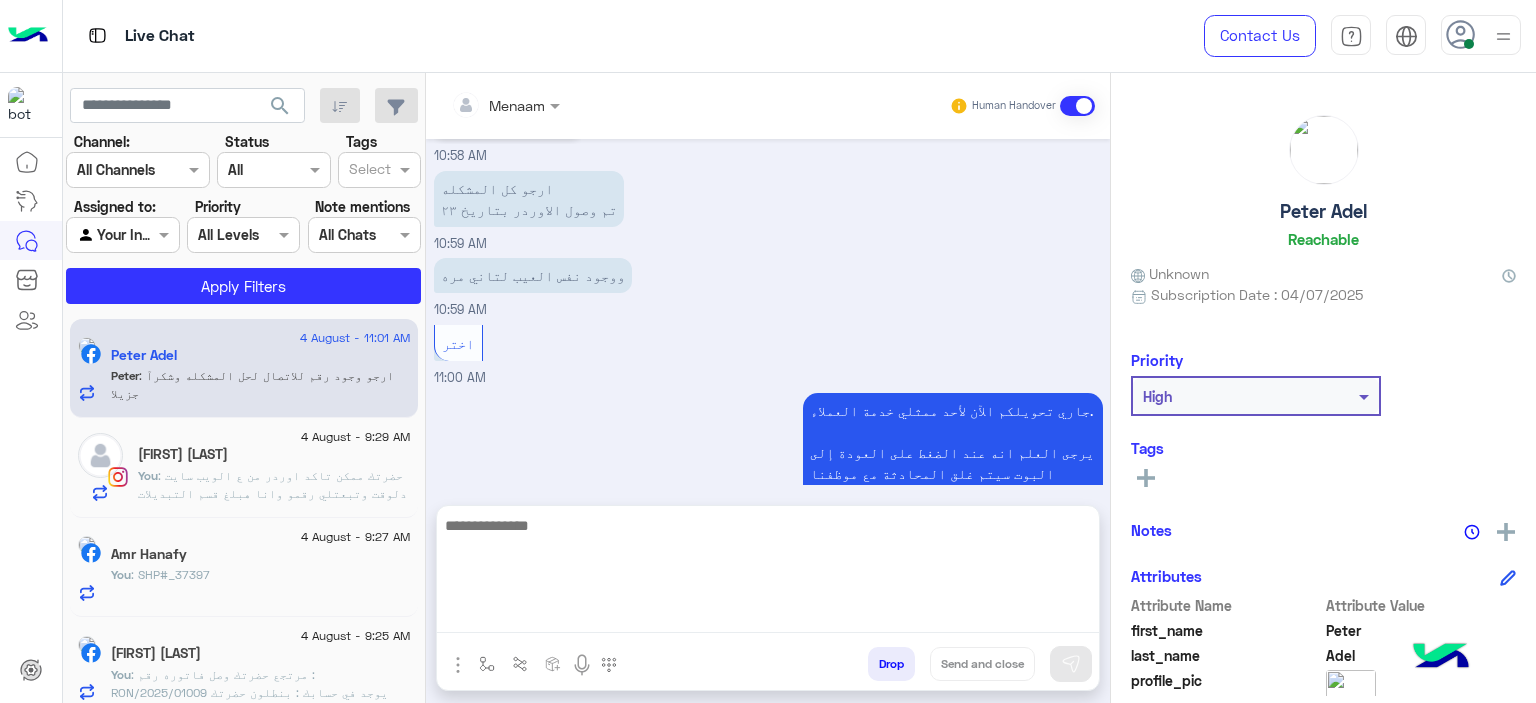 click at bounding box center [768, 573] 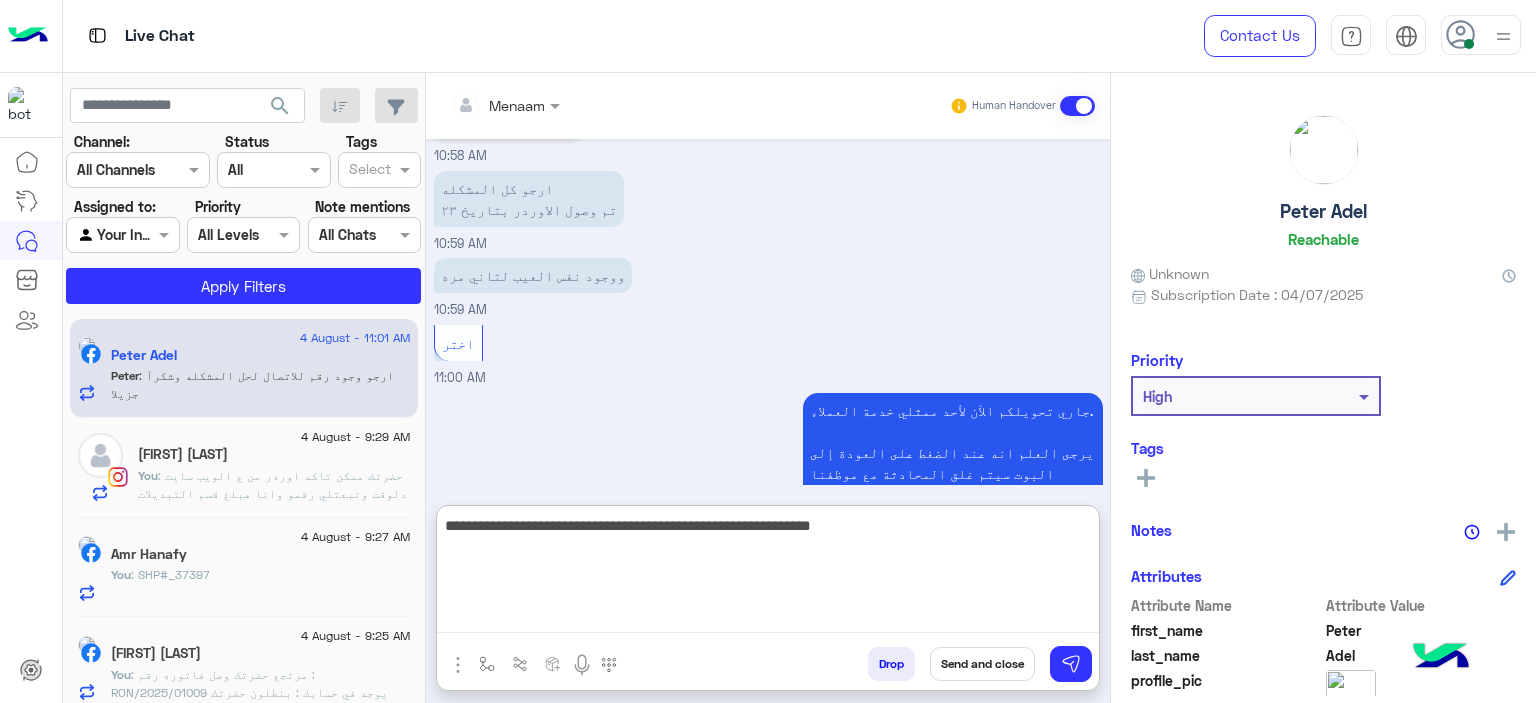 type on "**********" 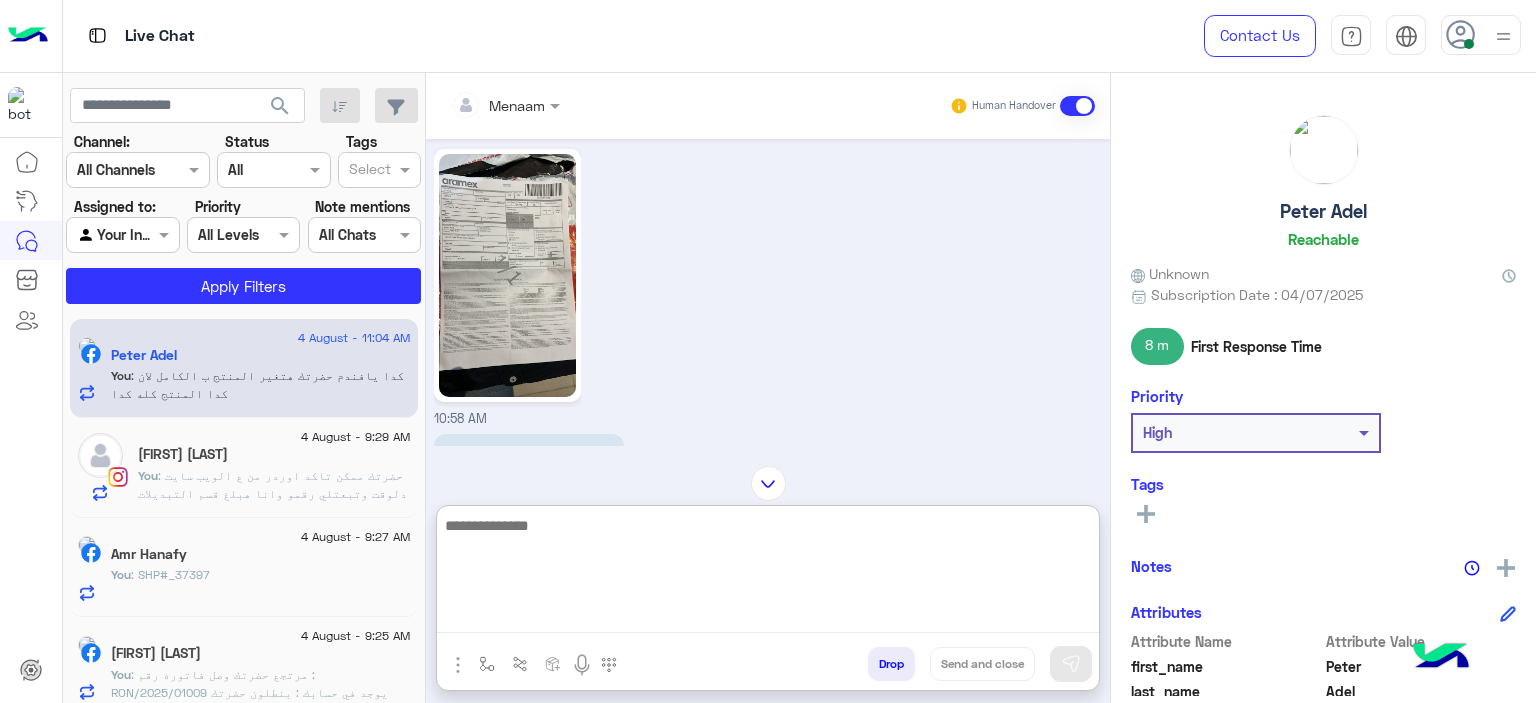 scroll, scrollTop: 2774, scrollLeft: 0, axis: vertical 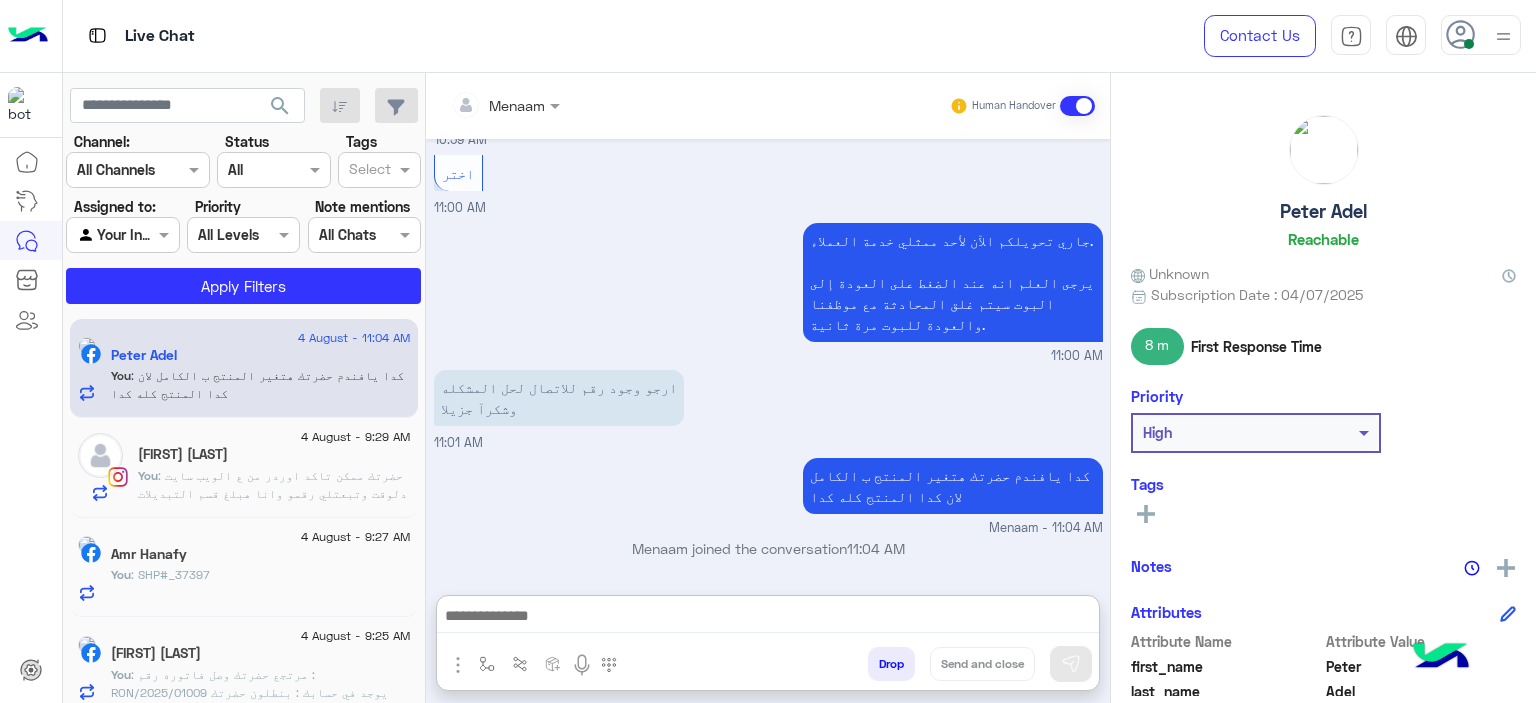 click on ": حضرتك ممكن تاكد اوردر من ع الويب سايت دلوقت وتبعتلي رقمو وانا هبلغ قسم التبديلات لتاكيد الطلب وخصم قيمه المرتجع من الاوردر البديل
www.eagle.com.eg" 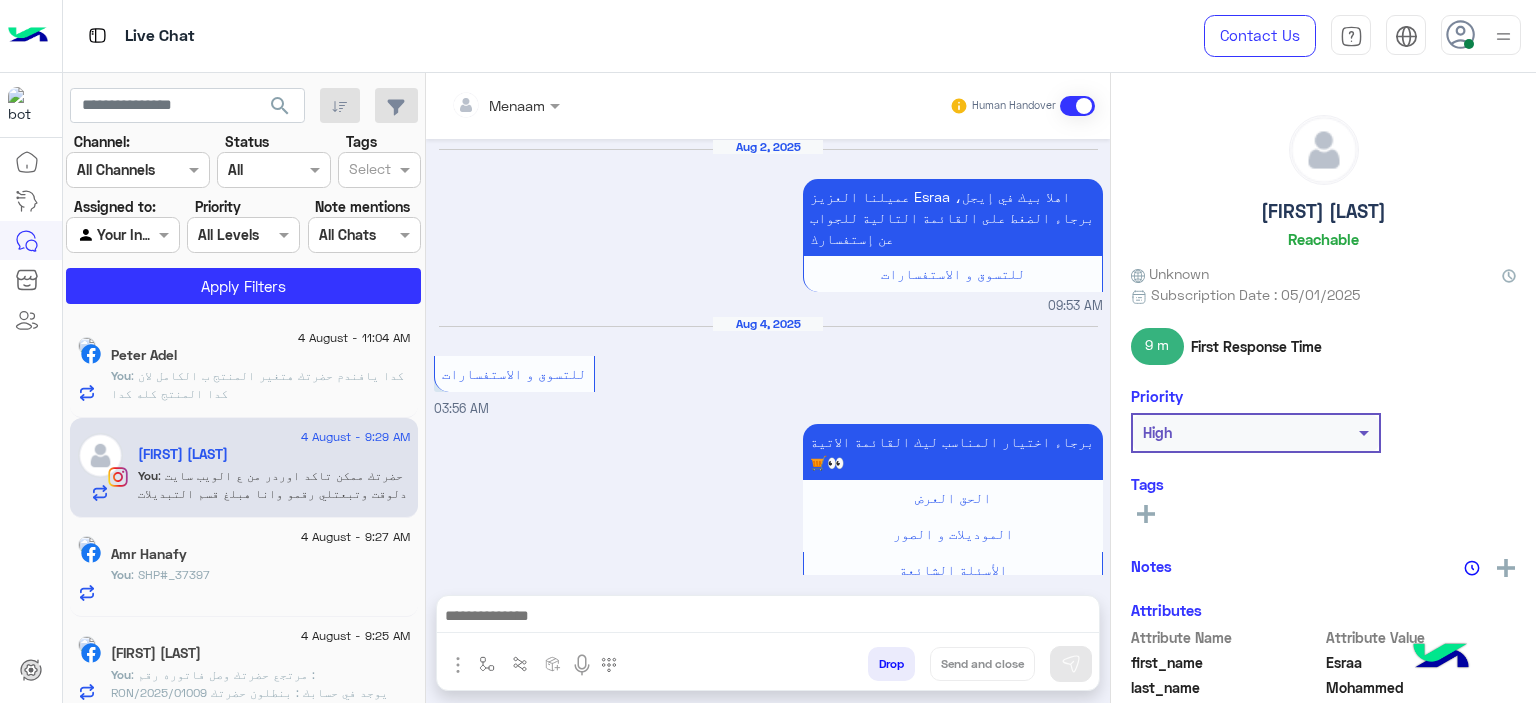 scroll, scrollTop: 1798, scrollLeft: 0, axis: vertical 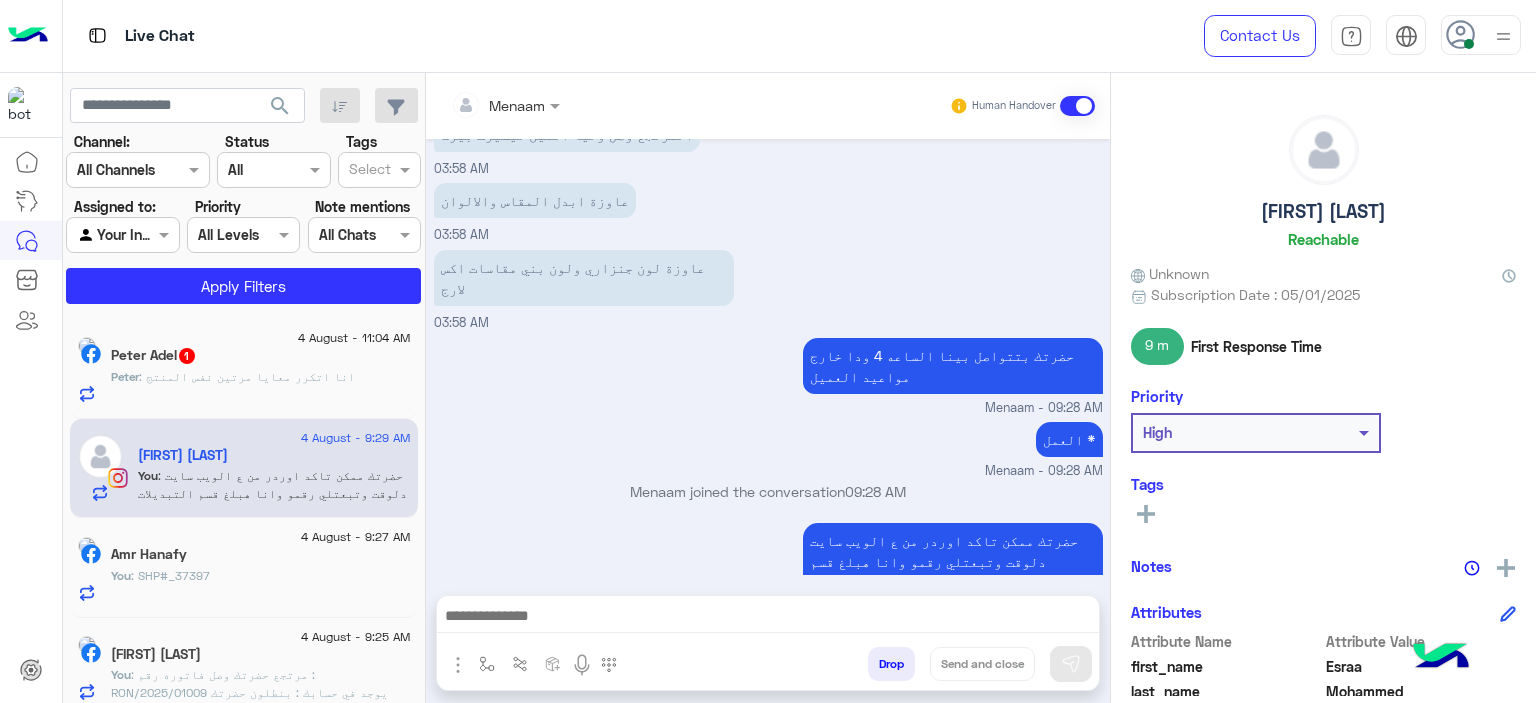 click on "Peter Adel  1" 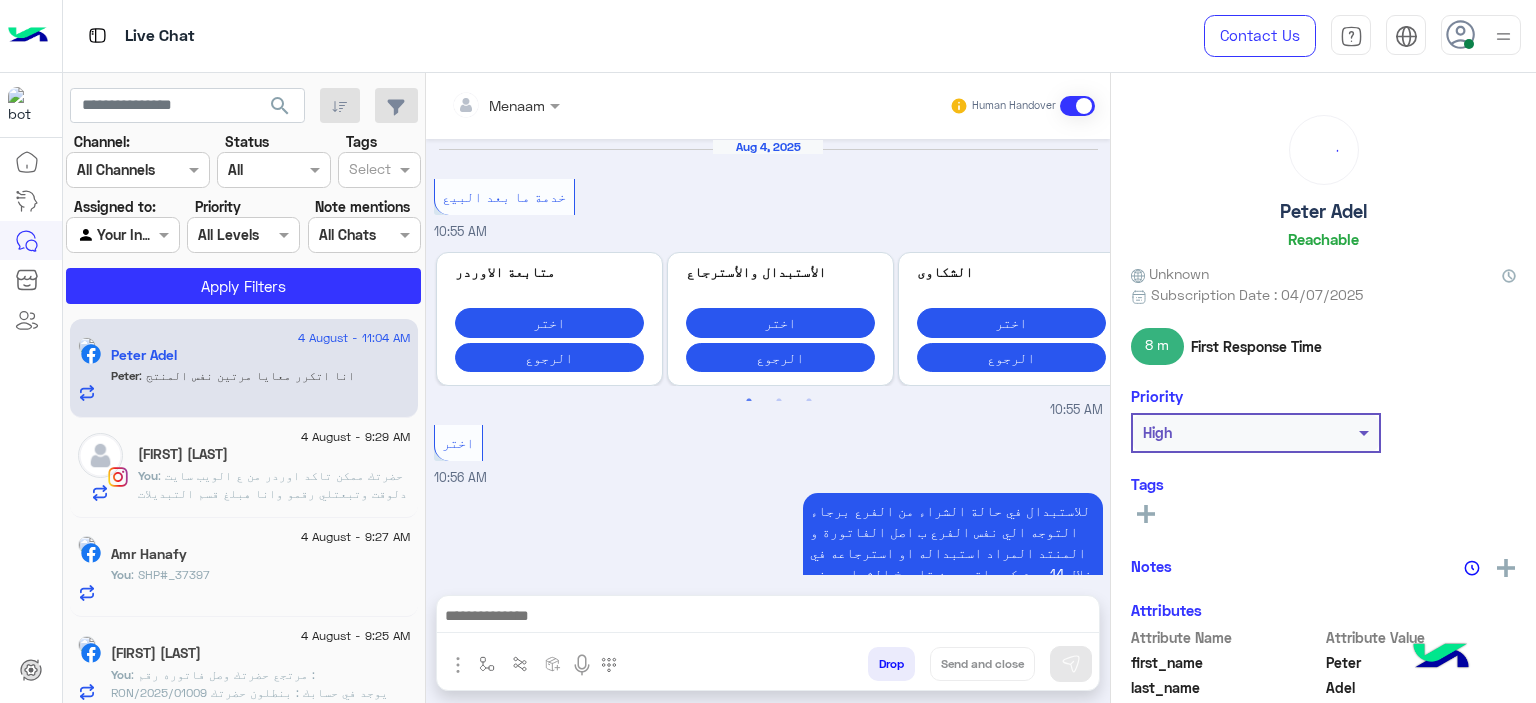 scroll, scrollTop: 2752, scrollLeft: 0, axis: vertical 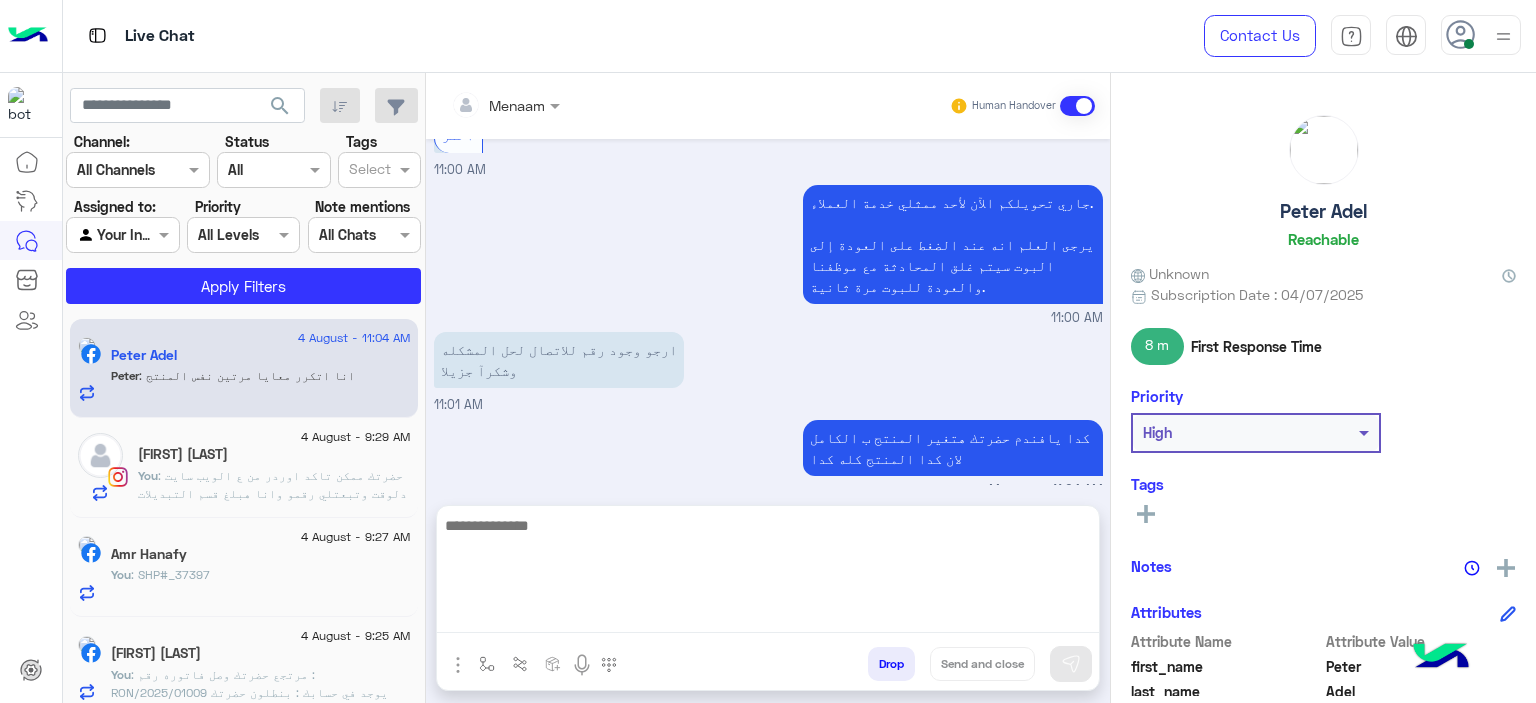 click at bounding box center [768, 573] 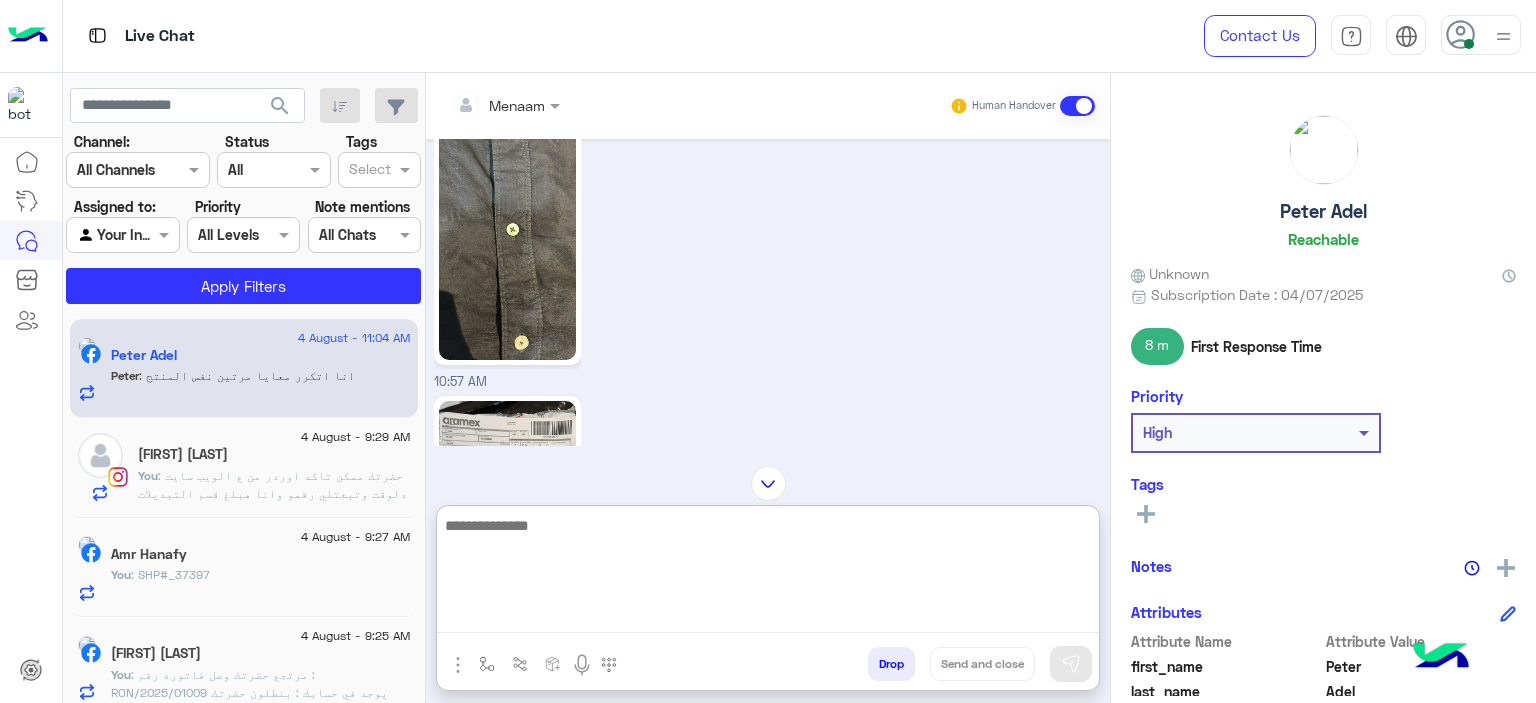 scroll, scrollTop: 1443, scrollLeft: 0, axis: vertical 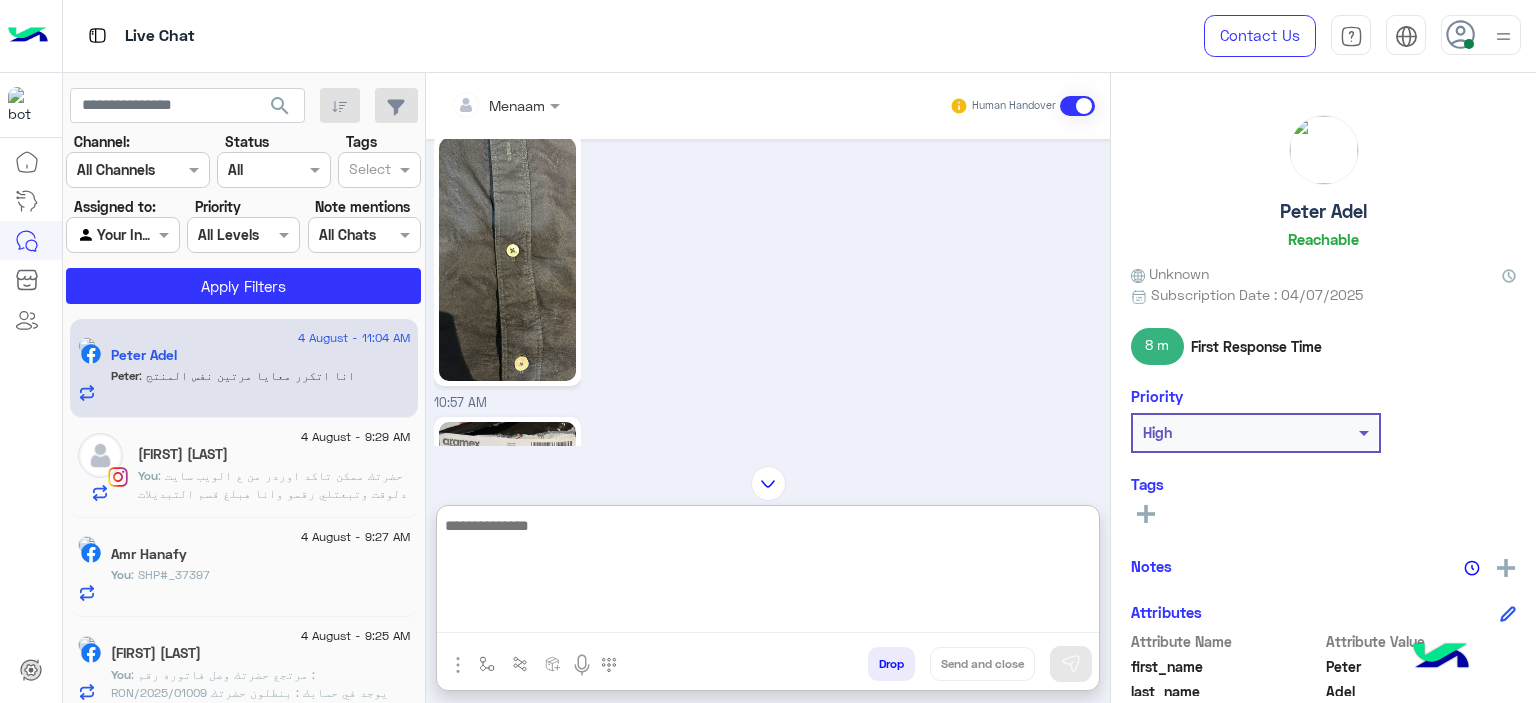 click at bounding box center (768, 573) 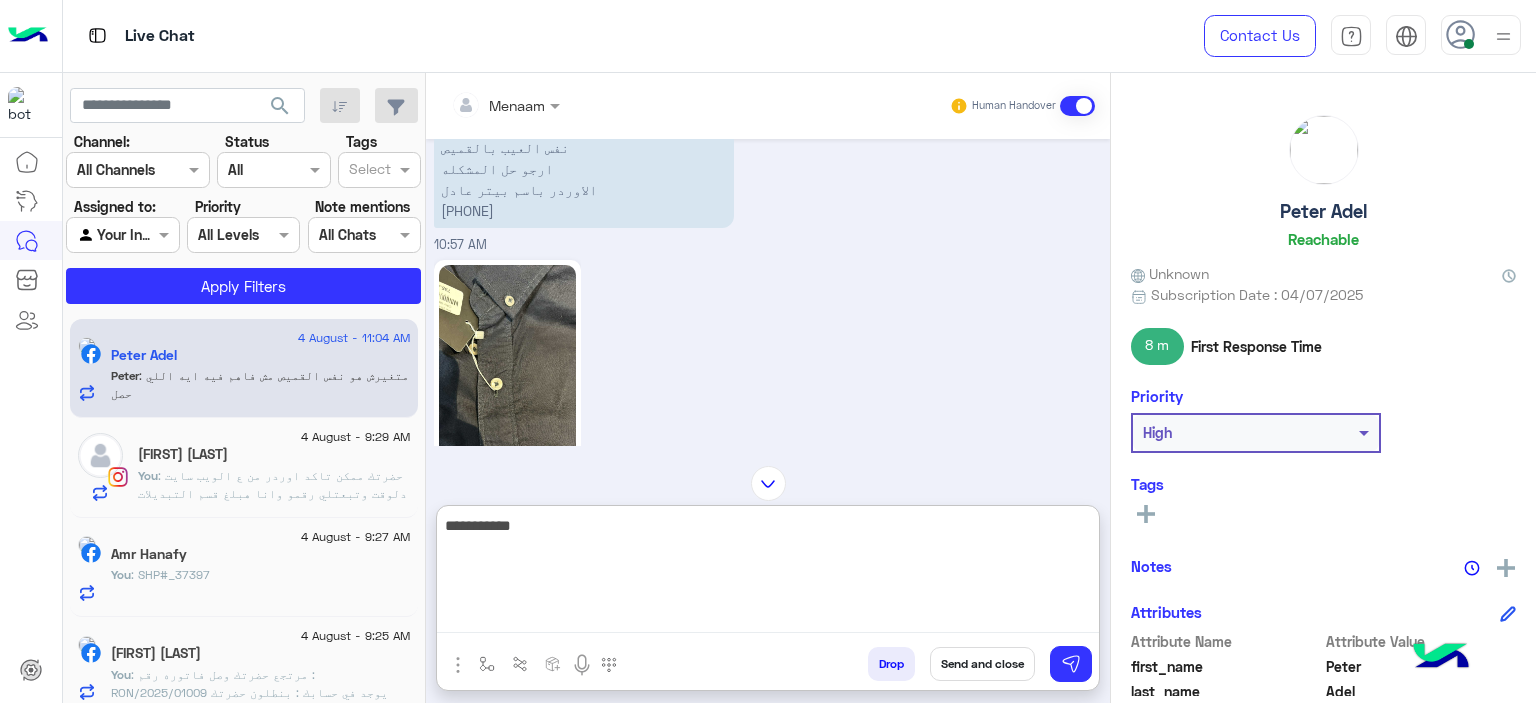 scroll, scrollTop: 951, scrollLeft: 0, axis: vertical 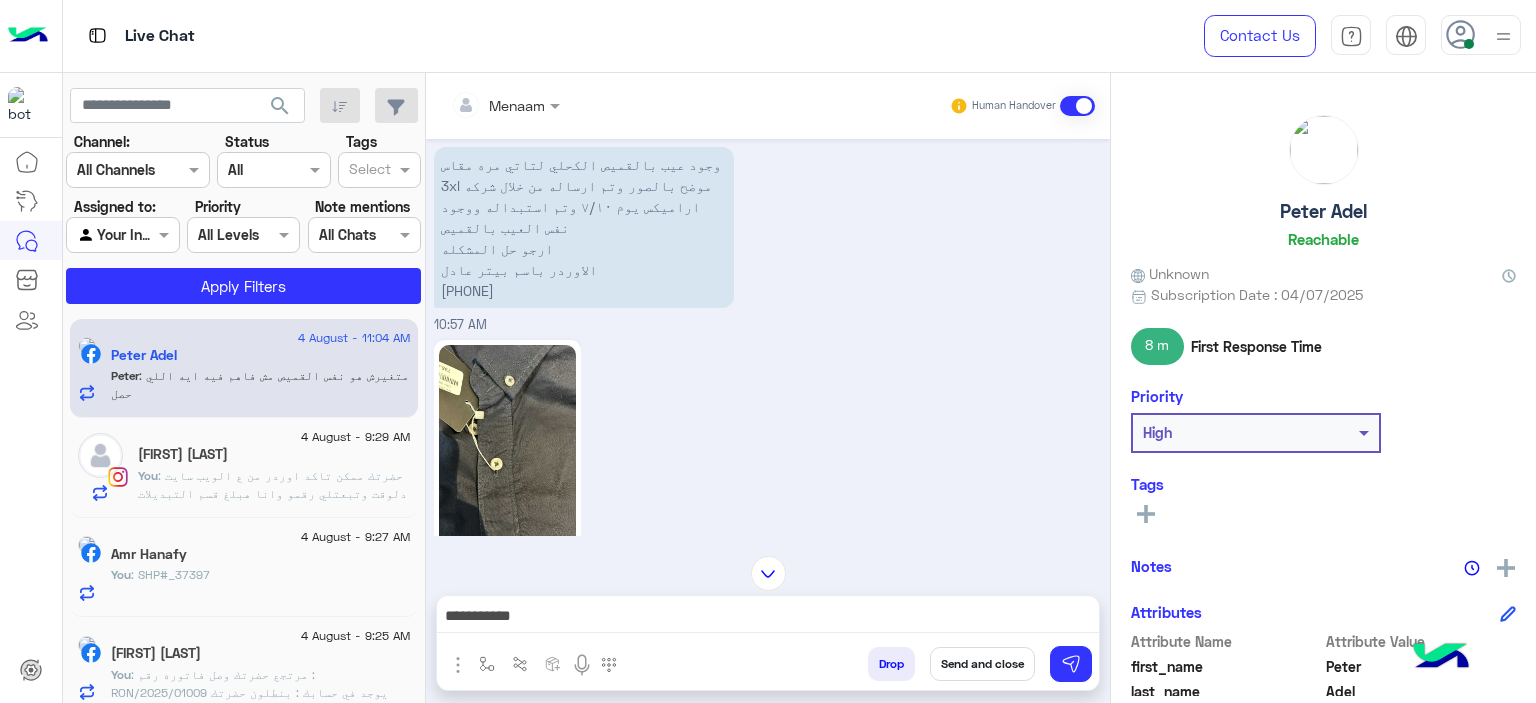 click 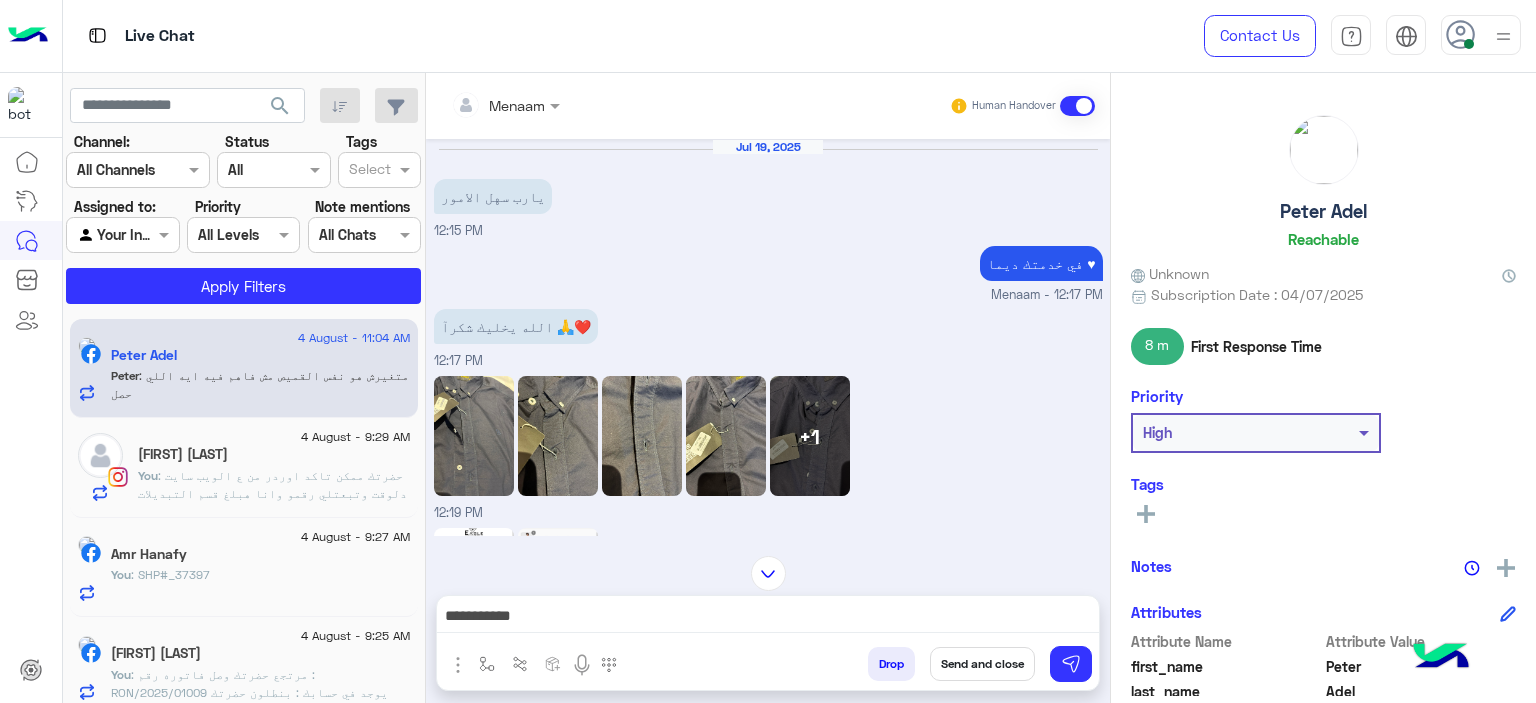 scroll, scrollTop: 2460, scrollLeft: 0, axis: vertical 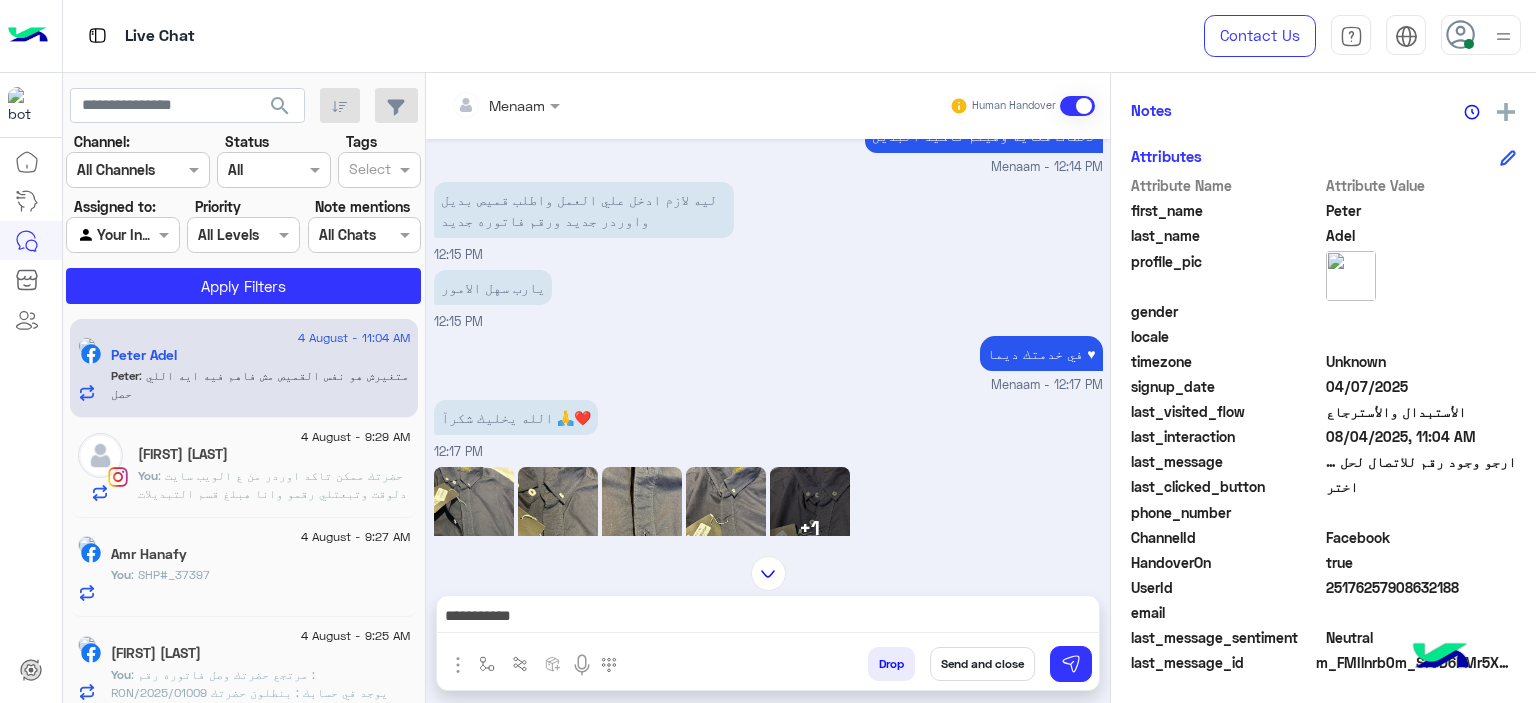 click 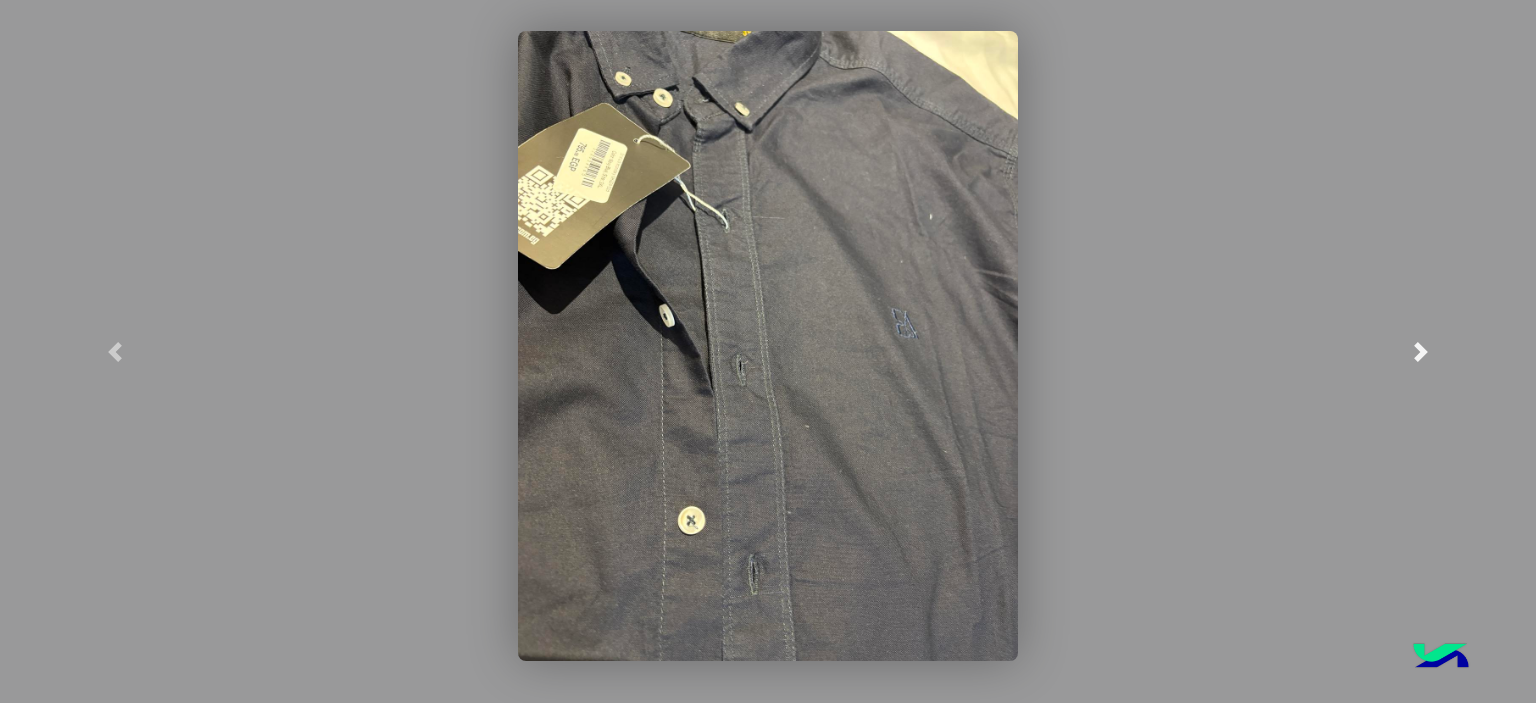 click at bounding box center (1421, 352) 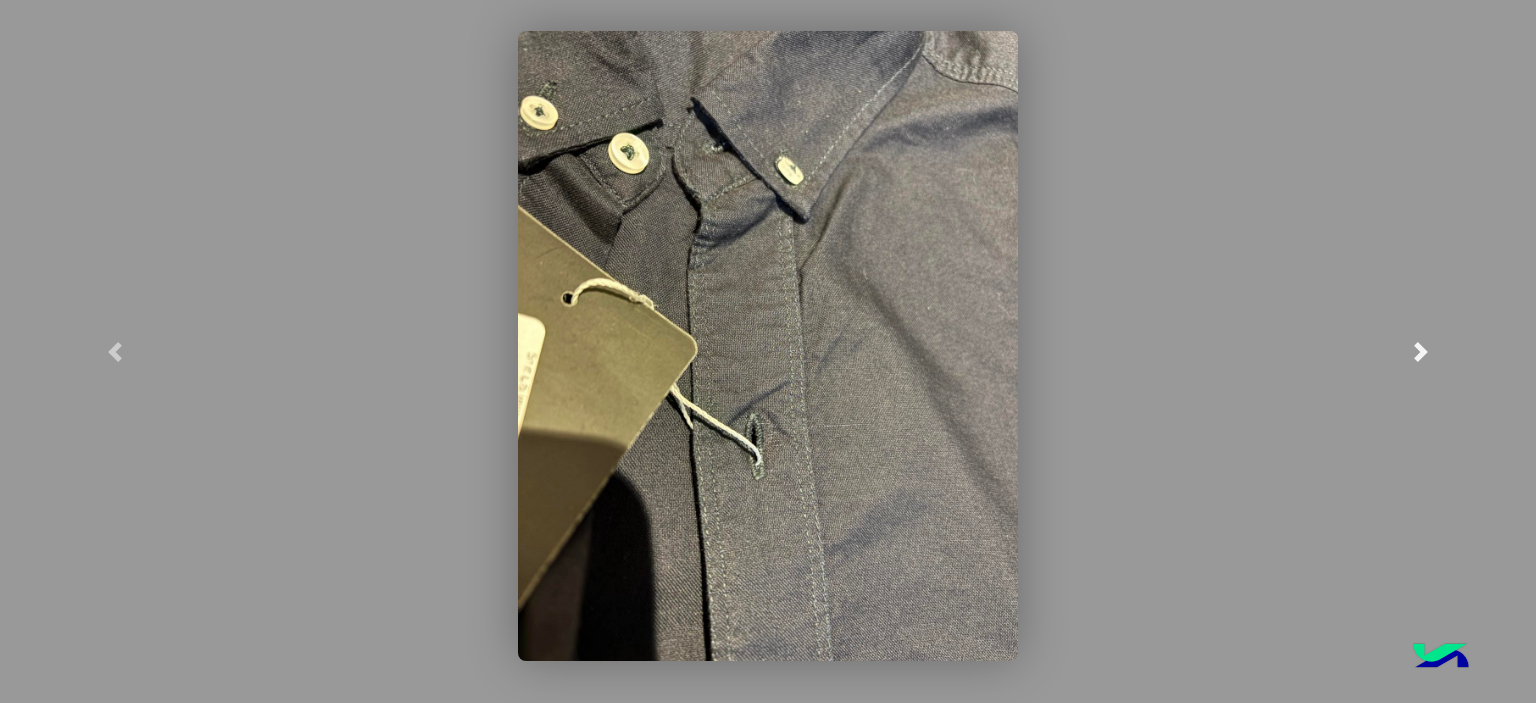 click at bounding box center (1421, 352) 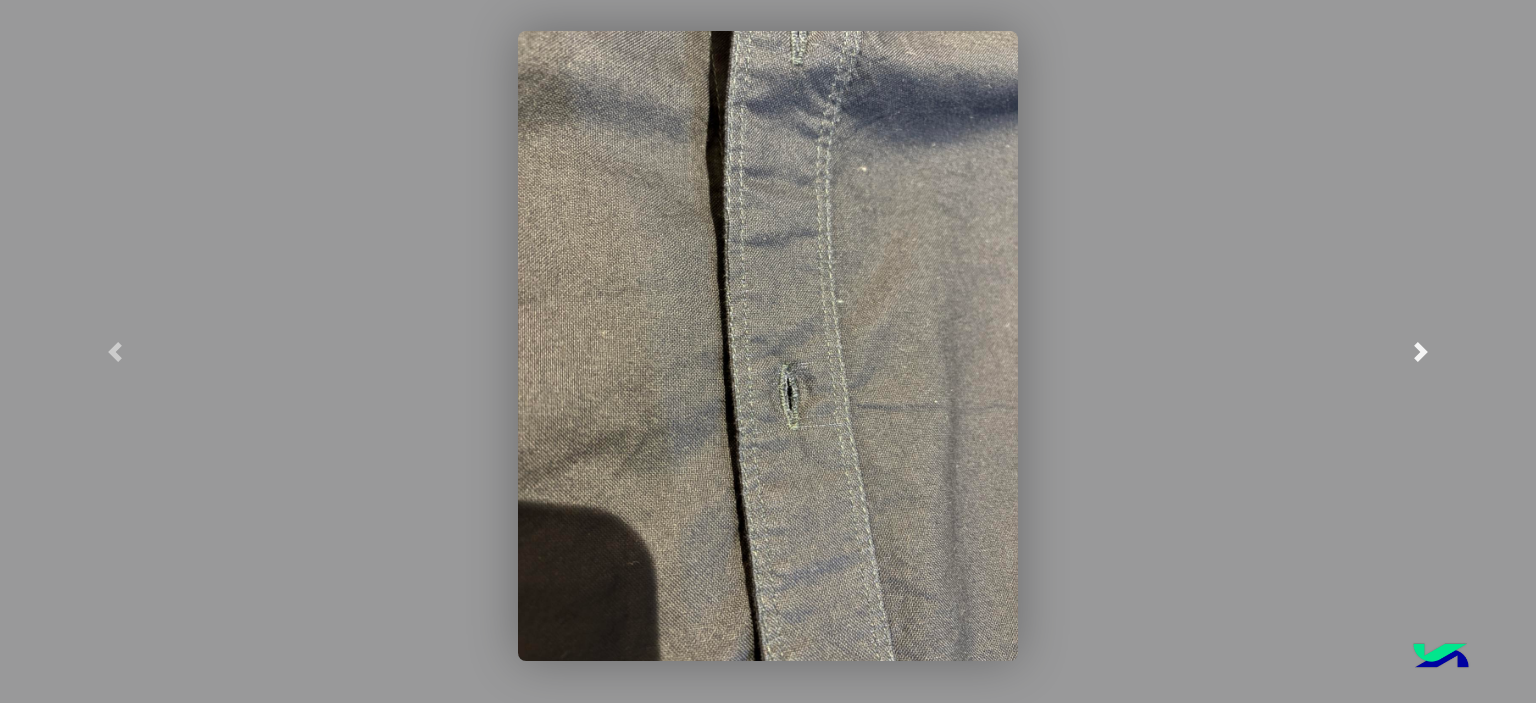 click at bounding box center (1421, 352) 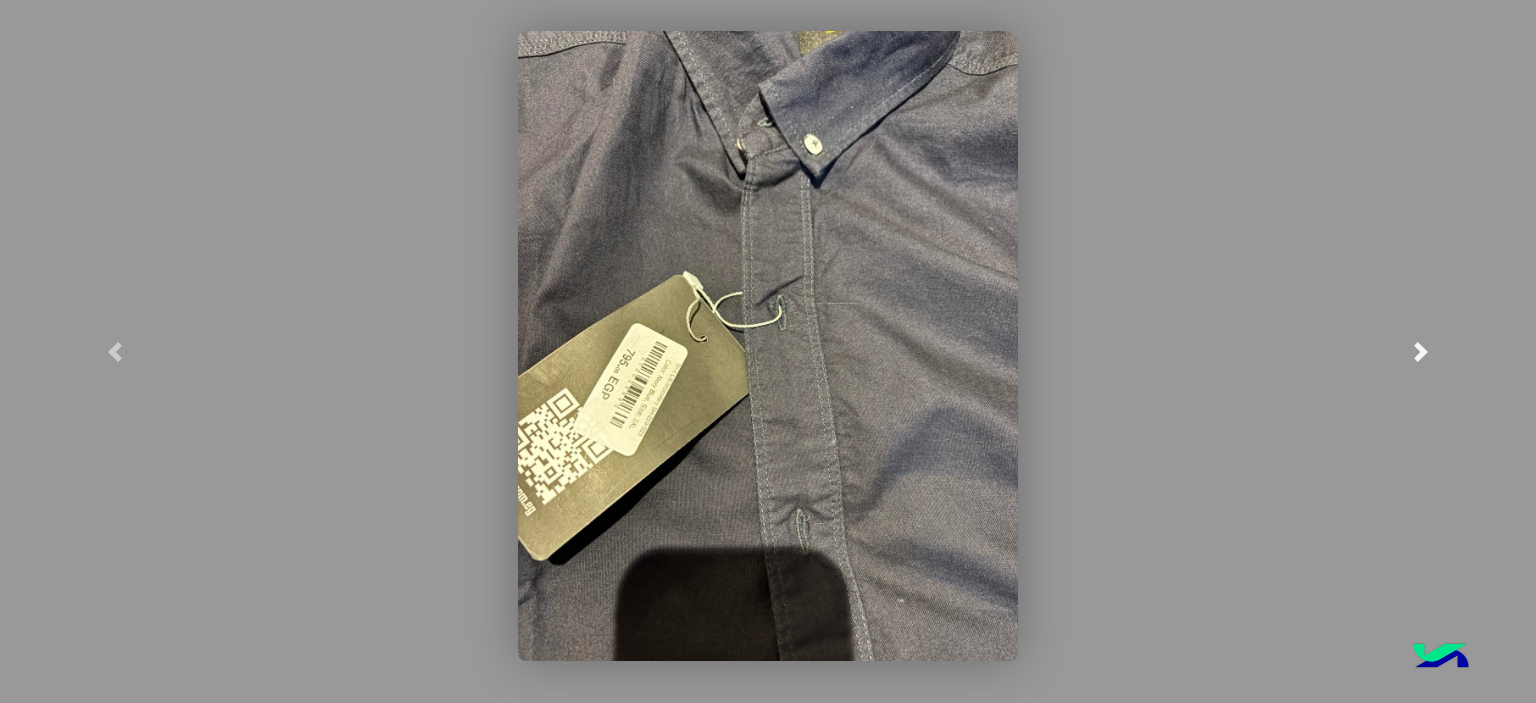 click at bounding box center (1421, 352) 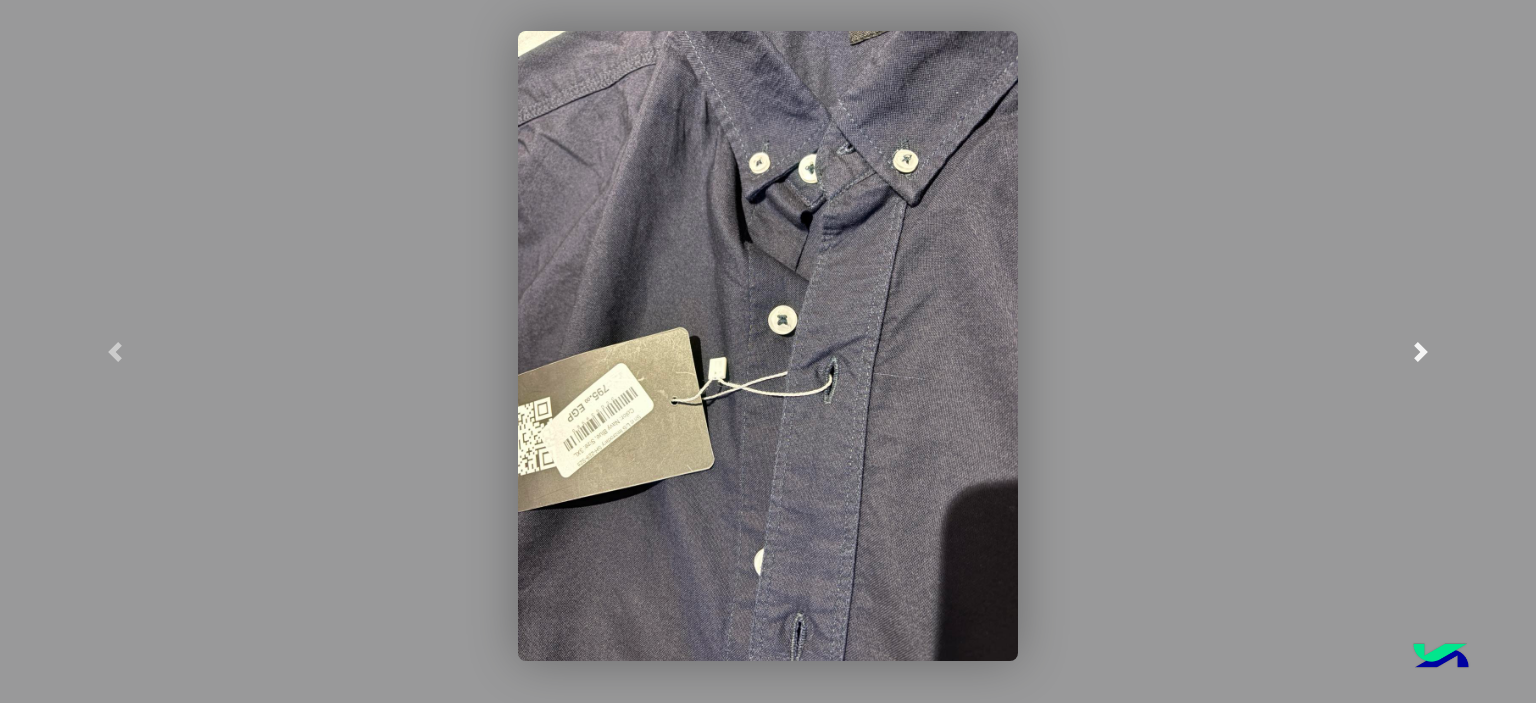 click at bounding box center [1421, 352] 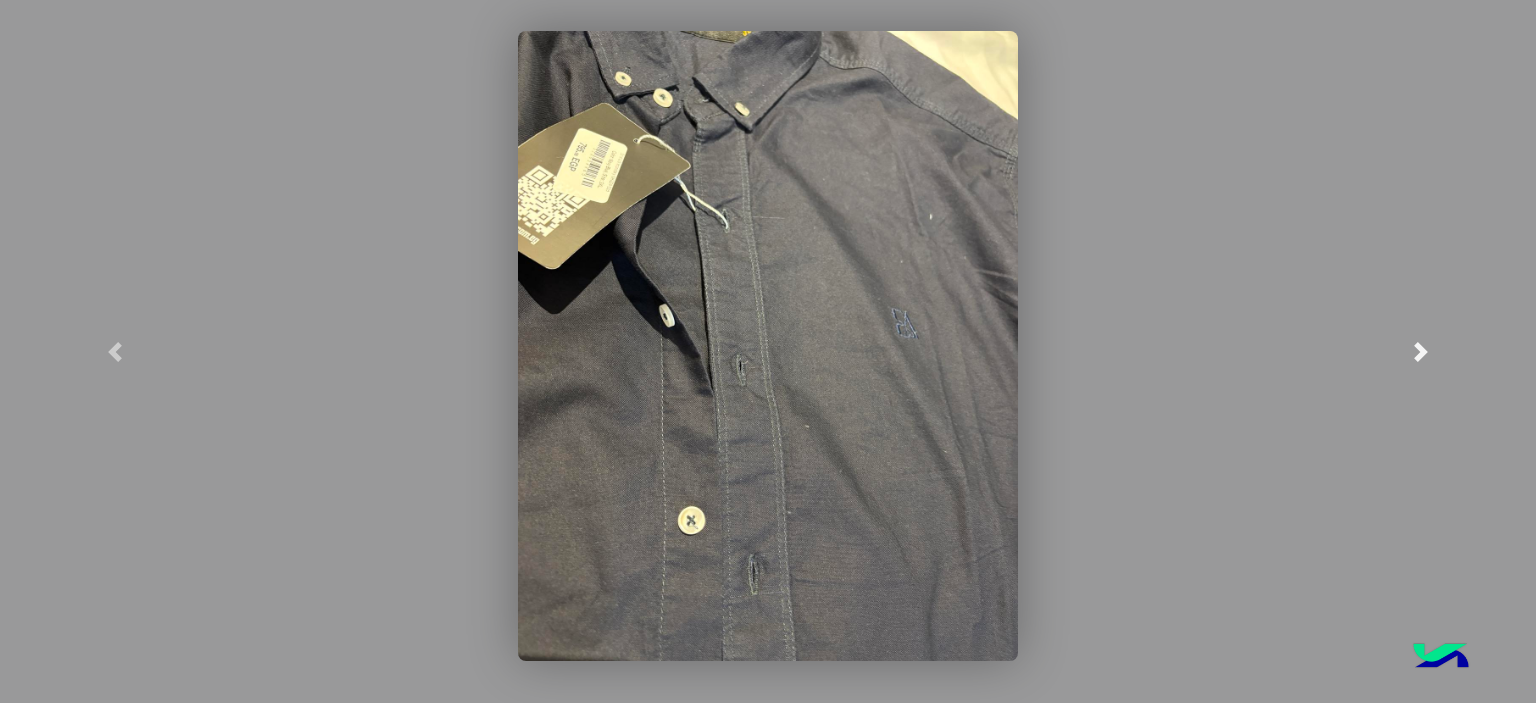 click at bounding box center [1421, 352] 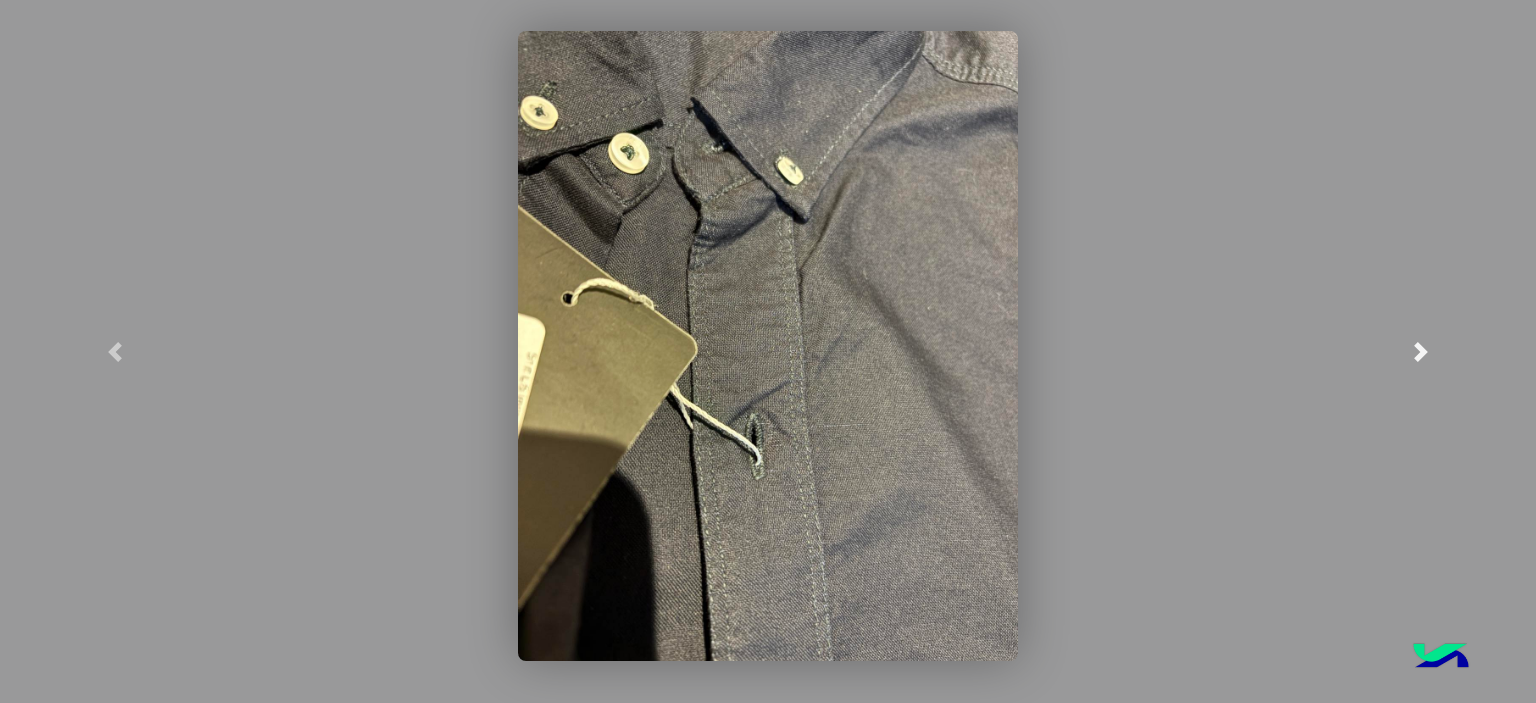 click at bounding box center [1421, 352] 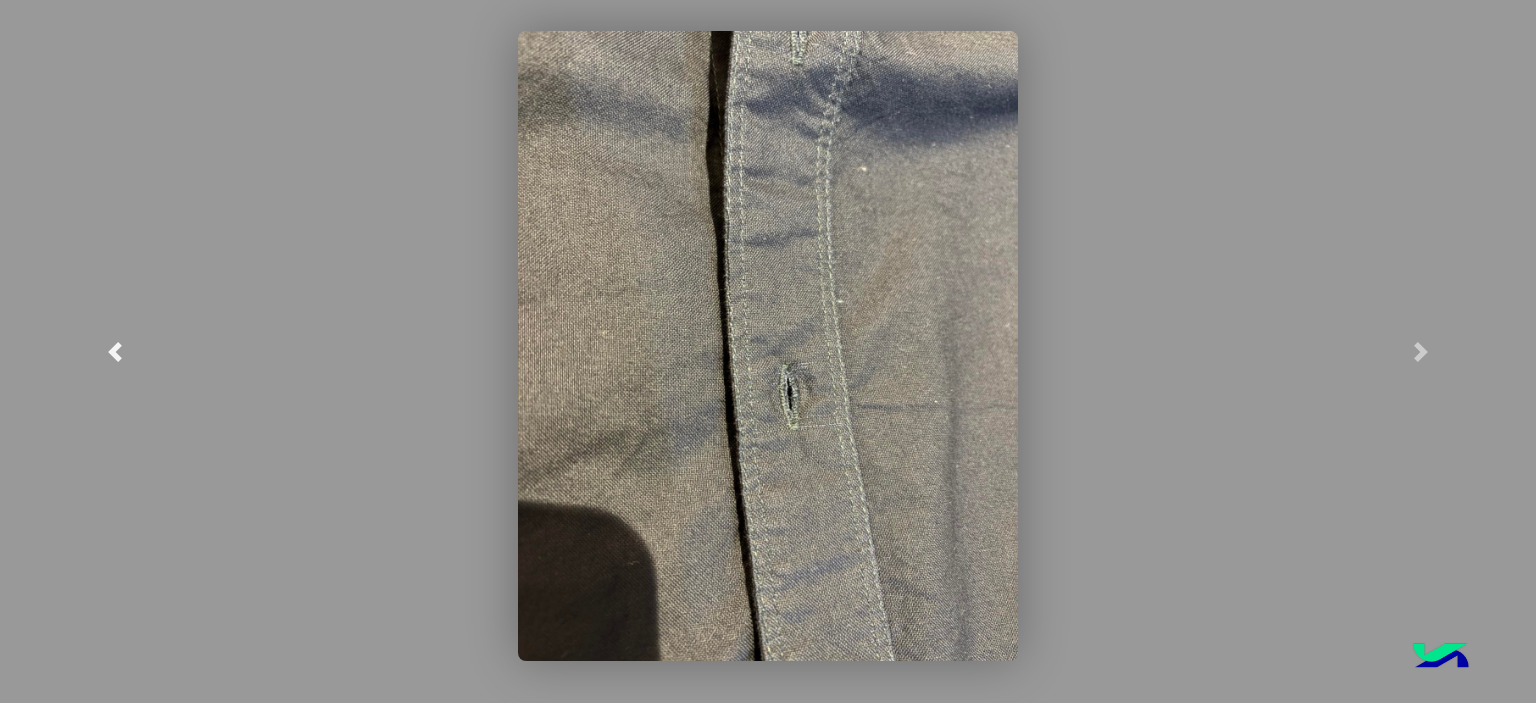 click at bounding box center [115, 351] 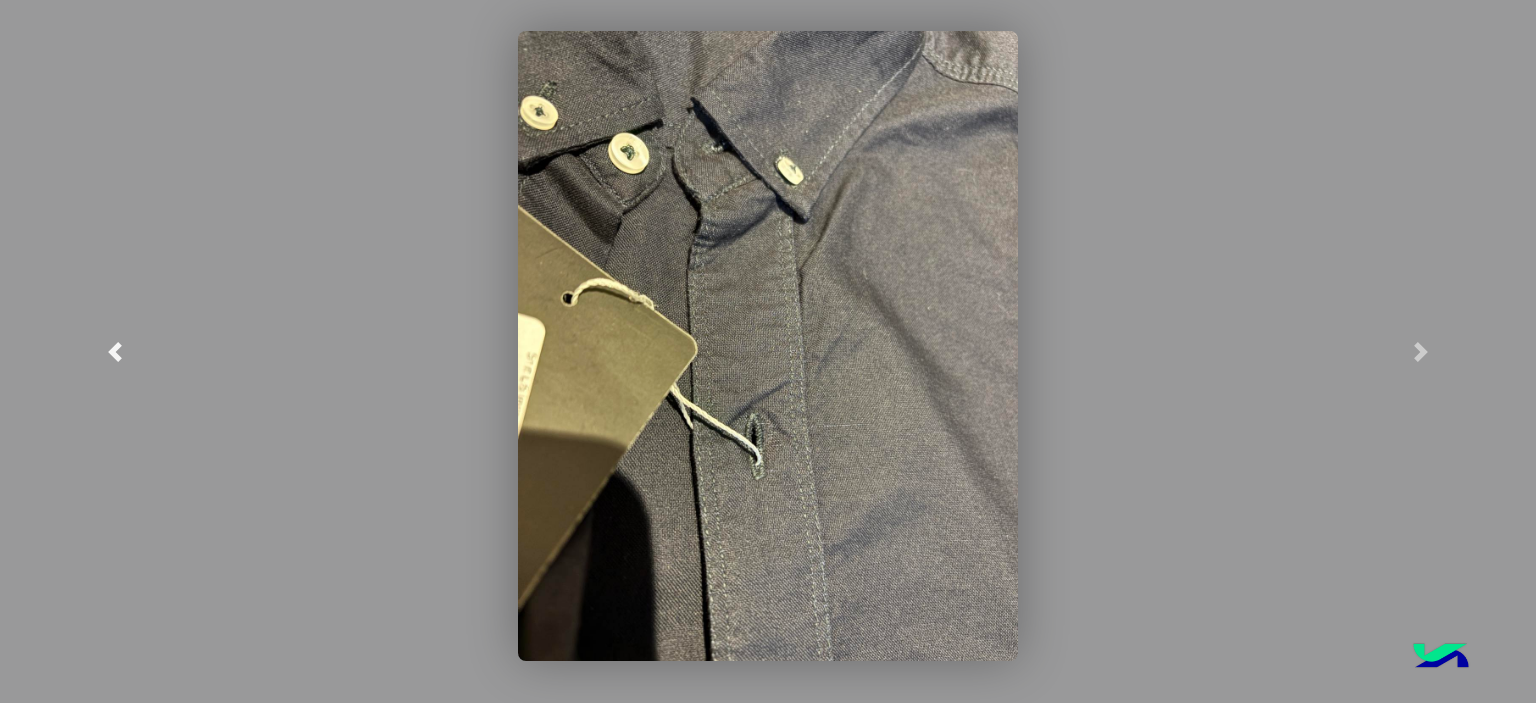 click at bounding box center [115, 351] 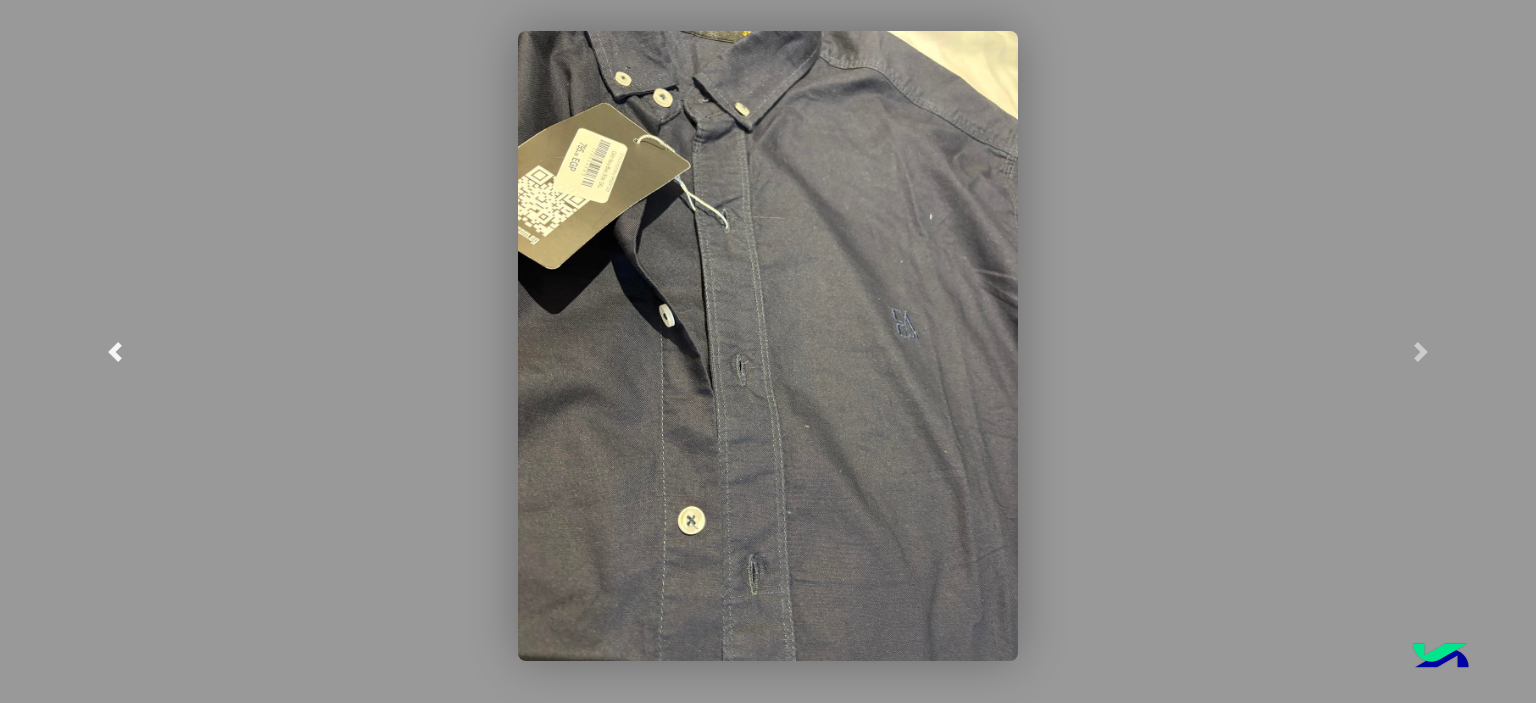 click at bounding box center (115, 351) 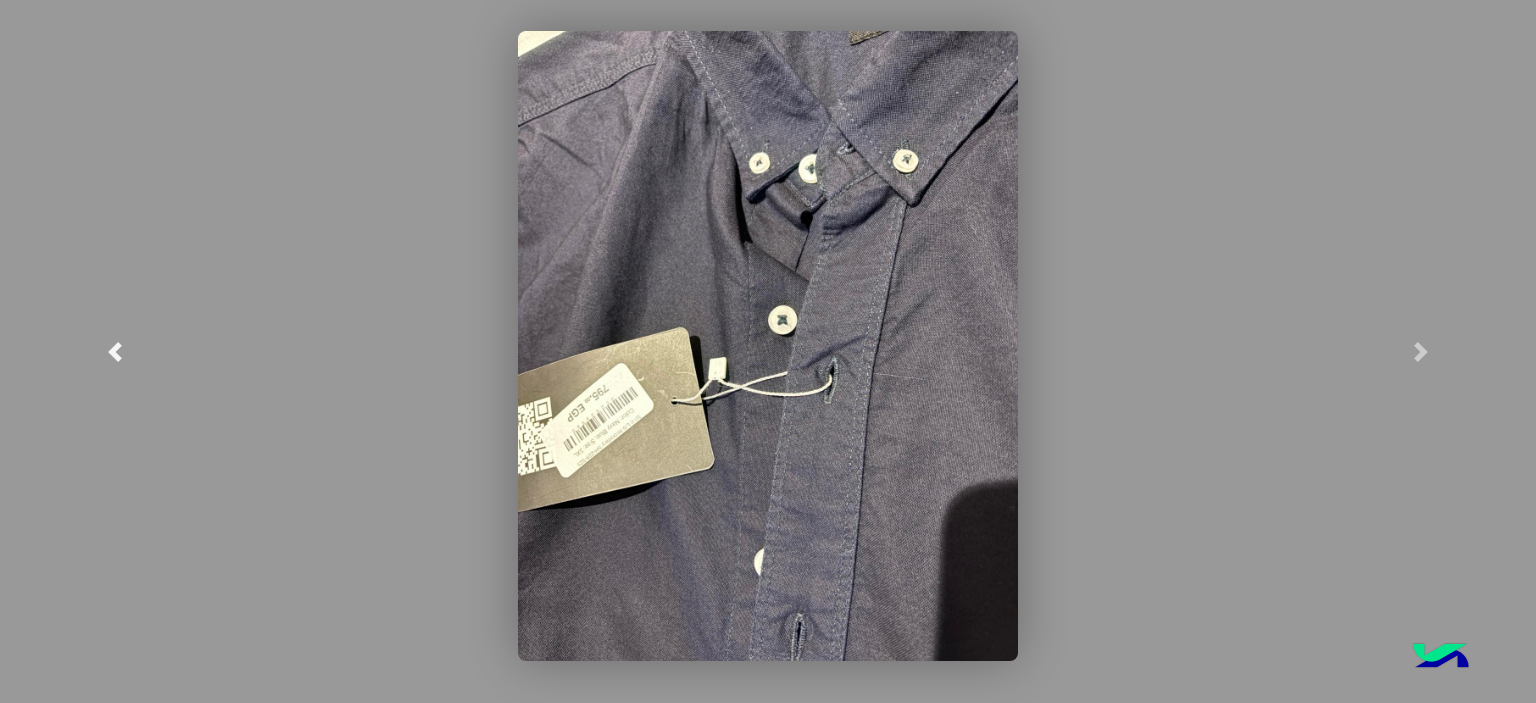 click at bounding box center (115, 351) 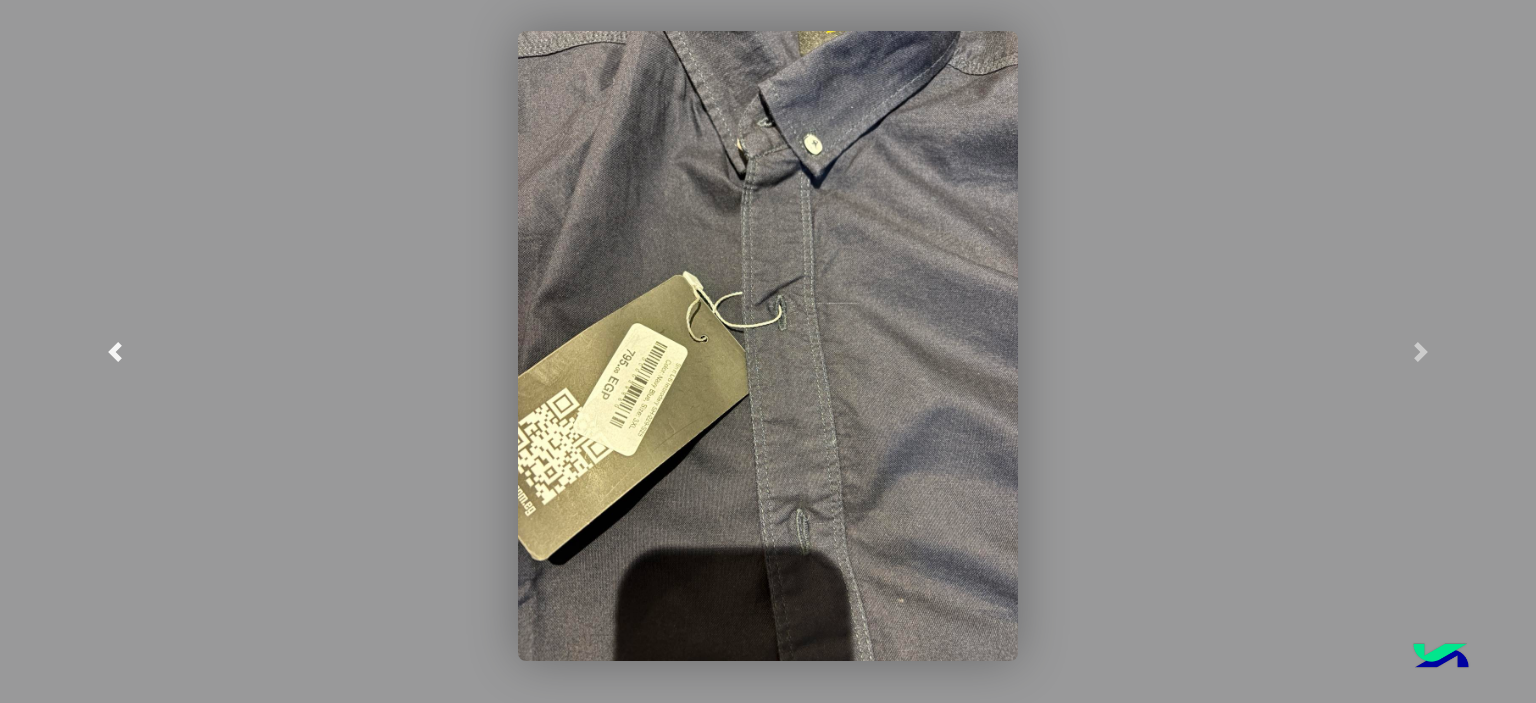 click at bounding box center [115, 351] 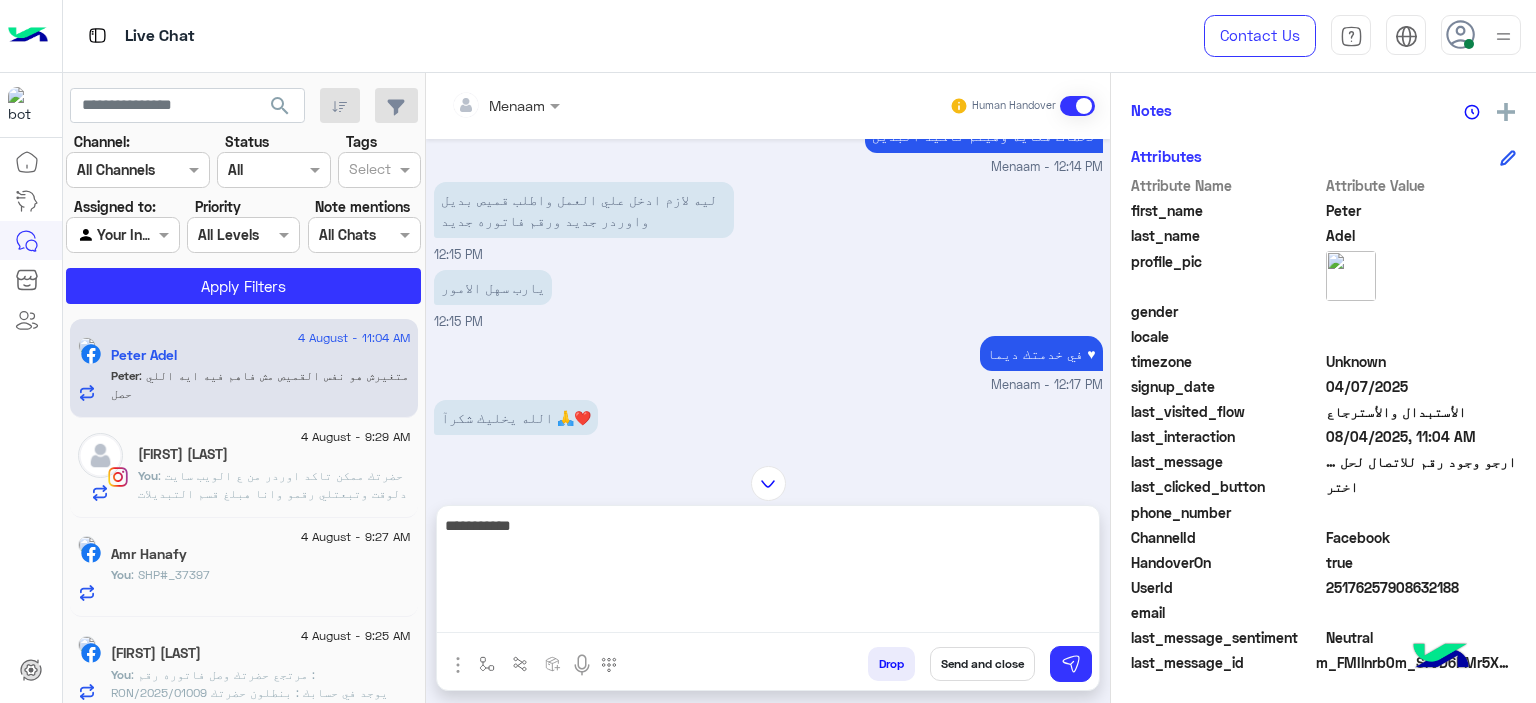 click on "**********" at bounding box center (768, 573) 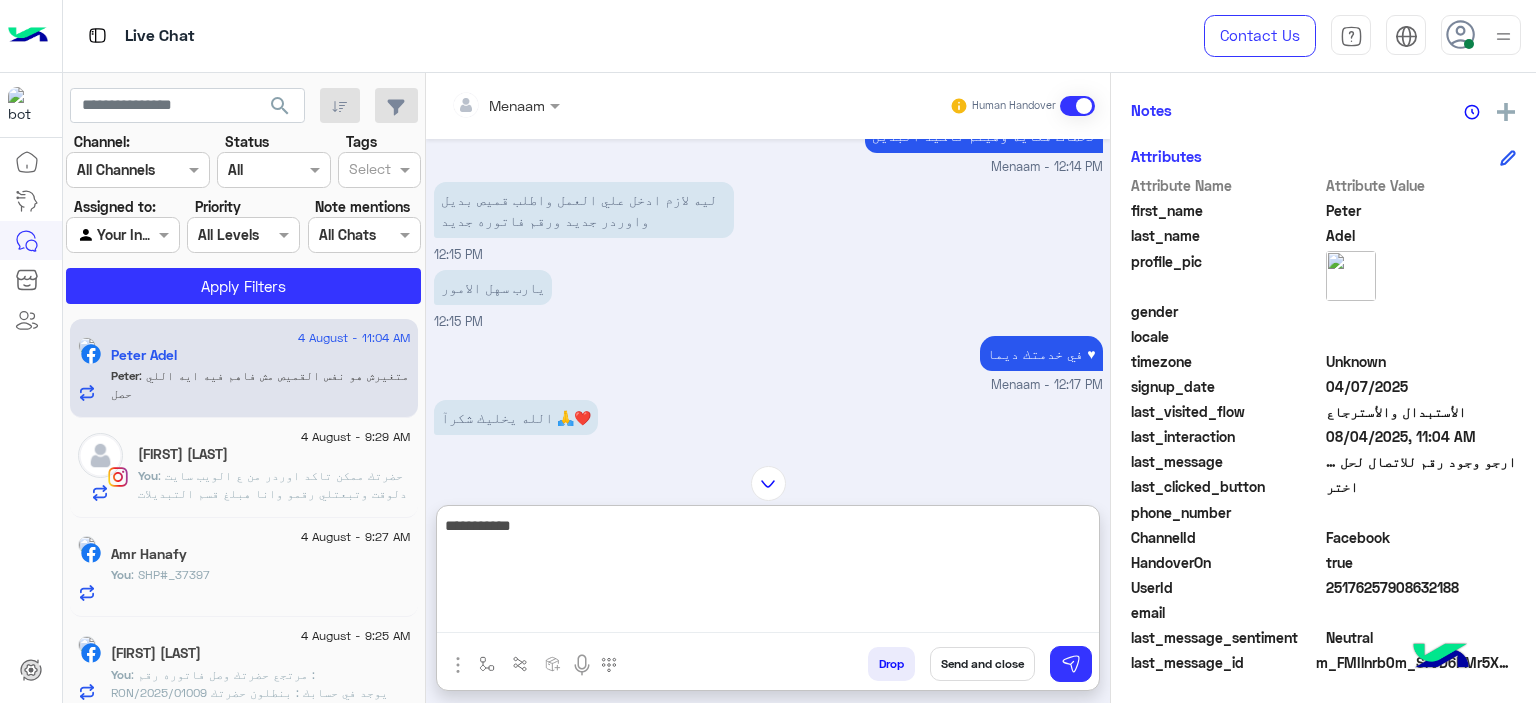 click on "**********" at bounding box center (768, 573) 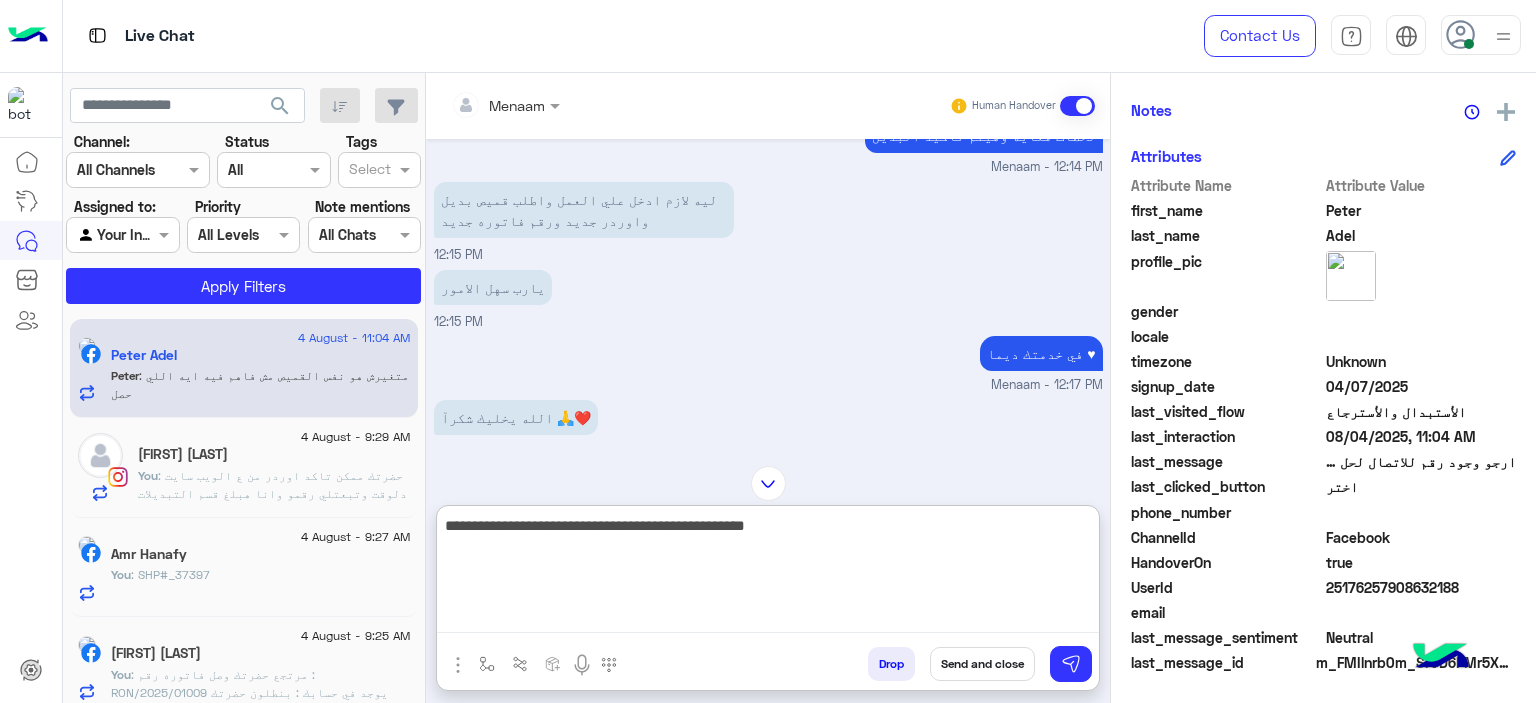 type on "**********" 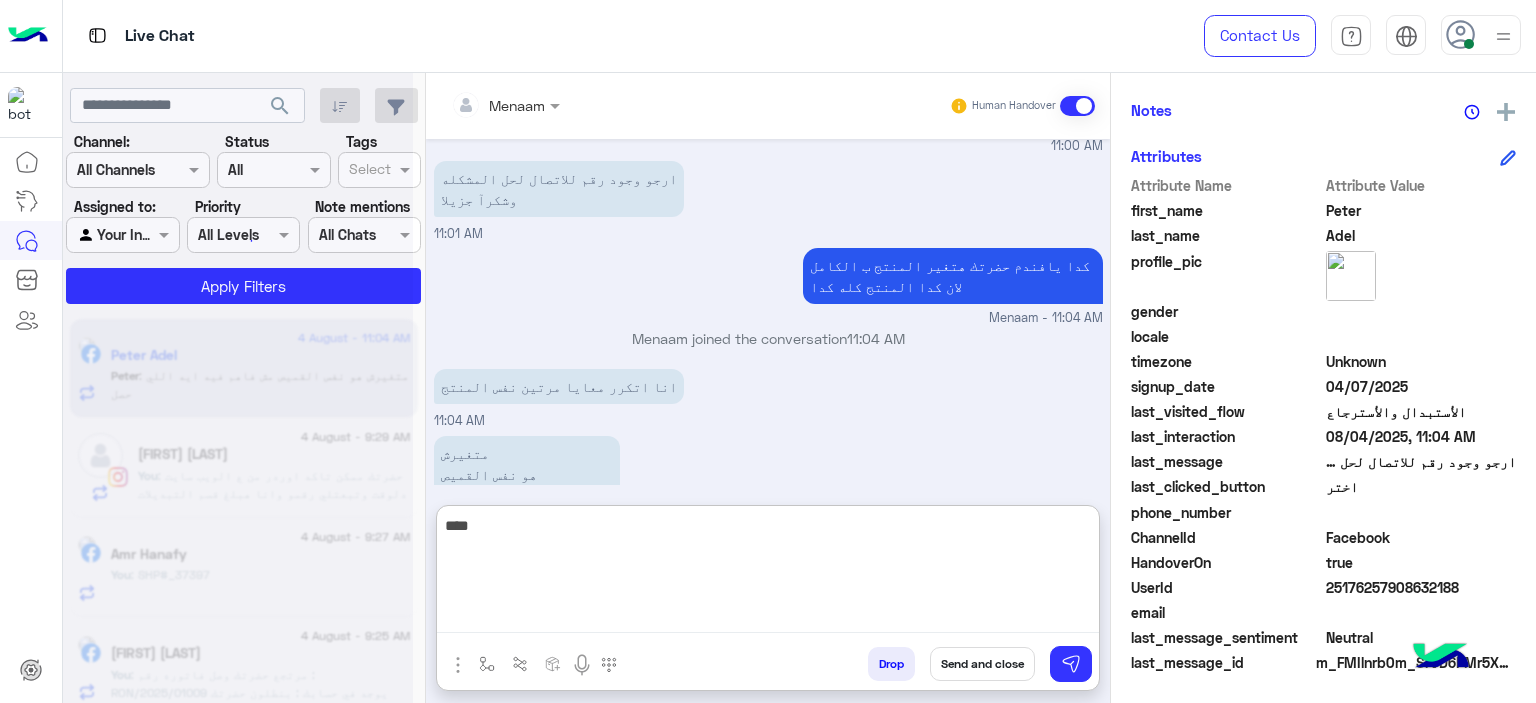scroll, scrollTop: 7601, scrollLeft: 0, axis: vertical 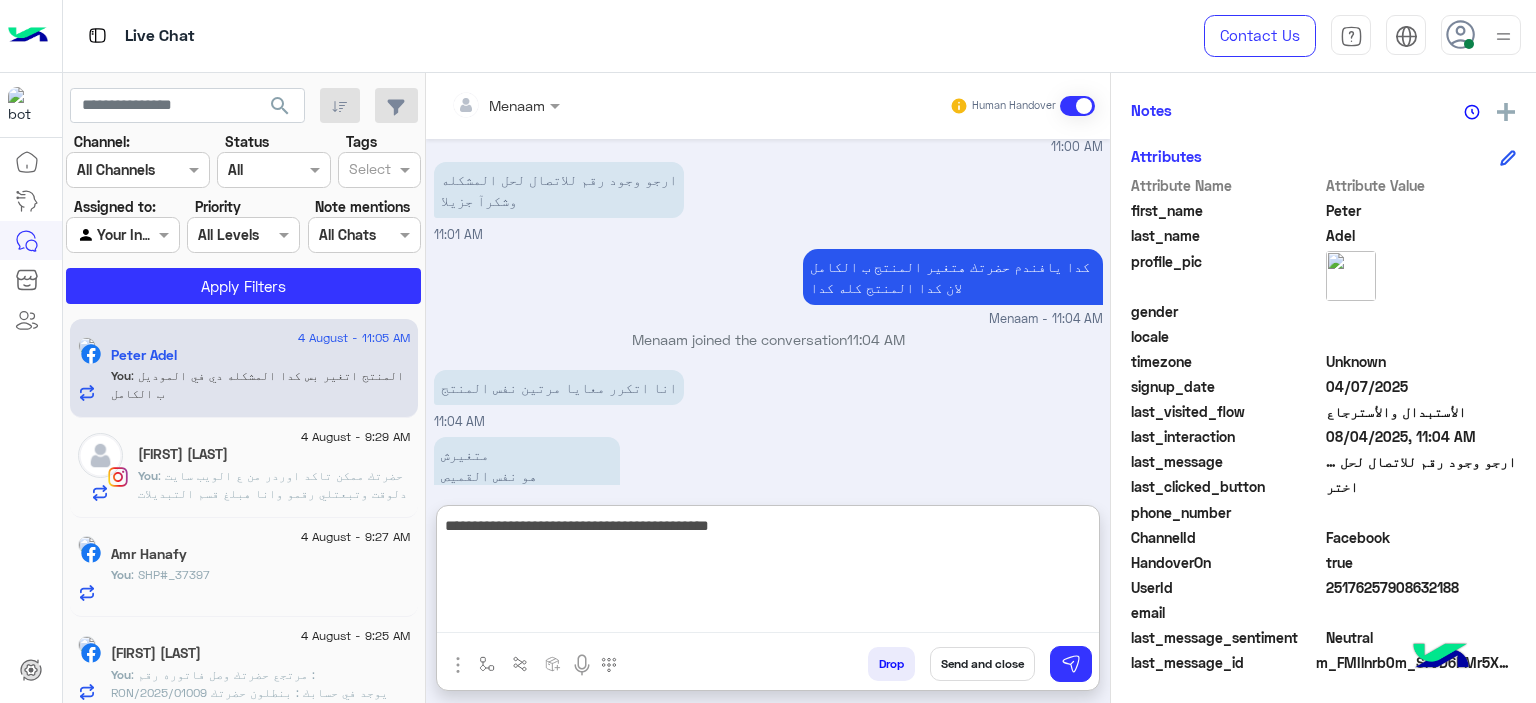 type on "**********" 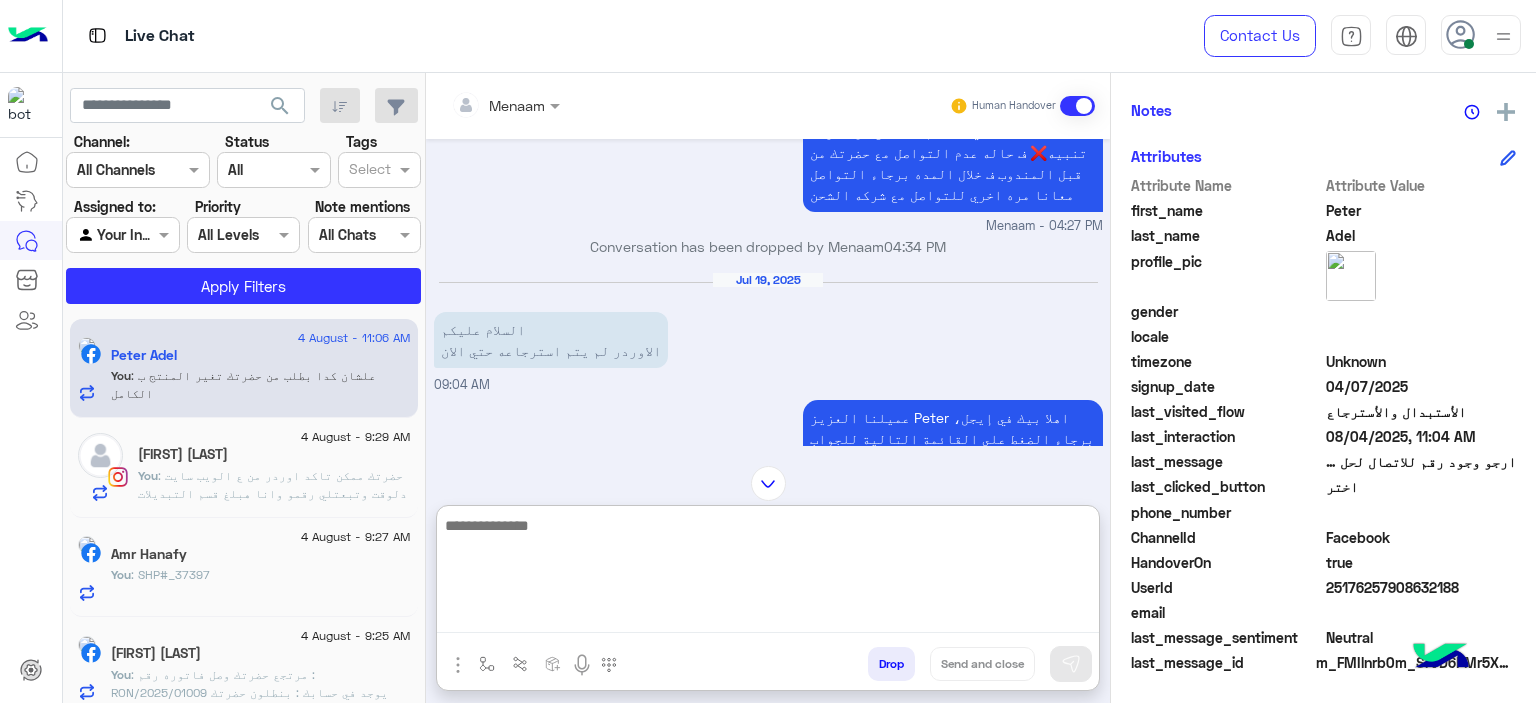 scroll, scrollTop: 280, scrollLeft: 0, axis: vertical 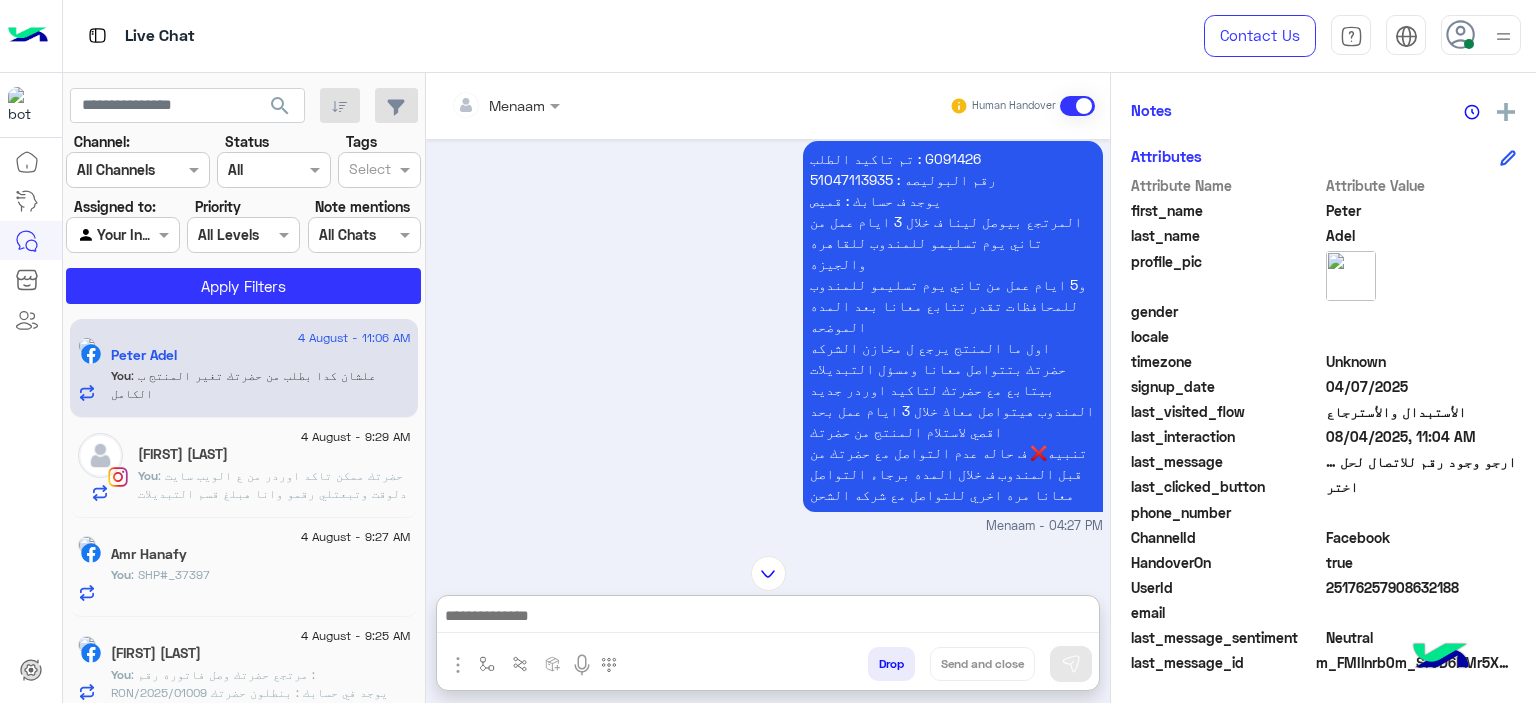 click on "تم تاكيد الطلب :   G091426 رقم البوليصه :   51047113935 يوجد ف حسابك :    قميص  المرتجع بيوصل لينا ف خلال 3 ايام عمل من تاني يوم تسليمو للمندوب للقاهره والجيزه  و5 ايام عمل من تاني يوم تسليمو للمندوب للمحافظات تقدر تتابع معانا بعد المده الموضحه اول ما المنتج يرجع ل مخازن الشركه    حضرتك بتتواصل معانا  ومسؤل التبديلات بيتابع مع حضرتك لتاكيد اوردر جديد  المندوب هيتواصل معاك خلال 3 ايام عمل بحد اقصي لاستلام المنتج من حضرتك  تنبيه❌  ف حاله عدم التواصل مع حضرتك من قبل المندوب ف خلال المده برجاء التواصل معانا مره اخري للتواصل مع شركه الشحن" at bounding box center [953, 326] 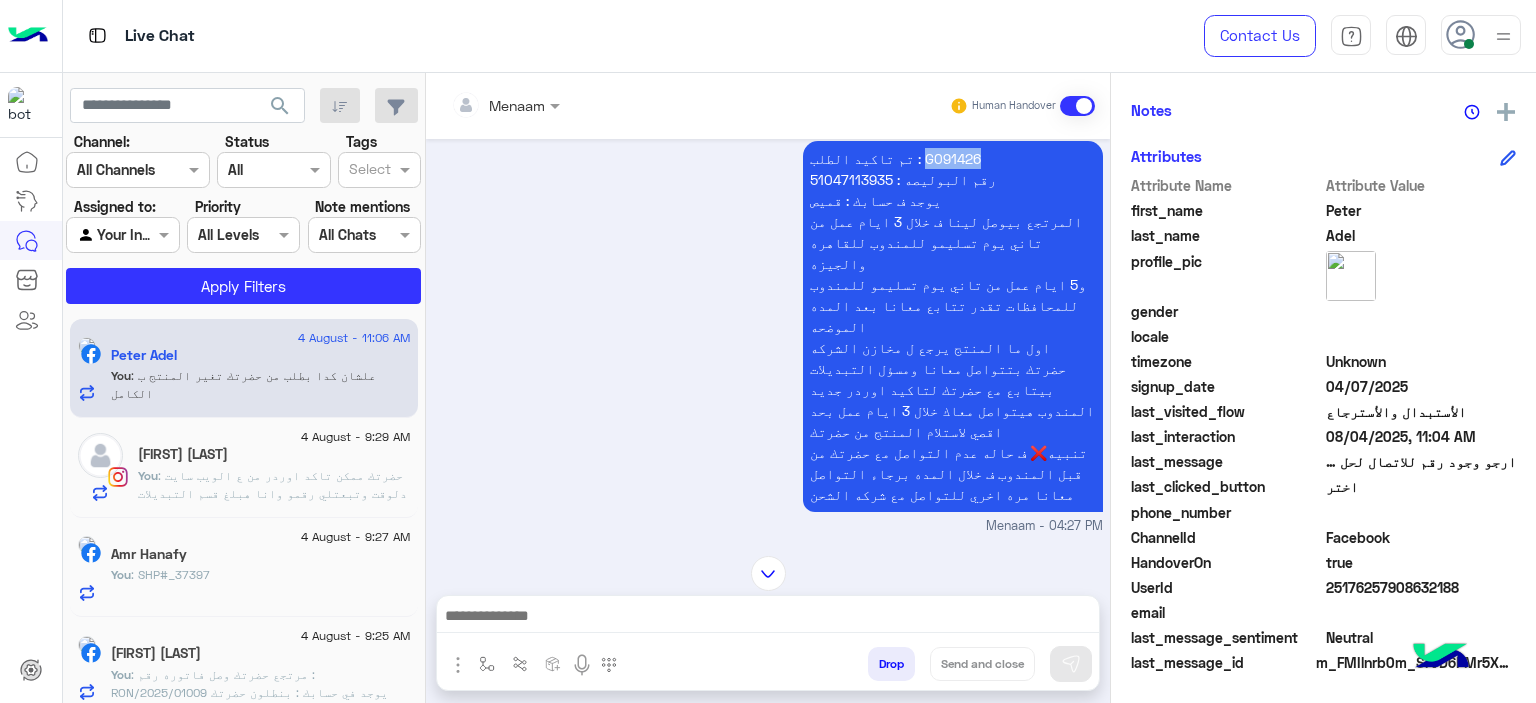 click on "تم تاكيد الطلب :   G091426 رقم البوليصه :   51047113935 يوجد ف حسابك :    قميص  المرتجع بيوصل لينا ف خلال 3 ايام عمل من تاني يوم تسليمو للمندوب للقاهره والجيزه  و5 ايام عمل من تاني يوم تسليمو للمندوب للمحافظات تقدر تتابع معانا بعد المده الموضحه اول ما المنتج يرجع ل مخازن الشركه    حضرتك بتتواصل معانا  ومسؤل التبديلات بيتابع مع حضرتك لتاكيد اوردر جديد  المندوب هيتواصل معاك خلال 3 ايام عمل بحد اقصي لاستلام المنتج من حضرتك  تنبيه❌  ف حاله عدم التواصل مع حضرتك من قبل المندوب ف خلال المده برجاء التواصل معانا مره اخري للتواصل مع شركه الشحن" at bounding box center (953, 326) 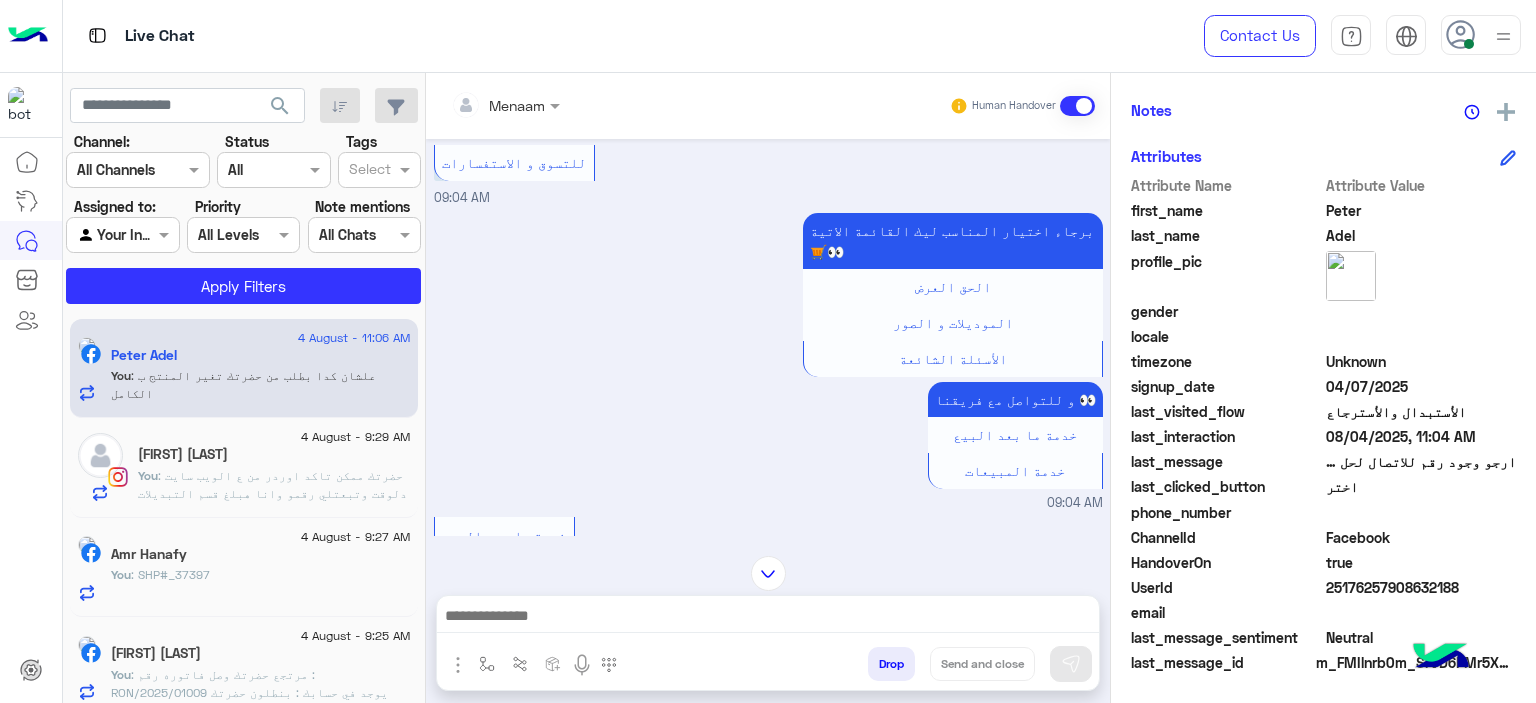 scroll, scrollTop: 1180, scrollLeft: 0, axis: vertical 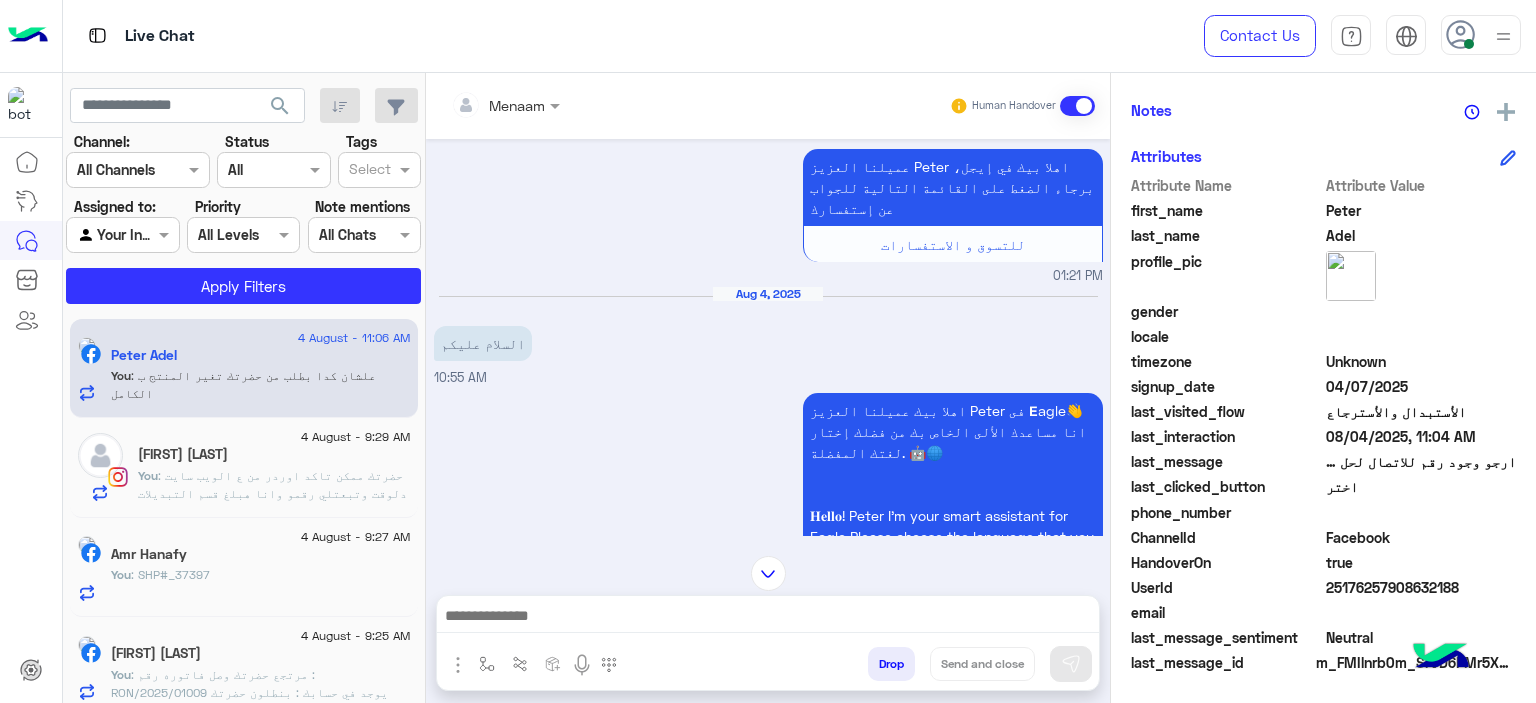drag, startPoint x: 1103, startPoint y: 391, endPoint x: 1113, endPoint y: 395, distance: 10.770329 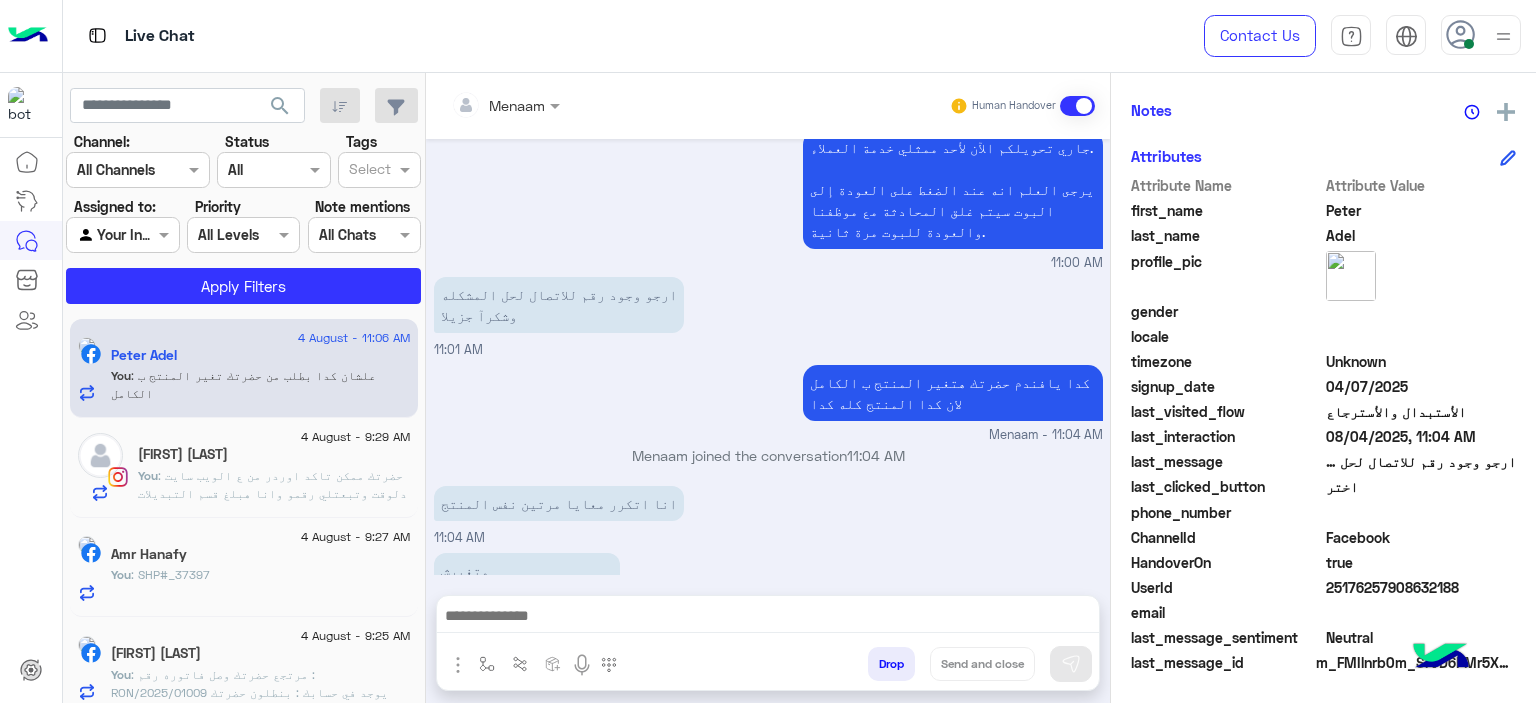 click on "4 August - 9:29 AM  Esraa Mohammed   You  : حضرتك ممكن تاكد اوردر من ع الويب سايت دلوقت وتبعتلي رقمو وانا هبلغ قسم التبديلات لتاكيد الطلب وخصم قيمه المرتجع من الاوردر البديل
www.eagle.com.eg" 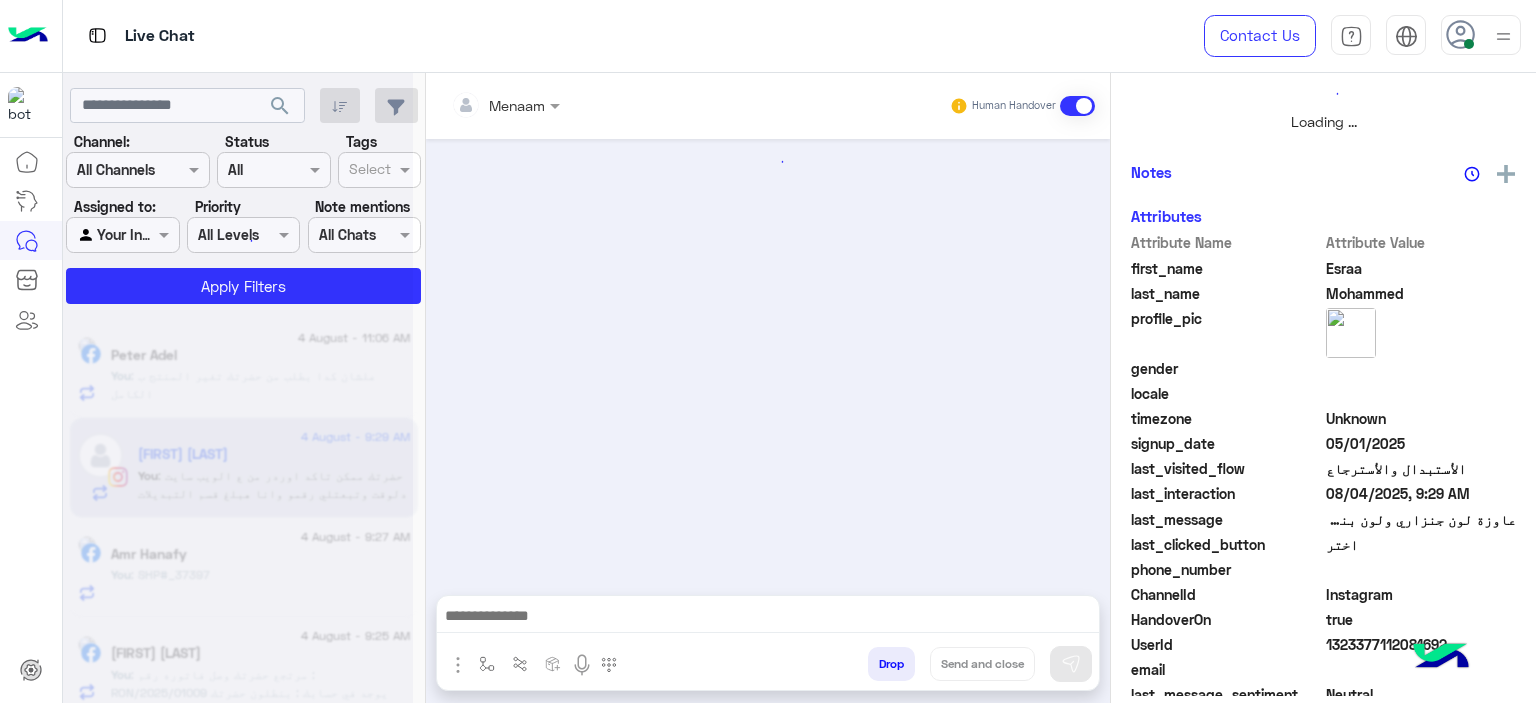 scroll, scrollTop: 514, scrollLeft: 0, axis: vertical 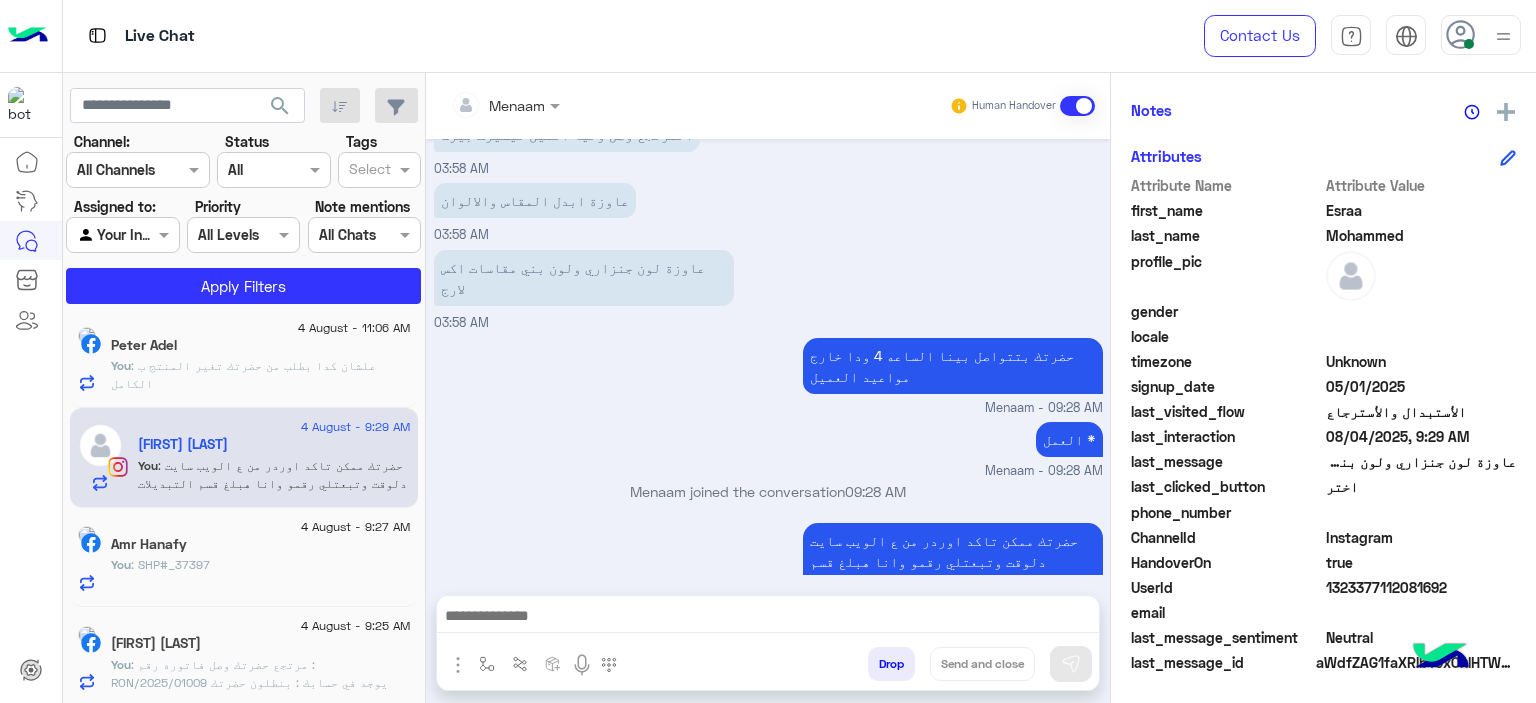 click on "Amr Hanafy" 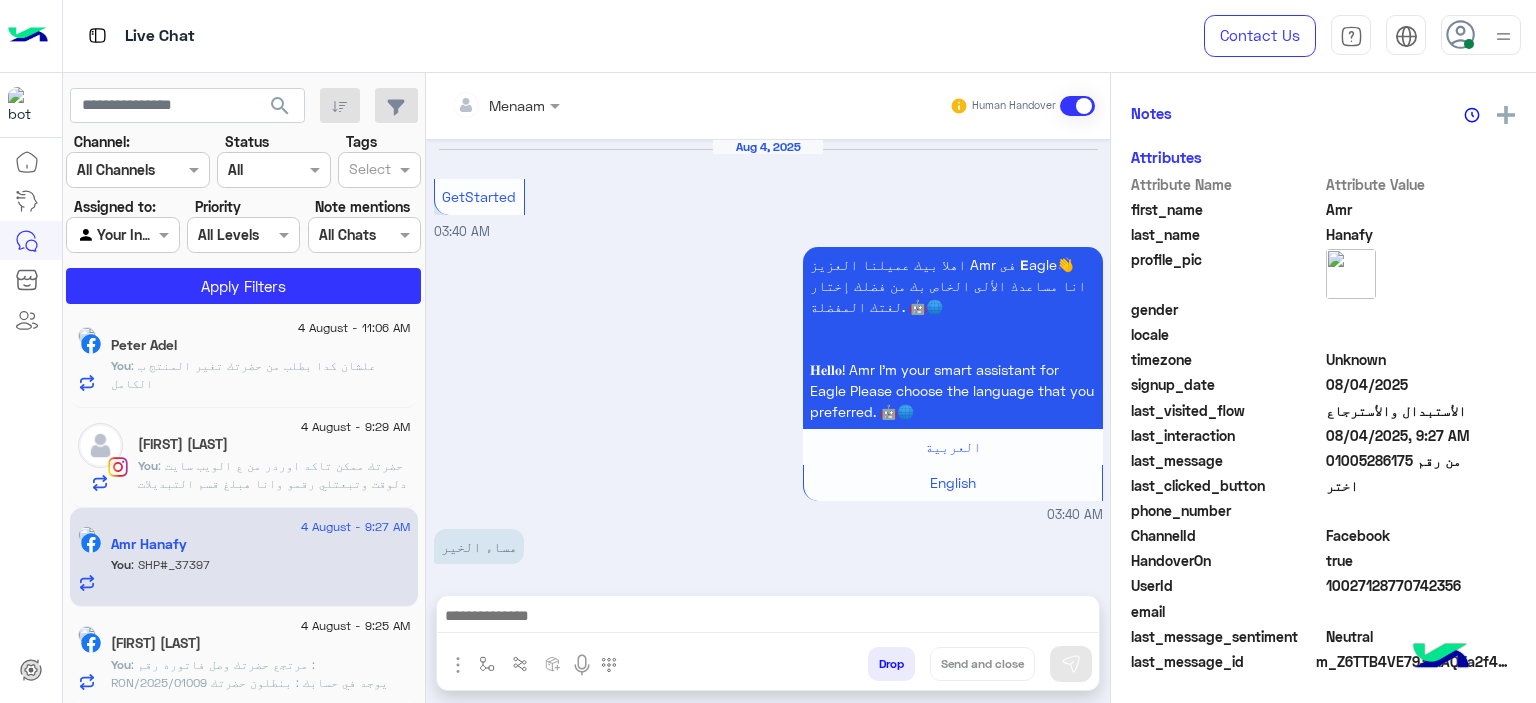 scroll, scrollTop: 452, scrollLeft: 0, axis: vertical 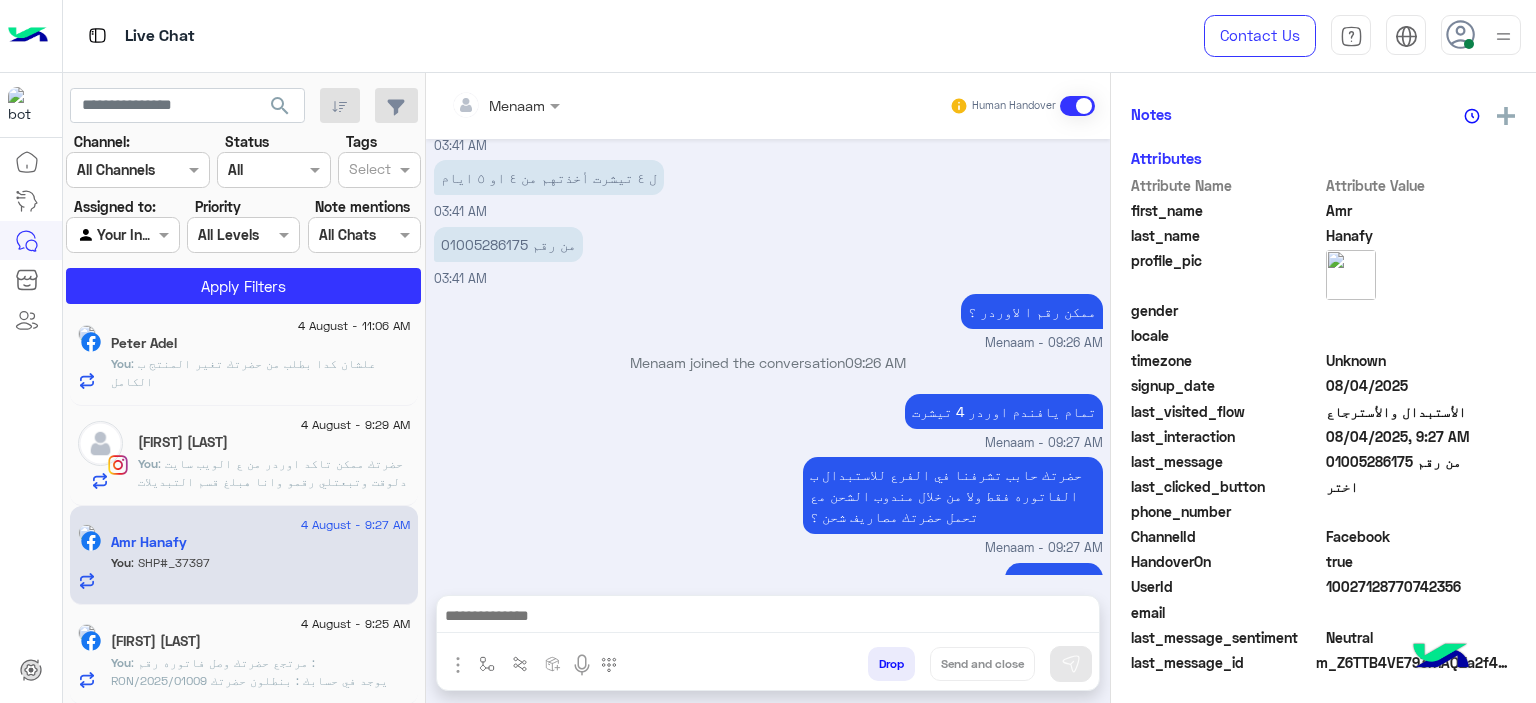click on ": مرتجع حضرتك وصل
فاتوره رقم :  RON/2025/01009
يوجد في حسابك : بنطلون
حضرتك ممكن تاكد اوردر من ع الويب سايت دلوقت وتبعتلي رقمو وانا هبلغ قسم التبديلات لتاكيد الطلب وخصم قيمه المرتجع من الاوردر البديل
www.eagle.com.eg" 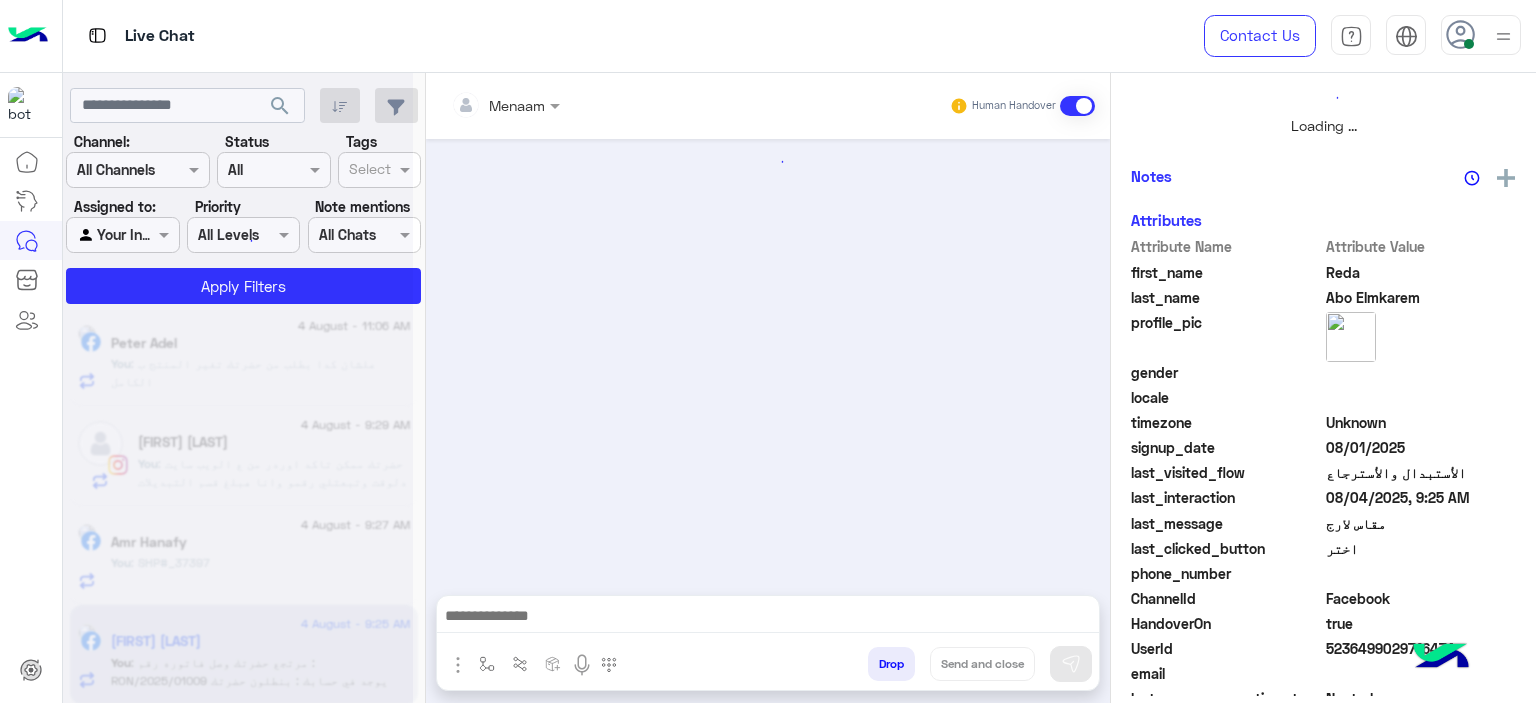 scroll, scrollTop: 514, scrollLeft: 0, axis: vertical 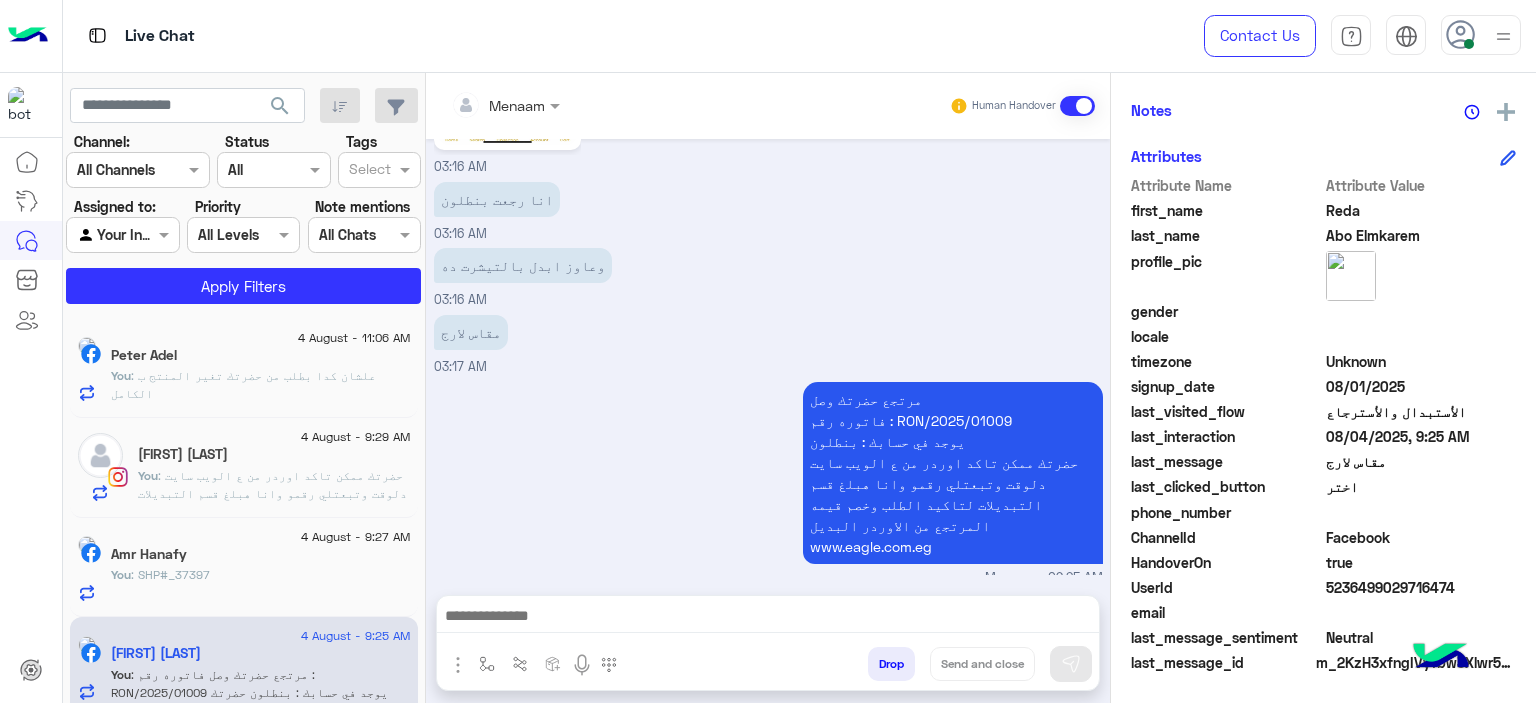 click on ": علشان كدا بطلب من حضرتك تغير المنتج ب الكامل" 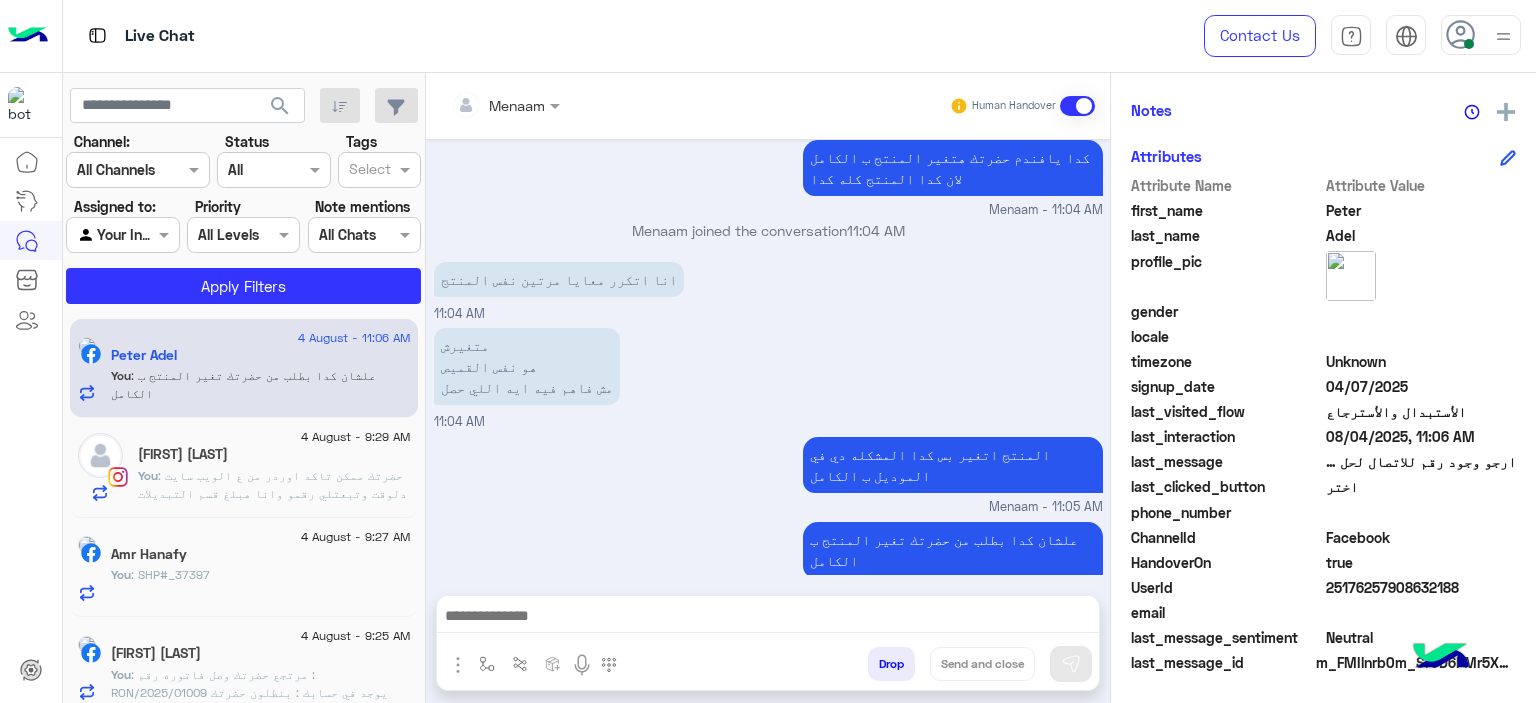 click on ": حضرتك ممكن تاكد اوردر من ع الويب سايت دلوقت وتبعتلي رقمو وانا هبلغ قسم التبديلات لتاكيد الطلب وخصم قيمه المرتجع من الاوردر البديل
www.eagle.com.eg" 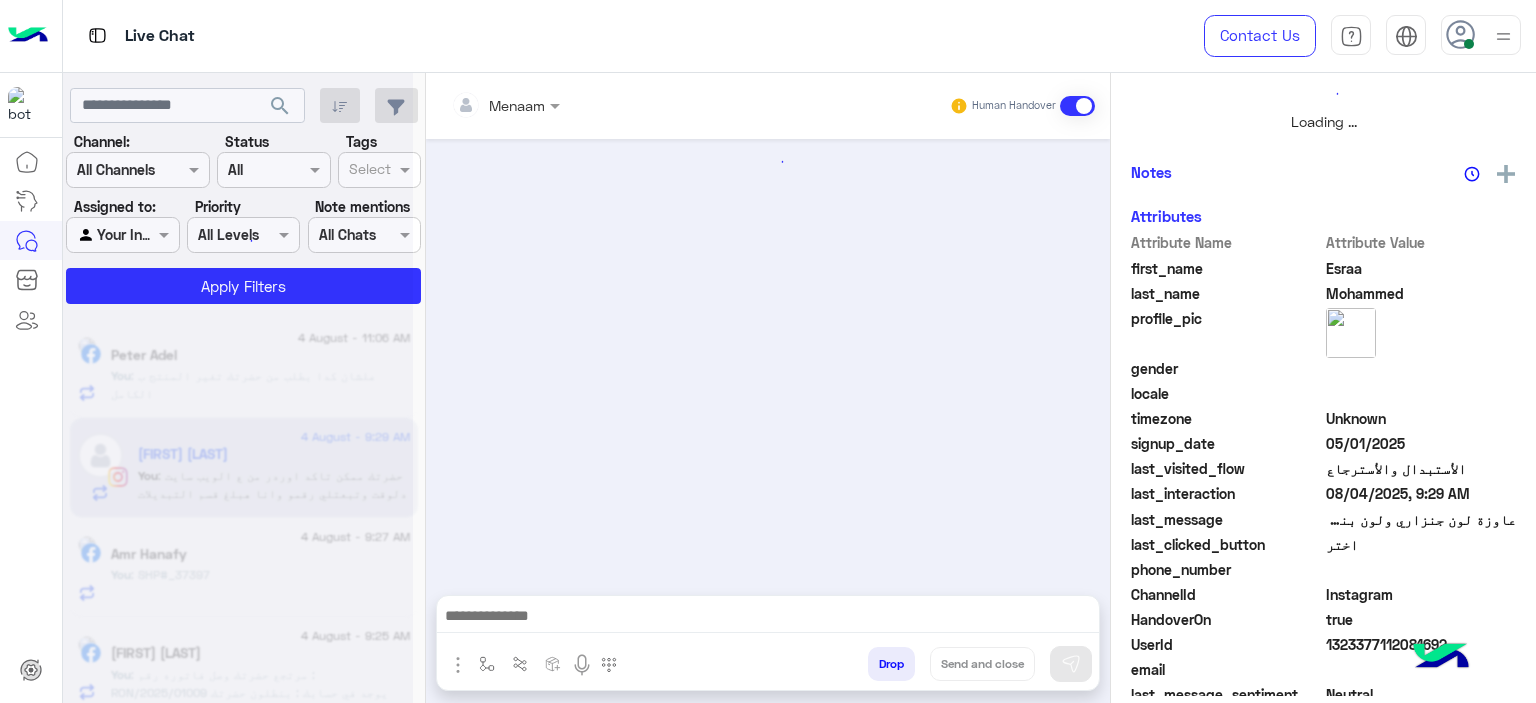 scroll, scrollTop: 514, scrollLeft: 0, axis: vertical 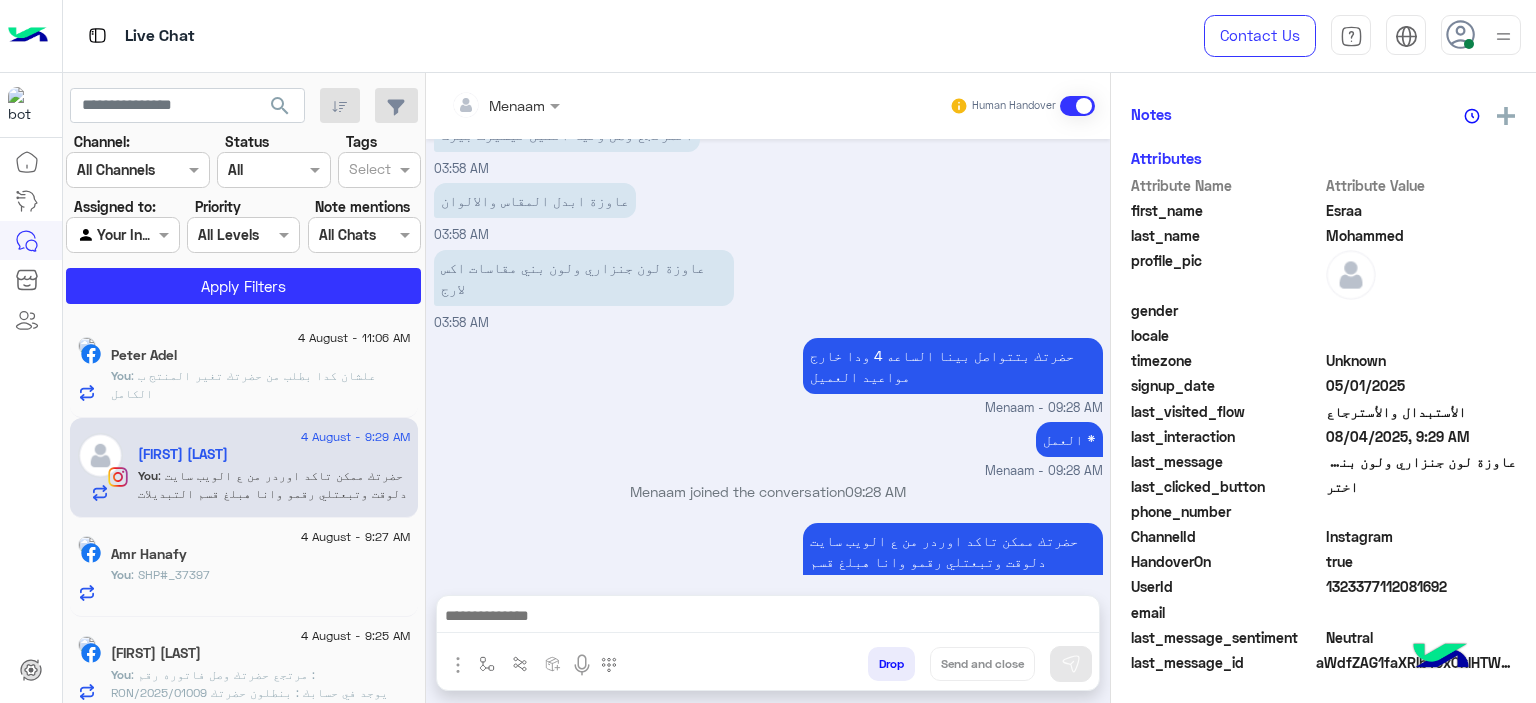 click on ": علشان كدا بطلب من حضرتك تغير المنتج ب الكامل" 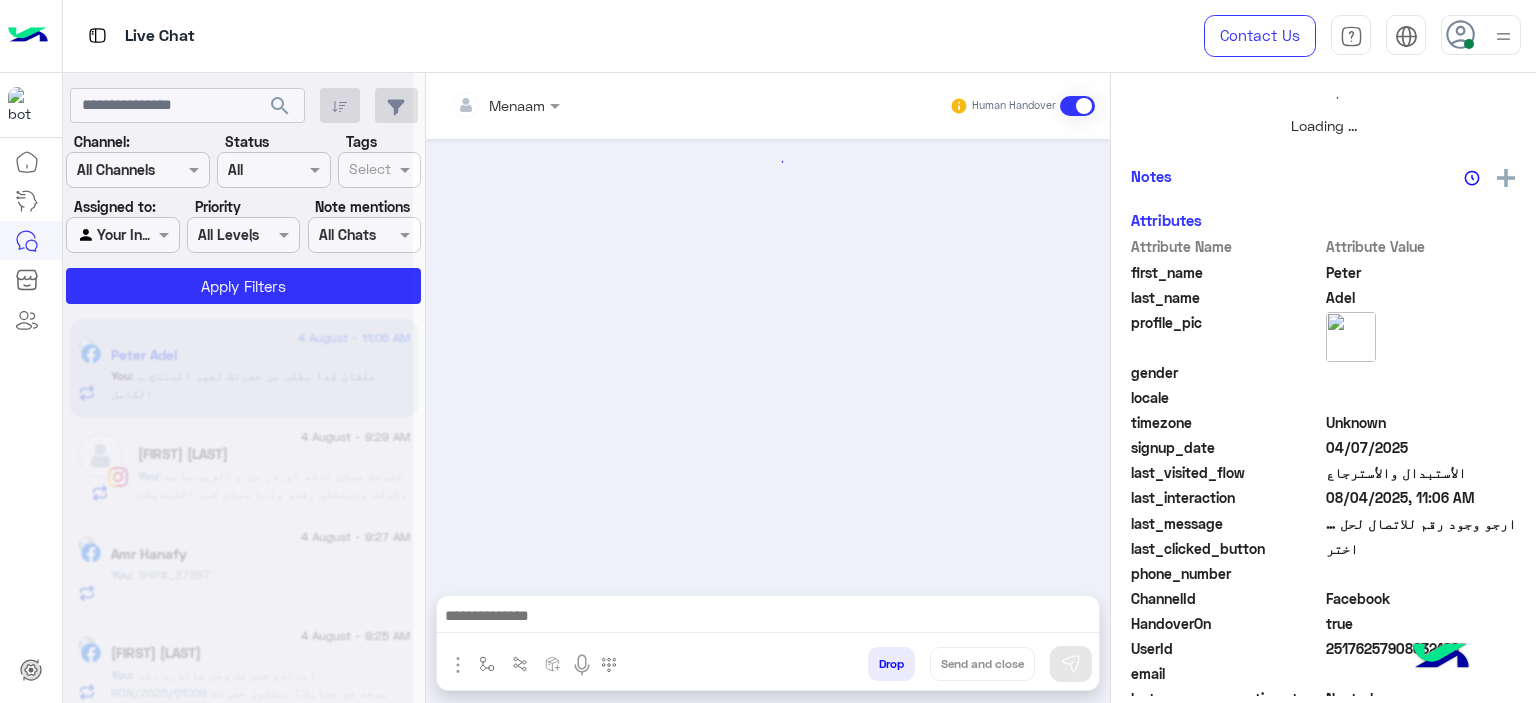 scroll, scrollTop: 514, scrollLeft: 0, axis: vertical 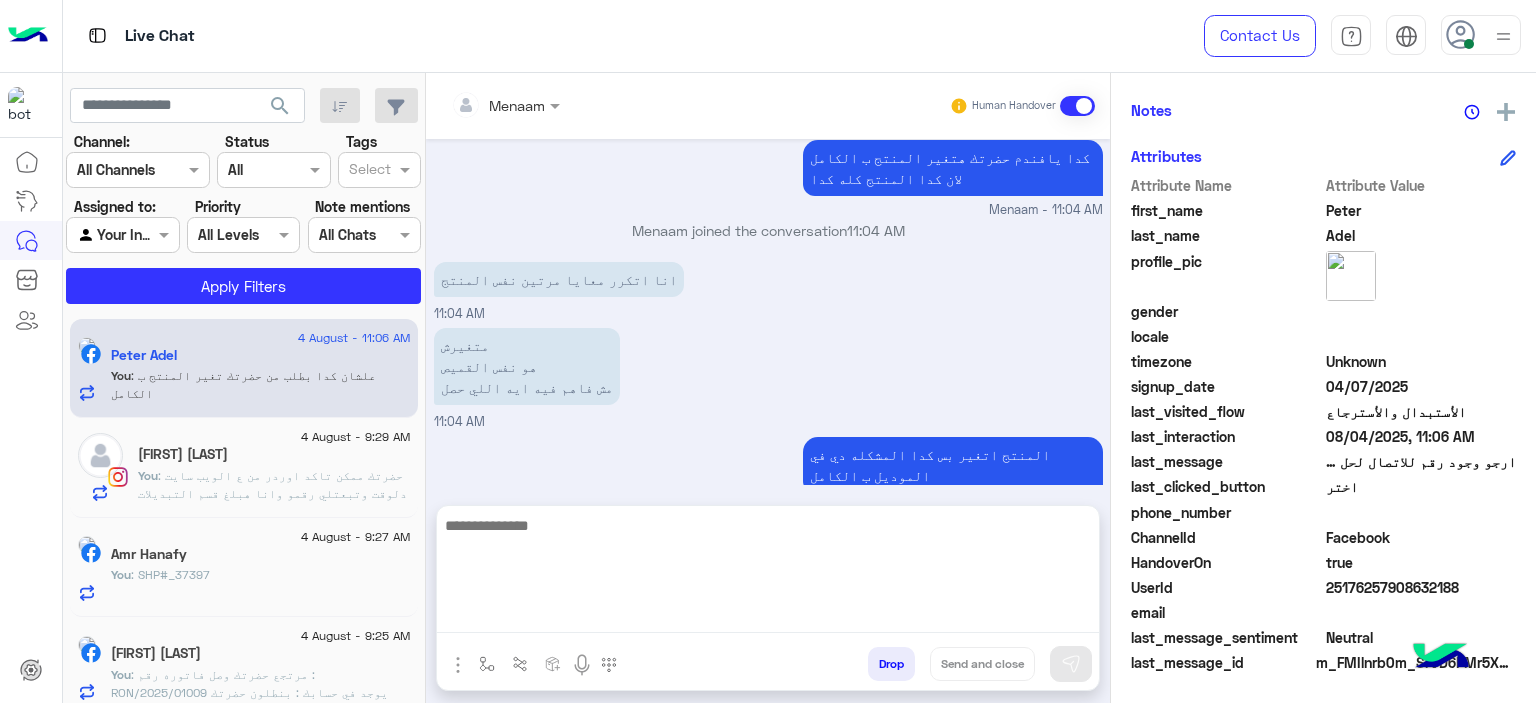 click at bounding box center (768, 573) 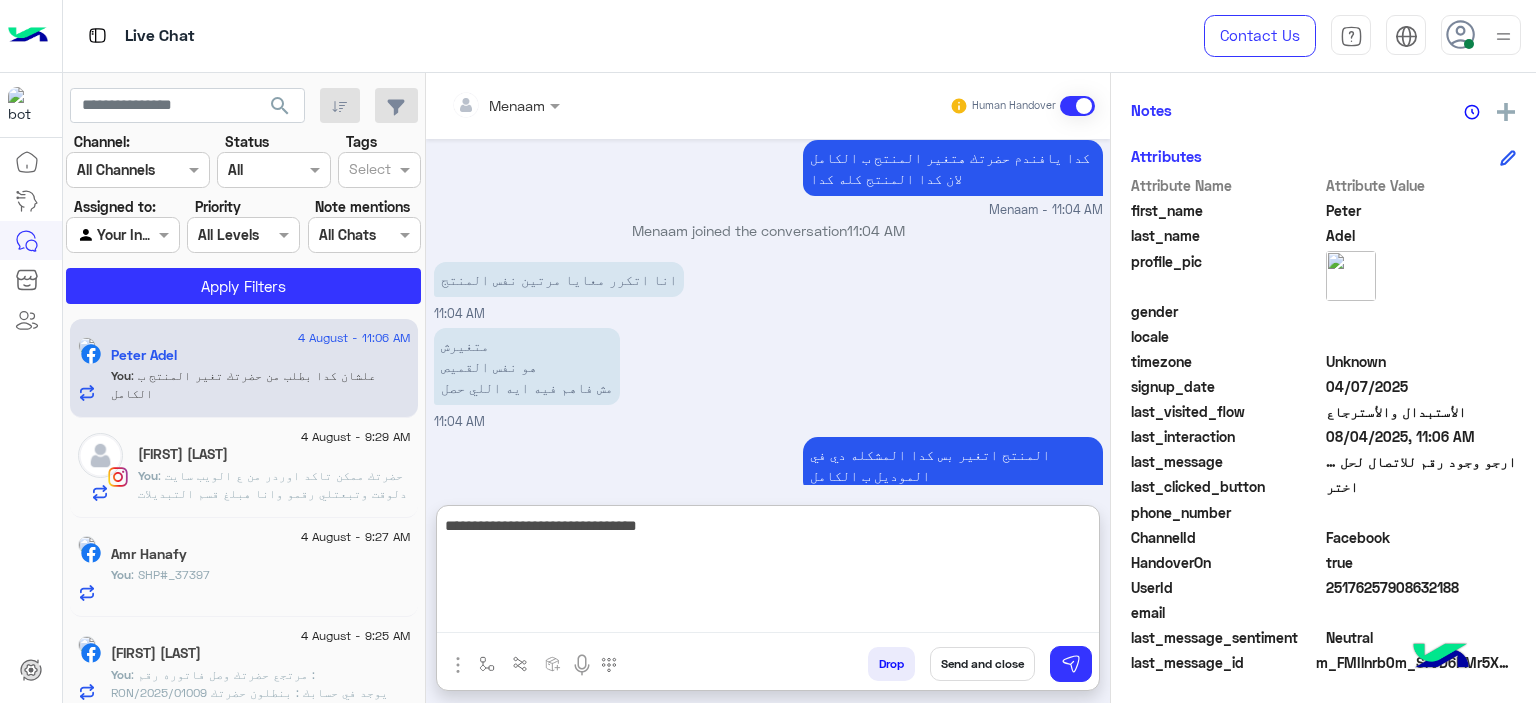 type on "**********" 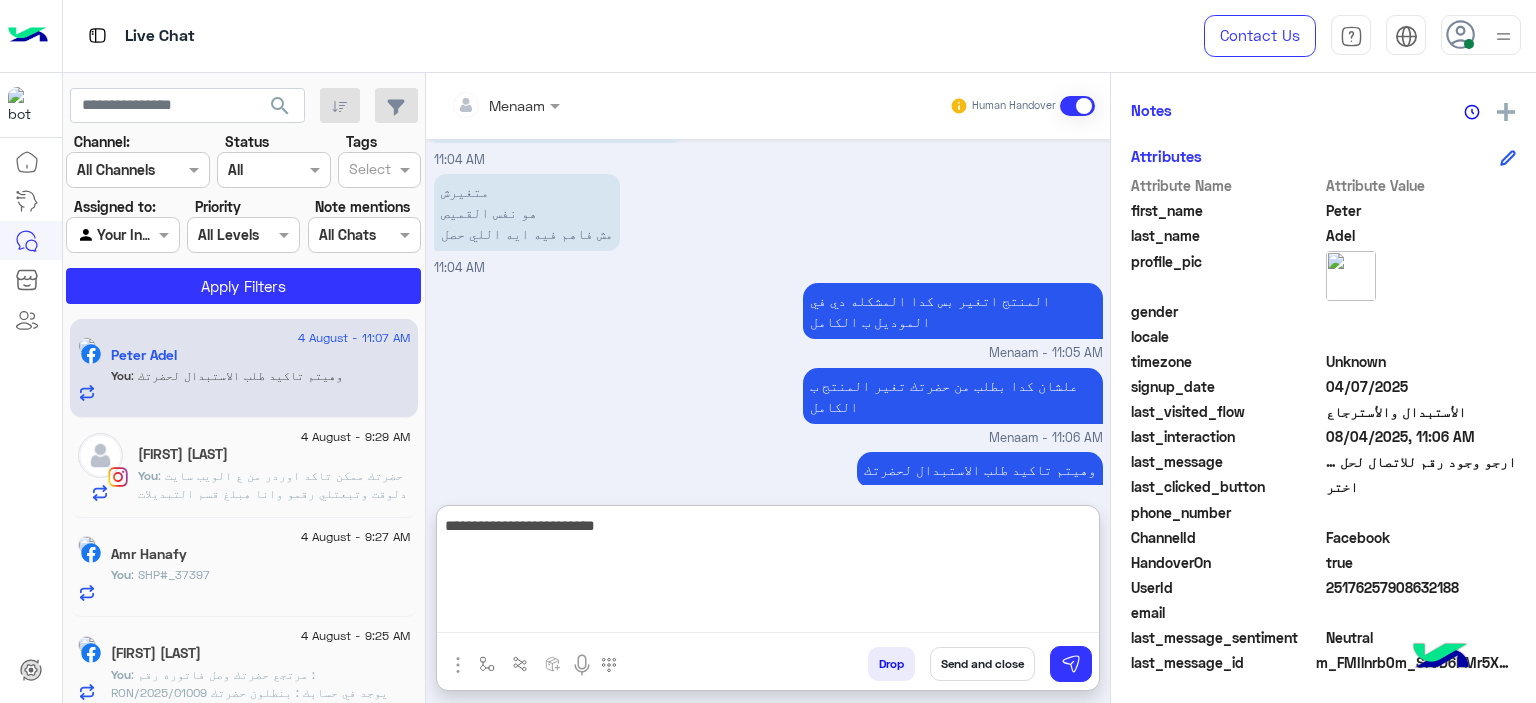 type on "**********" 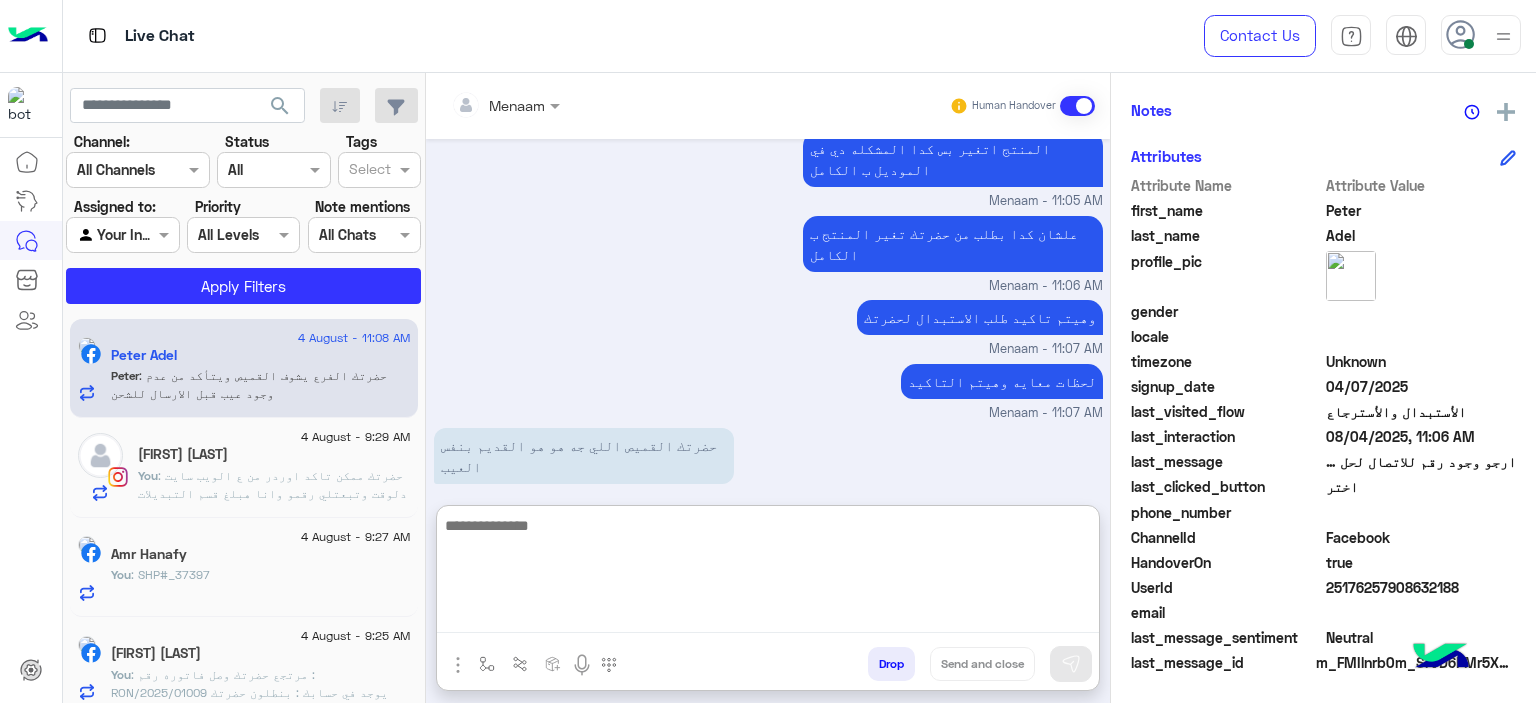 scroll, scrollTop: 3111, scrollLeft: 0, axis: vertical 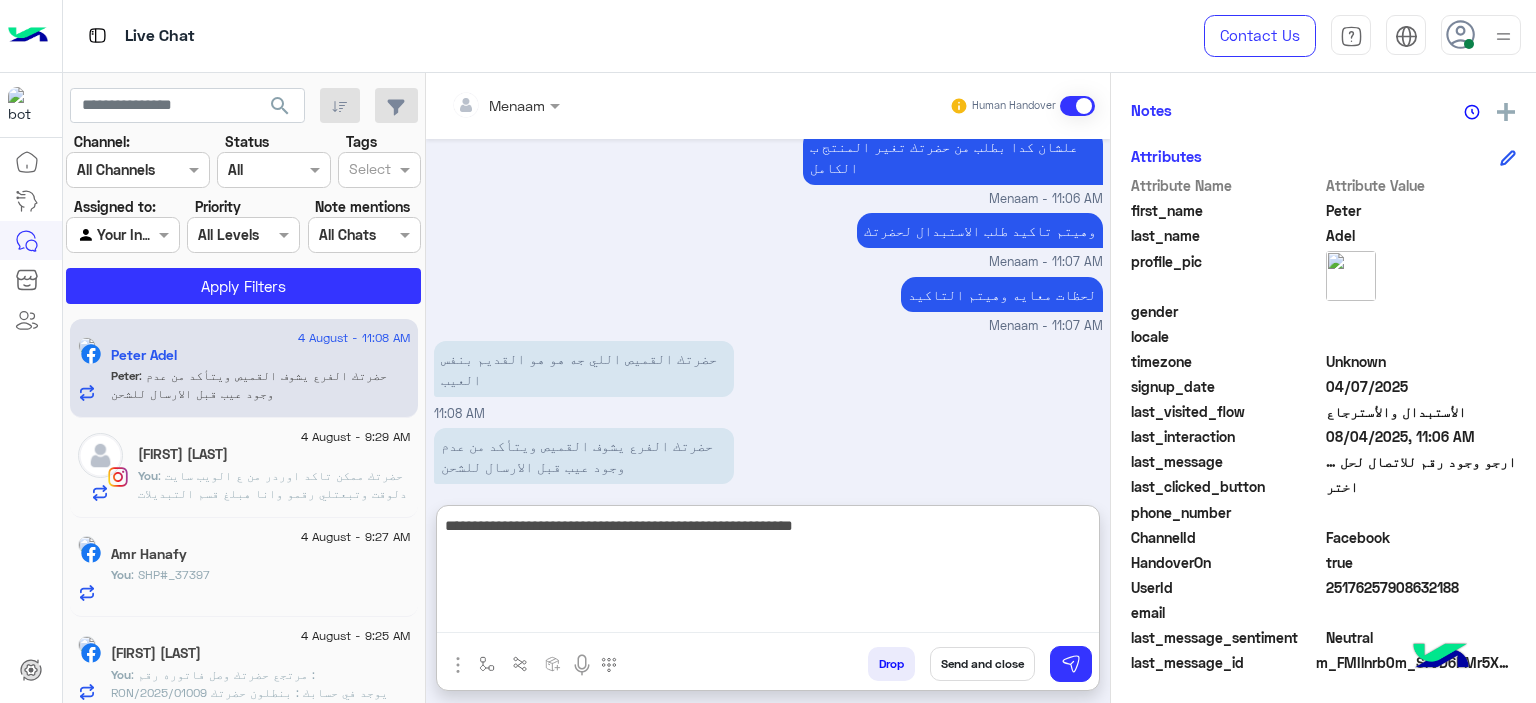 click on "**********" at bounding box center [768, 573] 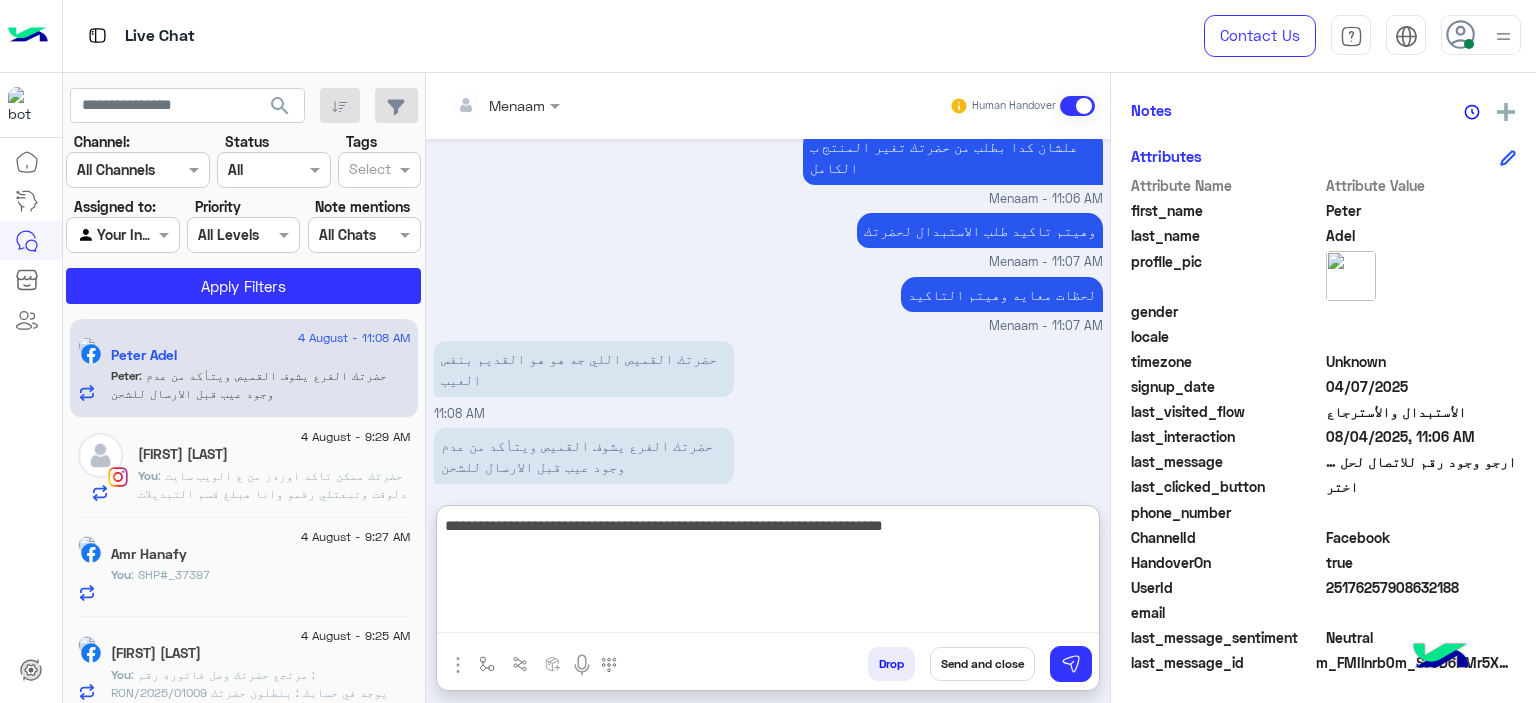 type on "**********" 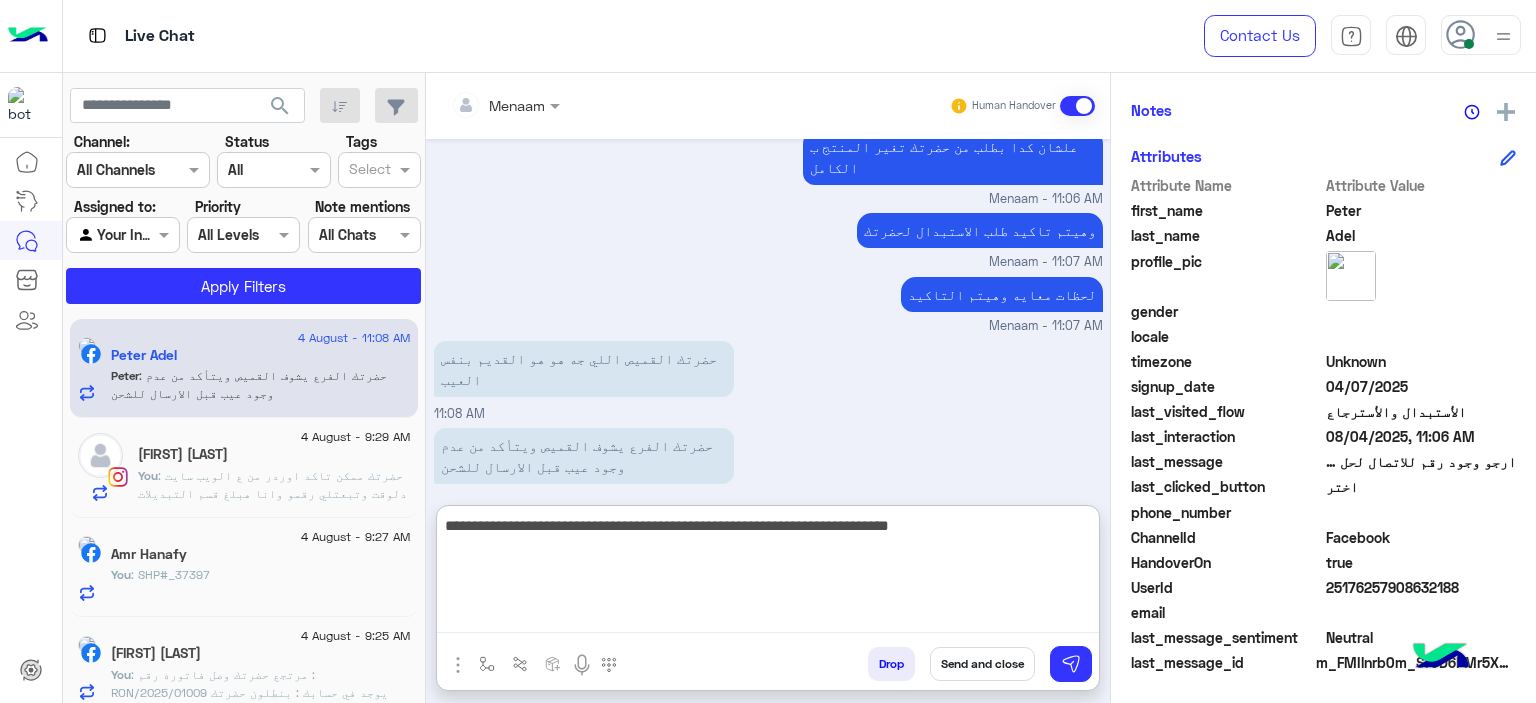 click on "**********" at bounding box center (768, 573) 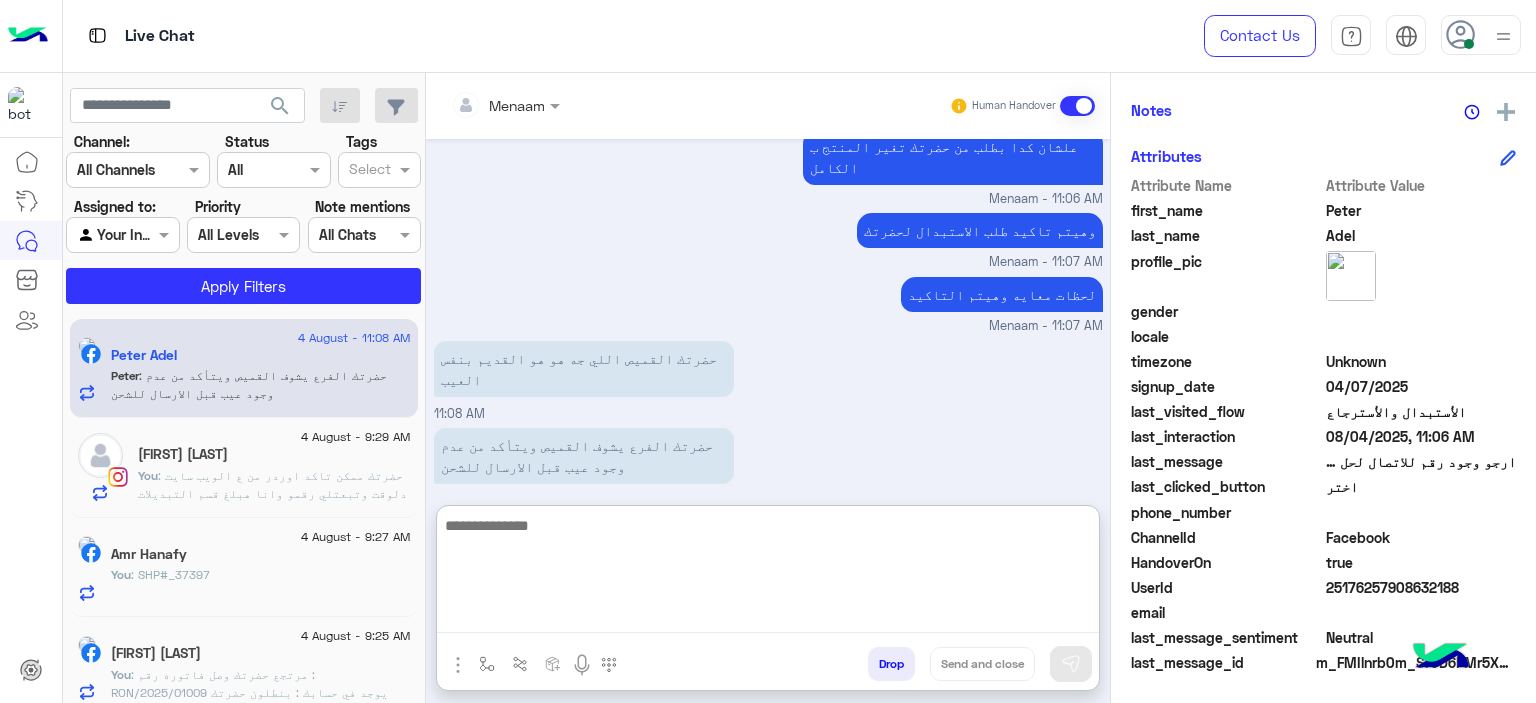 scroll, scrollTop: 3196, scrollLeft: 0, axis: vertical 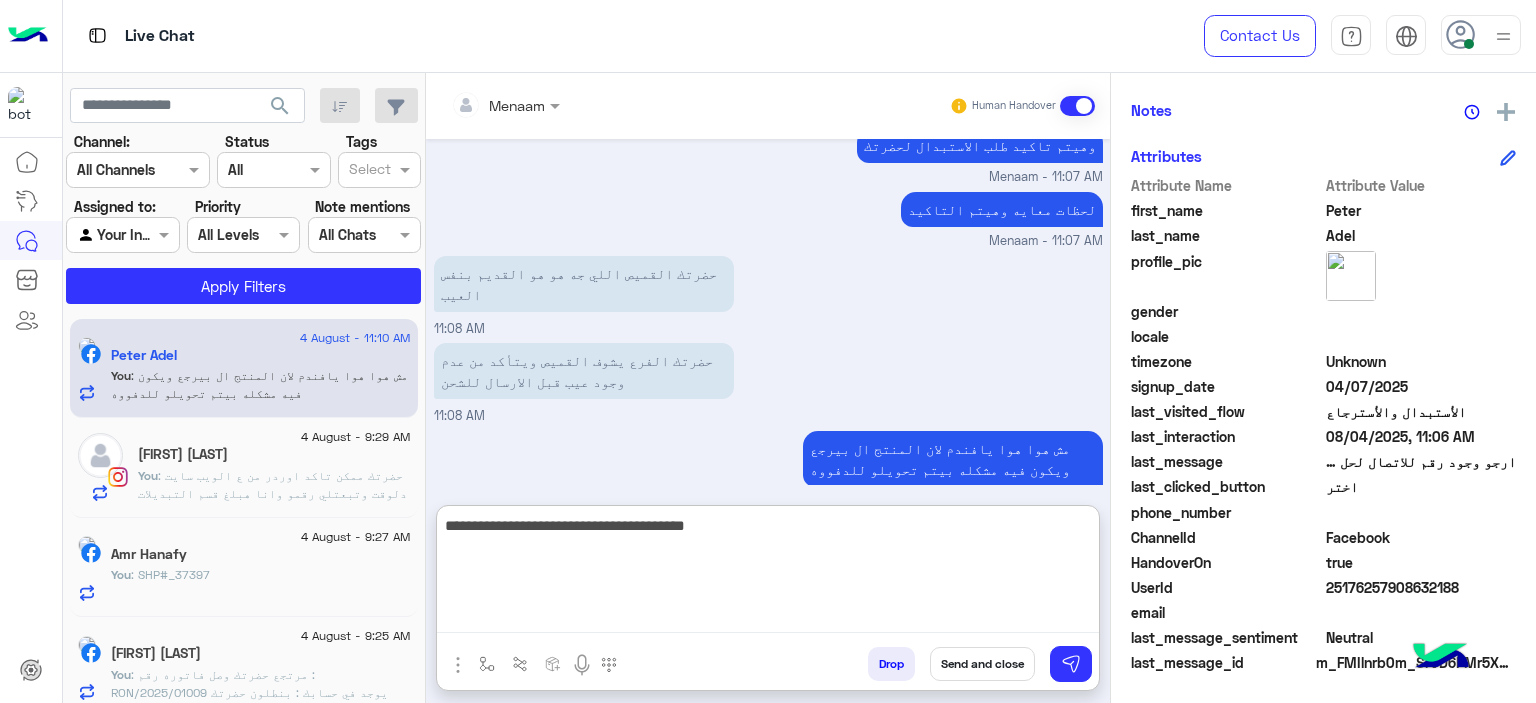 type on "**********" 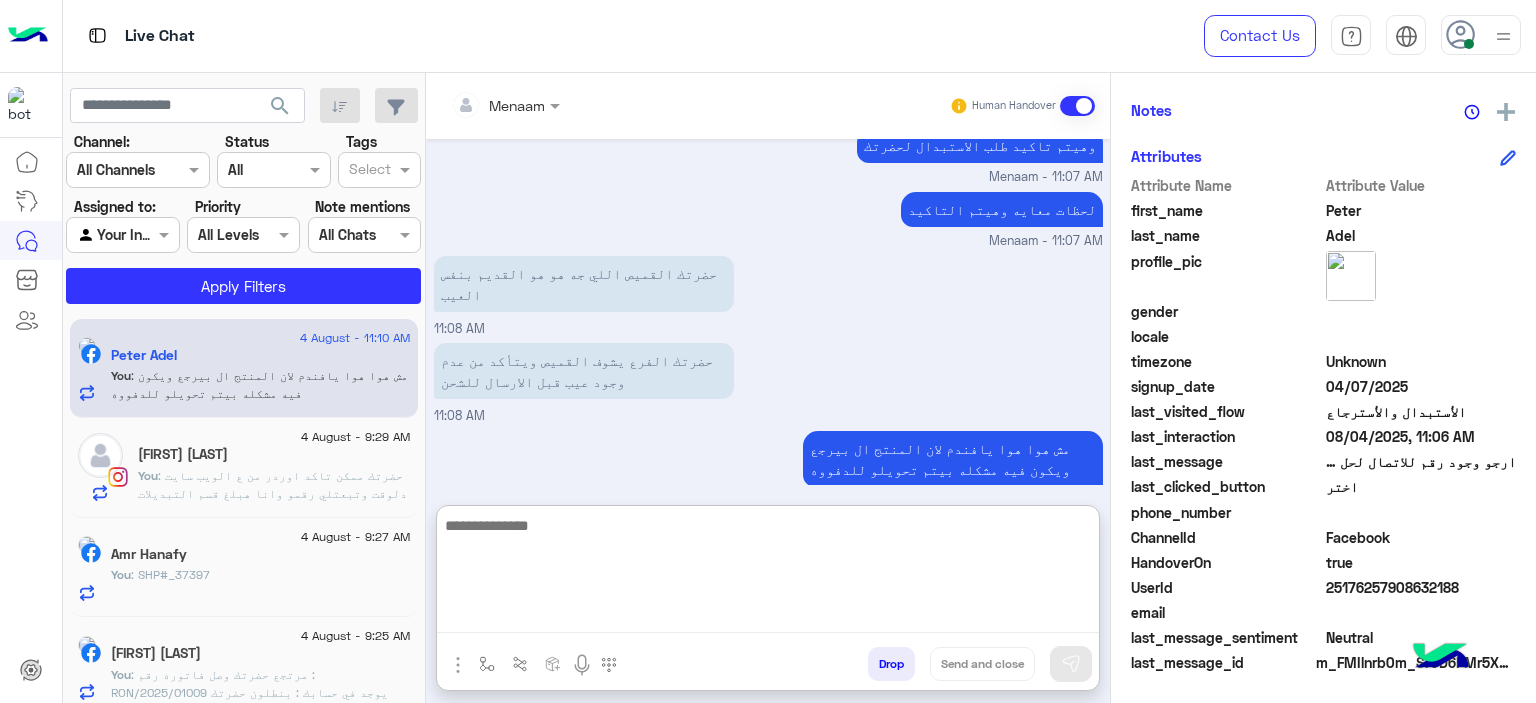 scroll, scrollTop: 3259, scrollLeft: 0, axis: vertical 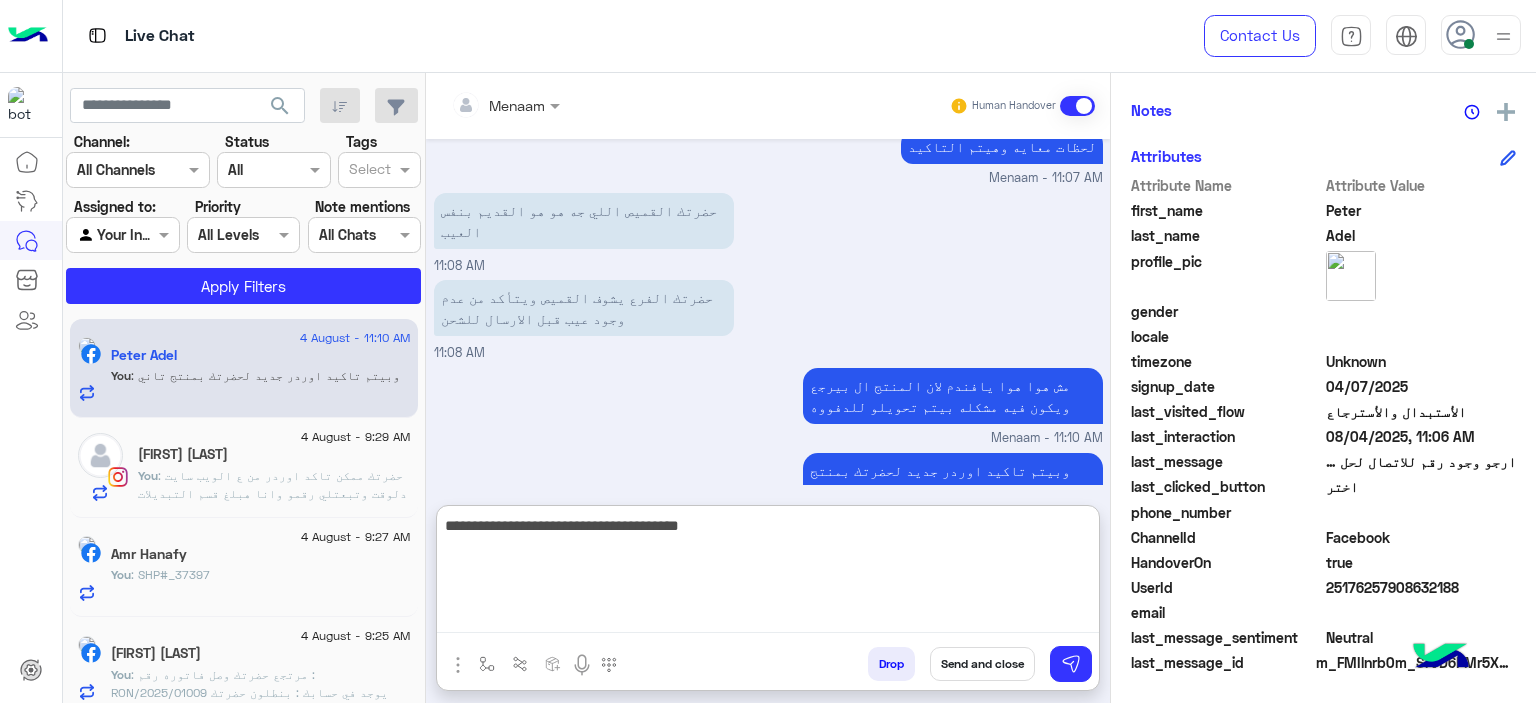 type on "**********" 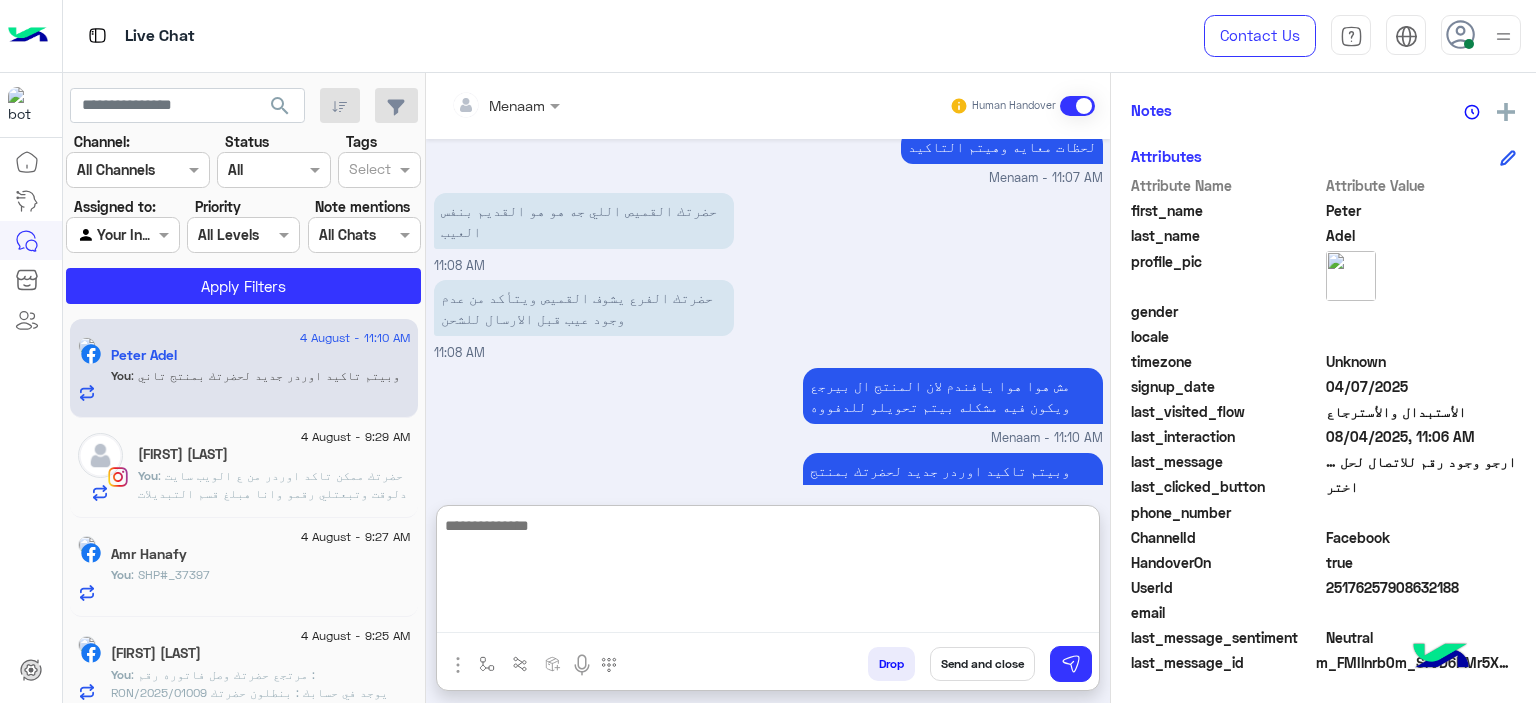 scroll, scrollTop: 3323, scrollLeft: 0, axis: vertical 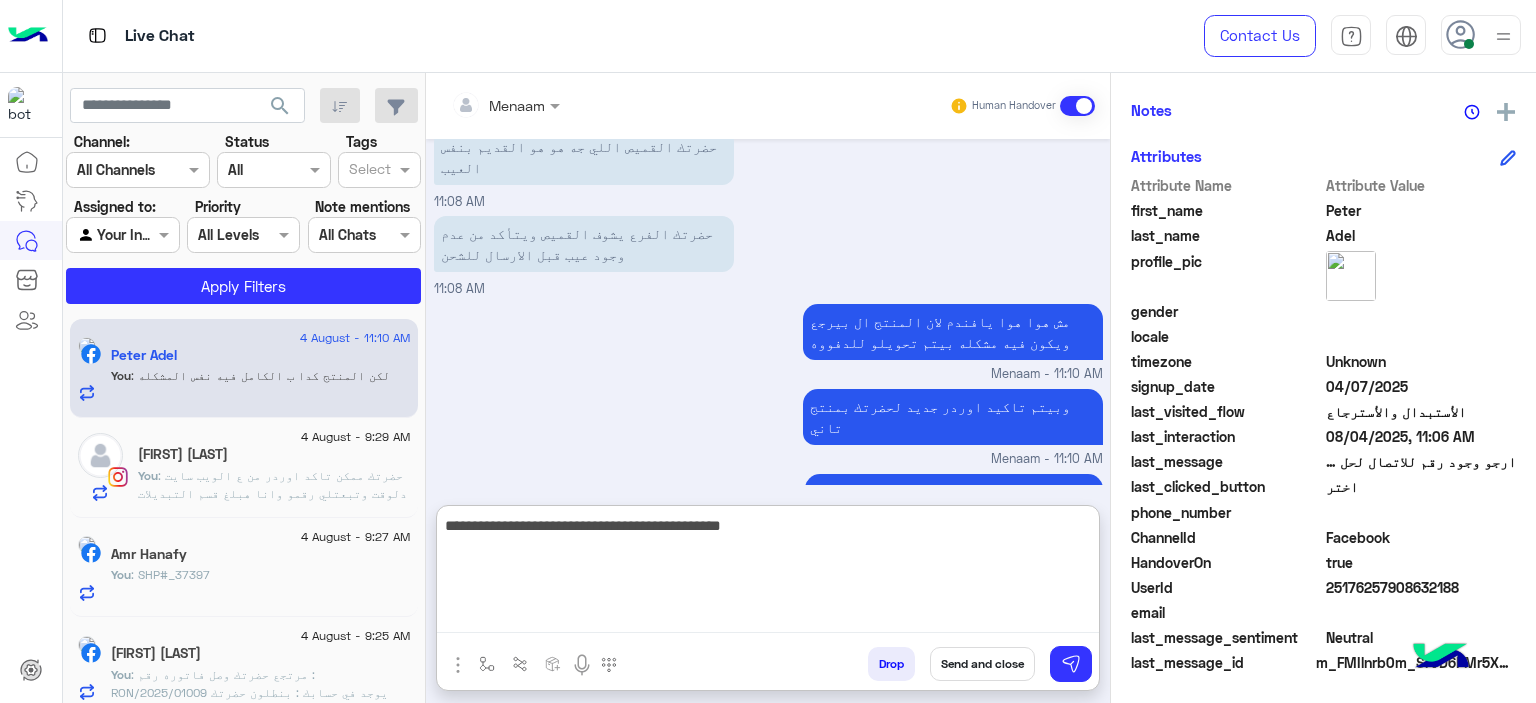 type on "**********" 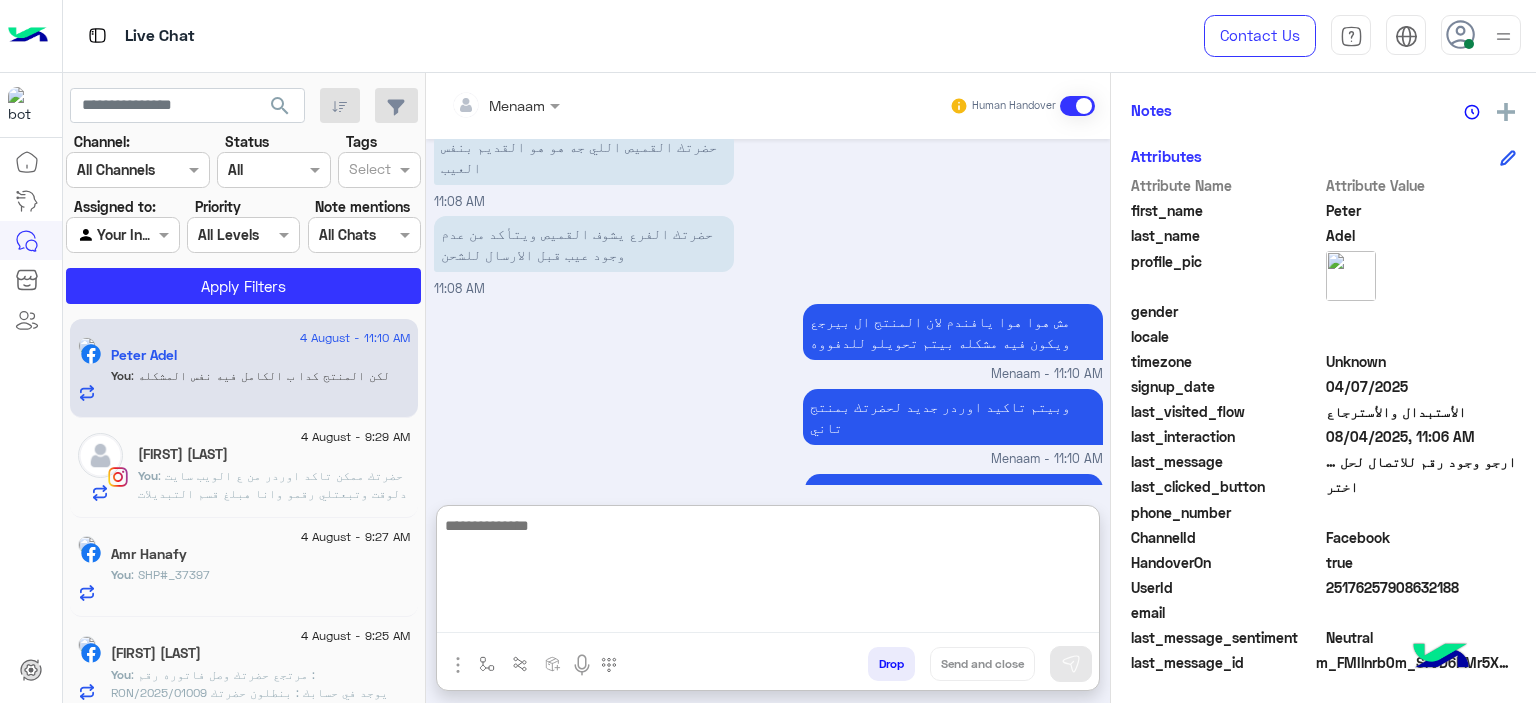 scroll, scrollTop: 3408, scrollLeft: 0, axis: vertical 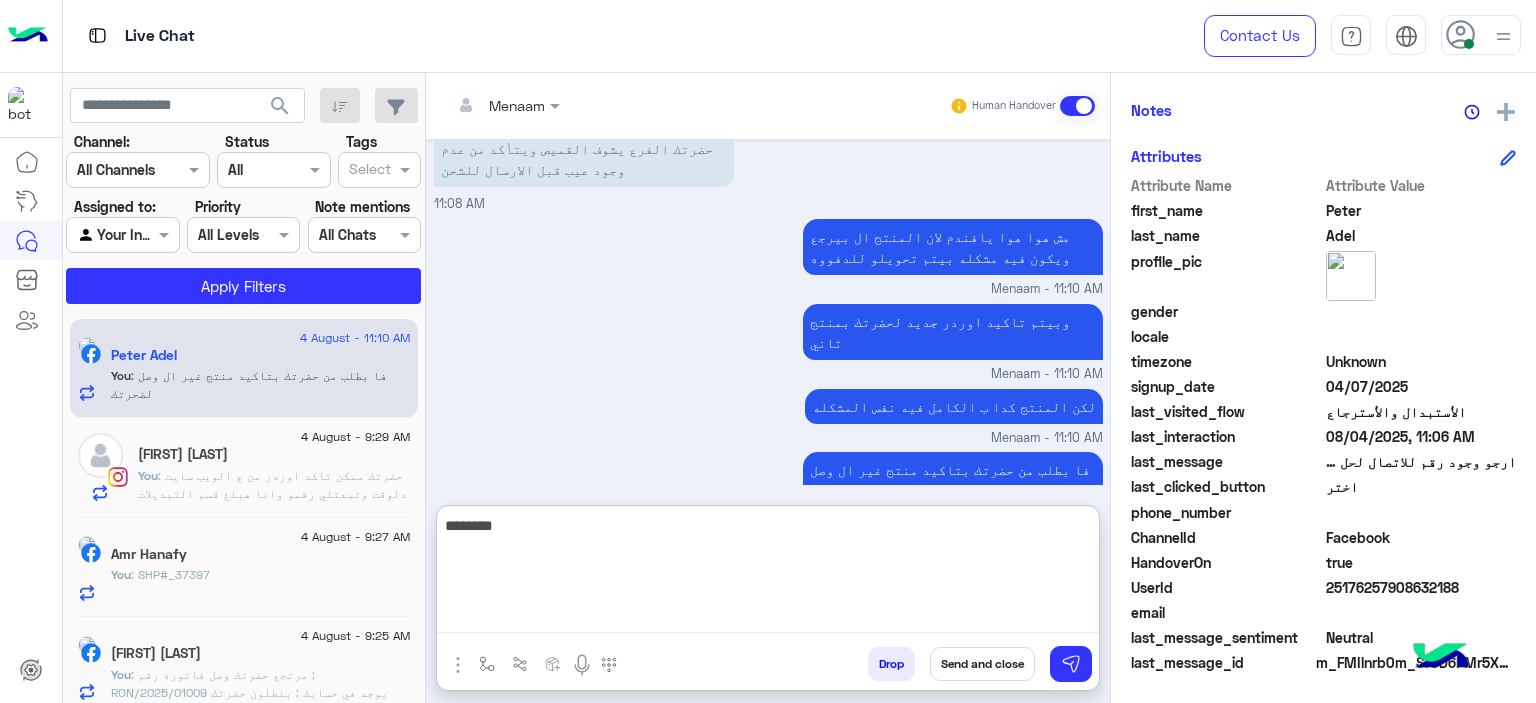 type on "********" 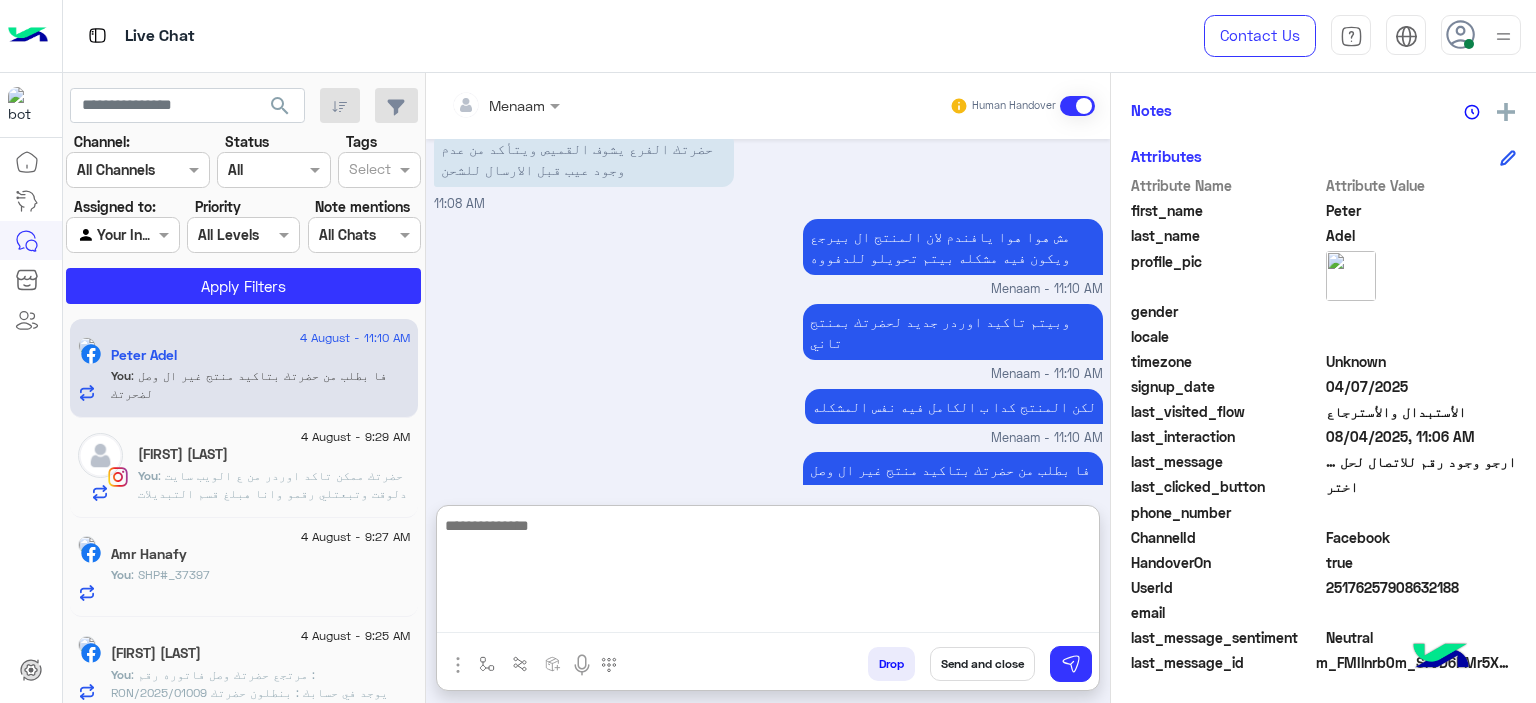 scroll, scrollTop: 3472, scrollLeft: 0, axis: vertical 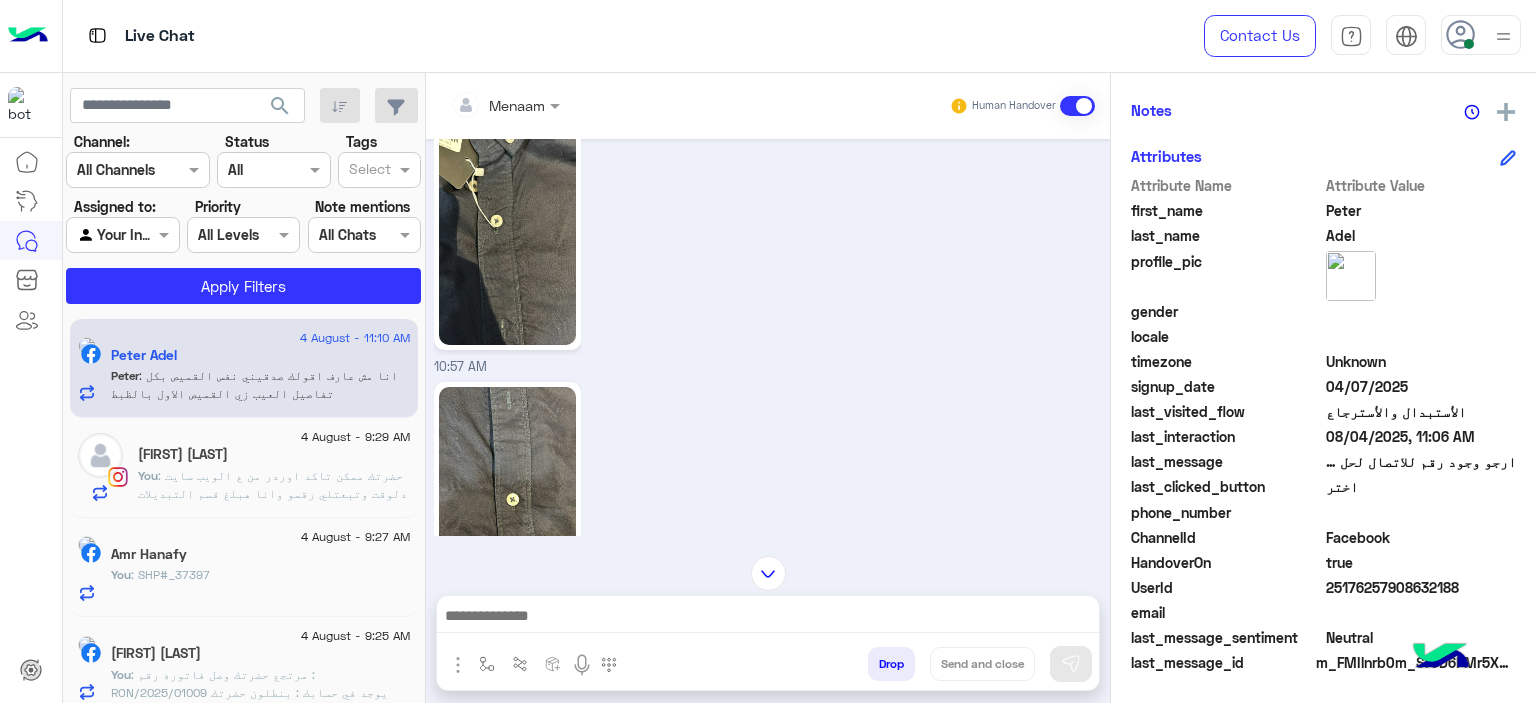 click 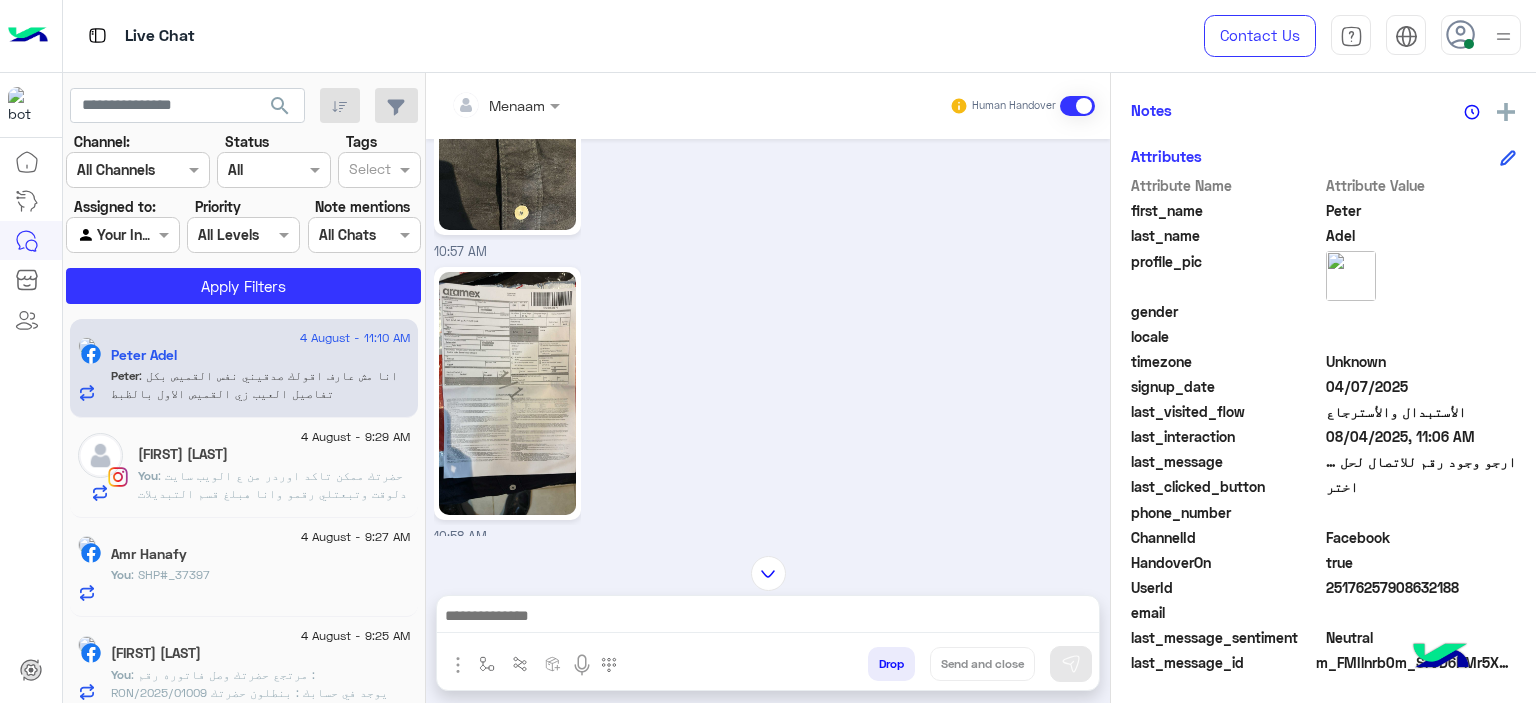 scroll, scrollTop: 1080, scrollLeft: 0, axis: vertical 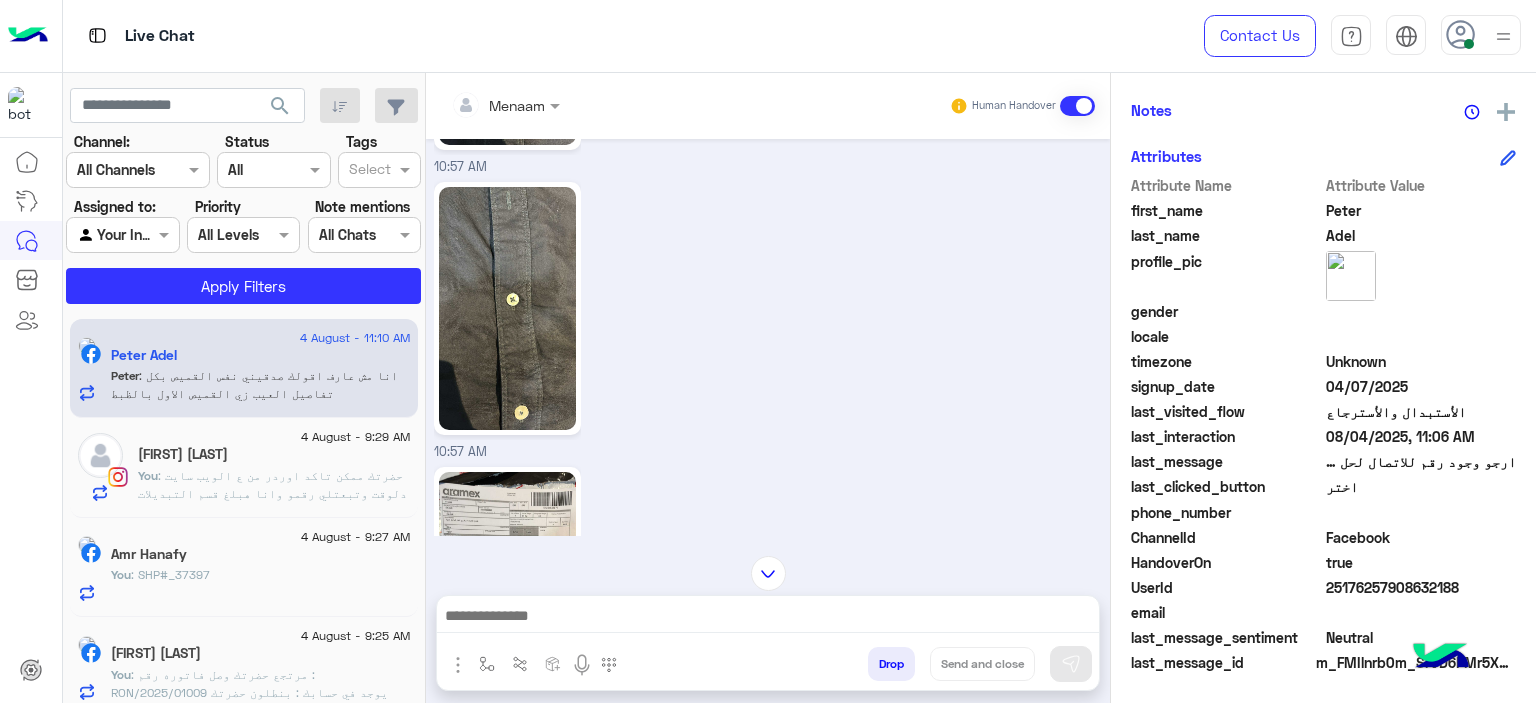 click 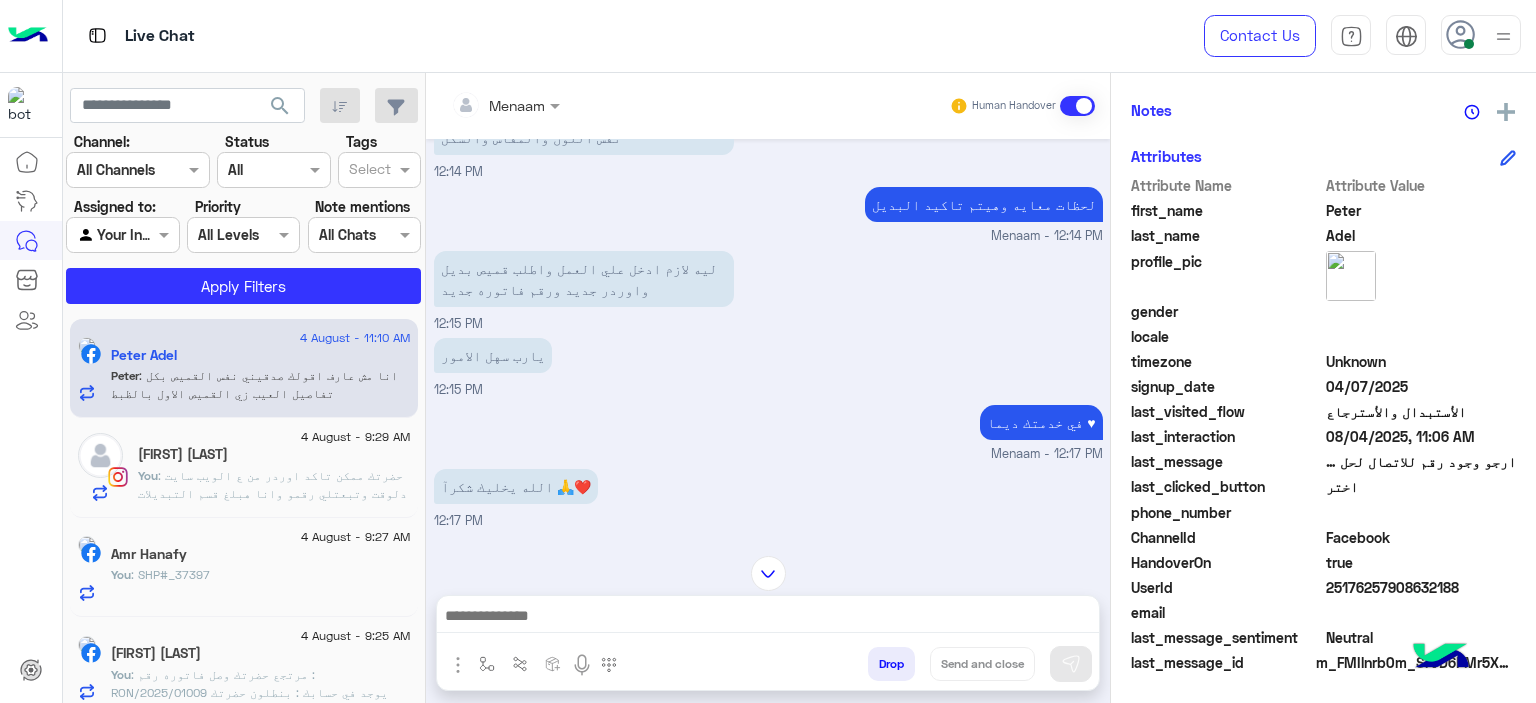 scroll, scrollTop: 3128, scrollLeft: 0, axis: vertical 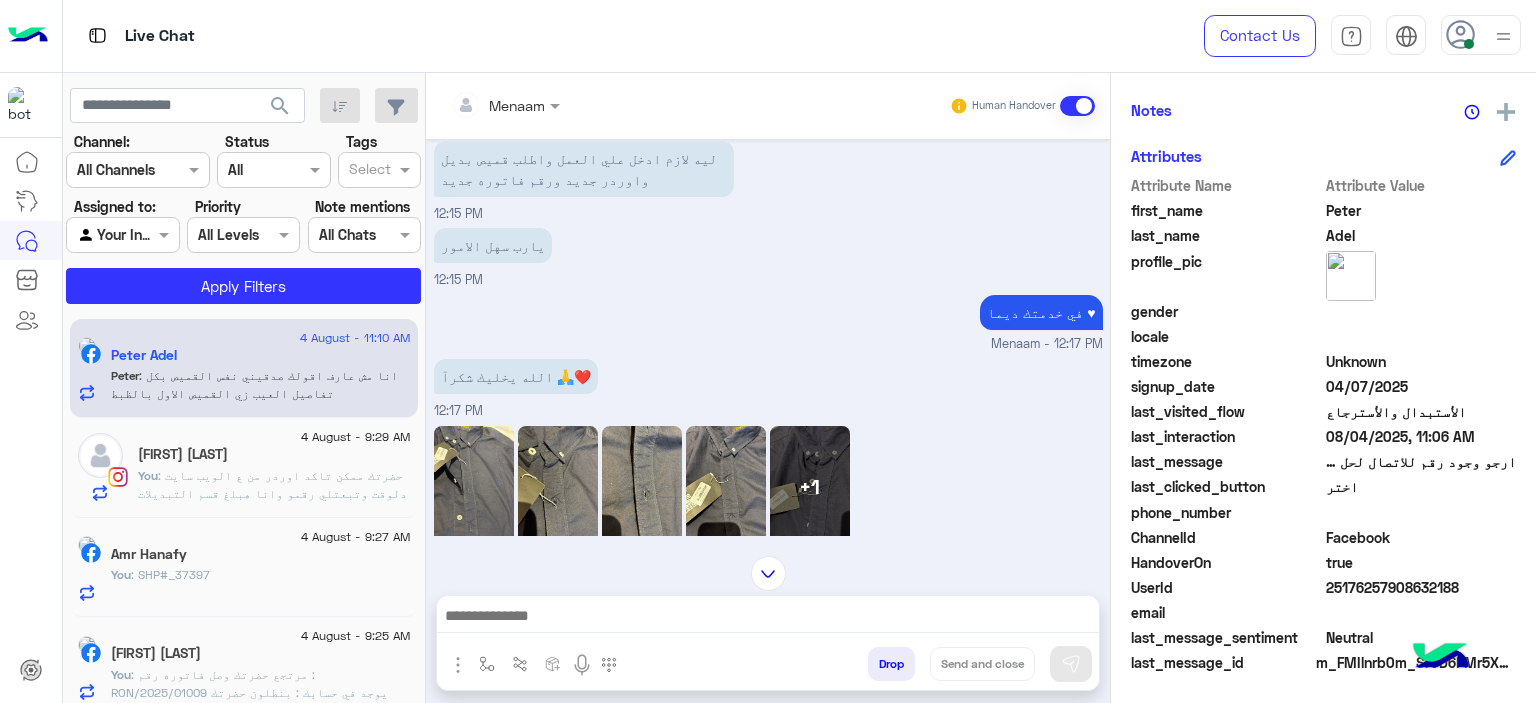 click 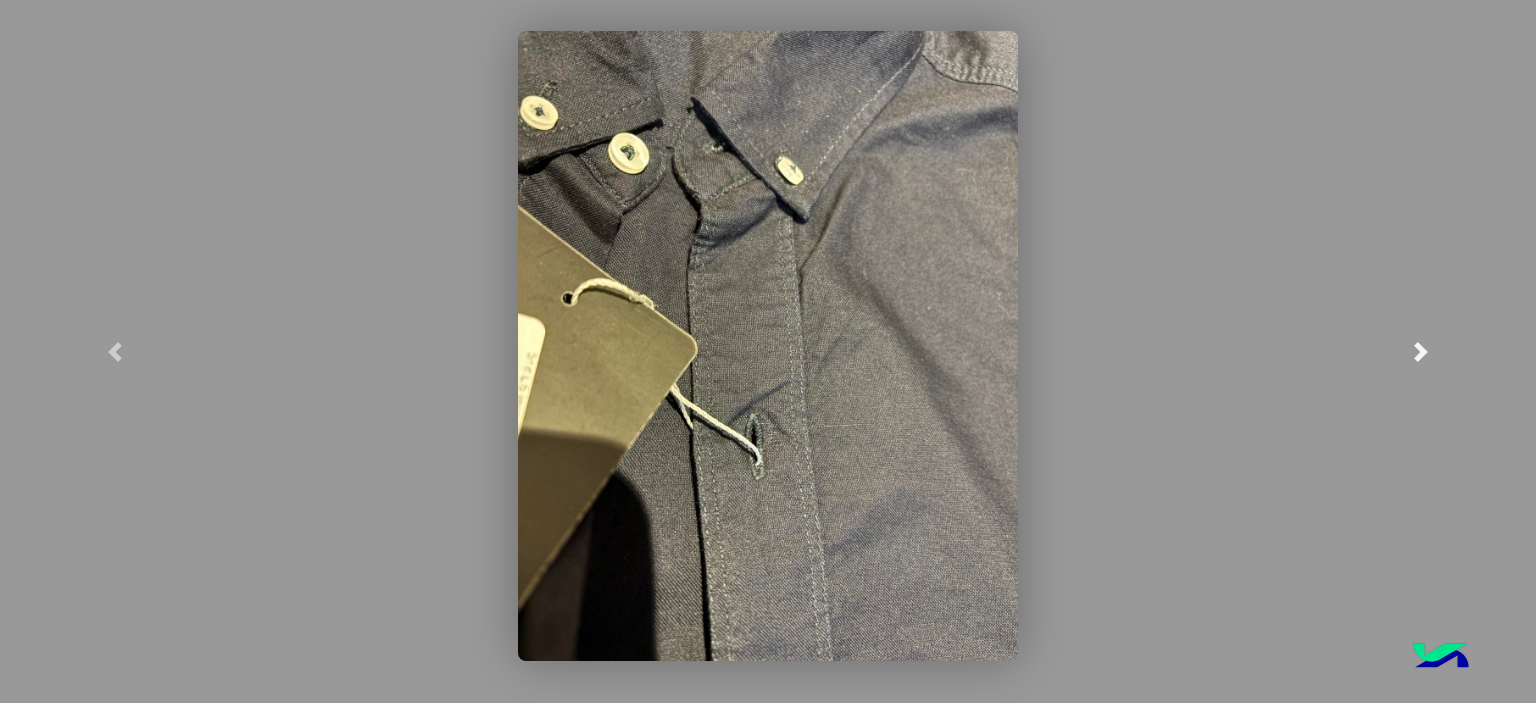 click at bounding box center (1421, 351) 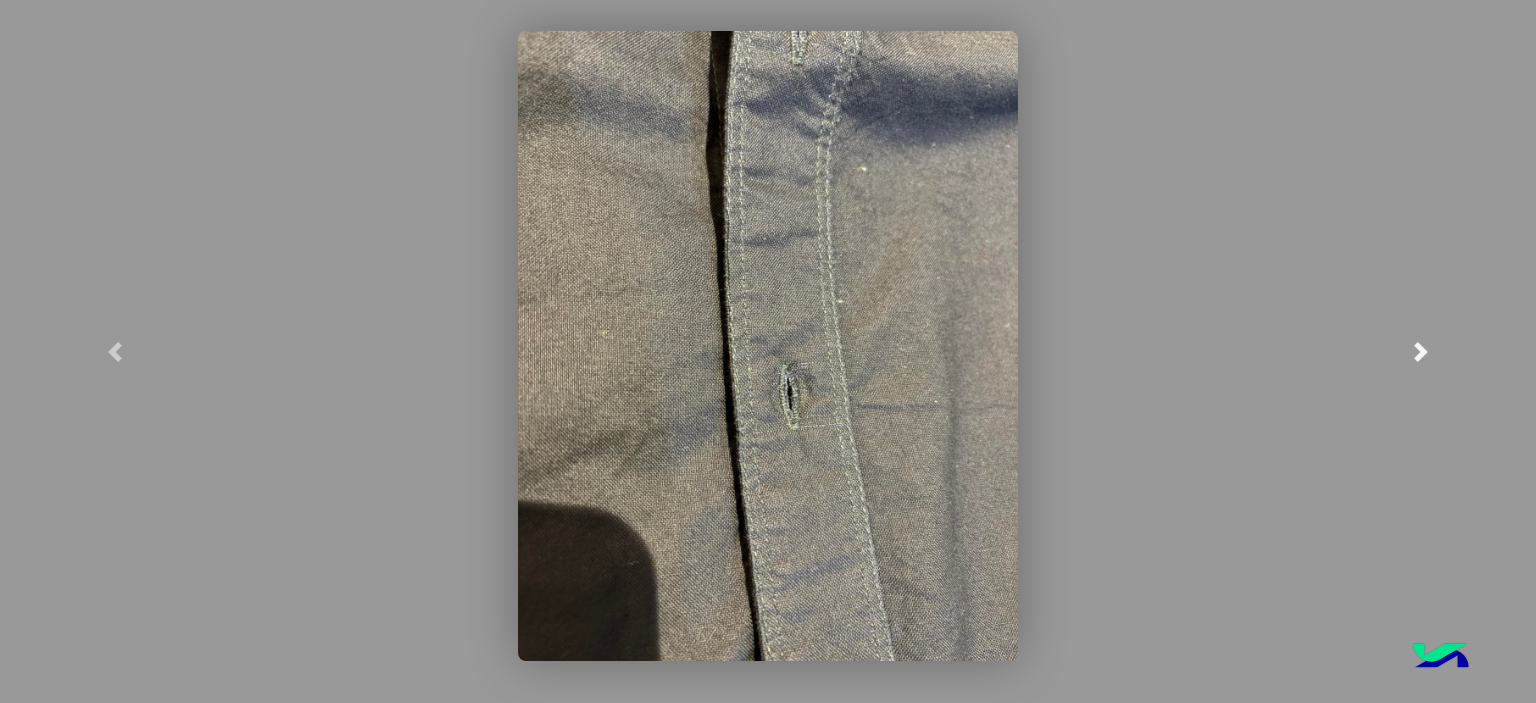 click at bounding box center (1421, 351) 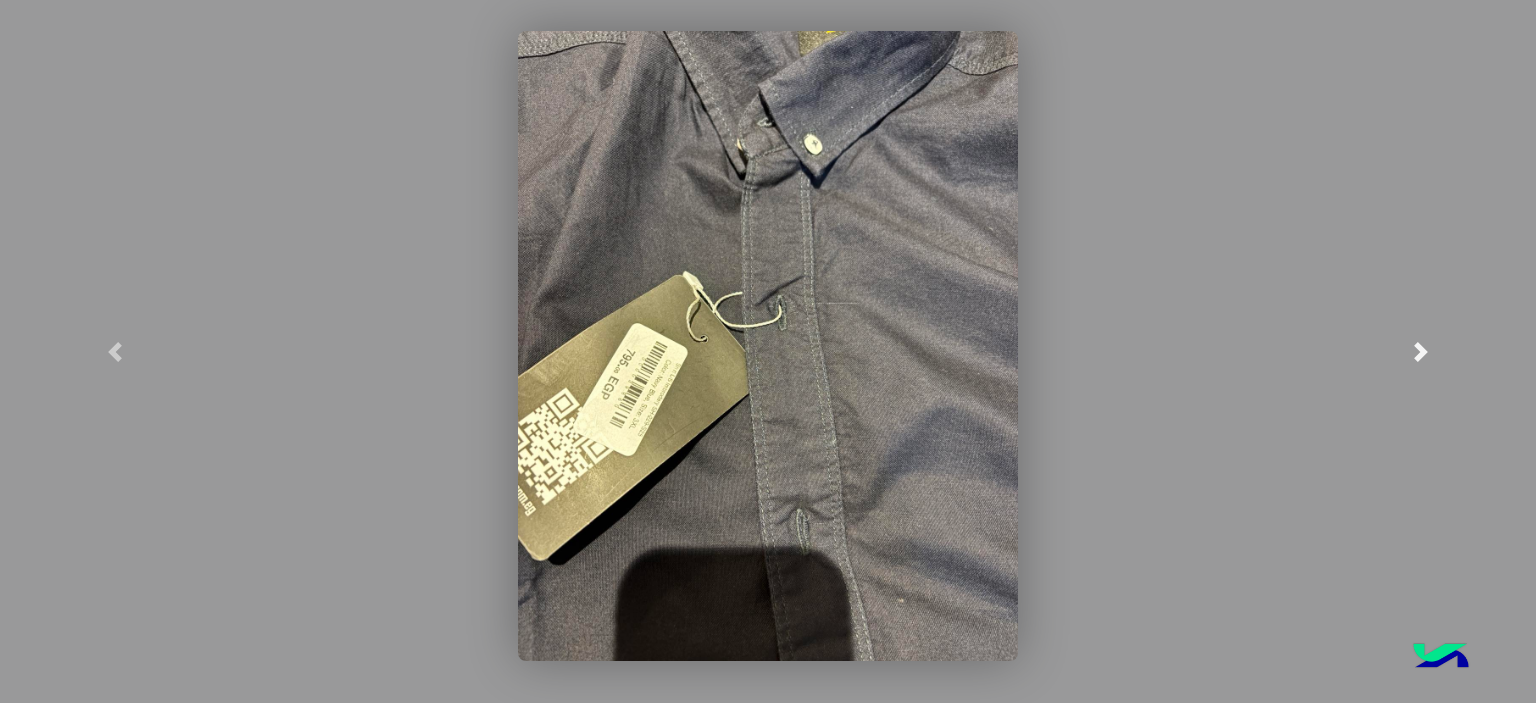 click at bounding box center [1421, 351] 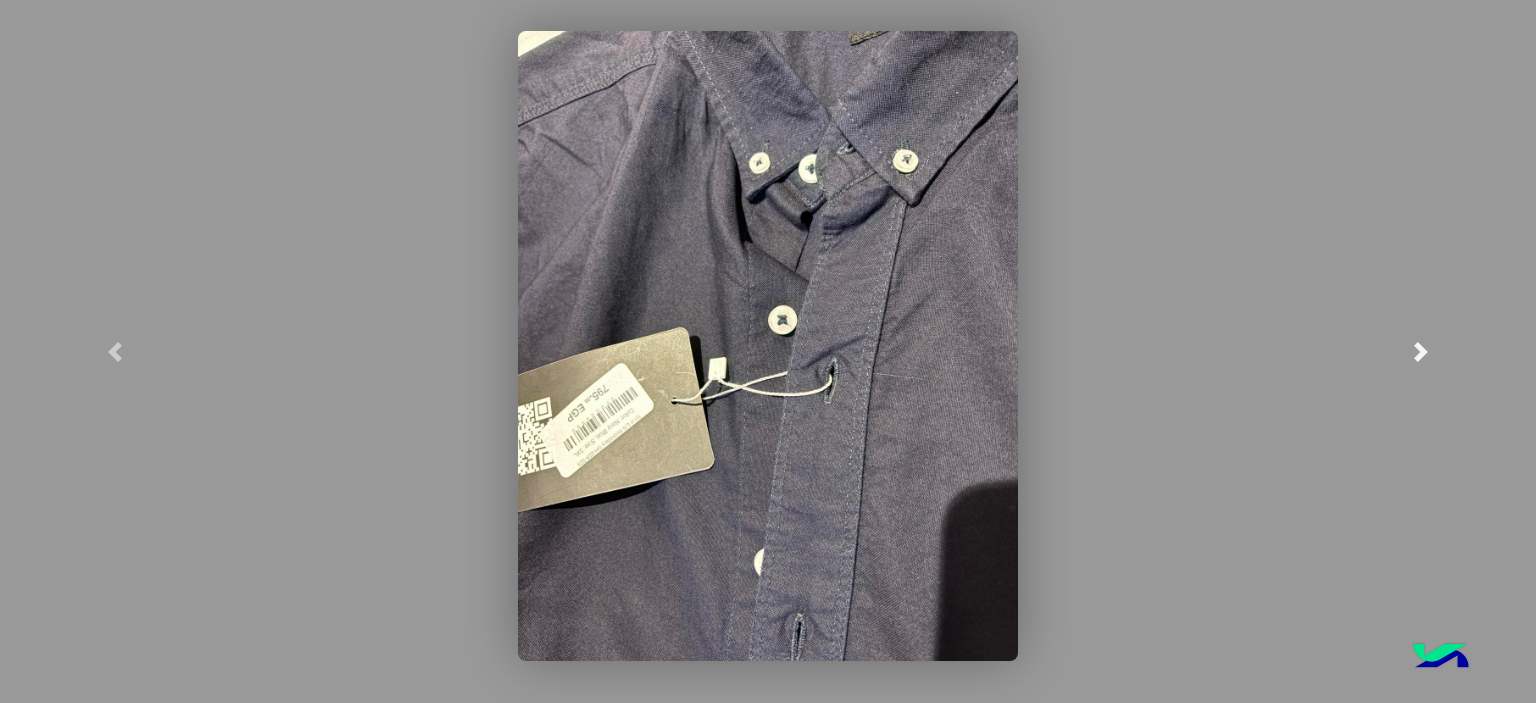 click at bounding box center (1421, 351) 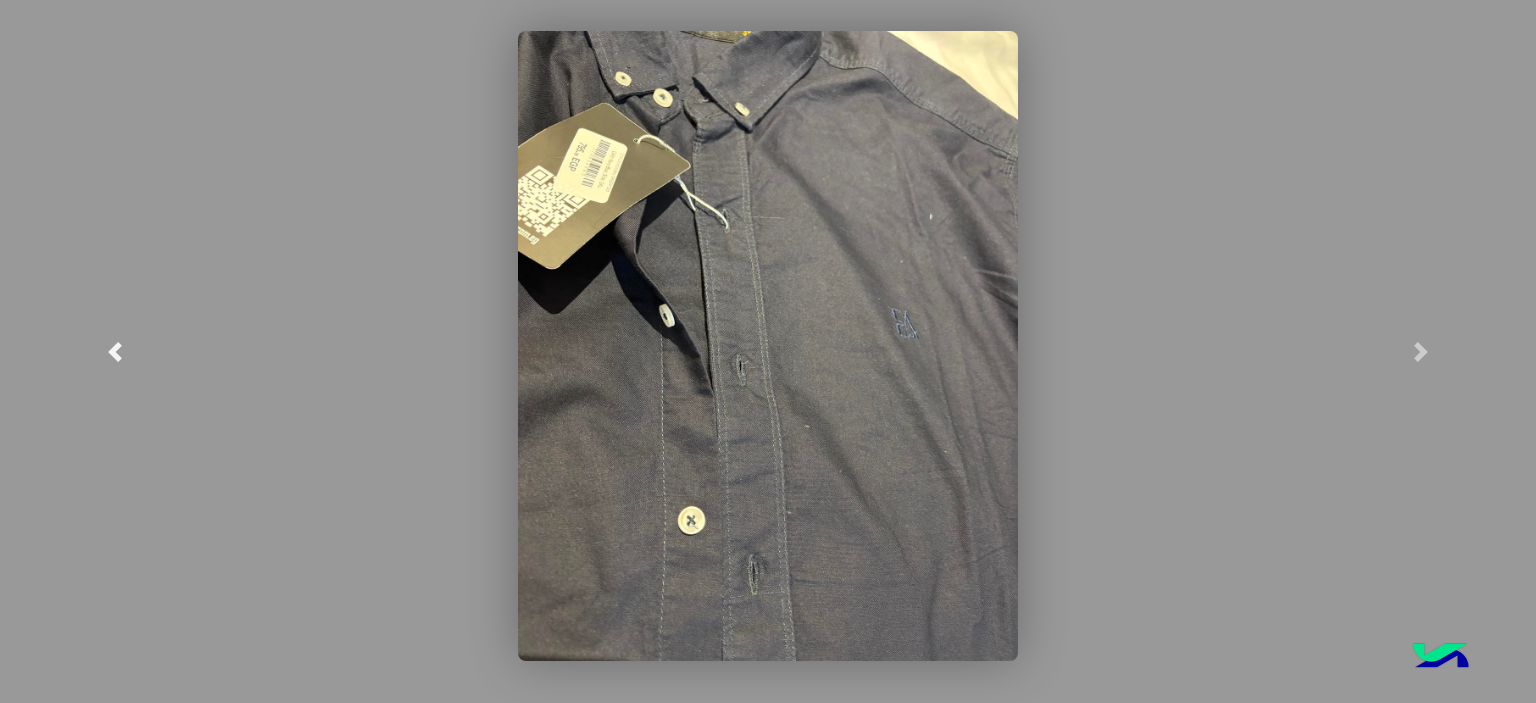 click at bounding box center (115, 351) 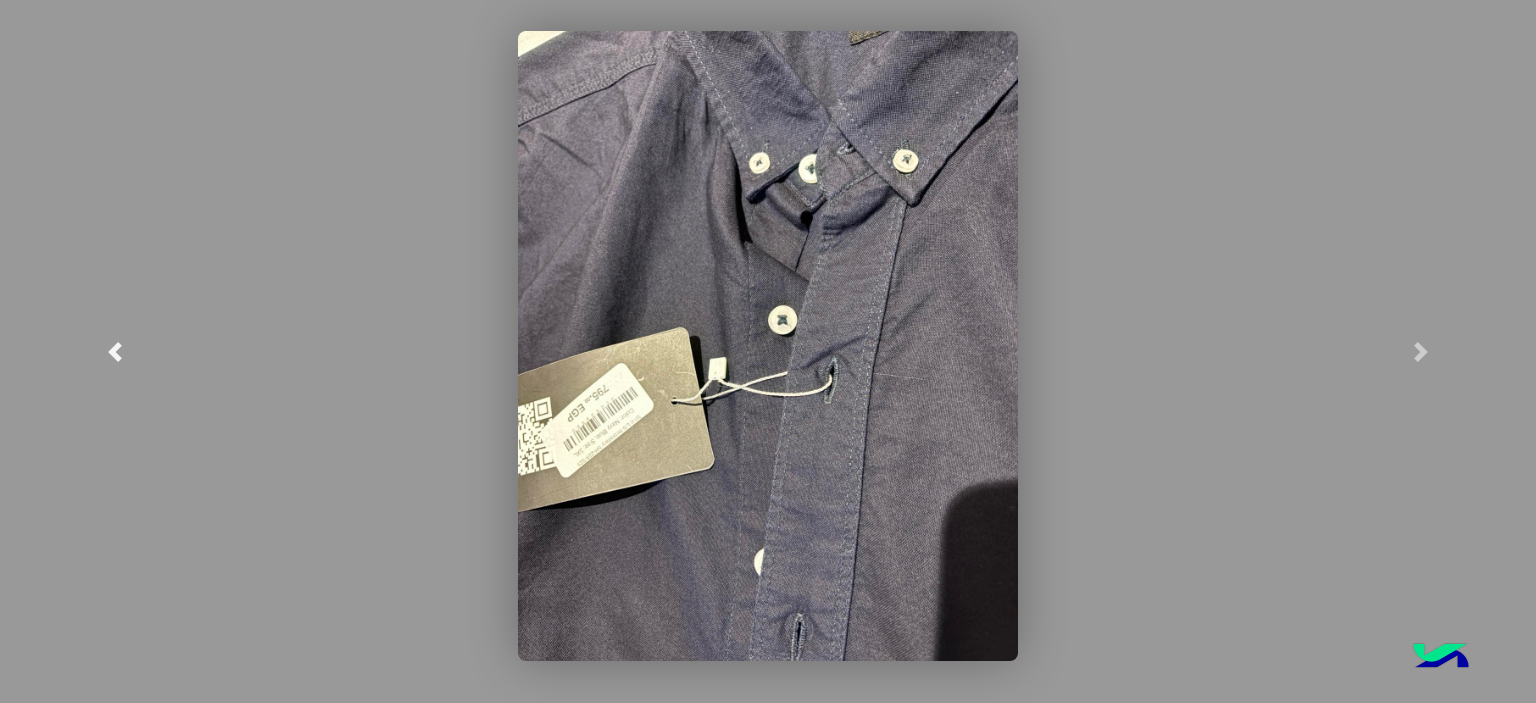 click at bounding box center [115, 351] 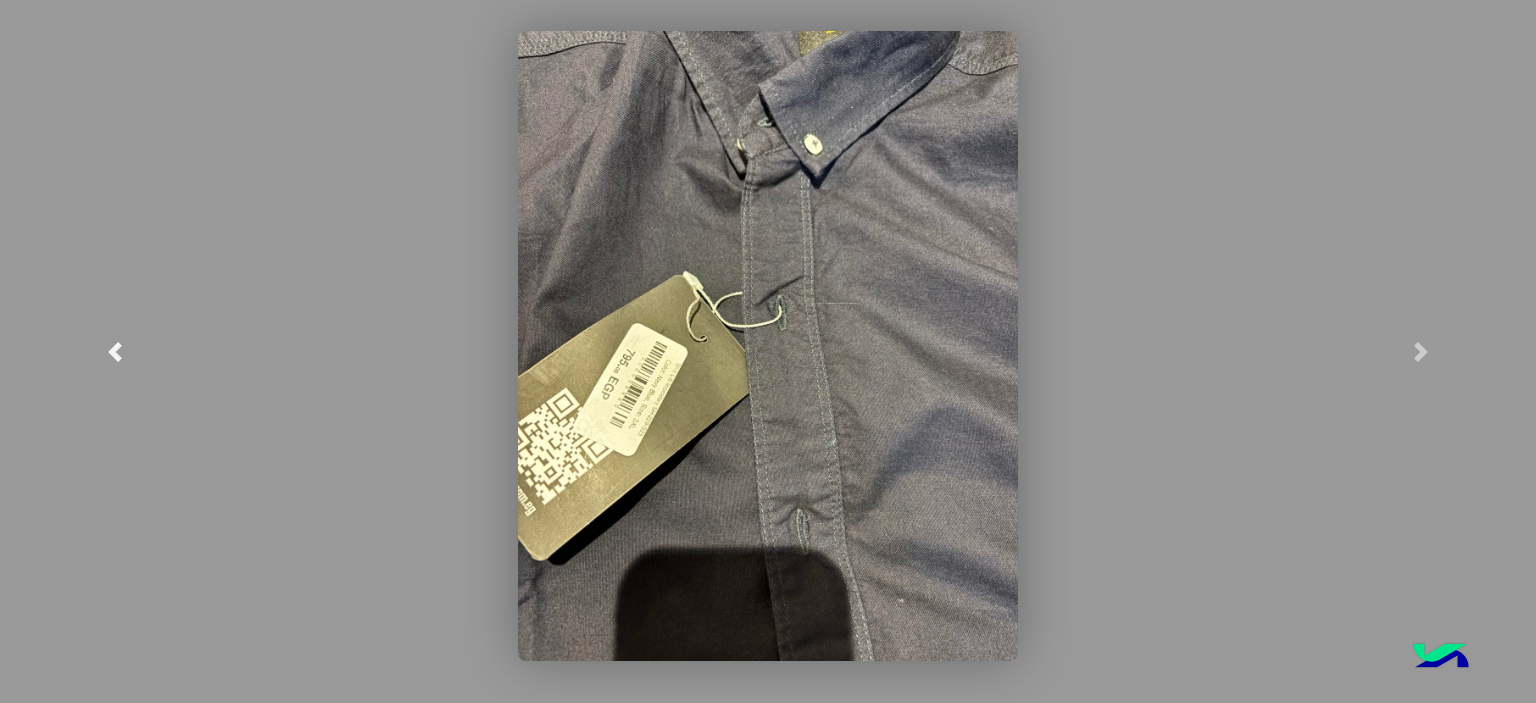click at bounding box center (115, 351) 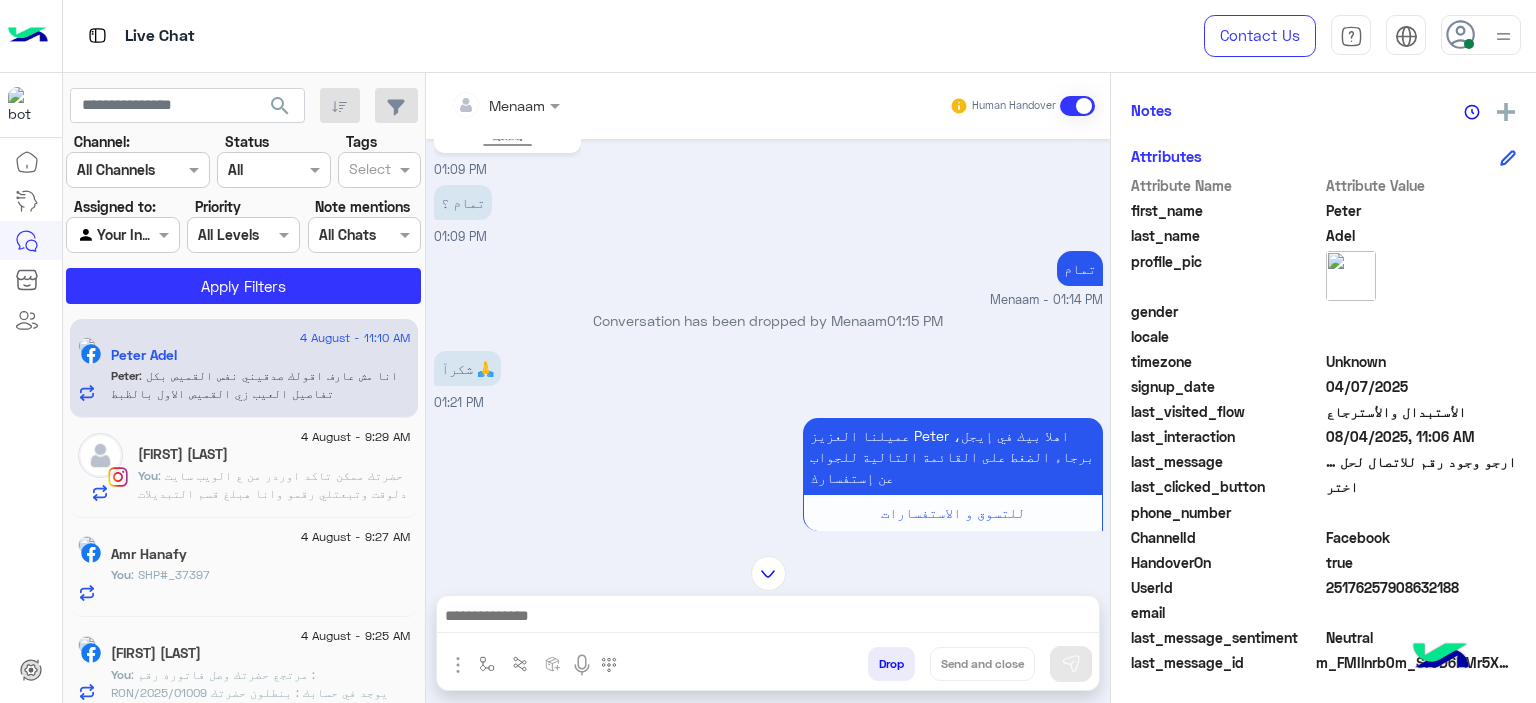 scroll, scrollTop: 5528, scrollLeft: 0, axis: vertical 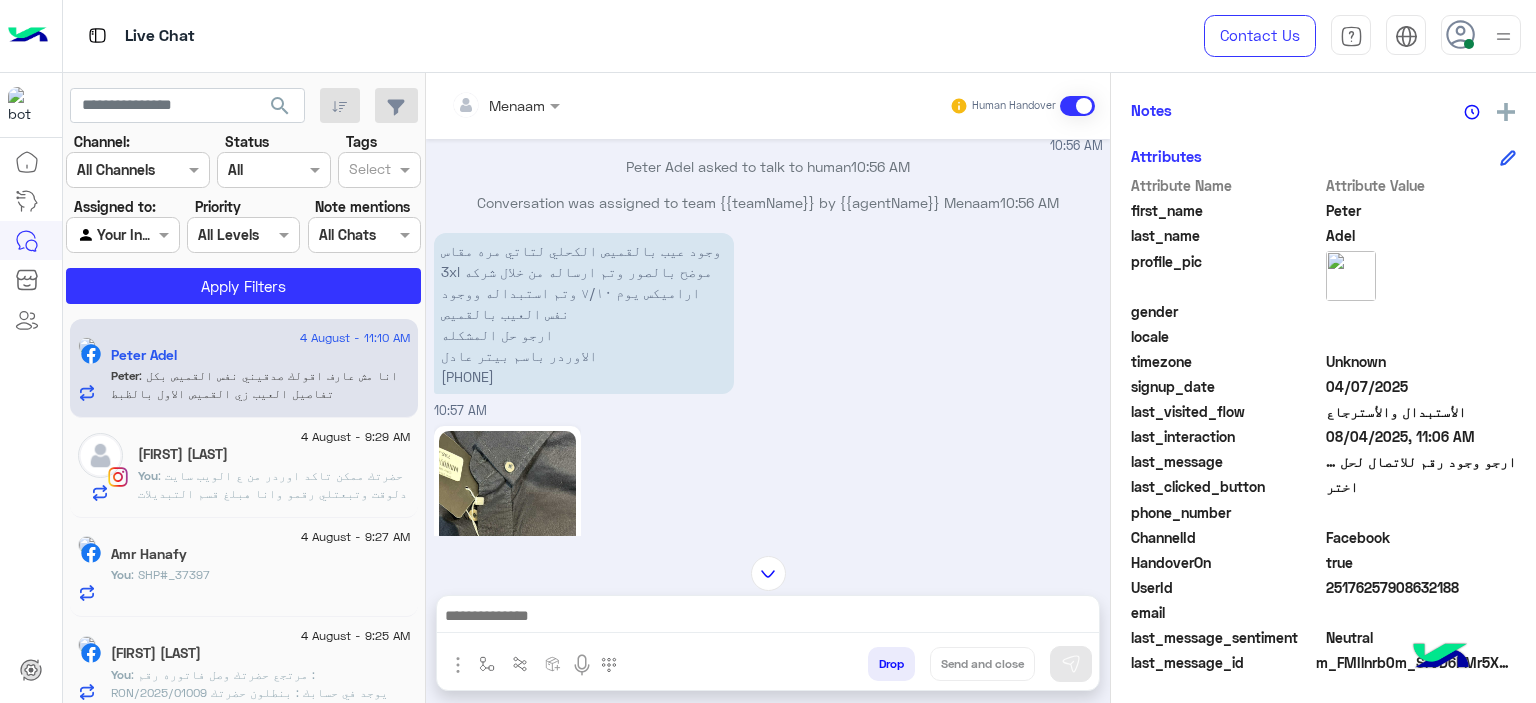 click 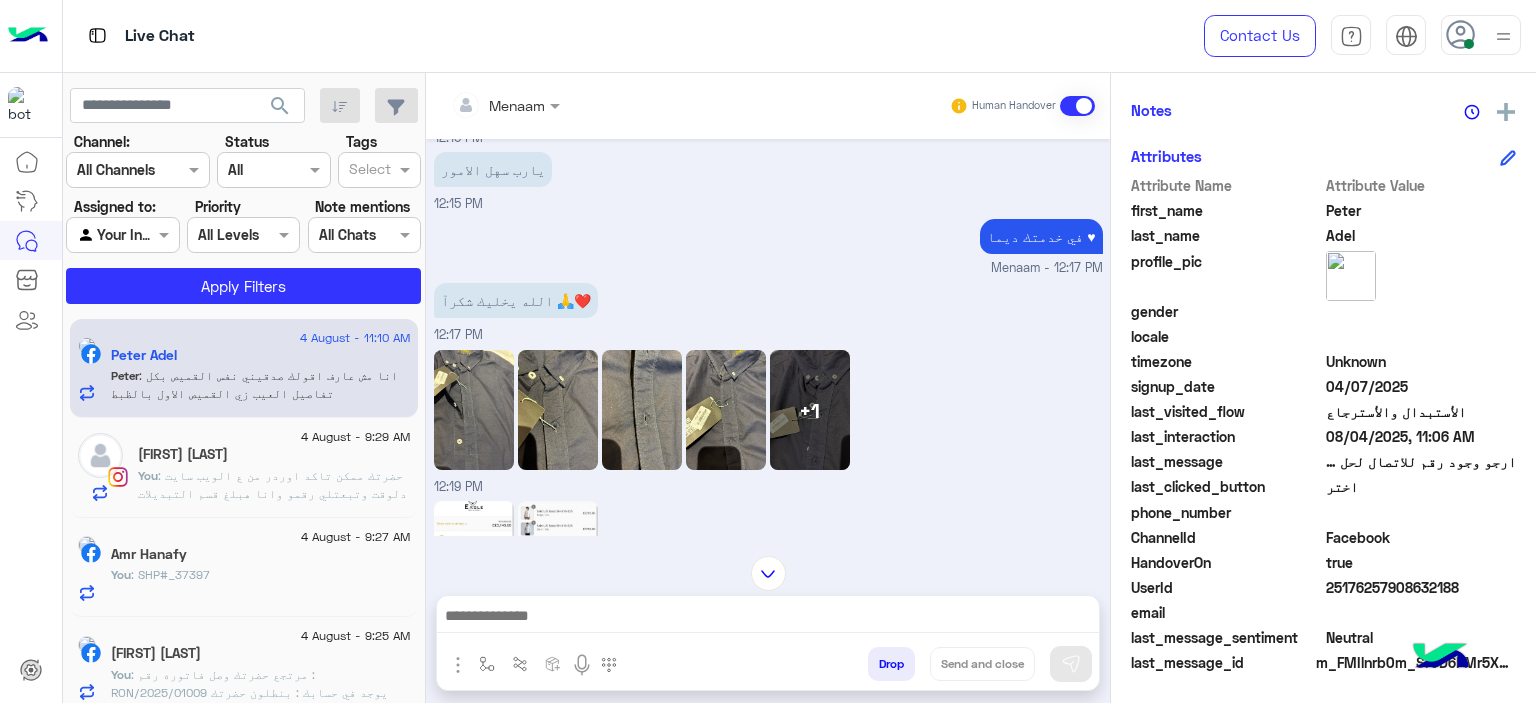 scroll, scrollTop: 3095, scrollLeft: 0, axis: vertical 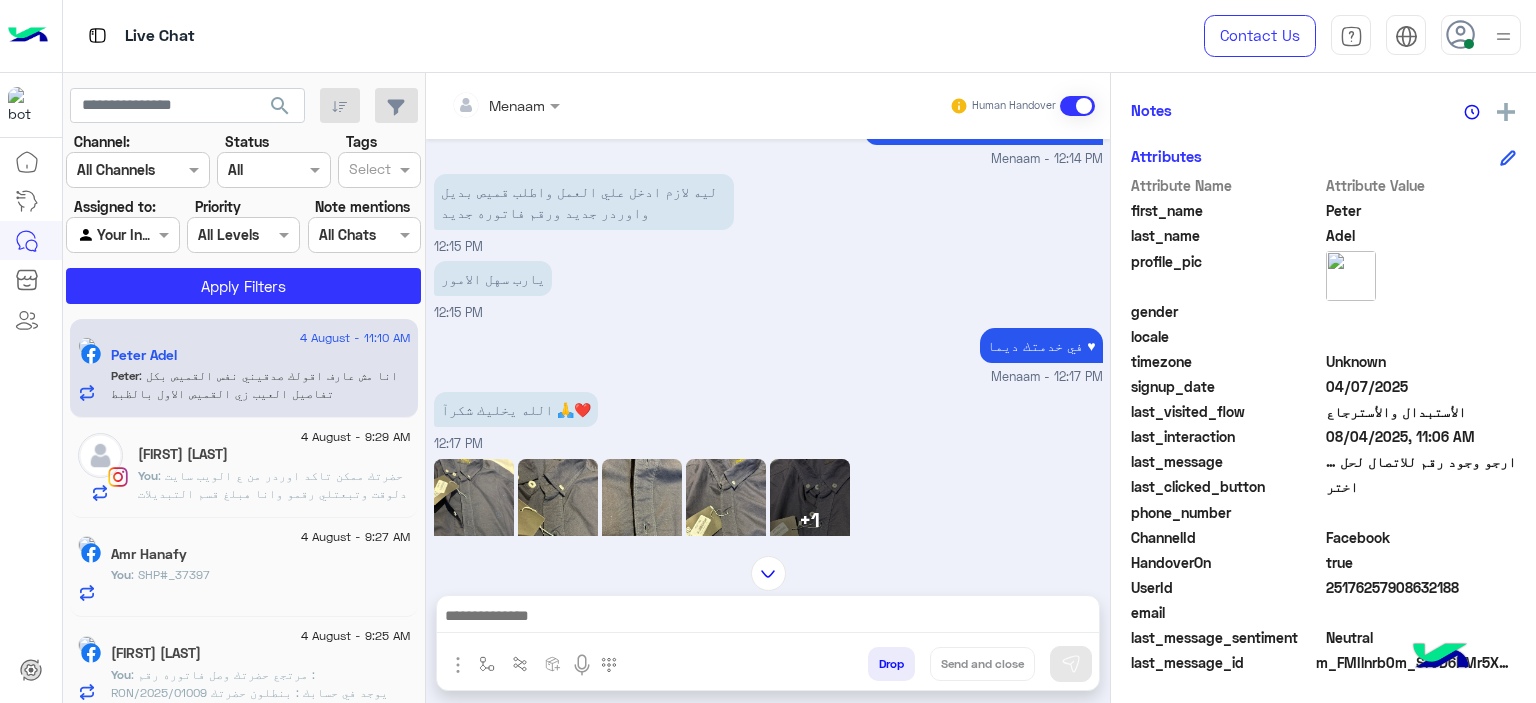 click 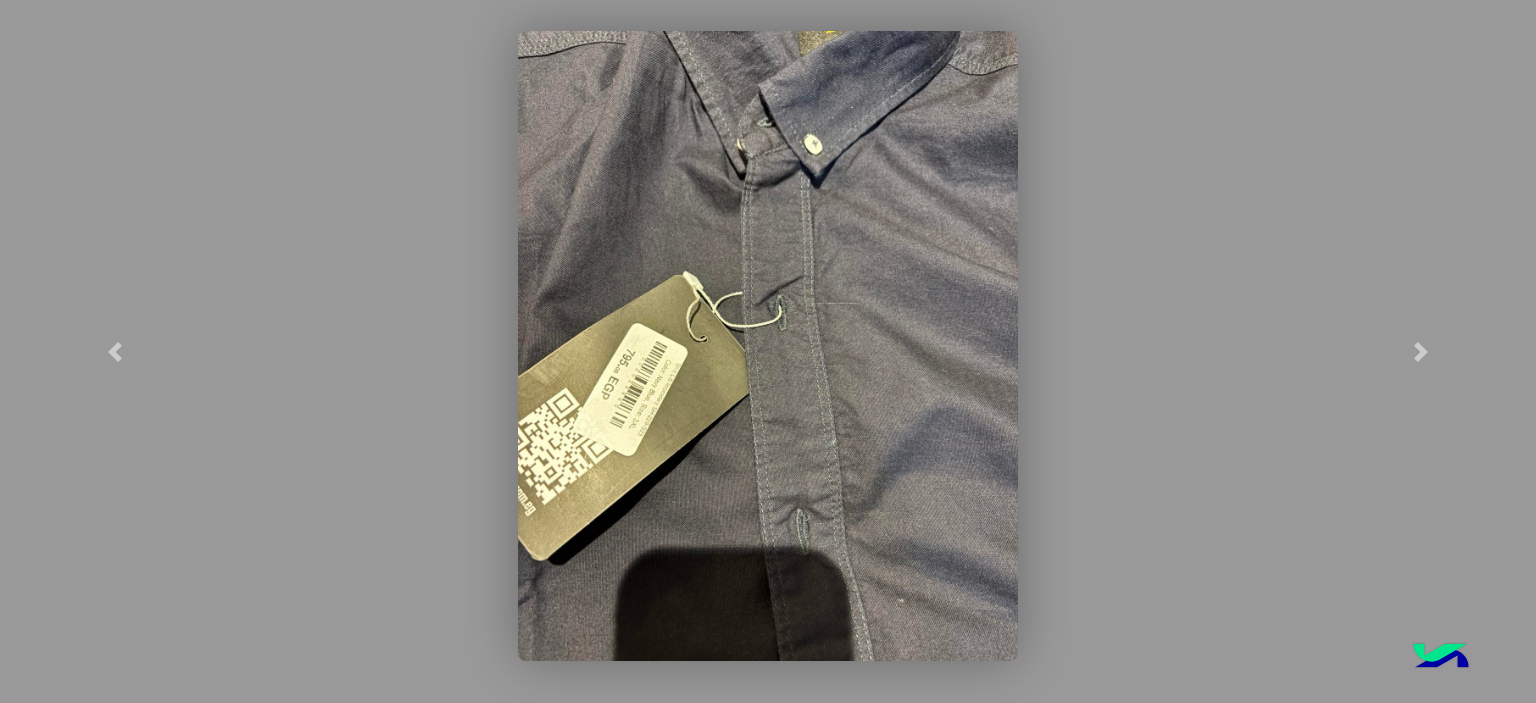 click at bounding box center (768, 346) 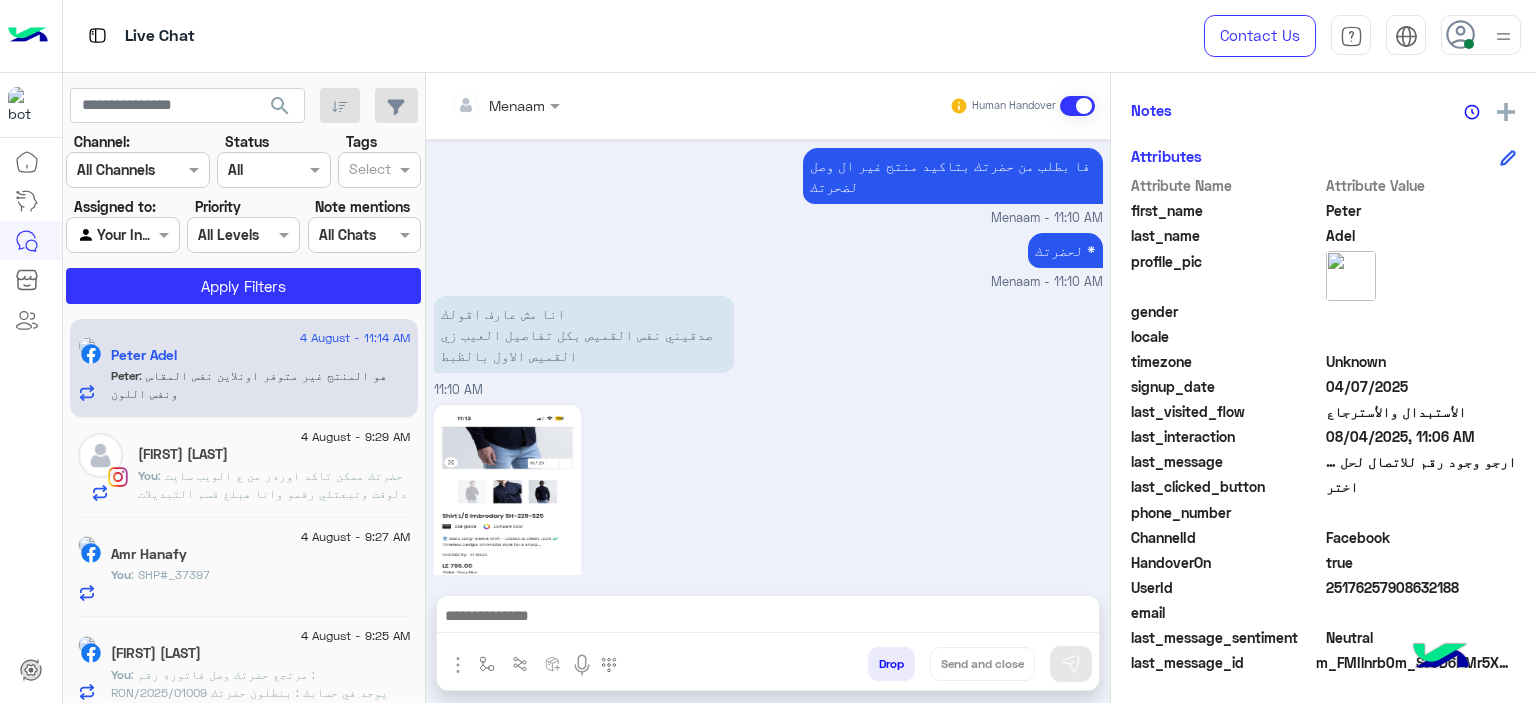 scroll, scrollTop: 9767, scrollLeft: 0, axis: vertical 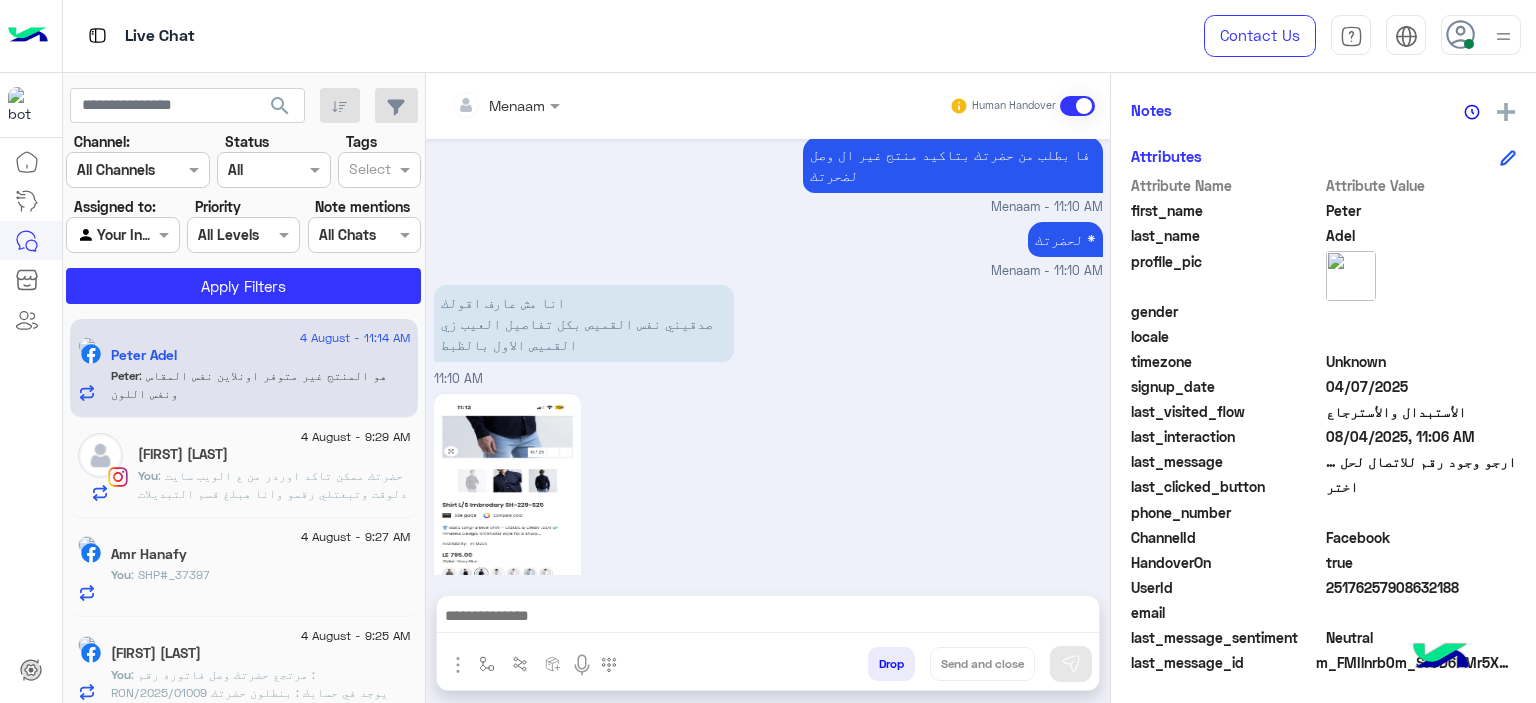 click 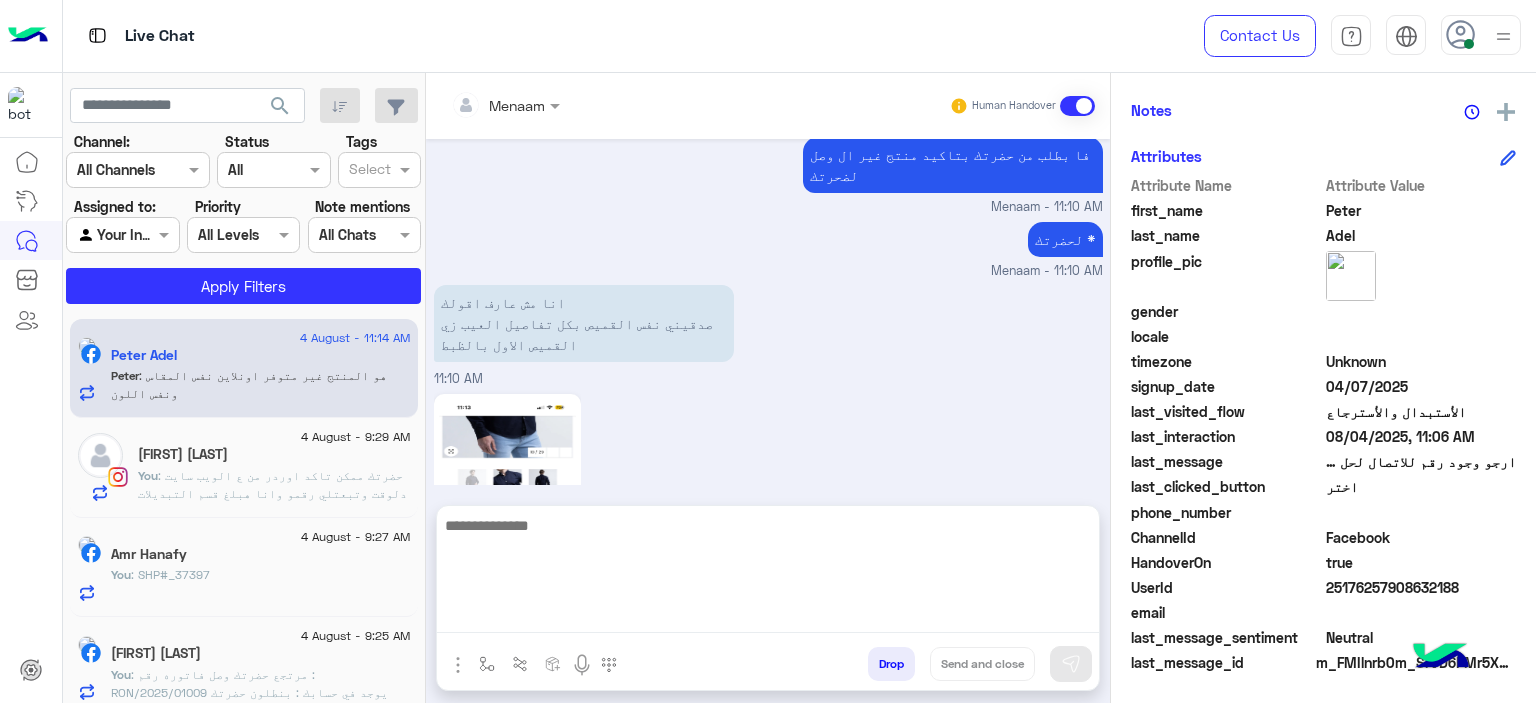 click at bounding box center (768, 573) 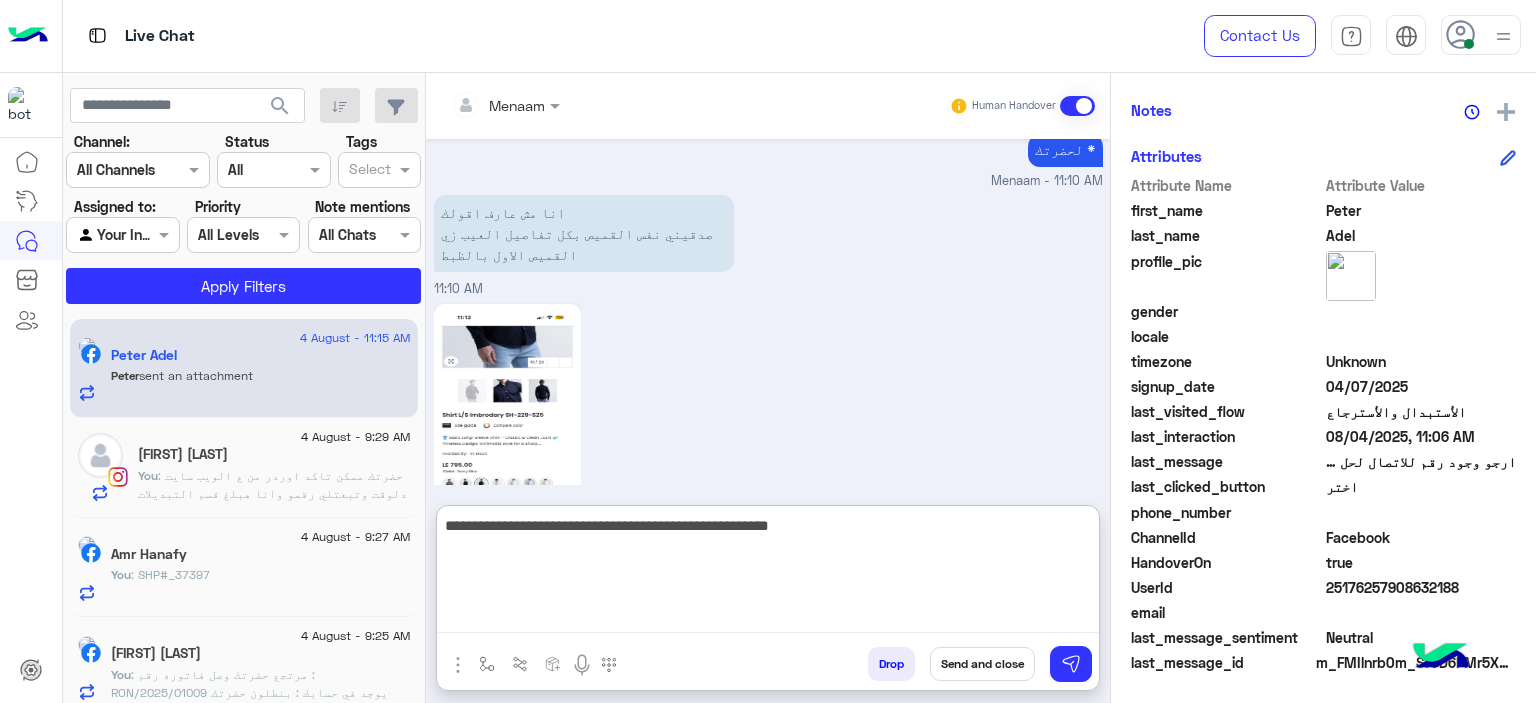 scroll, scrollTop: 10141, scrollLeft: 0, axis: vertical 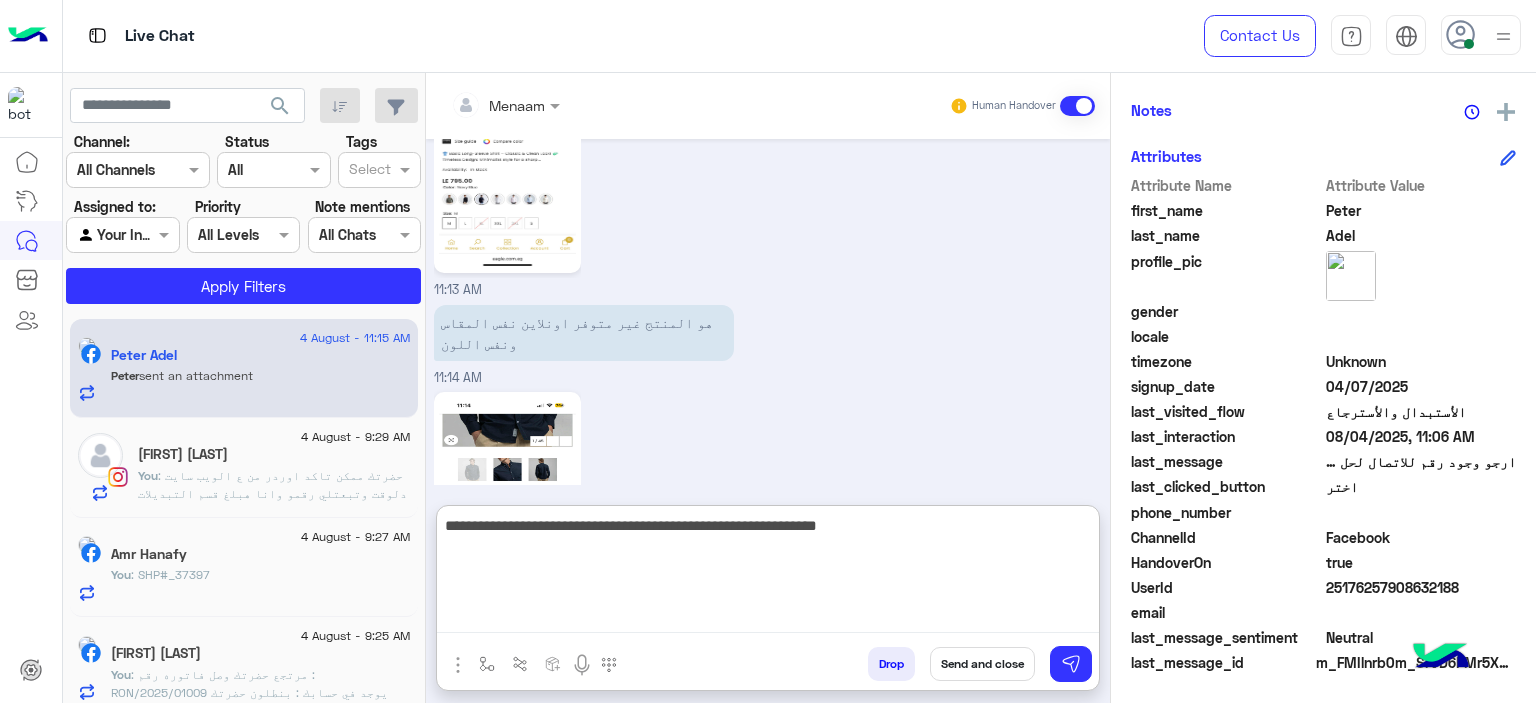 type on "**********" 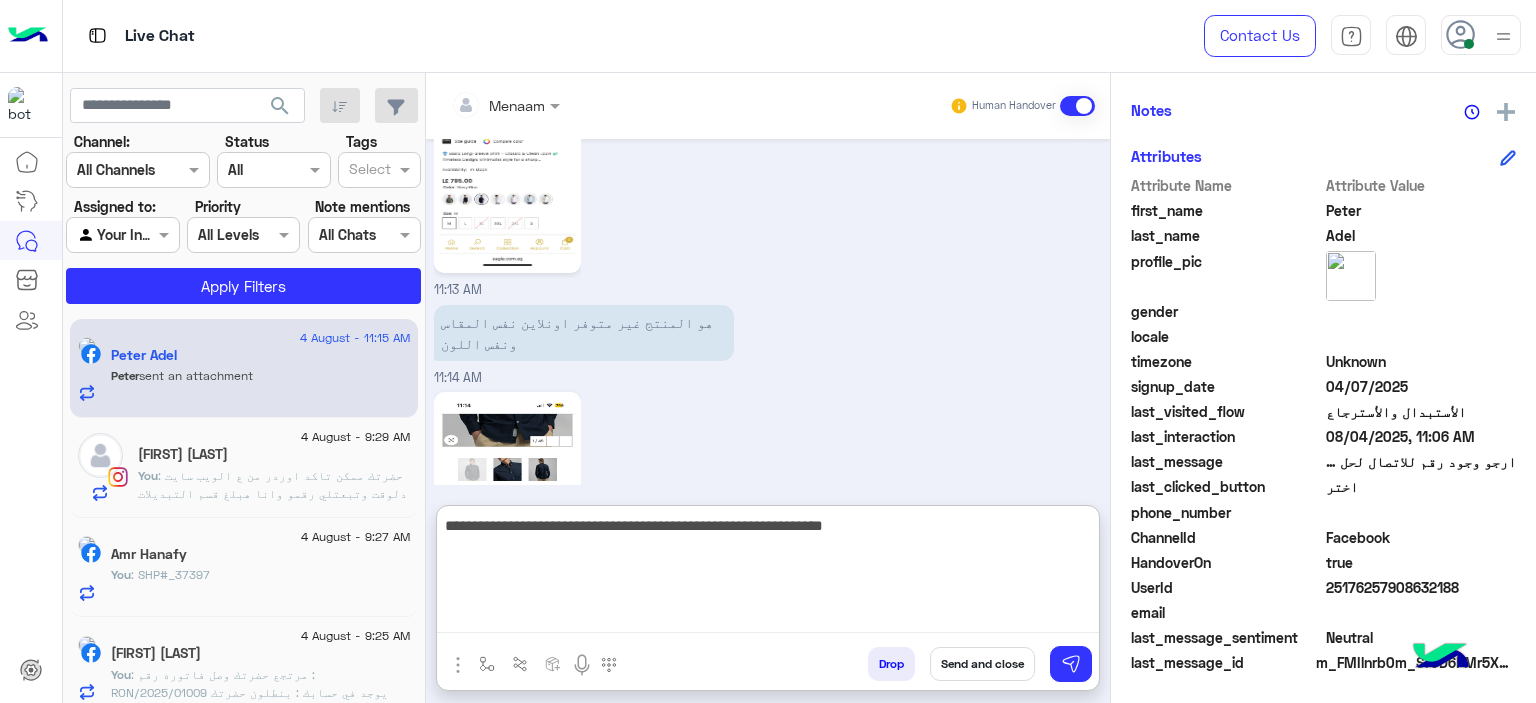 scroll, scrollTop: 10228, scrollLeft: 0, axis: vertical 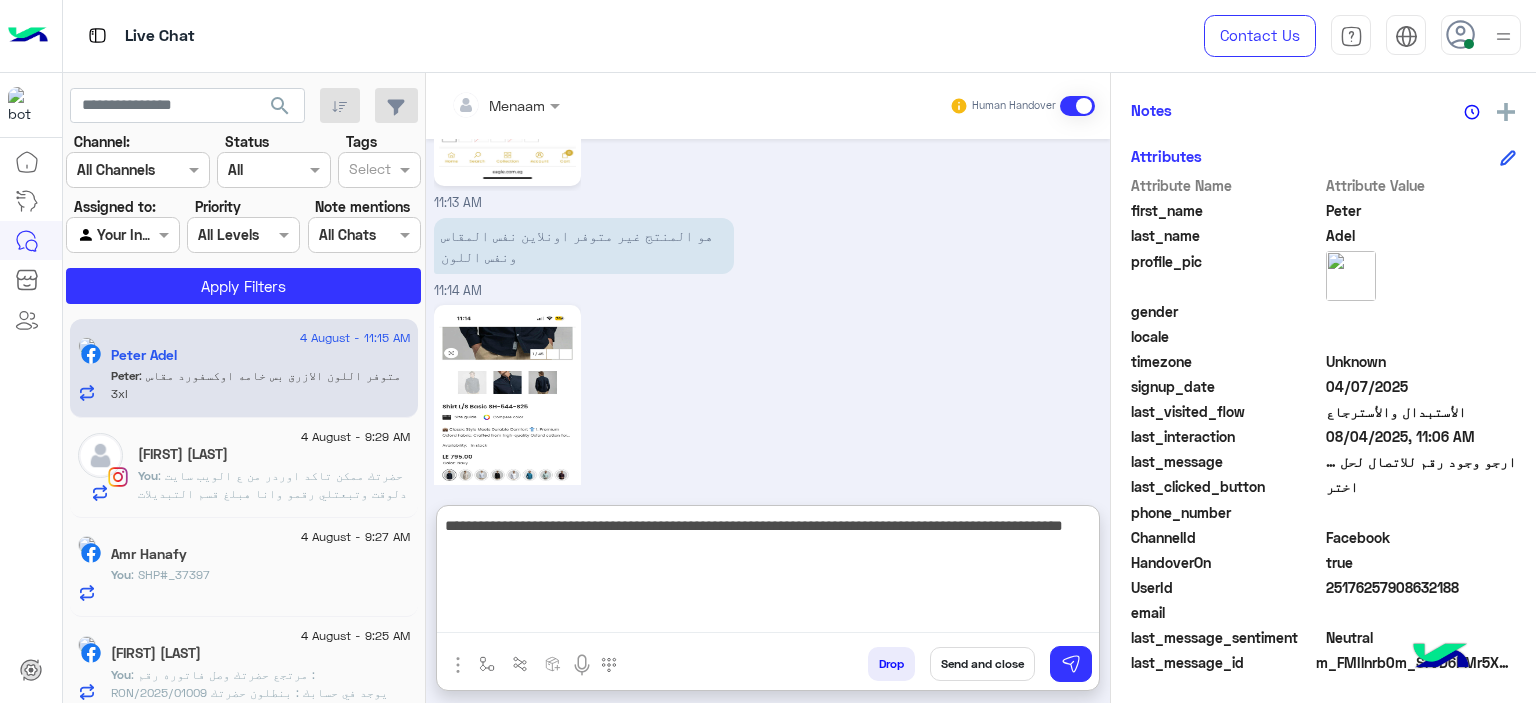type on "**********" 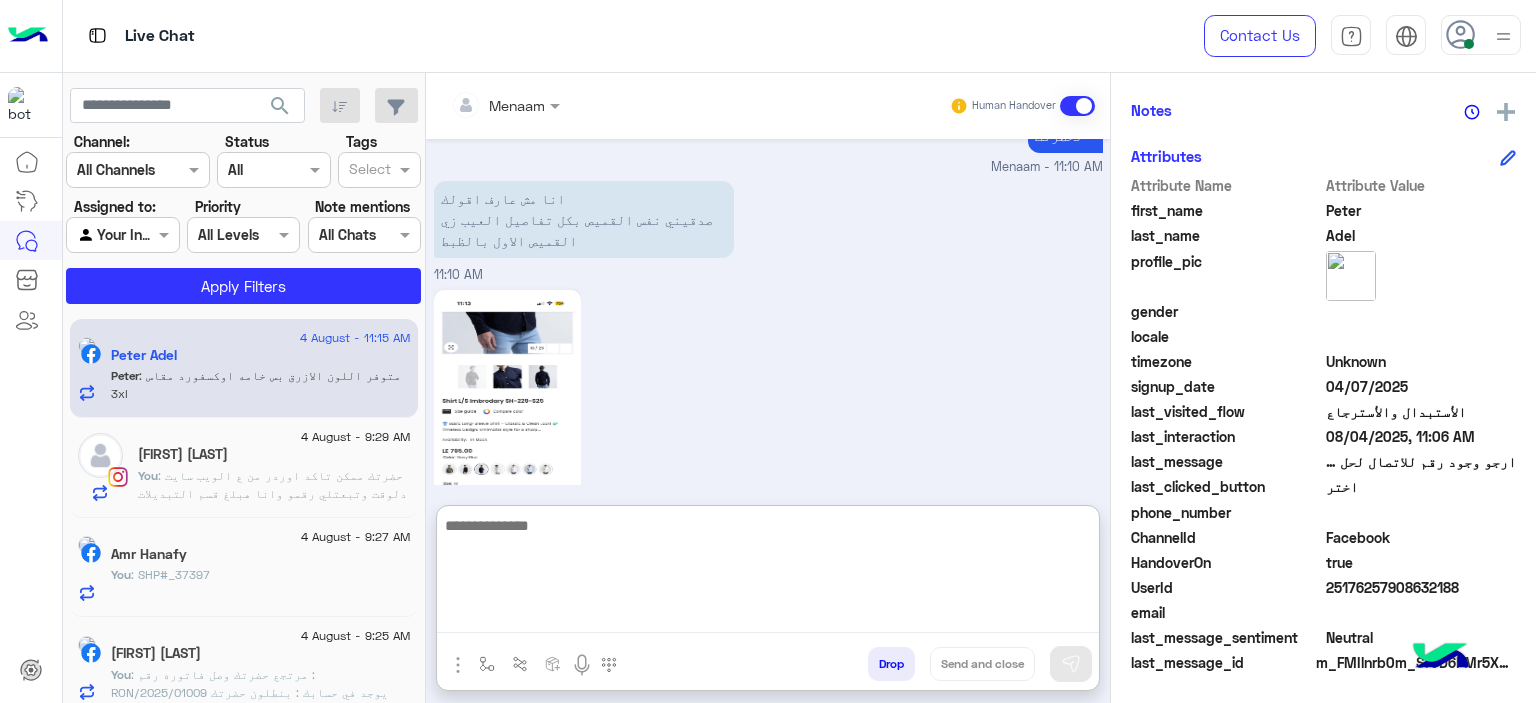 scroll, scrollTop: 10823, scrollLeft: 0, axis: vertical 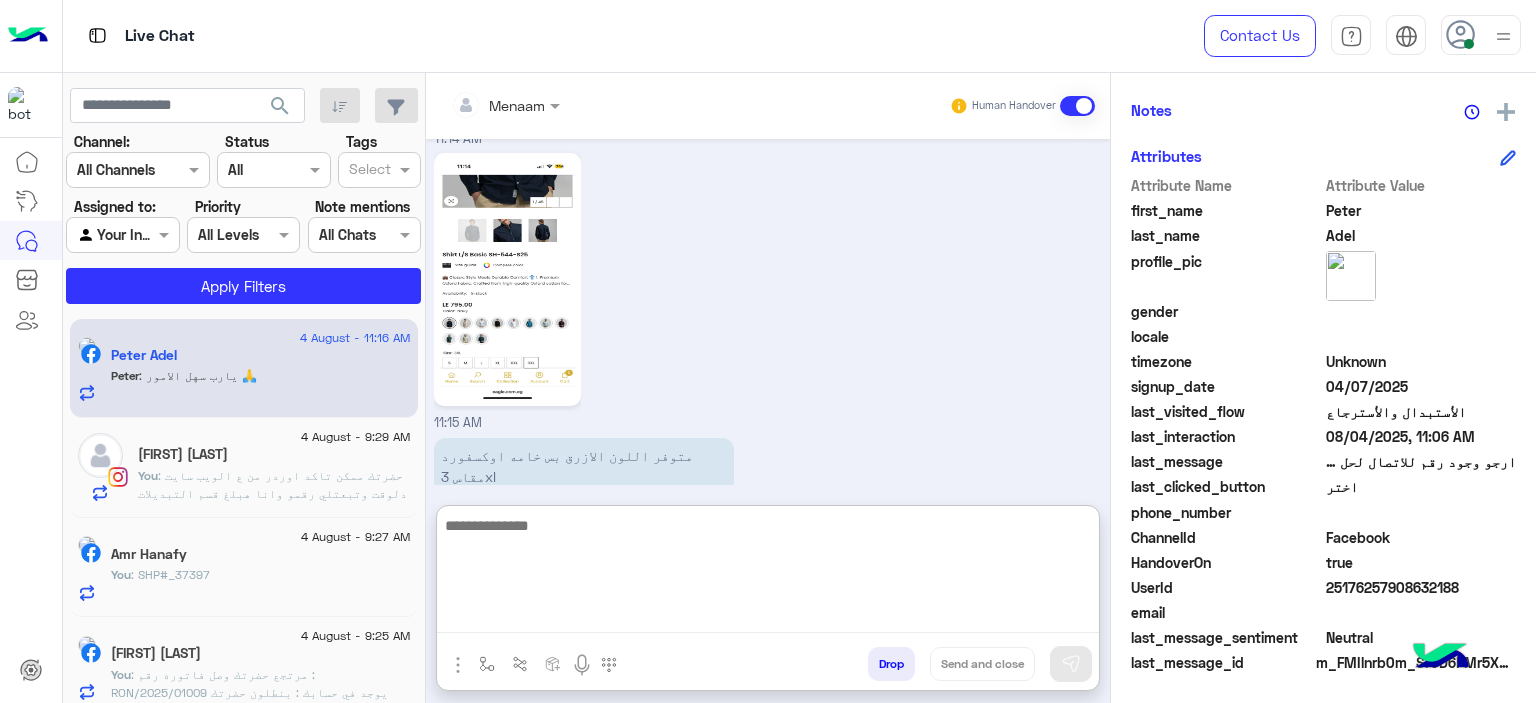 click at bounding box center [768, 573] 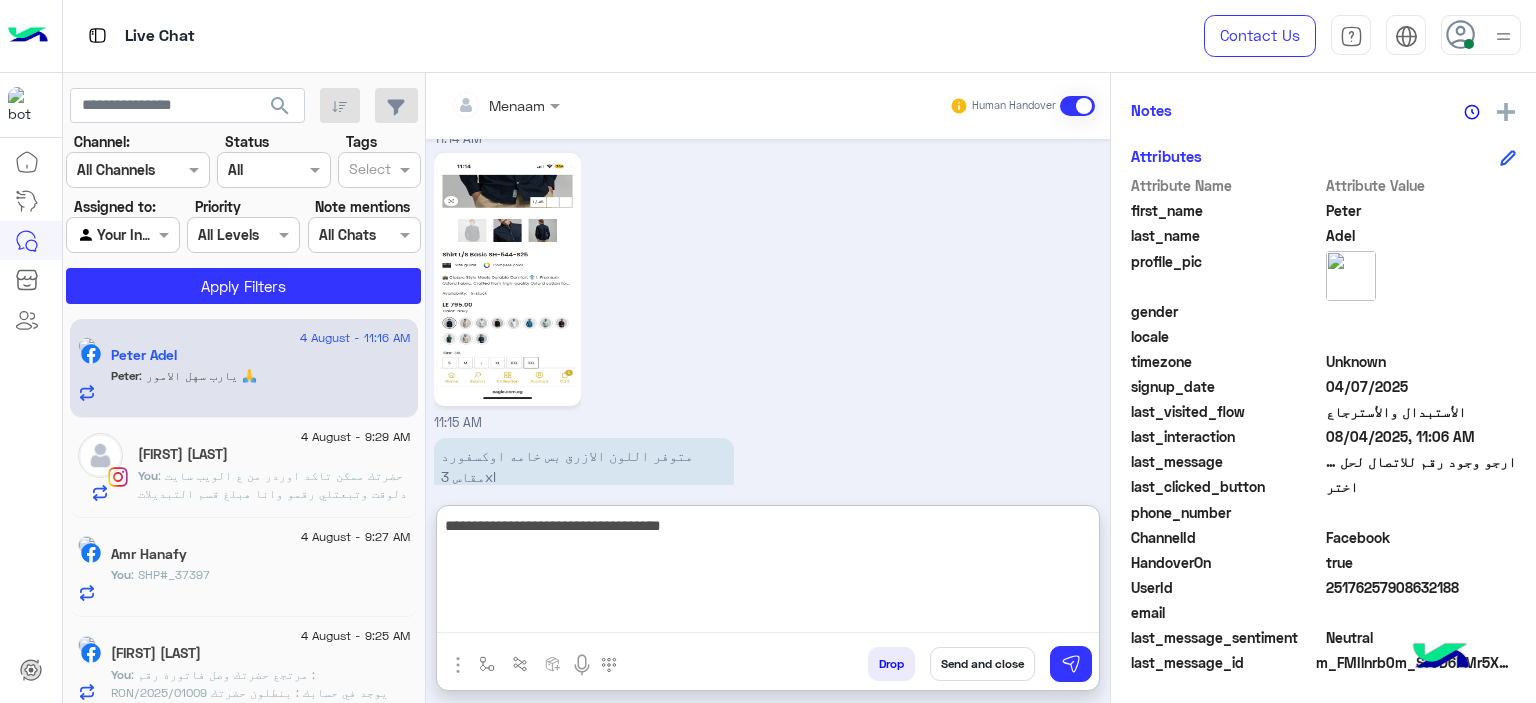 type on "**********" 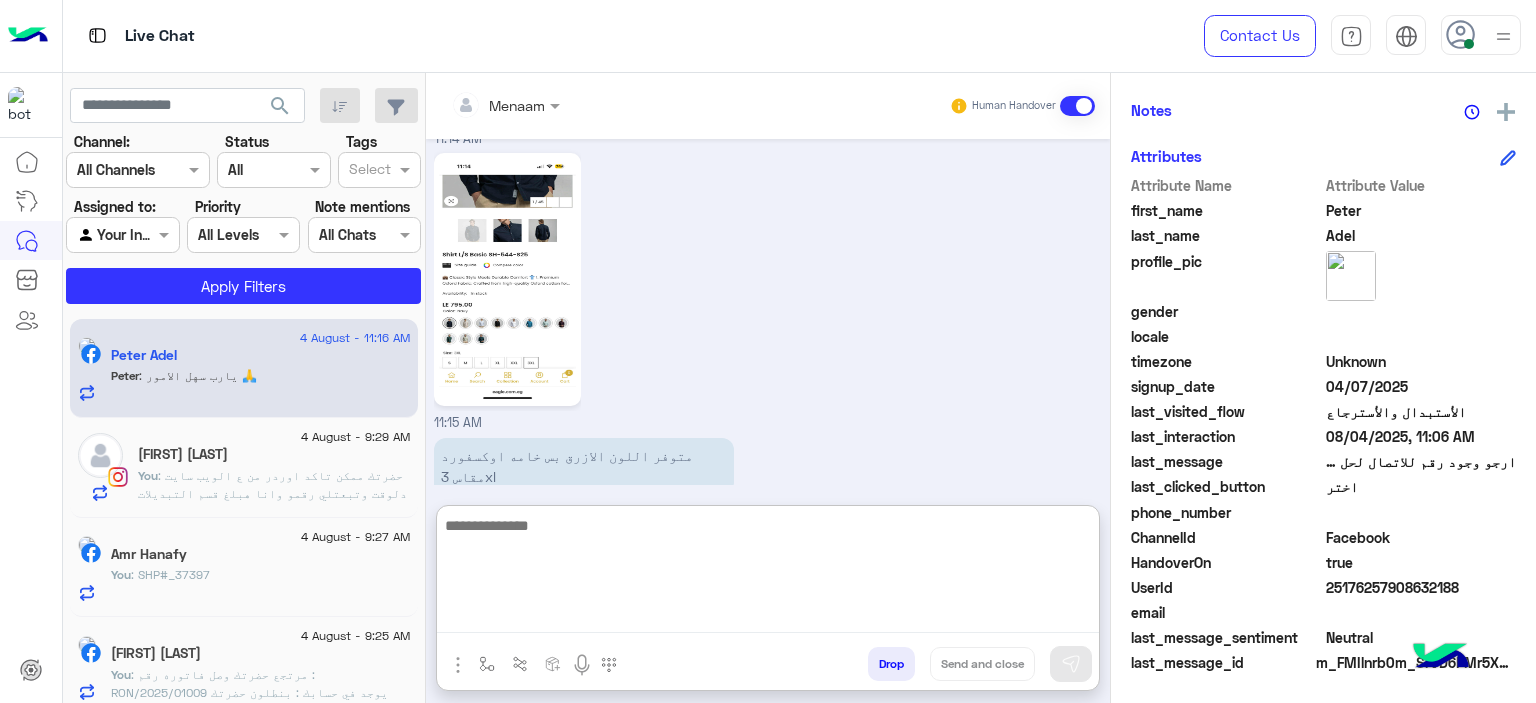 scroll, scrollTop: 10952, scrollLeft: 0, axis: vertical 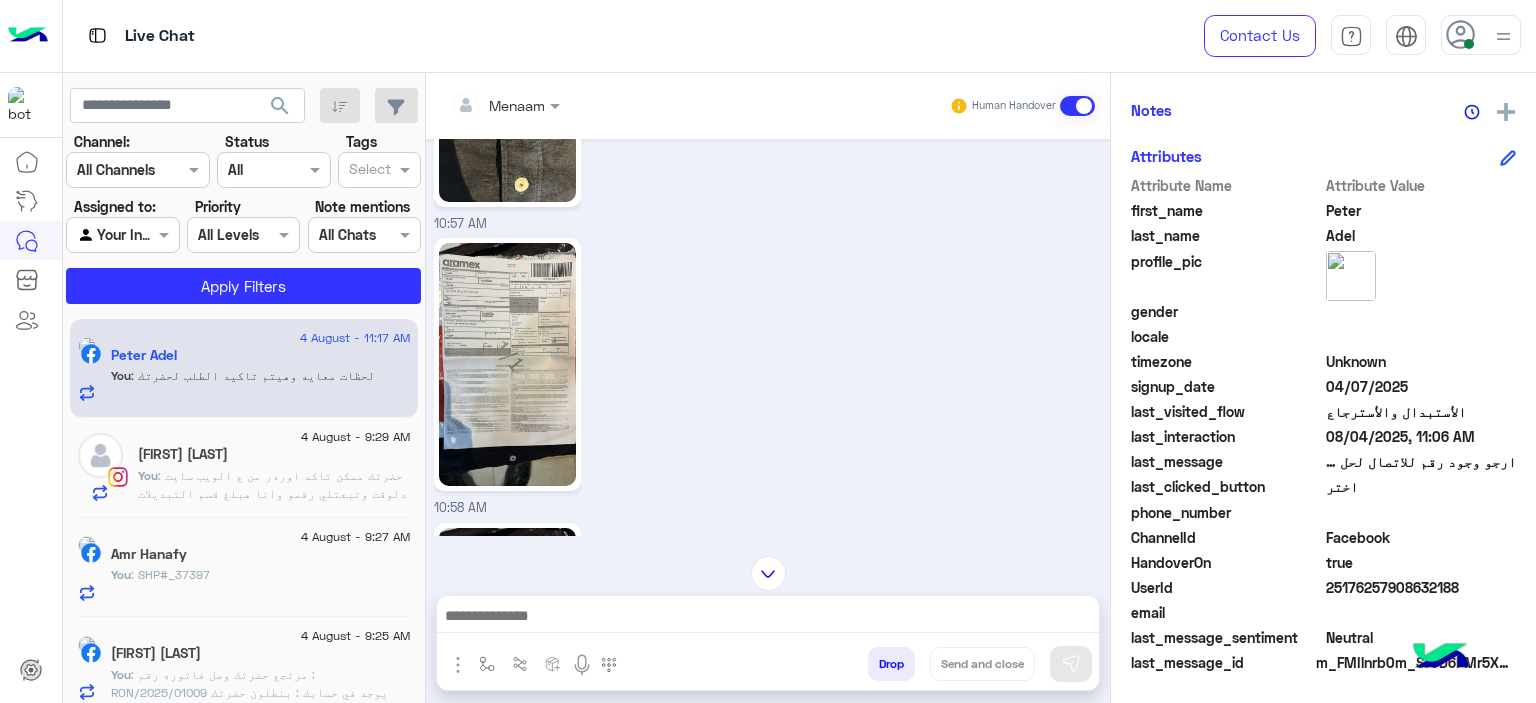 click 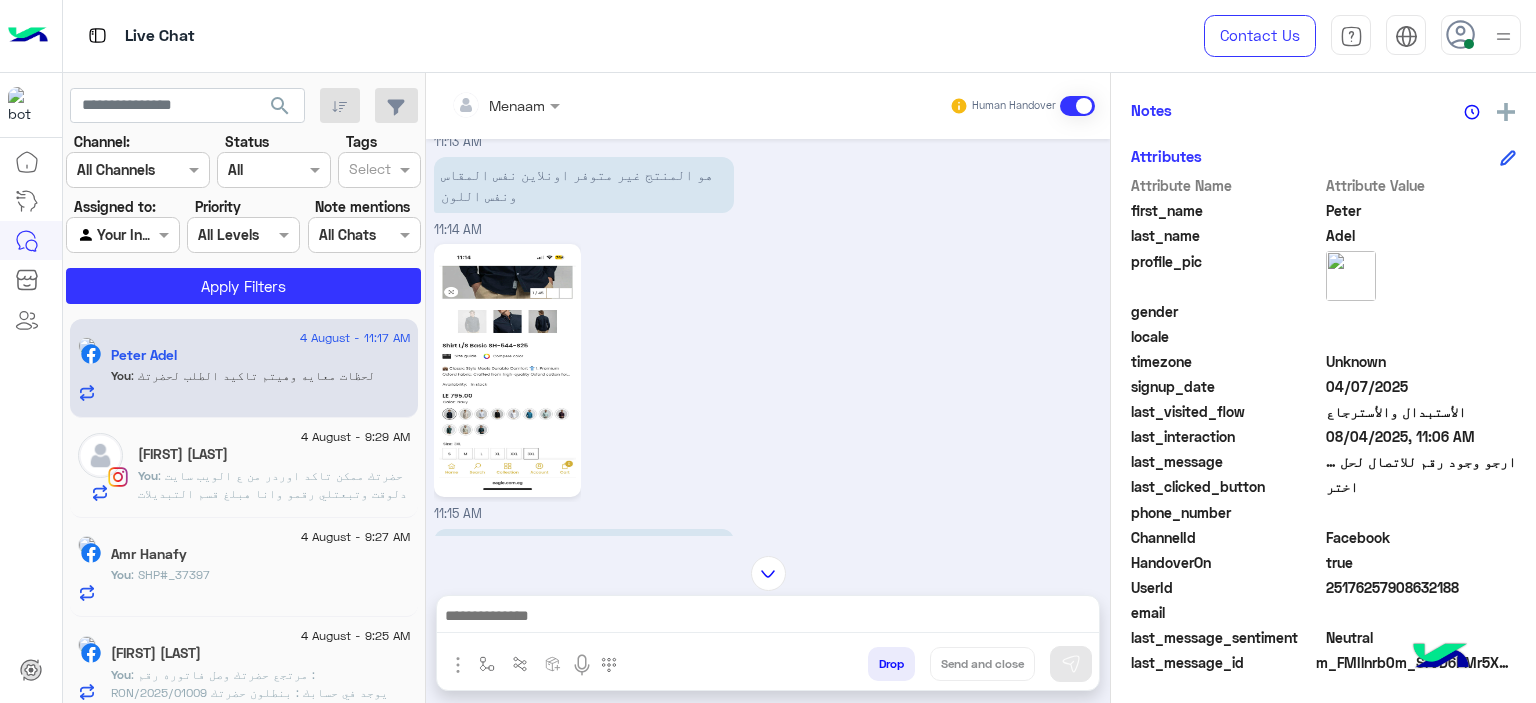 scroll, scrollTop: 10862, scrollLeft: 0, axis: vertical 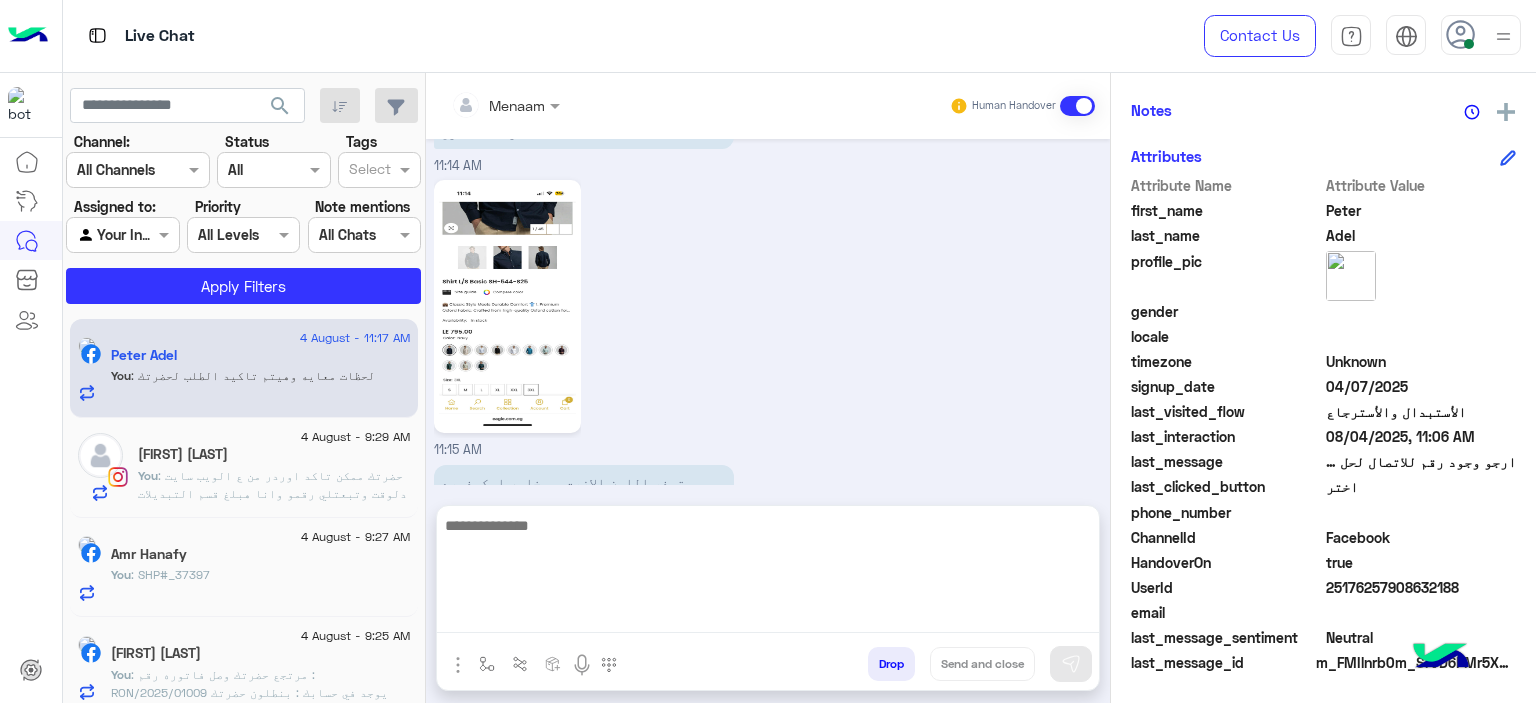 click at bounding box center (768, 573) 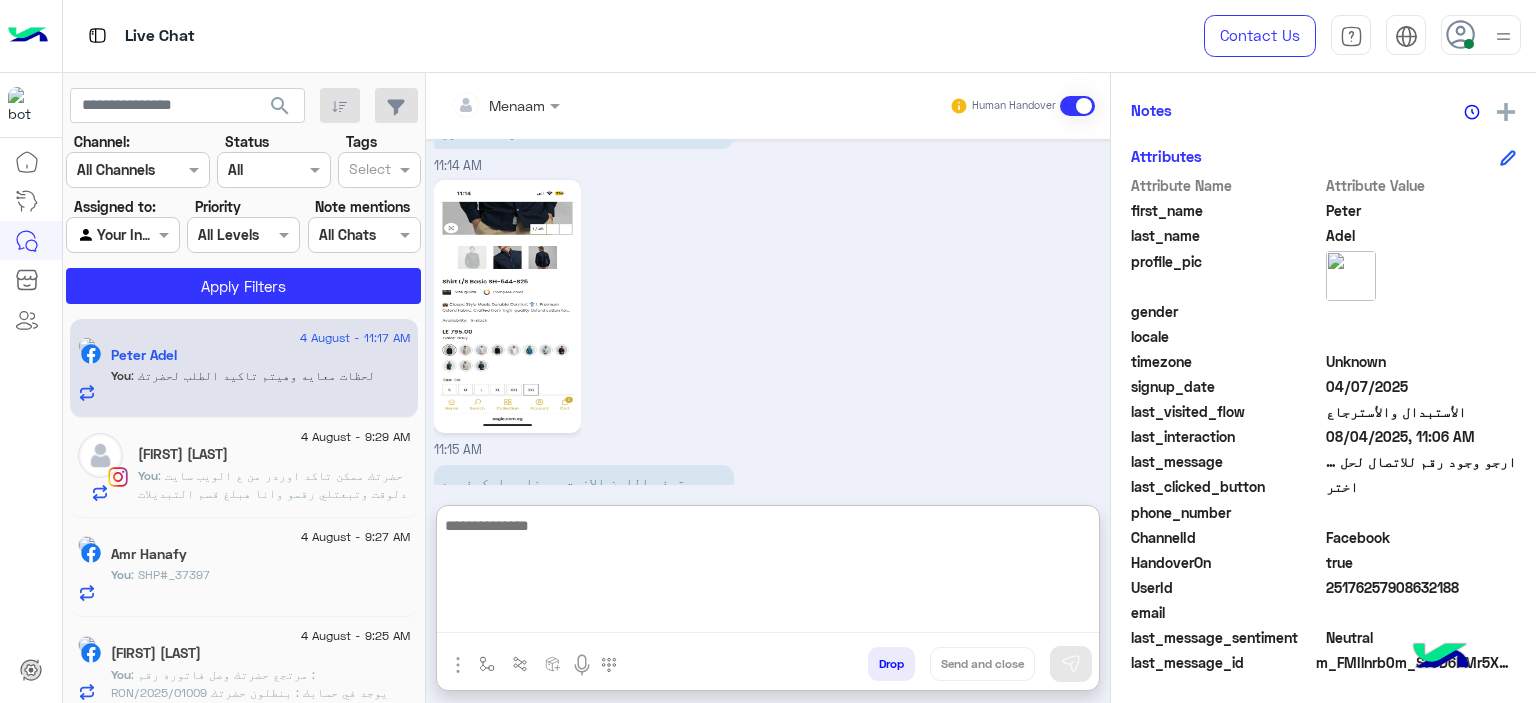 paste on "**********" 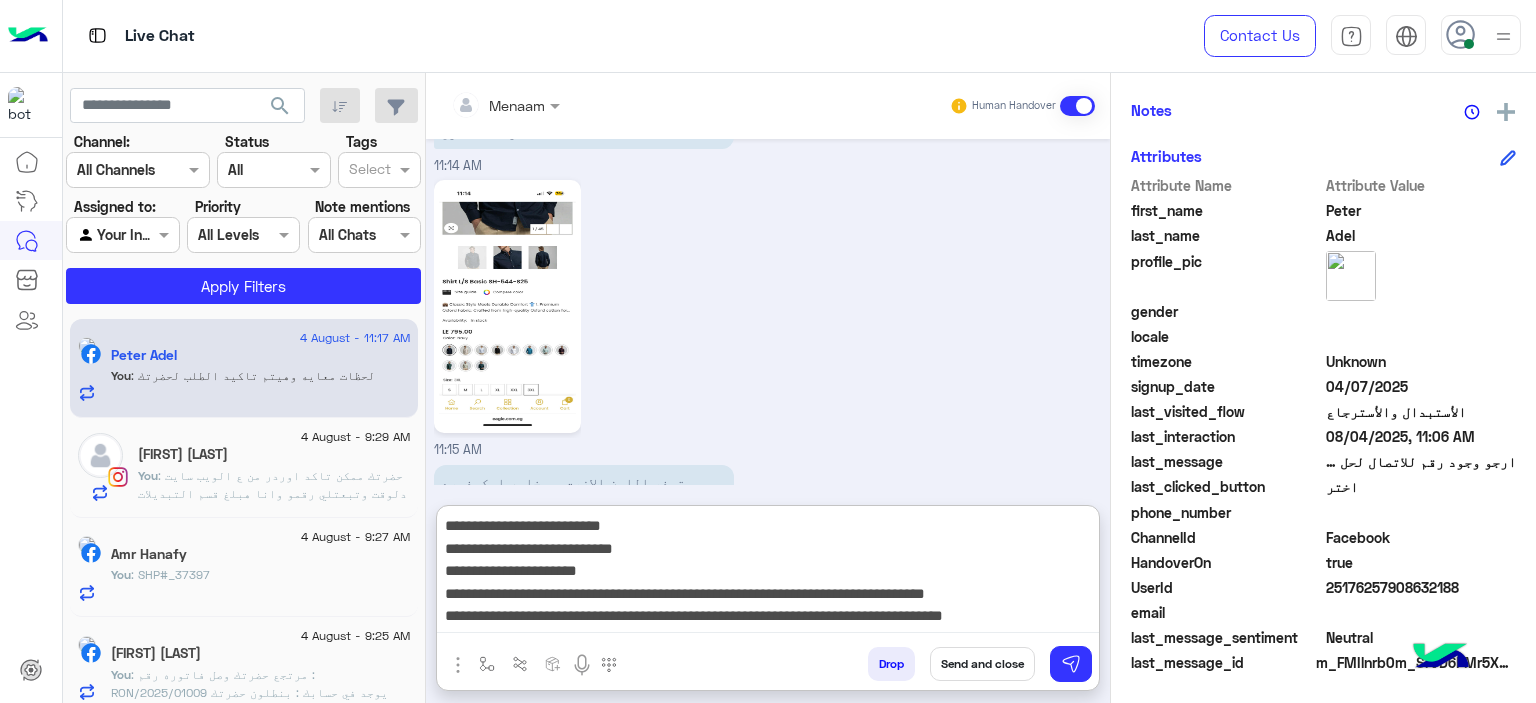 scroll, scrollTop: 132, scrollLeft: 0, axis: vertical 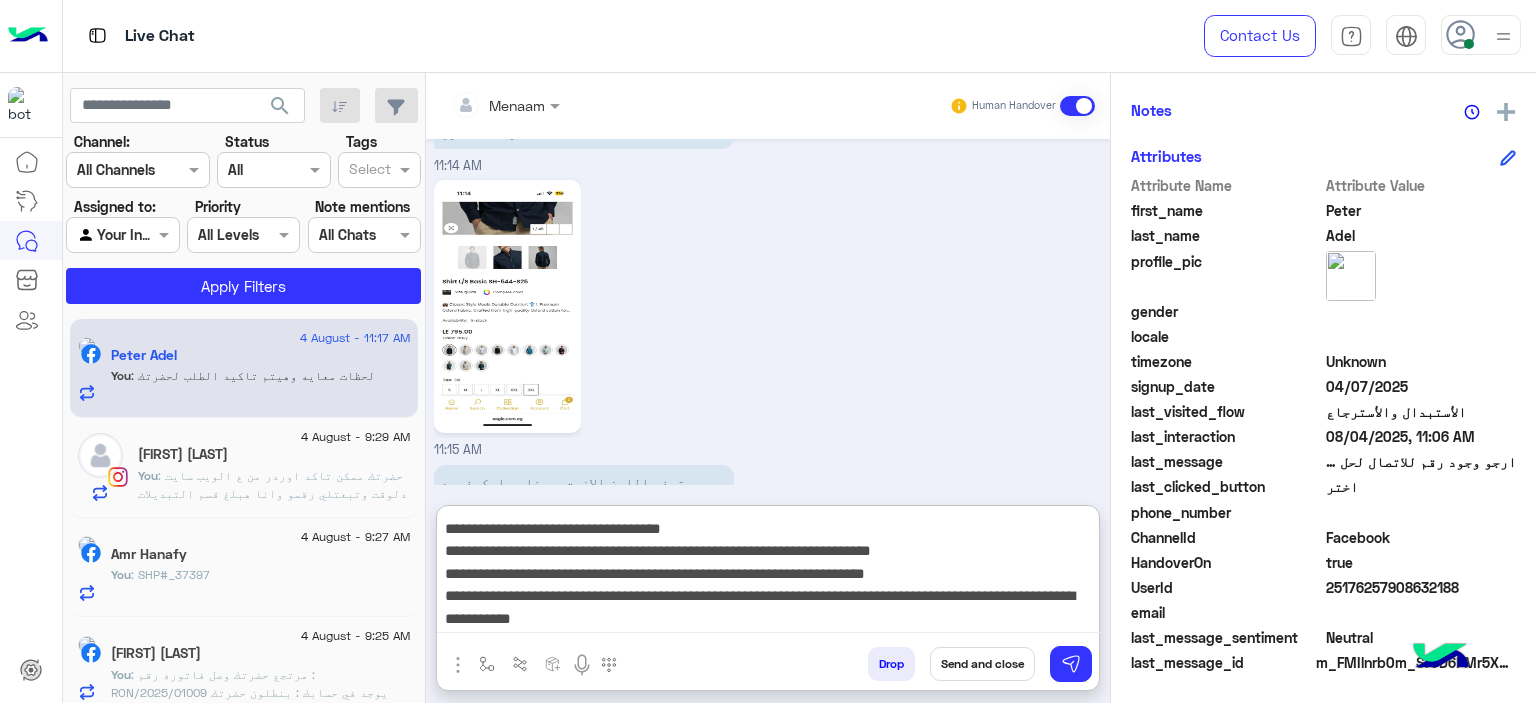 type 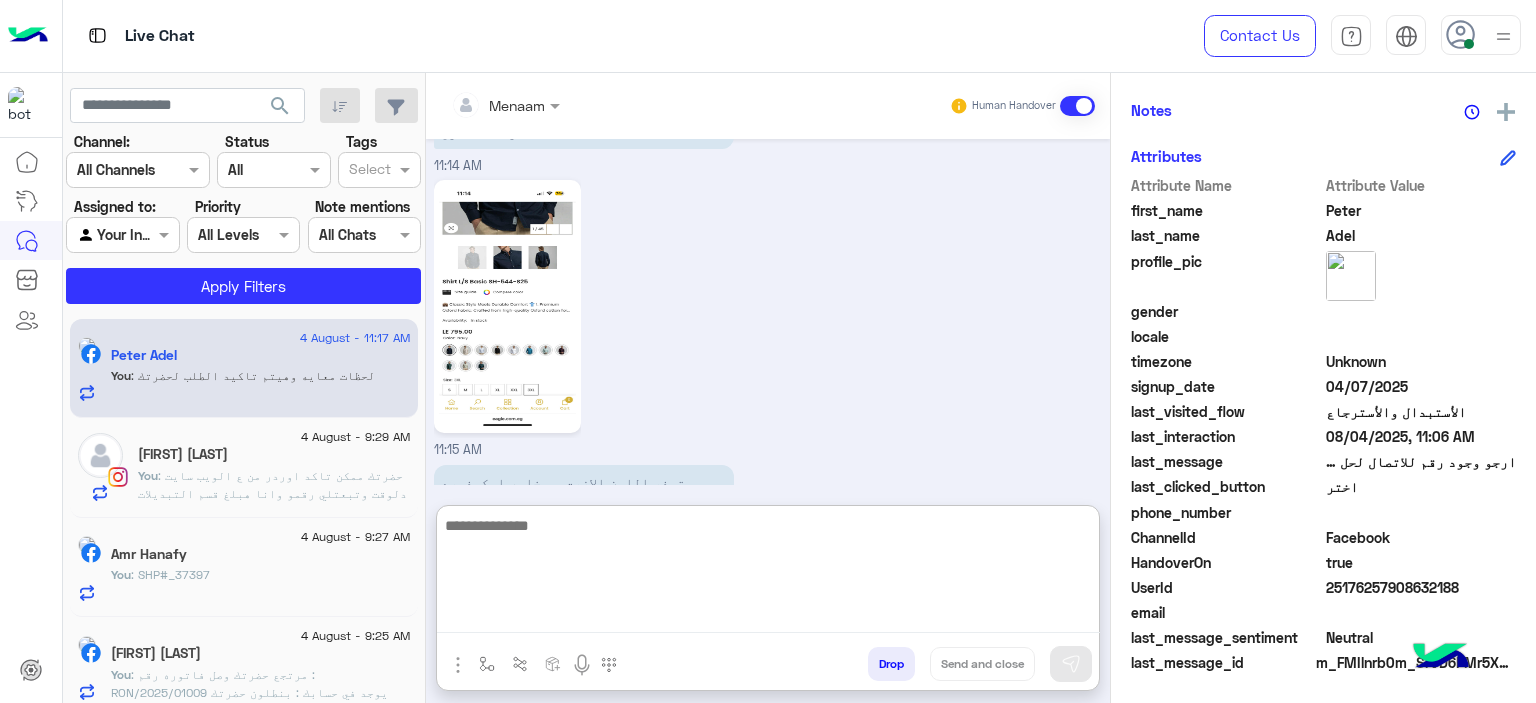 scroll, scrollTop: 0, scrollLeft: 0, axis: both 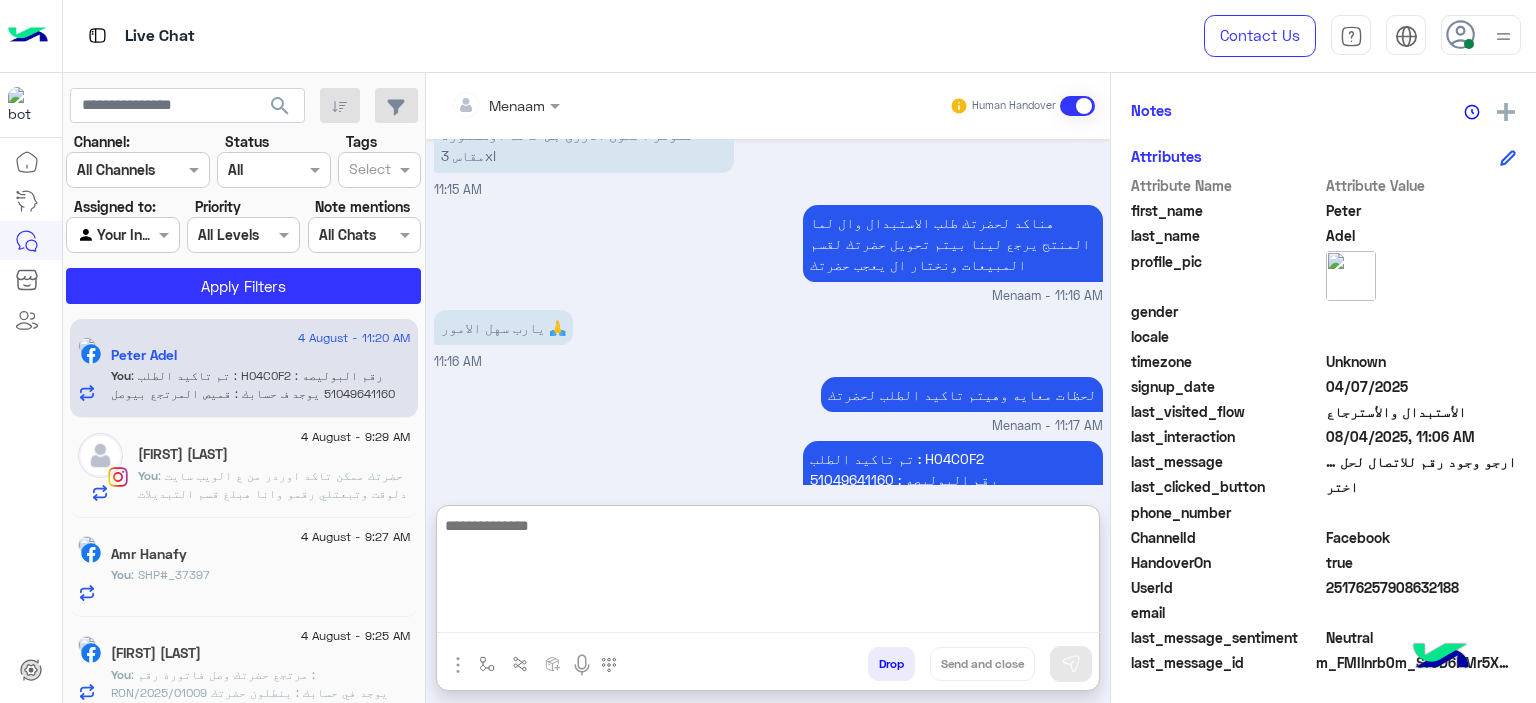 click on "تم تاكيد الطلب :   H04C0F2 رقم البوليصه :   51049641160 يوجد ف حسابك :   قميص  المرتجع بيوصل لينا ف خلال 3 ايام عمل من تاني يوم تسليمو للمندوب للقاهره والجيزه  و5 ايام عمل من تاني يوم تسليمو للمندوب للمحافظات تقدر تتابع معانا بعد المده الموضحه اول ما المنتج يرجع ل مخازن الشركه    حضرتك بتتواصل معانا  ومسؤل التبديلات بيتابع مع حضرتك لتاكيد اوردر جديد  المندوب هيتواصل معاك خلال 3 ايام عمل بحد اقصي لاستلام المنتج من حضرتك  تنبيه❌  ف حاله عدم التواصل مع حضرتك من قبل المندوب ف خلال المده برجاء التواصل معانا مره اخري للتواصل مع شركه الشحن" at bounding box center [953, 626] 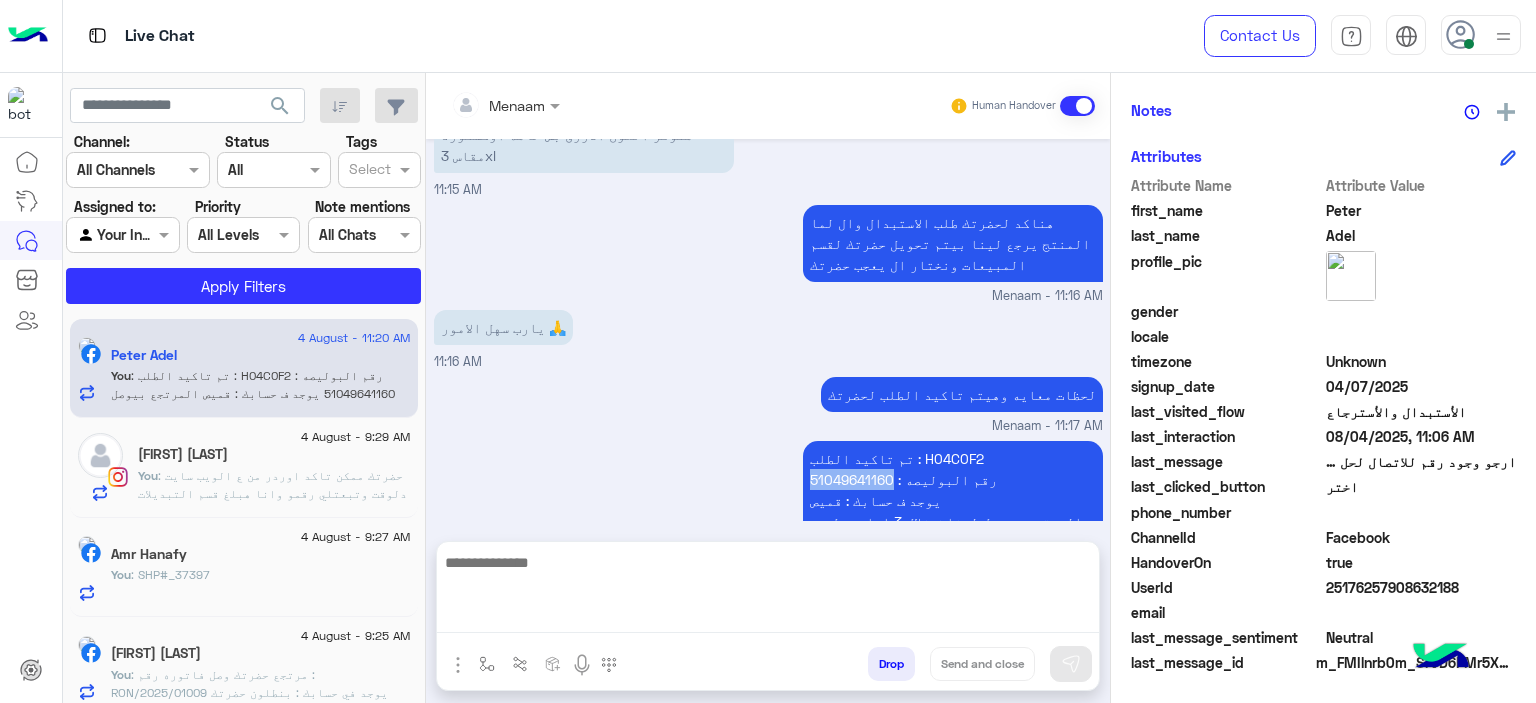 click on "تم تاكيد الطلب :   H04C0F2 رقم البوليصه :   51049641160 يوجد ف حسابك :   قميص  المرتجع بيوصل لينا ف خلال 3 ايام عمل من تاني يوم تسليمو للمندوب للقاهره والجيزه  و5 ايام عمل من تاني يوم تسليمو للمندوب للمحافظات تقدر تتابع معانا بعد المده الموضحه اول ما المنتج يرجع ل مخازن الشركه    حضرتك بتتواصل معانا  ومسؤل التبديلات بيتابع مع حضرتك لتاكيد اوردر جديد  المندوب هيتواصل معاك خلال 3 ايام عمل بحد اقصي لاستلام المنتج من حضرتك  تنبيه❌  ف حاله عدم التواصل مع حضرتك من قبل المندوب ف خلال المده برجاء التواصل معانا مره اخري للتواصل مع شركه الشحن" at bounding box center (953, 626) 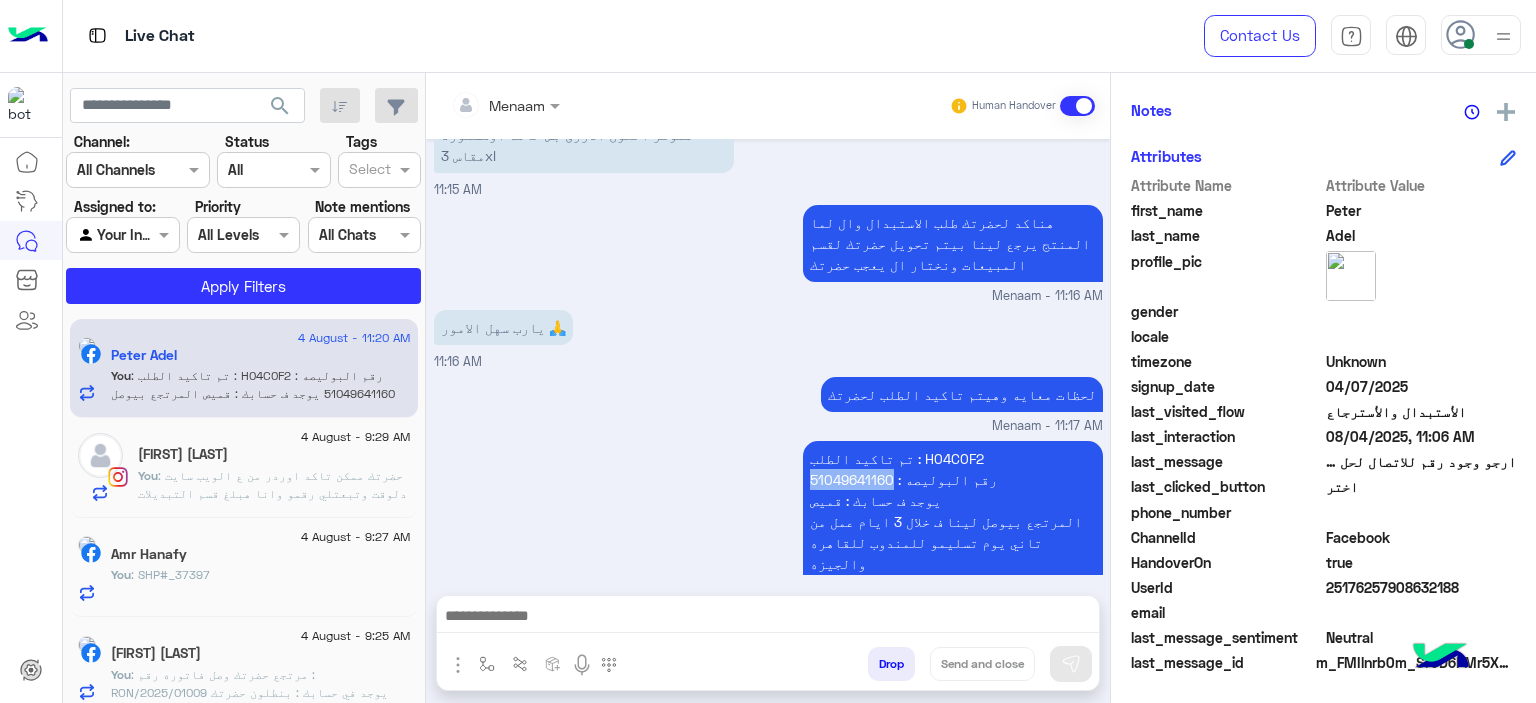 copy on "51049641160" 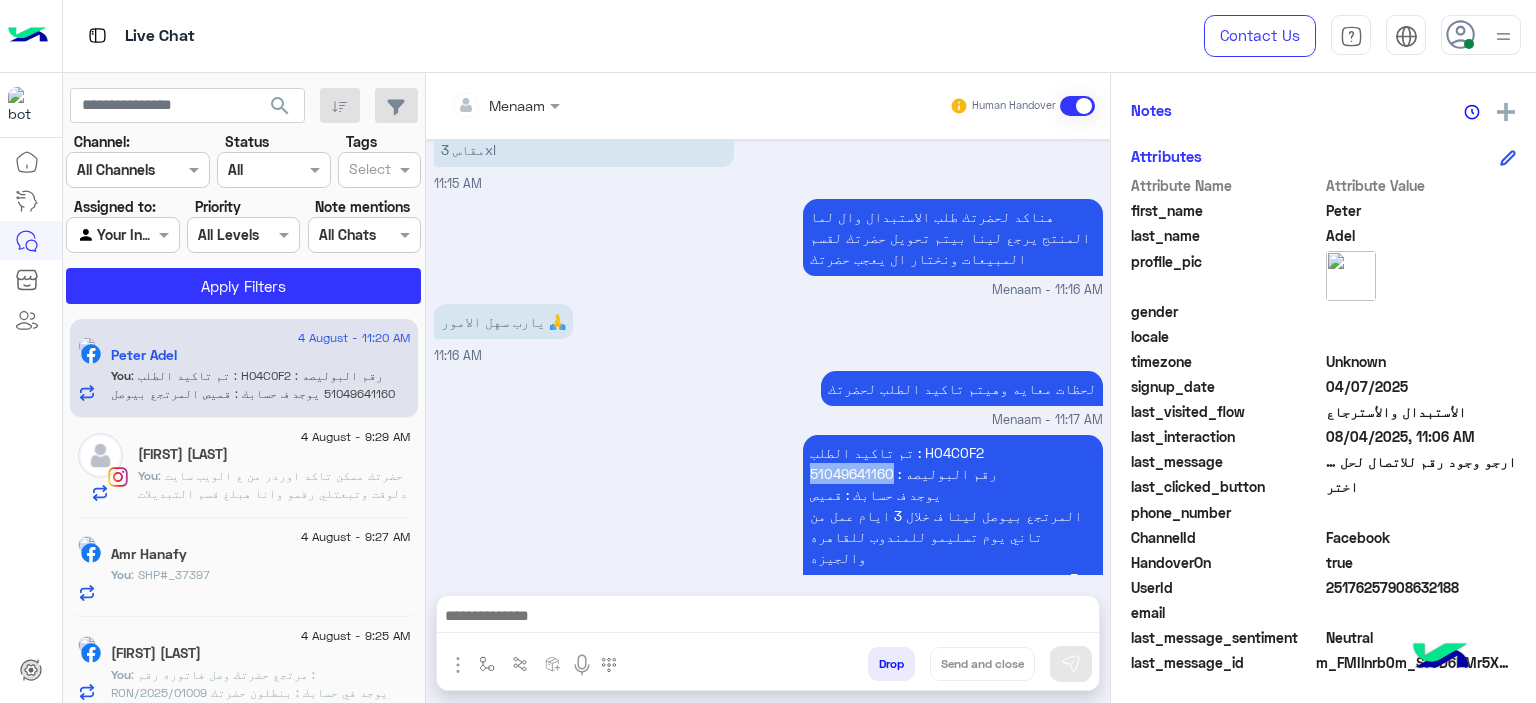 scroll, scrollTop: 11220, scrollLeft: 0, axis: vertical 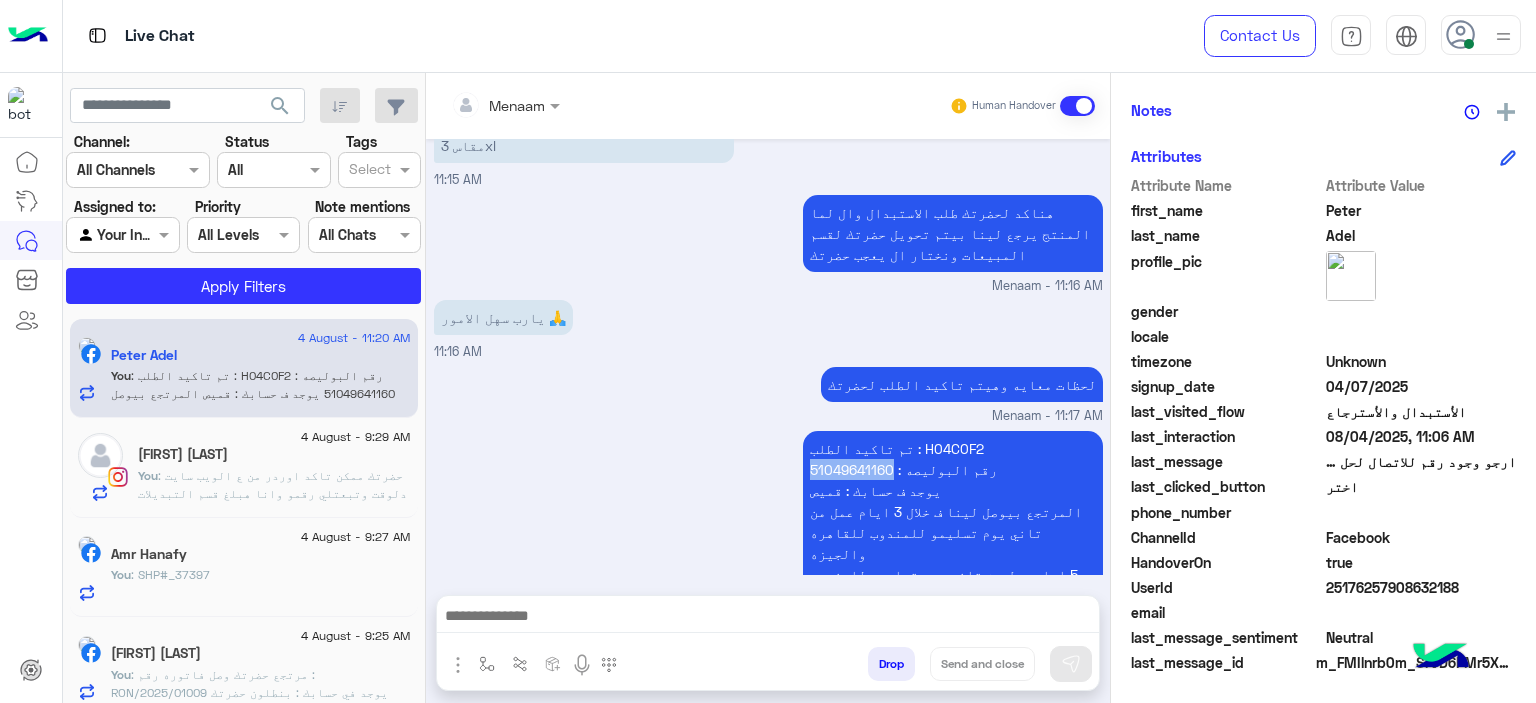 click on ": حضرتك ممكن تاكد اوردر من ع الويب سايت دلوقت وتبعتلي رقمو وانا هبلغ قسم التبديلات لتاكيد الطلب وخصم قيمه المرتجع من الاوردر البديل
www.eagle.com.eg" 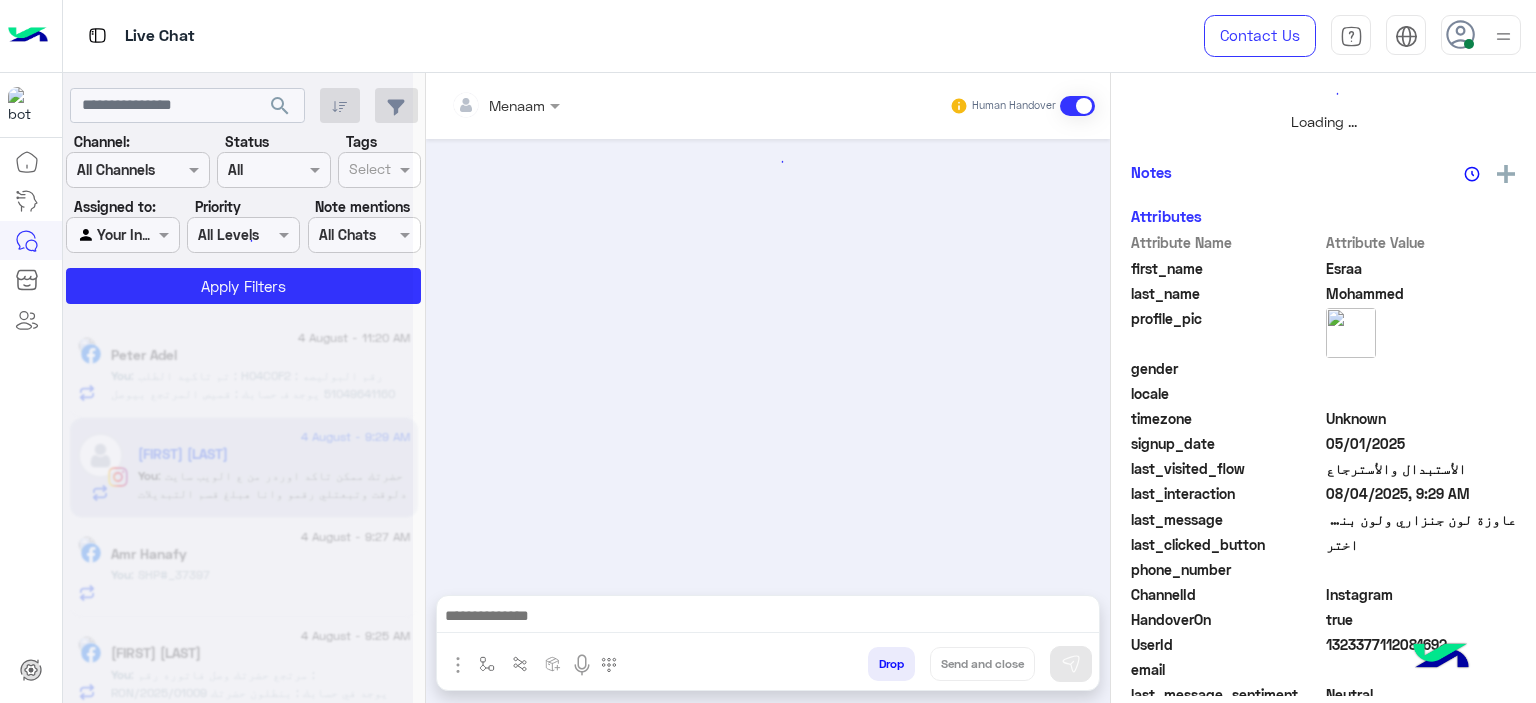 scroll, scrollTop: 514, scrollLeft: 0, axis: vertical 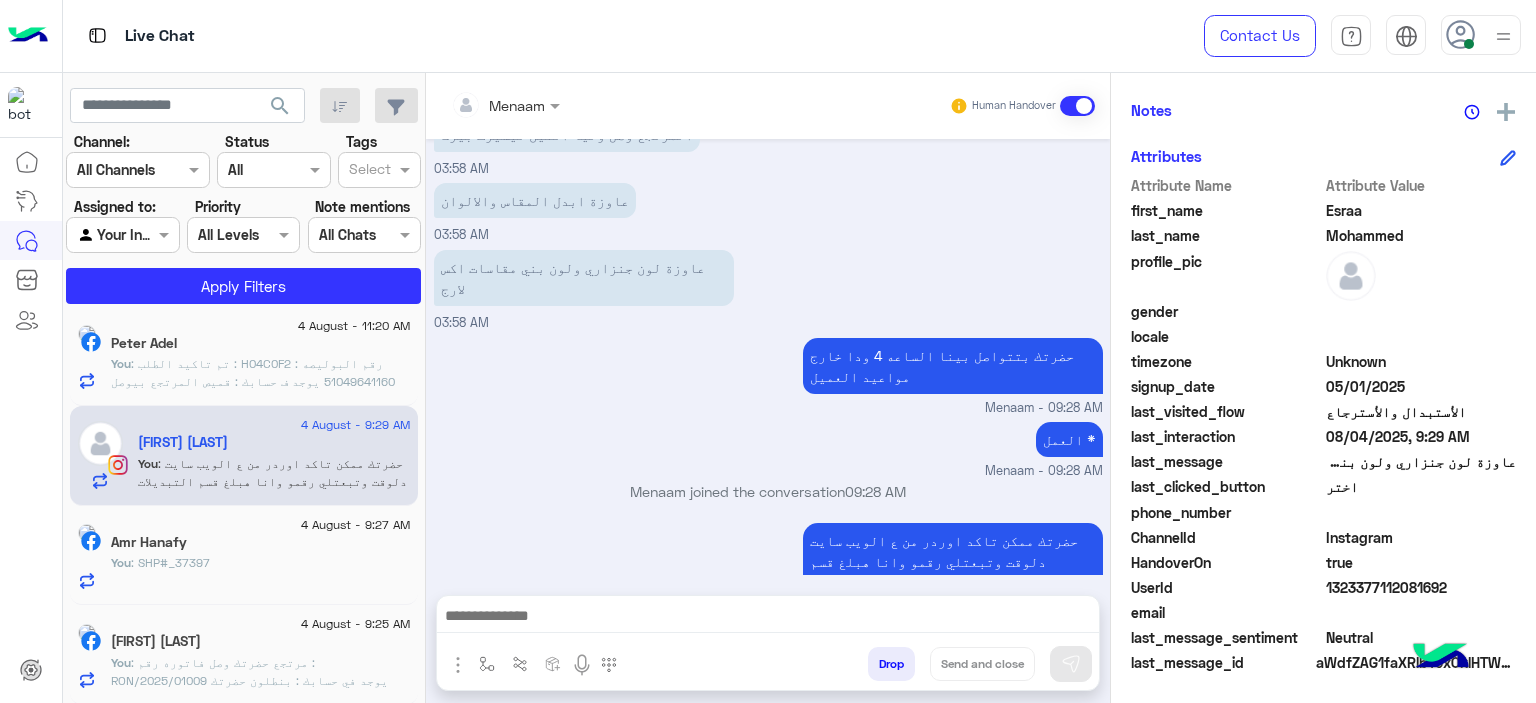 click on "You  : SHP#_37397" 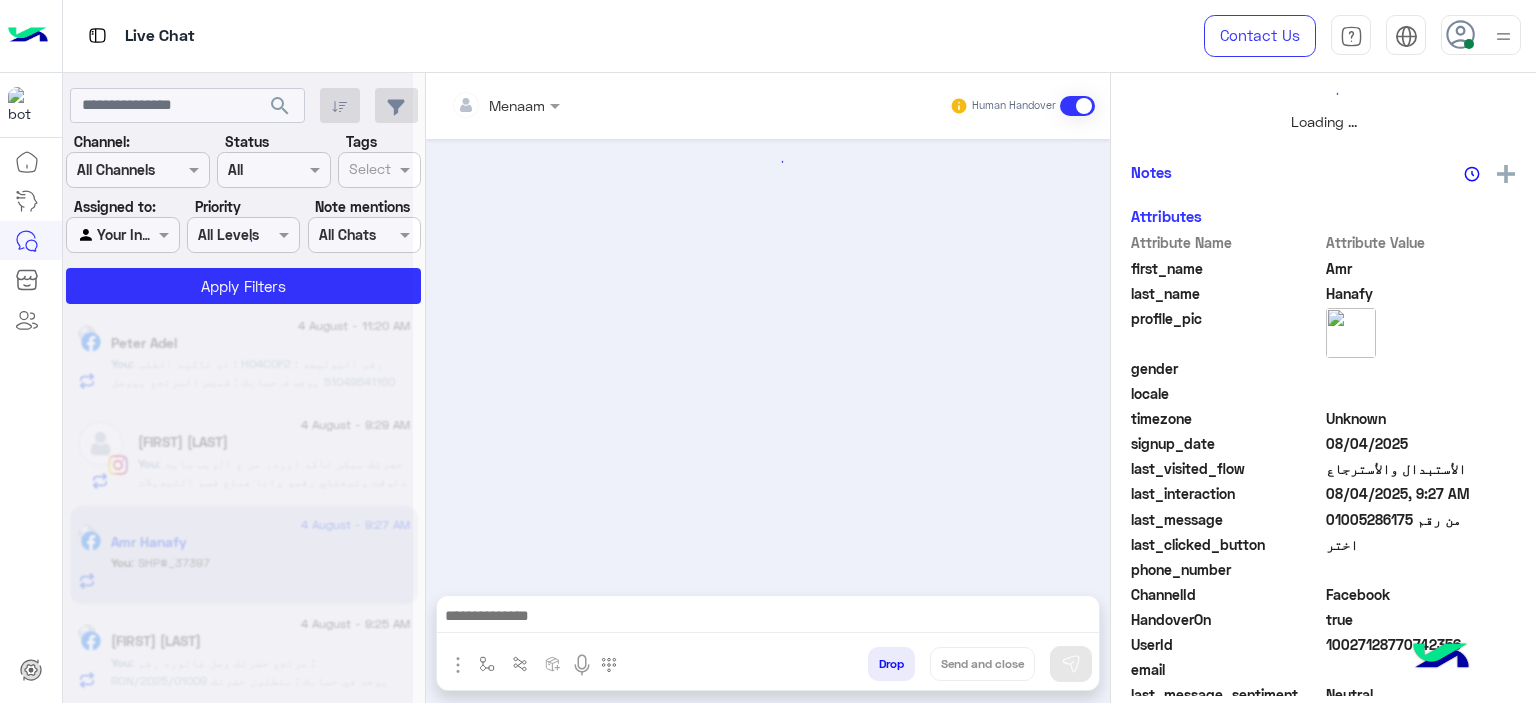 scroll, scrollTop: 514, scrollLeft: 0, axis: vertical 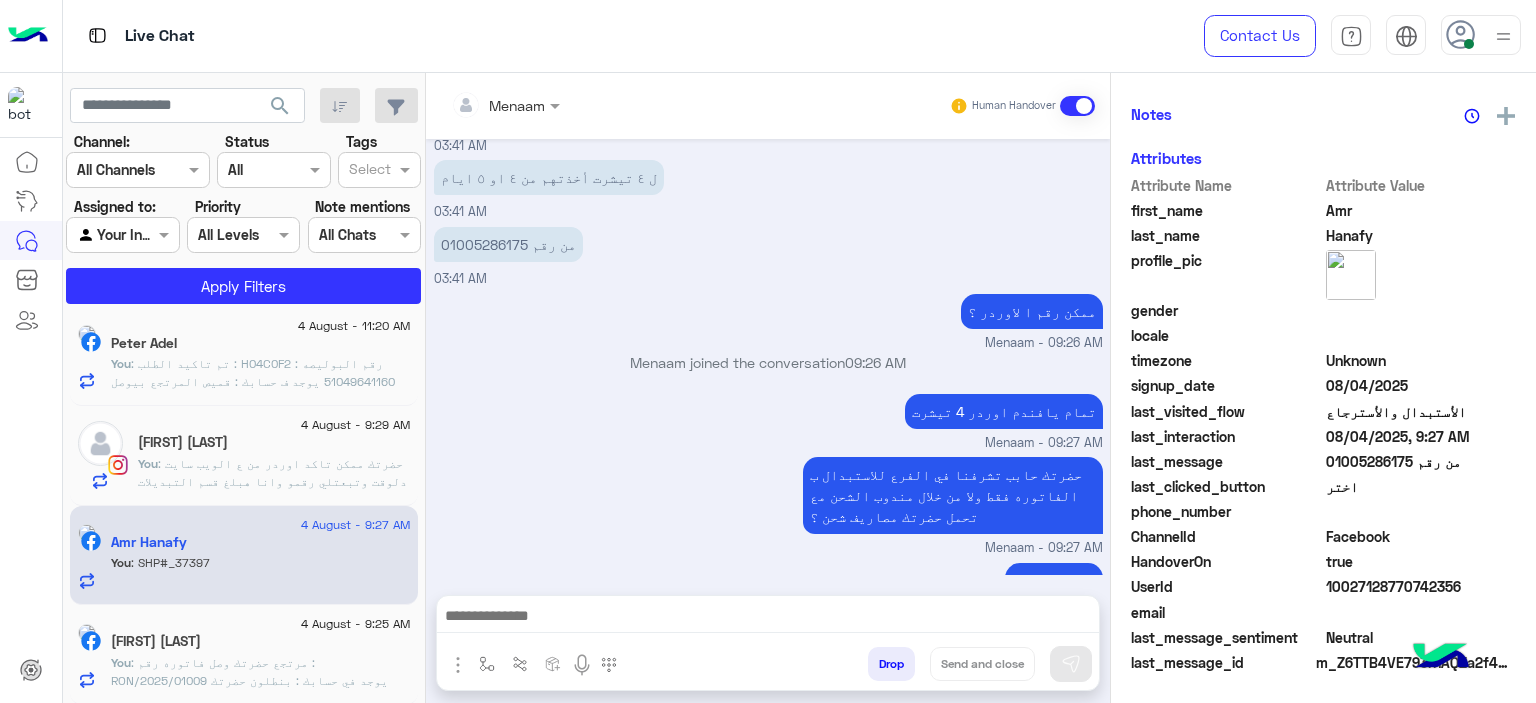 click on ": مرتجع حضرتك وصل
فاتوره رقم :  RON/2025/01009
يوجد في حسابك : بنطلون
حضرتك ممكن تاكد اوردر من ع الويب سايت دلوقت وتبعتلي رقمو وانا هبلغ قسم التبديلات لتاكيد الطلب وخصم قيمه المرتجع من الاوردر البديل
www.eagle.com.eg" 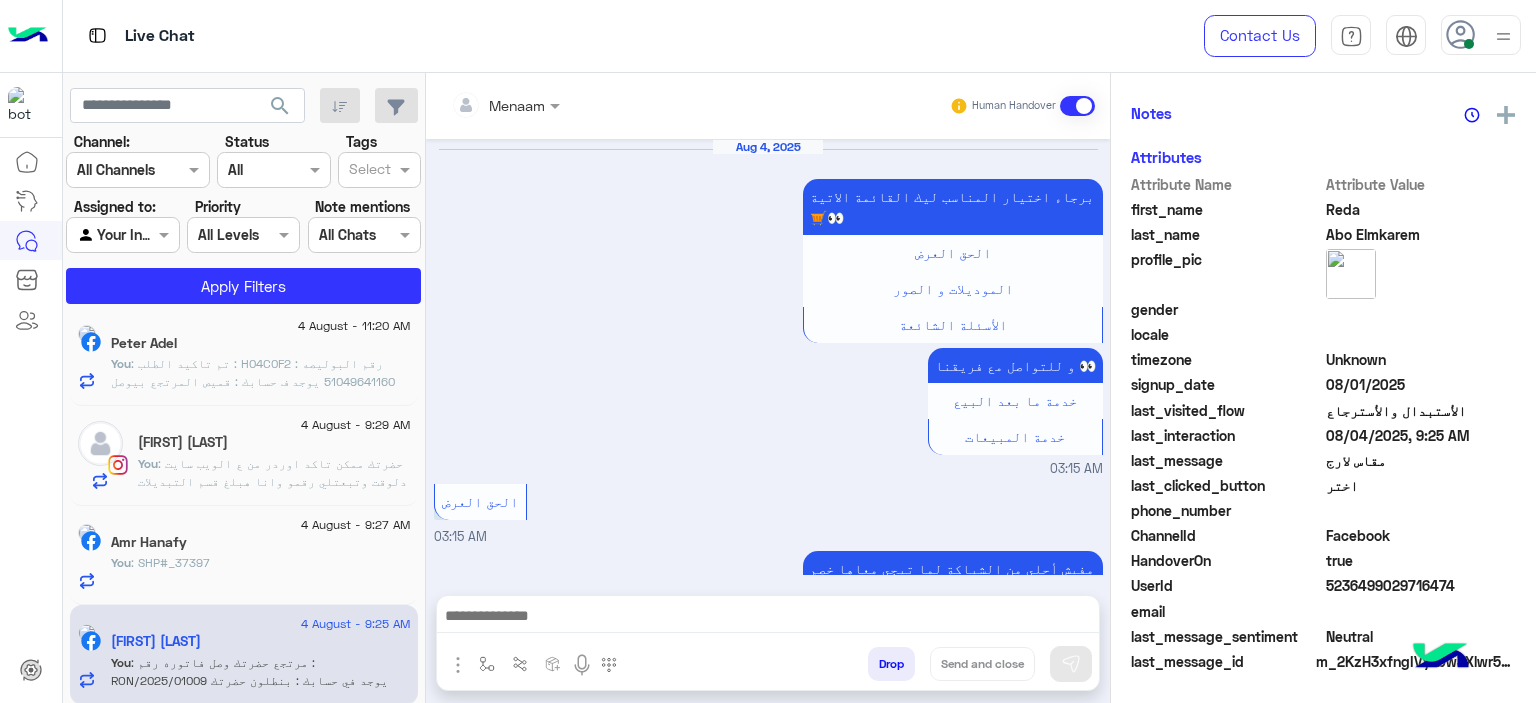 scroll, scrollTop: 2069, scrollLeft: 0, axis: vertical 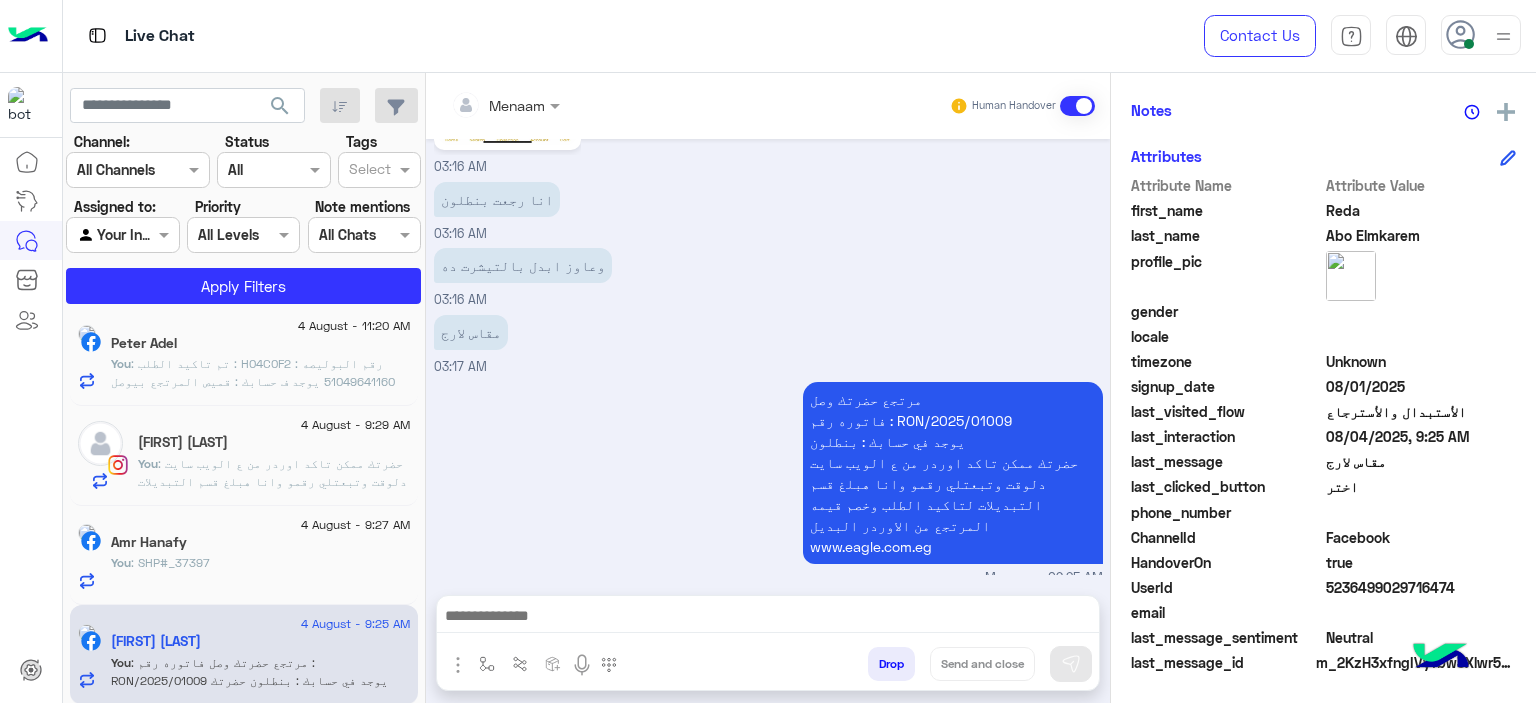 drag, startPoint x: 576, startPoint y: 447, endPoint x: 576, endPoint y: 550, distance: 103 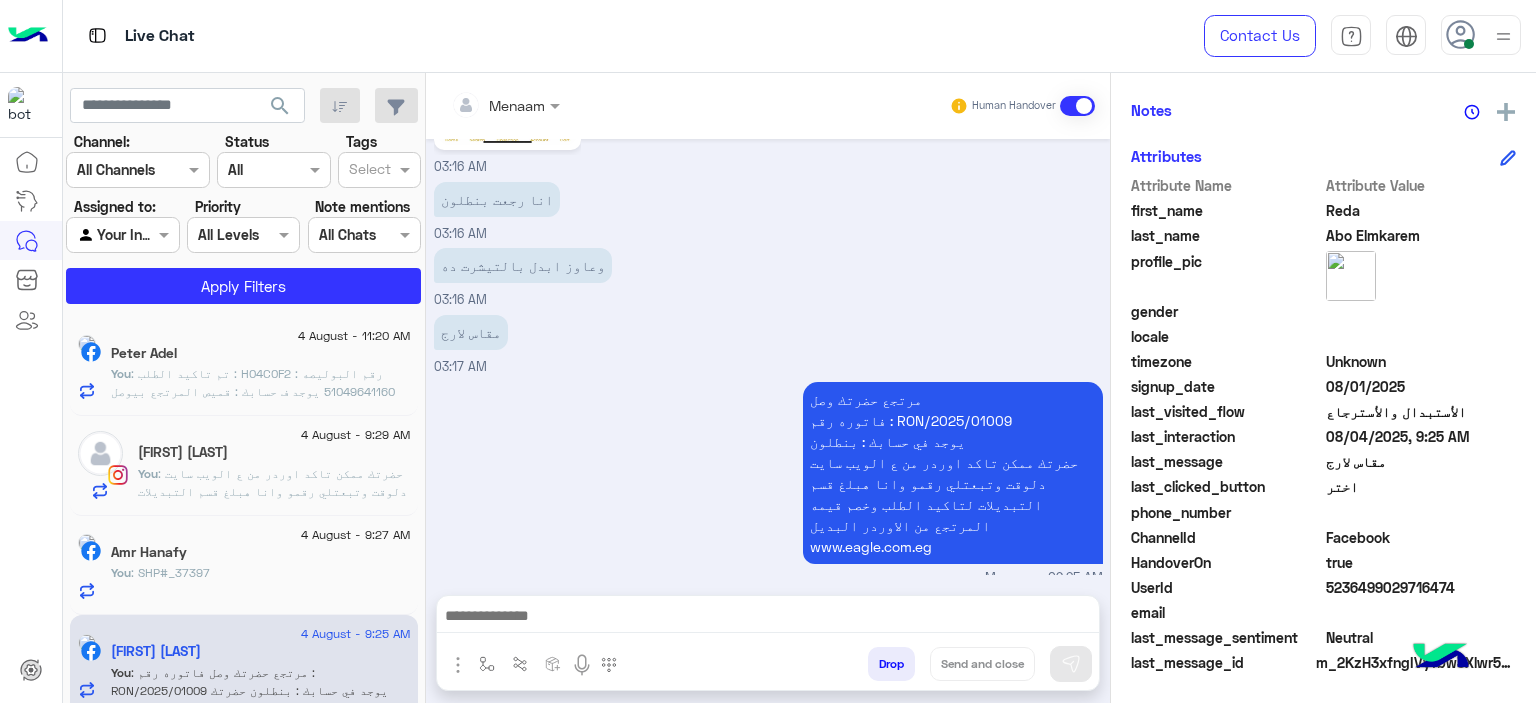 scroll, scrollTop: 0, scrollLeft: 0, axis: both 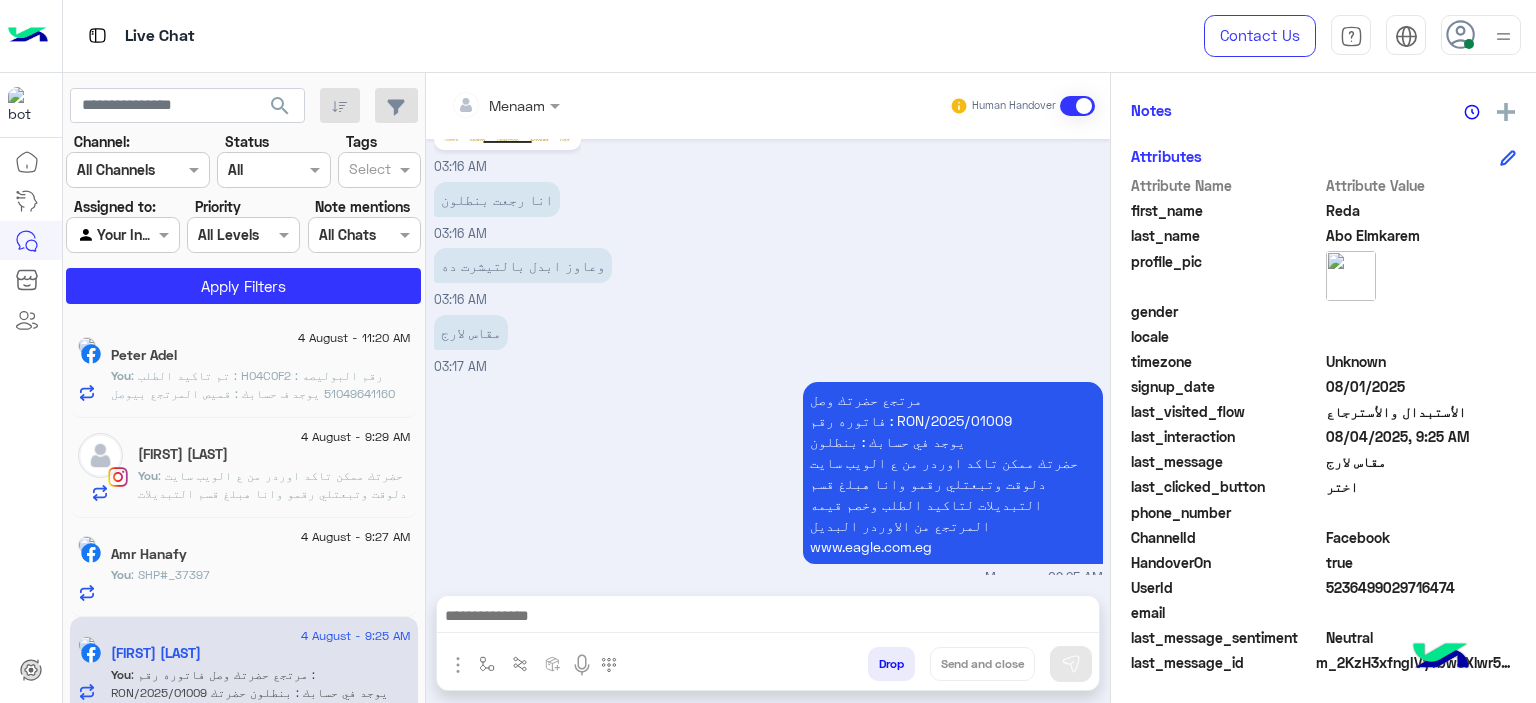 click on "[FIRST] [LAST]" 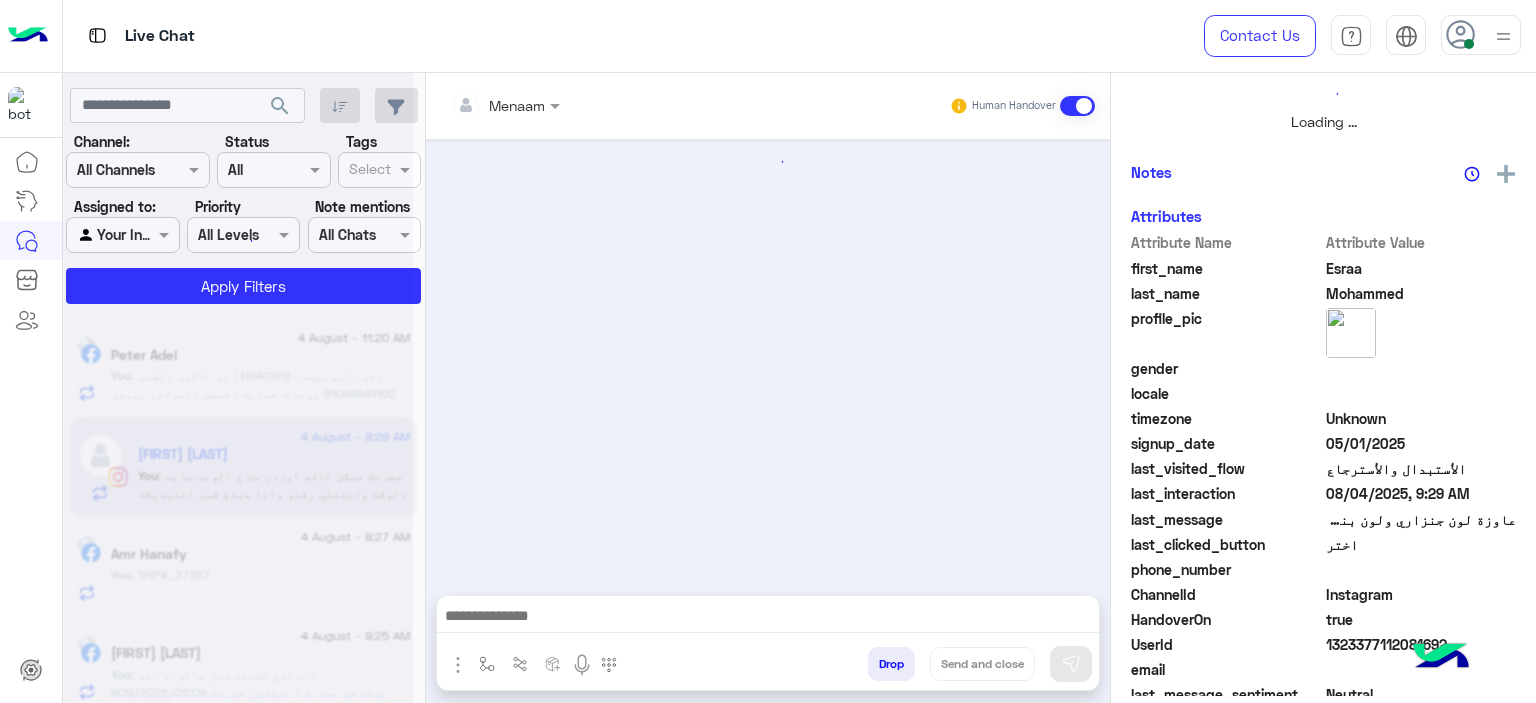 scroll, scrollTop: 514, scrollLeft: 0, axis: vertical 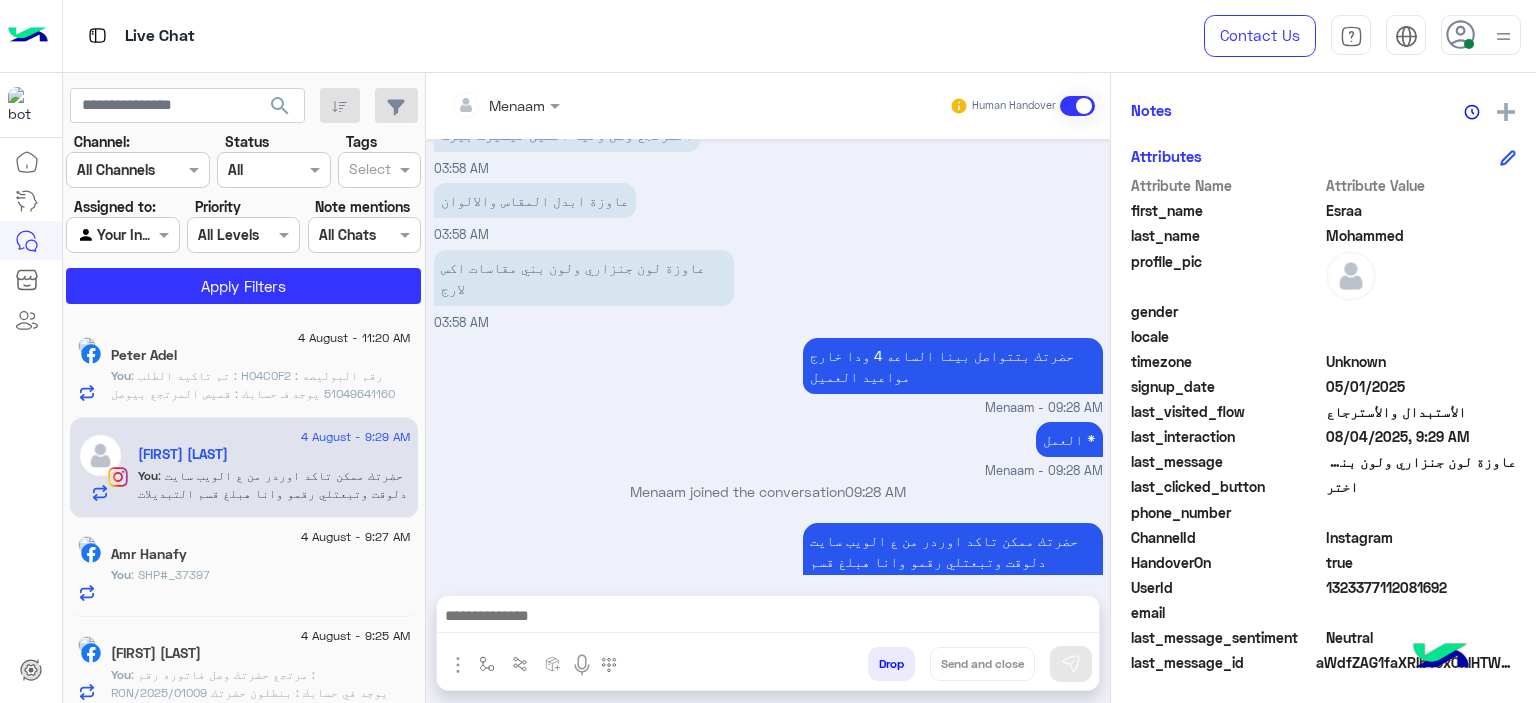 click on "You  : تم تاكيد الطلب :   H04C0F2
رقم البوليصه :   51049641160
يوجد ف حسابك :   قميص
المرتجع بيوصل لينا ف خلال 3 ايام عمل من تاني يوم تسليمو للمندوب للقاهره والجيزه
و5 ايام عمل من تاني يوم تسليمو للمندوب للمحافظات تقدر تتابع معانا بعد المده الموضحه
اول ما المنتج يرجع ل مخازن الشركه
حضرتك بتتواصل معانا  ومسؤل التبديلات بيتابع مع حضرتك لتاكيد اوردر جديد
المندوب هيتواصل معاك خلال 3 ايام عمل بحد اقصي لاستلام المنتج من حضرتك
تنبيه❌  ف حاله عدم التواصل مع حضرتك من قبل المندوب ف خلال المده برجاء التواصل معانا مره اخري للتواصل مع شركه الشحن" 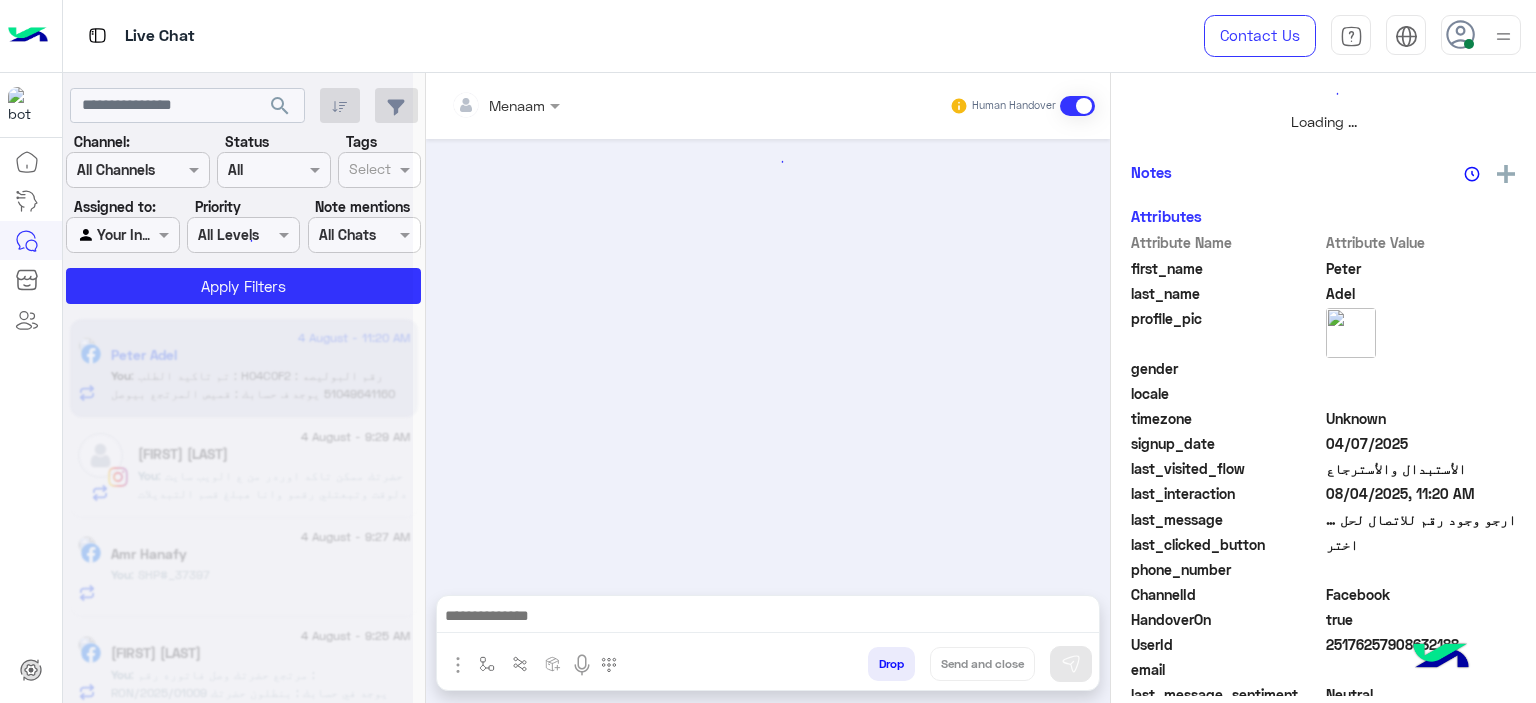 scroll, scrollTop: 514, scrollLeft: 0, axis: vertical 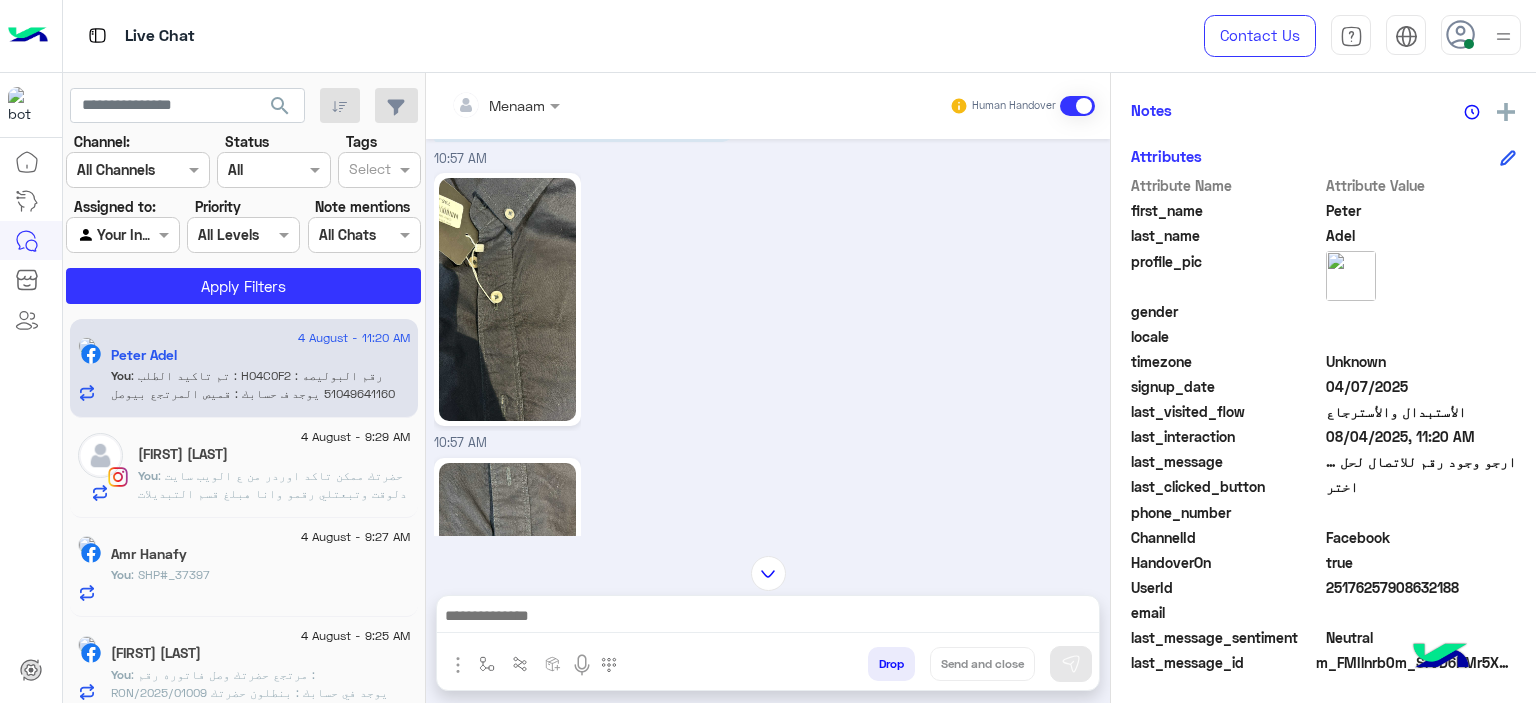 click 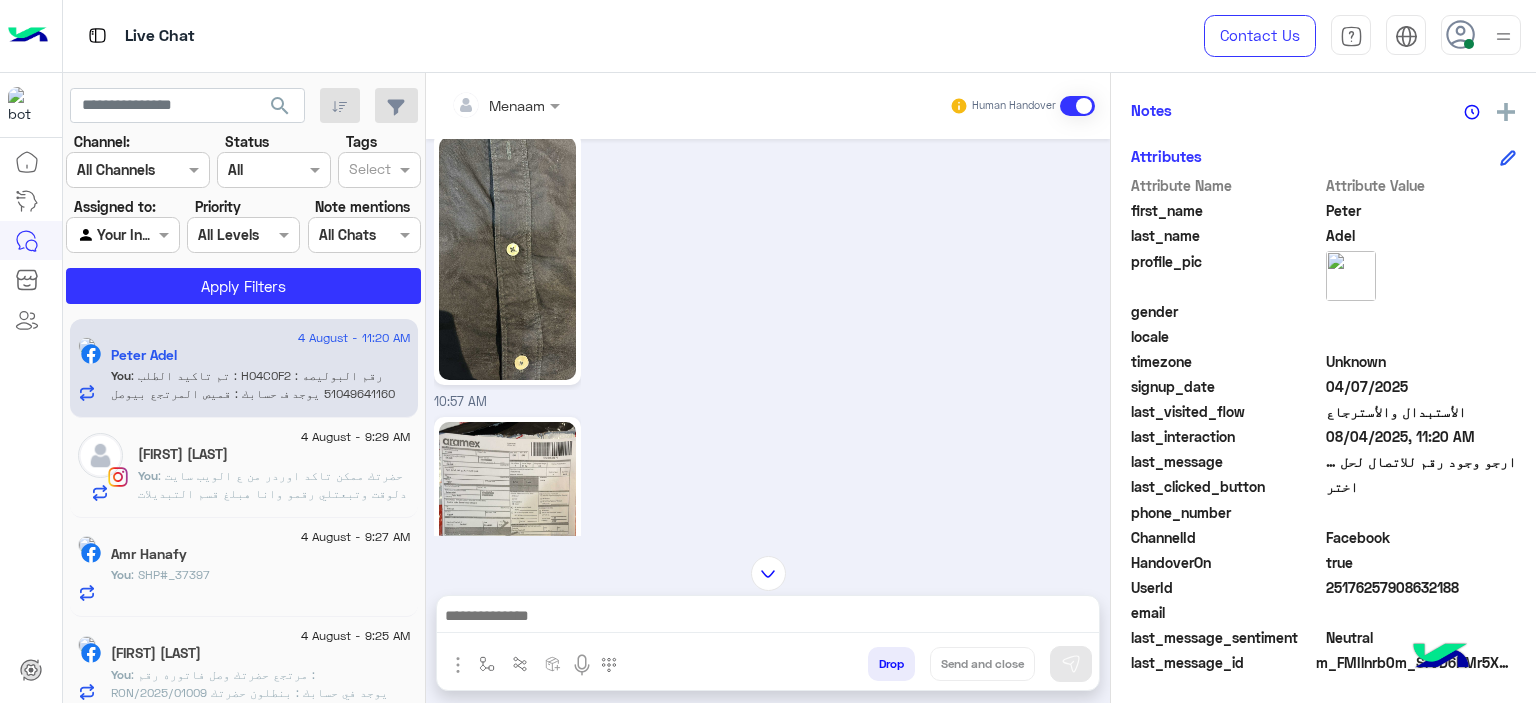 scroll, scrollTop: 1350, scrollLeft: 0, axis: vertical 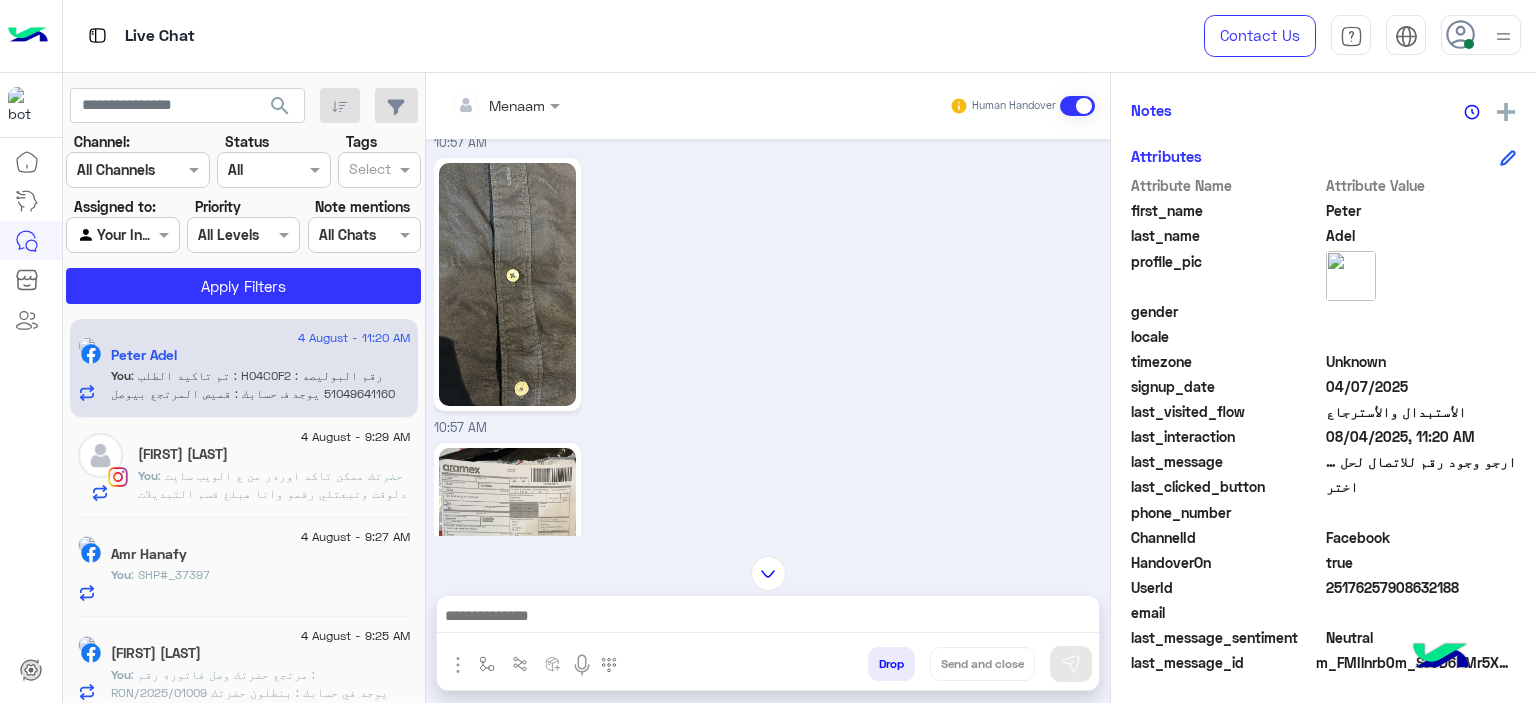 click 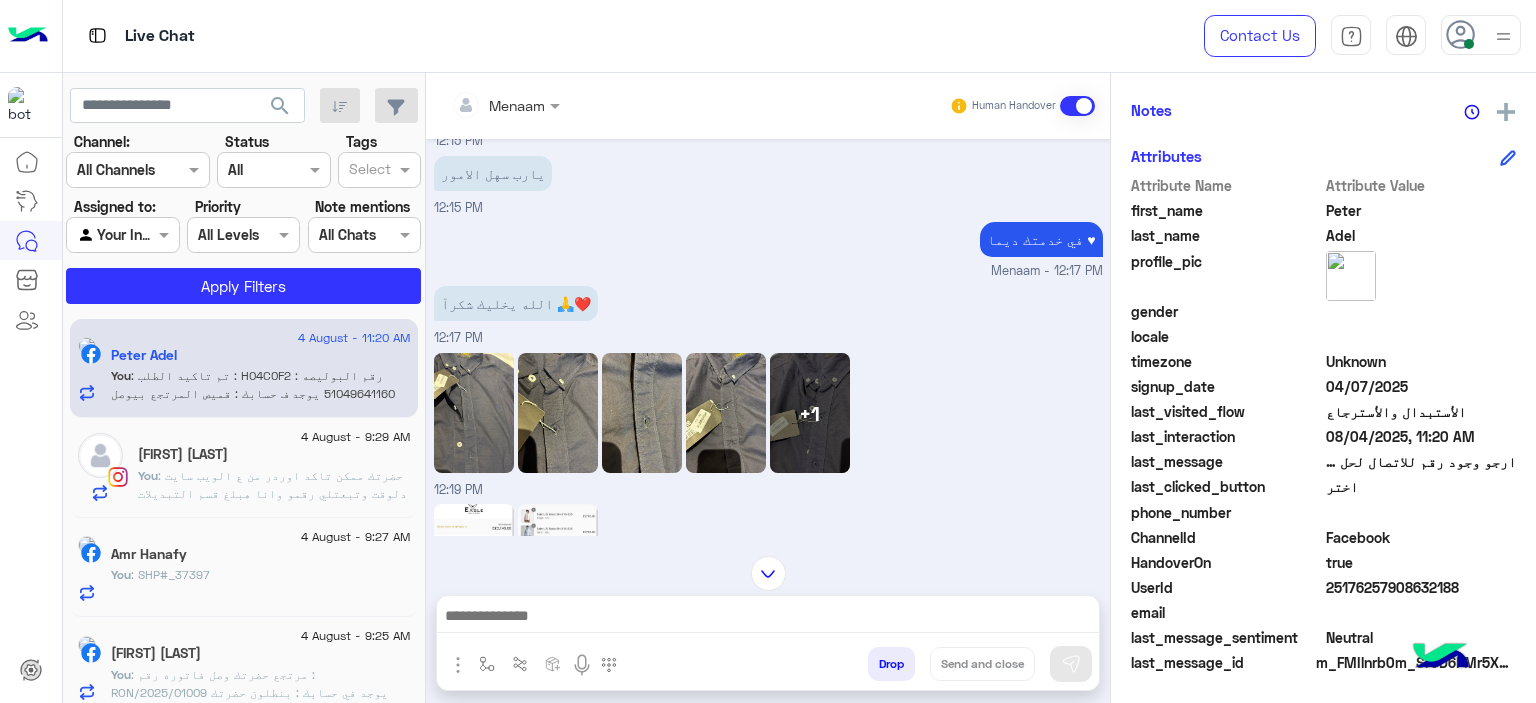 scroll, scrollTop: 2214, scrollLeft: 0, axis: vertical 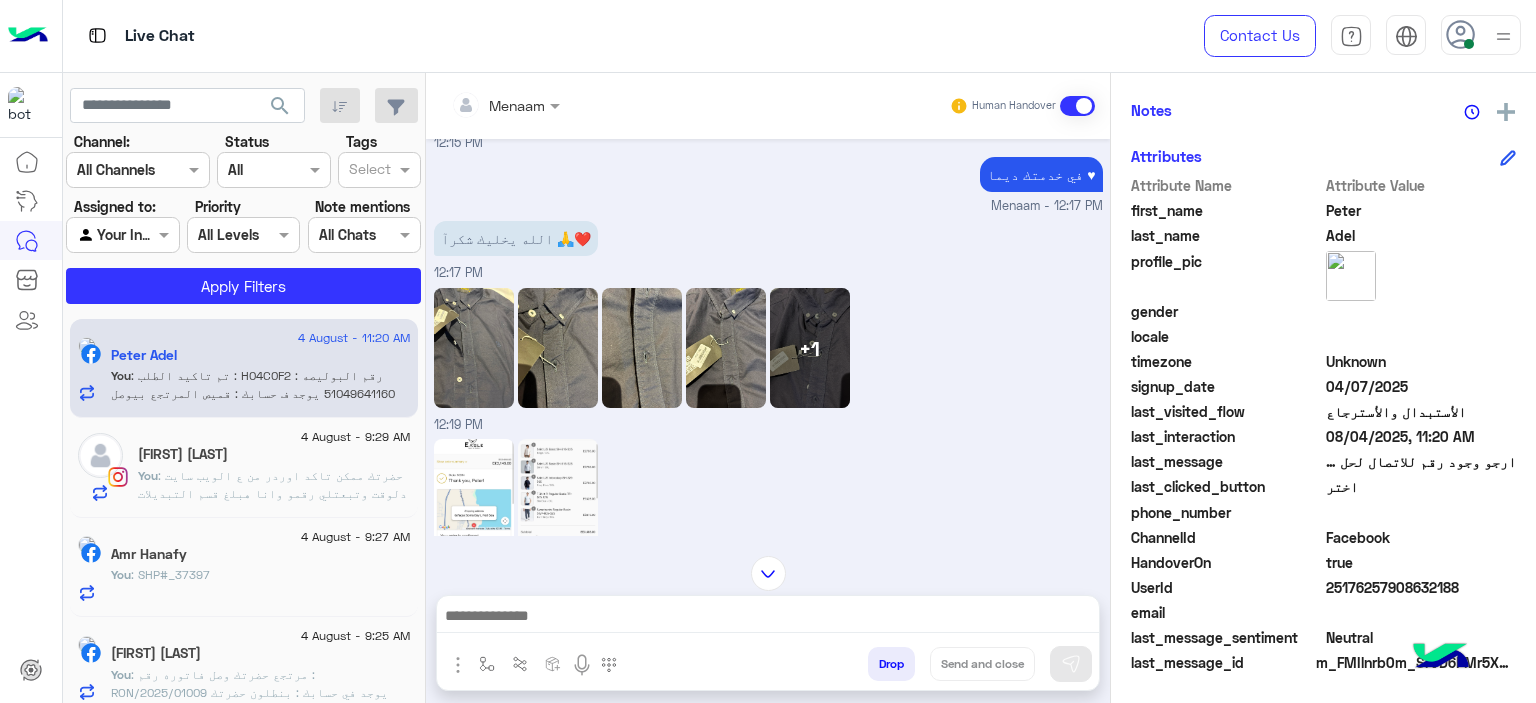 click 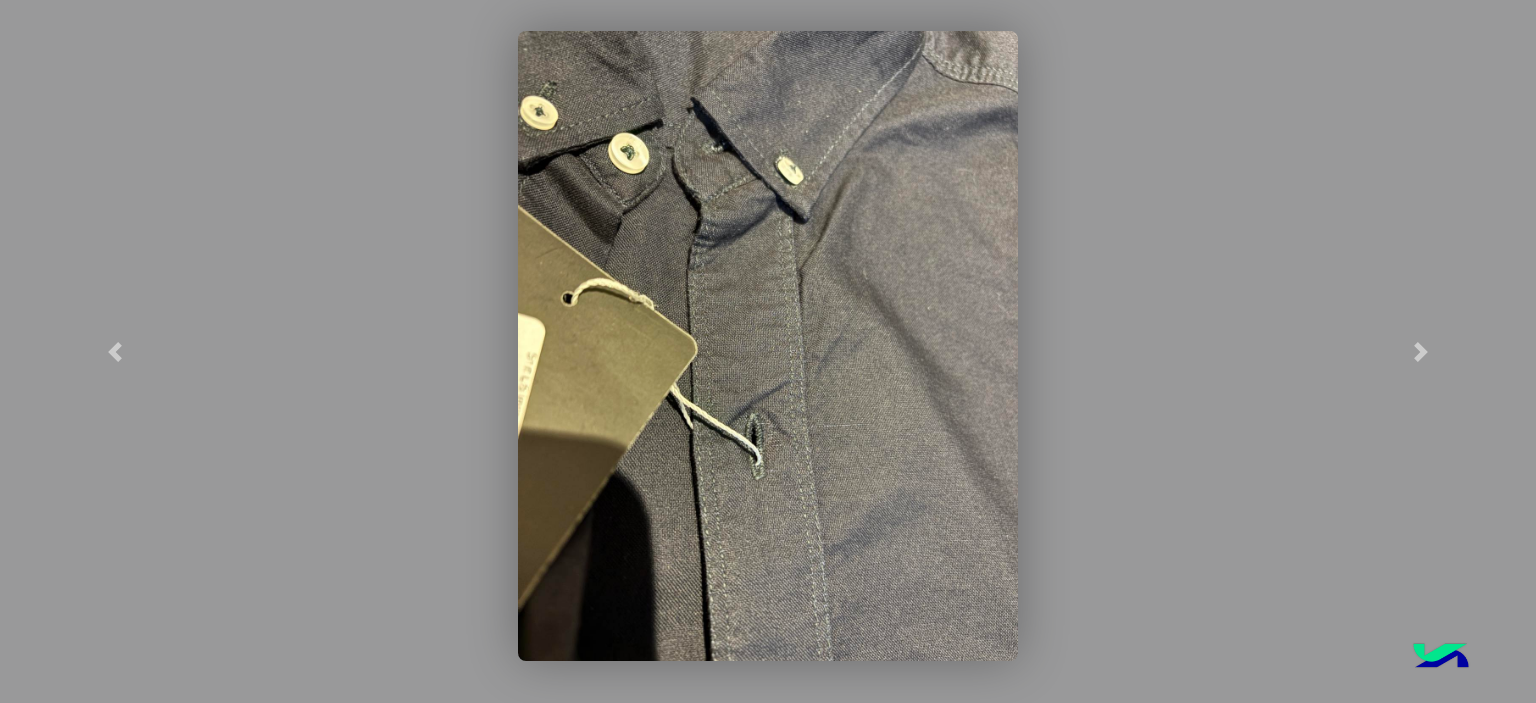 click 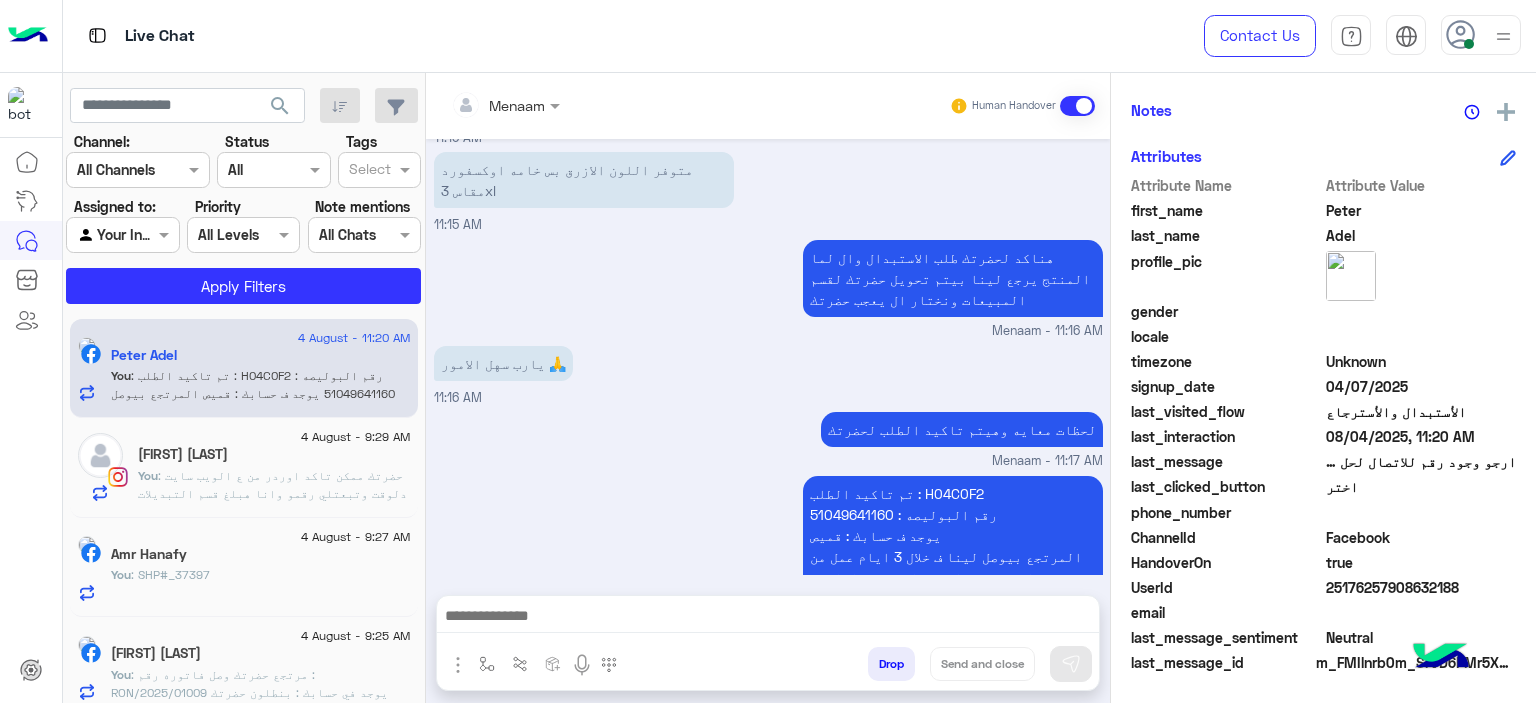 scroll, scrollTop: 9704, scrollLeft: 0, axis: vertical 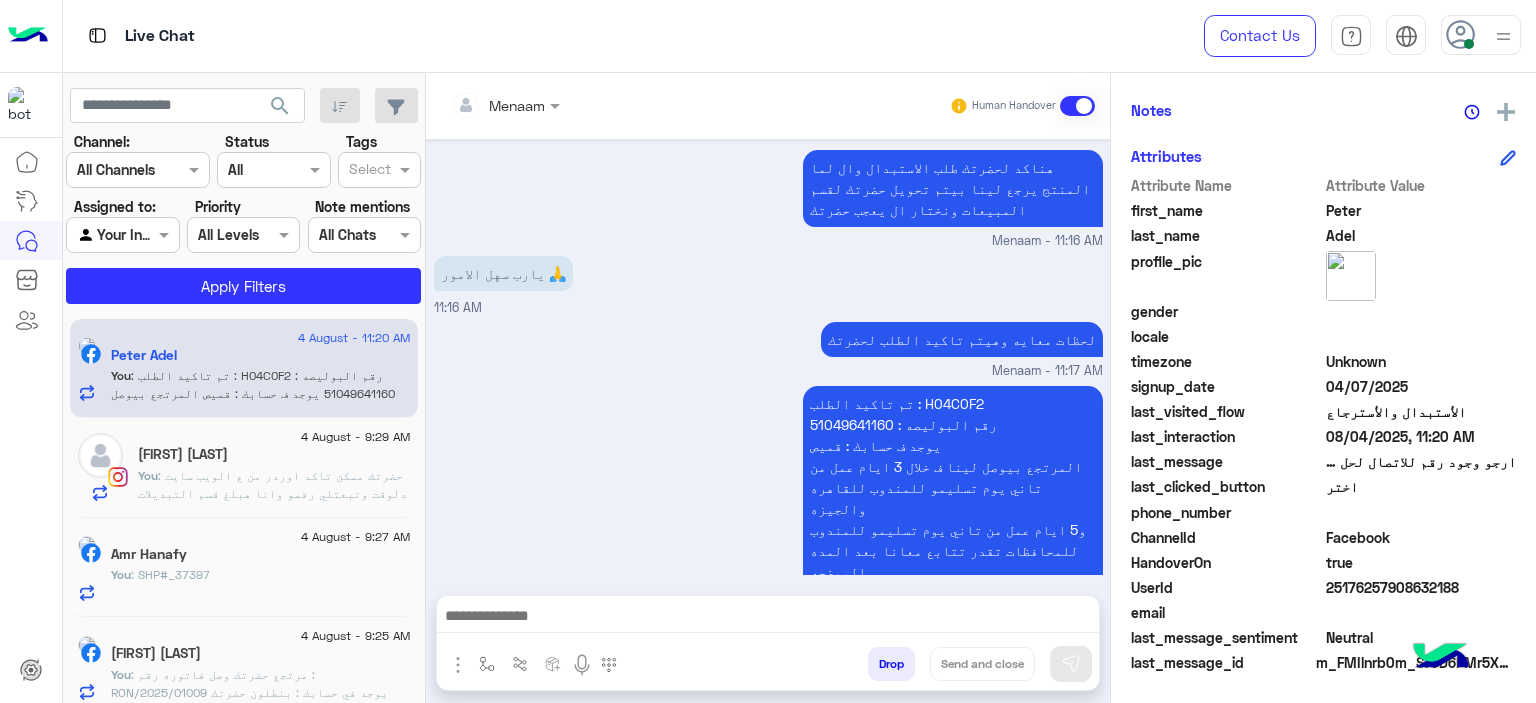 click on "Drop" at bounding box center (891, 664) 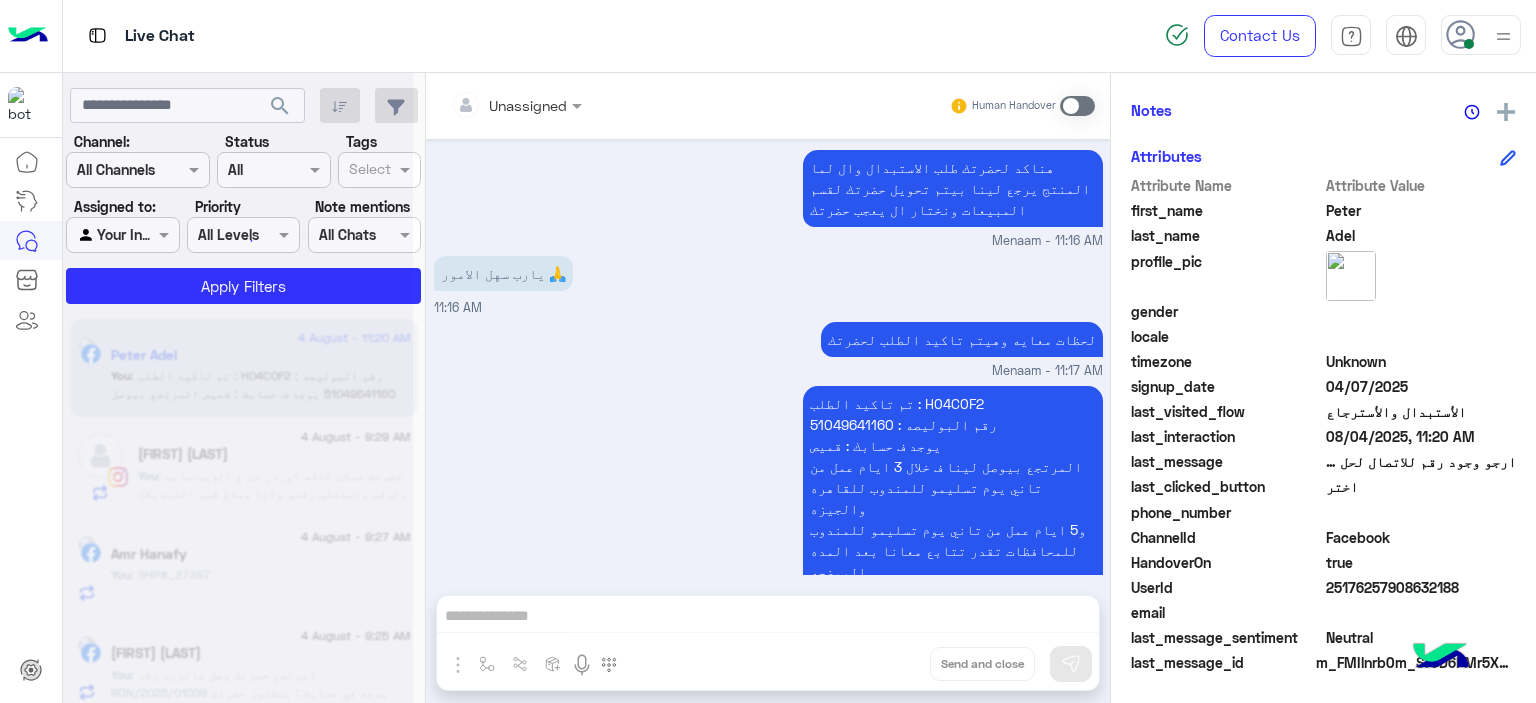 scroll, scrollTop: 9740, scrollLeft: 0, axis: vertical 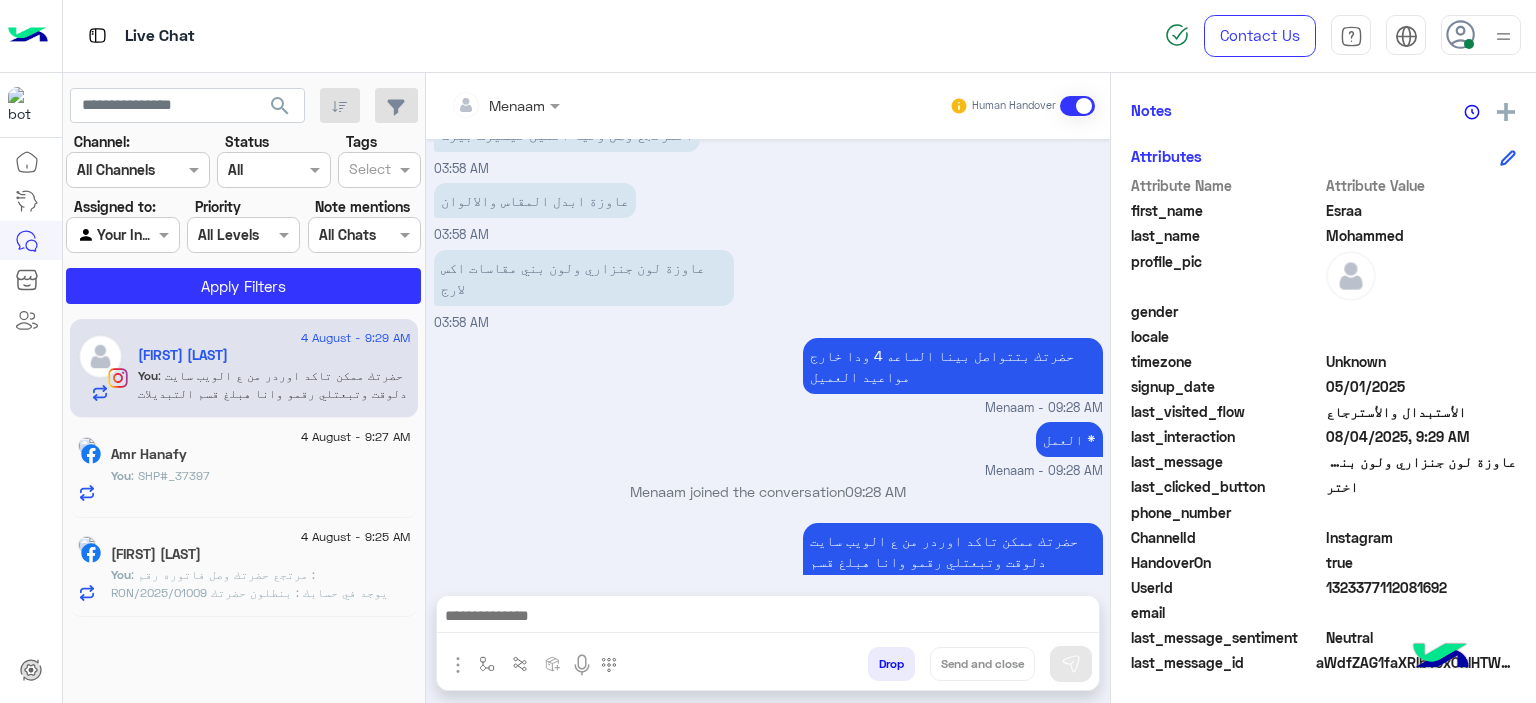 click on "Amr Hanafy" 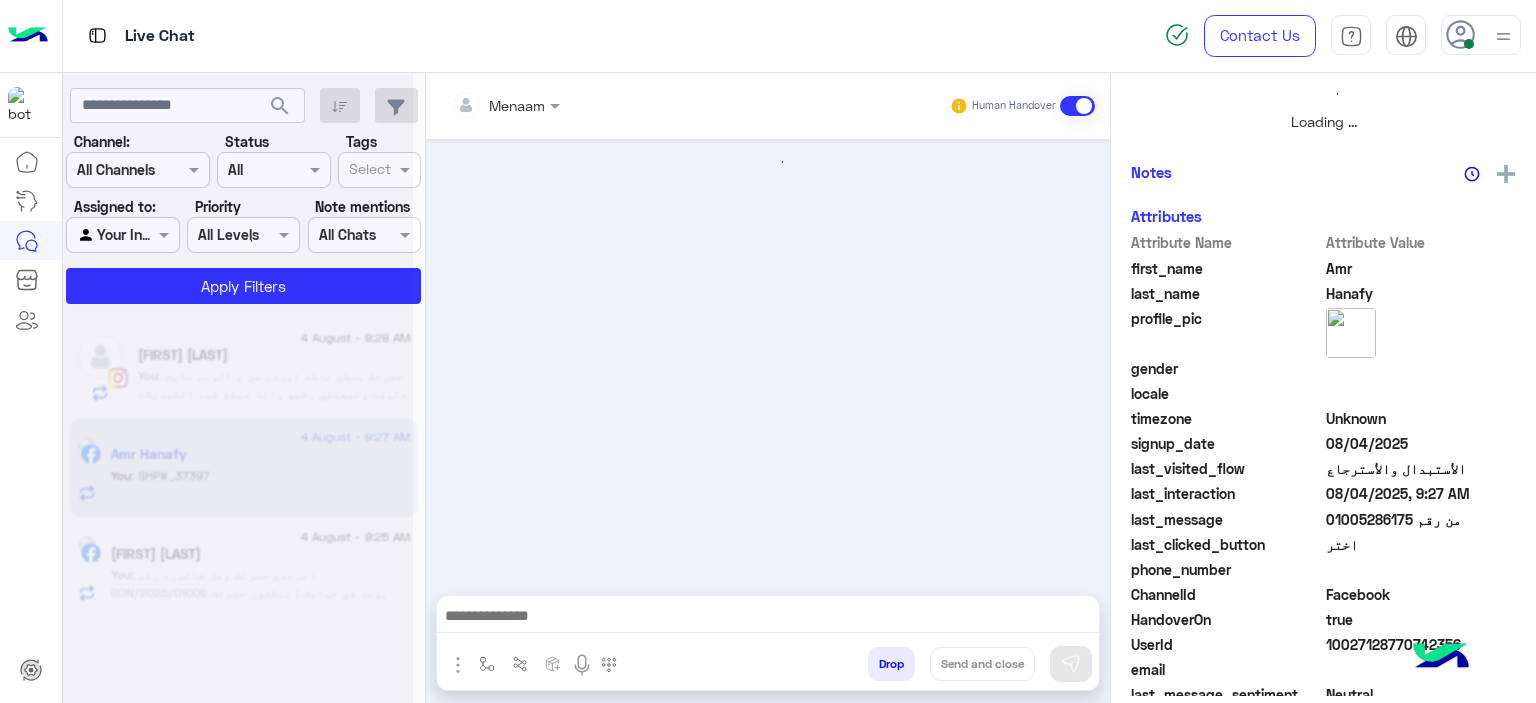 scroll, scrollTop: 514, scrollLeft: 0, axis: vertical 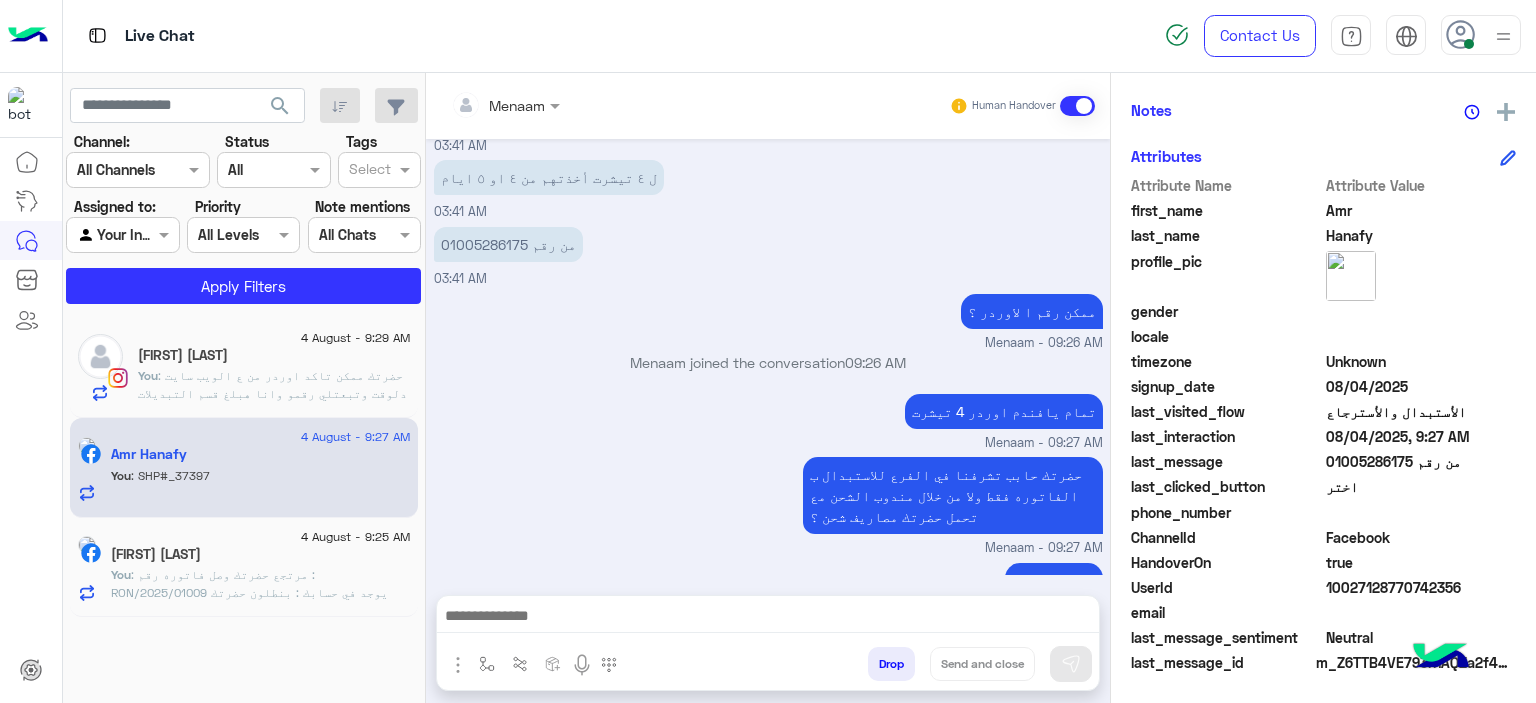 click on ": مرتجع حضرتك وصل
فاتوره رقم :  RON/2025/01009
يوجد في حسابك : بنطلون
حضرتك ممكن تاكد اوردر من ع الويب سايت دلوقت وتبعتلي رقمو وانا هبلغ قسم التبديلات لتاكيد الطلب وخصم قيمه المرتجع من الاوردر البديل
www.eagle.com.eg" 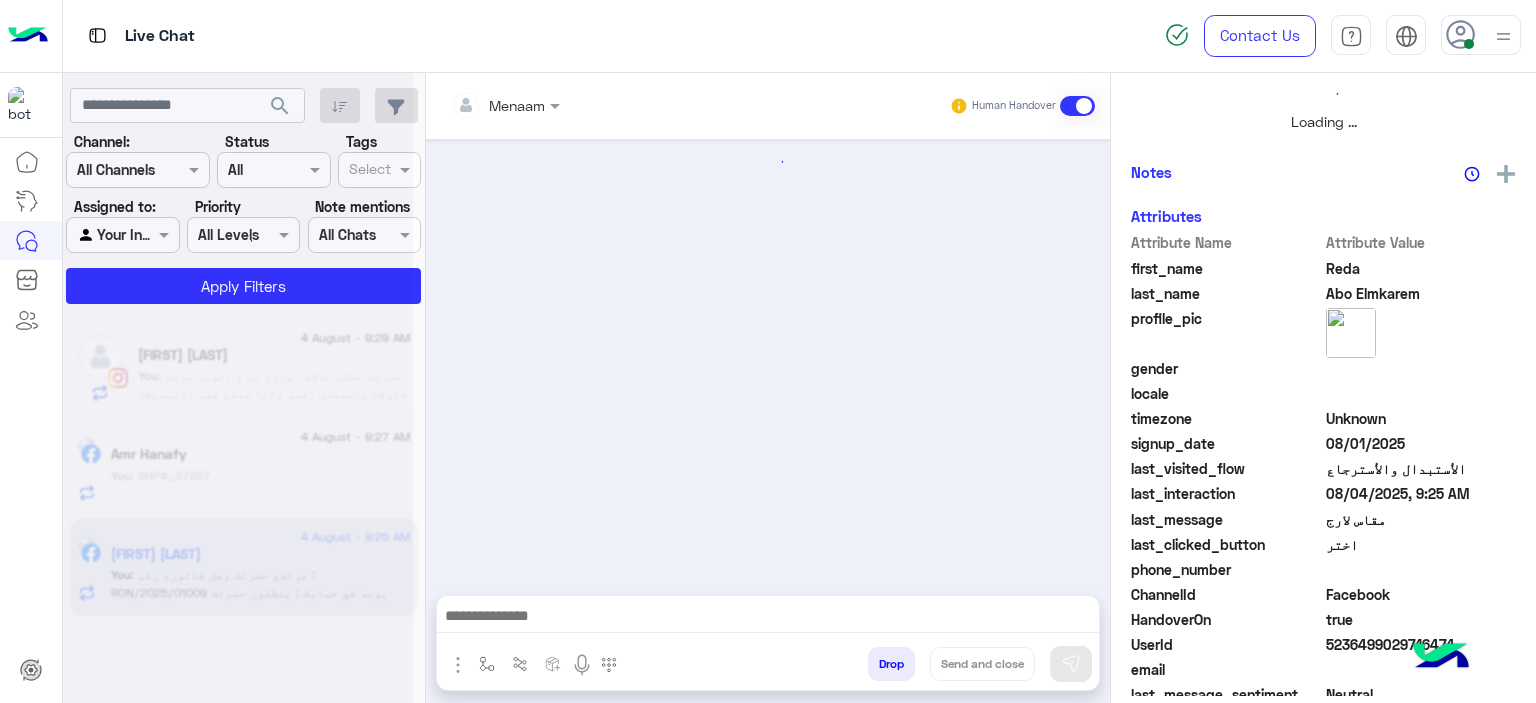 scroll, scrollTop: 514, scrollLeft: 0, axis: vertical 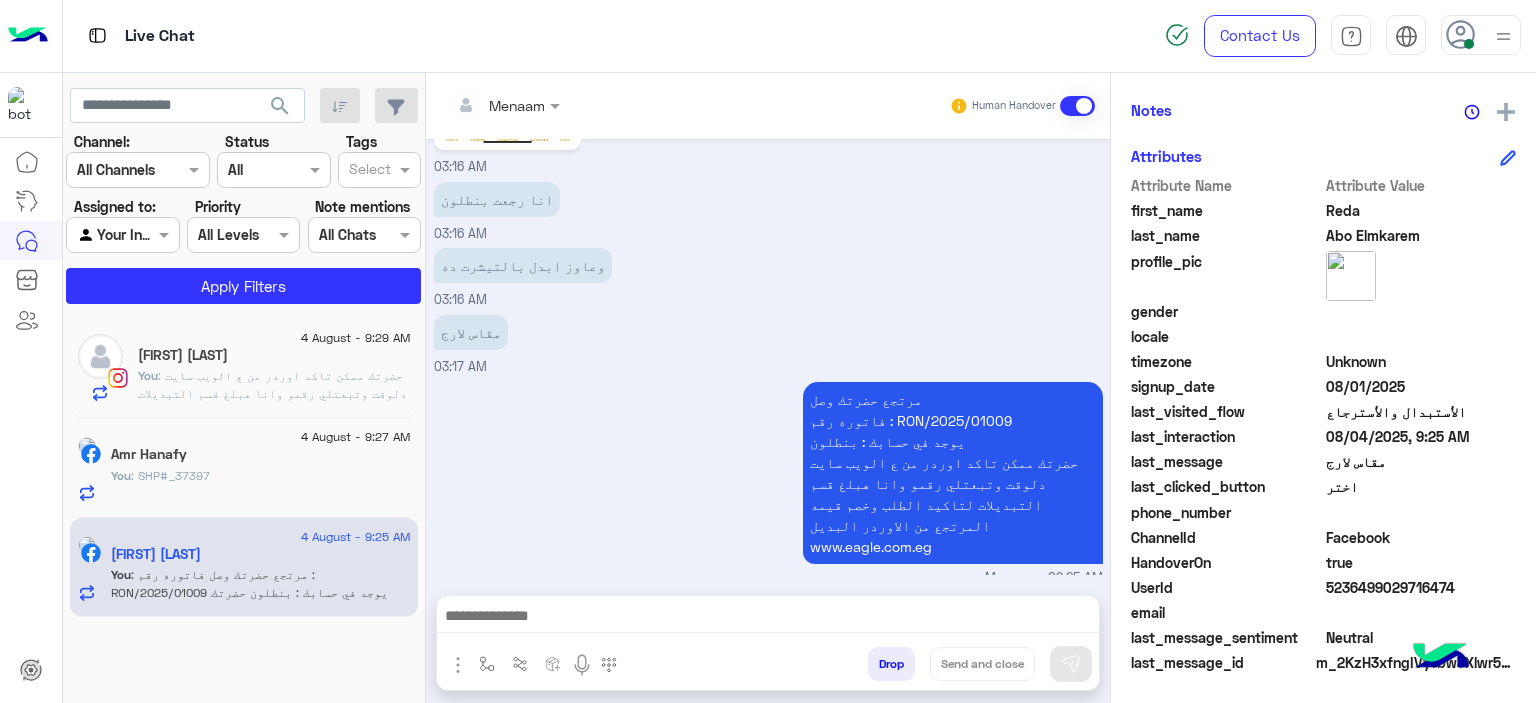 click on ": حضرتك ممكن تاكد اوردر من ع الويب سايت دلوقت وتبعتلي رقمو وانا هبلغ قسم التبديلات لتاكيد الطلب وخصم قيمه المرتجع من الاوردر البديل
www.eagle.com.eg" 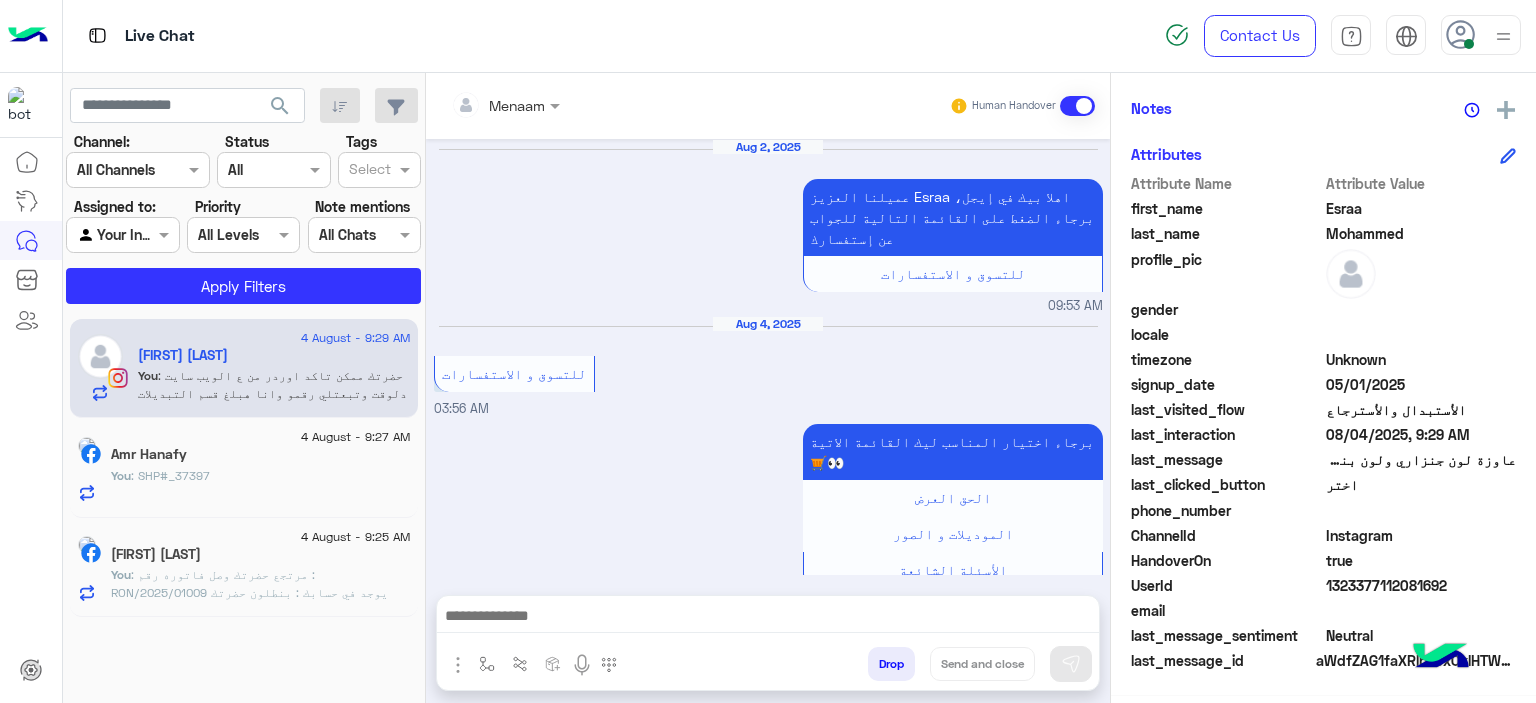 scroll, scrollTop: 1798, scrollLeft: 0, axis: vertical 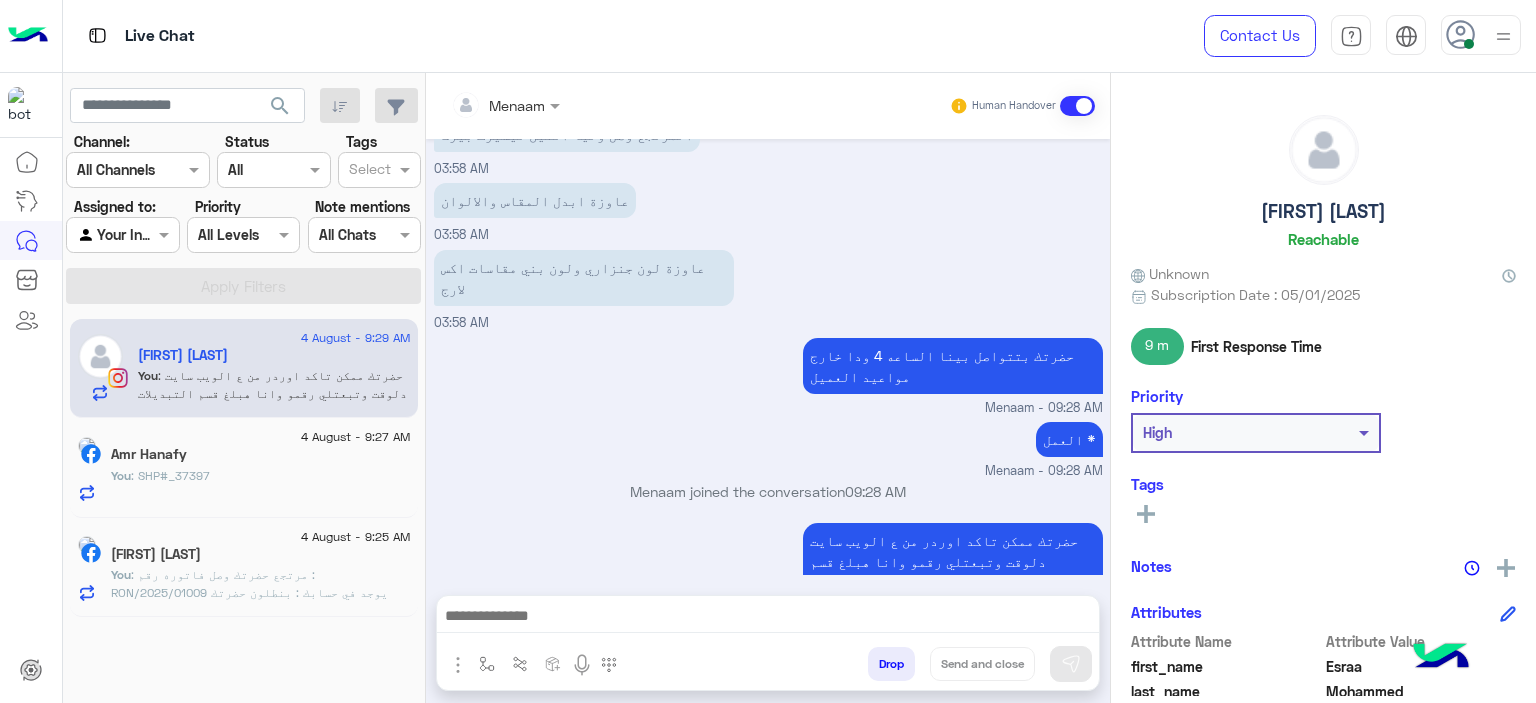 click on ": SHP#_37397" 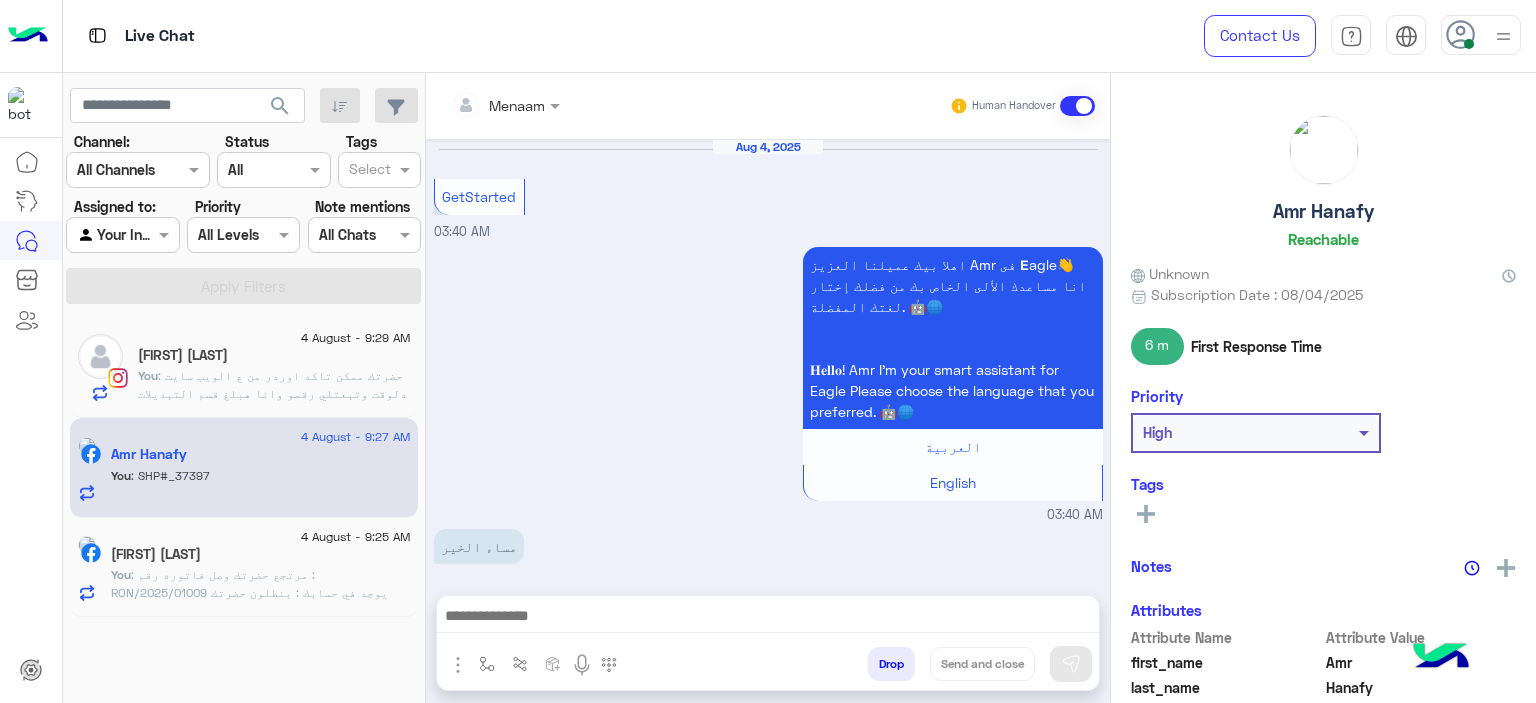 scroll, scrollTop: 2039, scrollLeft: 0, axis: vertical 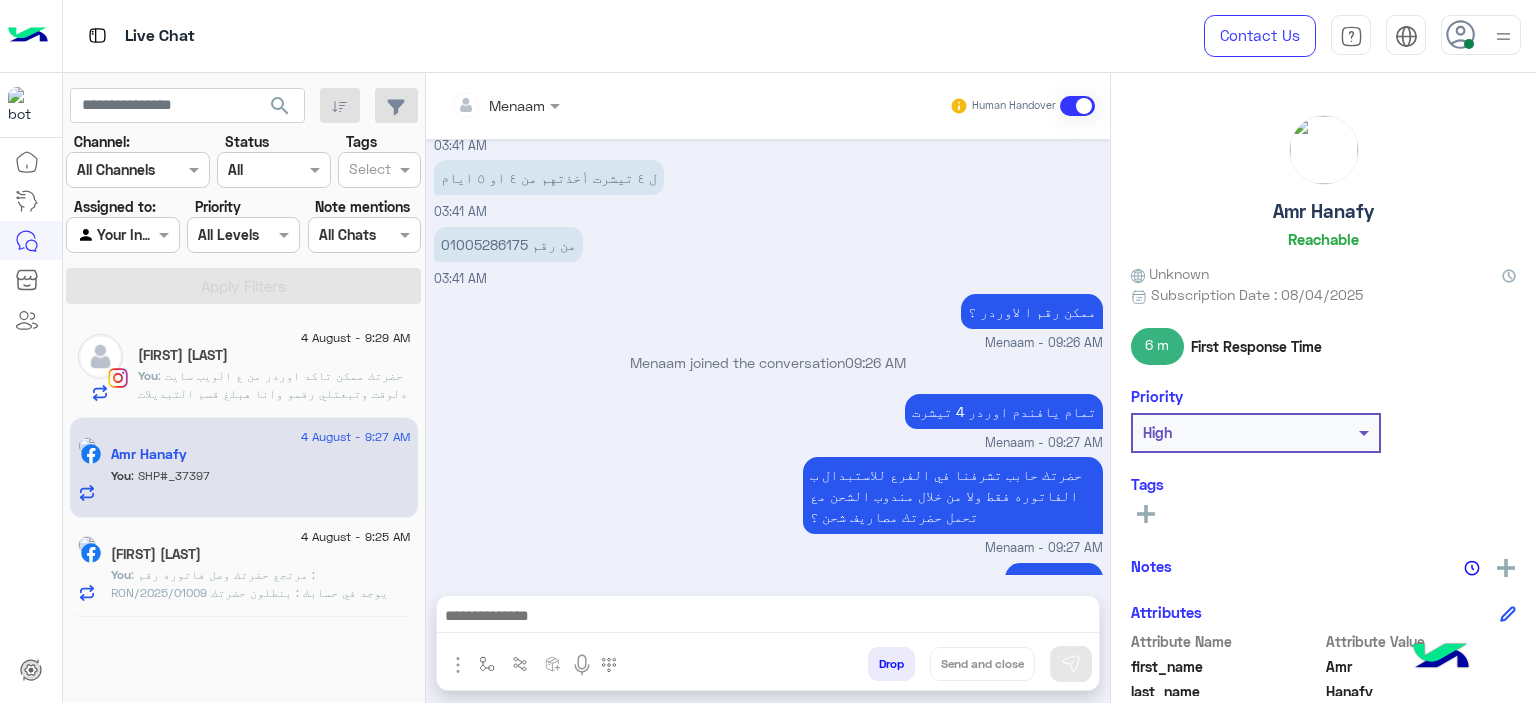 click on ": حضرتك ممكن تاكد اوردر من ع الويب سايت دلوقت وتبعتلي رقمو وانا هبلغ قسم التبديلات لتاكيد الطلب وخصم قيمه المرتجع من الاوردر البديل
www.eagle.com.eg" 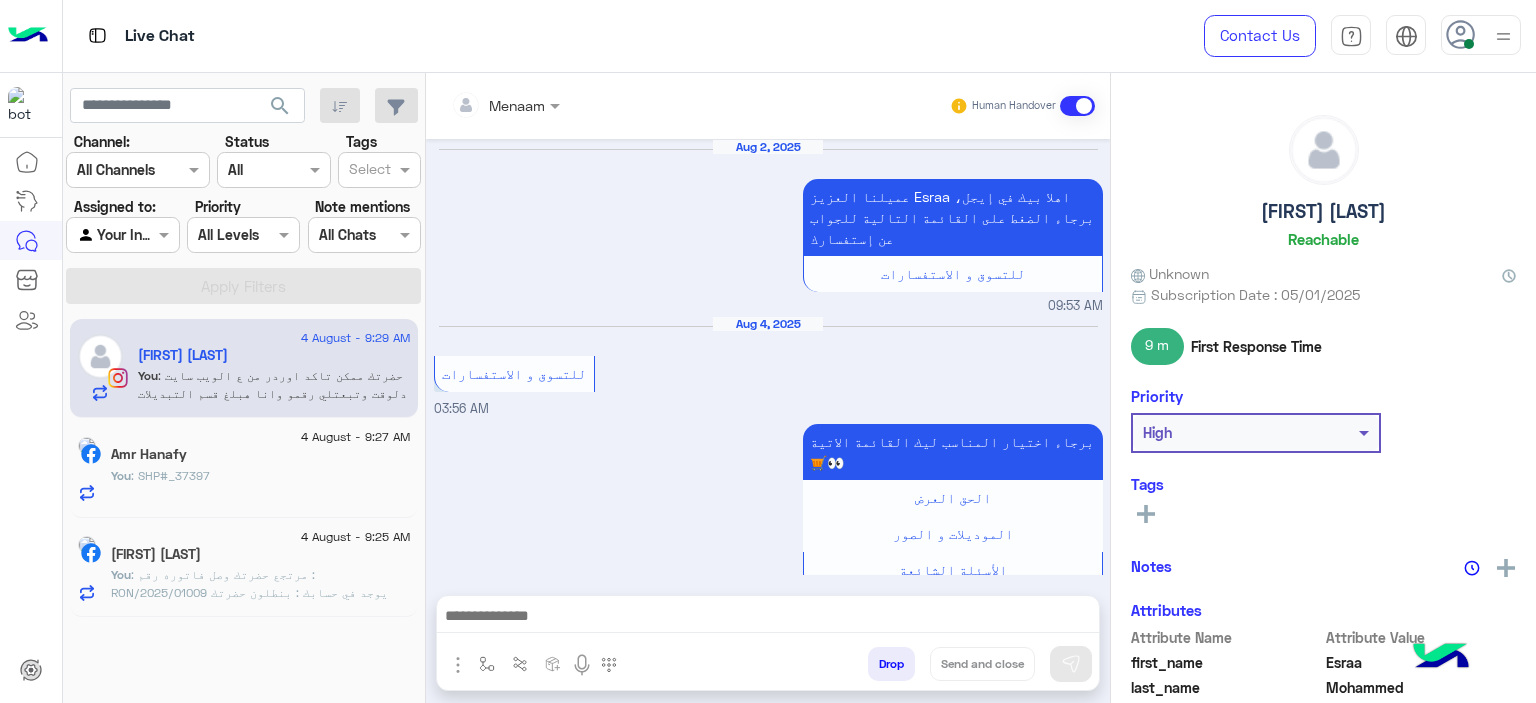 scroll, scrollTop: 1798, scrollLeft: 0, axis: vertical 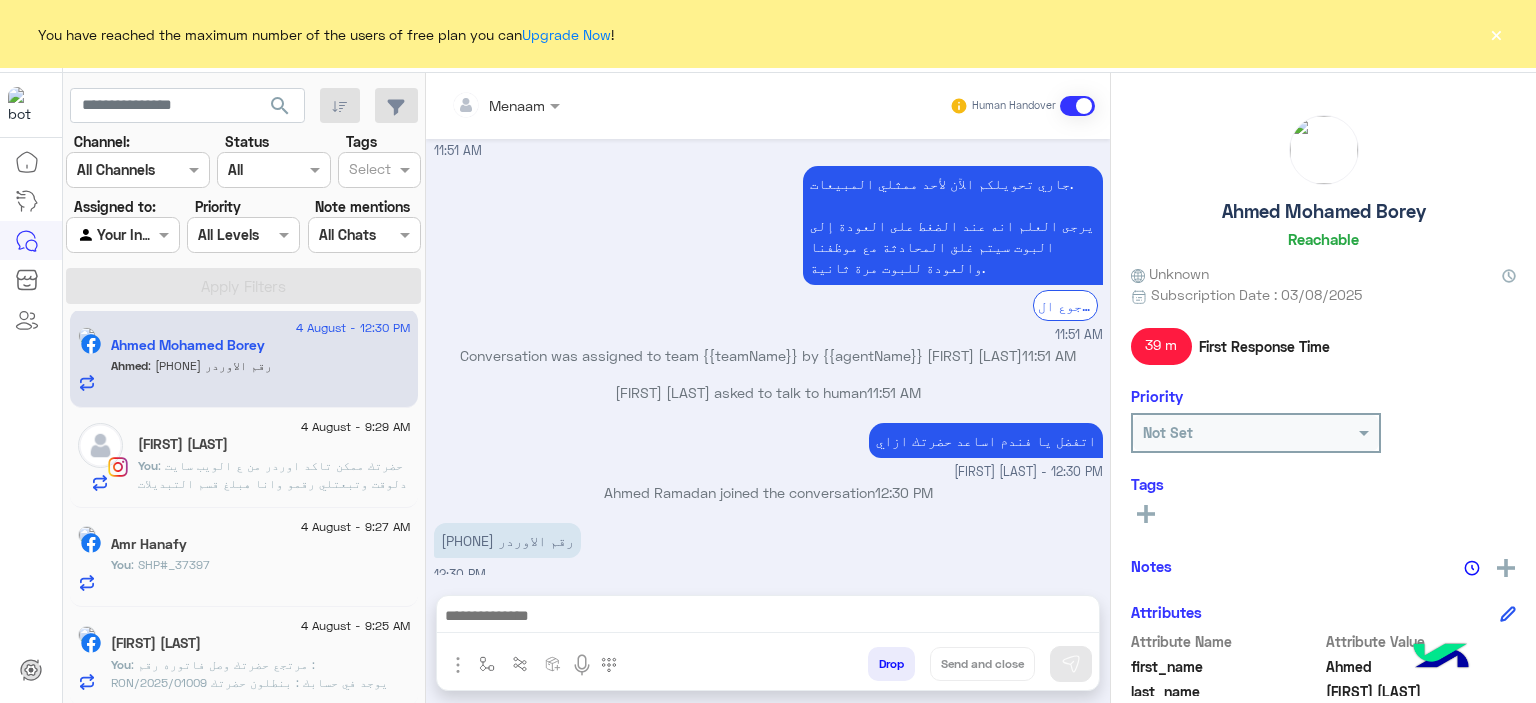 click on "You have reached the maximum number of the users of free plan you can  Upgrade Now ! ×" 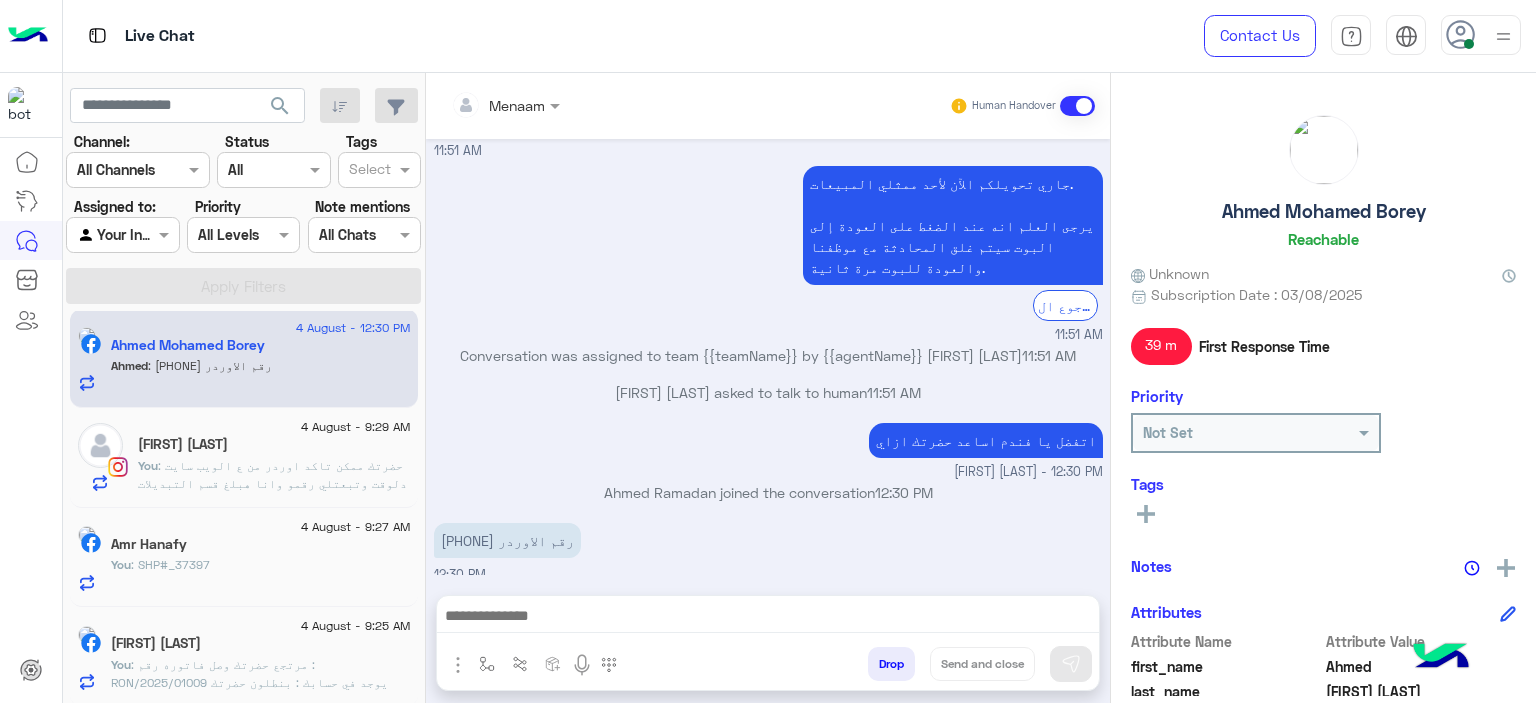 click on "[PHONE] رقم الاوردر" at bounding box center [507, 540] 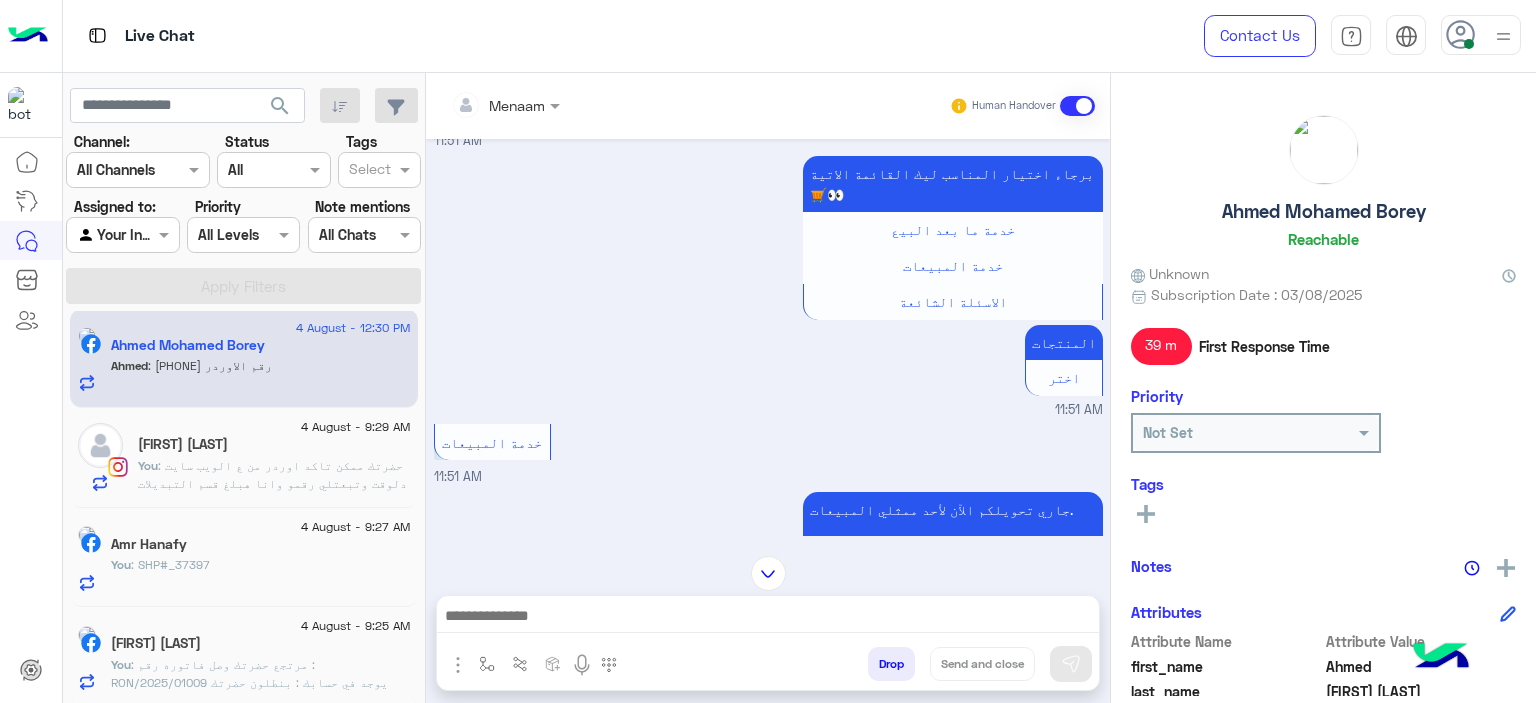 scroll, scrollTop: 3152, scrollLeft: 0, axis: vertical 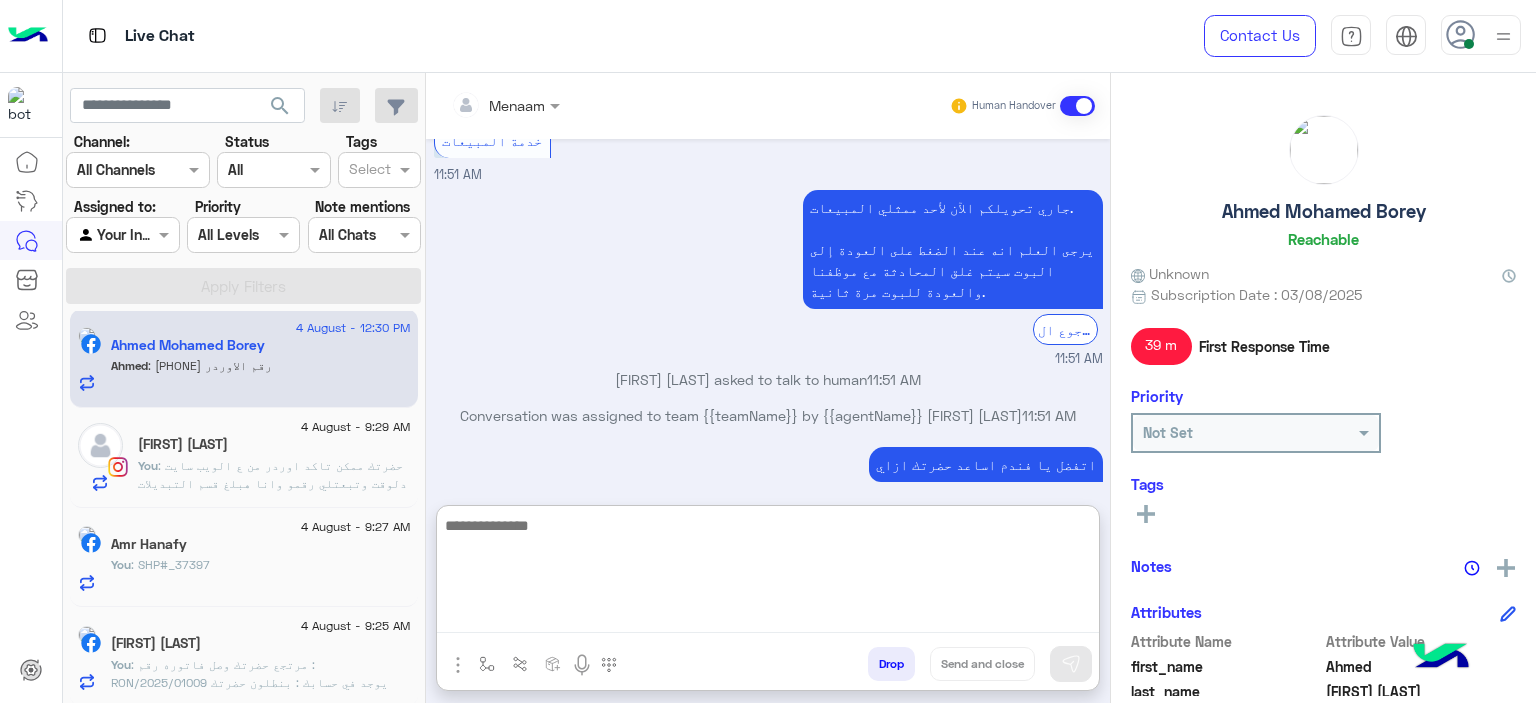 click at bounding box center (768, 573) 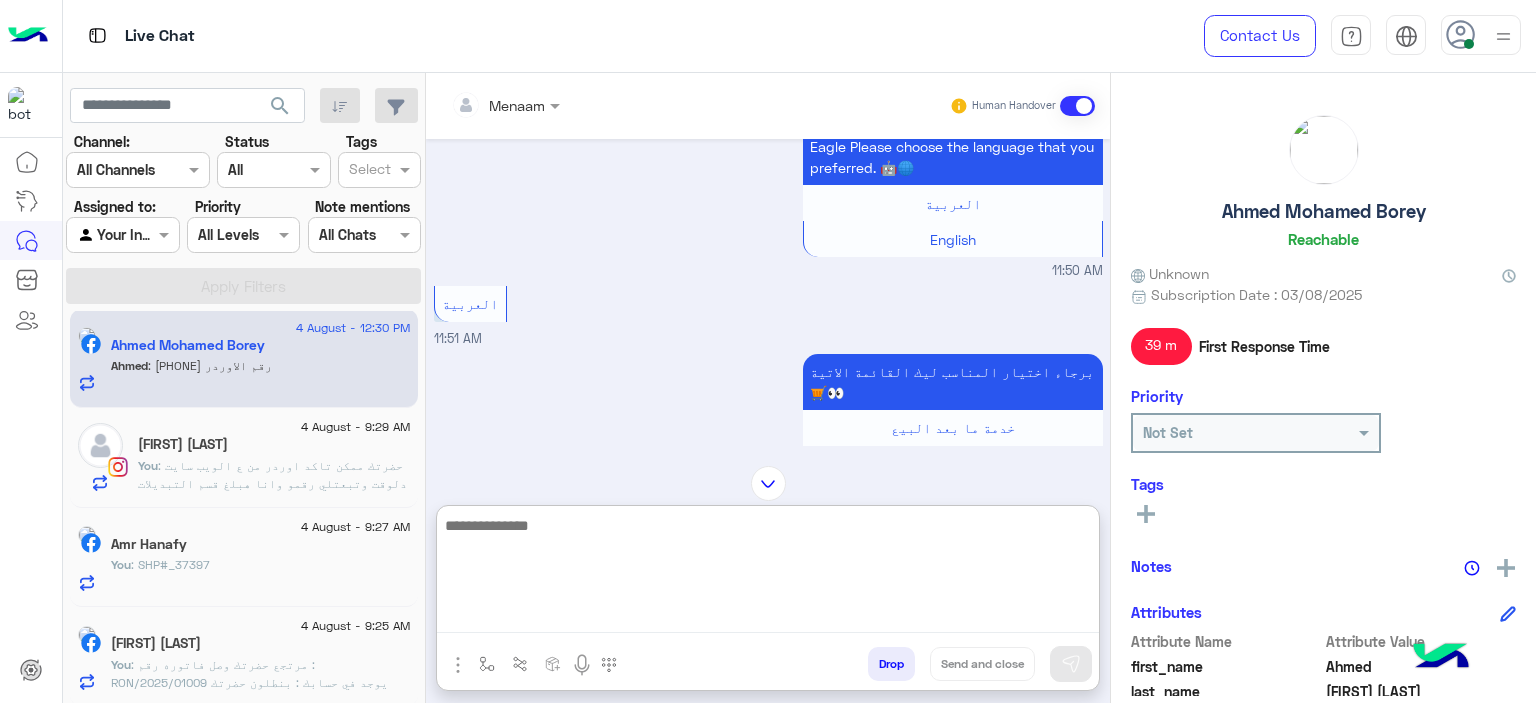 scroll, scrollTop: 3242, scrollLeft: 0, axis: vertical 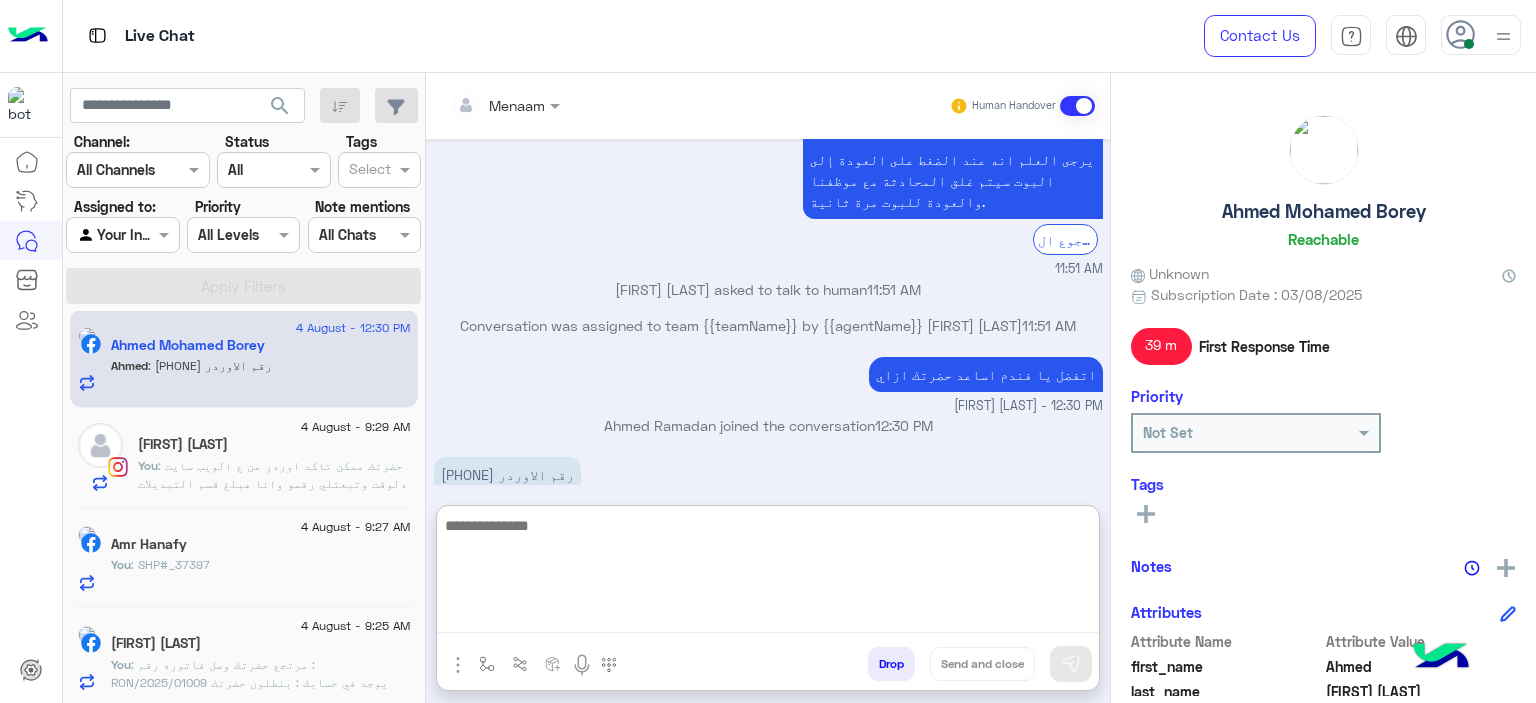 click at bounding box center (768, 573) 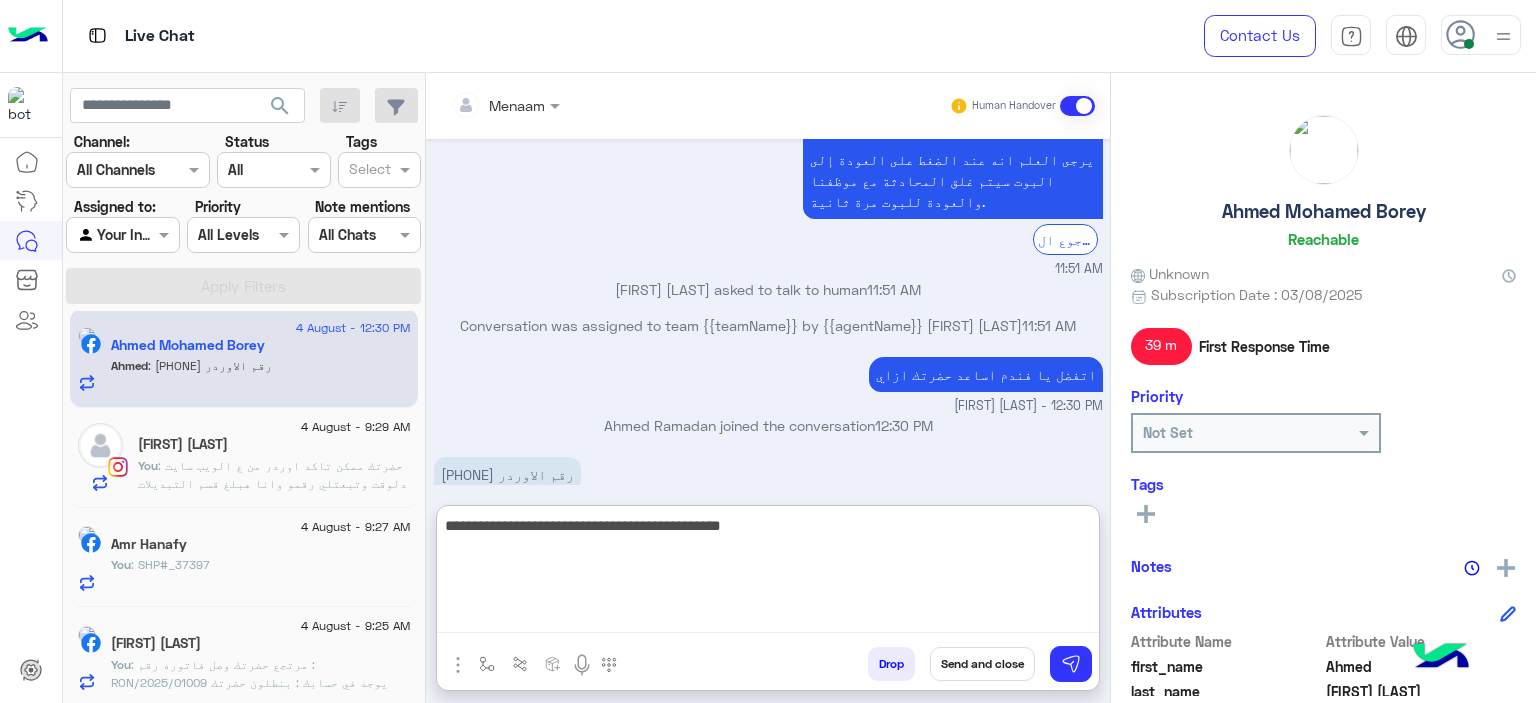 type on "**********" 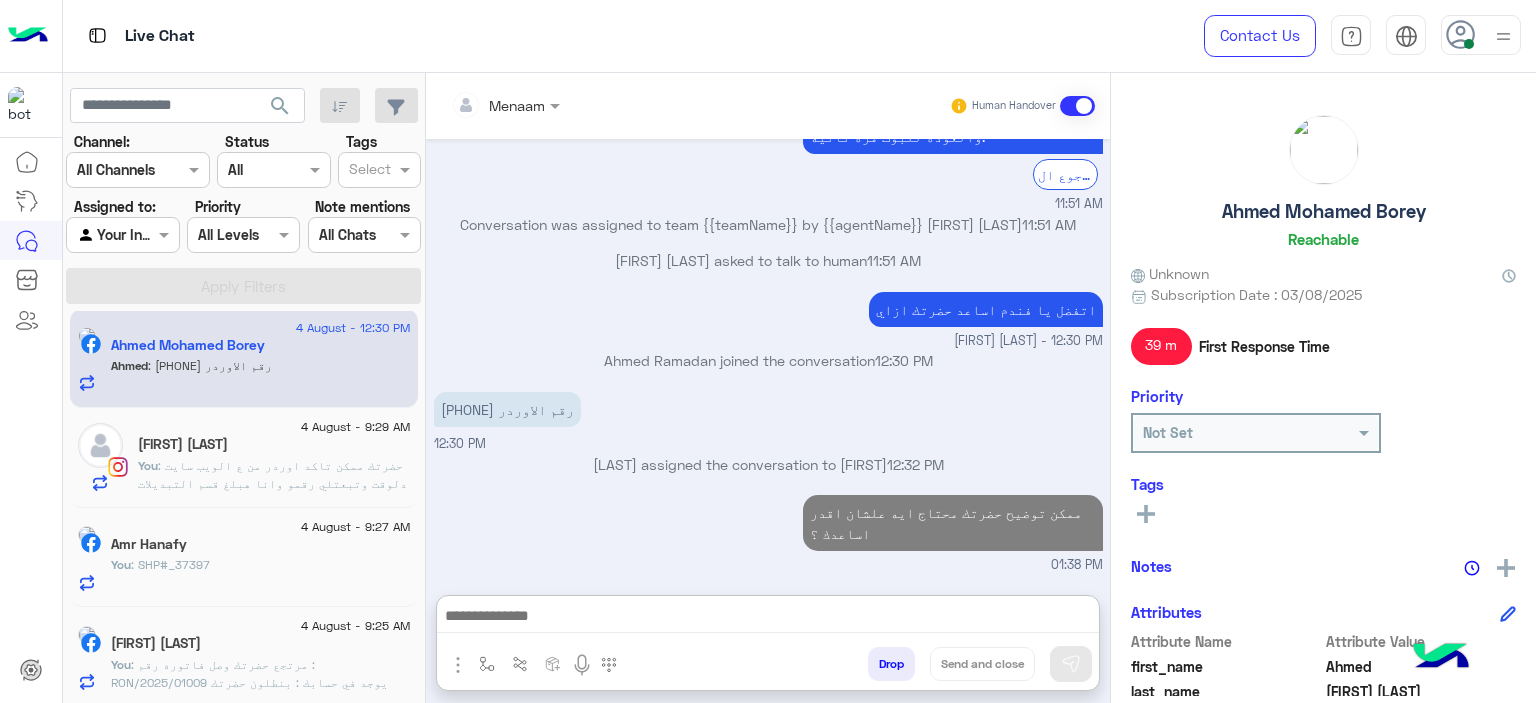 click on "4 August - 9:29 AM  Esraa Mohammed   You  : حضرتك ممكن تاكد اوردر من ع الويب سايت دلوقت وتبعتلي رقمو وانا هبلغ قسم التبديلات لتاكيد الطلب وخصم قيمه المرتجع من الاوردر البديل
www.eagle.com.eg" 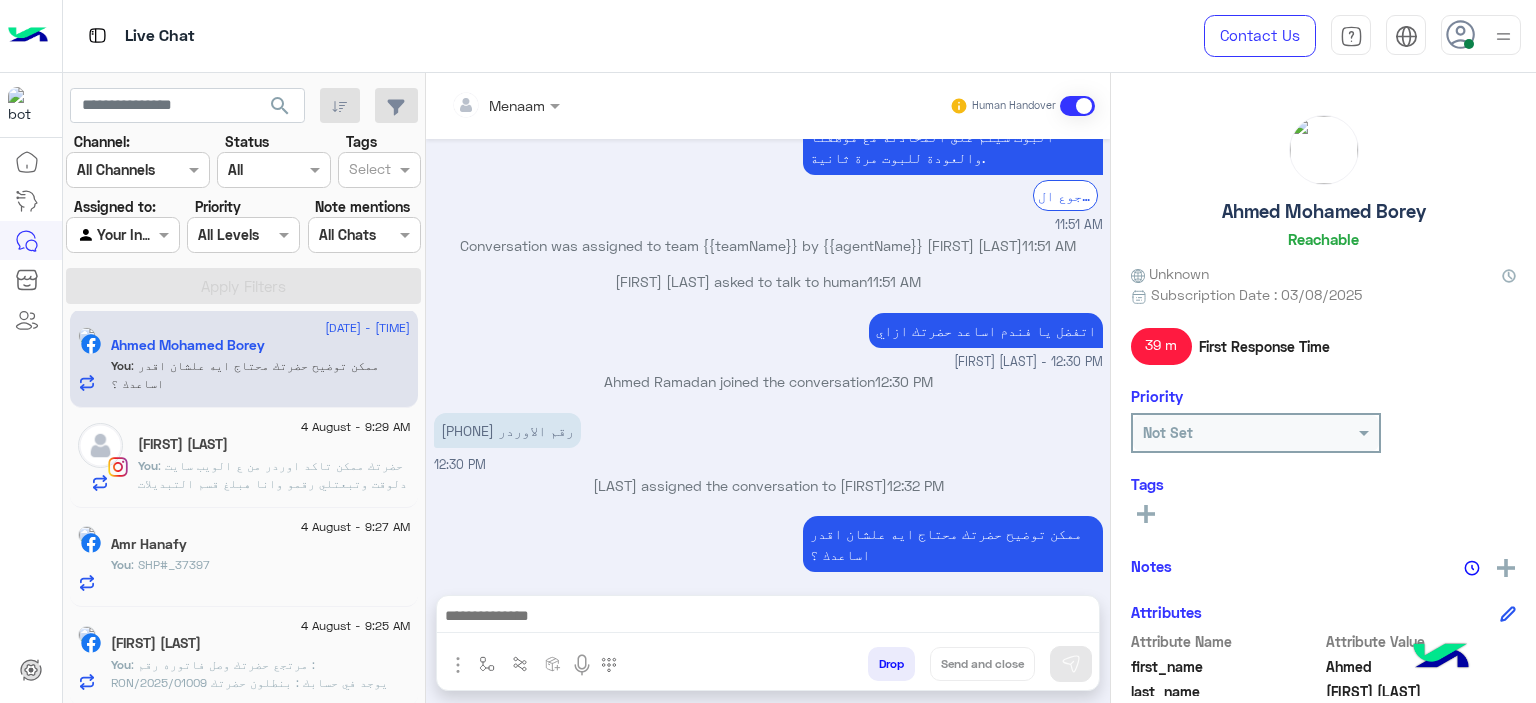 scroll, scrollTop: 3273, scrollLeft: 0, axis: vertical 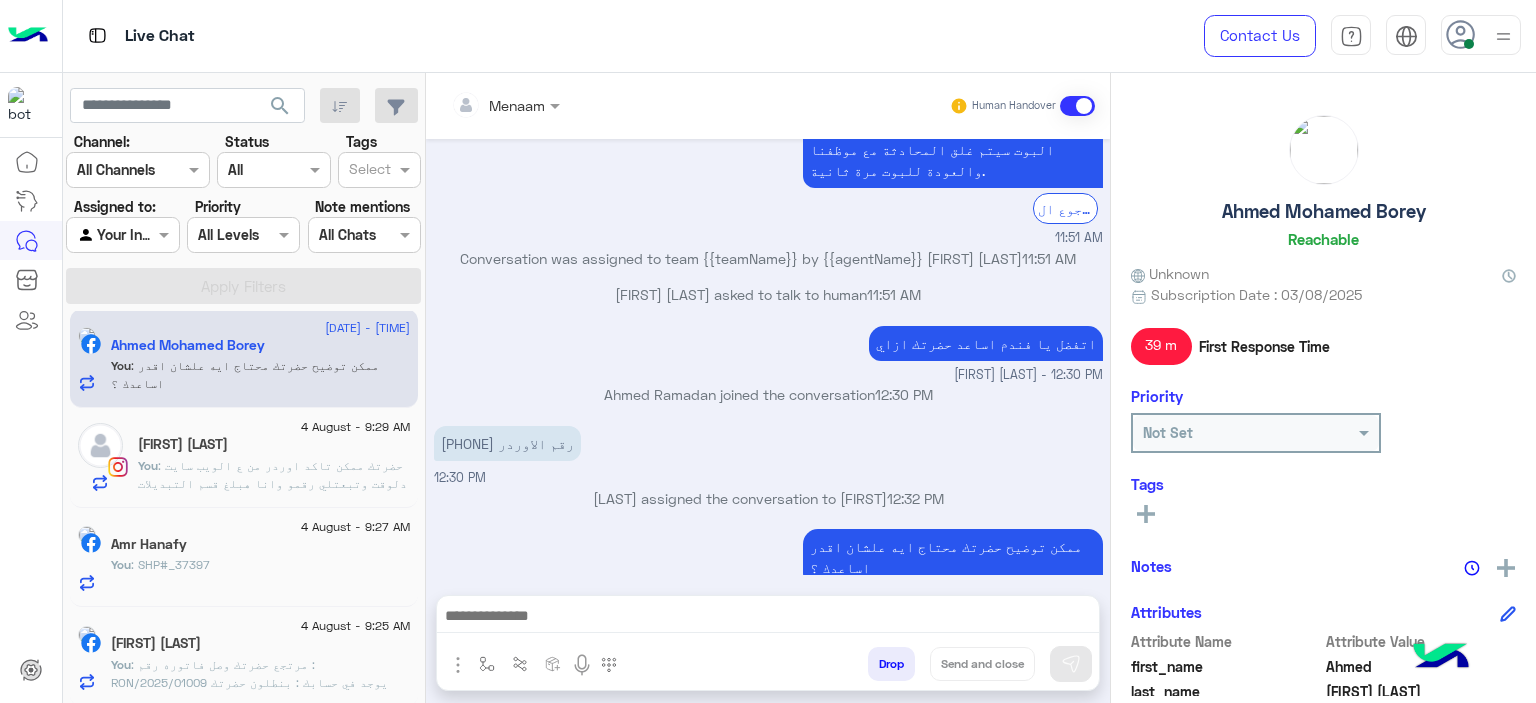 click on ": حضرتك ممكن تاكد اوردر من ع الويب سايت دلوقت وتبعتلي رقمو وانا هبلغ قسم التبديلات لتاكيد الطلب وخصم قيمه المرتجع من الاوردر البديل
www.eagle.com.eg" 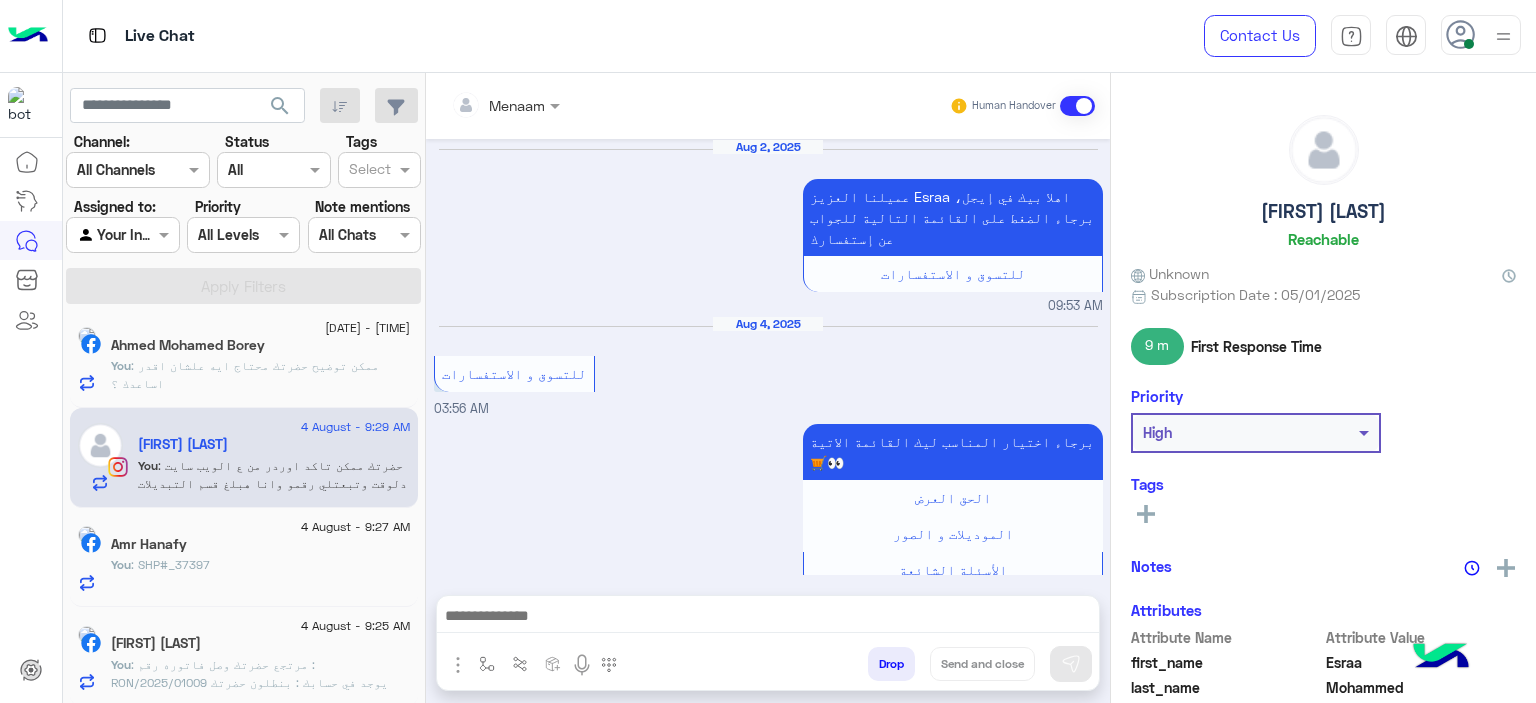 scroll, scrollTop: 1798, scrollLeft: 0, axis: vertical 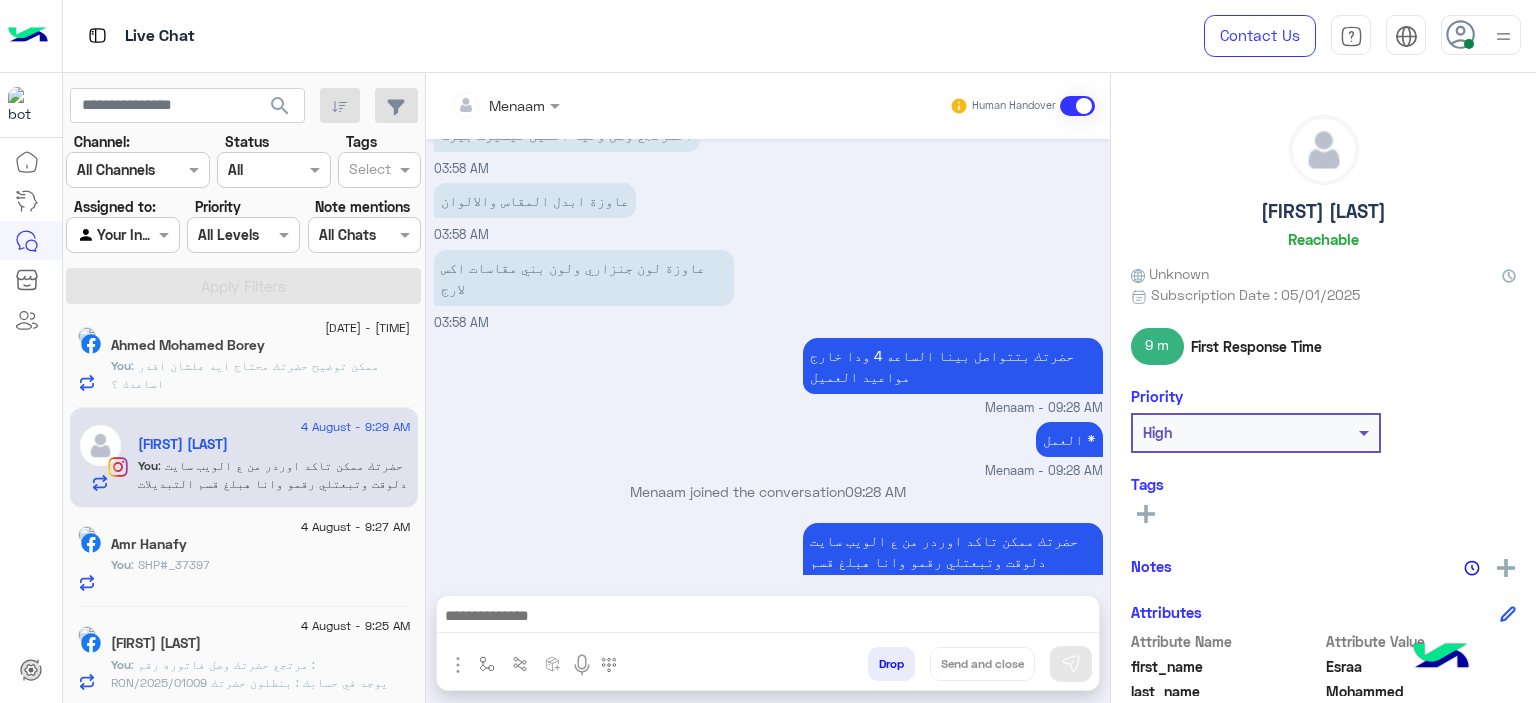 click on "You  : SHP#_37397" 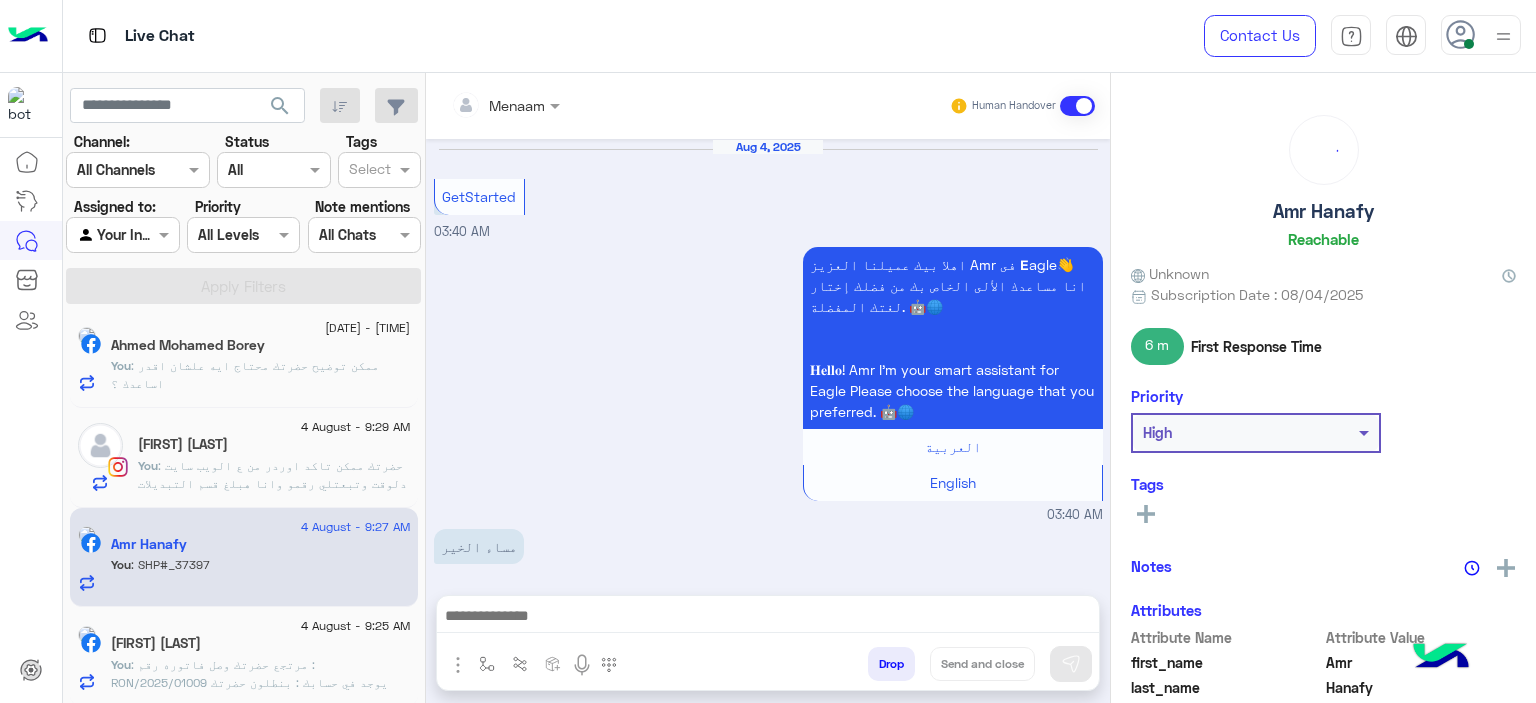 scroll, scrollTop: 2039, scrollLeft: 0, axis: vertical 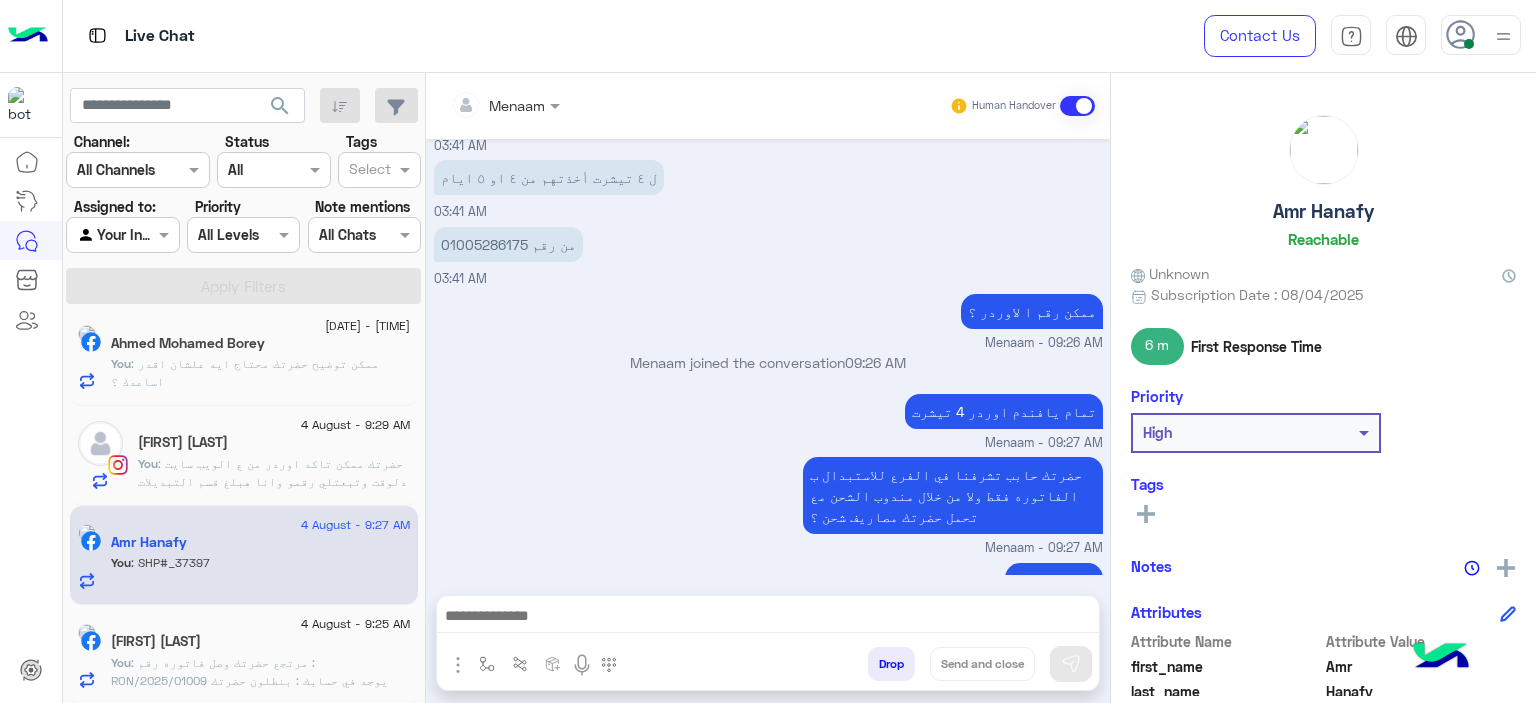 click on ": مرتجع حضرتك وصل
فاتوره رقم :  RON/2025/01009
يوجد في حسابك : بنطلون
حضرتك ممكن تاكد اوردر من ع الويب سايت دلوقت وتبعتلي رقمو وانا هبلغ قسم التبديلات لتاكيد الطلب وخصم قيمه المرتجع من الاوردر البديل
www.eagle.com.eg" 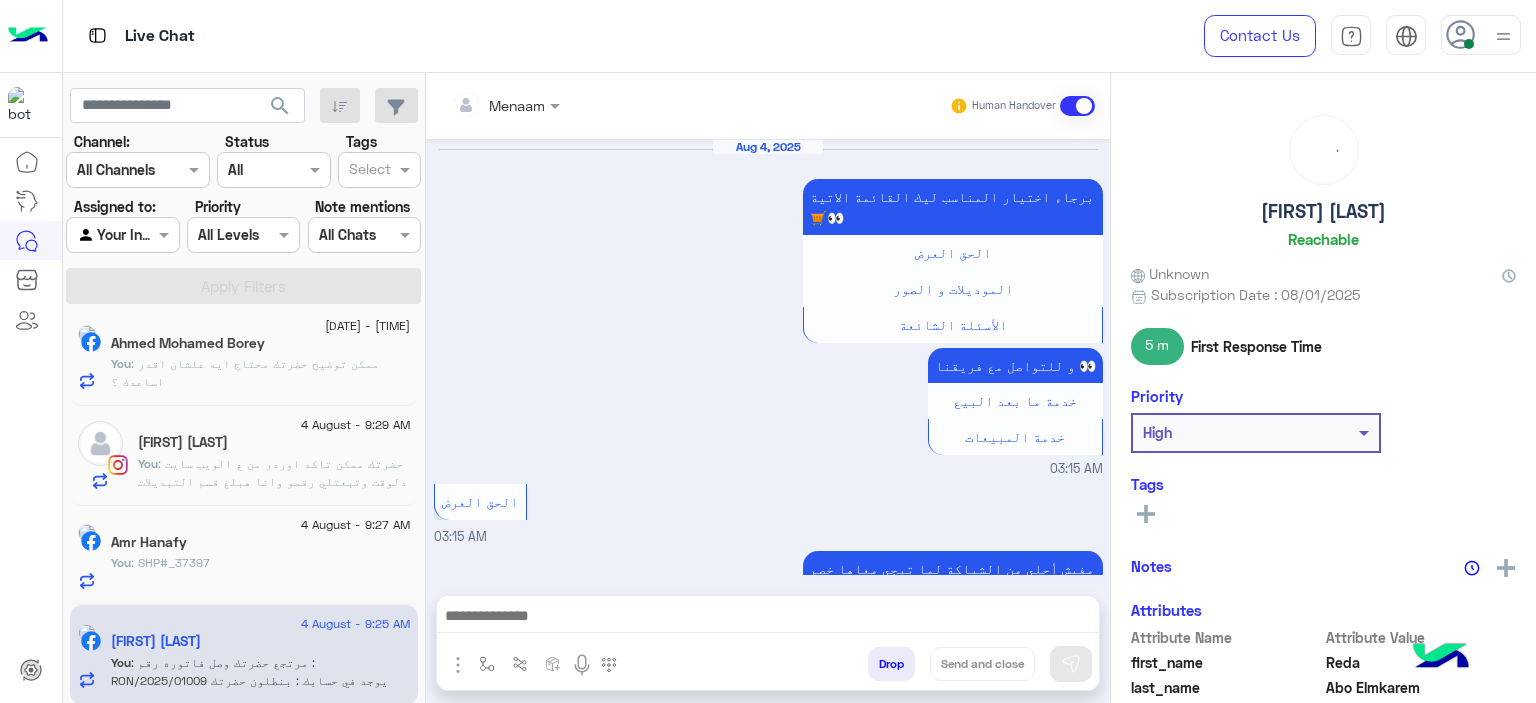 scroll, scrollTop: 2069, scrollLeft: 0, axis: vertical 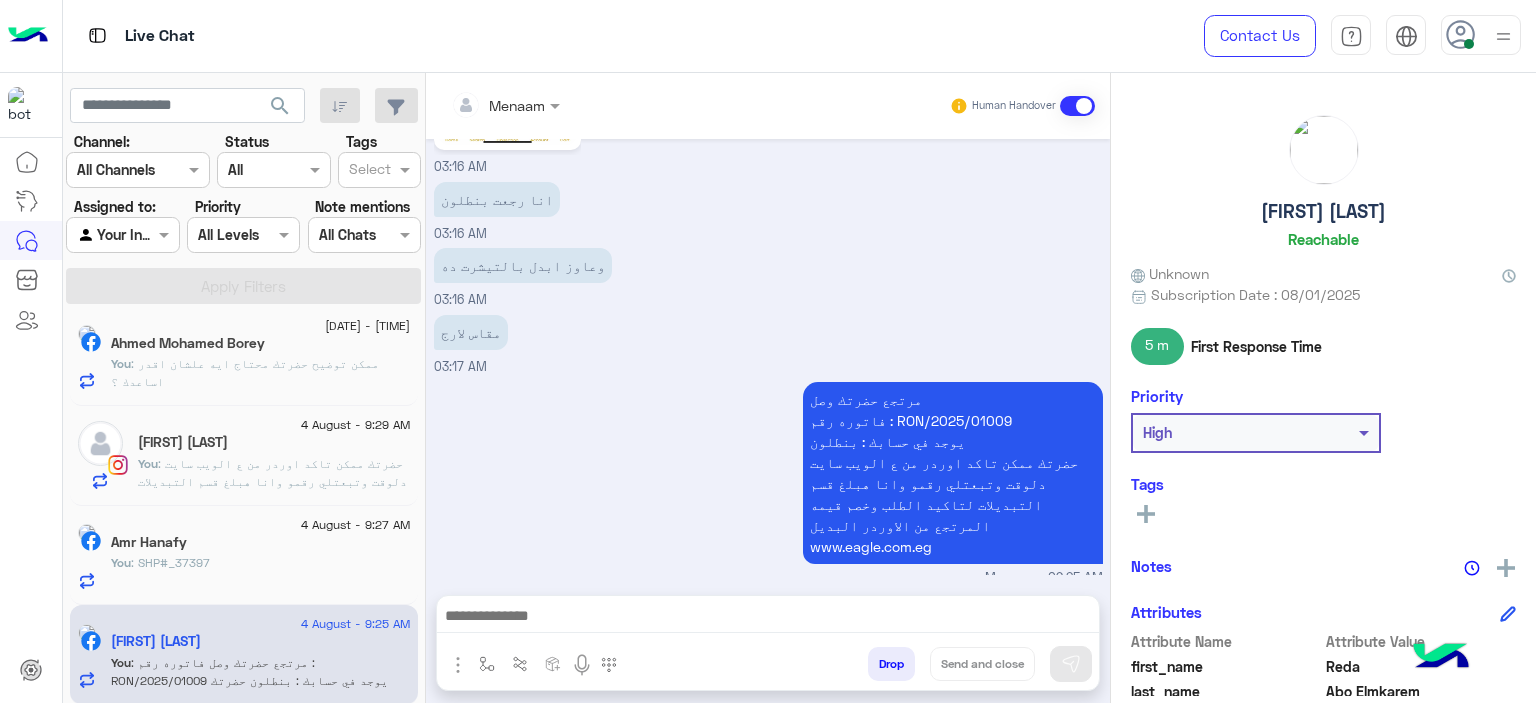 drag, startPoint x: 877, startPoint y: 367, endPoint x: 992, endPoint y: 383, distance: 116.10771 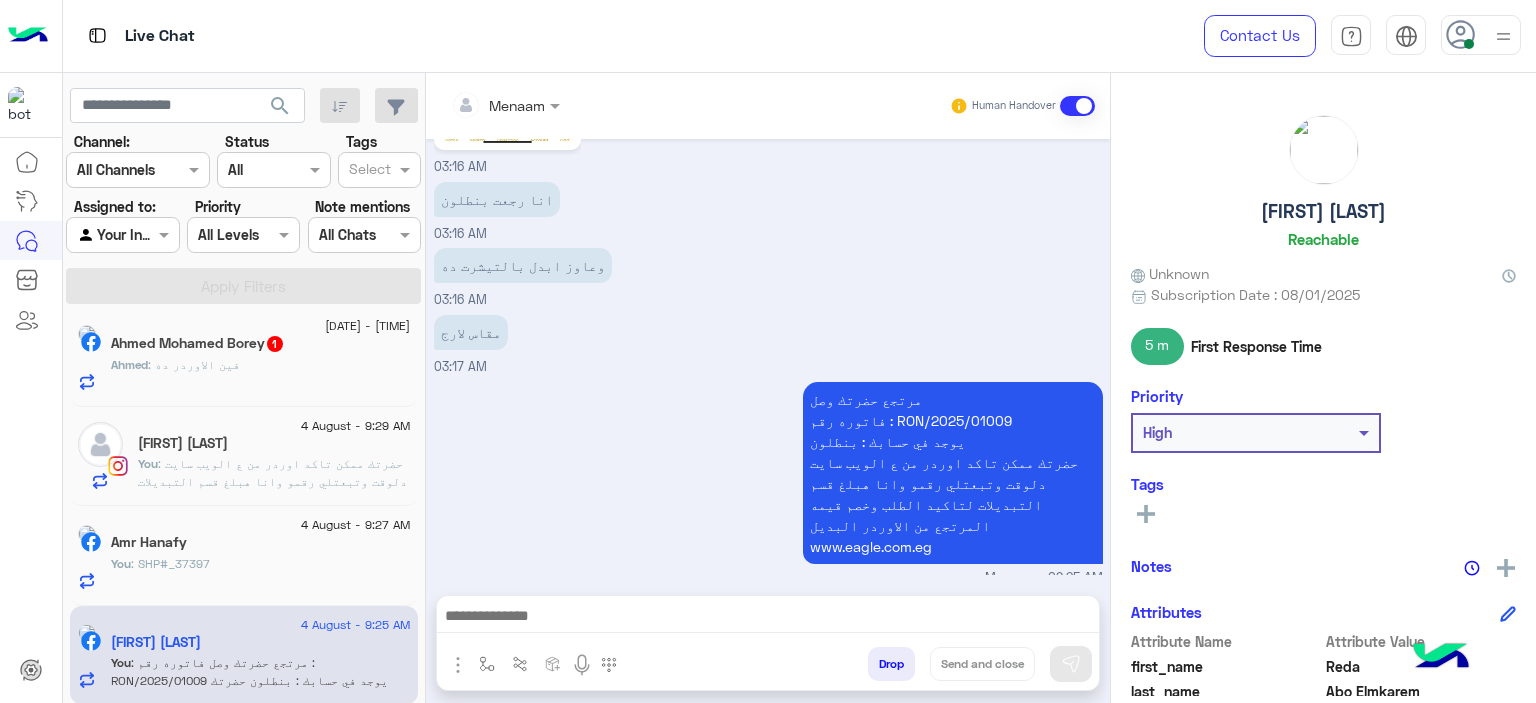 click on "[DATE] - [TIME] [FIRST] [LAST] 1 [FIRST] : فين الاوردر ده" 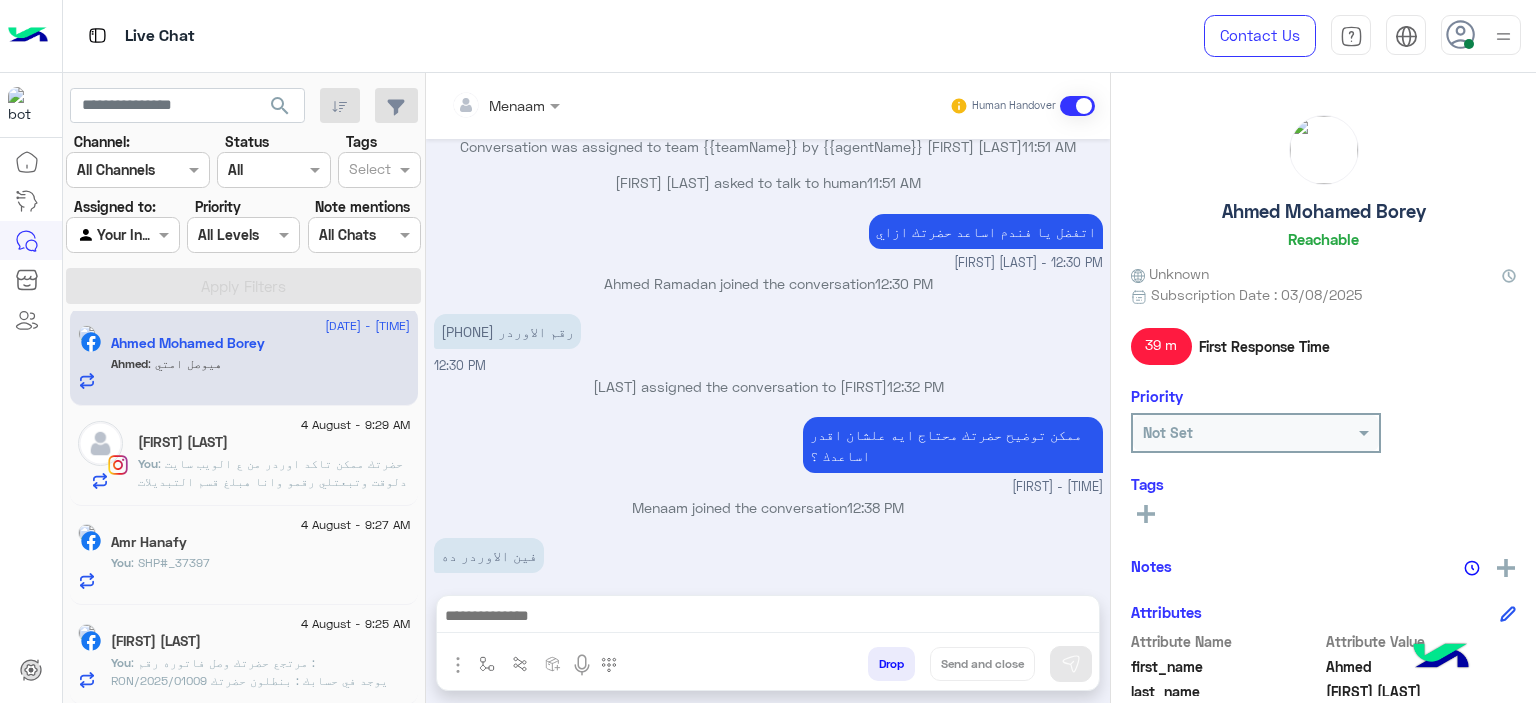 scroll, scrollTop: 1484, scrollLeft: 0, axis: vertical 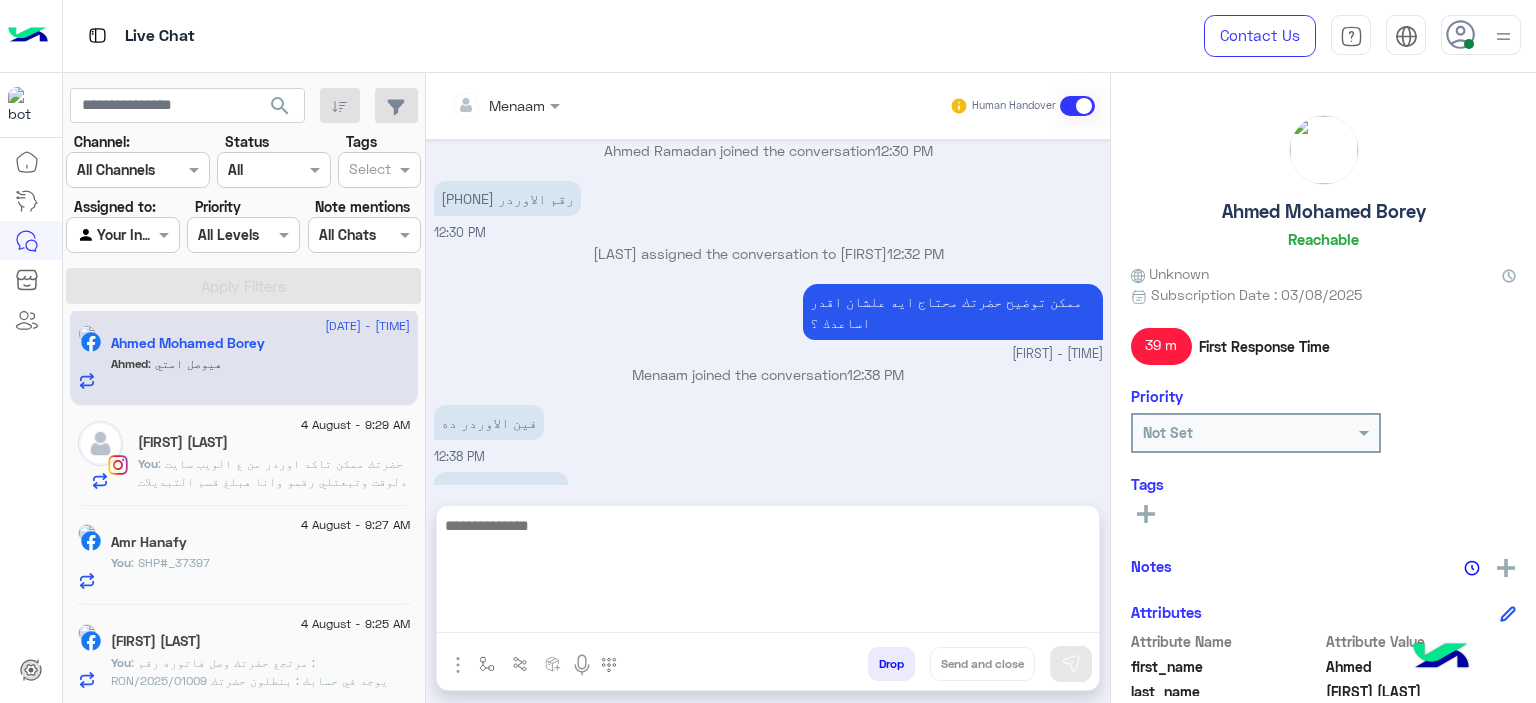 click at bounding box center [768, 573] 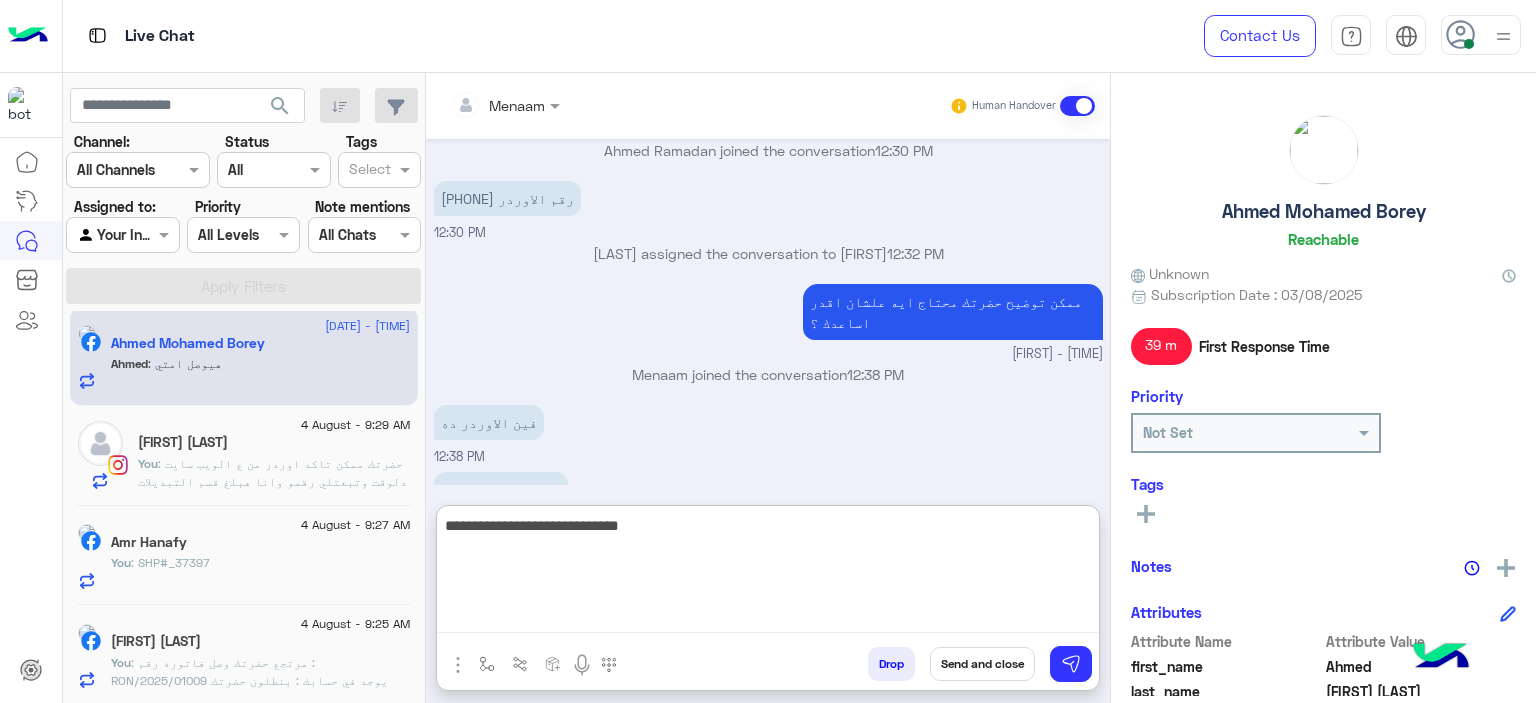 type on "**********" 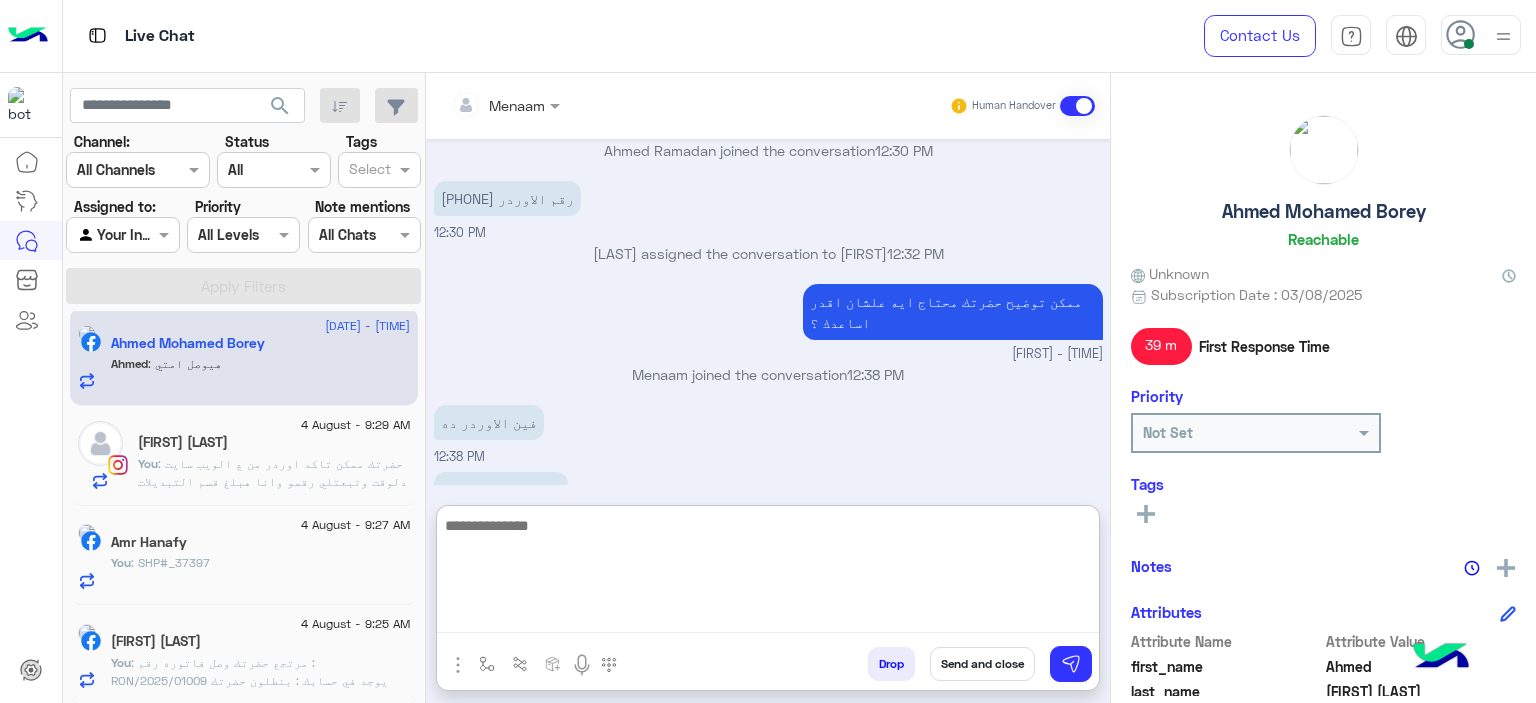 scroll, scrollTop: 1637, scrollLeft: 0, axis: vertical 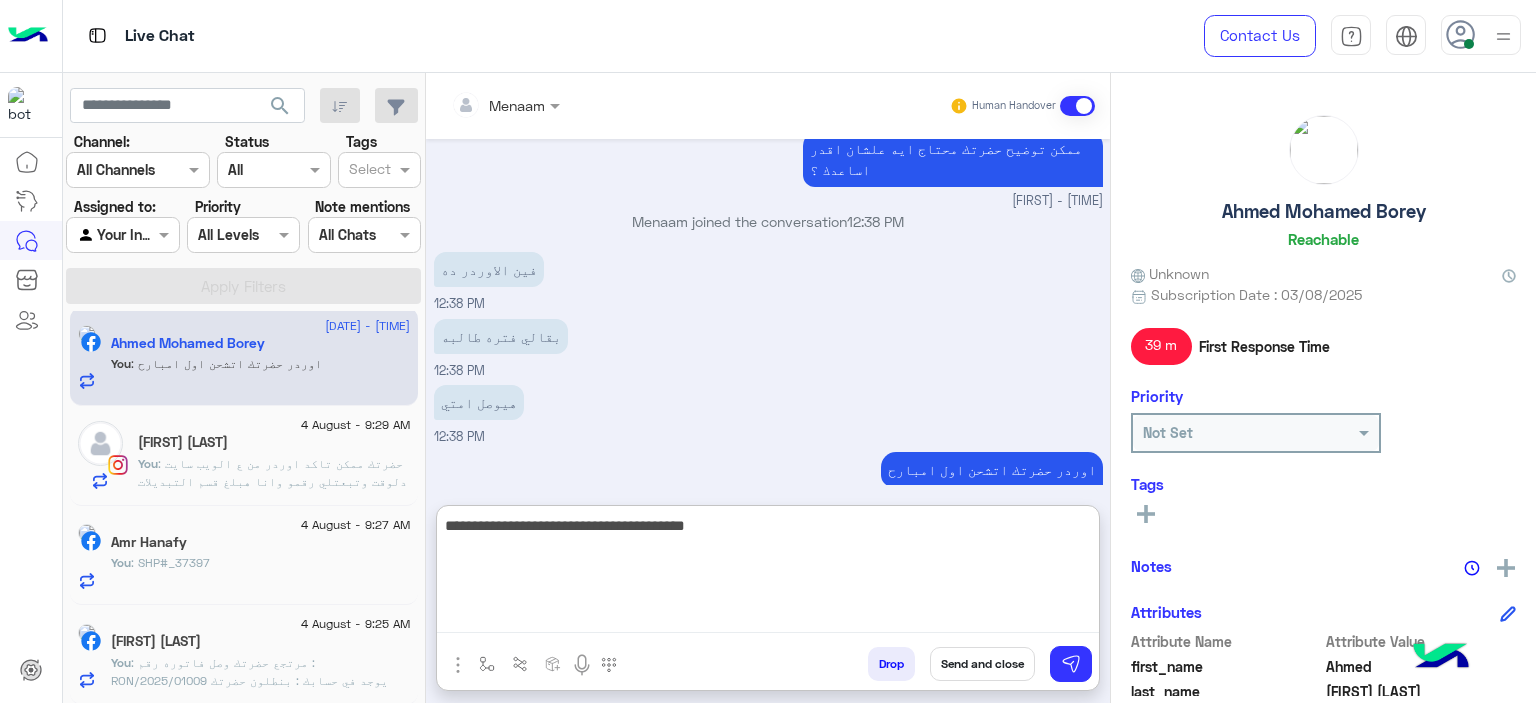 type on "**********" 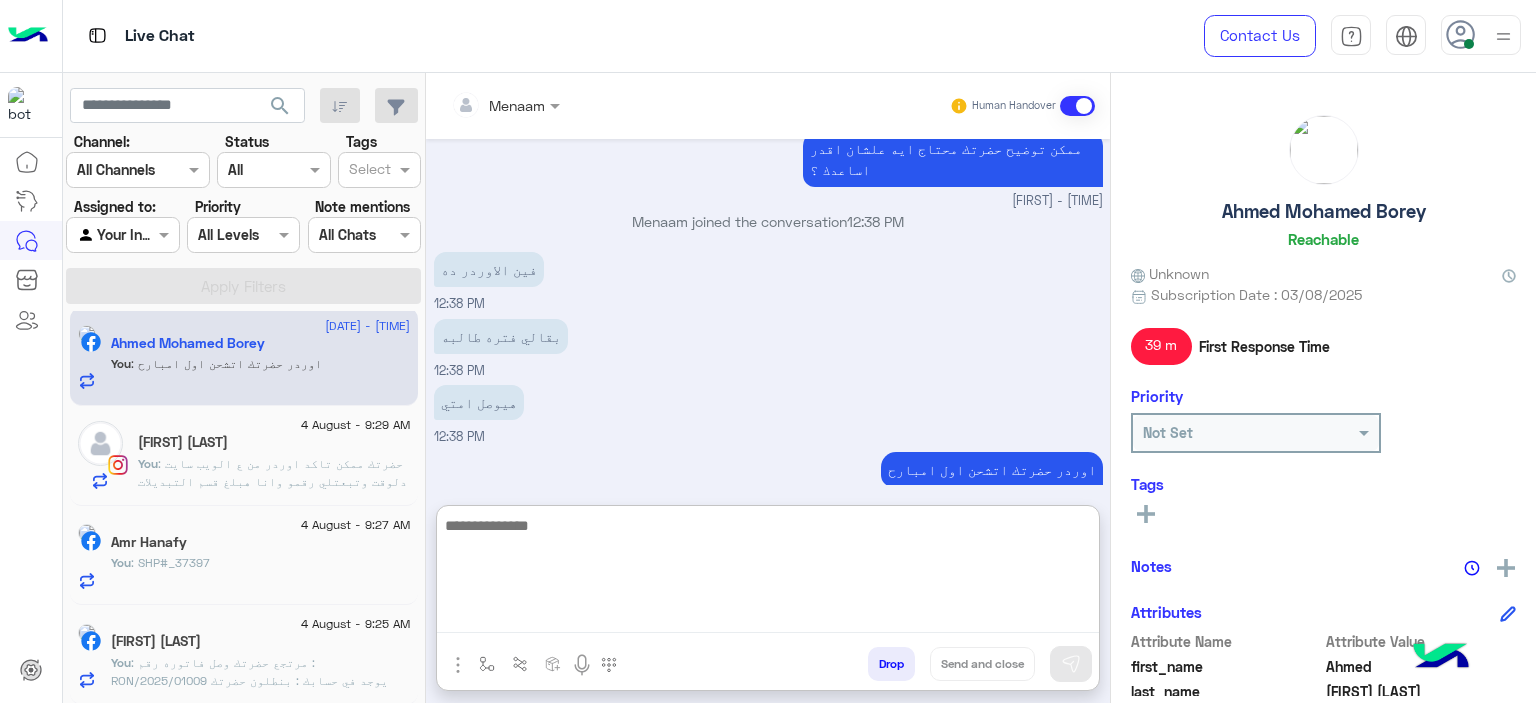 scroll, scrollTop: 1701, scrollLeft: 0, axis: vertical 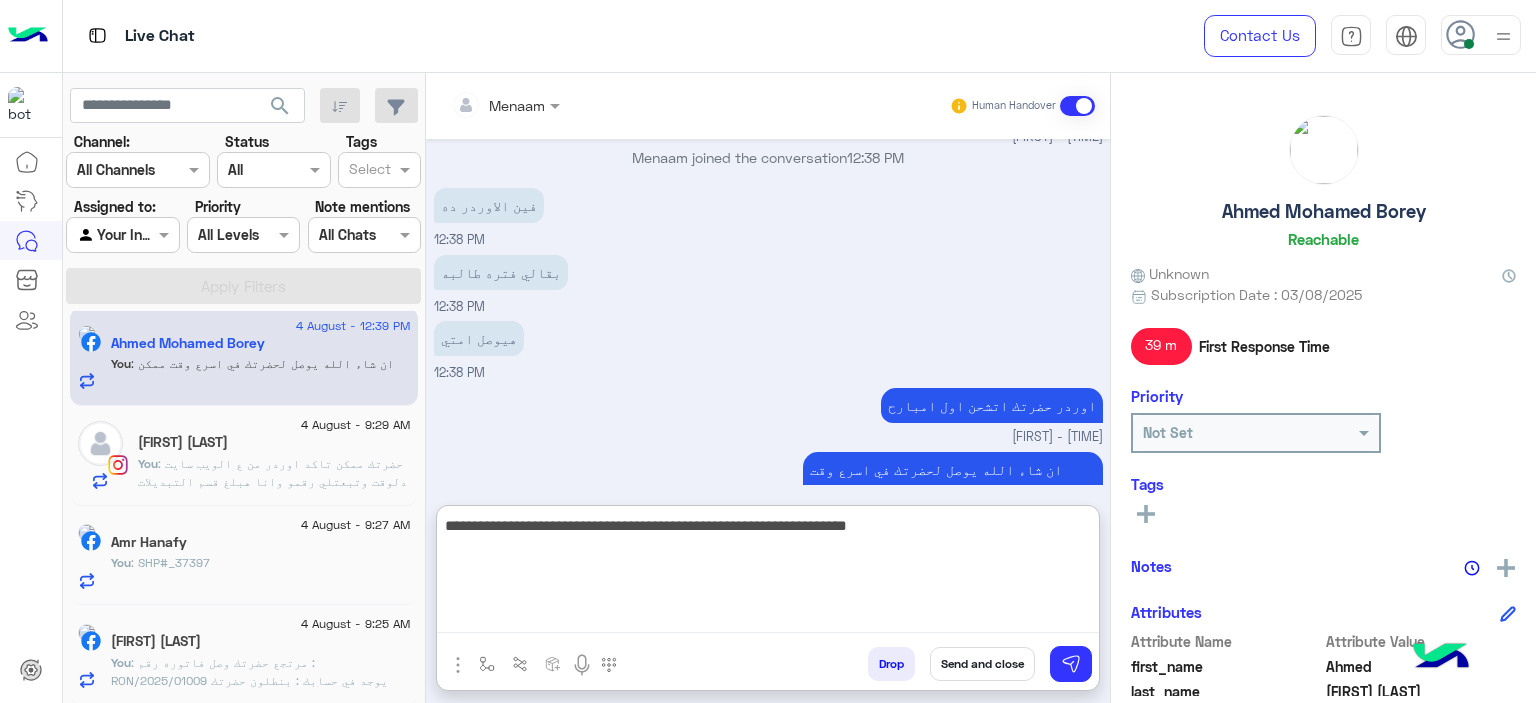 type on "**********" 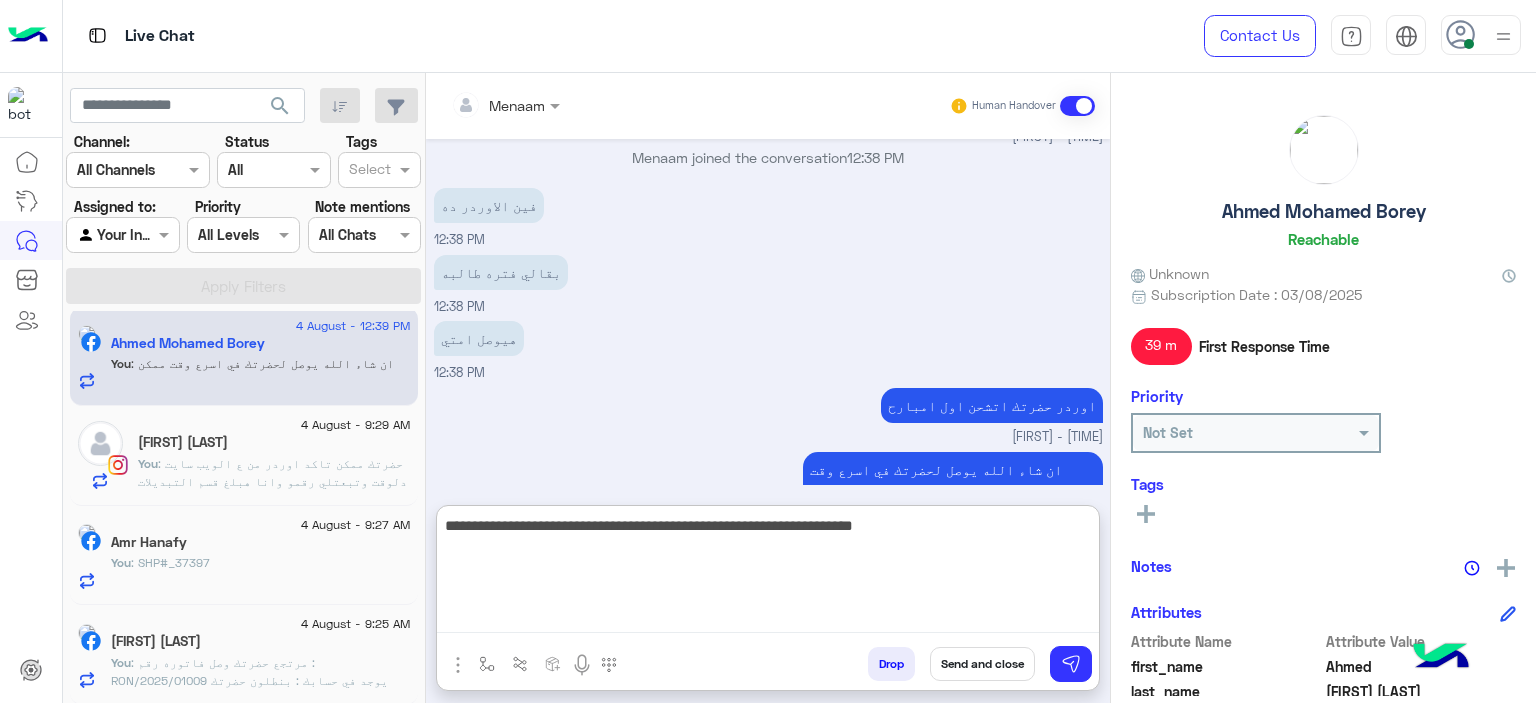type 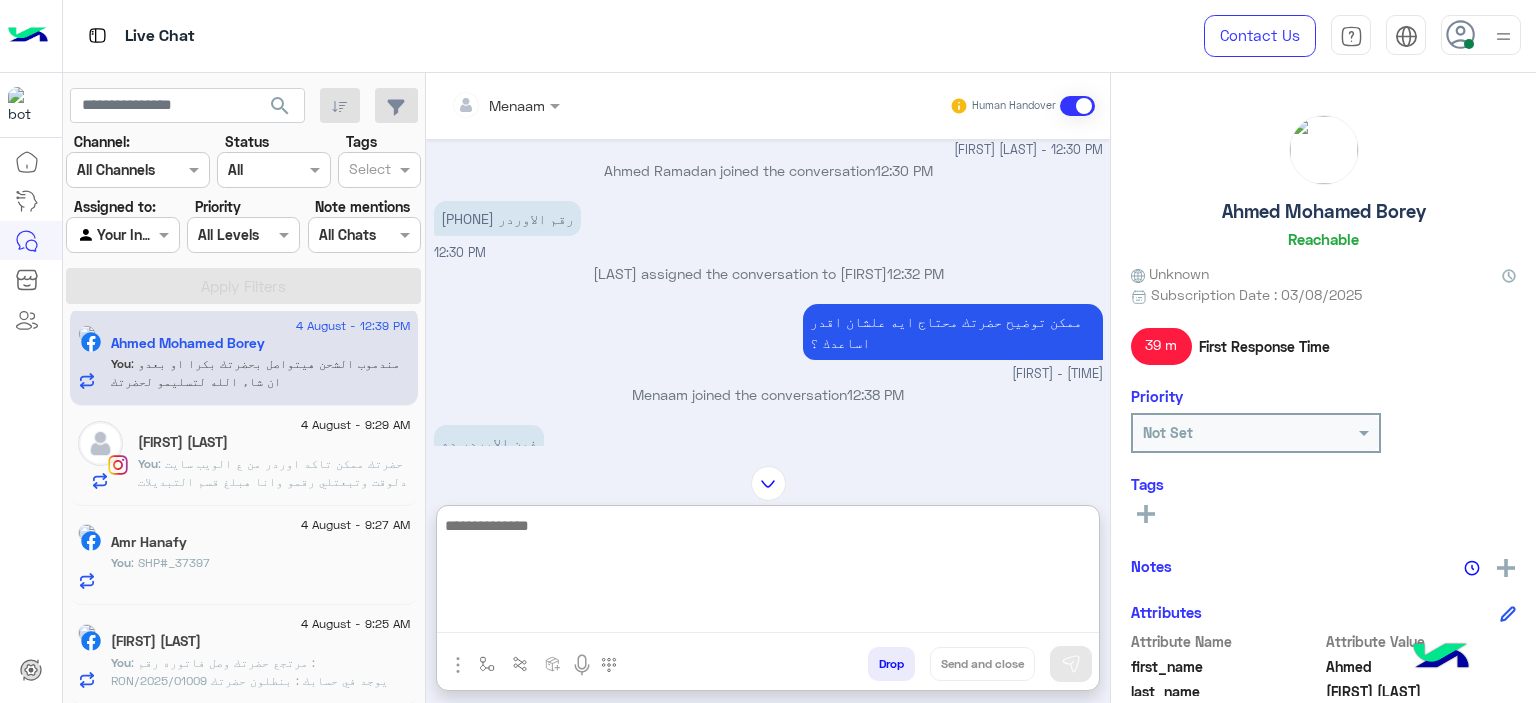 scroll, scrollTop: 1386, scrollLeft: 0, axis: vertical 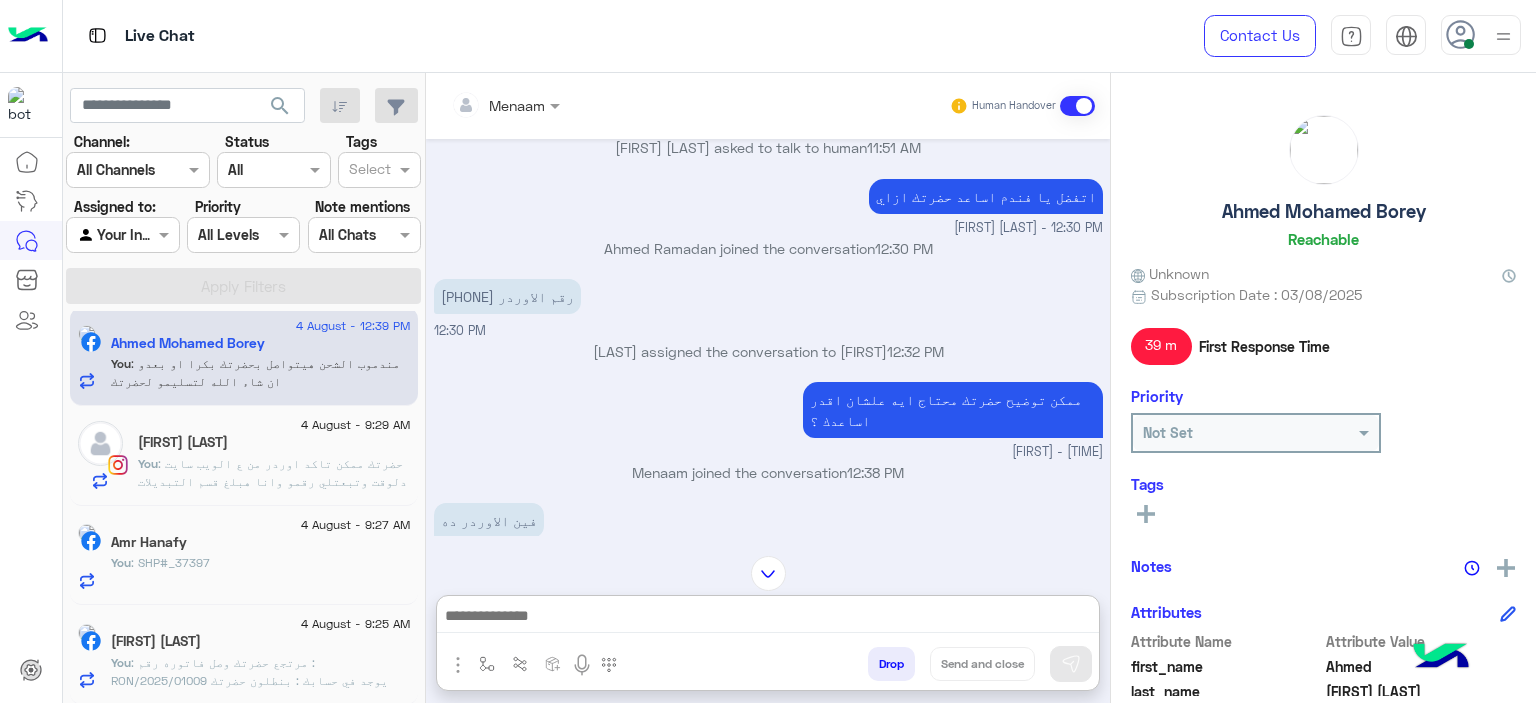 click on "[PHONE] رقم الاوردر" at bounding box center (507, 296) 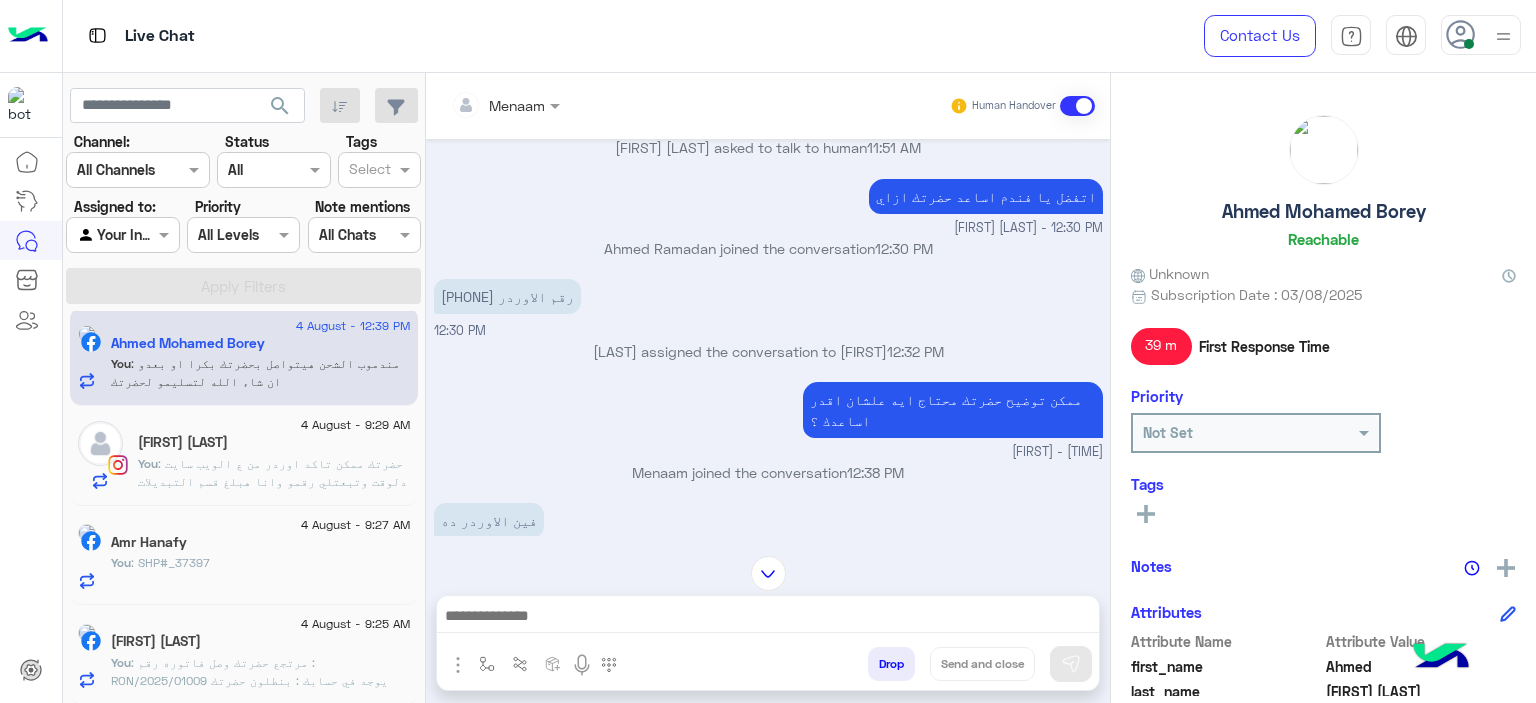 click on "[PHONE] رقم الاوردر" at bounding box center (507, 296) 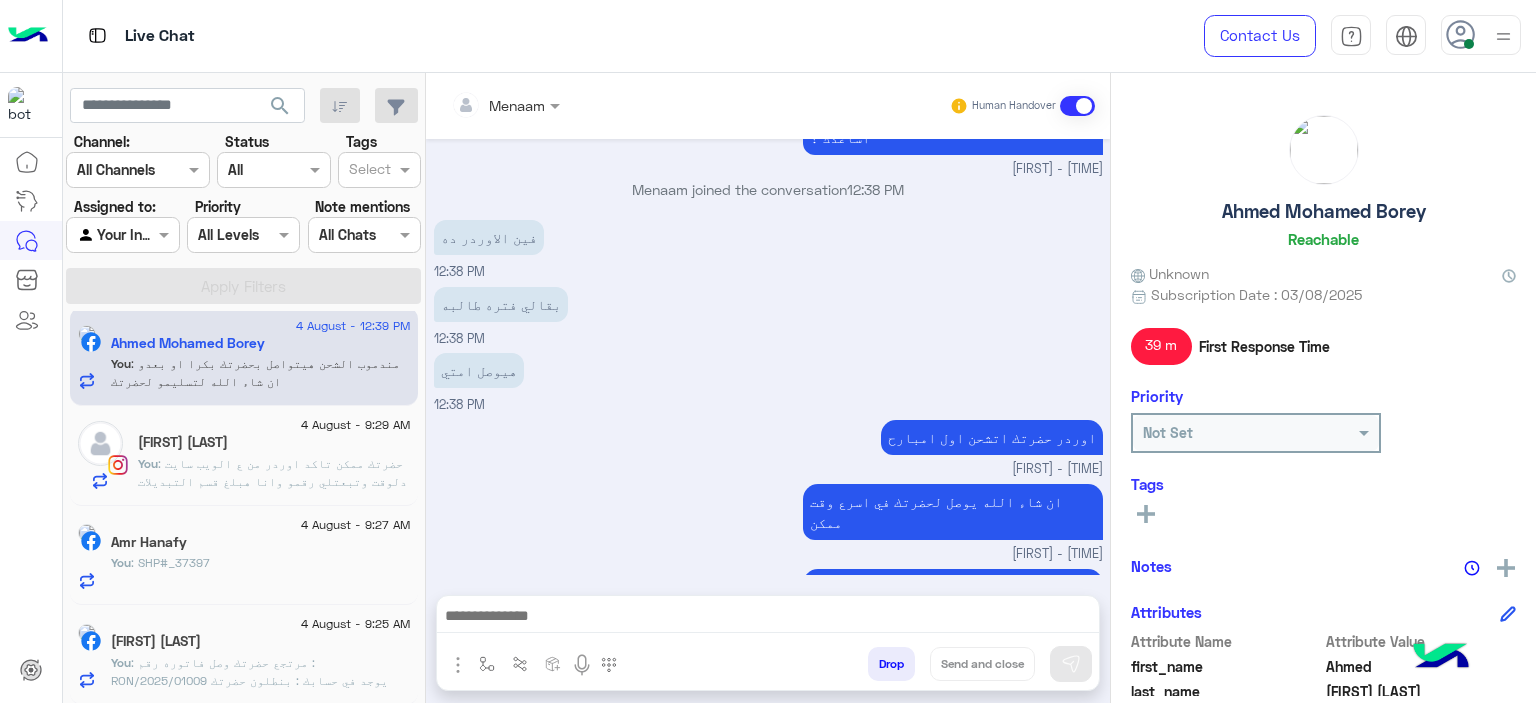 scroll, scrollTop: 1696, scrollLeft: 0, axis: vertical 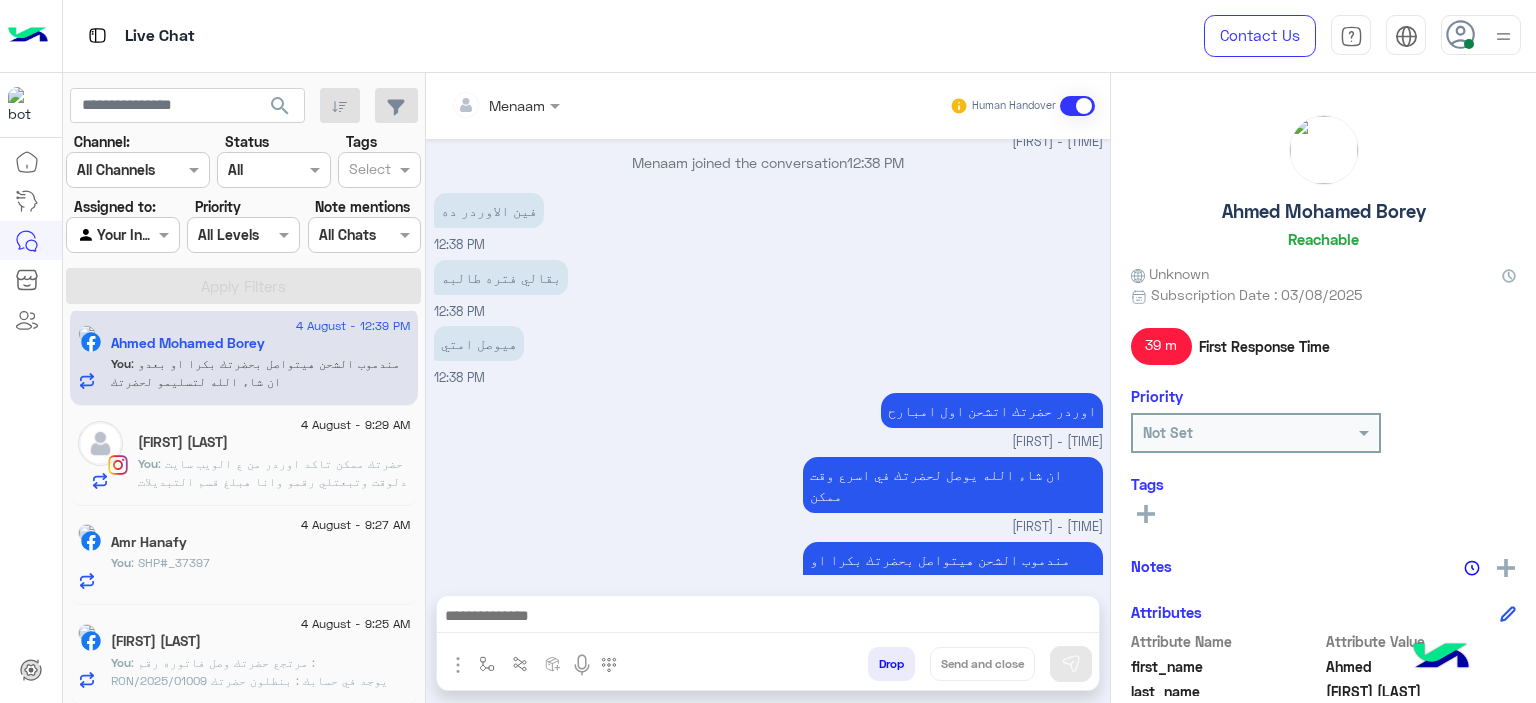 click on "4 August - 9:29 AM  Esraa Mohammed   You  : حضرتك ممكن تاكد اوردر من ع الويب سايت دلوقت وتبعتلي رقمو وانا هبلغ قسم التبديلات لتاكيد الطلب وخصم قيمه المرتجع من الاوردر البديل
www.eagle.com.eg" 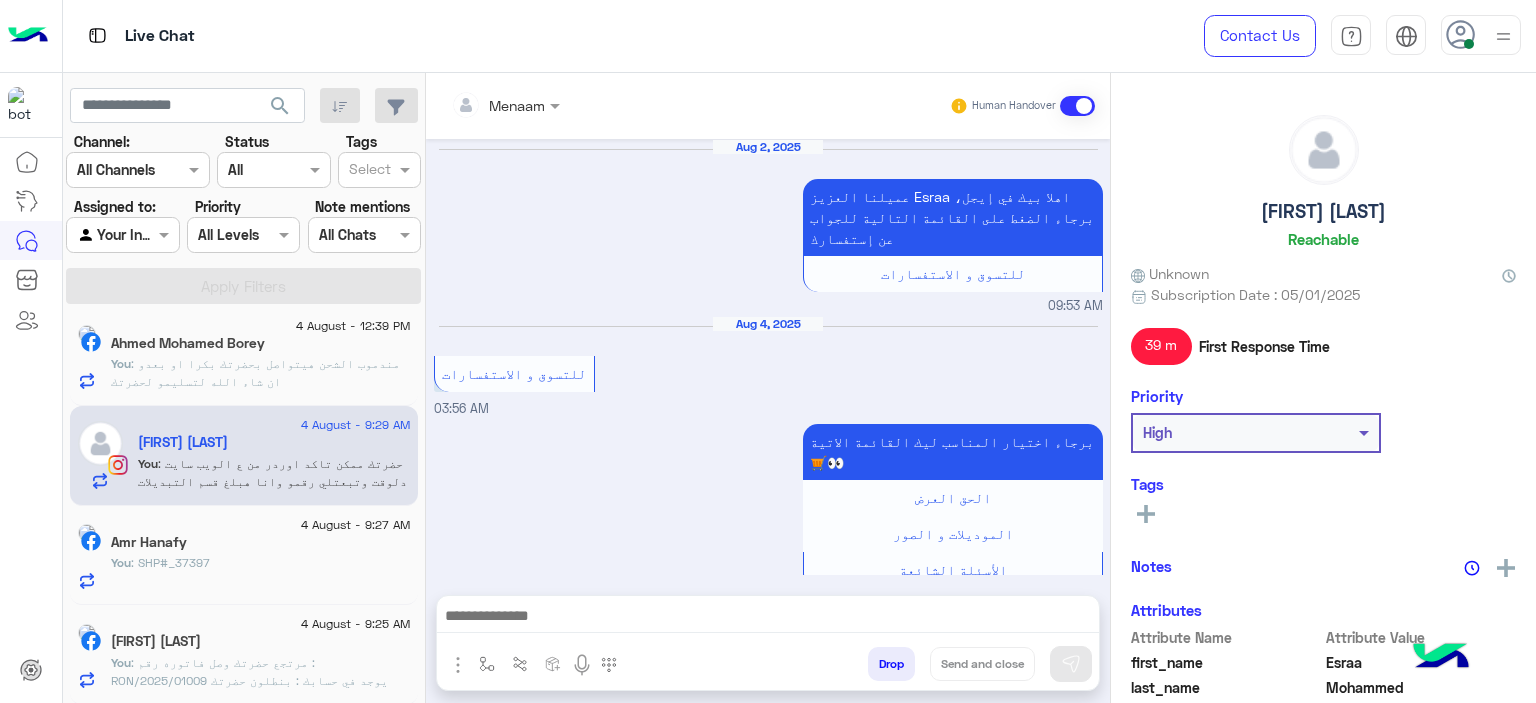 scroll, scrollTop: 1798, scrollLeft: 0, axis: vertical 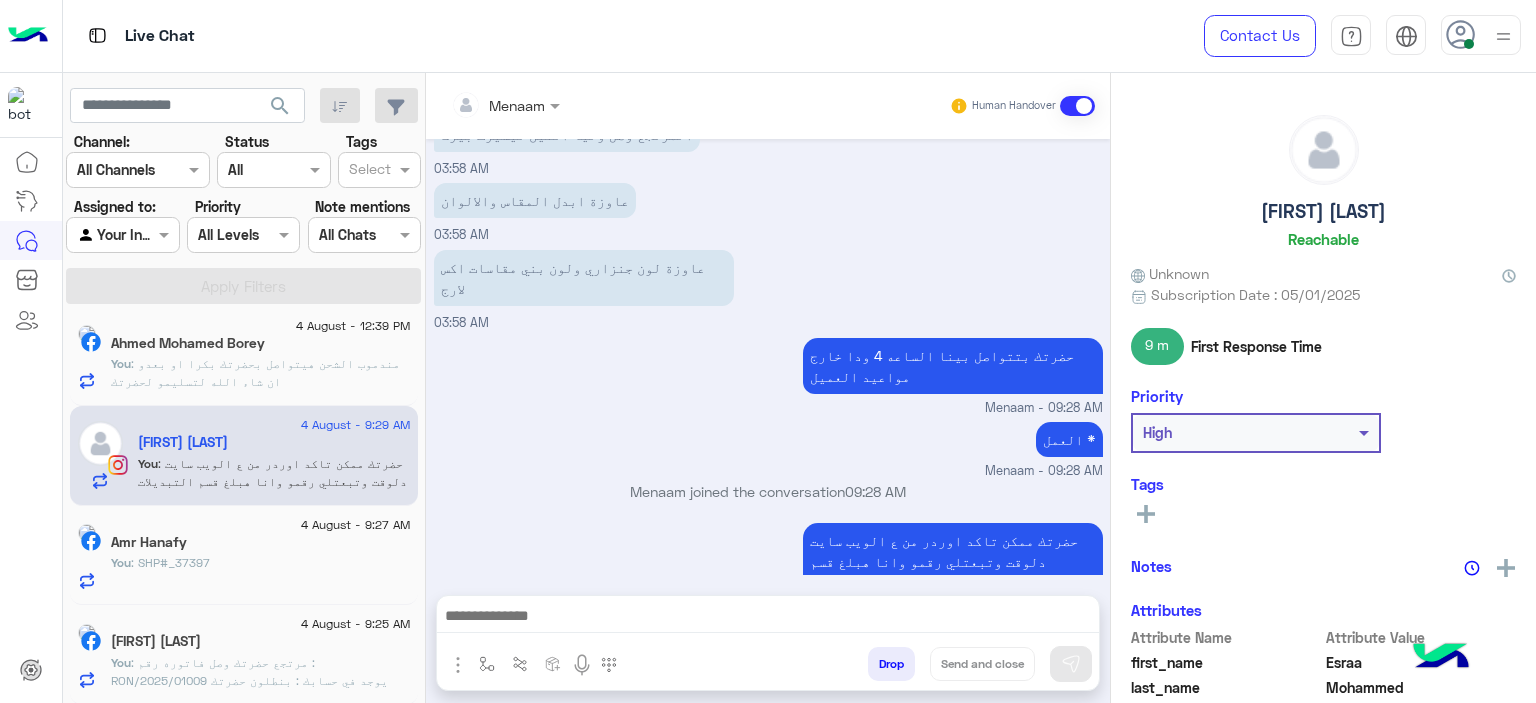 click on ": SHP#_37397" 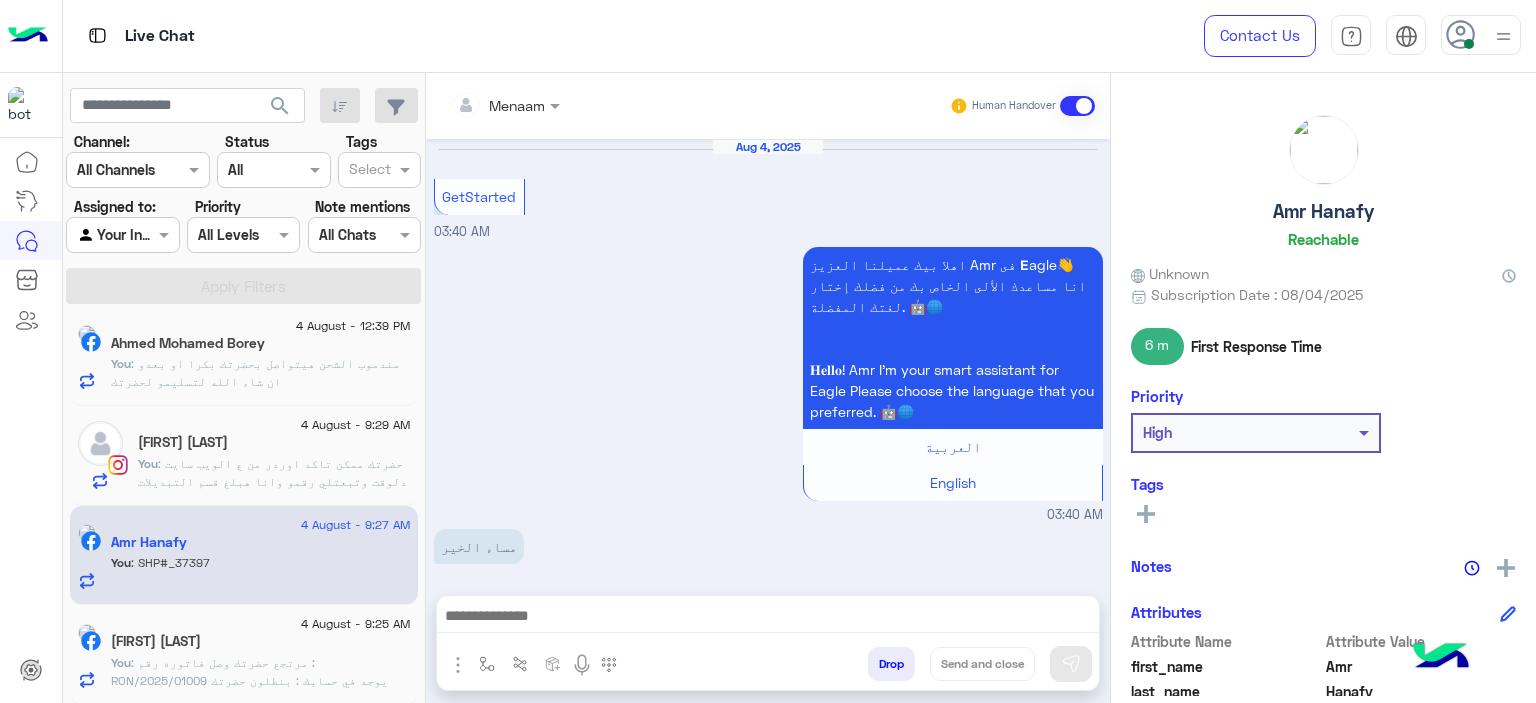 scroll, scrollTop: 2039, scrollLeft: 0, axis: vertical 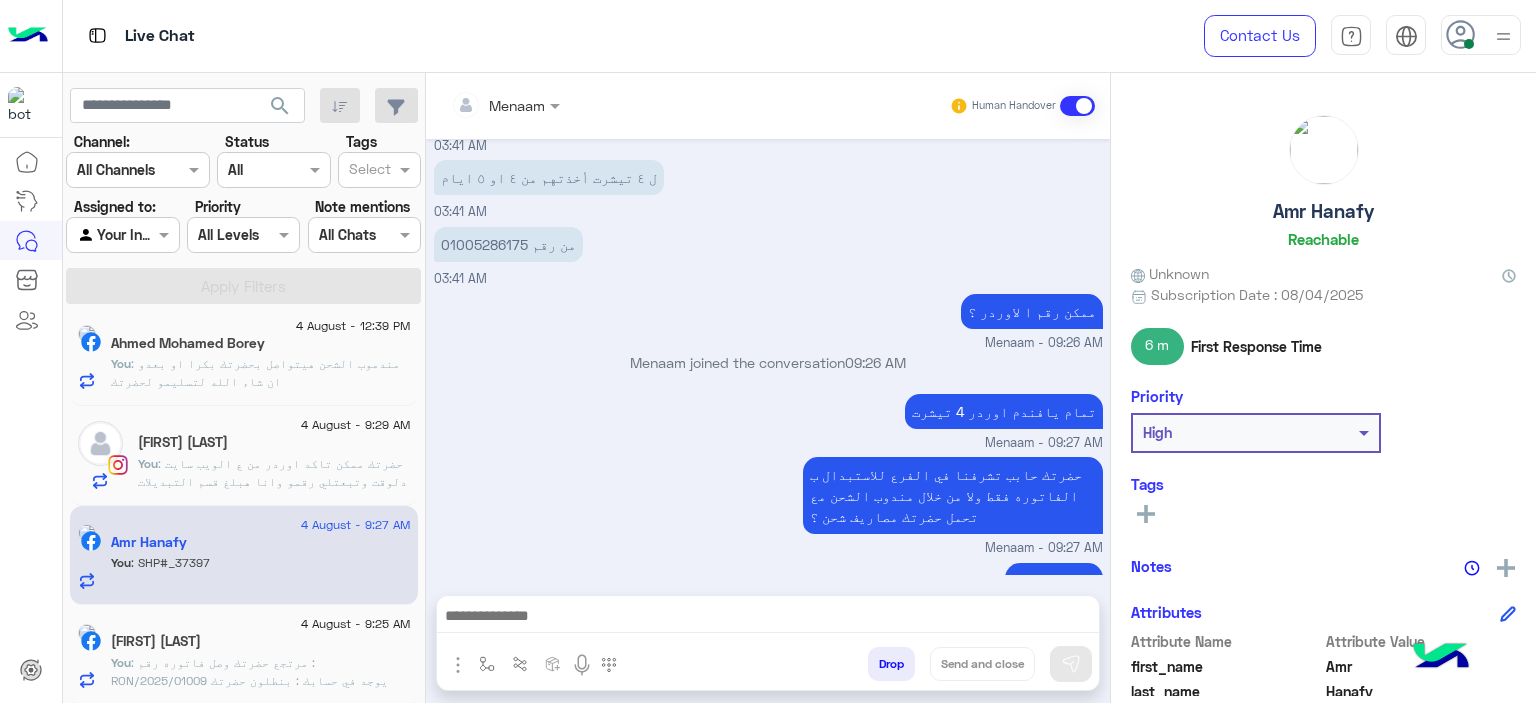 click on "[FIRST] [LAST]" 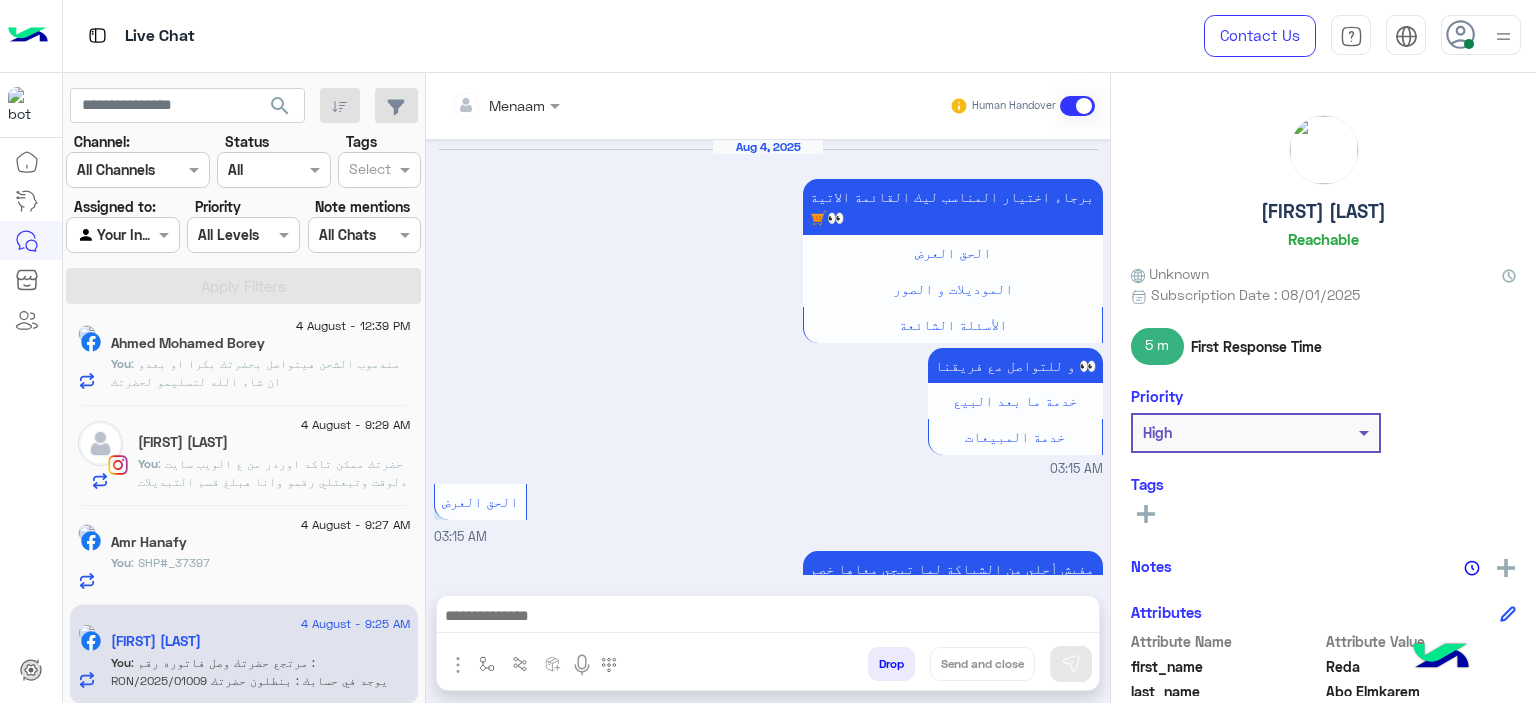 scroll, scrollTop: 2069, scrollLeft: 0, axis: vertical 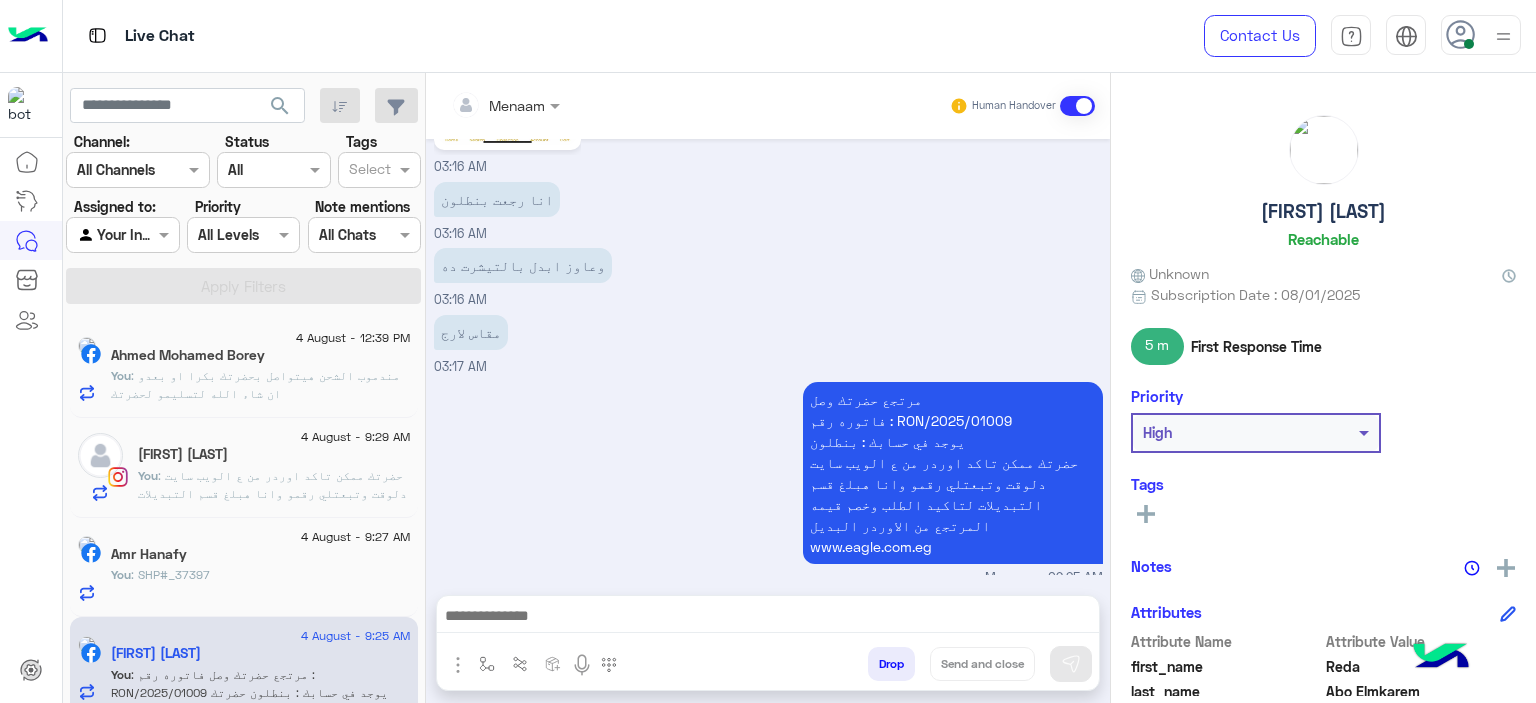 click on "4 August - 9:29 AM  Esraa Mohammed   You  : حضرتك ممكن تاكد اوردر من ع الويب سايت دلوقت وتبعتلي رقمو وانا هبلغ قسم التبديلات لتاكيد الطلب وخصم قيمه المرتجع من الاوردر البديل
www.eagle.com.eg" 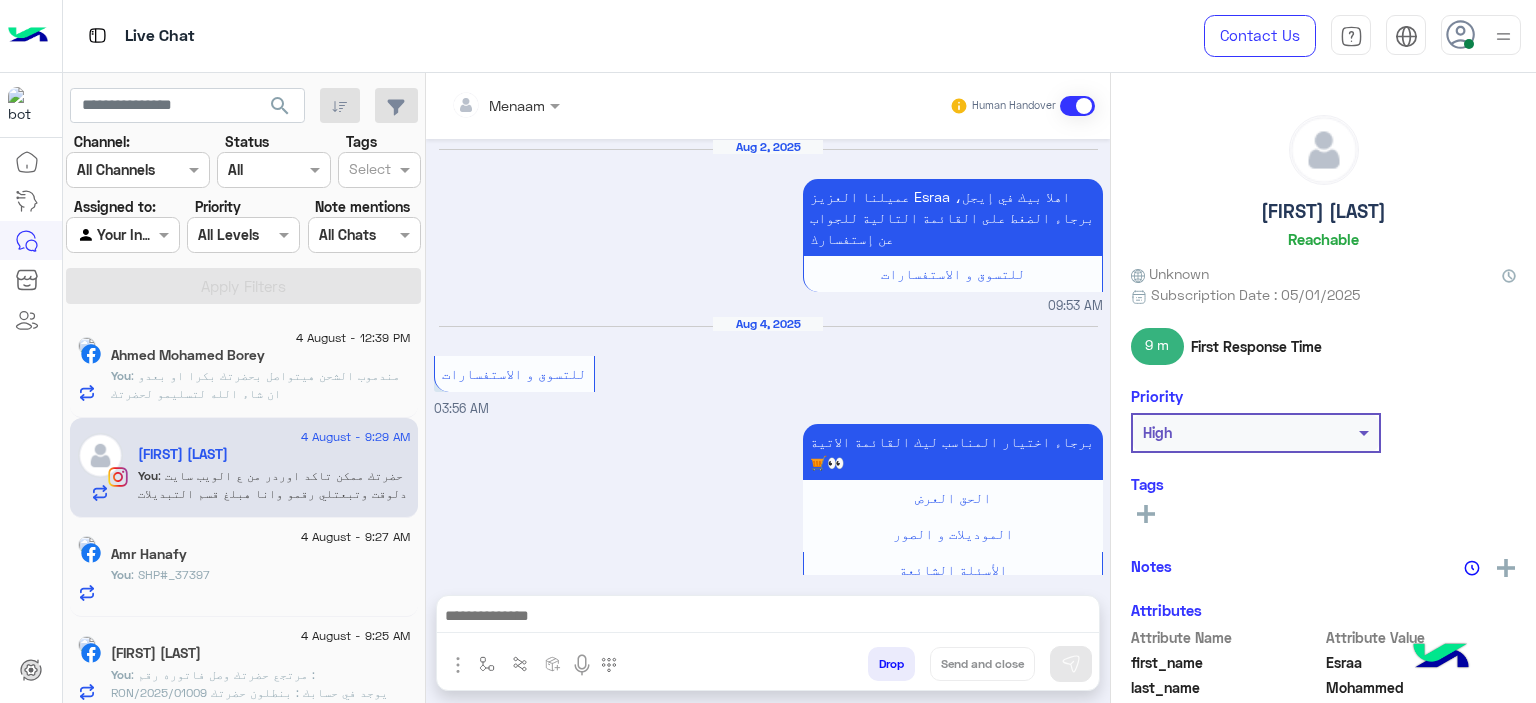 scroll, scrollTop: 1798, scrollLeft: 0, axis: vertical 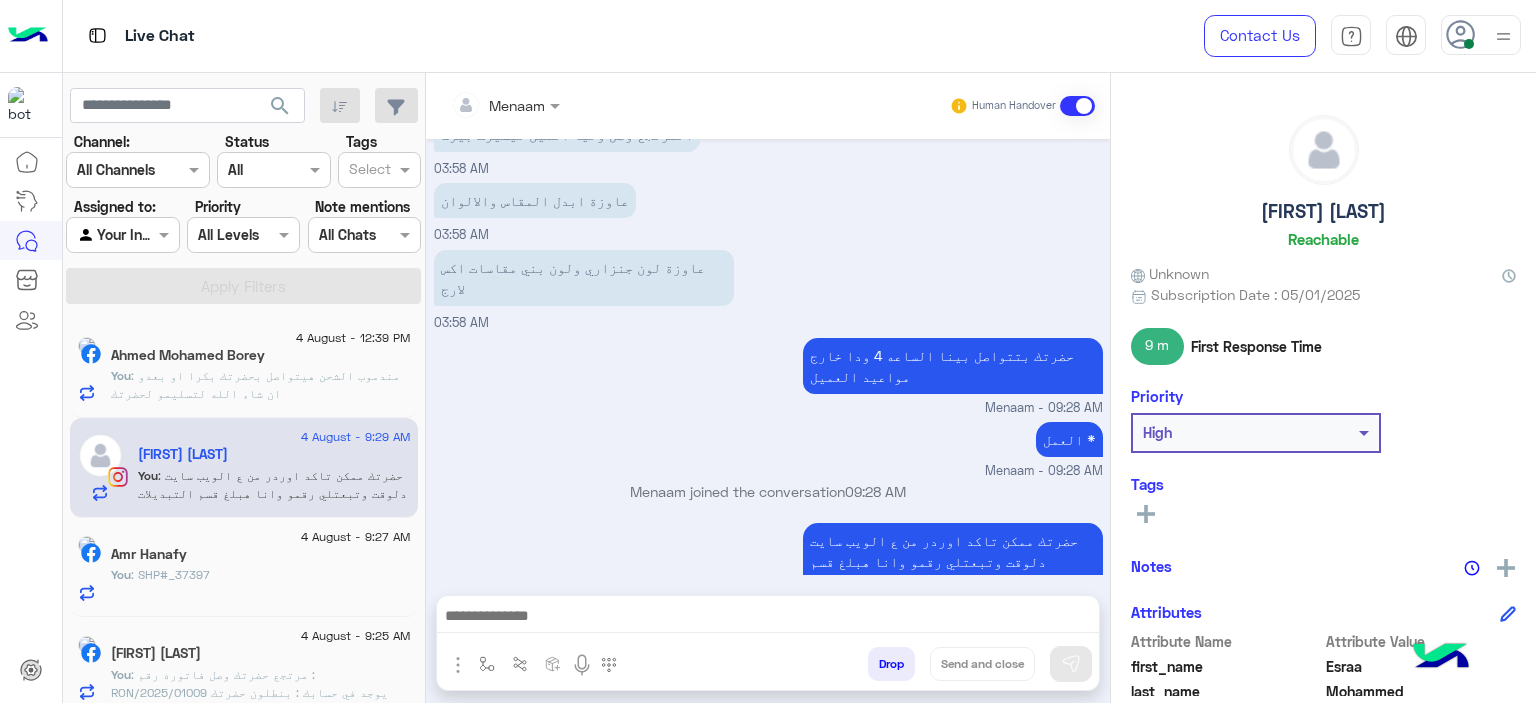 click on "You  : SHP#_37397" 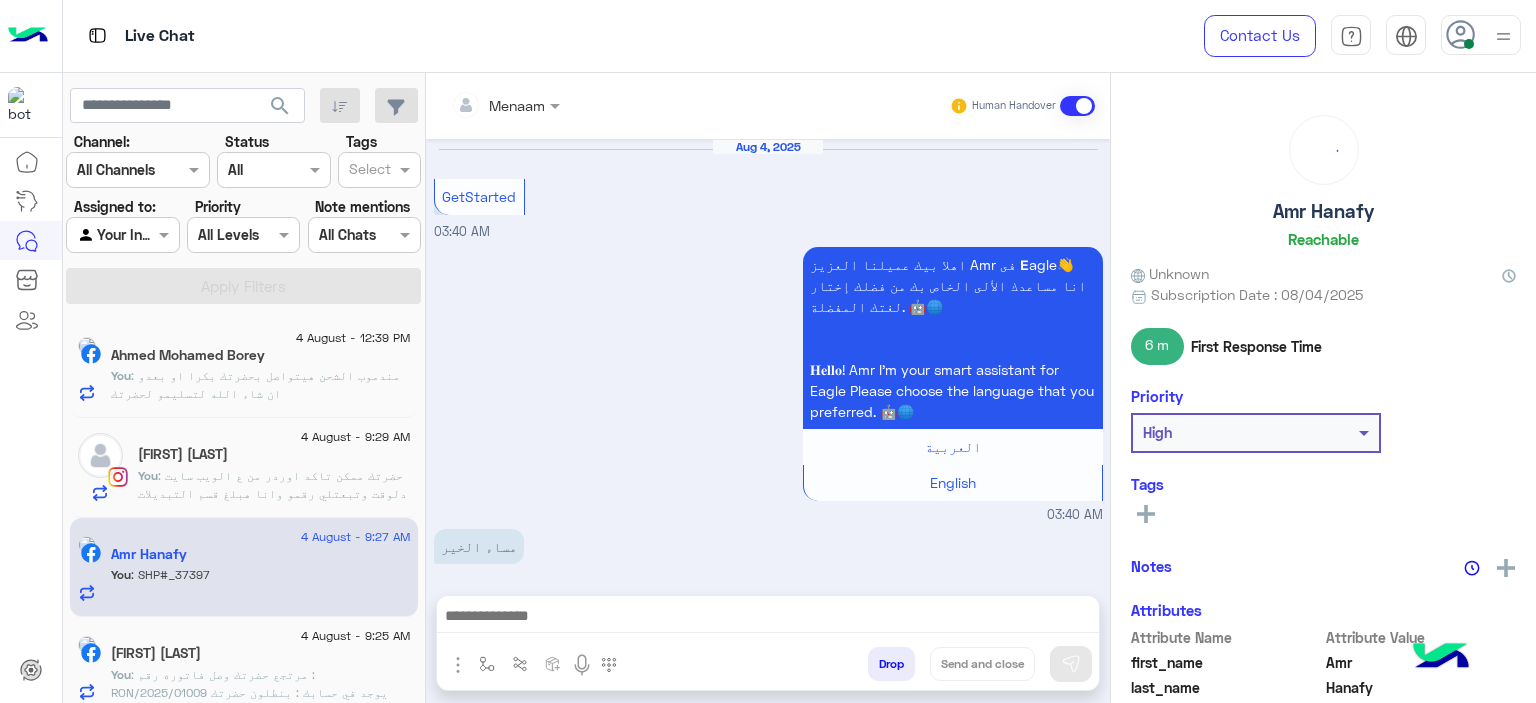 scroll, scrollTop: 2039, scrollLeft: 0, axis: vertical 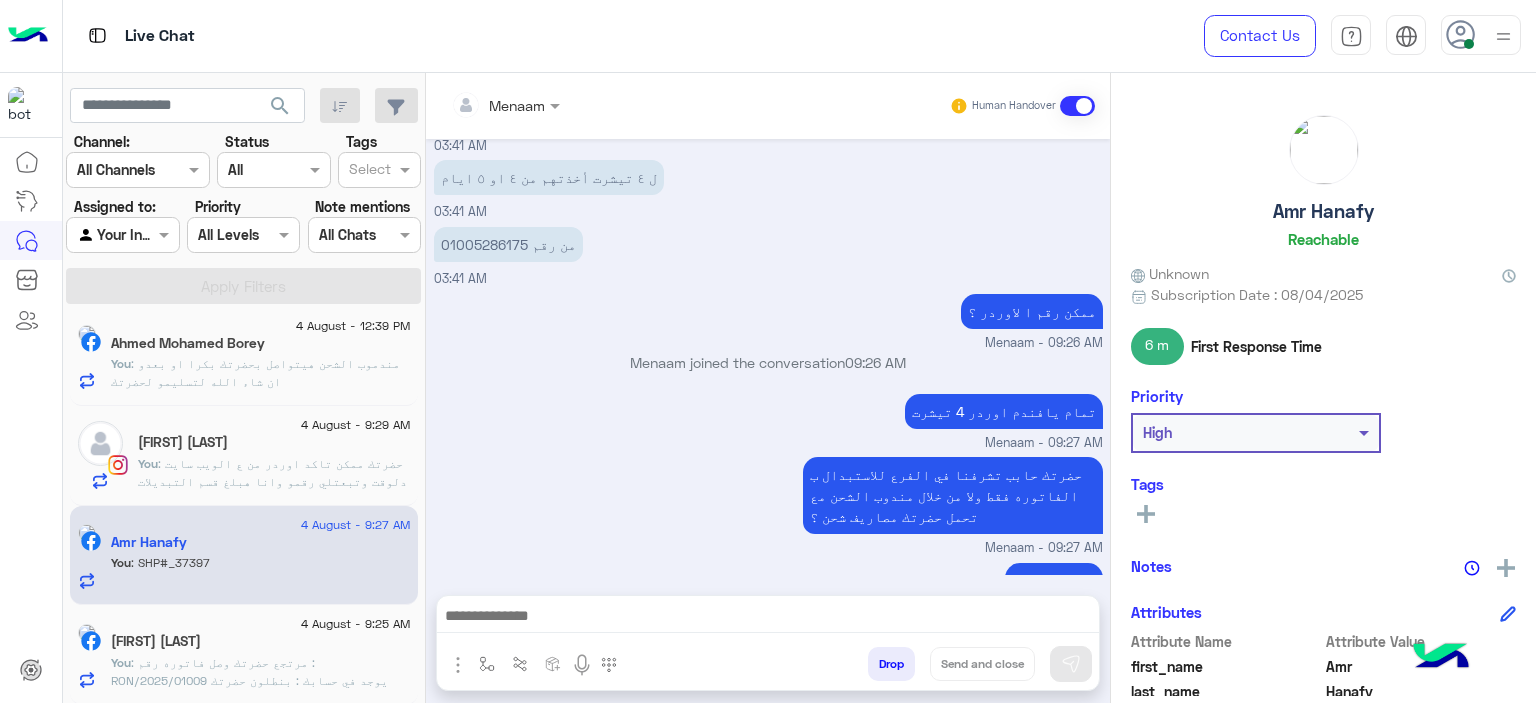 click on "[FIRST] [LAST]" 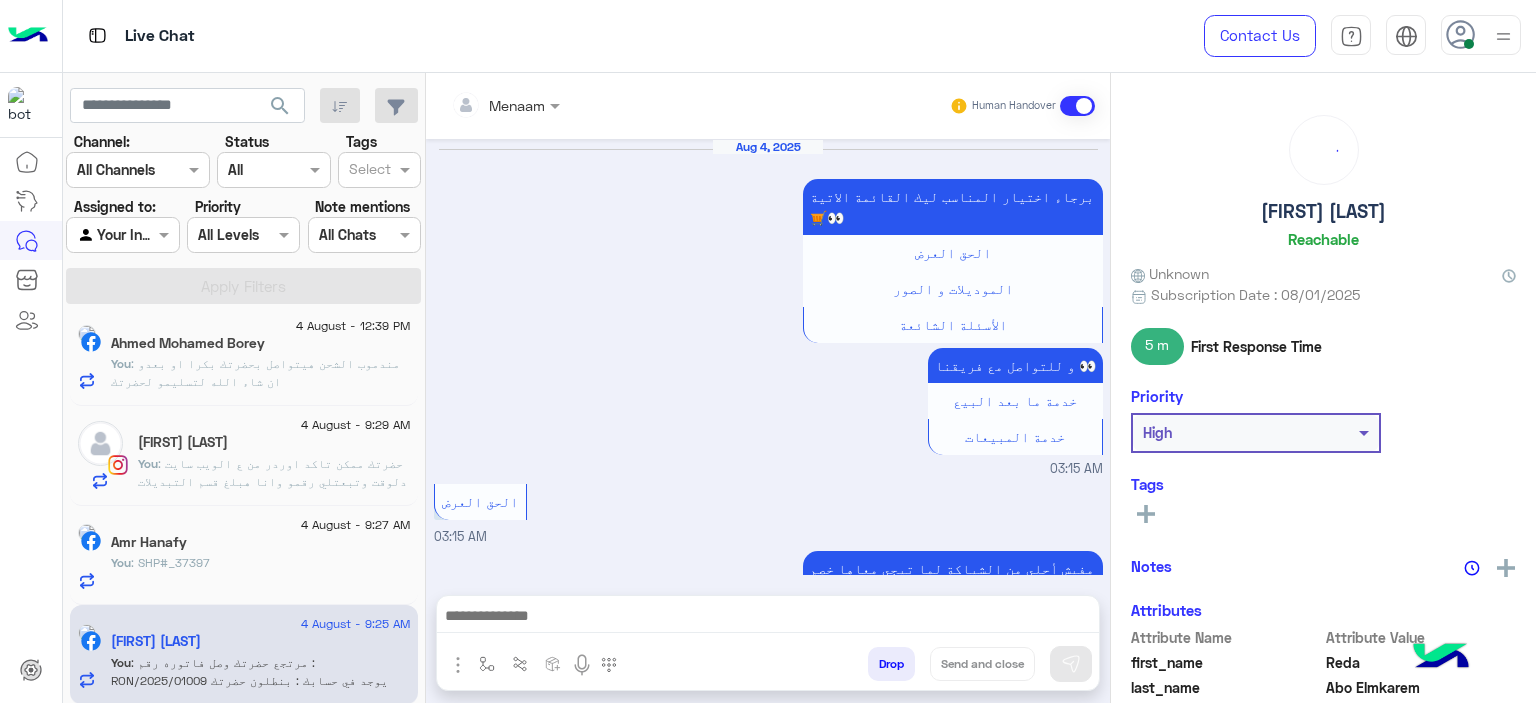 scroll, scrollTop: 2069, scrollLeft: 0, axis: vertical 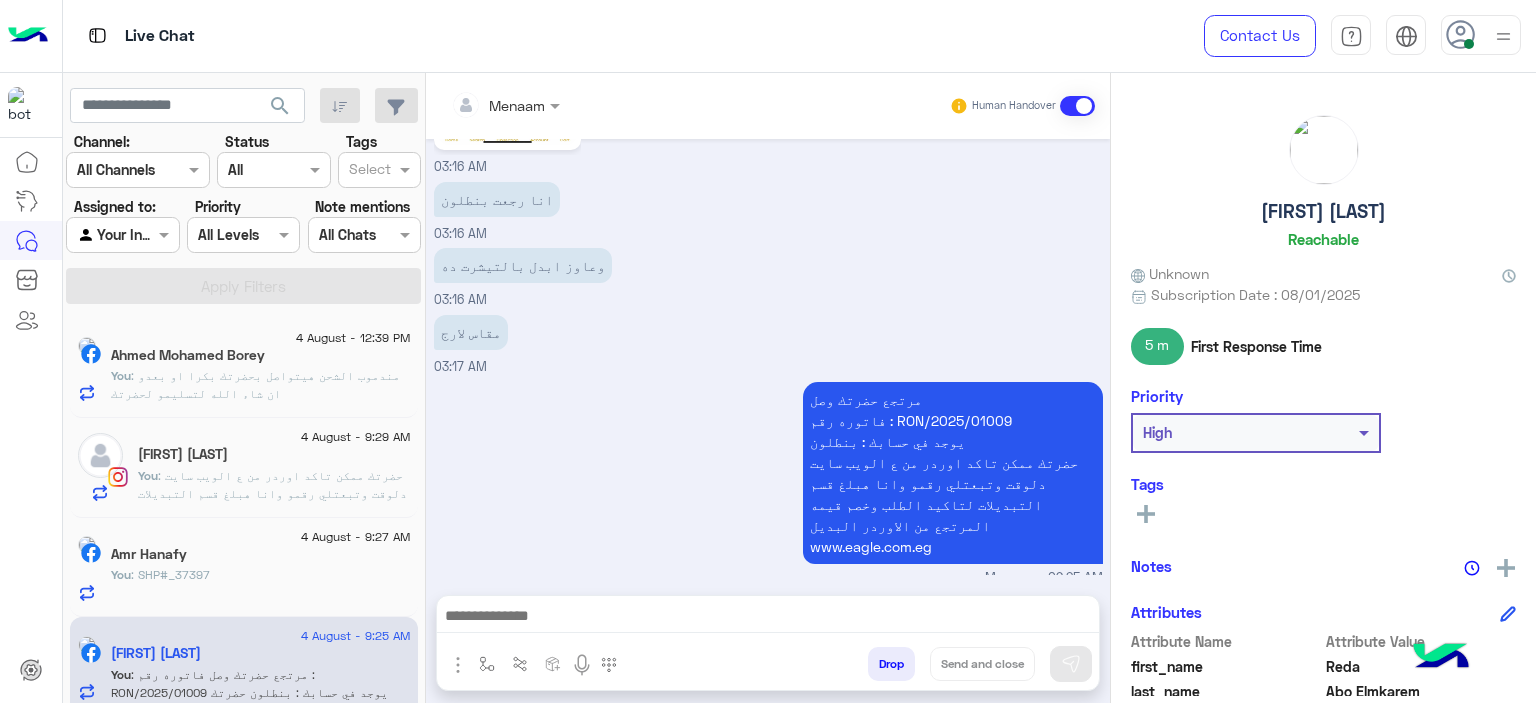 click on ": مندموب الشحن هيتواصل بحضرتك بكرا او بعدو ان شاء الله لتسليمو لحضرتك" 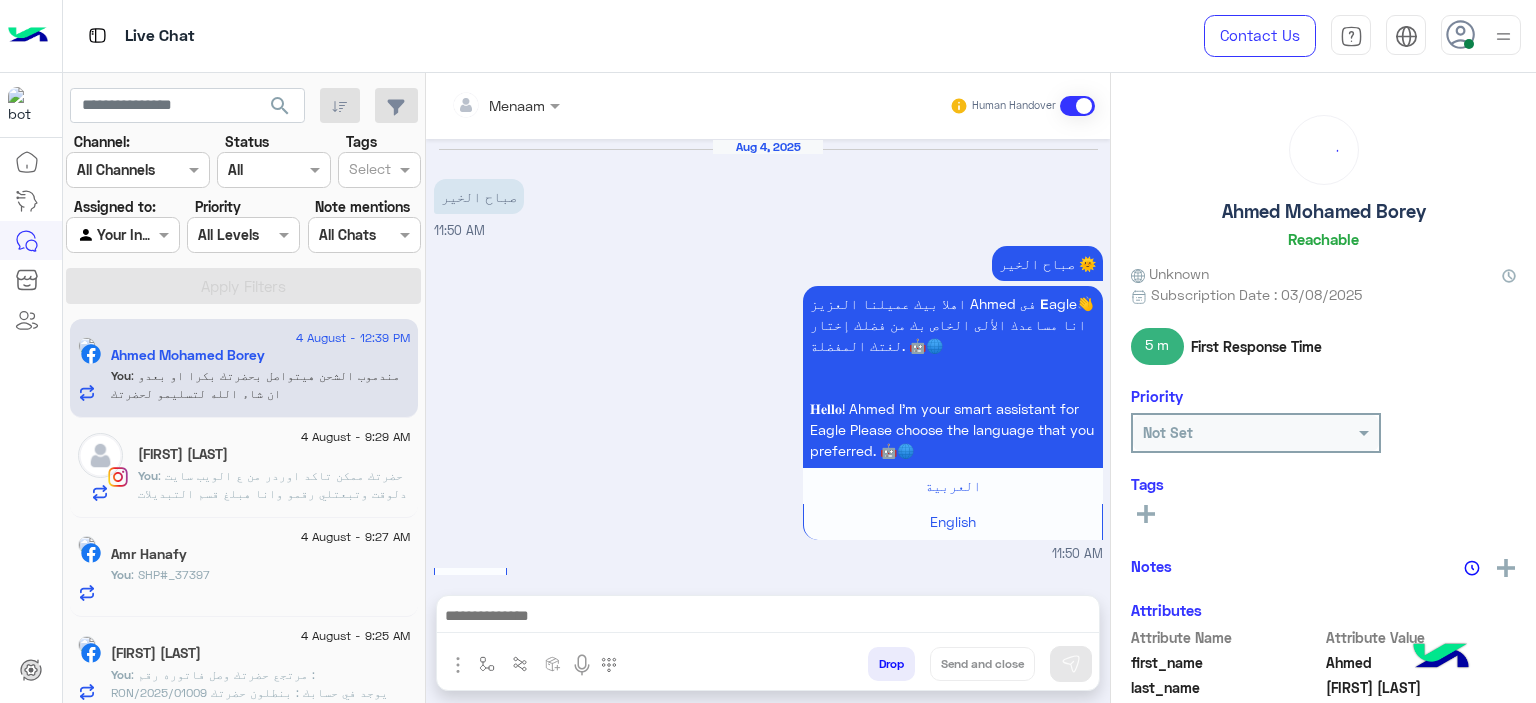 scroll, scrollTop: 1361, scrollLeft: 0, axis: vertical 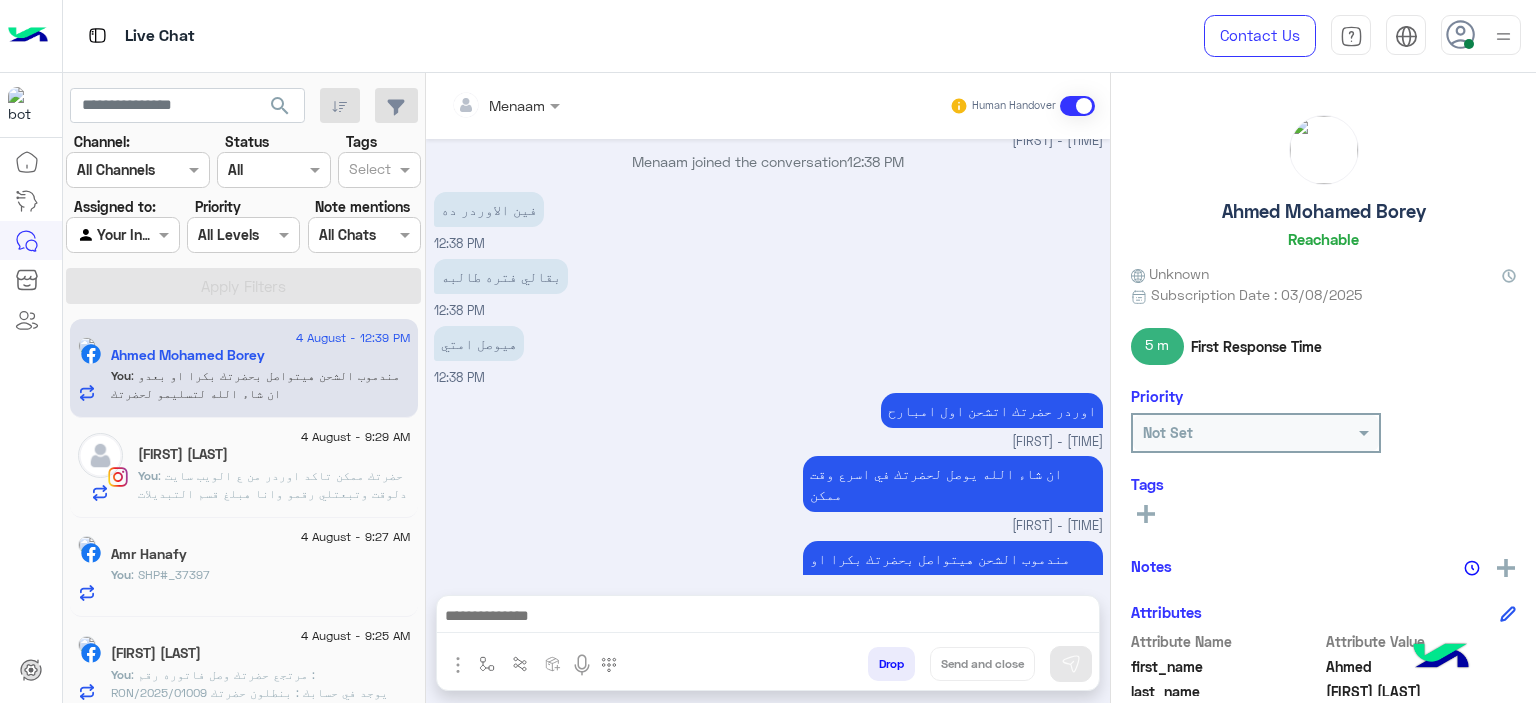 click on "4 August - 9:29 AM  Esraa Mohammed   You  : حضرتك ممكن تاكد اوردر من ع الويب سايت دلوقت وتبعتلي رقمو وانا هبلغ قسم التبديلات لتاكيد الطلب وخصم قيمه المرتجع من الاوردر البديل
www.eagle.com.eg" 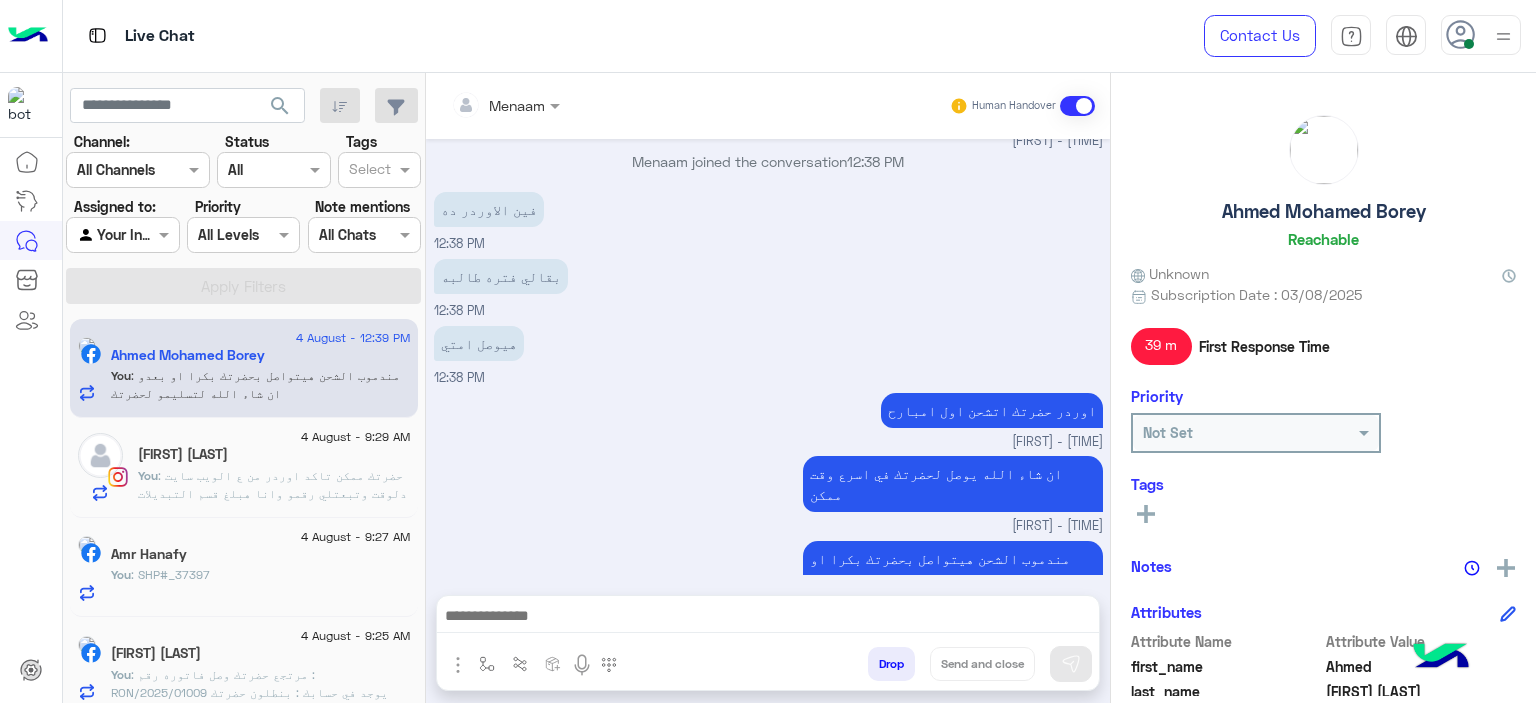click on "[FIRST] [LAST]" 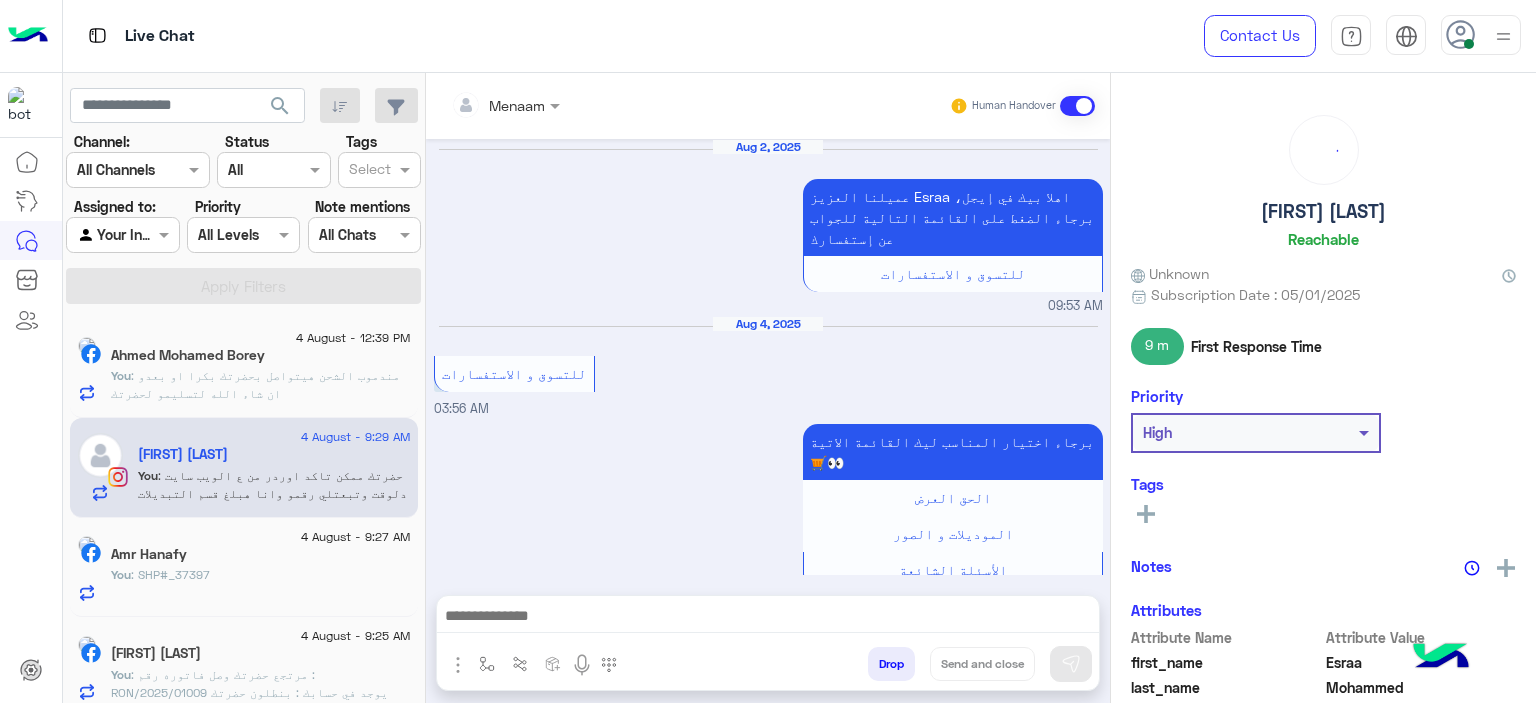 scroll, scrollTop: 1798, scrollLeft: 0, axis: vertical 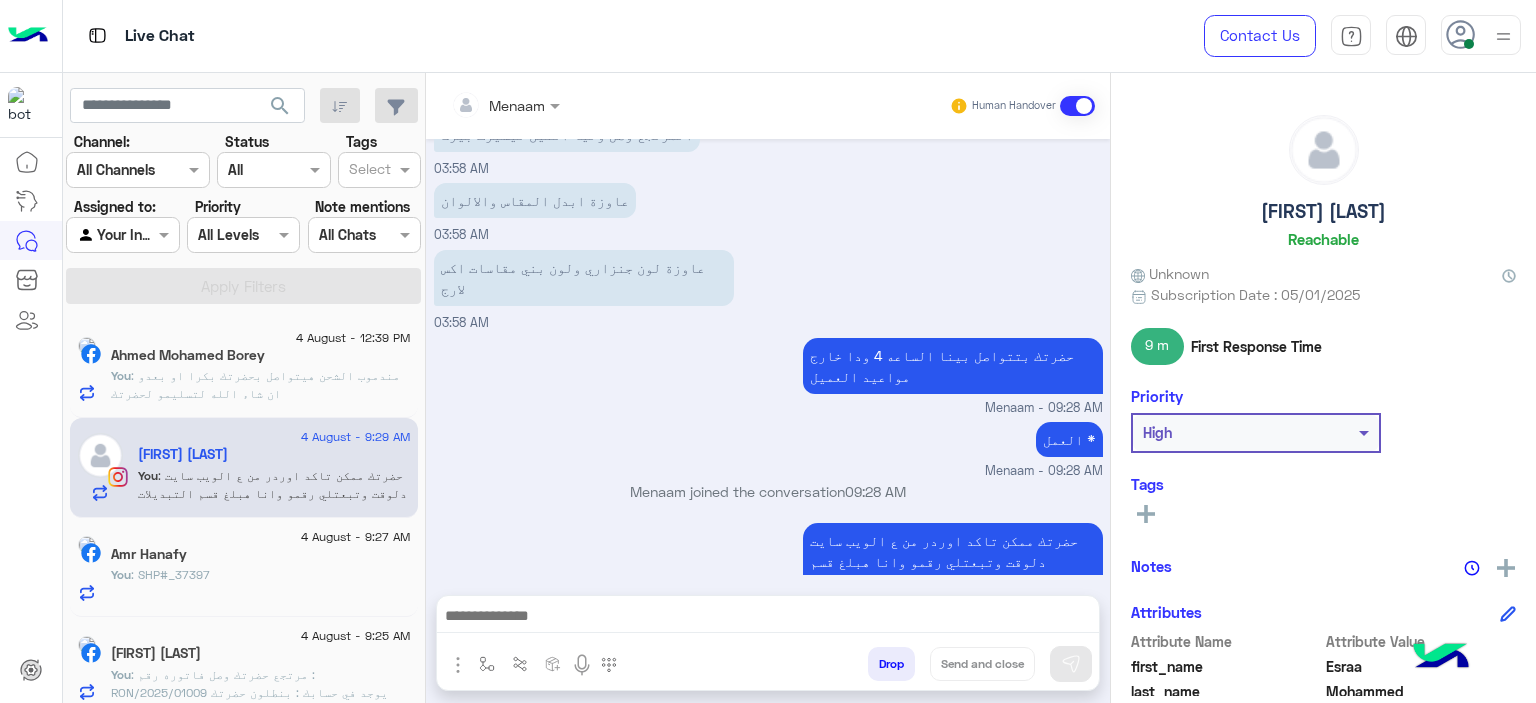 click on ": مندموب الشحن هيتواصل بحضرتك بكرا او بعدو ان شاء الله لتسليمو لحضرتك" 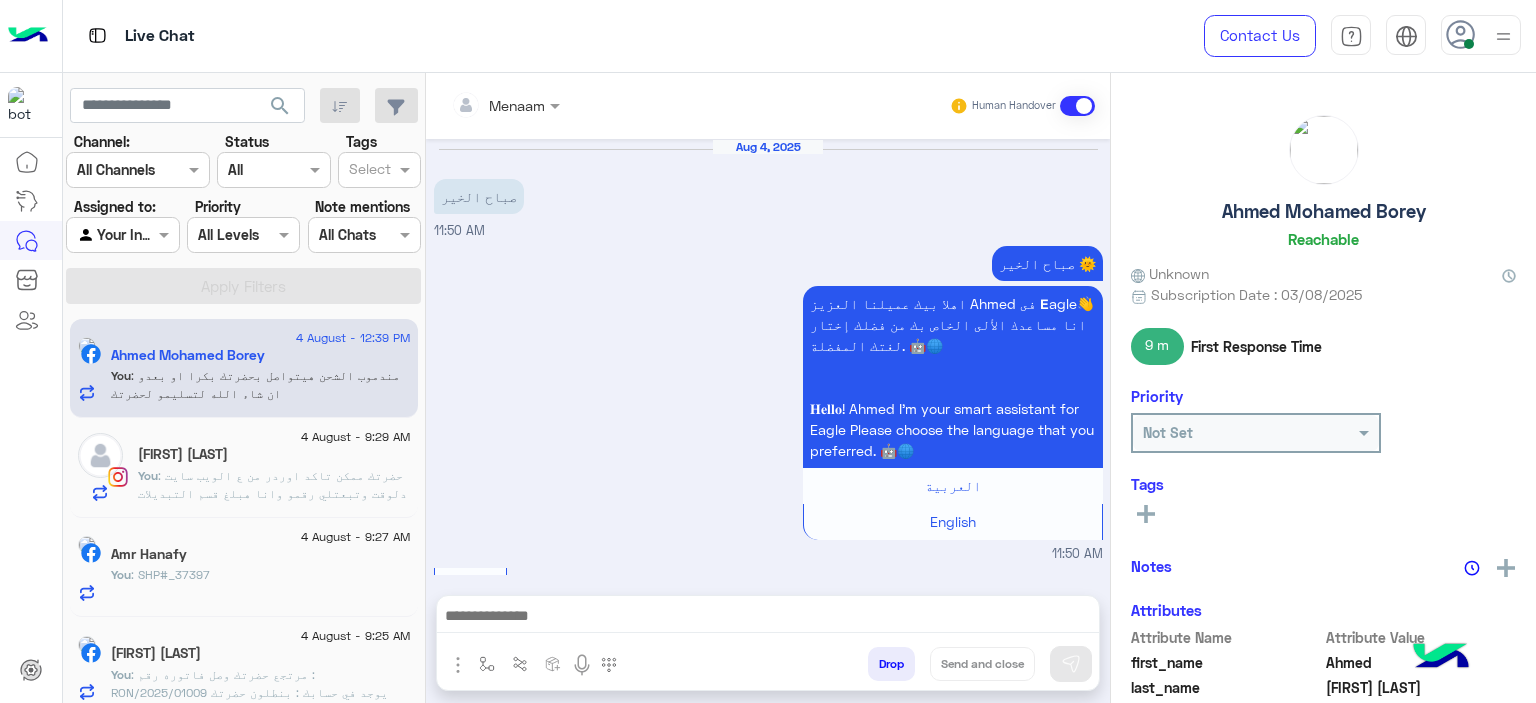scroll, scrollTop: 1361, scrollLeft: 0, axis: vertical 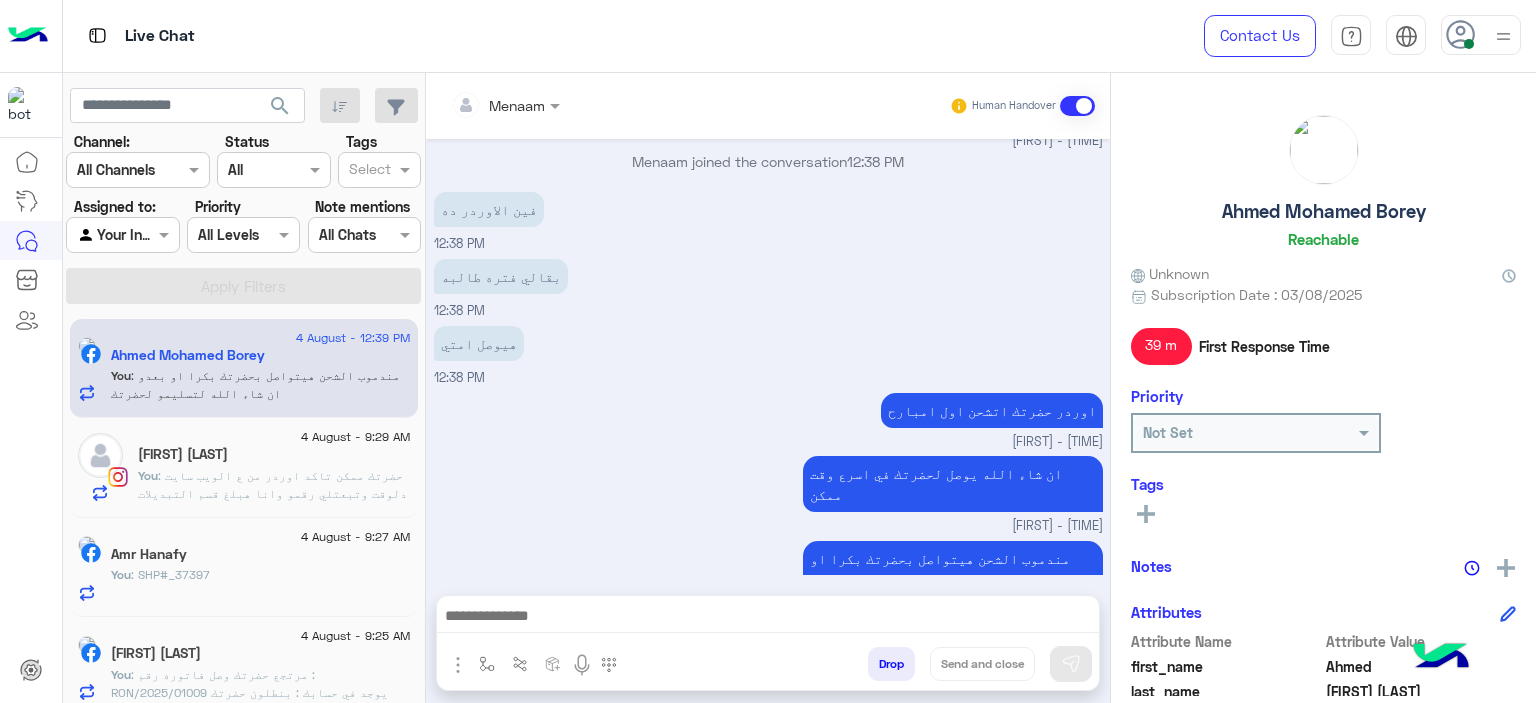 click on "[FIRST] [LAST]" 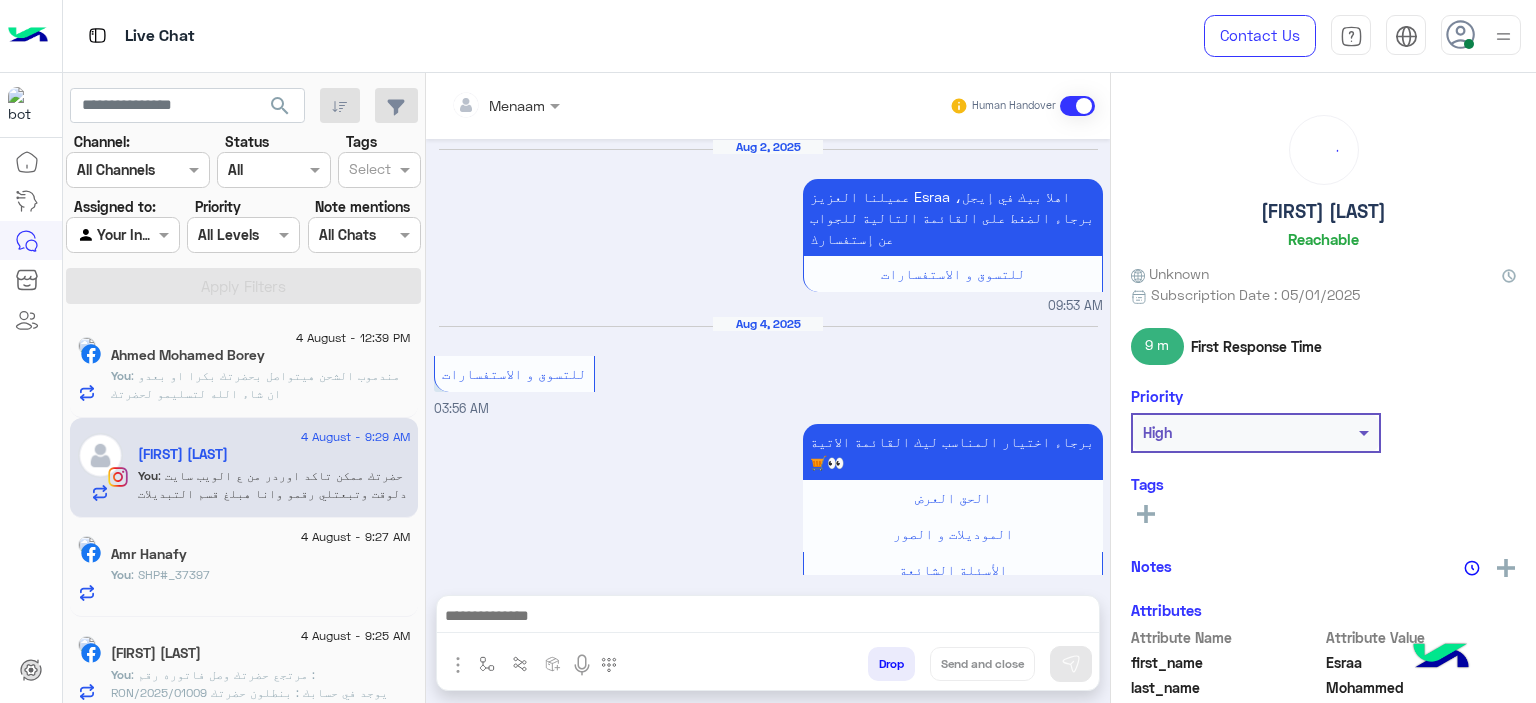 scroll, scrollTop: 1798, scrollLeft: 0, axis: vertical 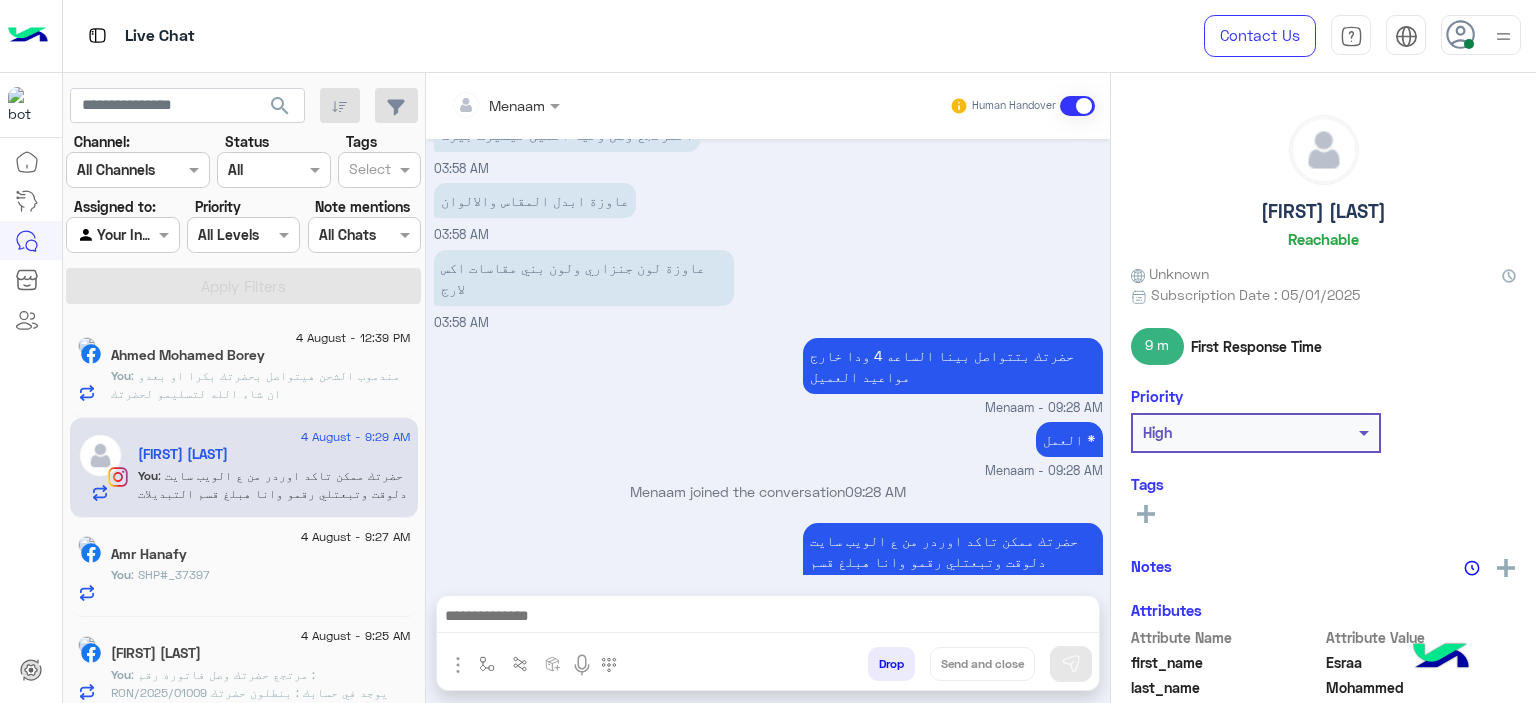 click on "You : مندموب الشحن هيتواصل بحضرتك بكرا او بعدو ان شاء الله لتسليمو لحضرتك" 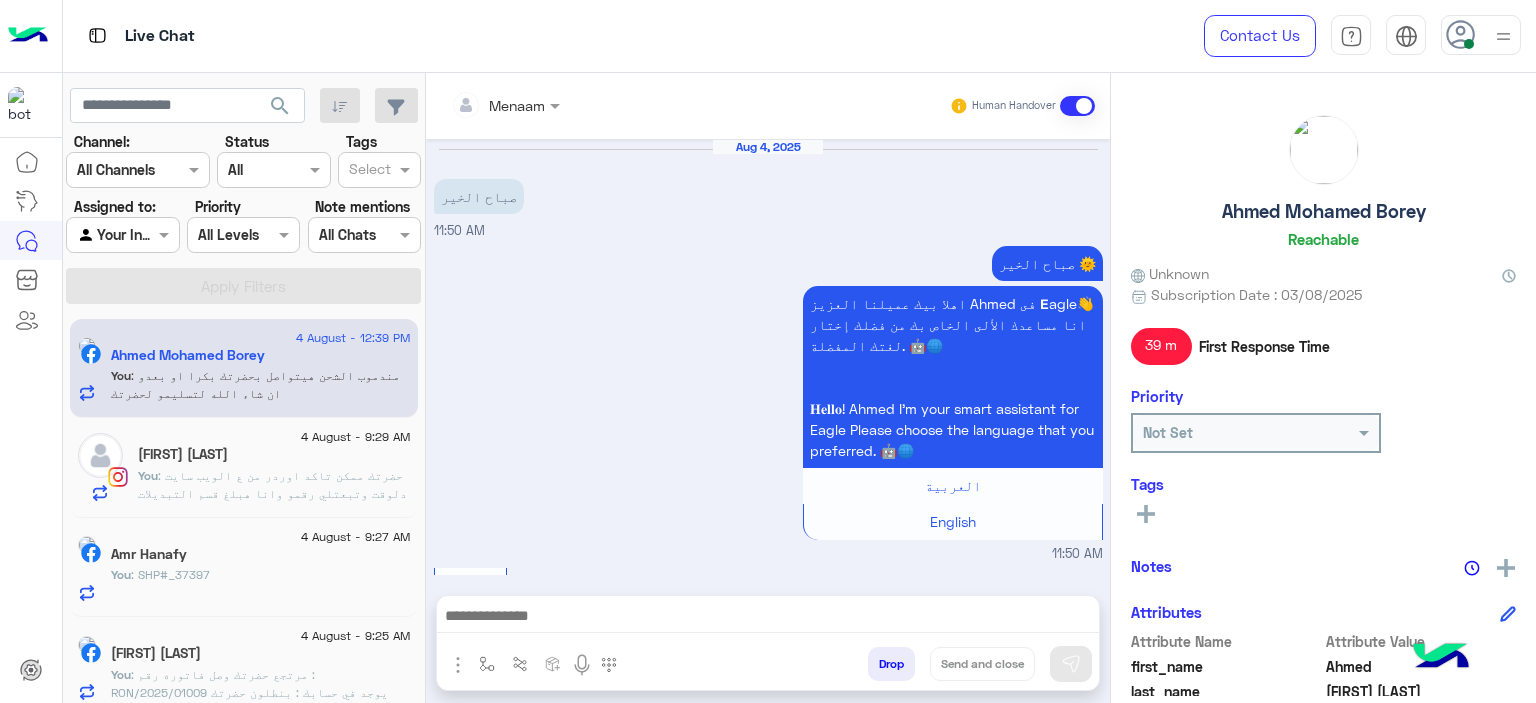scroll, scrollTop: 1361, scrollLeft: 0, axis: vertical 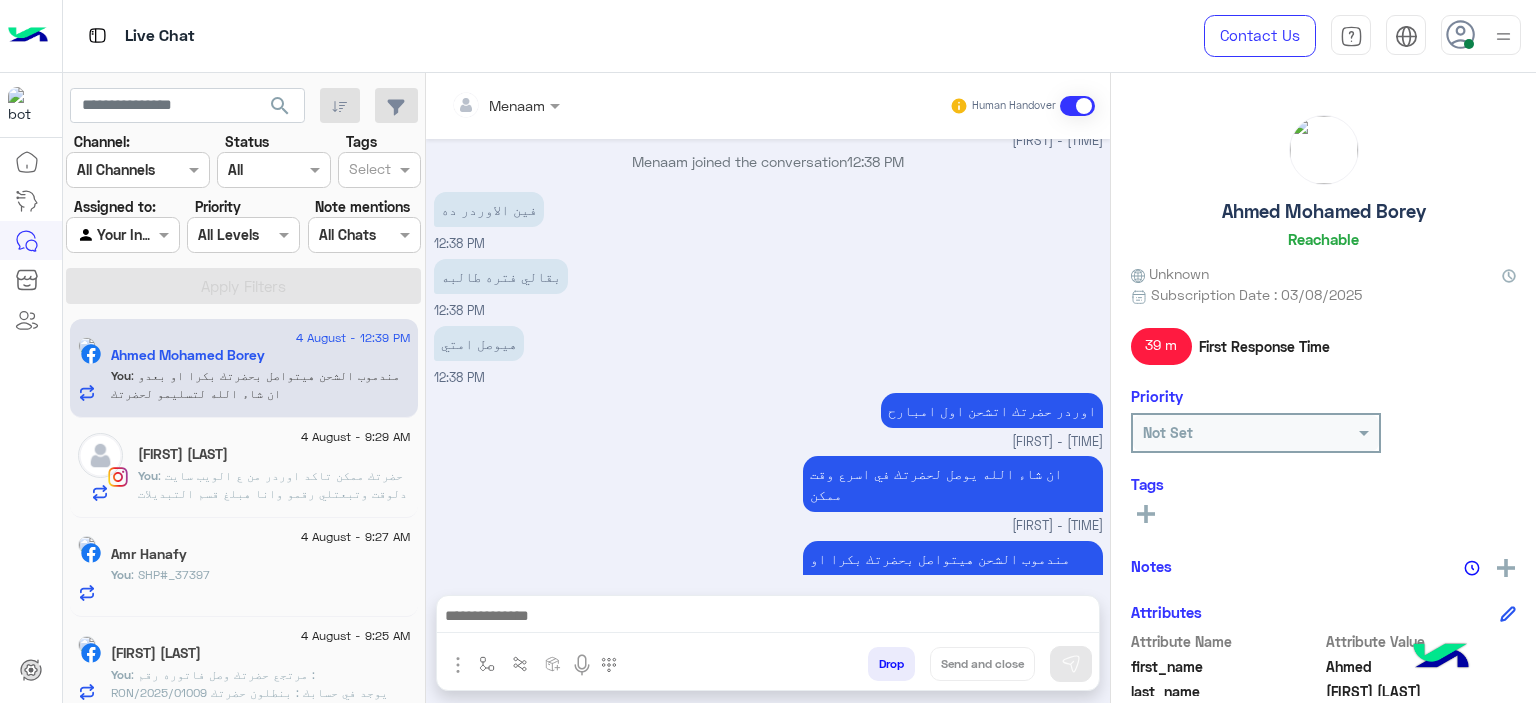 click on "[FIRST] [LAST]" 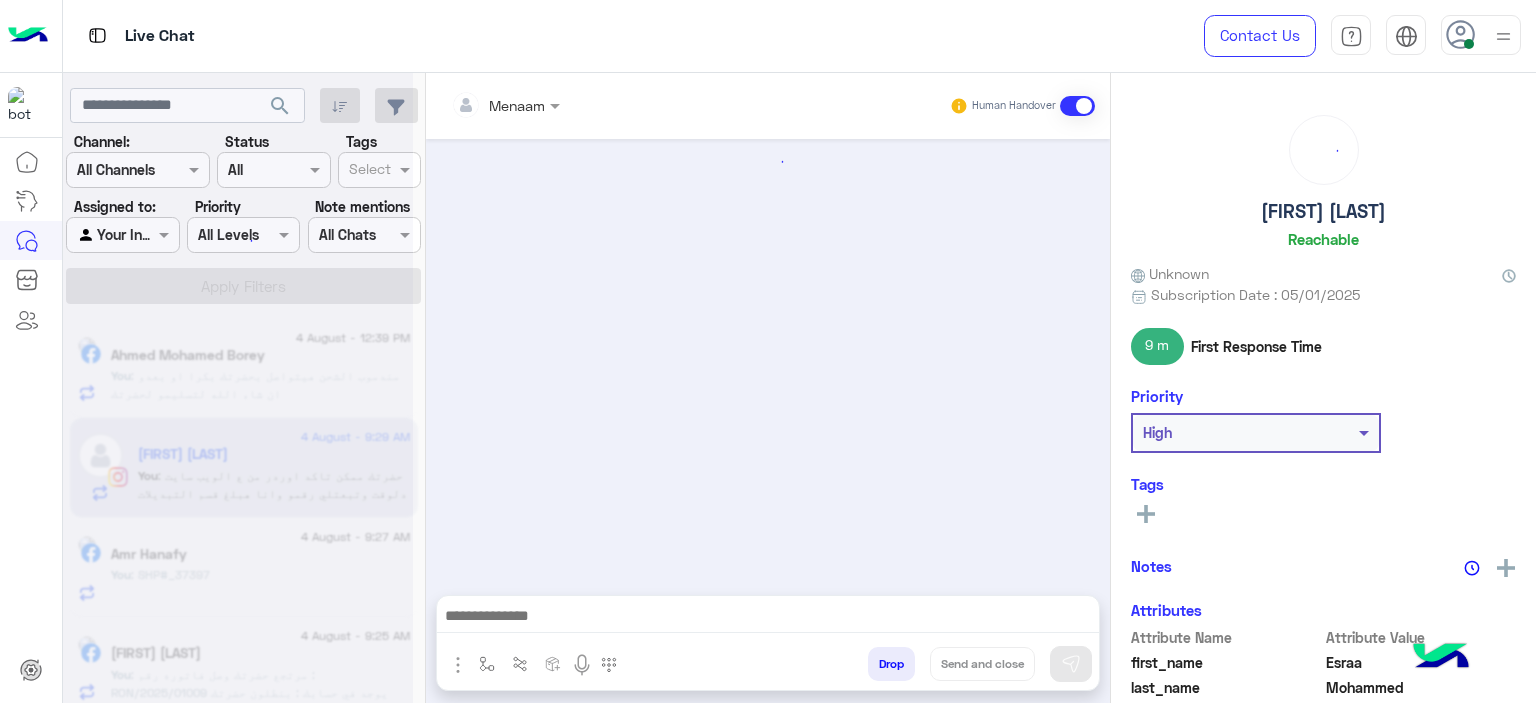 scroll, scrollTop: 1798, scrollLeft: 0, axis: vertical 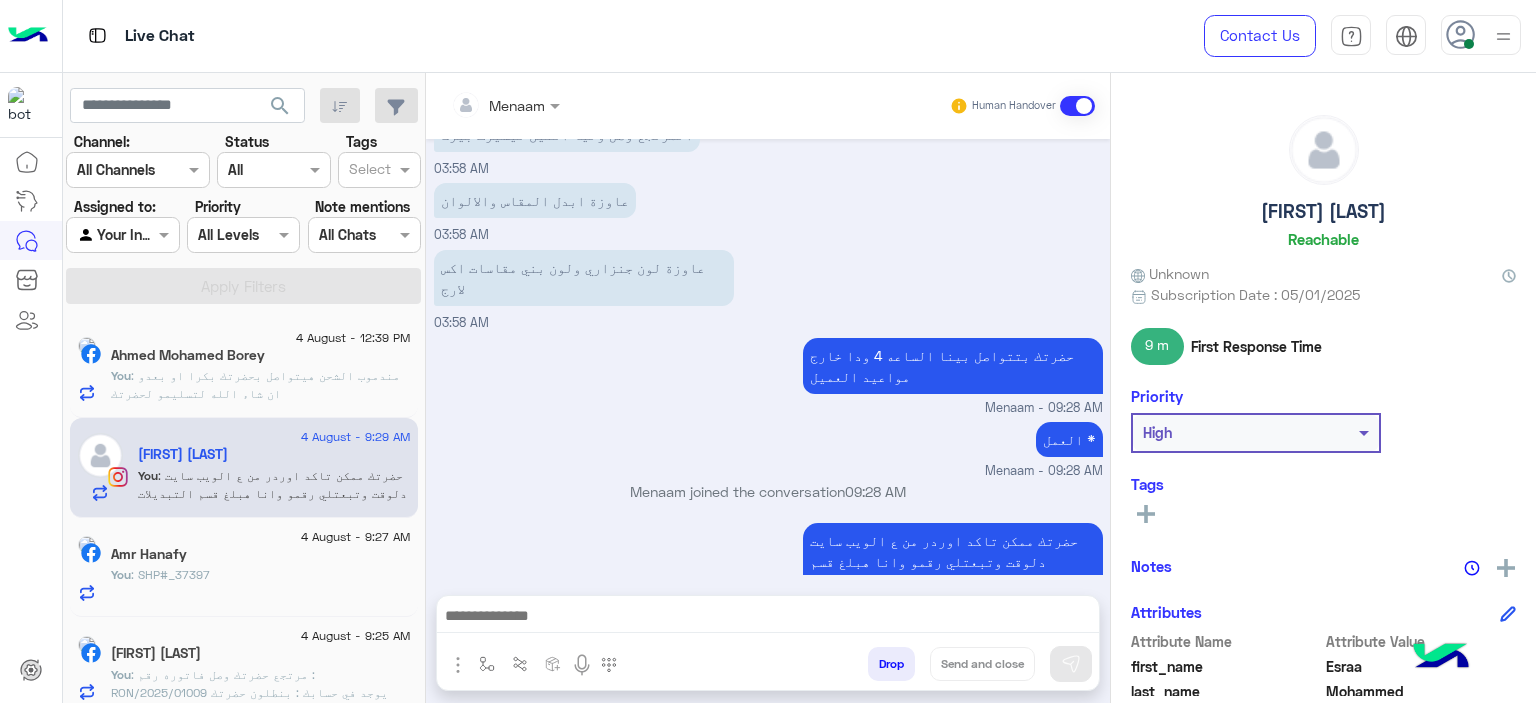 click on ": مندموب الشحن هيتواصل بحضرتك بكرا او بعدو ان شاء الله لتسليمو لحضرتك" 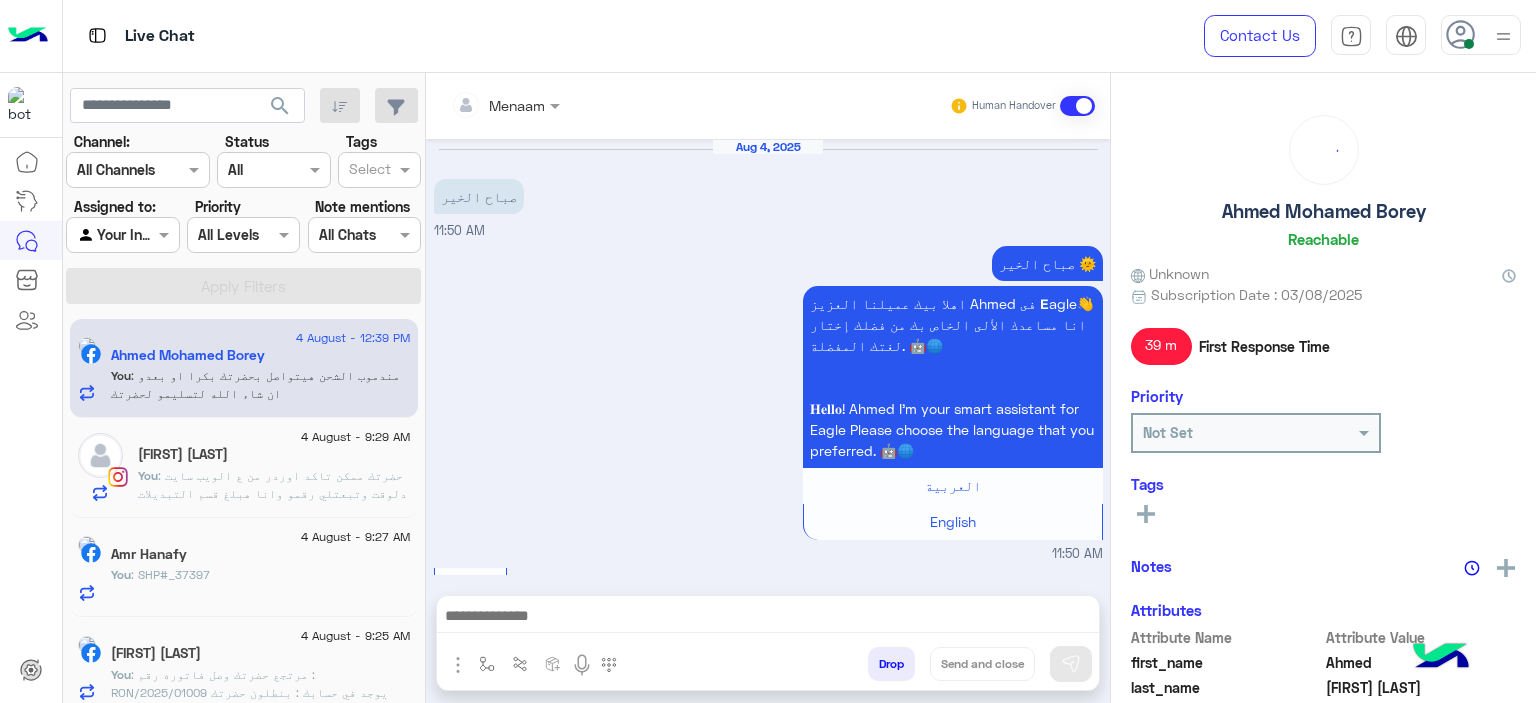 scroll, scrollTop: 1361, scrollLeft: 0, axis: vertical 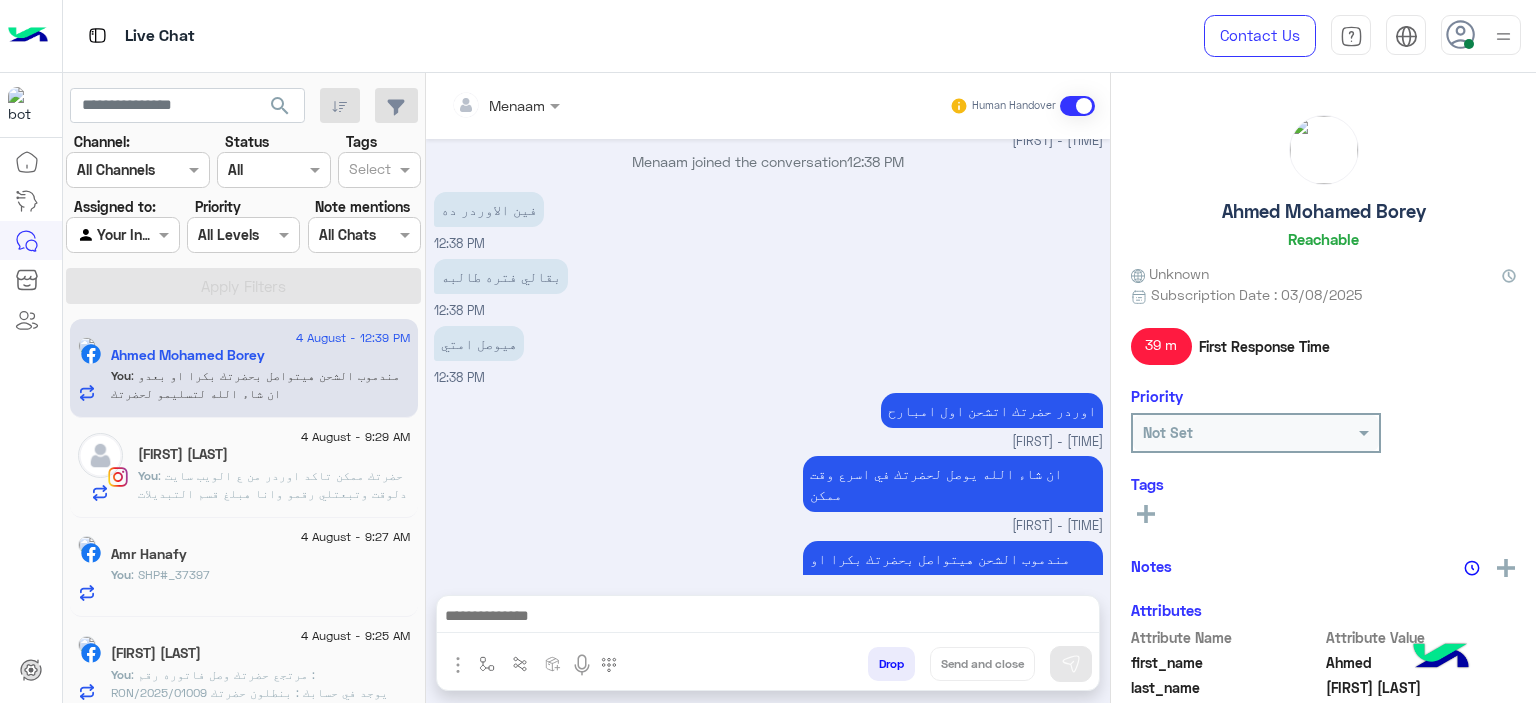 click on ": حضرتك ممكن تاكد اوردر من ع الويب سايت دلوقت وتبعتلي رقمو وانا هبلغ قسم التبديلات لتاكيد الطلب وخصم قيمه المرتجع من الاوردر البديل
www.eagle.com.eg" 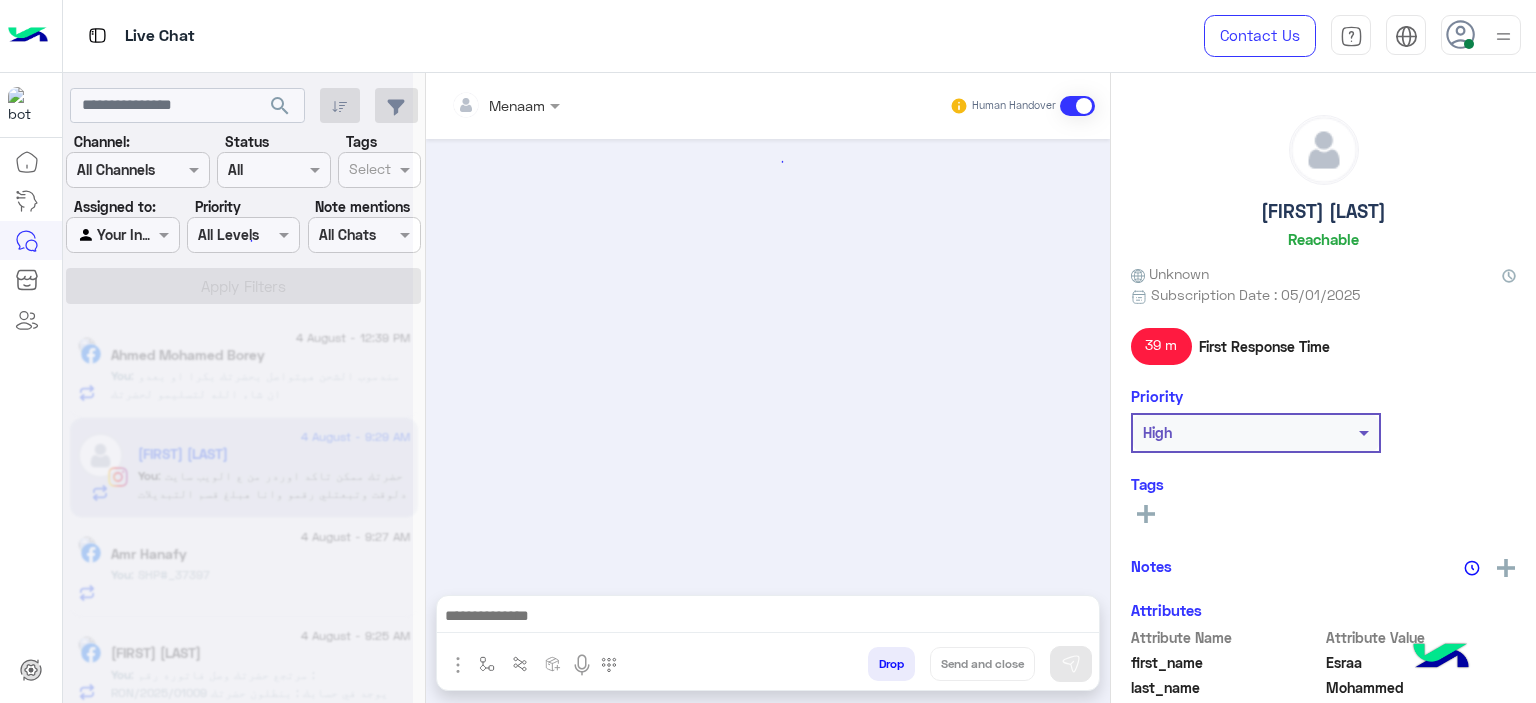 scroll, scrollTop: 1798, scrollLeft: 0, axis: vertical 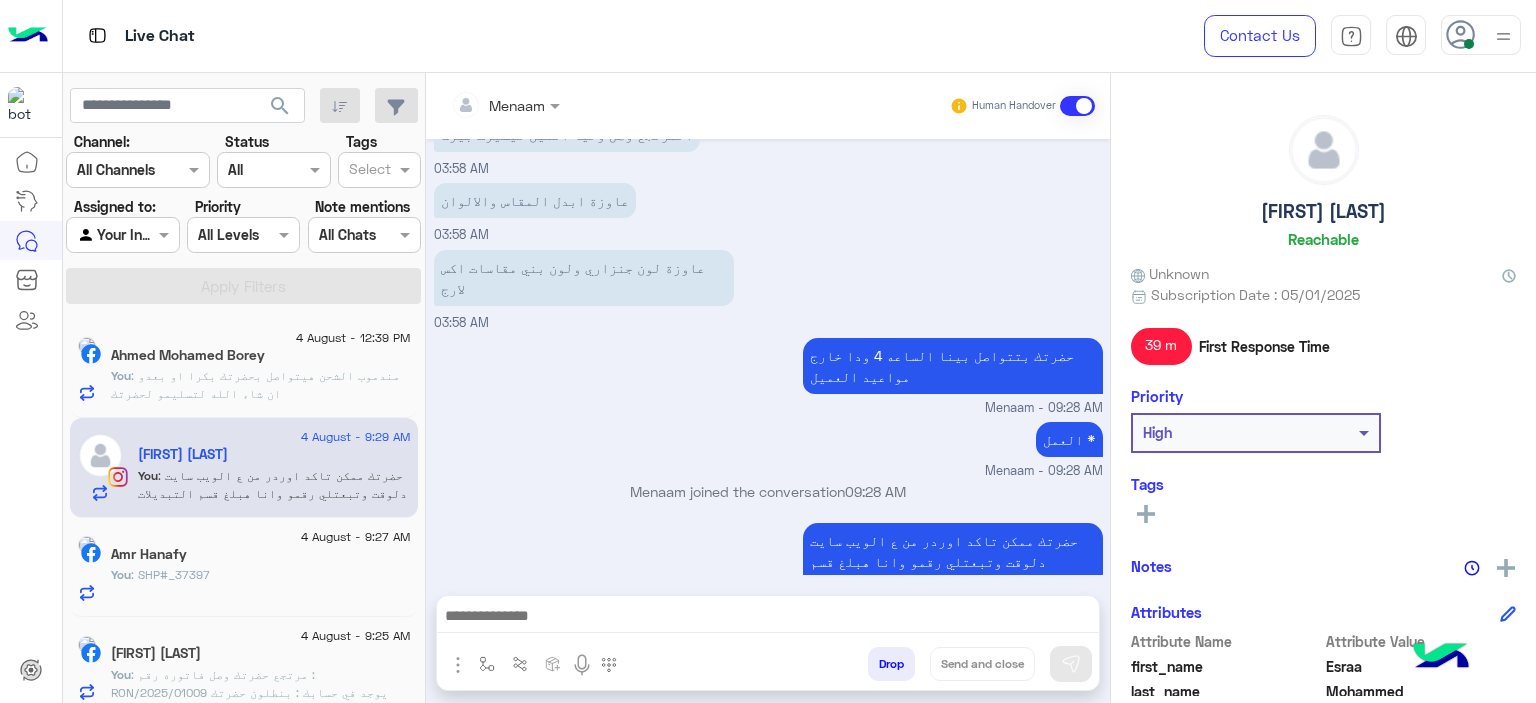 click on ": مندموب الشحن هيتواصل بحضرتك بكرا او بعدو ان شاء الله لتسليمو لحضرتك" 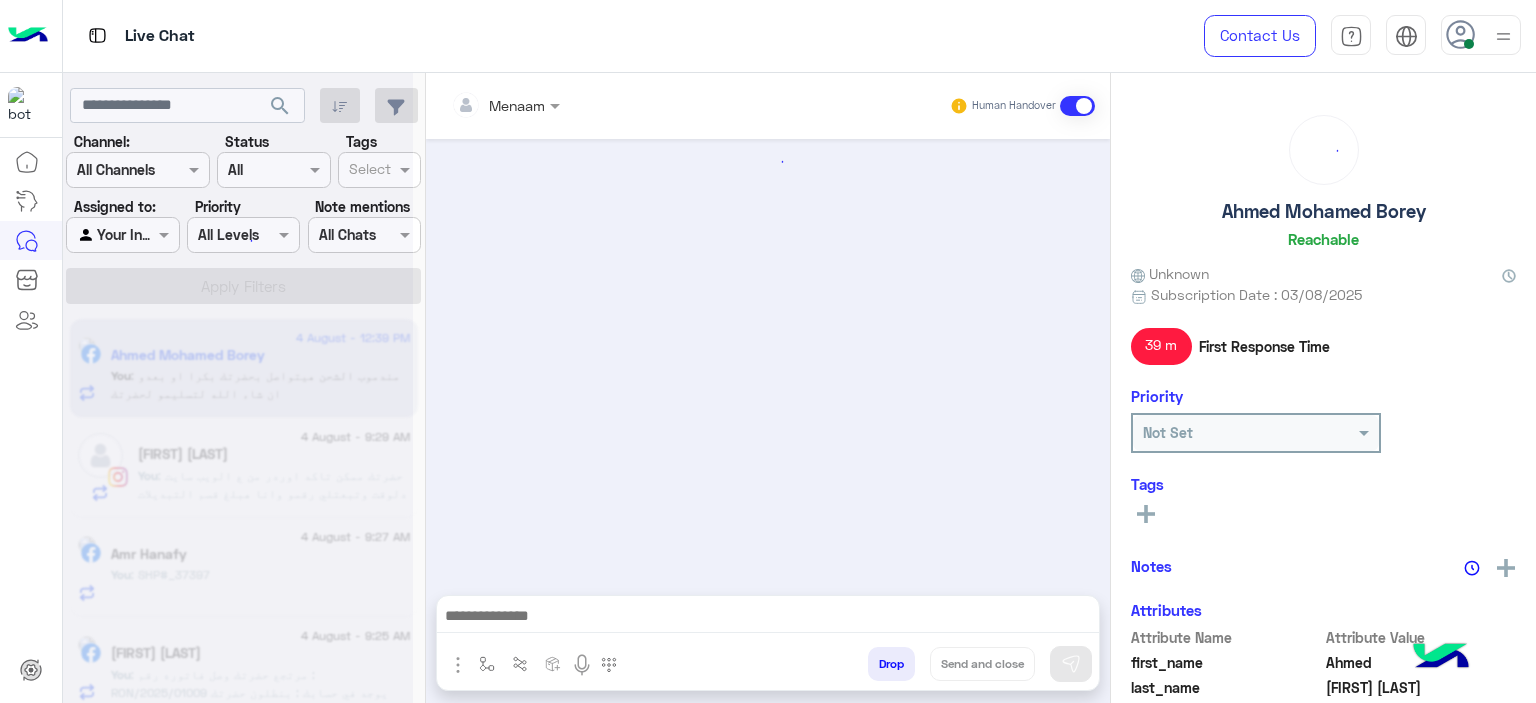 scroll, scrollTop: 1361, scrollLeft: 0, axis: vertical 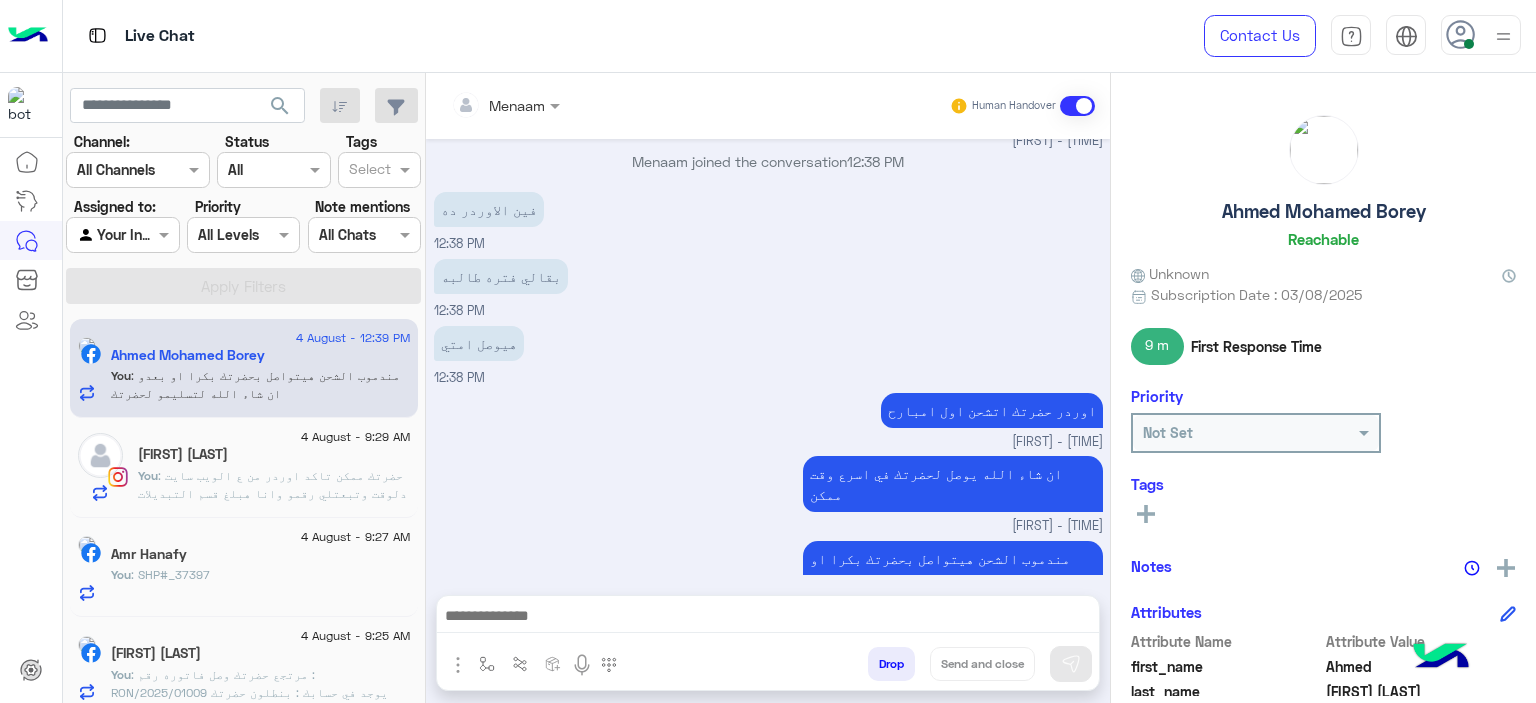 click on ": حضرتك ممكن تاكد اوردر من ع الويب سايت دلوقت وتبعتلي رقمو وانا هبلغ قسم التبديلات لتاكيد الطلب وخصم قيمه المرتجع من الاوردر البديل
www.eagle.com.eg" 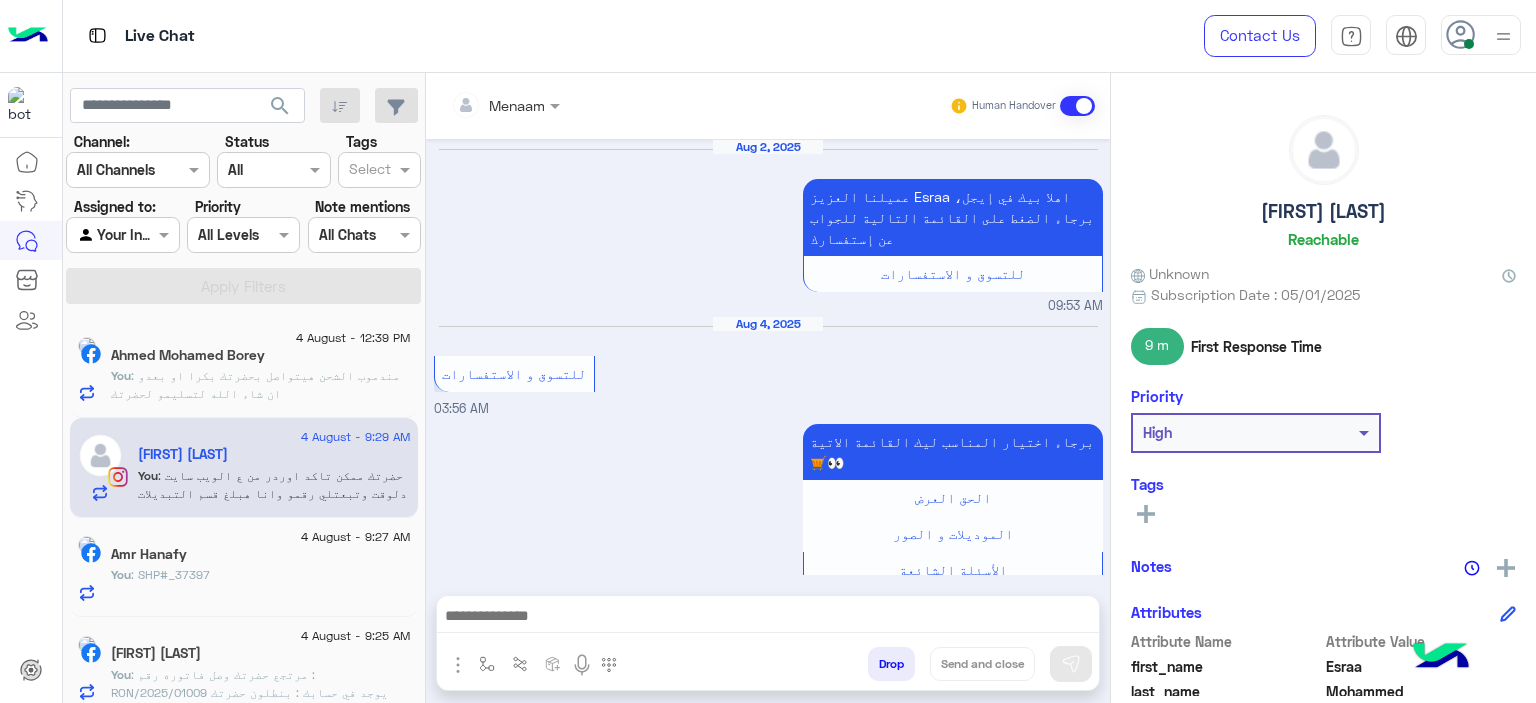 scroll, scrollTop: 1798, scrollLeft: 0, axis: vertical 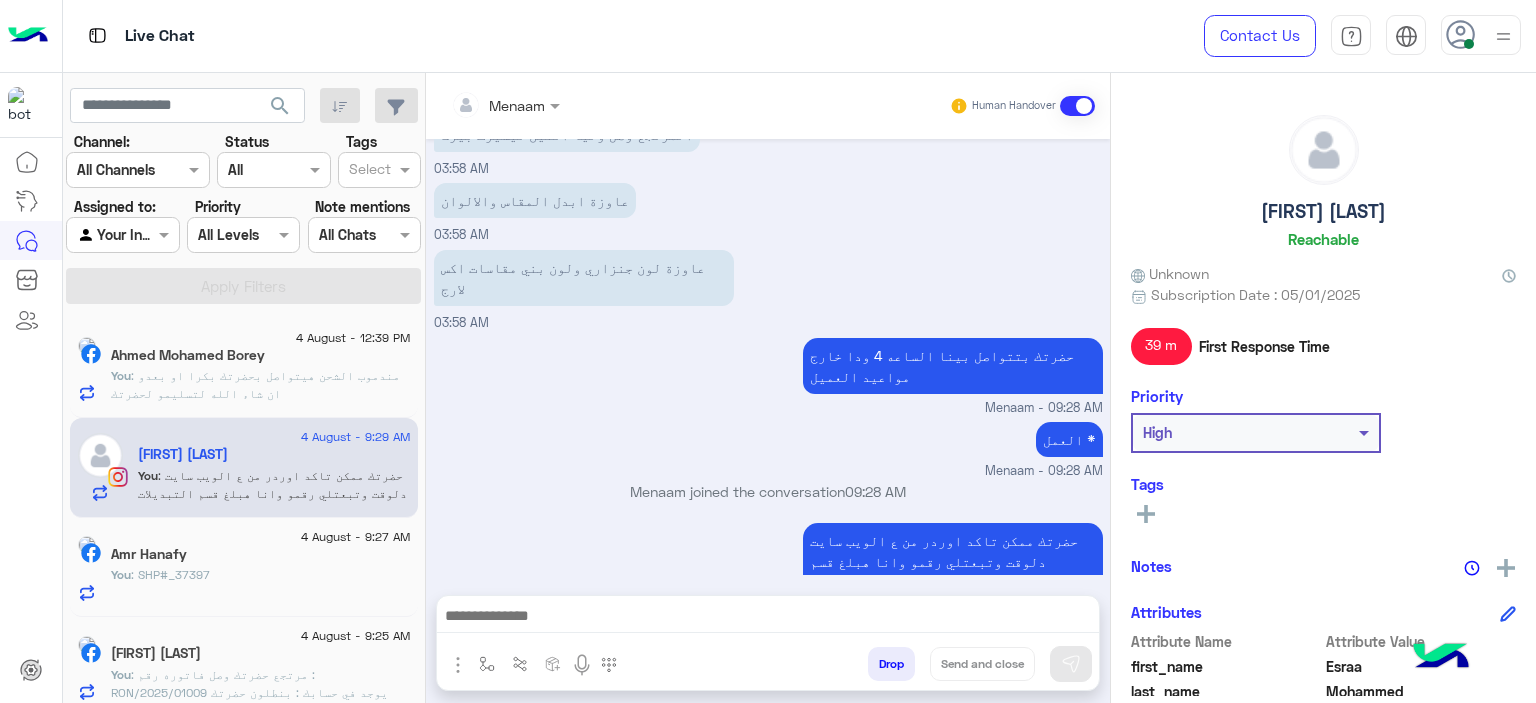 click on ": SHP#_37397" 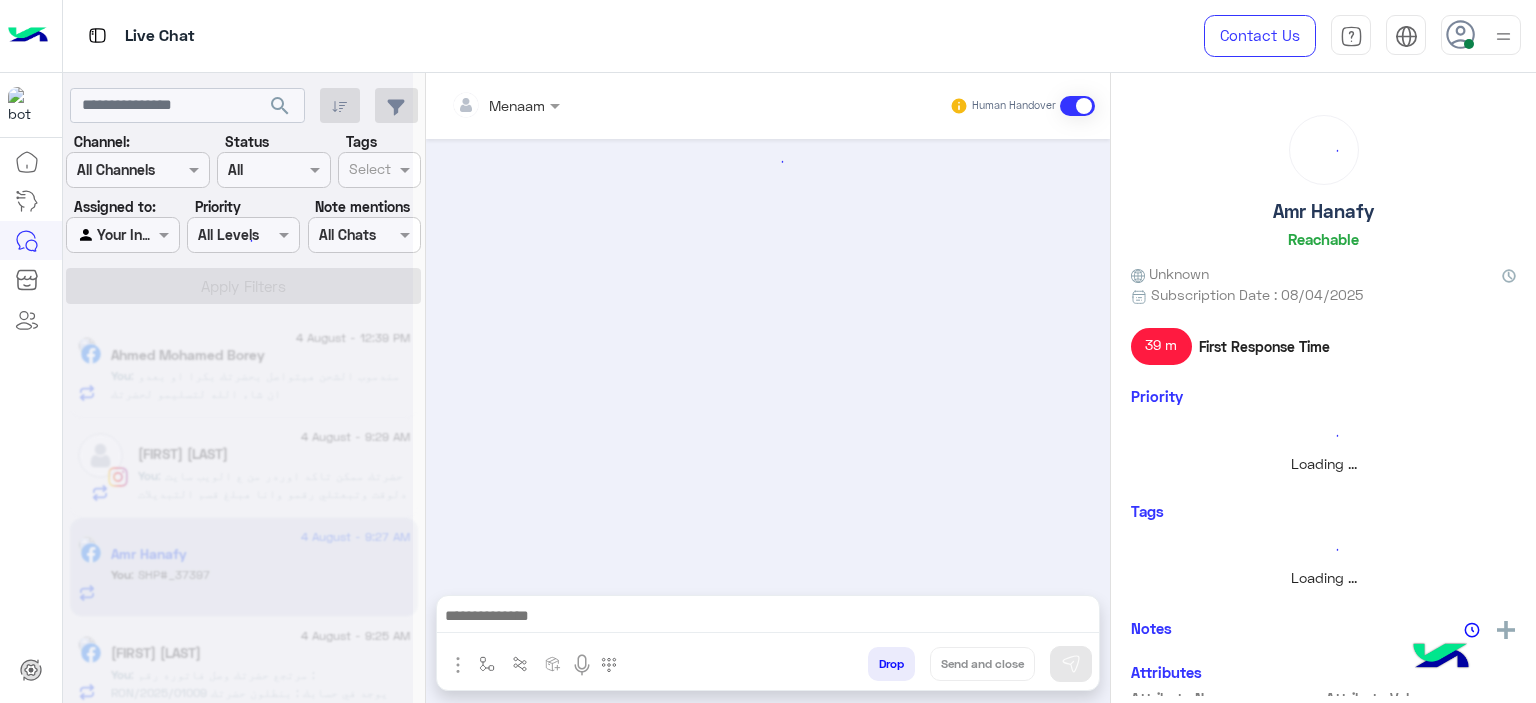scroll, scrollTop: 0, scrollLeft: 0, axis: both 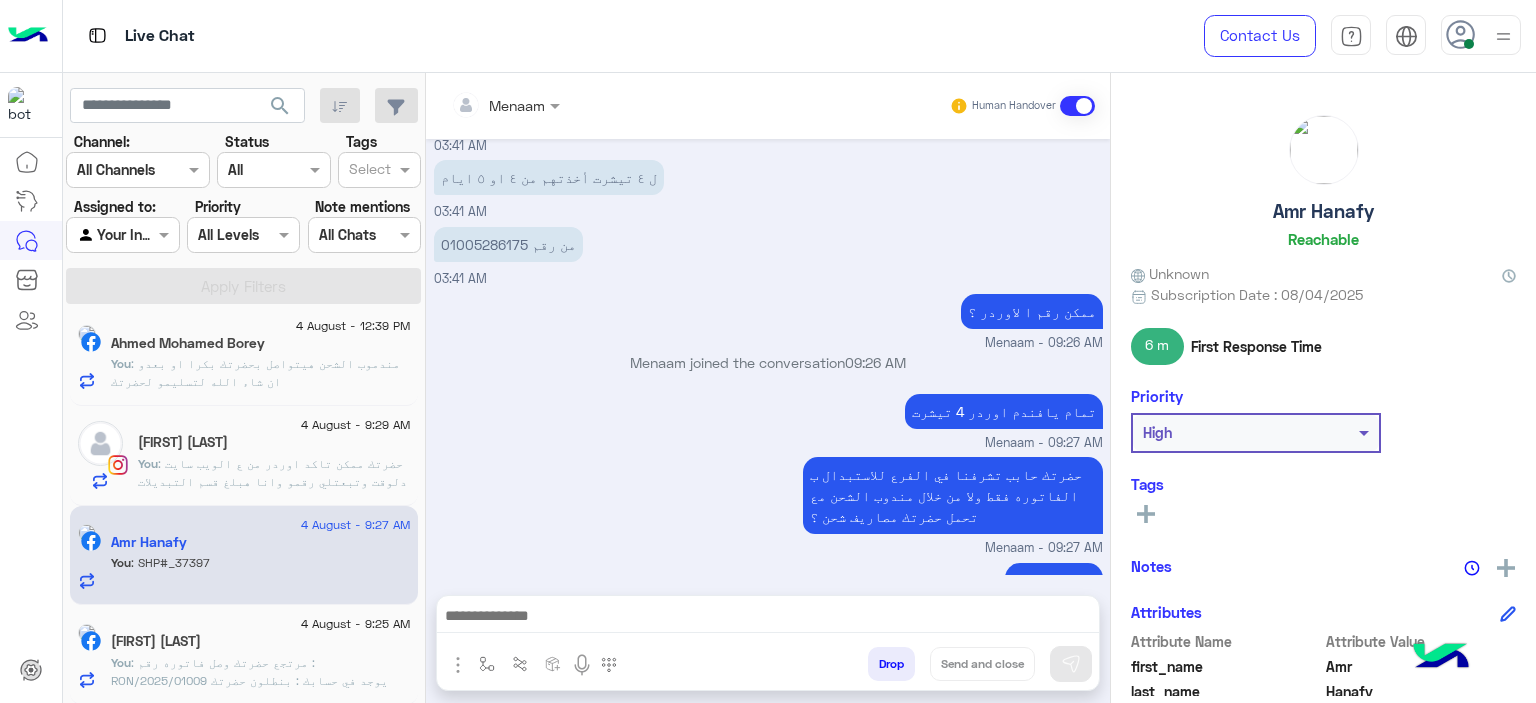 click on "[FIRST] [LAST]" 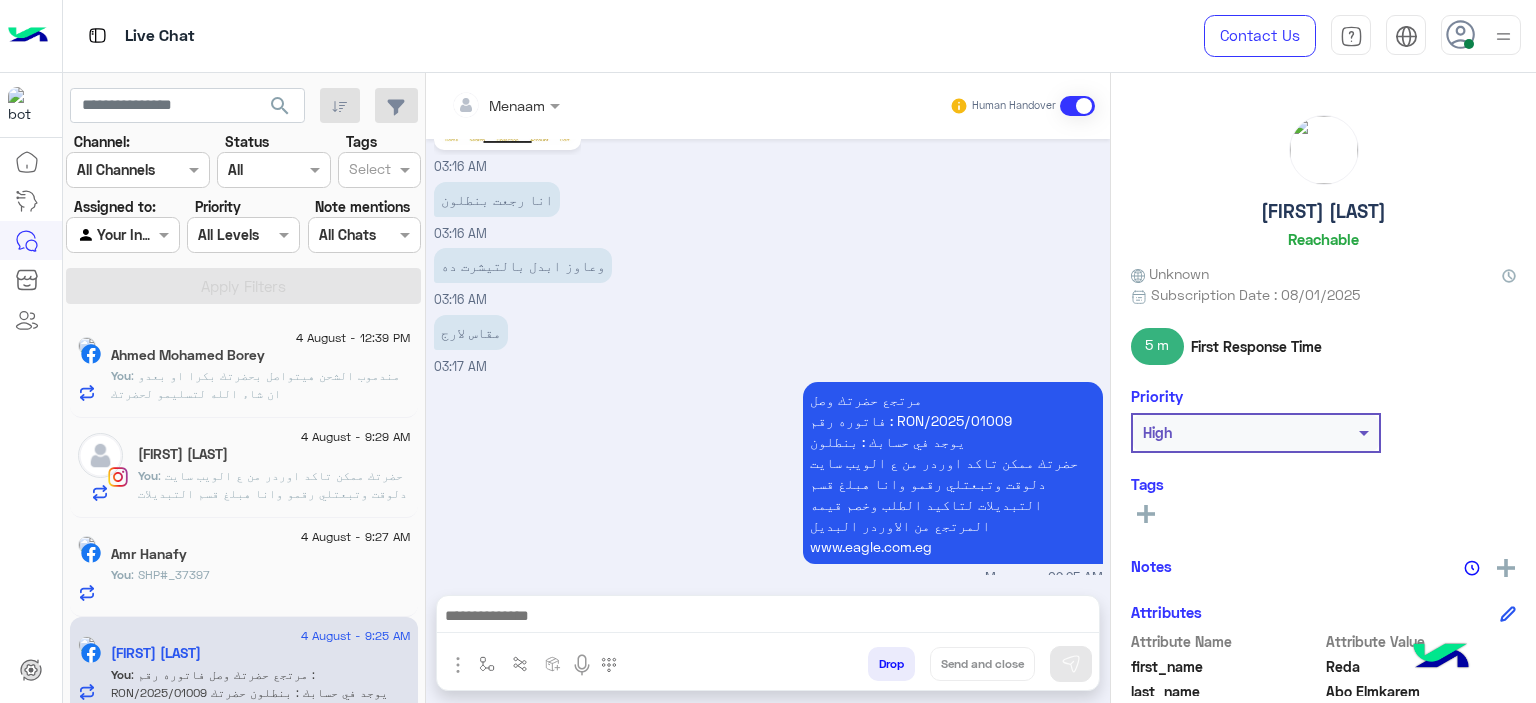 click on ": مندموب الشحن هيتواصل بحضرتك بكرا او بعدو ان شاء الله لتسليمو لحضرتك" 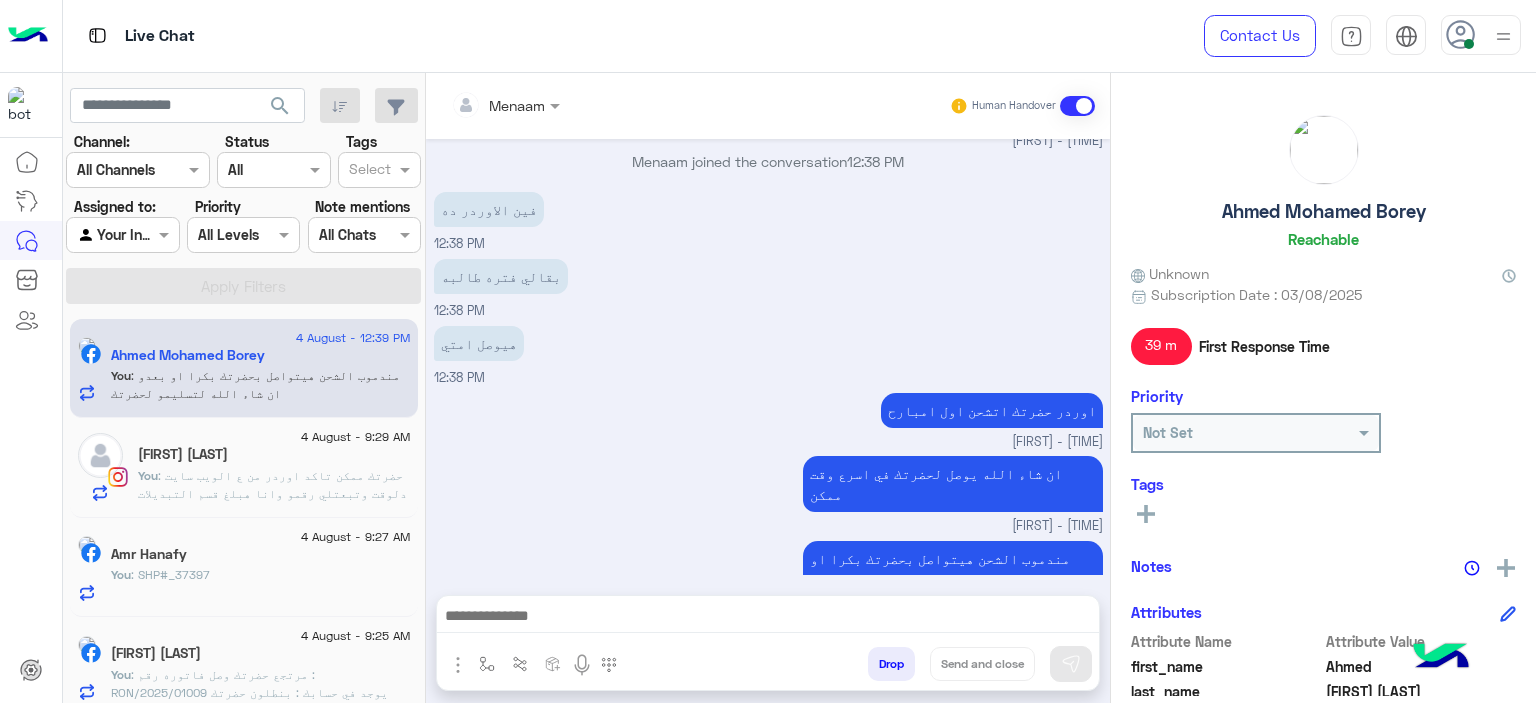 click on "You : حضرتك ممكن تاكد اوردر من ع الويب سايت دلوقت وتبعتلي رقمو وانا هبلغ قسم التبديلات لتاكيد الطلب وخصم قيمه المرتجع من الاوردر البديل
www.eagle.com.eg" 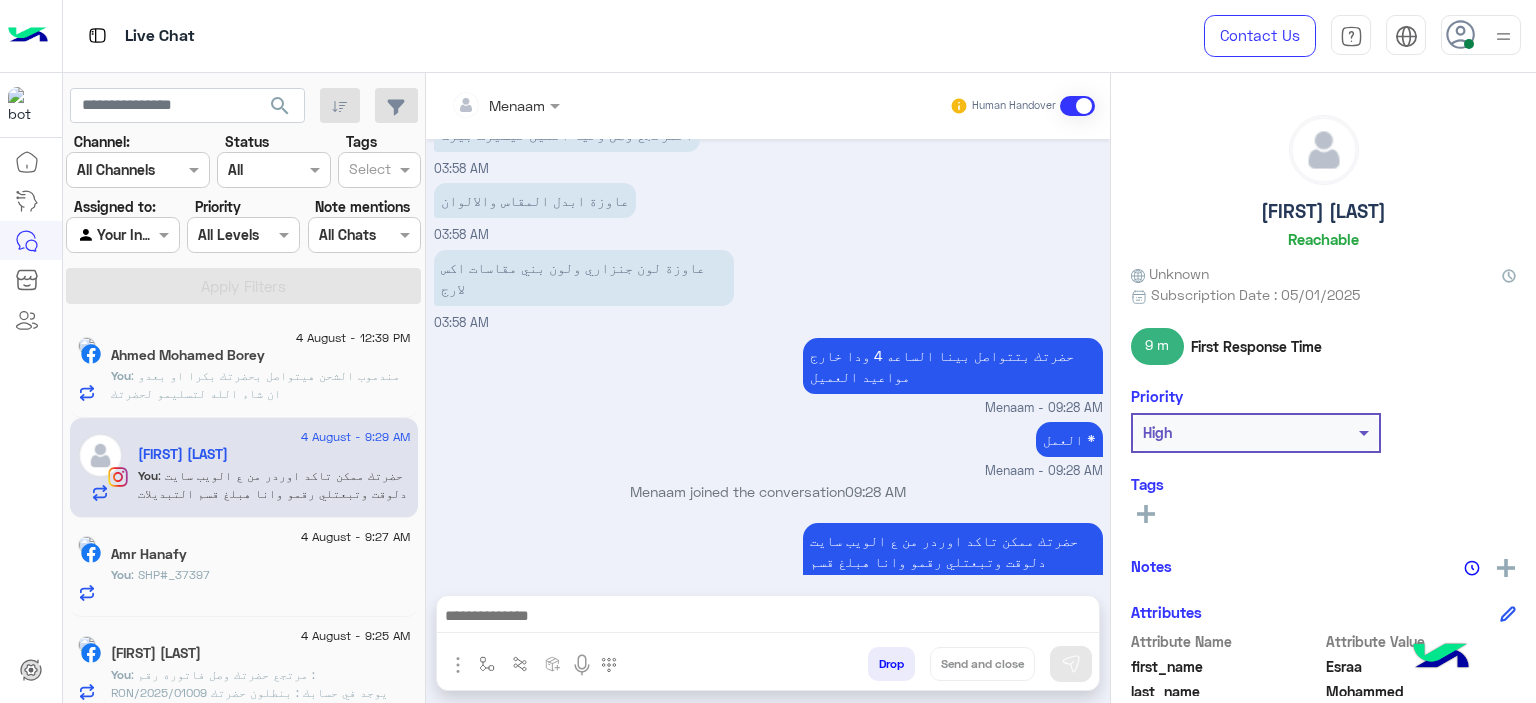 click on ": مندموب الشحن هيتواصل بحضرتك بكرا او بعدو ان شاء الله لتسليمو لحضرتك" 